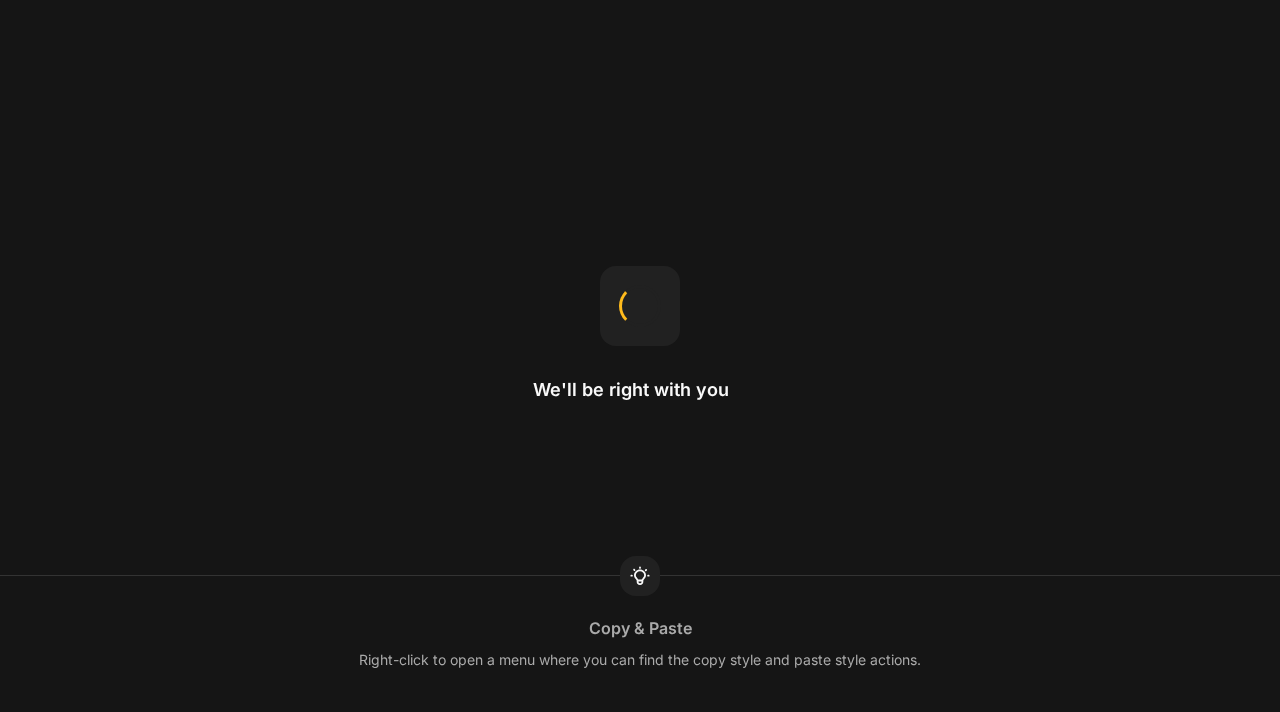 scroll, scrollTop: 0, scrollLeft: 0, axis: both 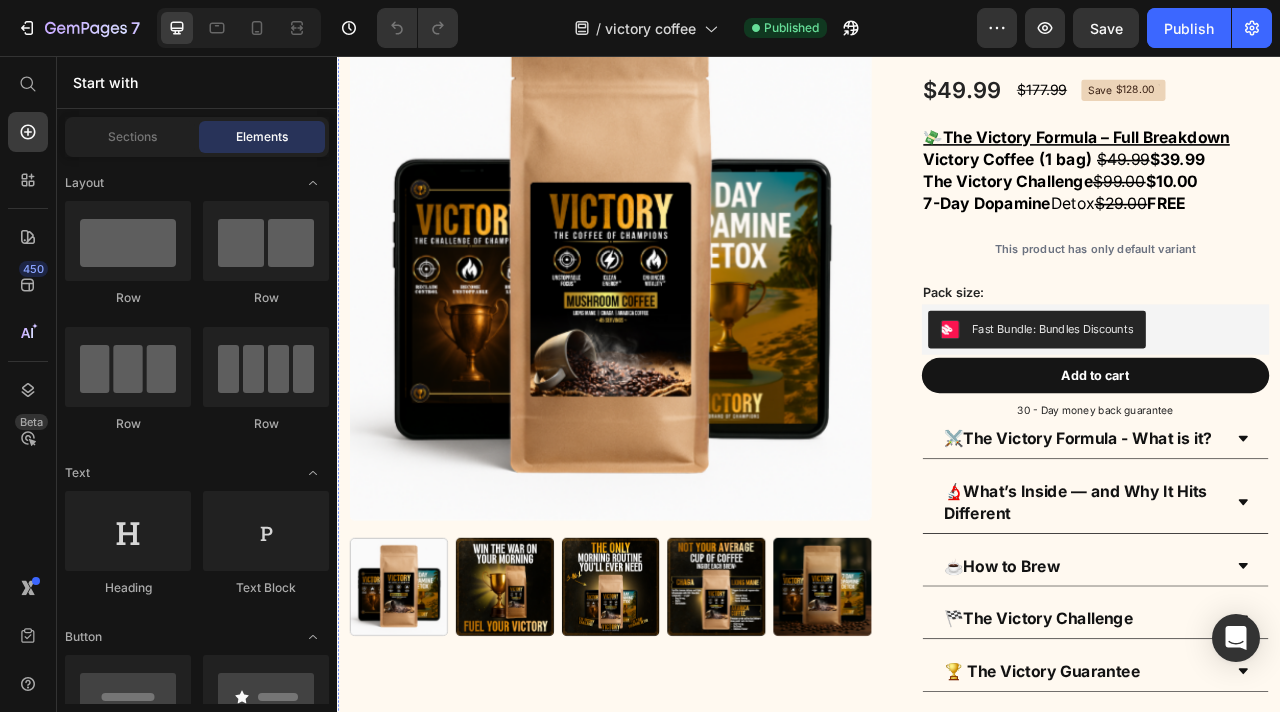 click on "00 Days" at bounding box center (773, -122) 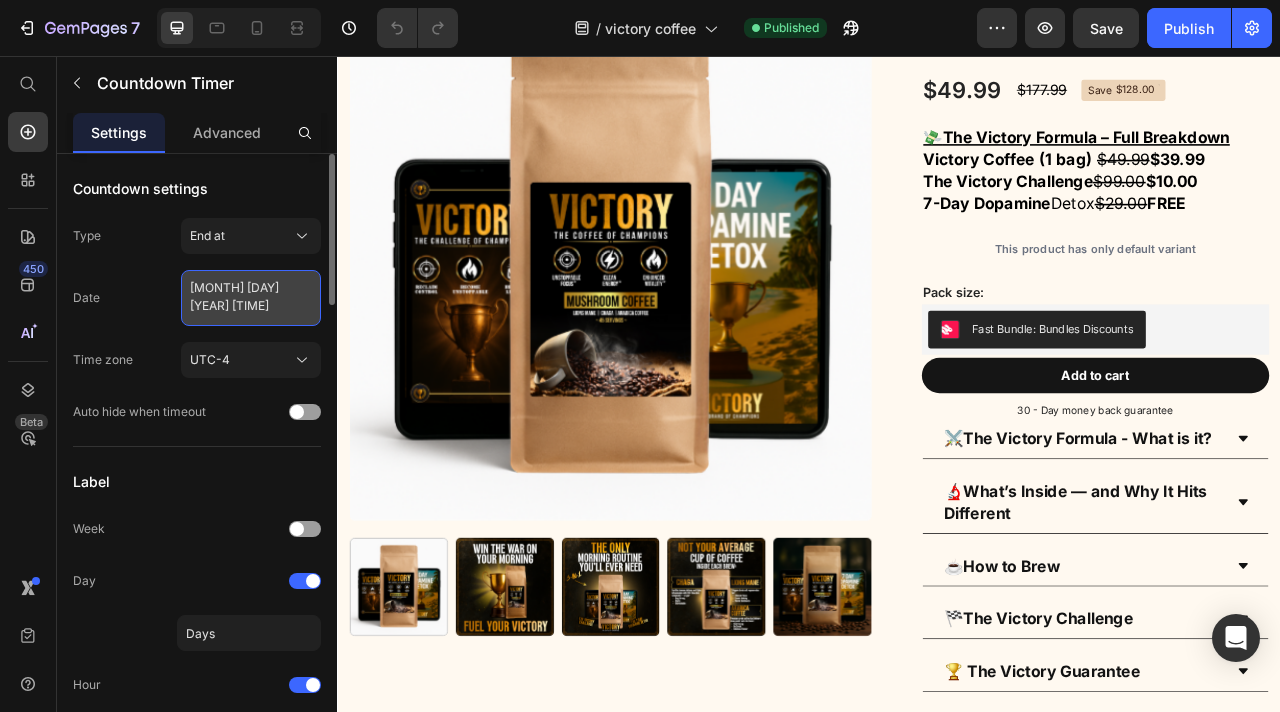 select on "9" 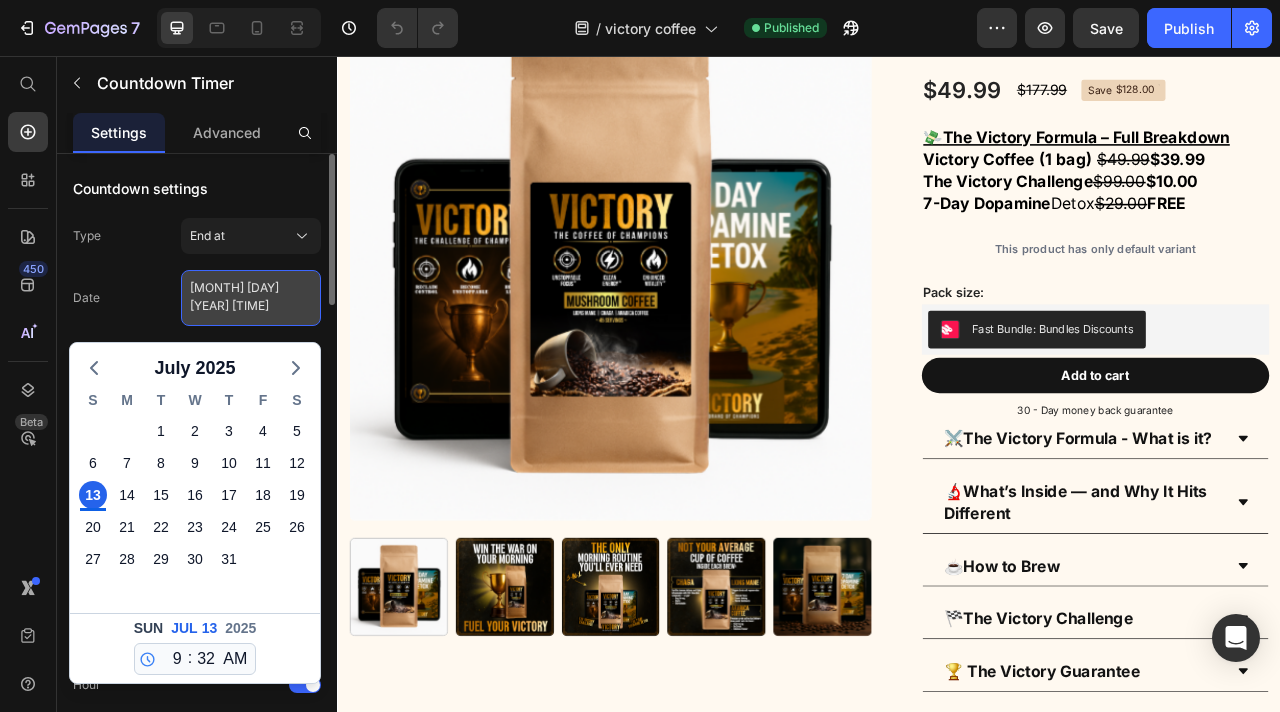 click on "July 13 2025 9:32 AM" at bounding box center (251, 298) 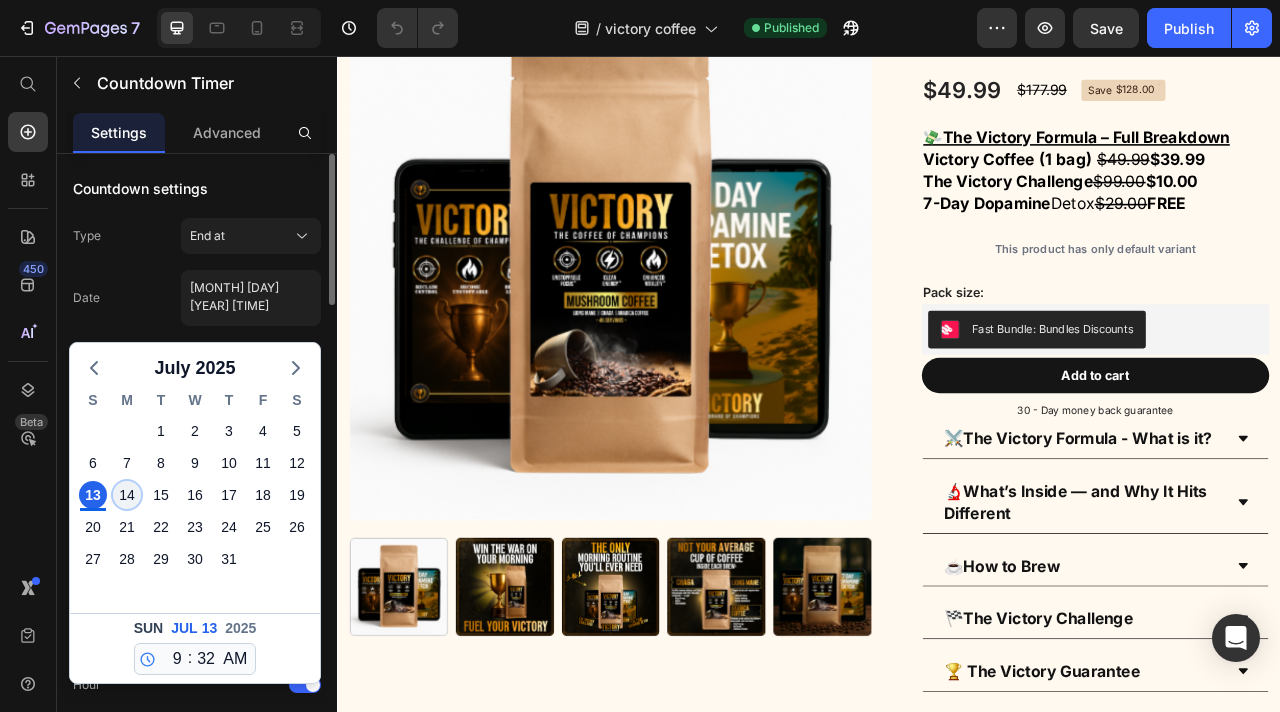 click on "14" 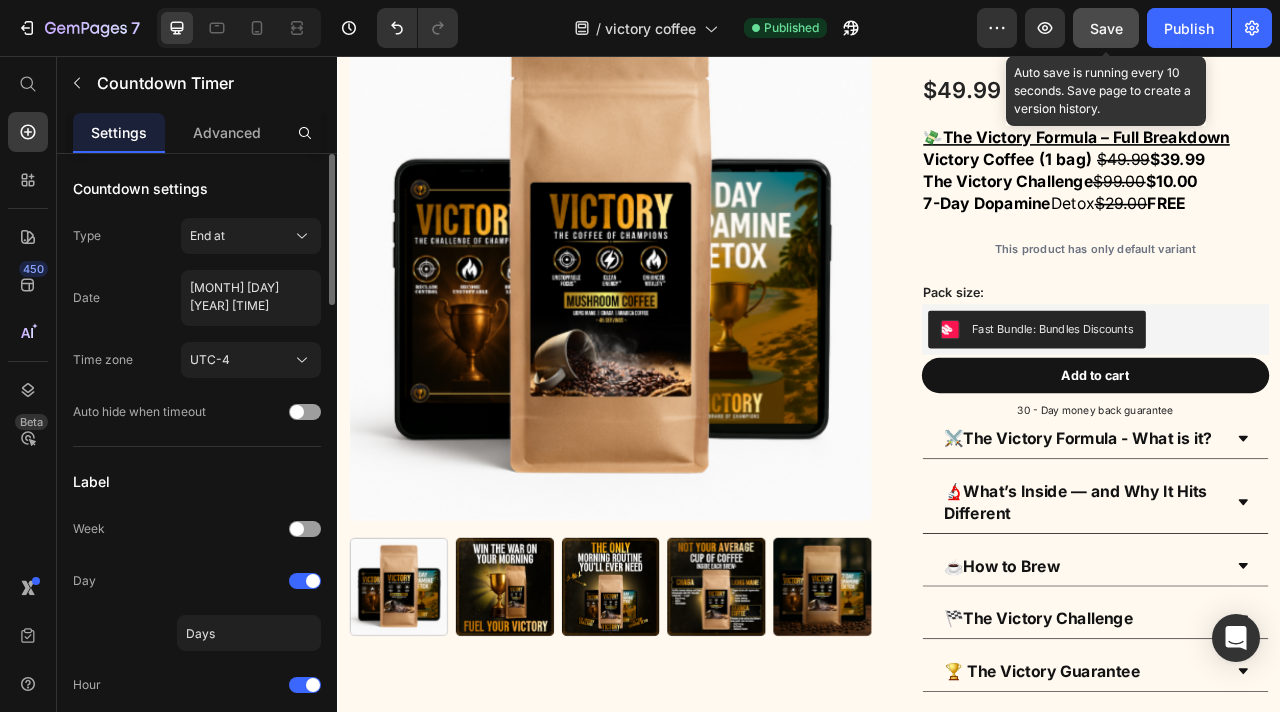 click on "Save" 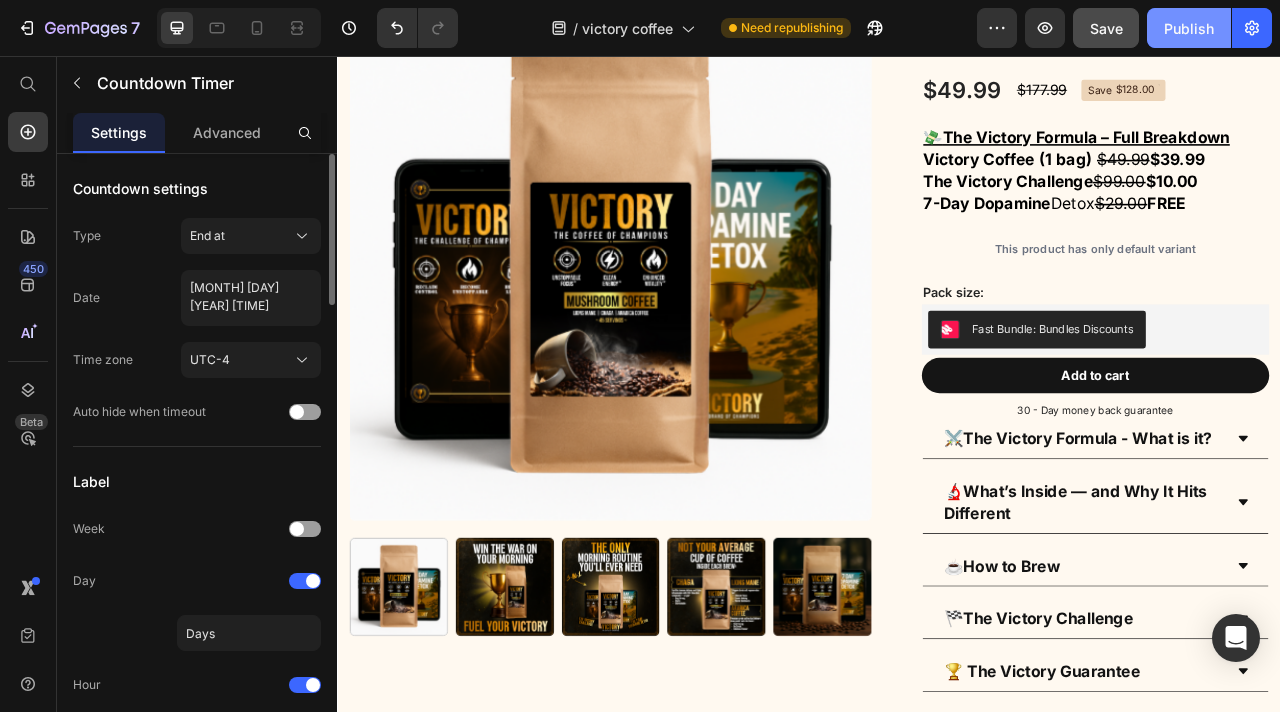 click on "Publish" at bounding box center (1189, 28) 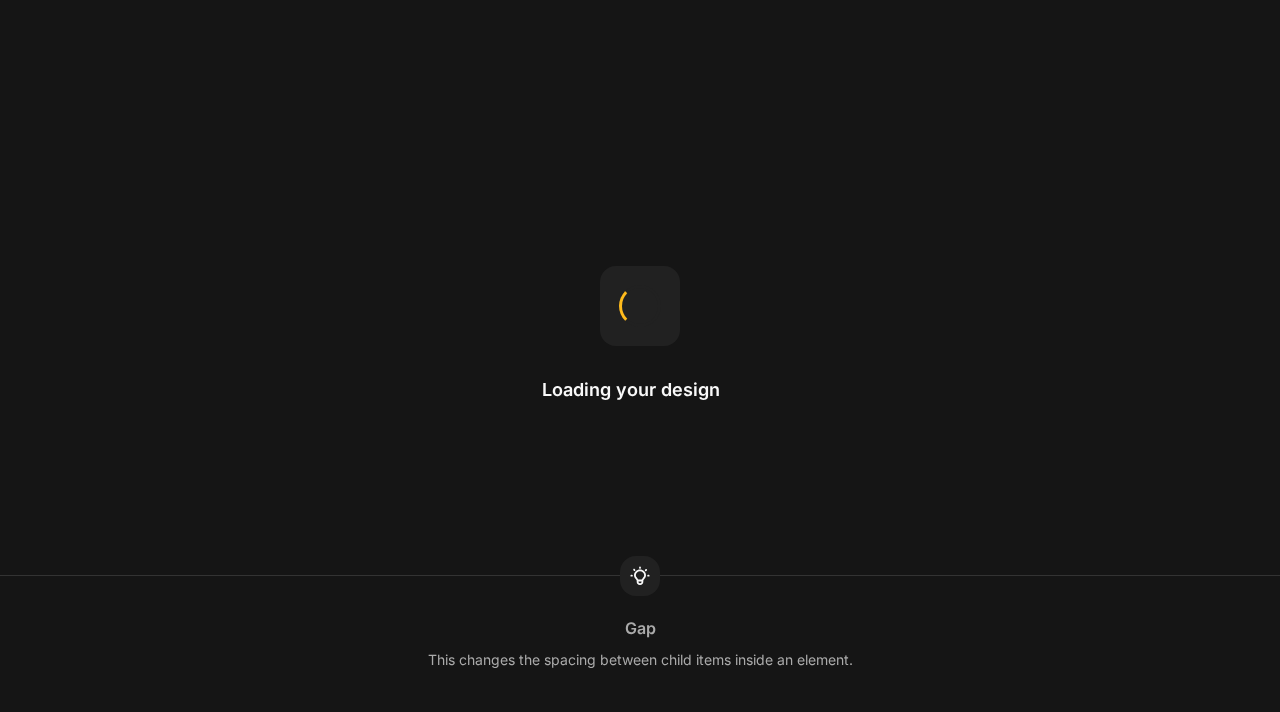 scroll, scrollTop: 0, scrollLeft: 0, axis: both 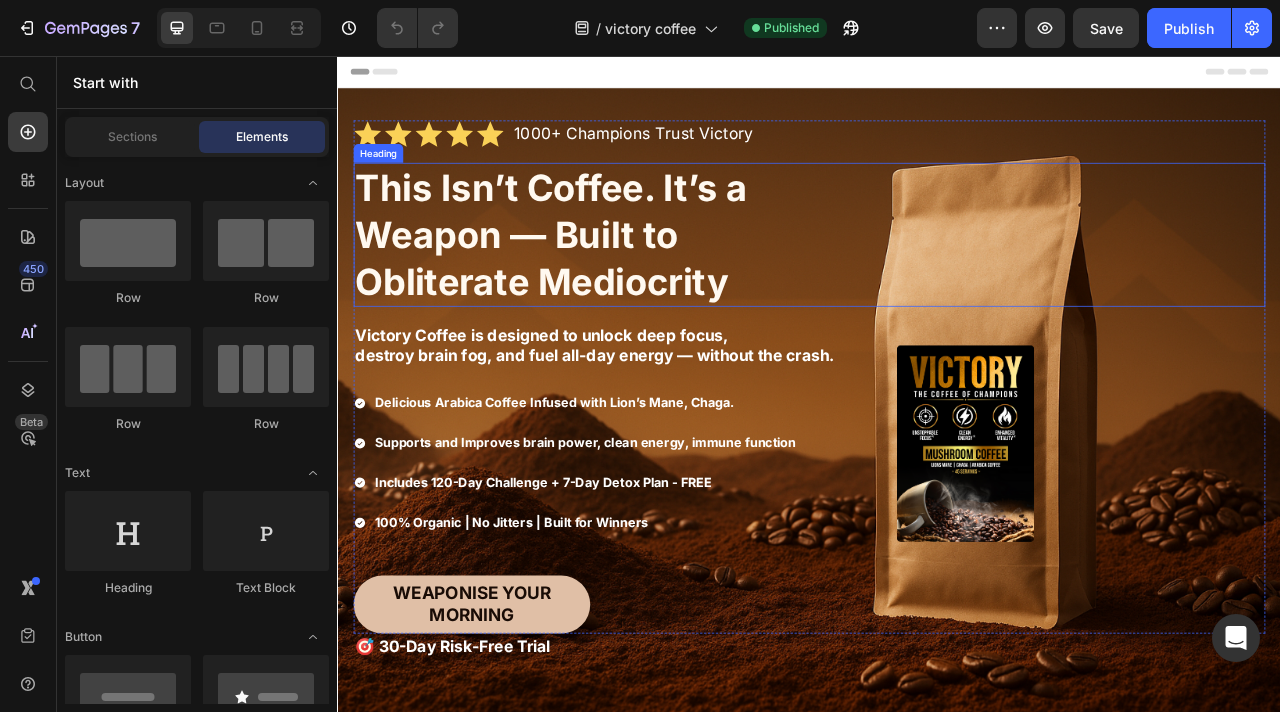 click on "This Isn’t Coffee. It’s a Weapon — Built to Obliterate Mediocrity" at bounding box center (608, 283) 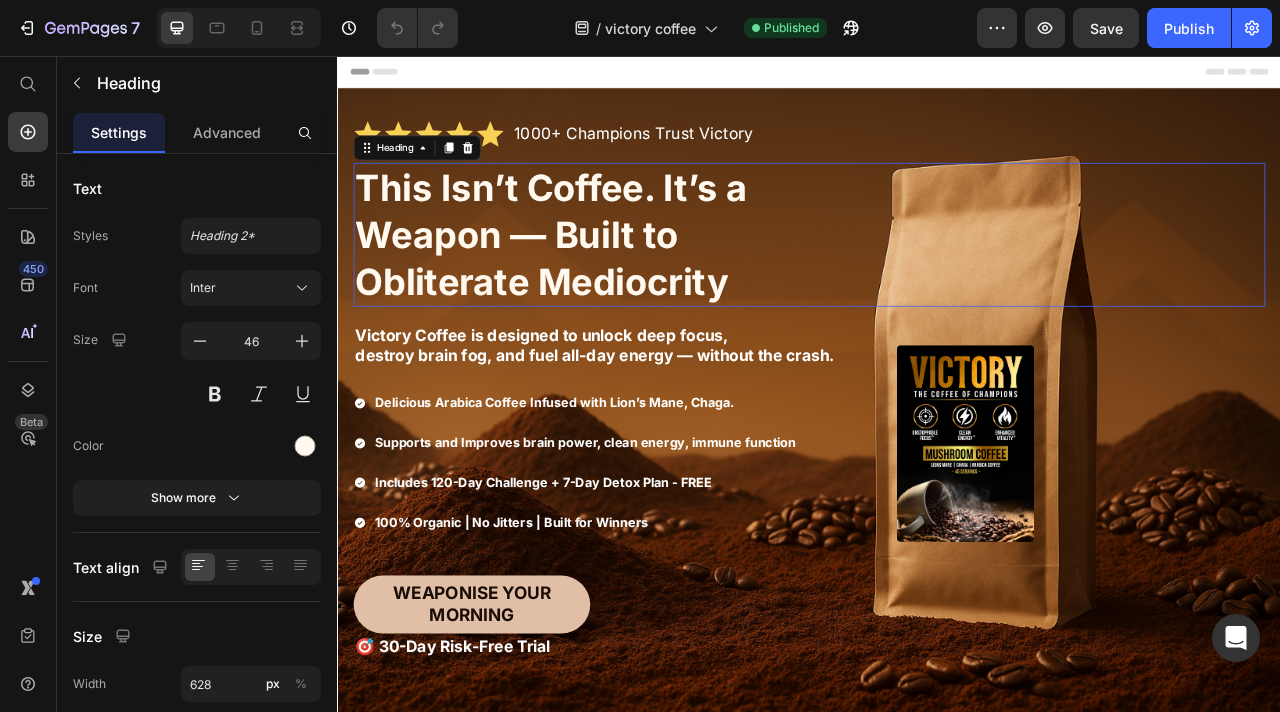 click on "This Isn’t Coffee. It’s a Weapon — Built to Obliterate Mediocrity" at bounding box center (608, 283) 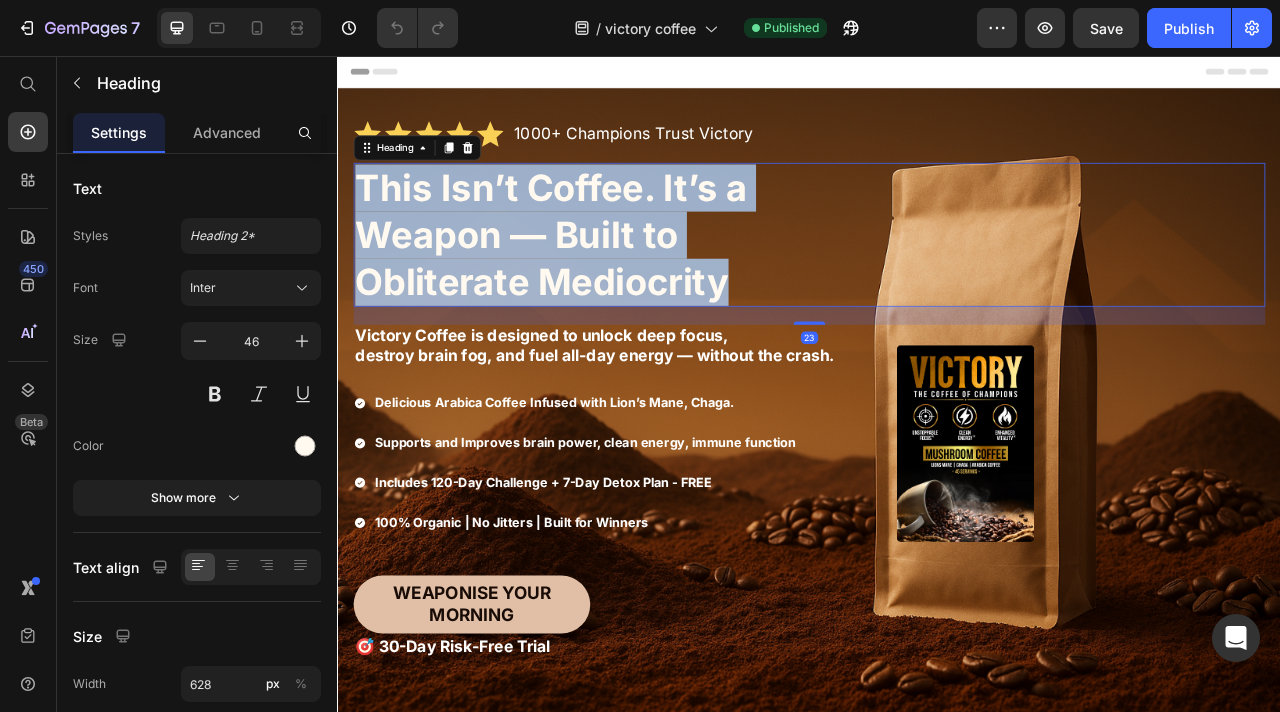 click on "This Isn’t Coffee. It’s a Weapon — Built to Obliterate Mediocrity" at bounding box center (608, 283) 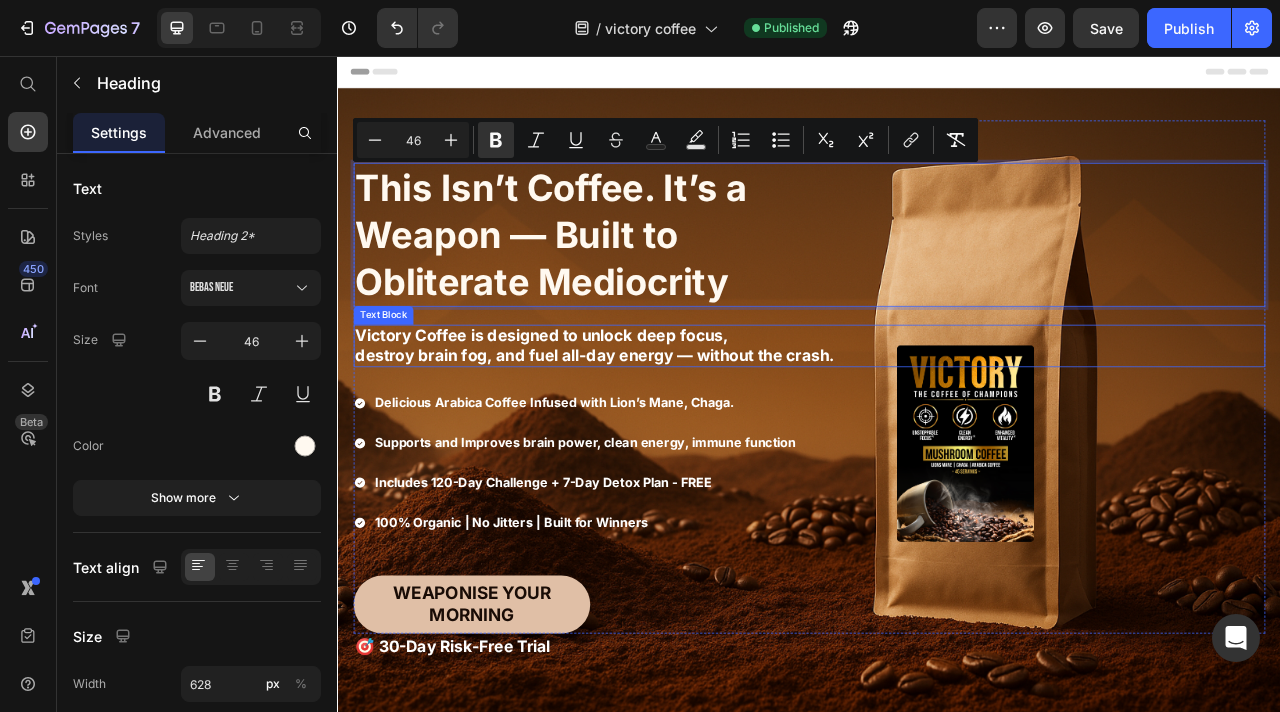 click on "destroy brain fog, and fuel all-day energy — without the crash." at bounding box center [664, 437] 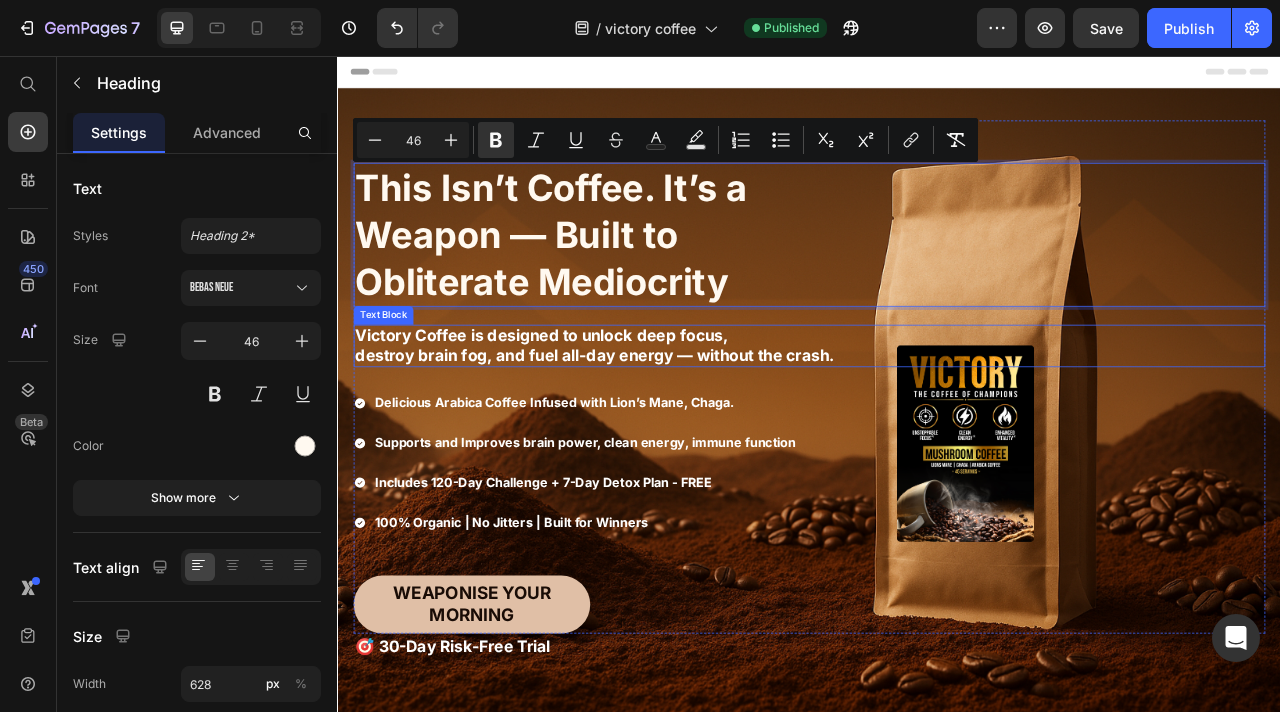 click on "destroy brain fog, and fuel all-day energy — without the crash." at bounding box center [664, 437] 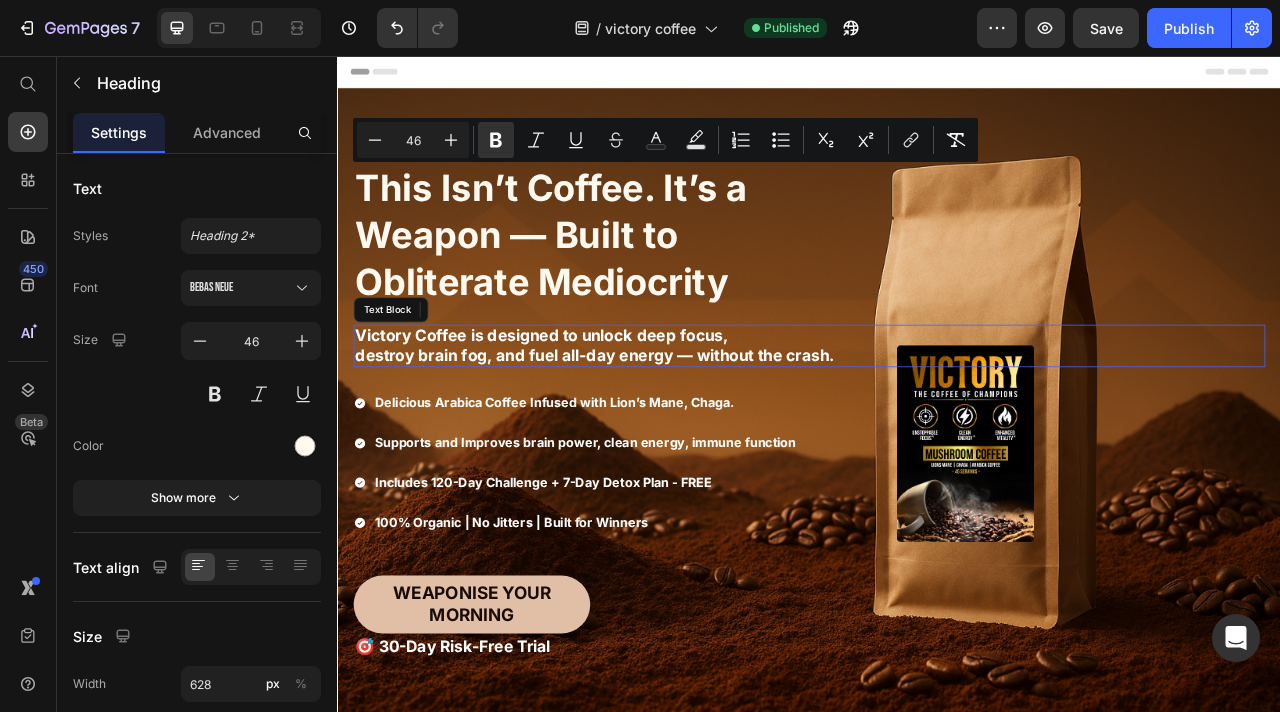 click on "destroy brain fog, and fuel all-day energy — without the crash." at bounding box center (664, 437) 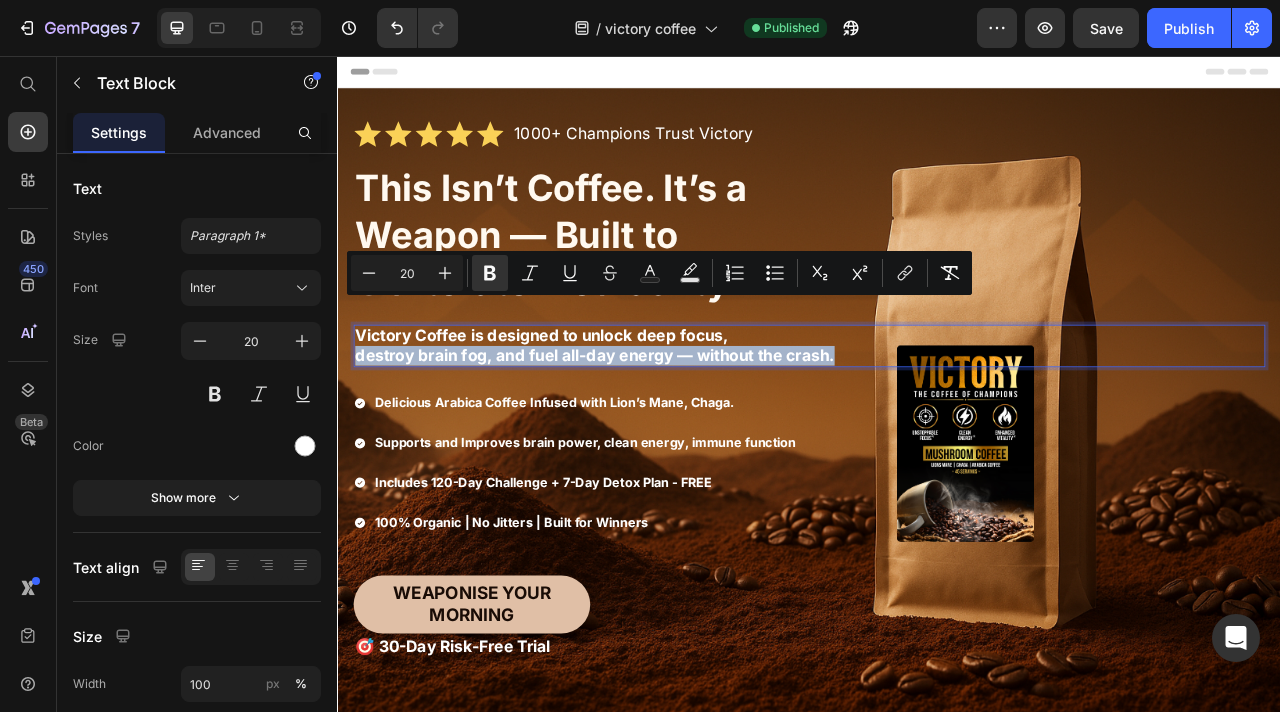 click on "destroy brain fog, and fuel all-day energy — without the crash." at bounding box center [664, 437] 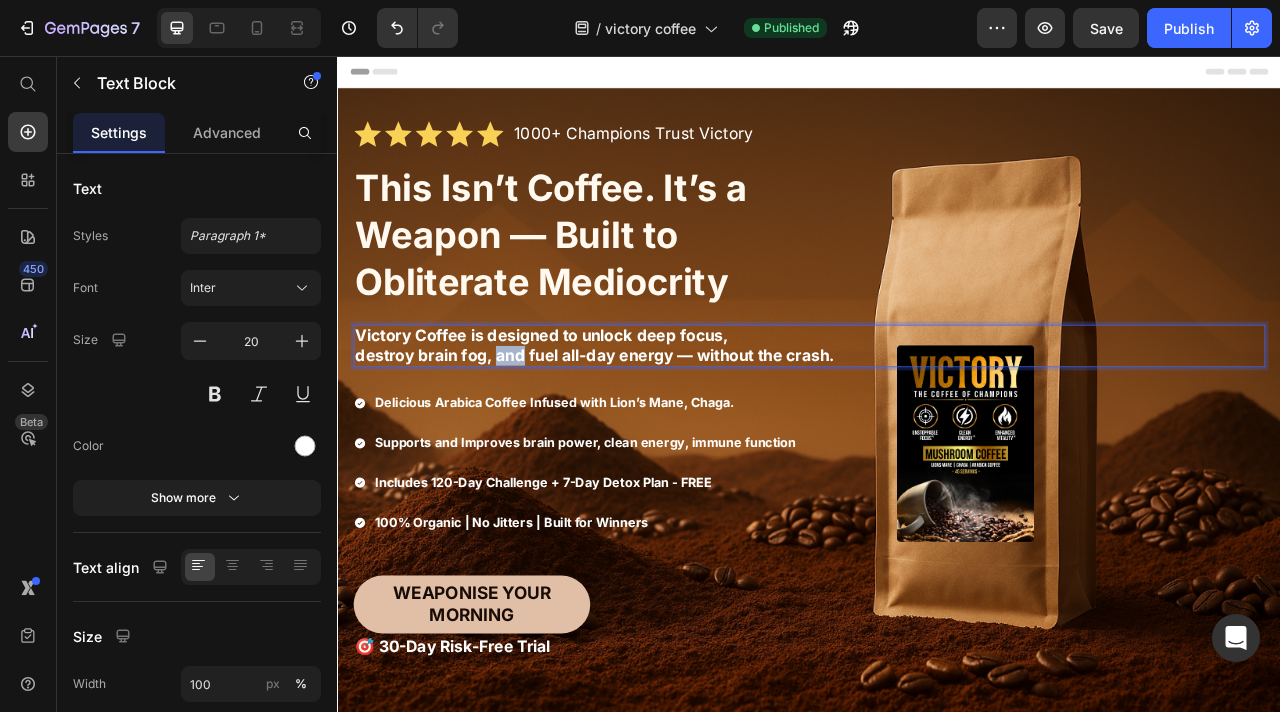 click on "destroy brain fog, and fuel all-day energy — without the crash." at bounding box center (664, 437) 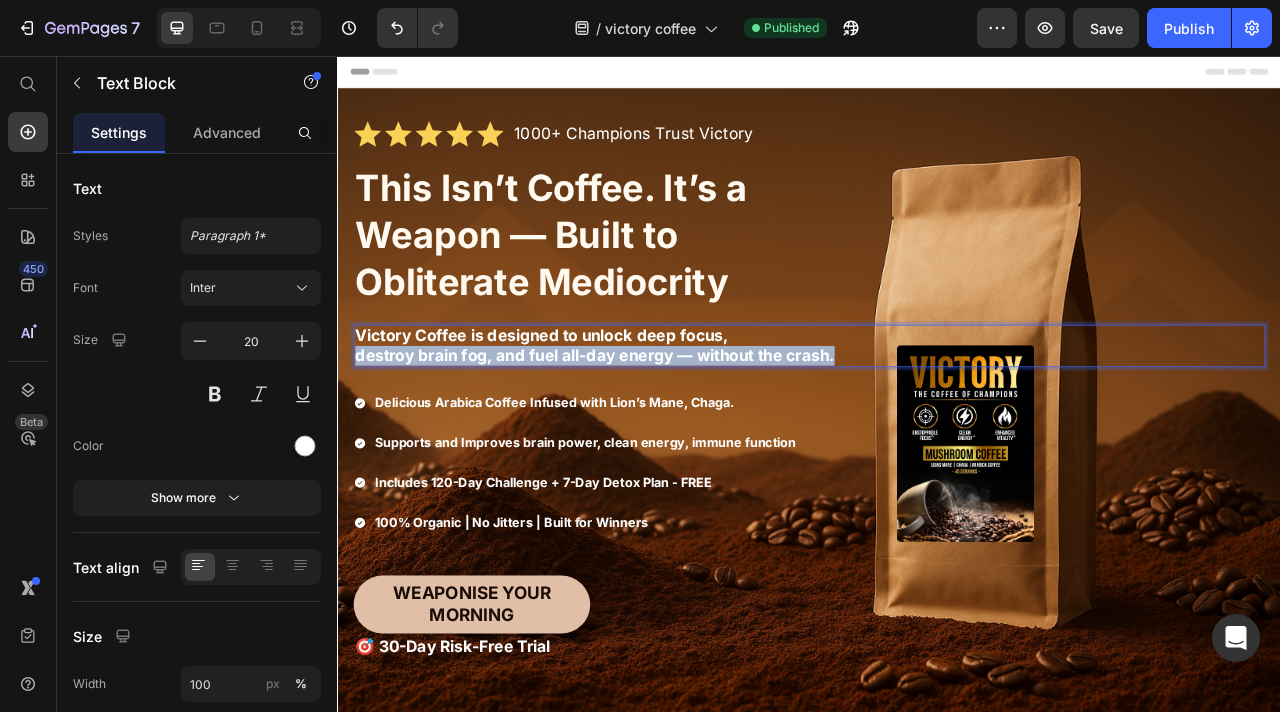 click on "destroy brain fog, and fuel all-day energy — without the crash." at bounding box center [664, 437] 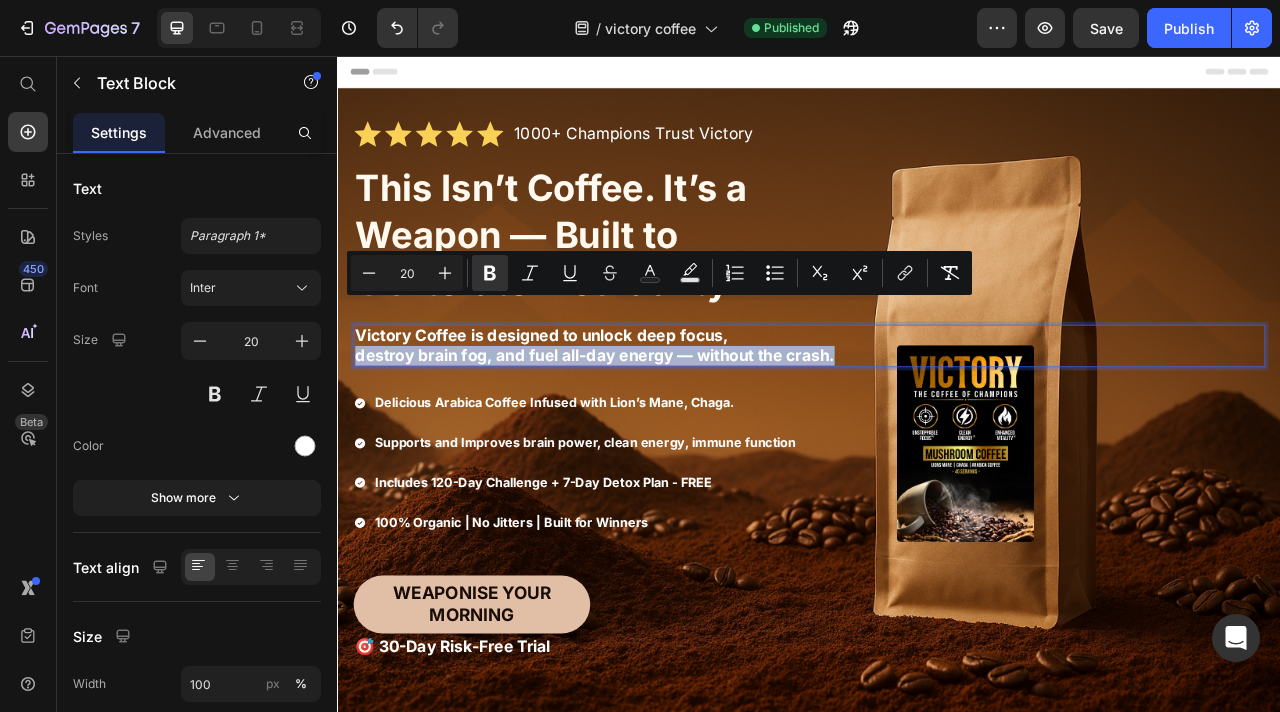 click on "destroy brain fog, and fuel all-day energy — without the crash." at bounding box center (664, 437) 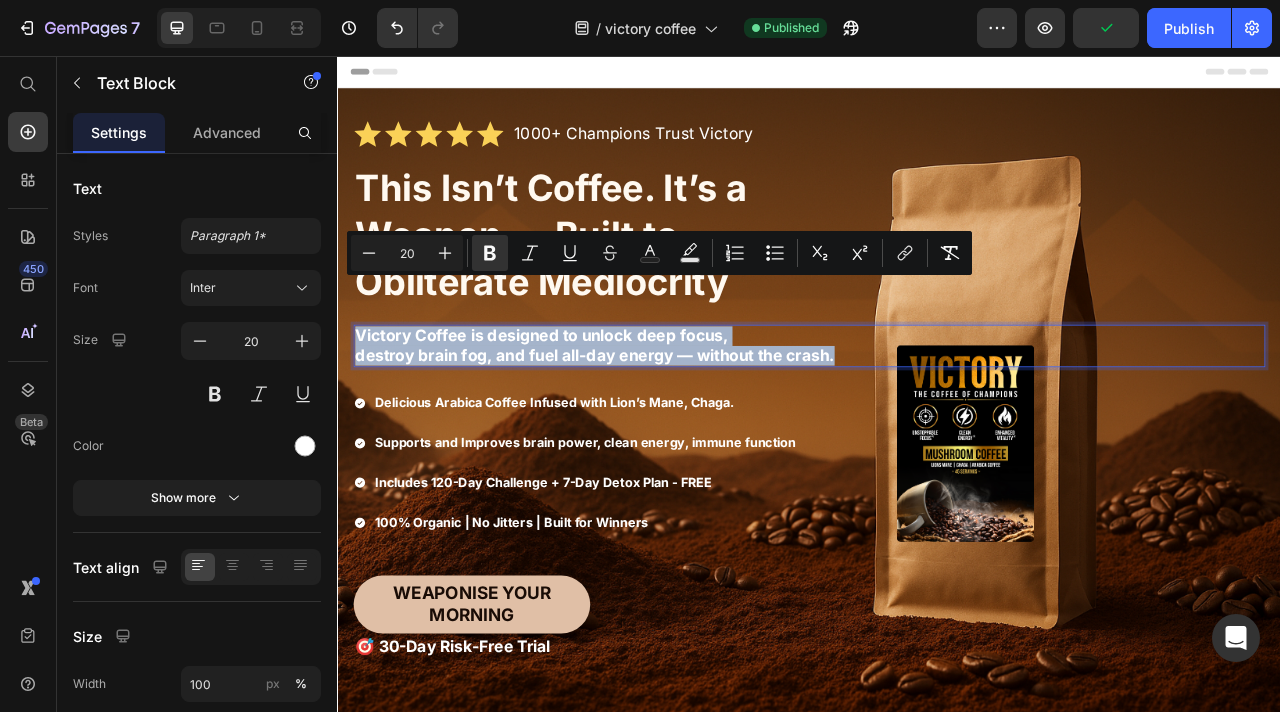 drag, startPoint x: 982, startPoint y: 374, endPoint x: 359, endPoint y: 350, distance: 623.4621 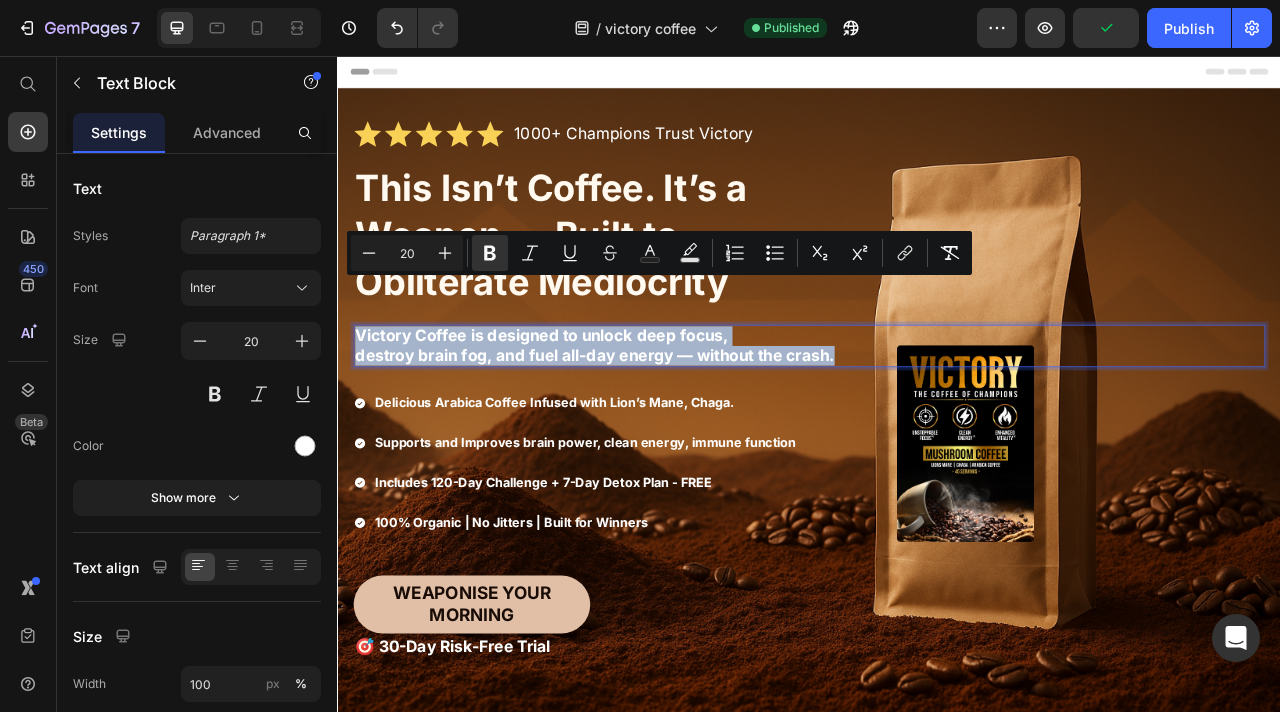 click on "Victory Coffee is designed to unlock deep focus,  destroy brain fog, and fuel all-day energy — without the crash." at bounding box center (937, 425) 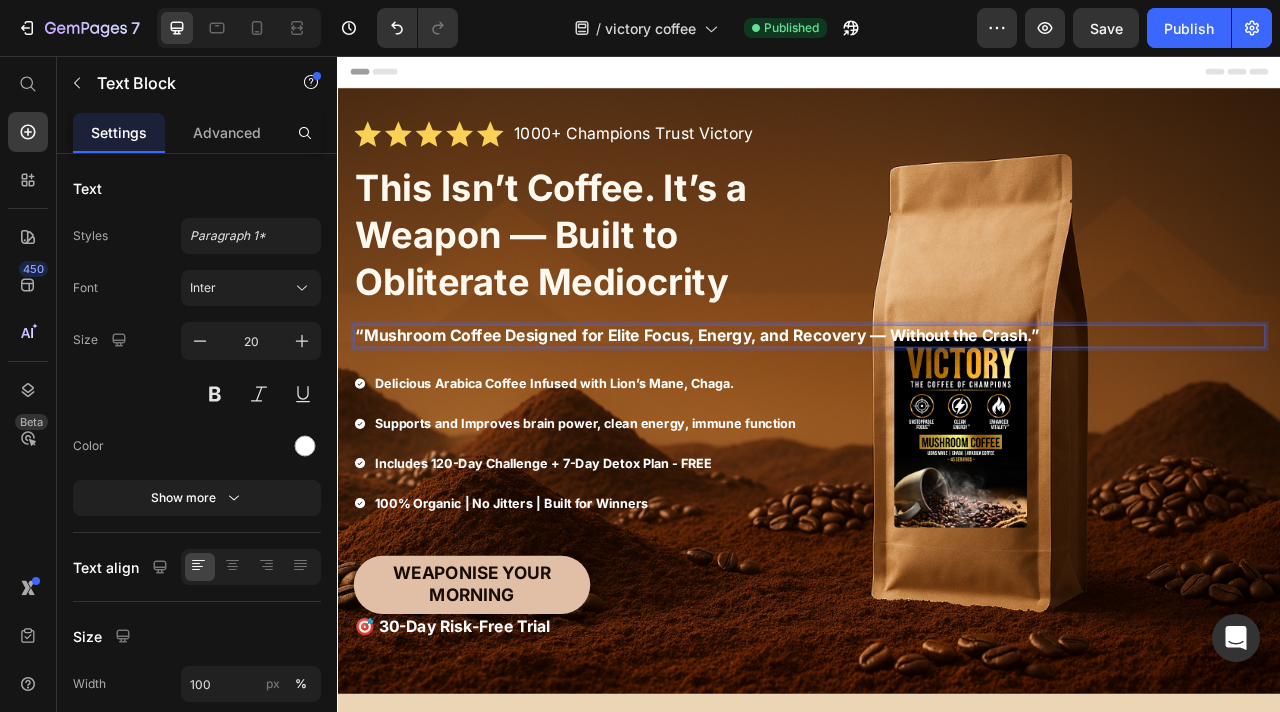 click on "“Mushroom Coffee Designed for Elite Focus, Energy, and Recovery — Without the Crash.”" at bounding box center (794, 412) 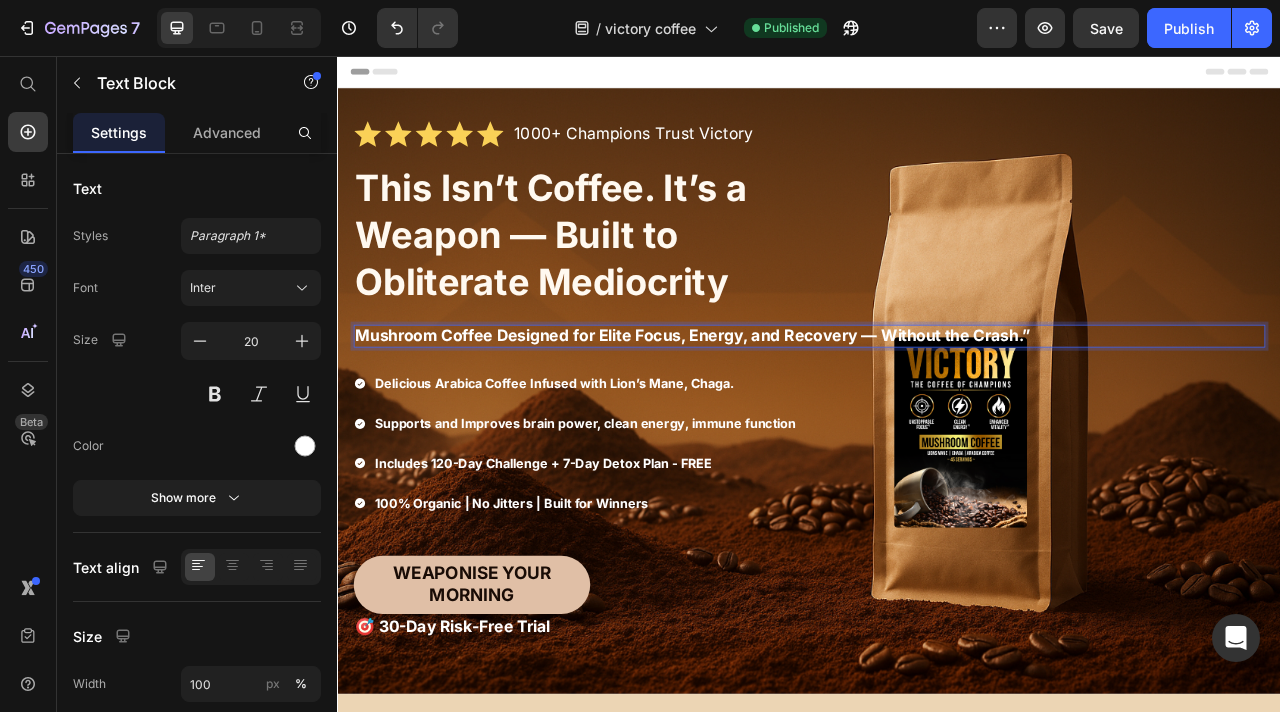click on "Mushroom Coffee Designed for Elite Focus, Energy, and Recovery — Without the Crash.”" at bounding box center [937, 412] 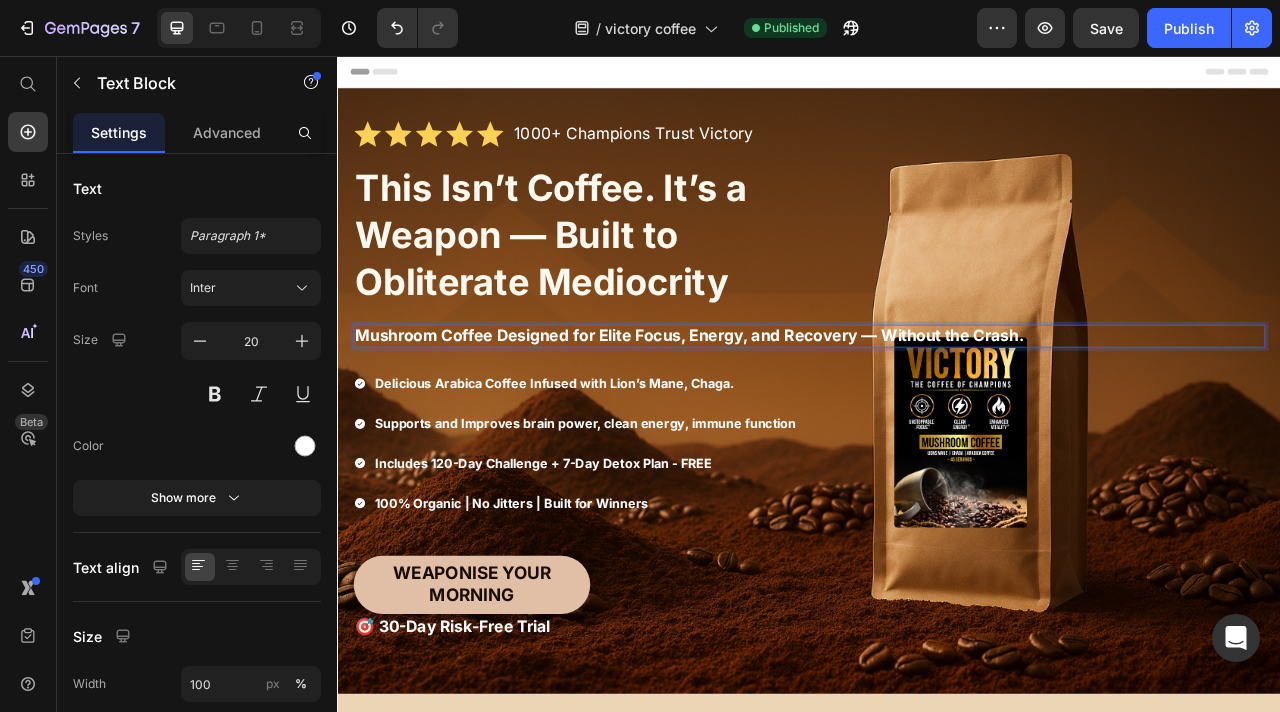 click on "Mushroom Coffee Designed for Elite Focus, Energy, and Recovery — Without the Crash." at bounding box center [784, 412] 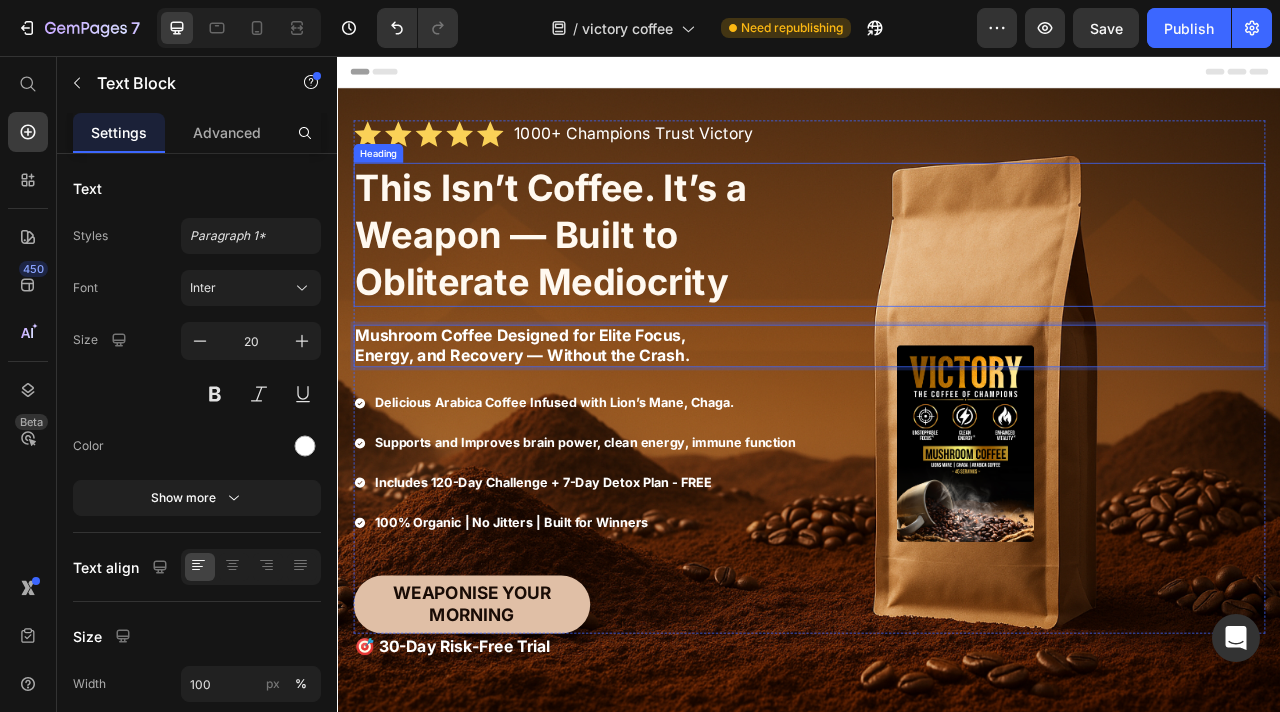 click on "This Isn’t Coffee. It’s a Weapon — Built to Obliterate Mediocrity" at bounding box center (608, 283) 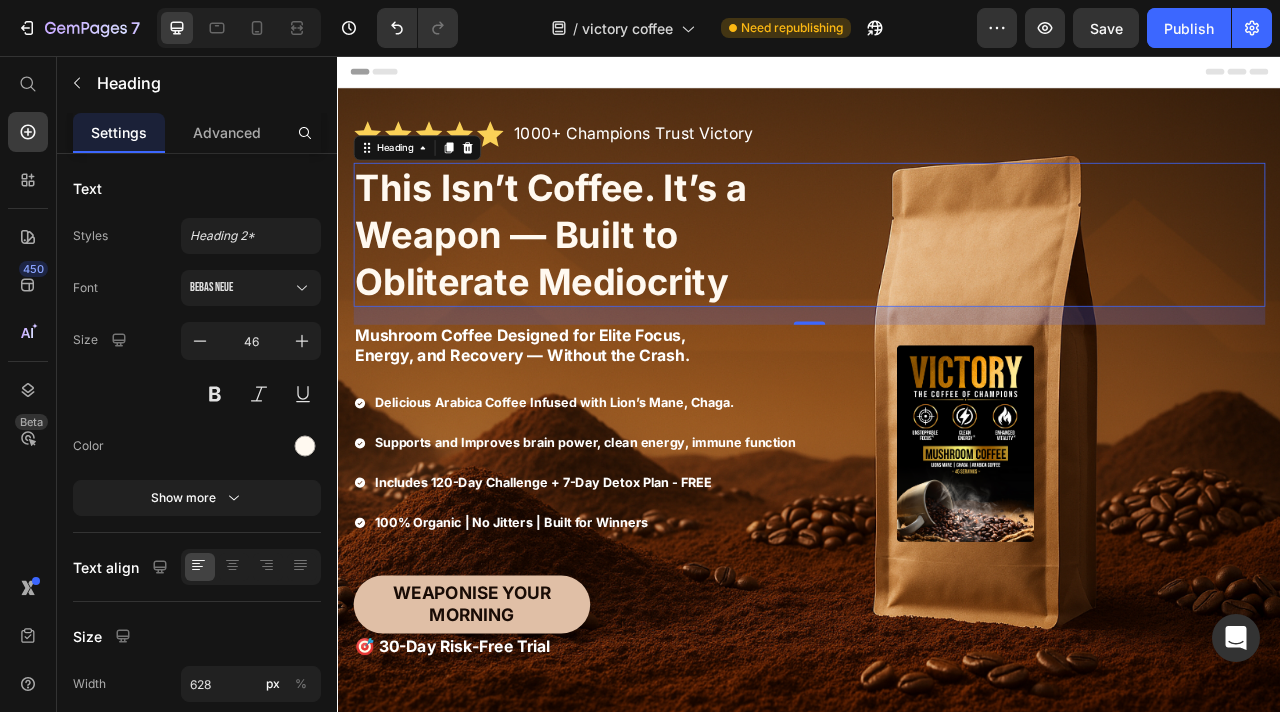 click on "This Isn’t Coffee. It’s a Weapon — Built to Obliterate Mediocrity" at bounding box center (608, 283) 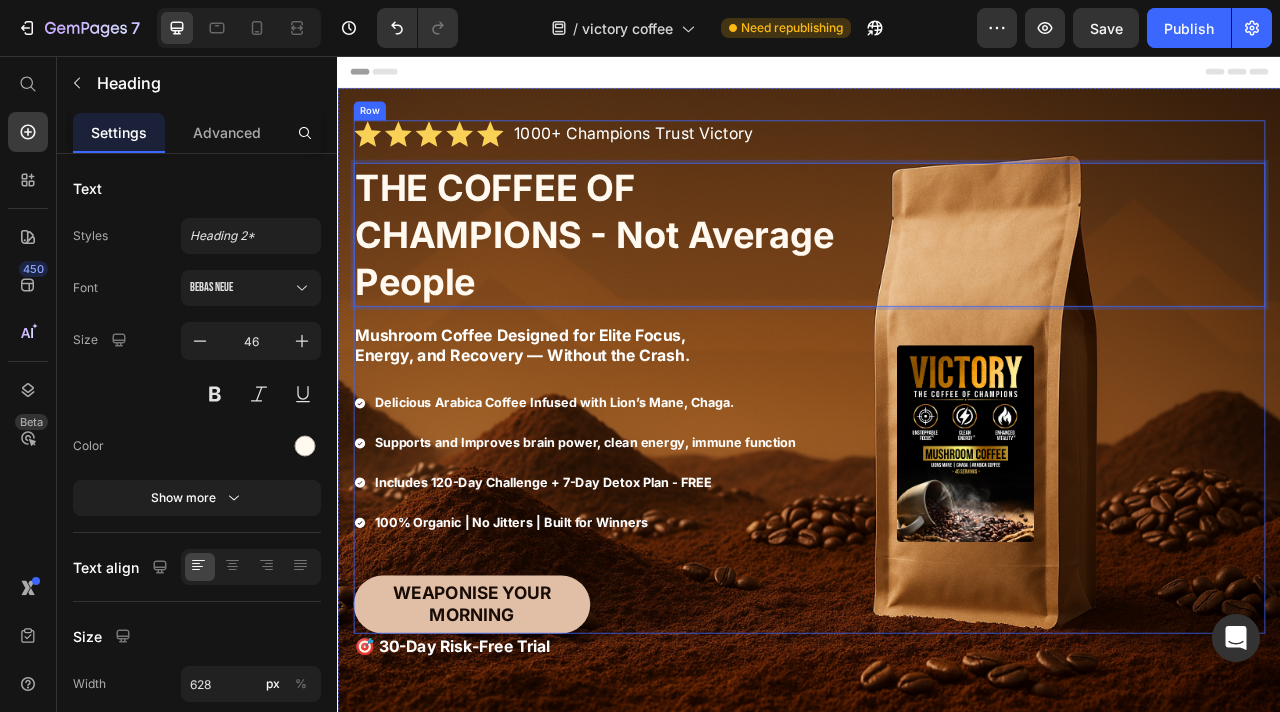 click on "Icon
Icon
Icon
Icon
Icon Icon List 1000+ Champions Trust Victory Text Block Row THE COFFEE OF CHAMPIONS - Not Average  People Heading   23 Mushroom Coffee Designed for Elite Focus,  Energy, and Recovery — Without the Crash. Text Block Delicious Arabica Coffee Infused with Lion’s Mane, Chaga. Supports and Improves brain power, clean energy, immune function Includes 120-Day Challenge + 7-Day Detox Plan - FREE 100% Organic | No Jitters | Built for Winners Item List Weaponise your morning Button" at bounding box center [937, 464] 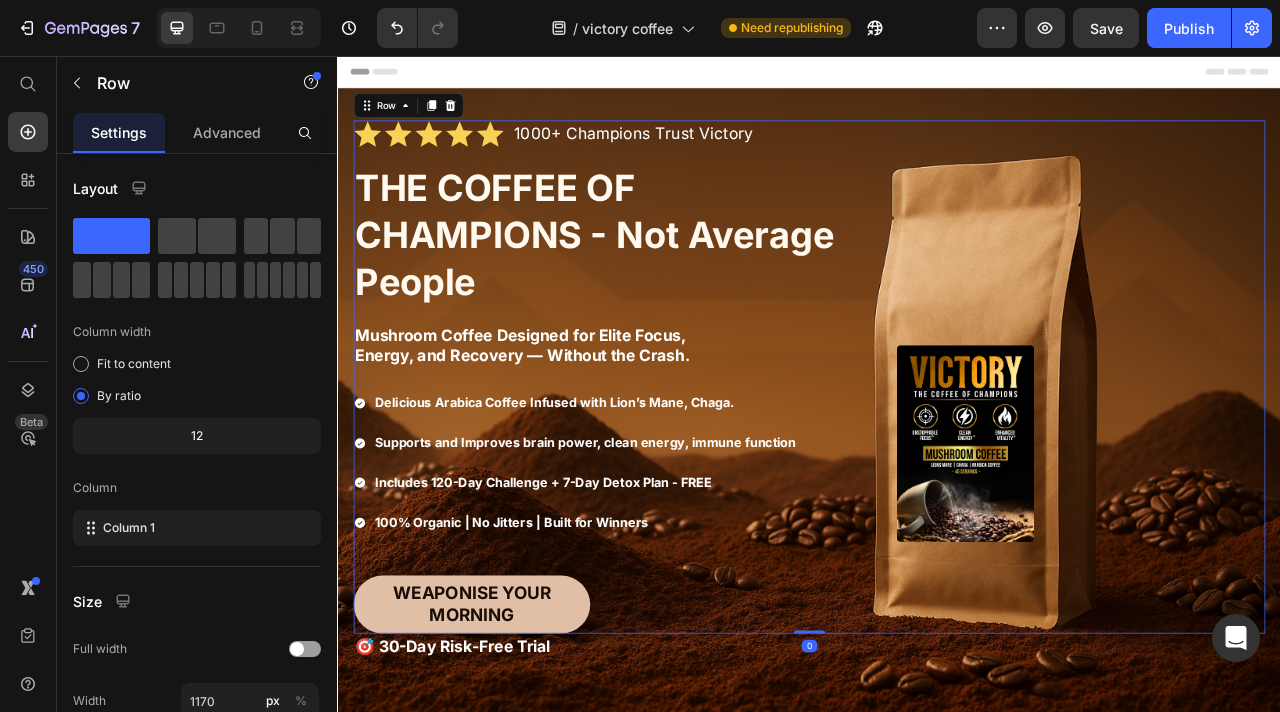 click on "⁠⁠⁠⁠⁠⁠⁠ THE COFFEE OF CHAMPIONS - Not Average  People" at bounding box center (671, 283) 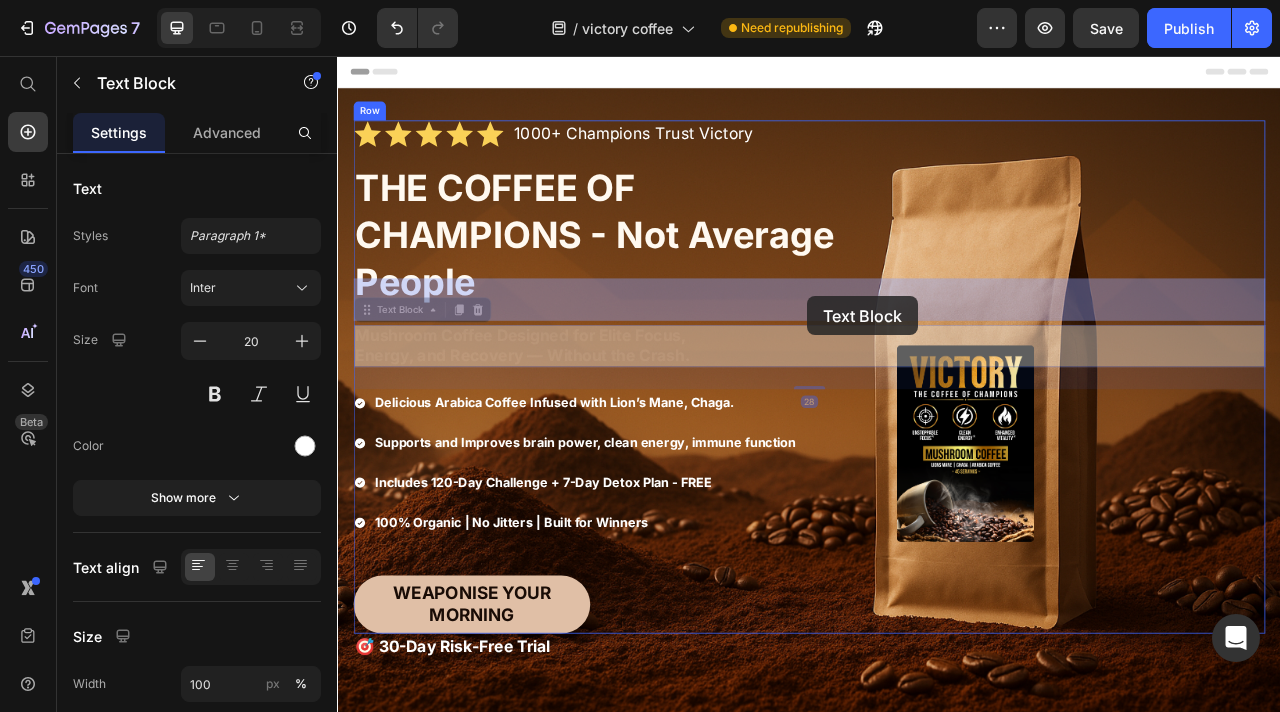 drag, startPoint x: 947, startPoint y: 339, endPoint x: 935, endPoint y: 362, distance: 25.942244 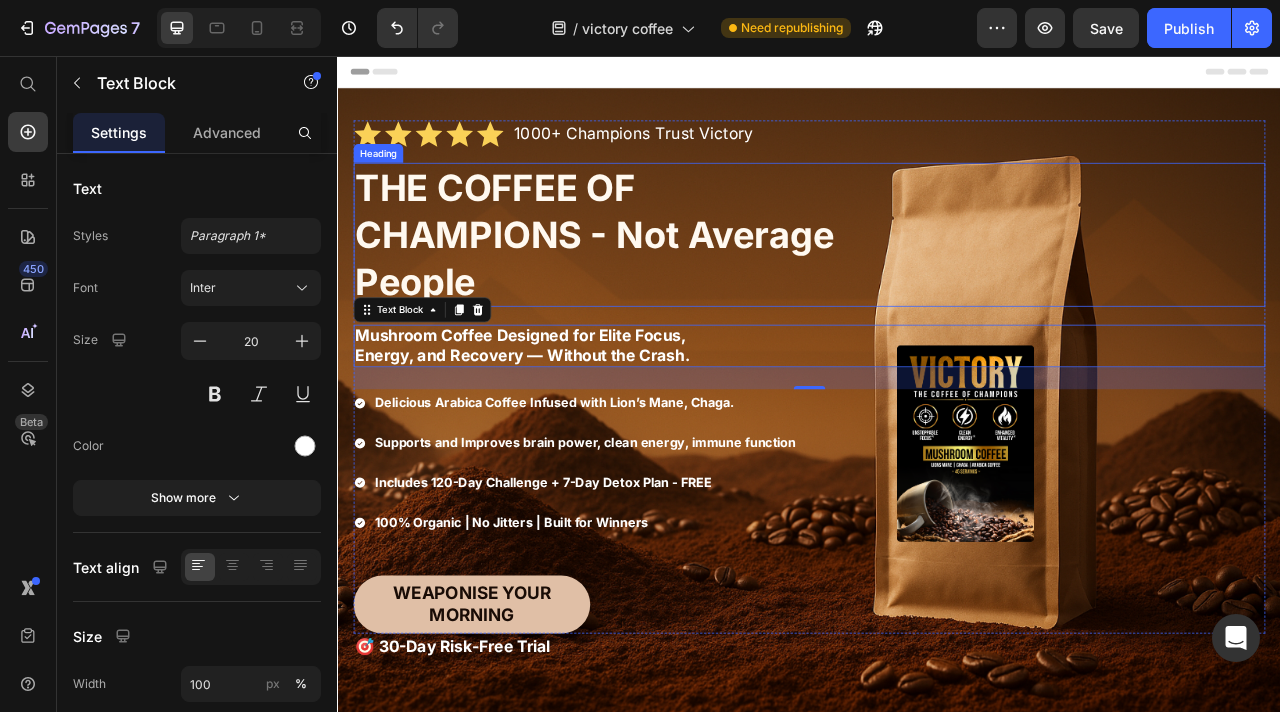 click on "⁠⁠⁠⁠⁠⁠⁠ THE COFFEE OF CHAMPIONS - Not Average  People" at bounding box center [671, 283] 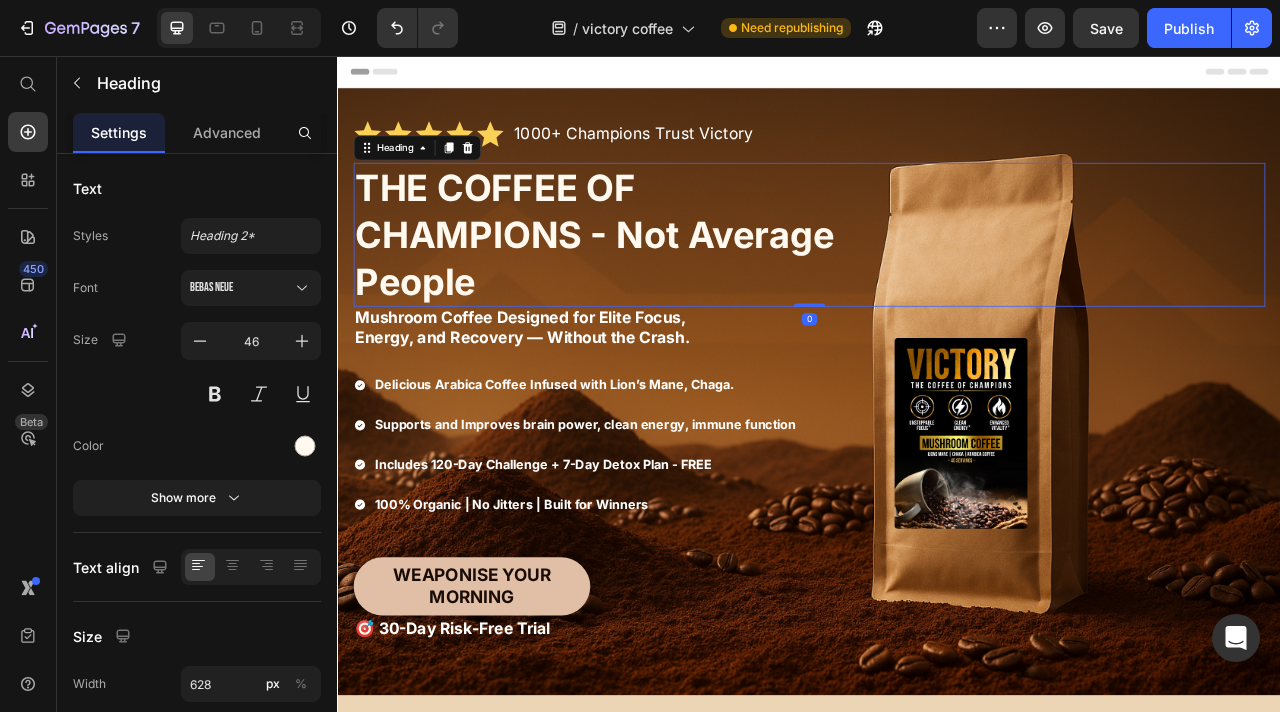 drag, startPoint x: 937, startPoint y: 336, endPoint x: 937, endPoint y: 240, distance: 96 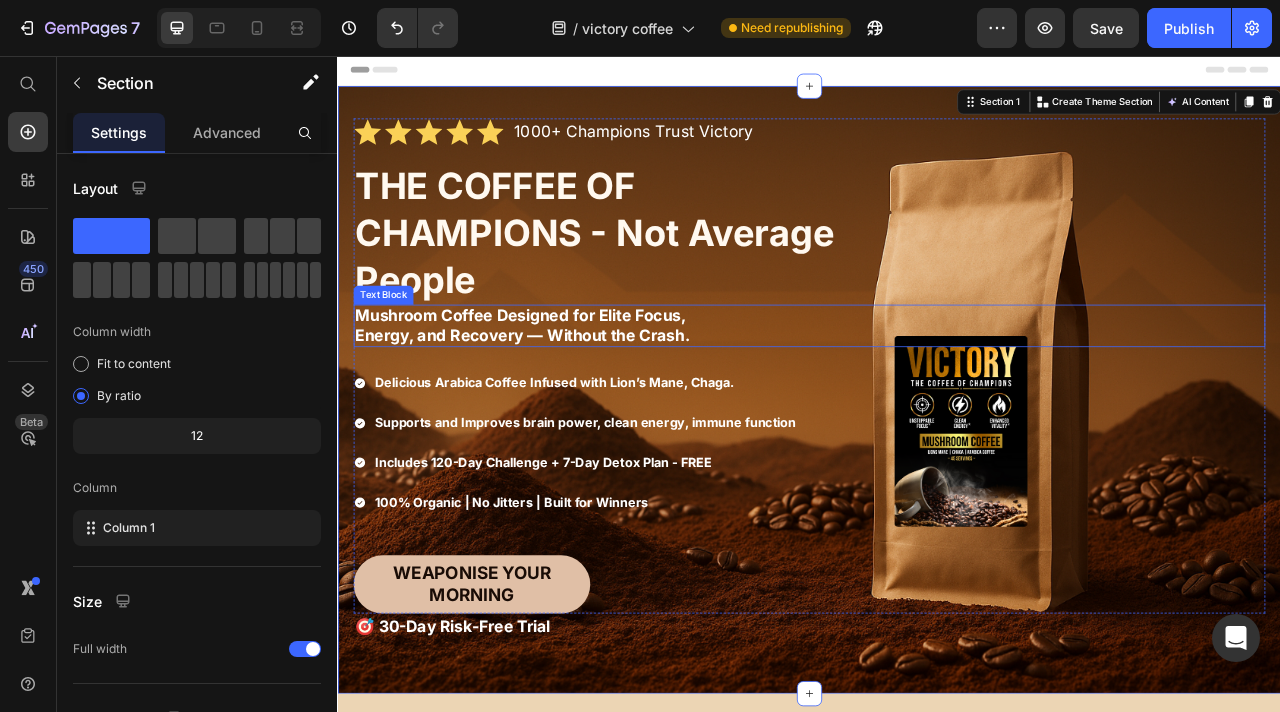 scroll, scrollTop: 0, scrollLeft: 0, axis: both 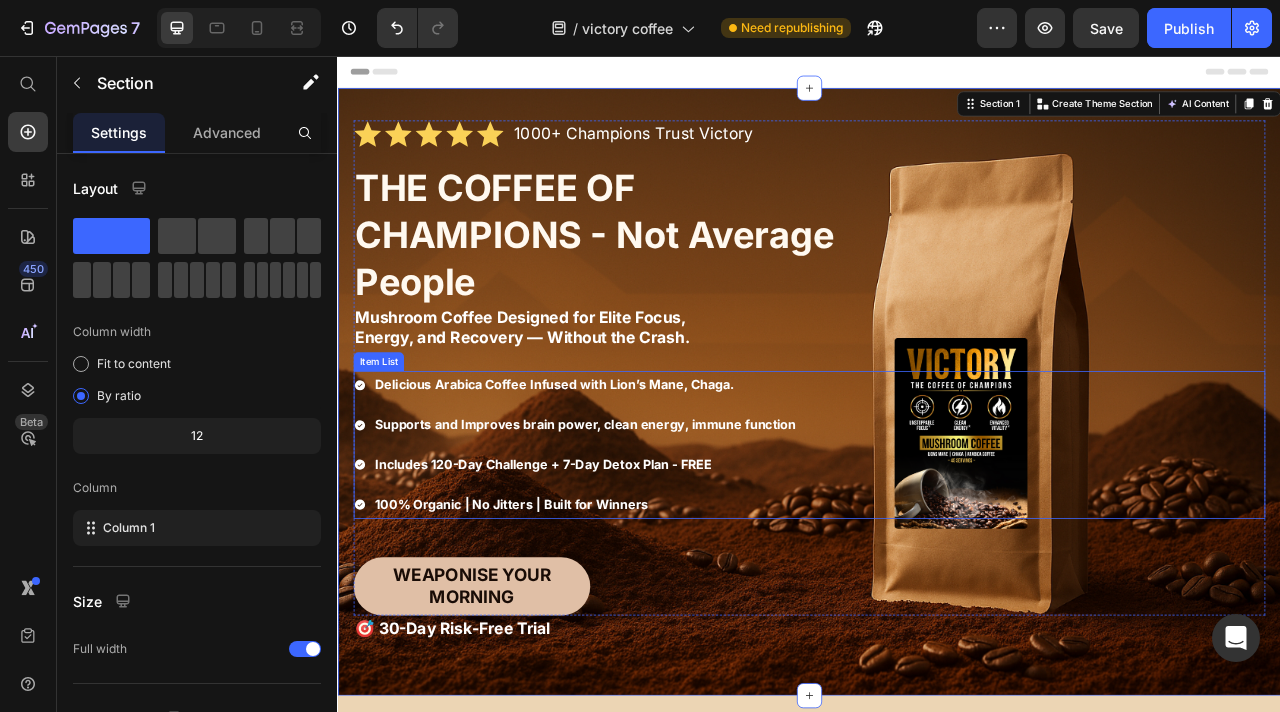 click on "Delicious Arabica Coffee Infused with Lion’s Mane, Chaga." at bounding box center (612, 474) 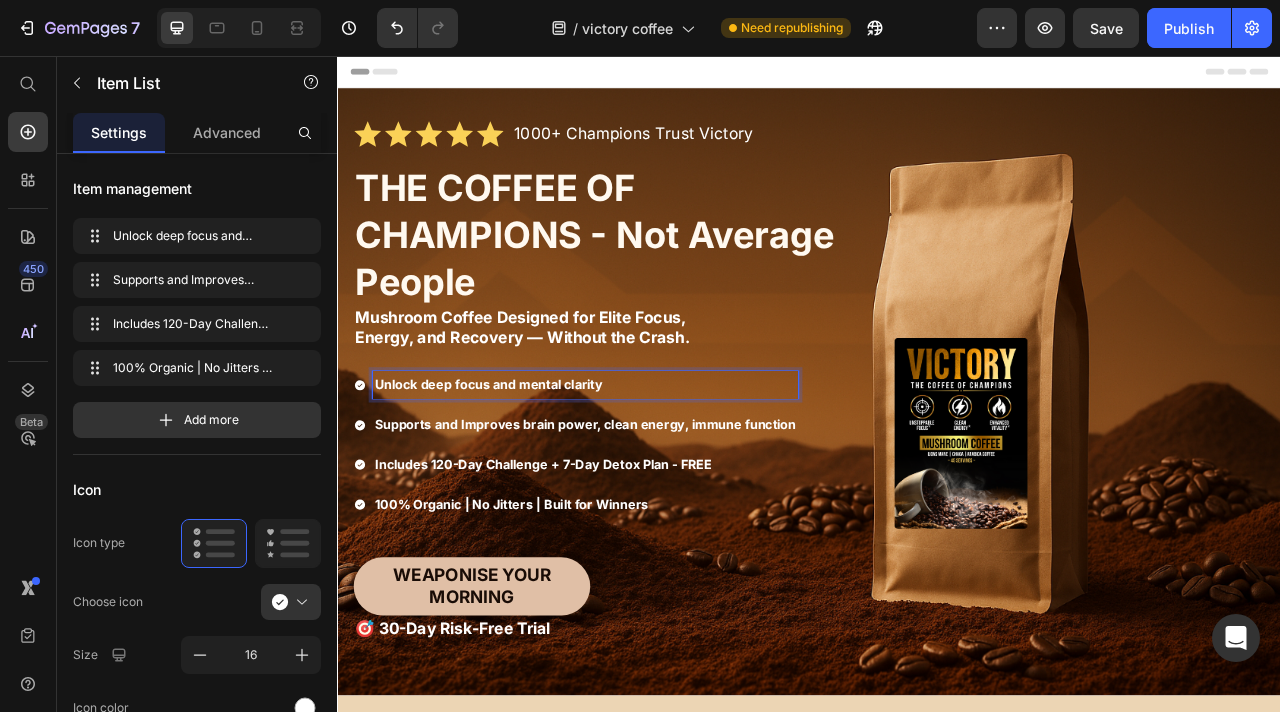 click on "Supports and Improves brain power, clean energy, immune function" at bounding box center [652, 525] 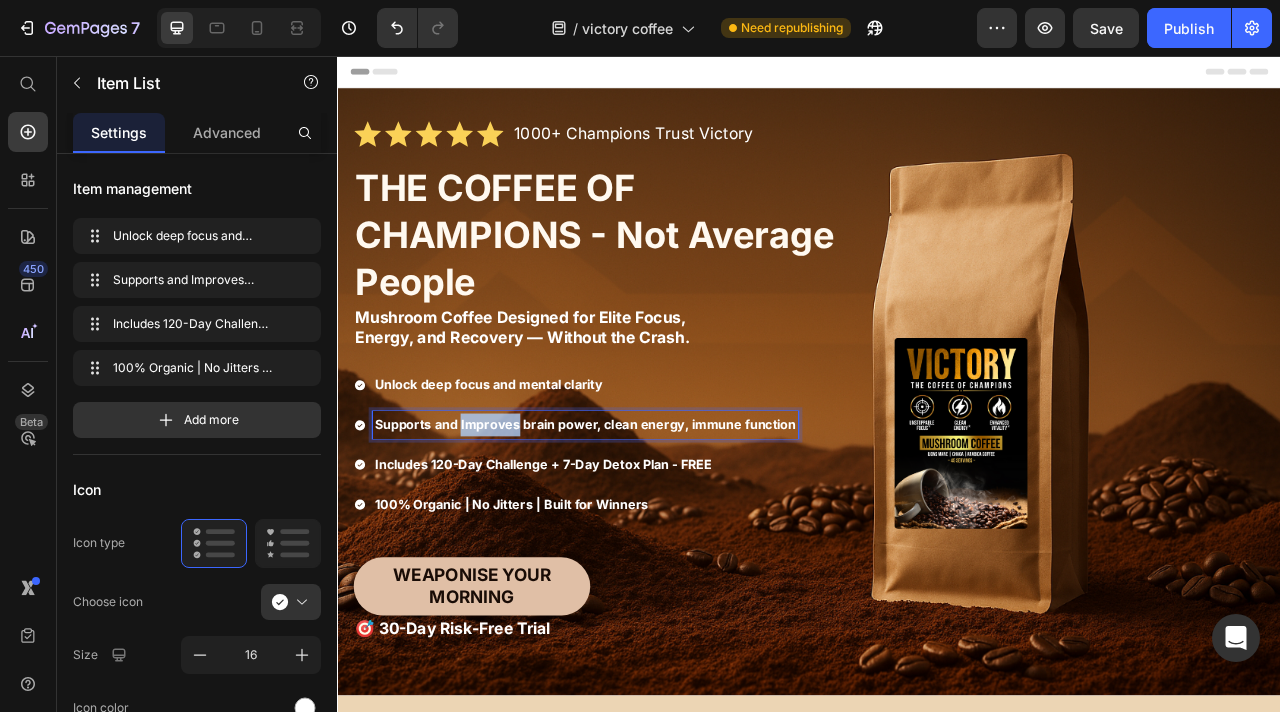 click on "Supports and Improves brain power, clean energy, immune function" at bounding box center [652, 525] 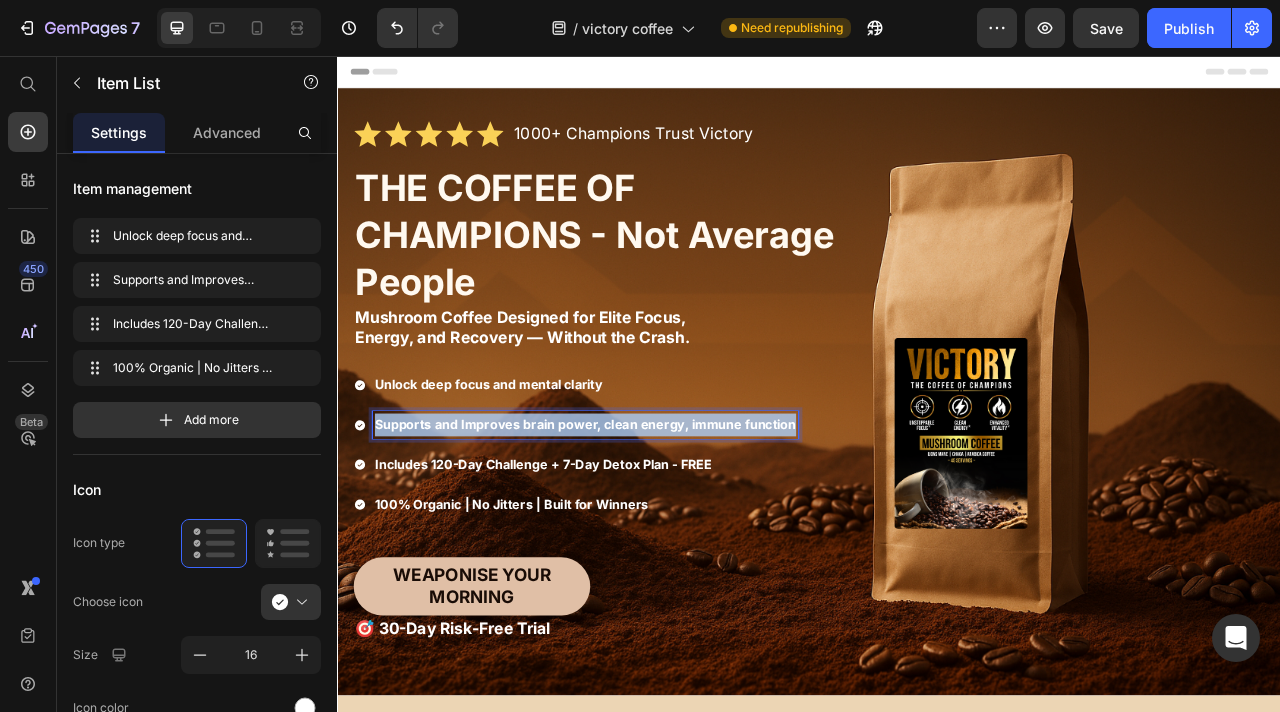 click on "Supports and Improves brain power, clean energy, immune function" at bounding box center [652, 525] 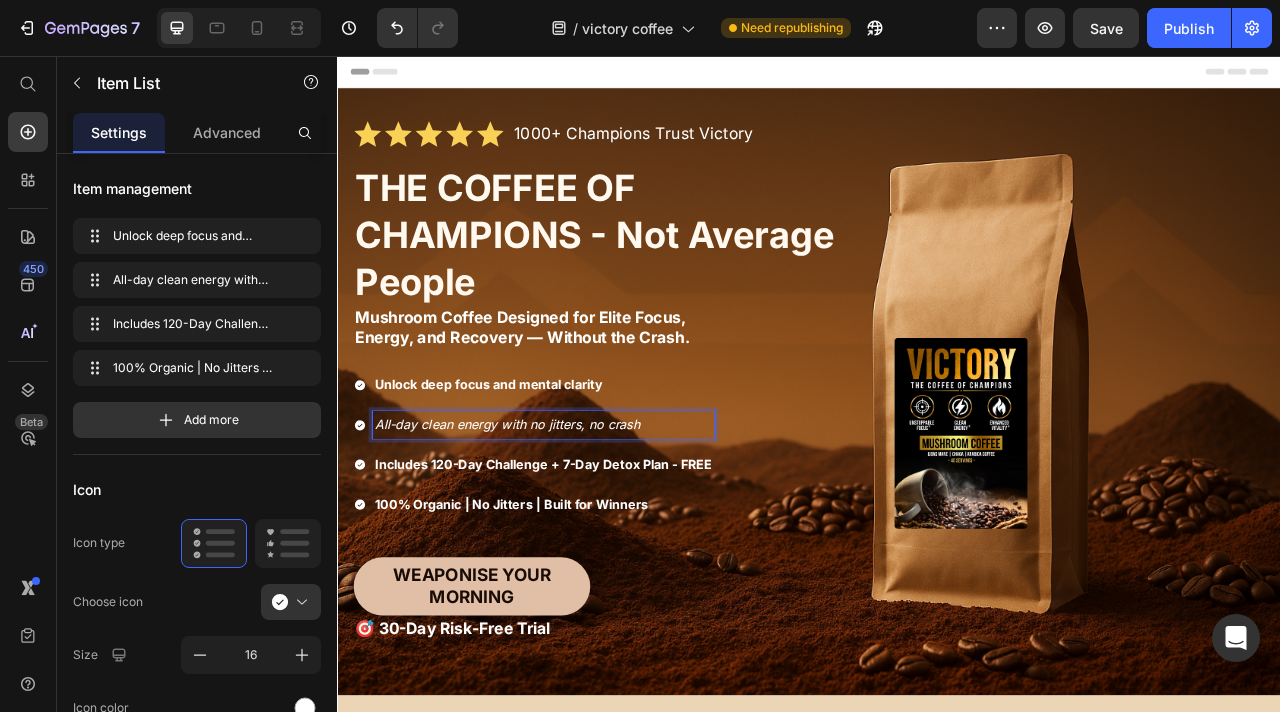 click on "All-day clean energy with no jitters, no crash" at bounding box center [552, 525] 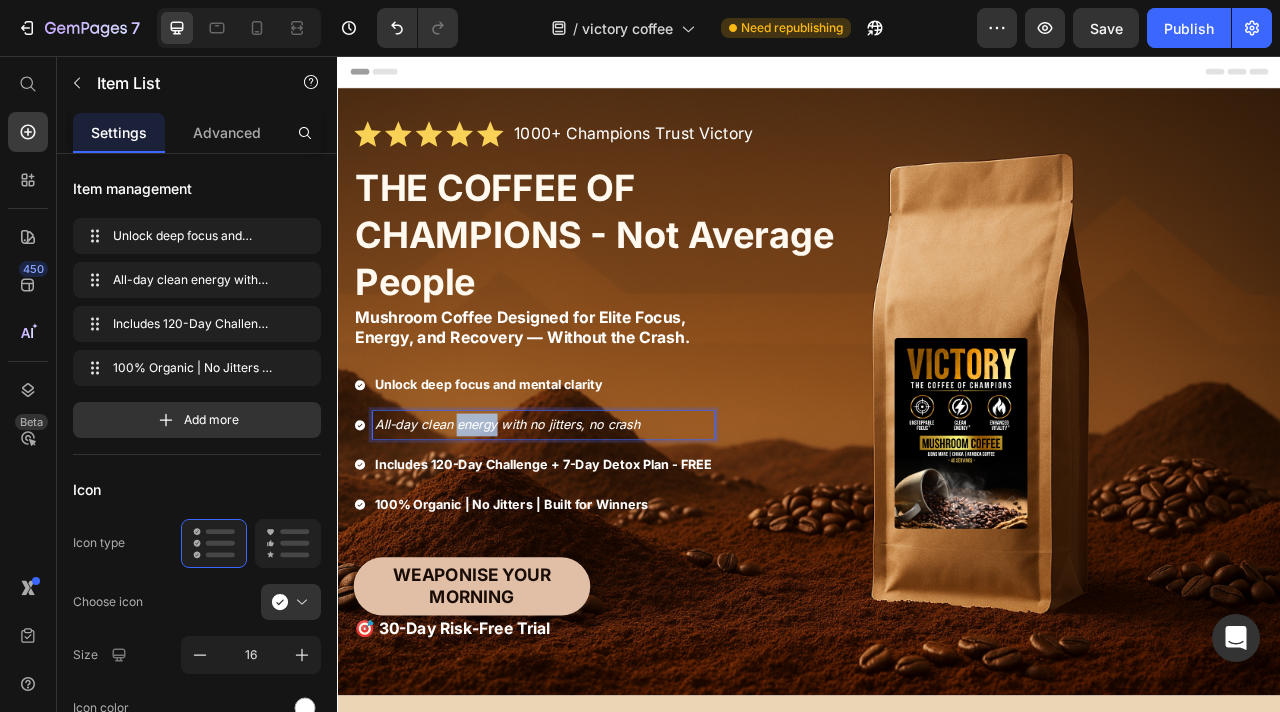 click on "All-day clean energy with no jitters, no crash" at bounding box center (552, 525) 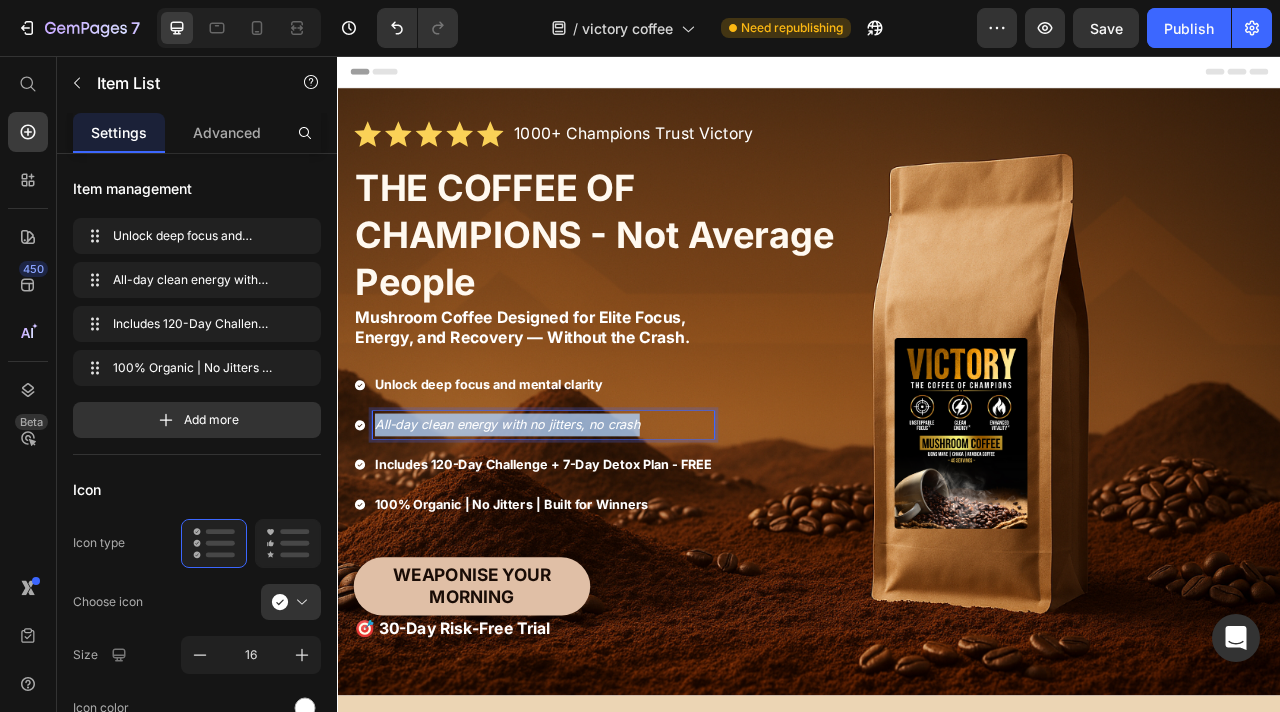 click on "All-day clean energy with no jitters, no crash" at bounding box center (552, 525) 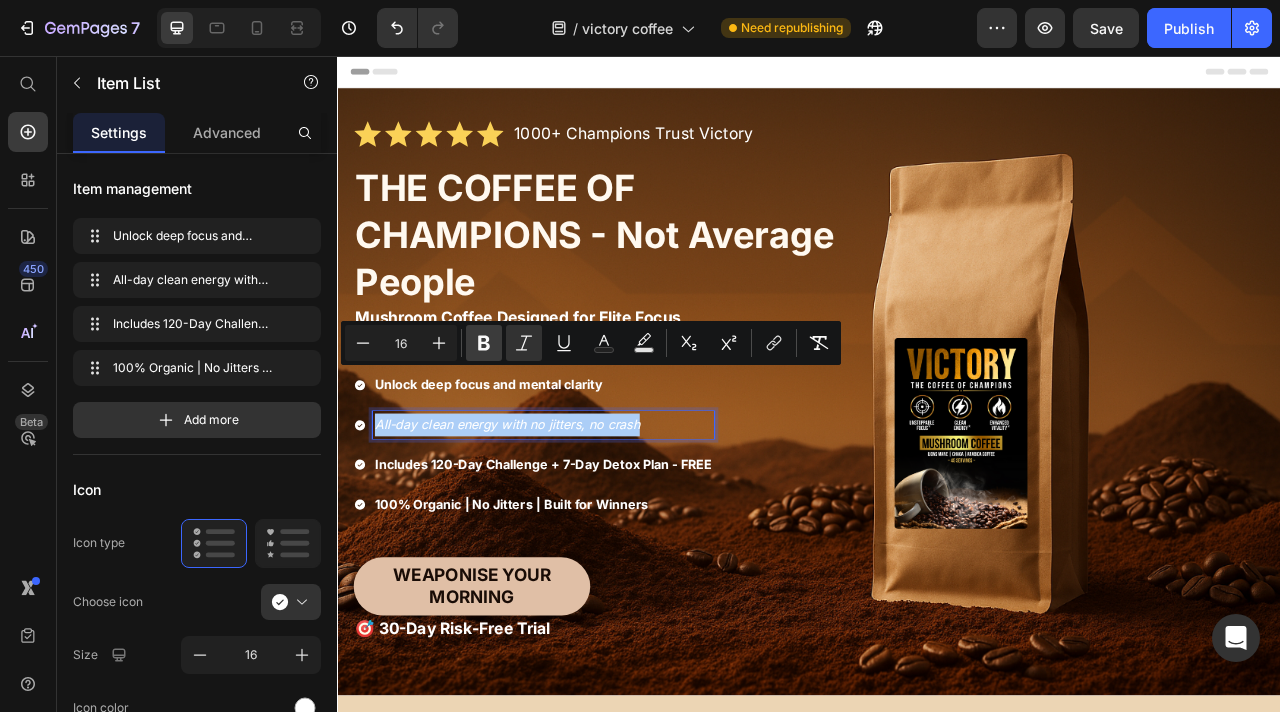 click 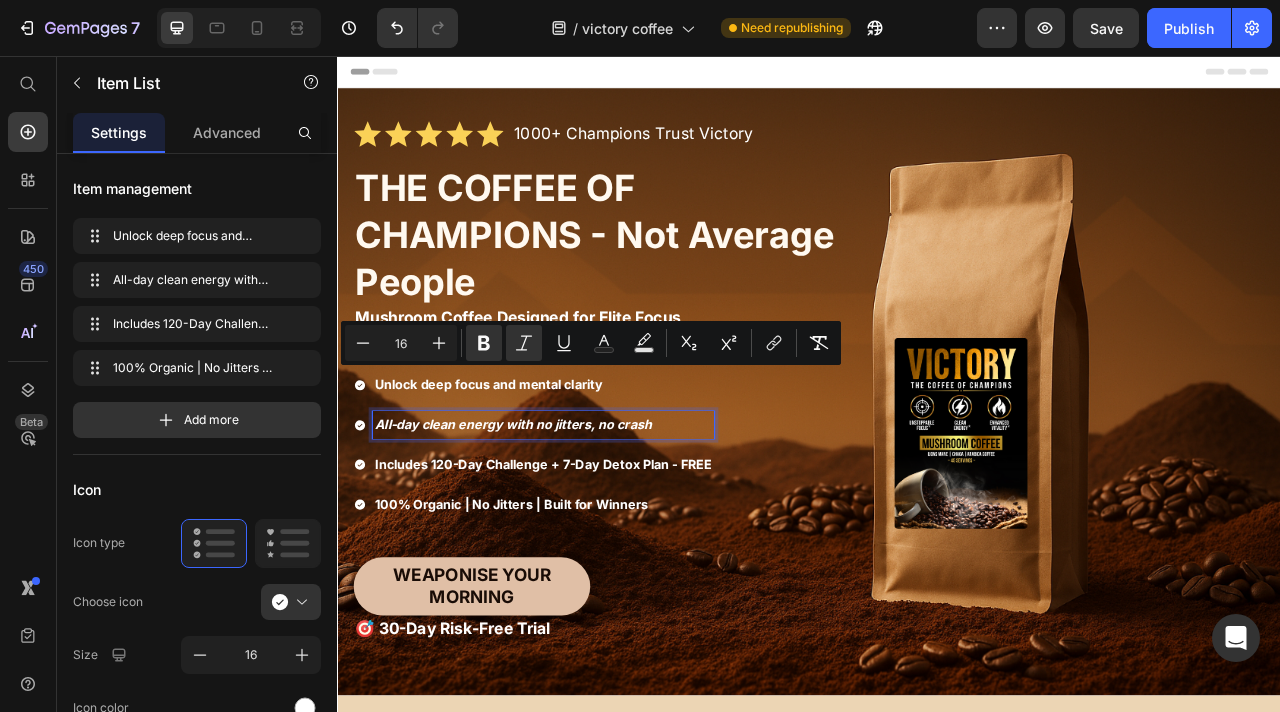 click on "Includes 120-Day Challenge + 7-Day Detox Plan - FREE" at bounding box center (598, 576) 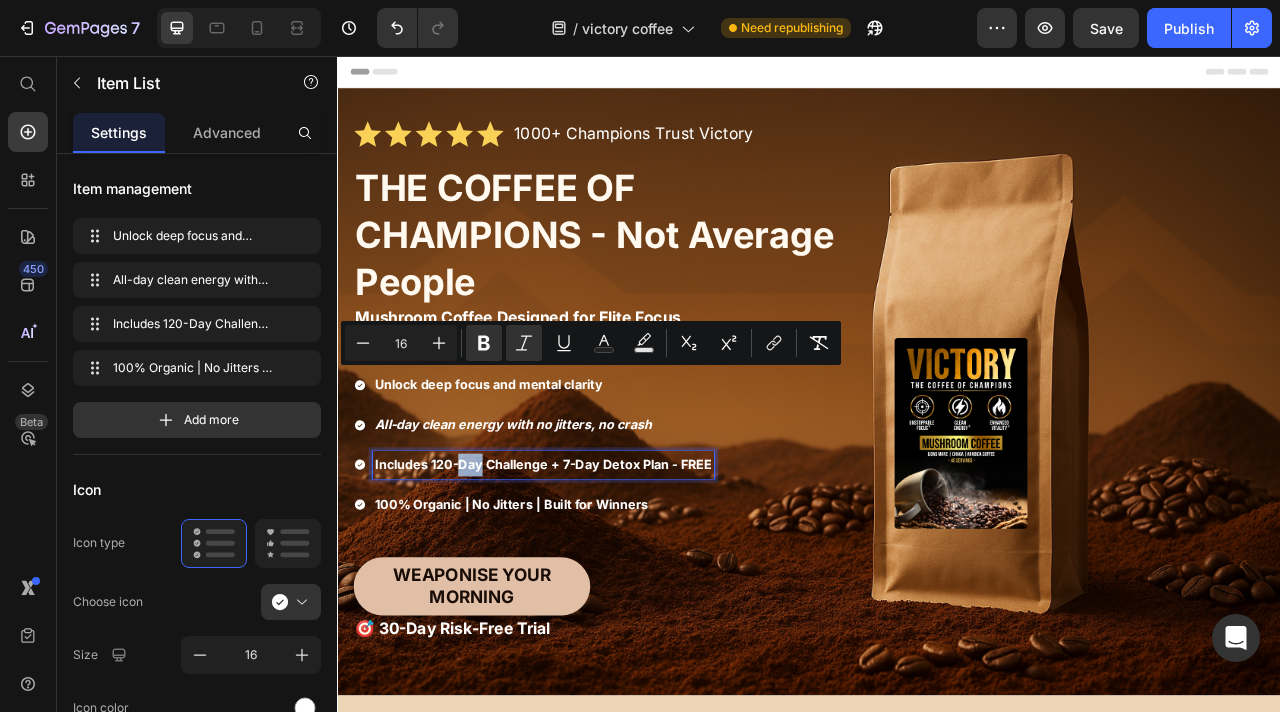 click on "Includes 120-Day Challenge + 7-Day Detox Plan - FREE" at bounding box center (598, 576) 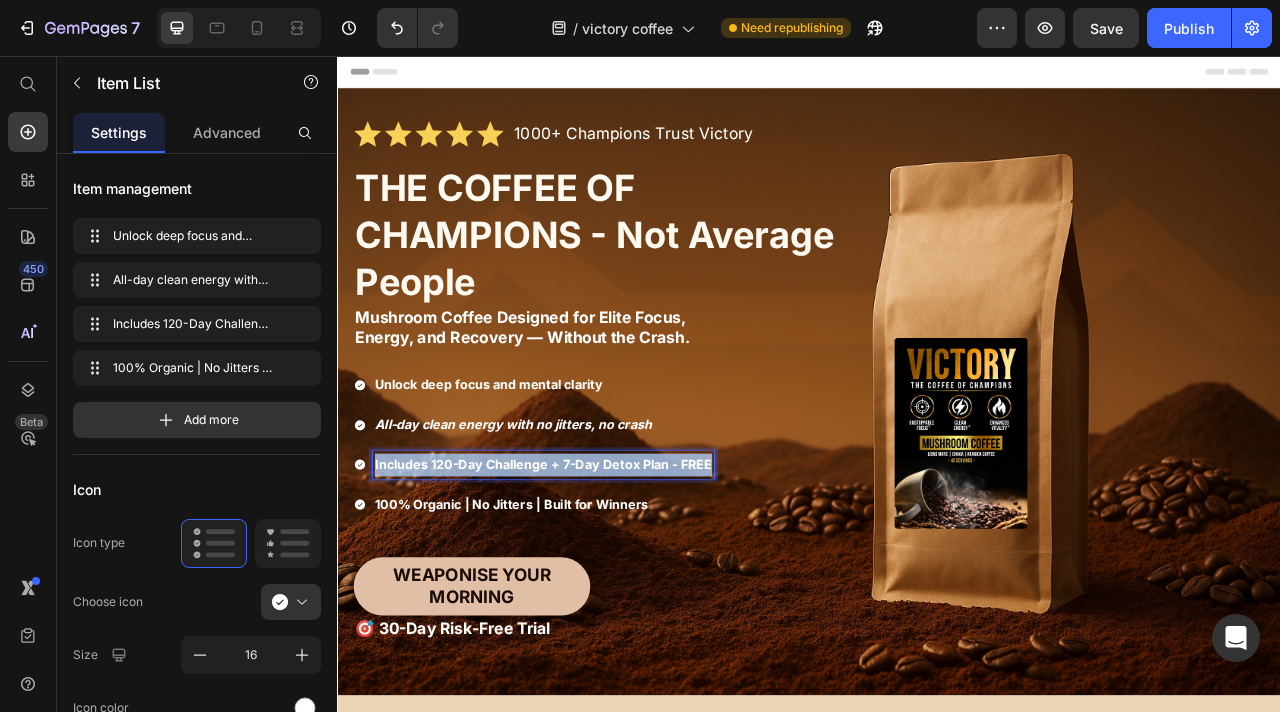 click on "Includes 120-Day Challenge + 7-Day Detox Plan - FREE" at bounding box center [598, 576] 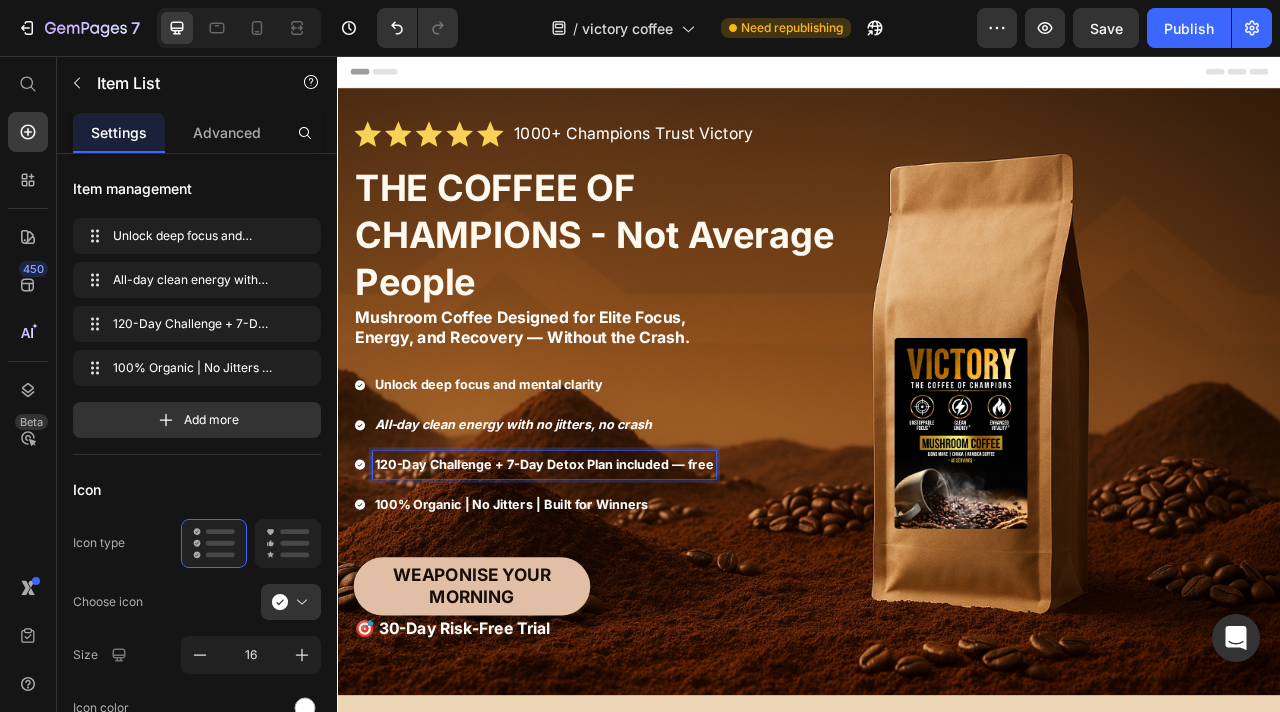 click on "100% Organic | No Jitters | Built for Winners" at bounding box center (558, 627) 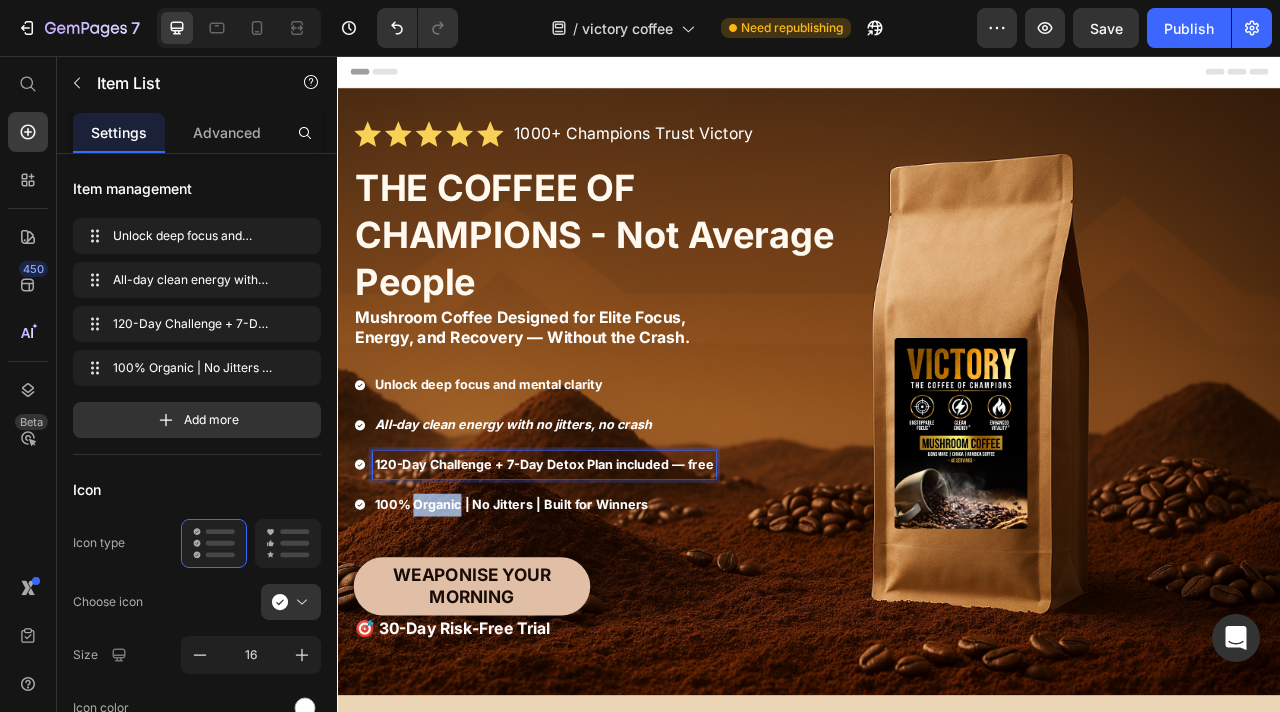 click on "100% Organic | No Jitters | Built for Winners" at bounding box center [558, 627] 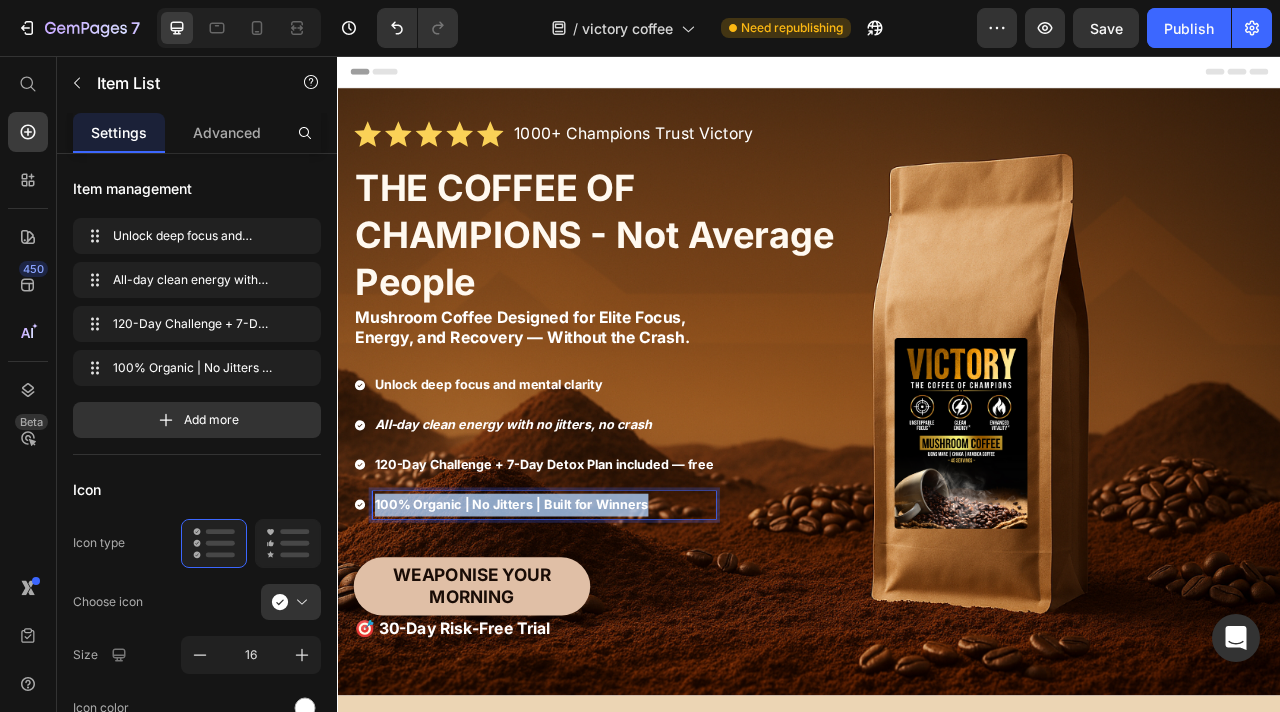 click on "100% Organic | No Jitters | Built for Winners" at bounding box center [558, 627] 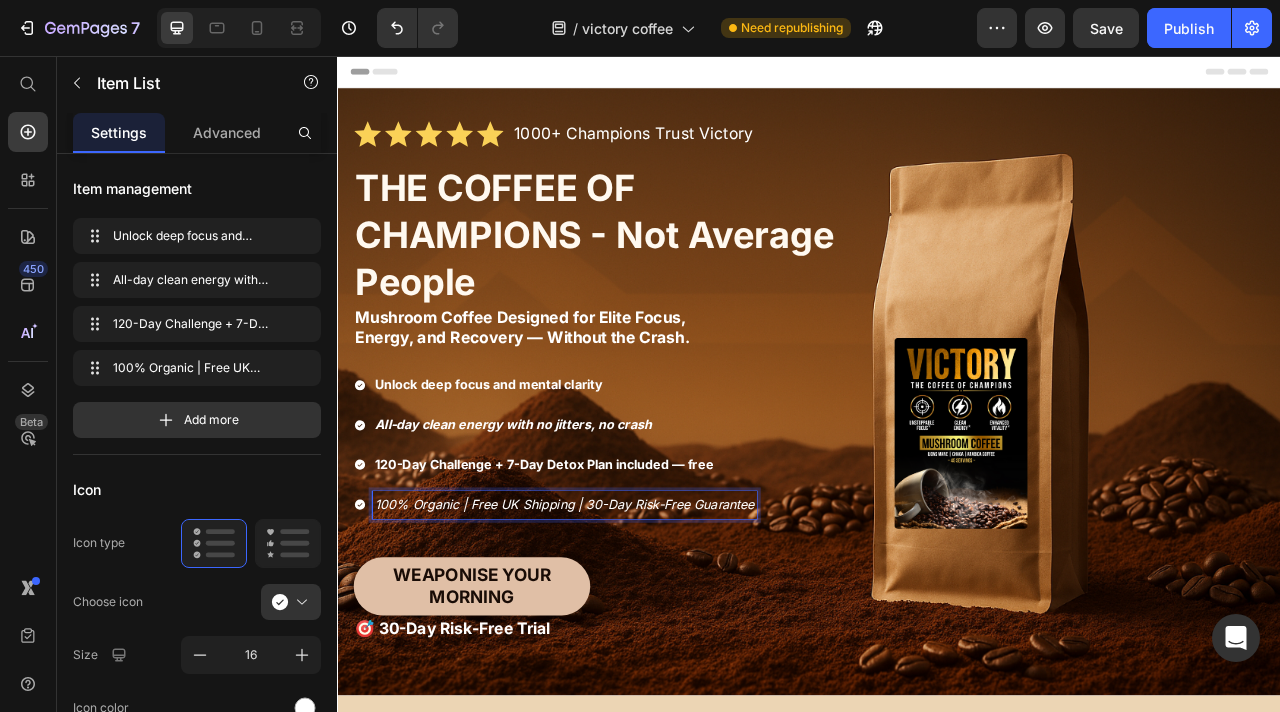 click on "100% Organic | Free UK Shipping | 30-Day Risk-Free Guarantee" at bounding box center [625, 627] 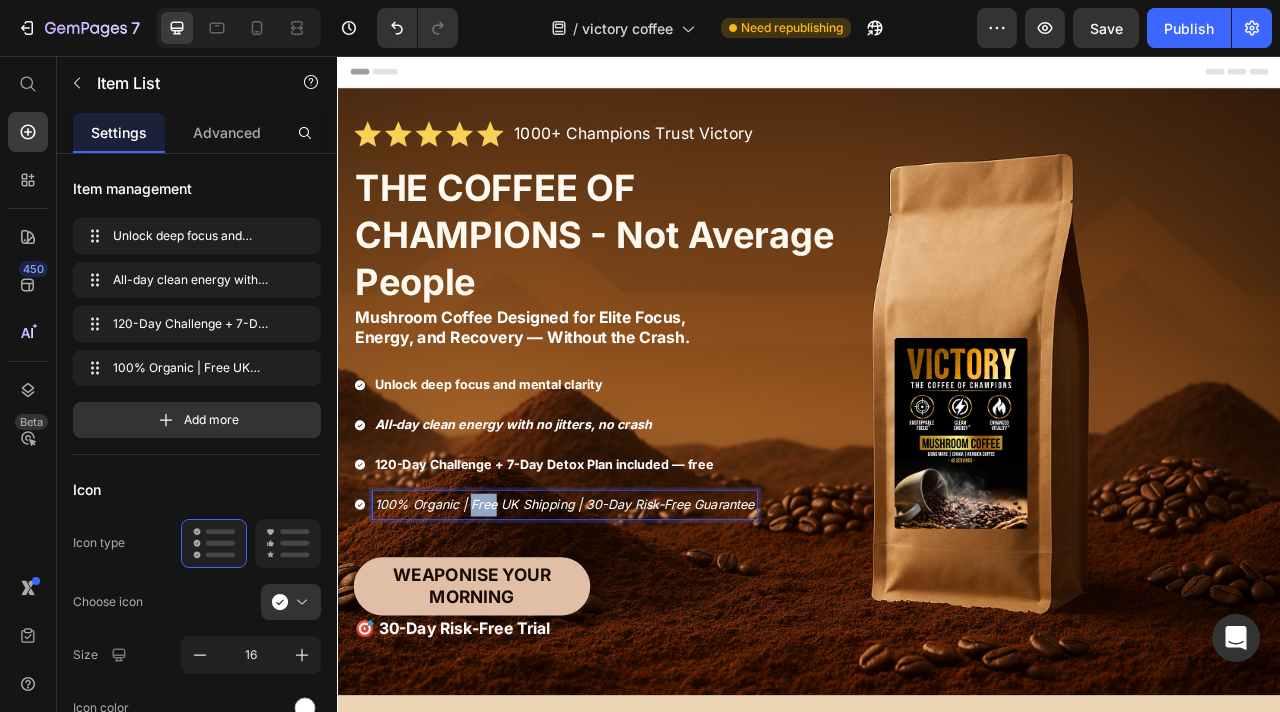 click on "100% Organic | Free UK Shipping | 30-Day Risk-Free Guarantee" at bounding box center [625, 627] 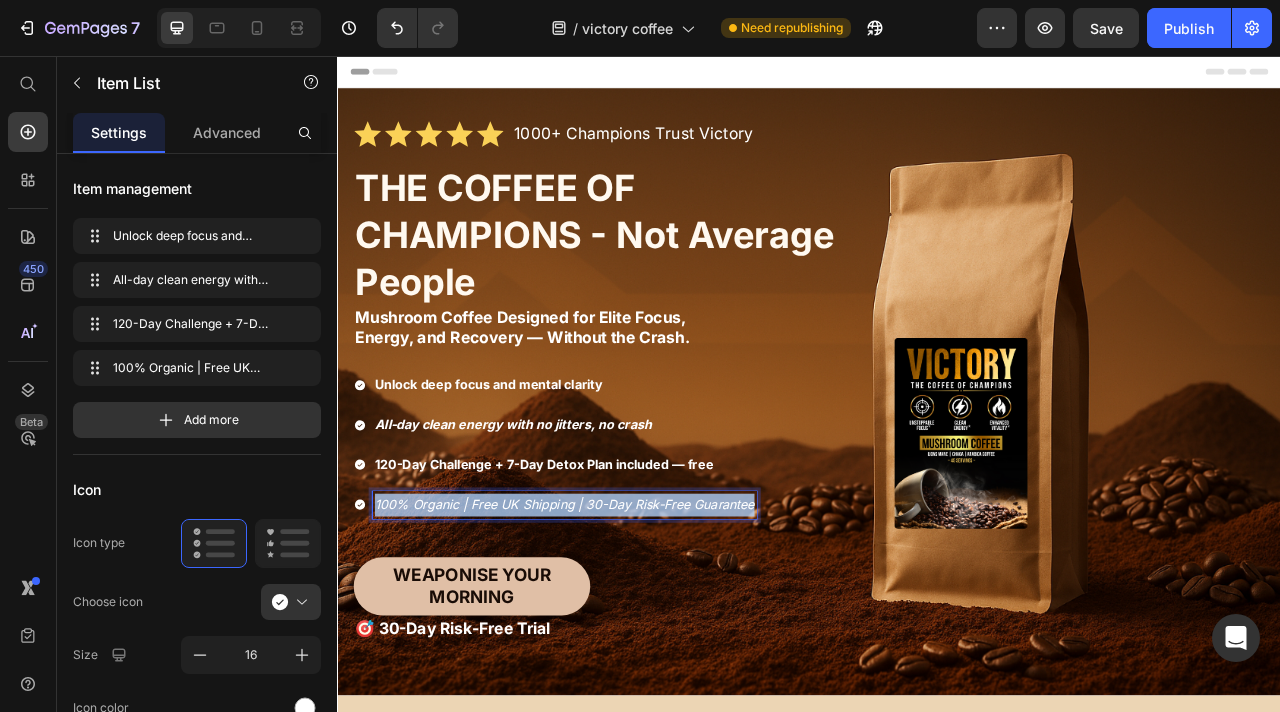 click on "100% Organic | Free UK Shipping | 30-Day Risk-Free Guarantee" at bounding box center (625, 627) 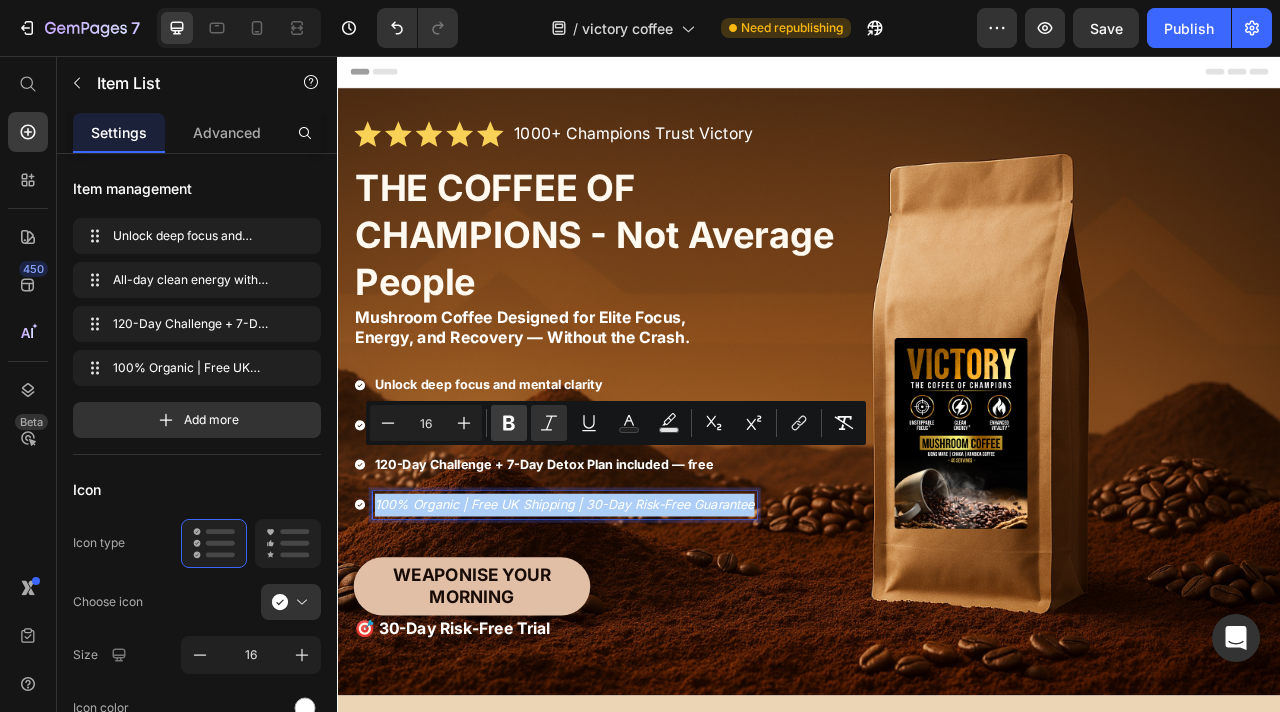 click 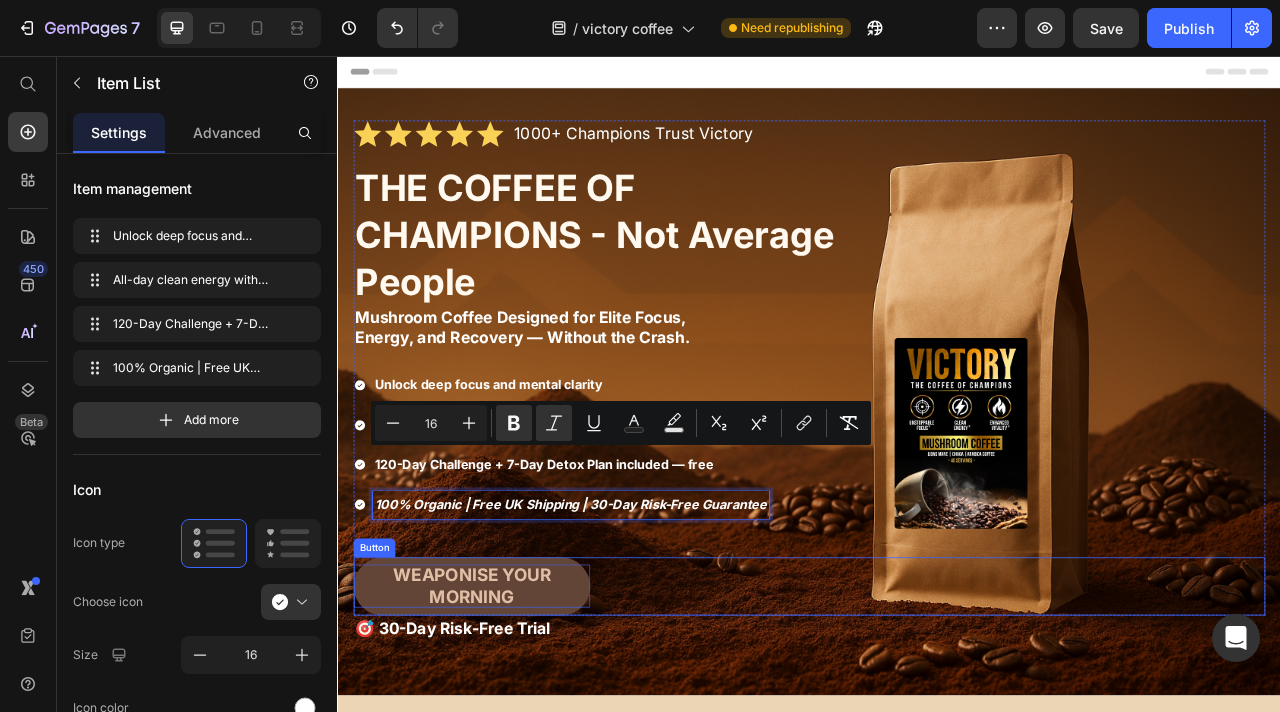 click on "Weaponise your morning" at bounding box center (507, 730) 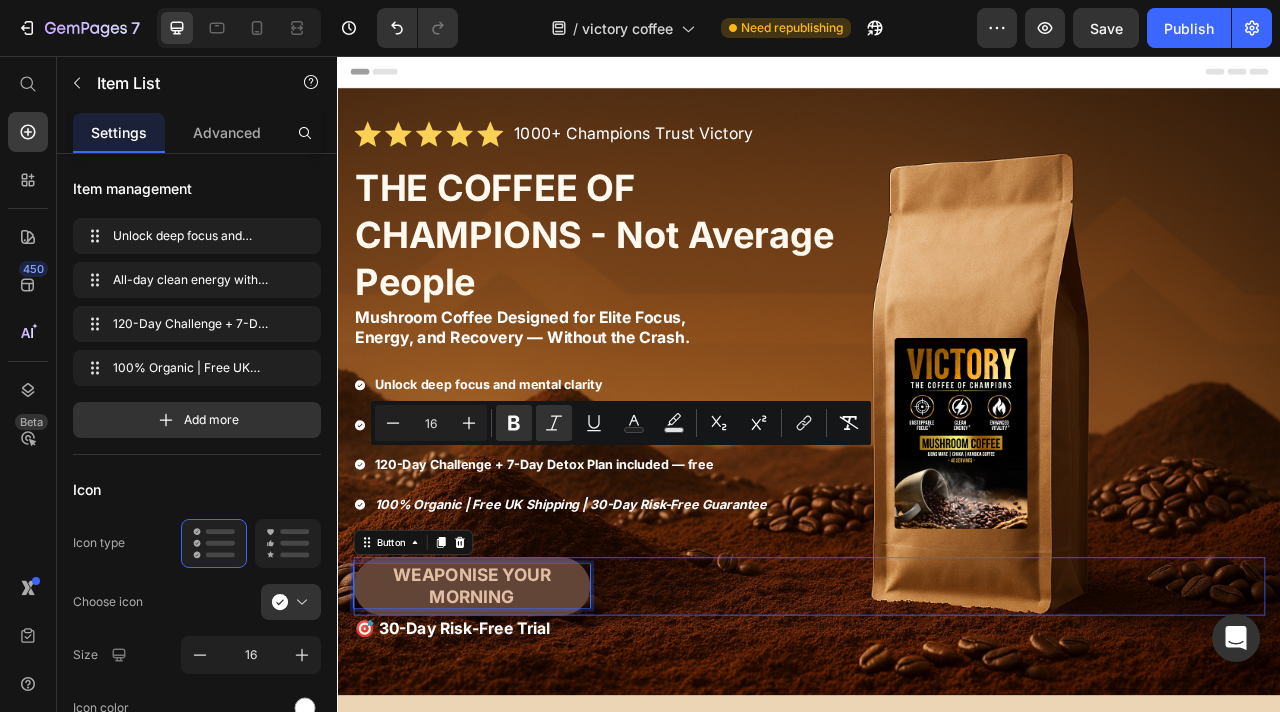 click on "Weaponise your morning" at bounding box center [507, 730] 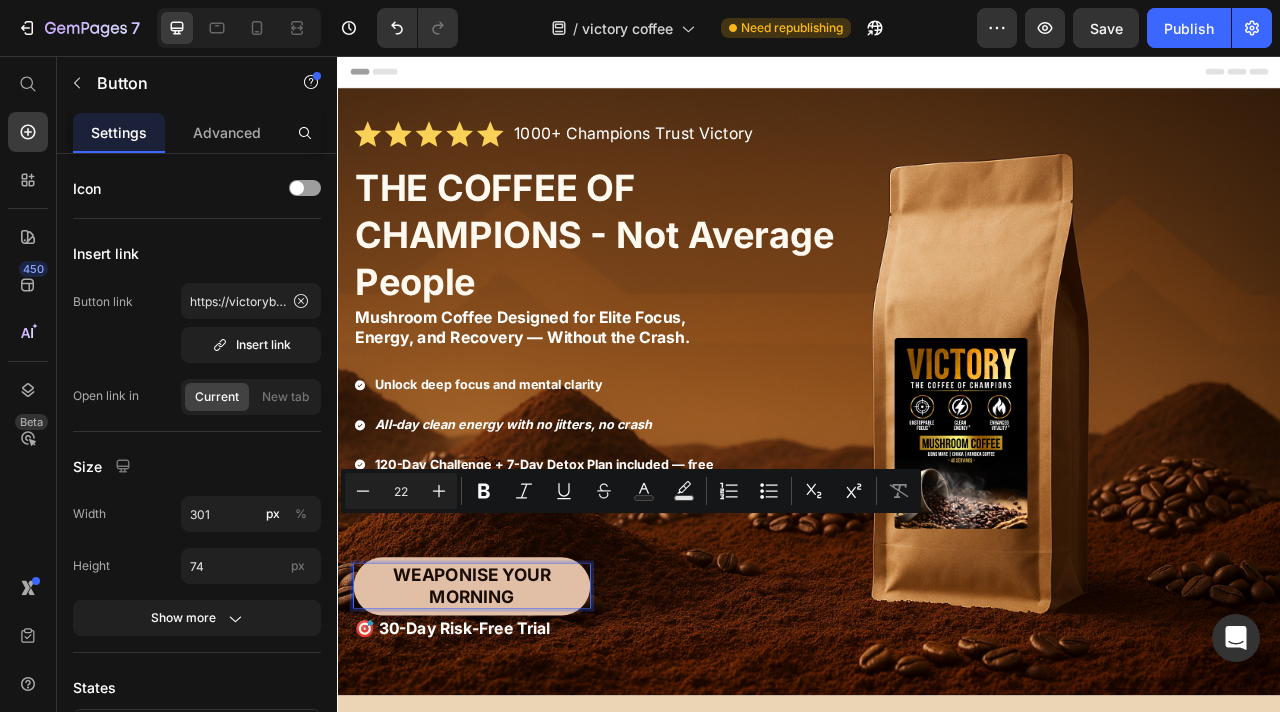scroll, scrollTop: 4, scrollLeft: 0, axis: vertical 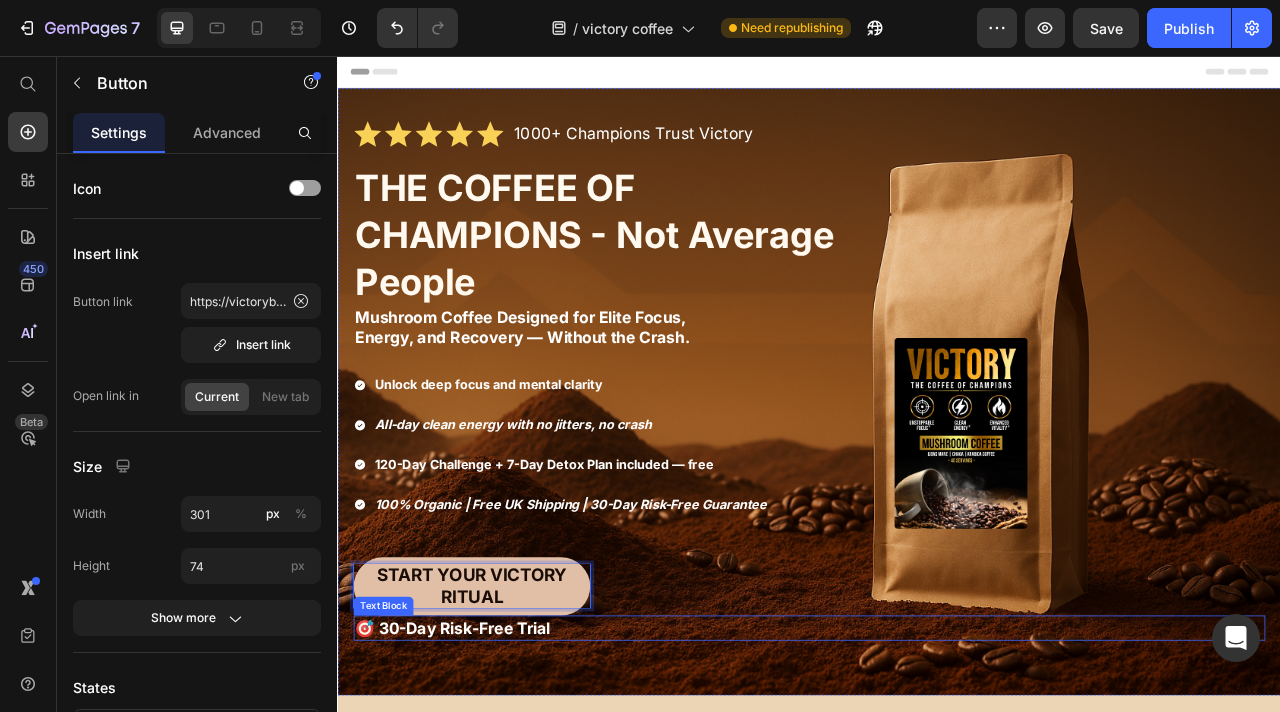 click on "🎯 30-Day Risk-Free Trial" at bounding box center (483, 784) 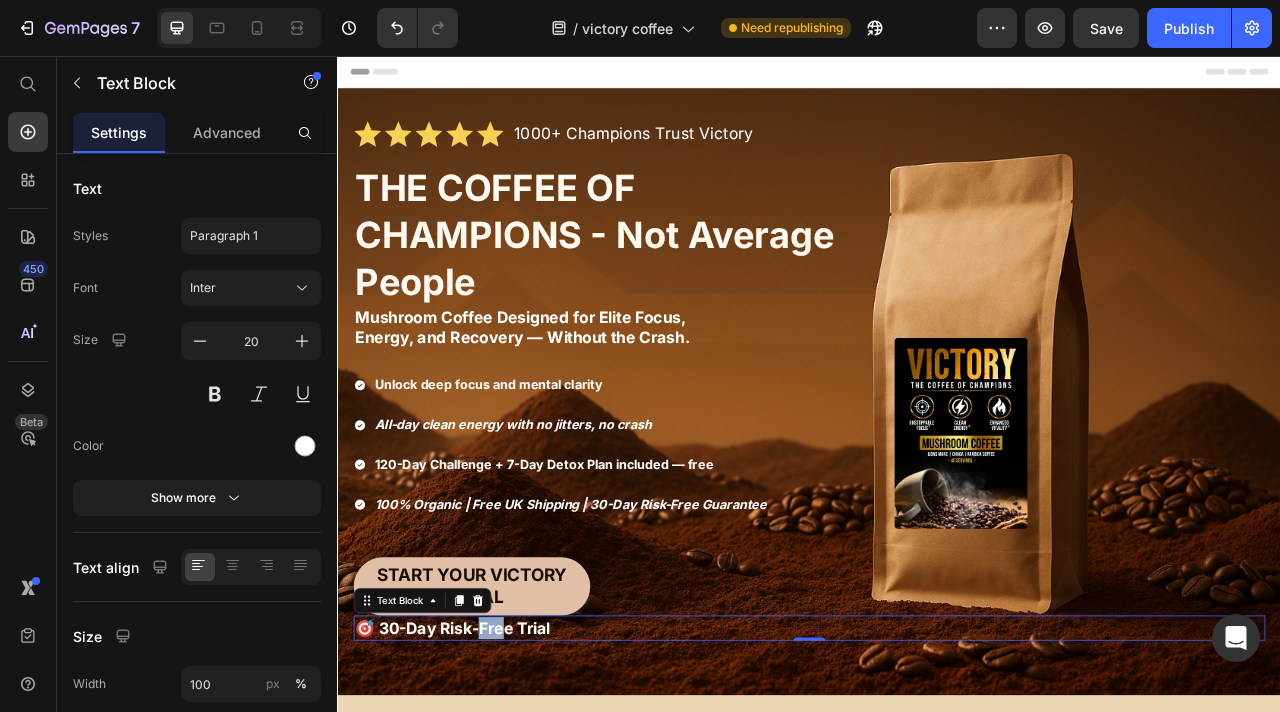 scroll, scrollTop: 0, scrollLeft: 0, axis: both 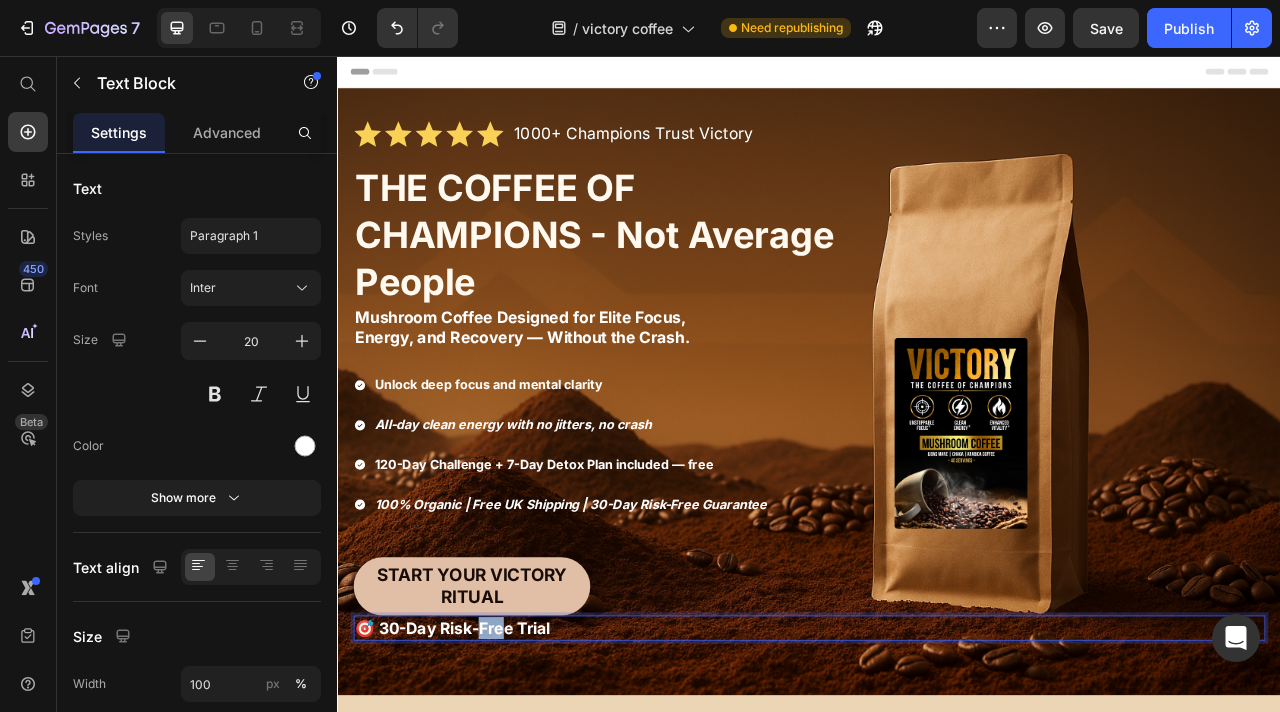 click on "🎯 30-Day Risk-Free Trial" at bounding box center (483, 784) 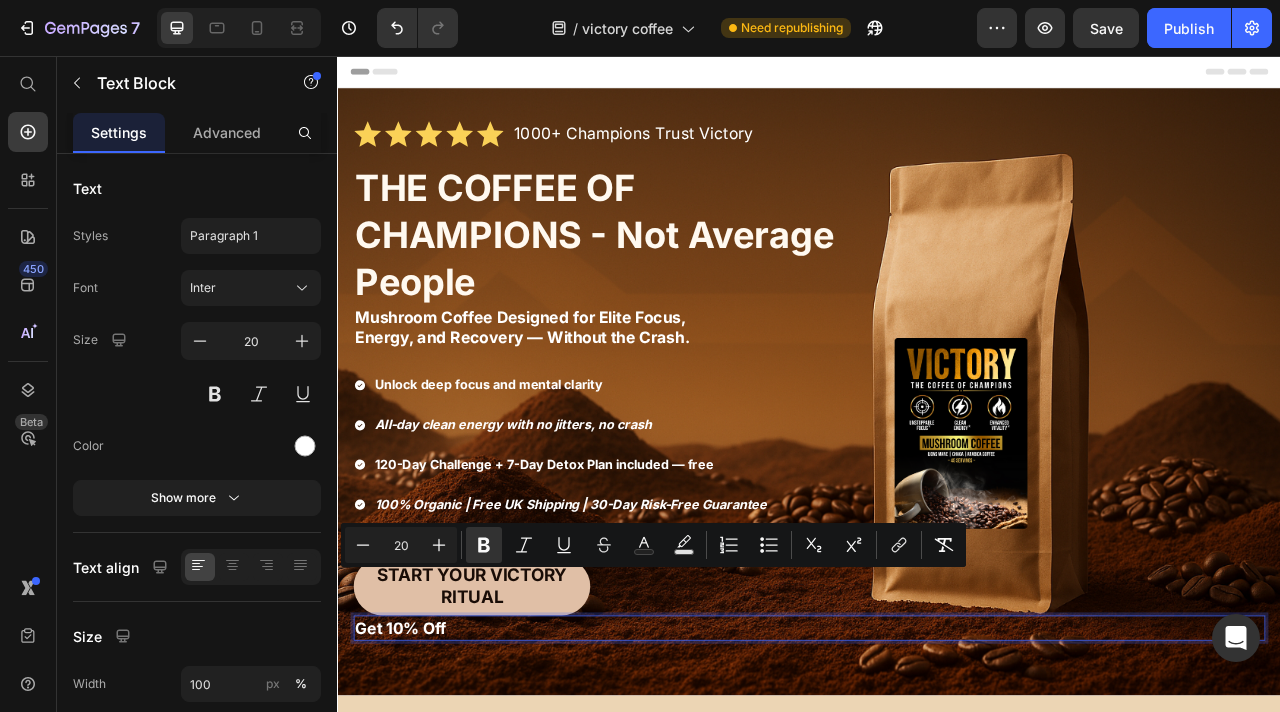 scroll, scrollTop: 43, scrollLeft: 0, axis: vertical 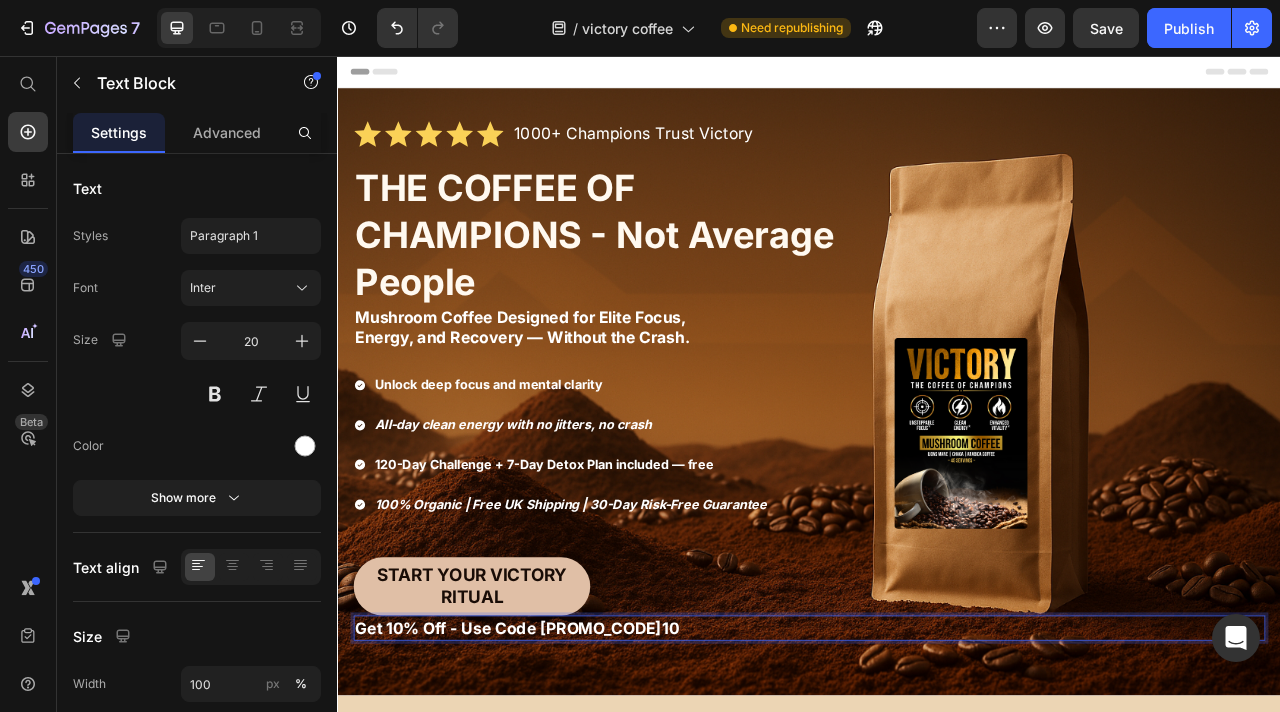click on "Get 10% Off - Use Code Victory10" at bounding box center (565, 784) 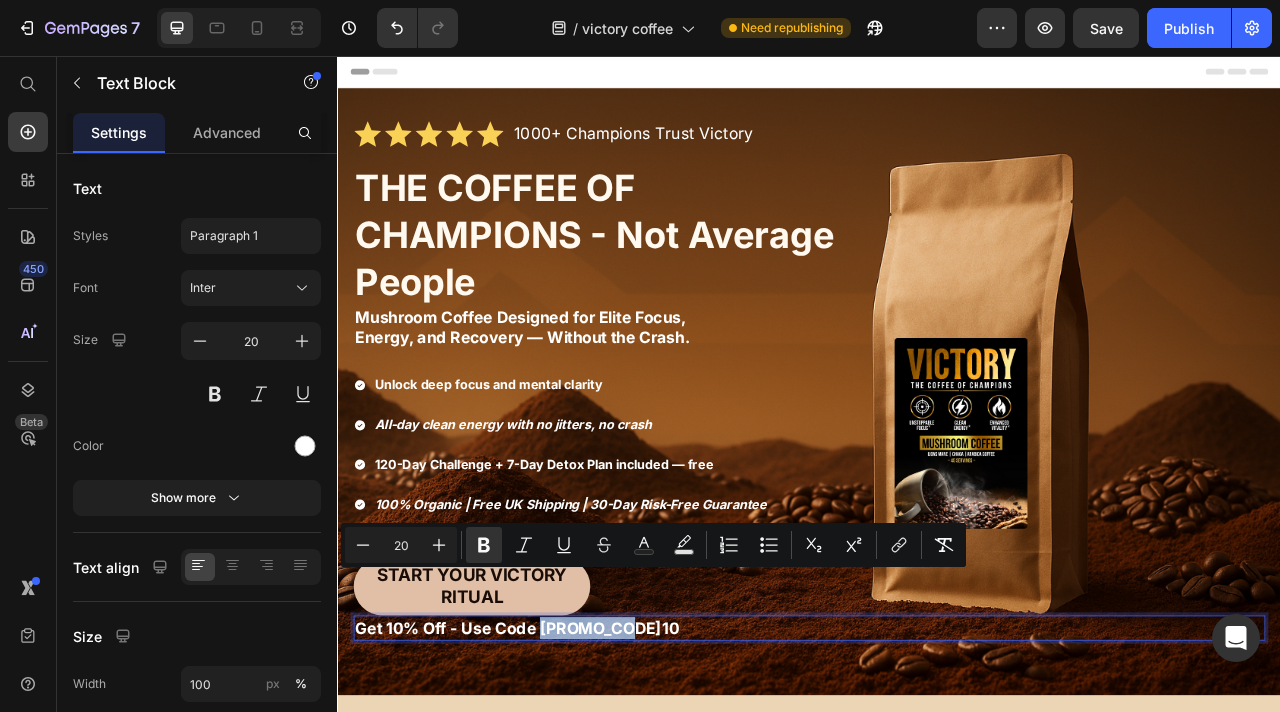 click on "Get 10% Off - Use Code Victory10" at bounding box center (565, 784) 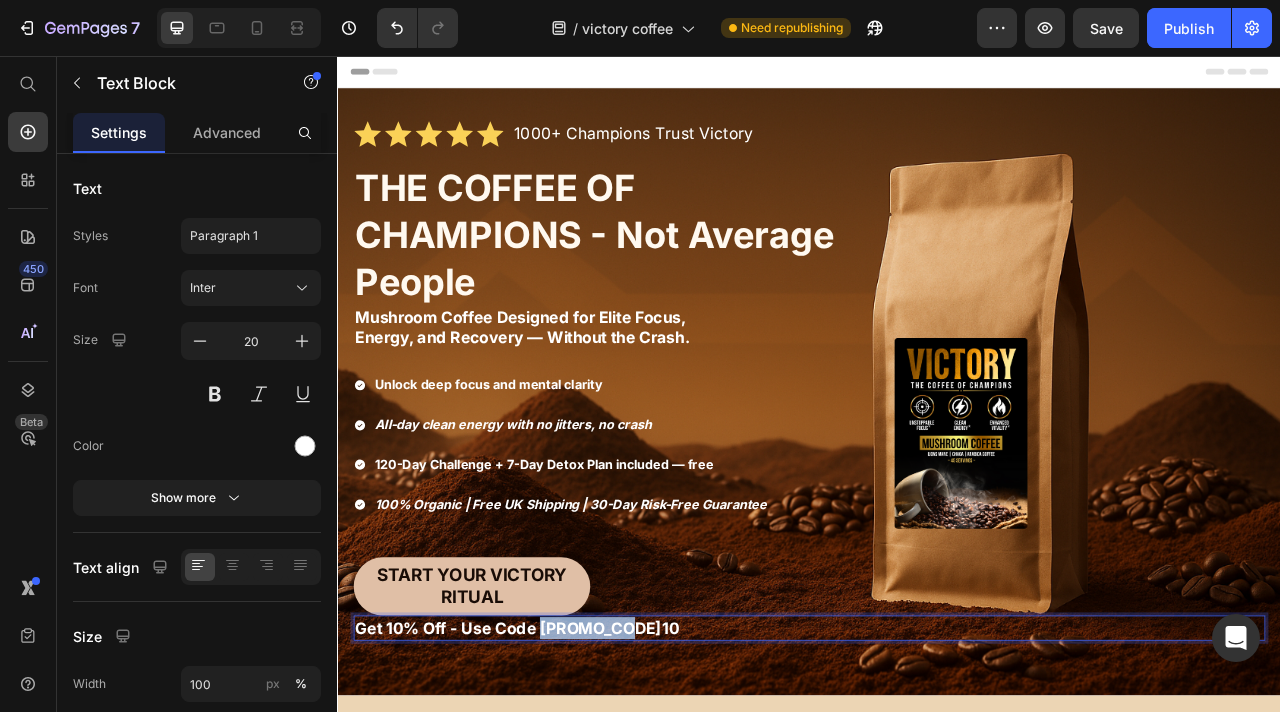 click on "Get 10% Off - Use Code Victory10" at bounding box center (565, 784) 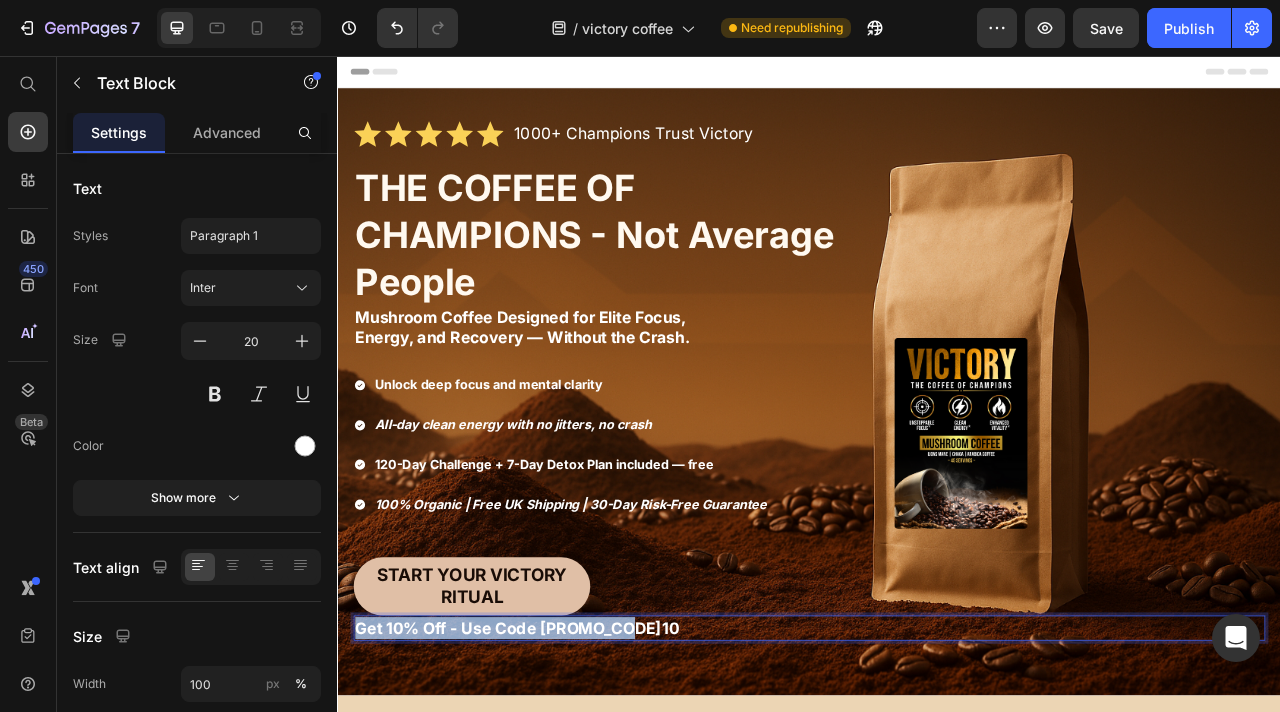 click on "Get 10% Off - Use Code Victory10" at bounding box center (565, 784) 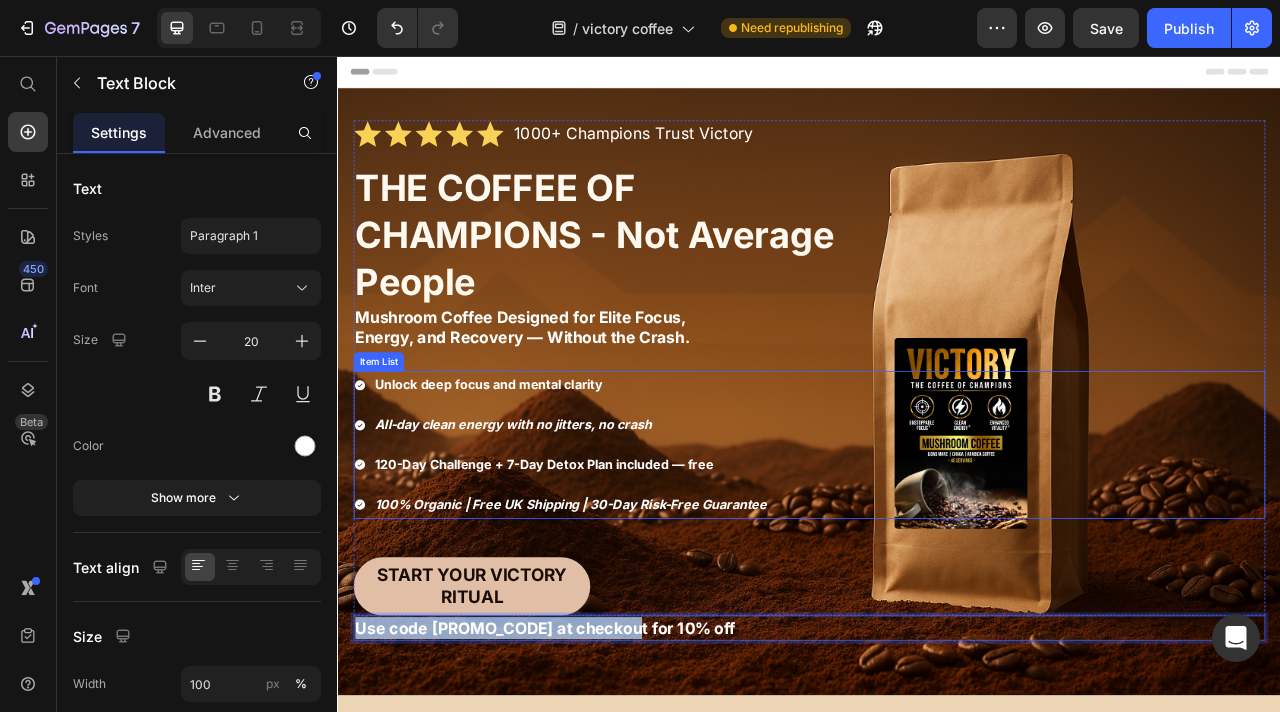 scroll, scrollTop: 344, scrollLeft: 0, axis: vertical 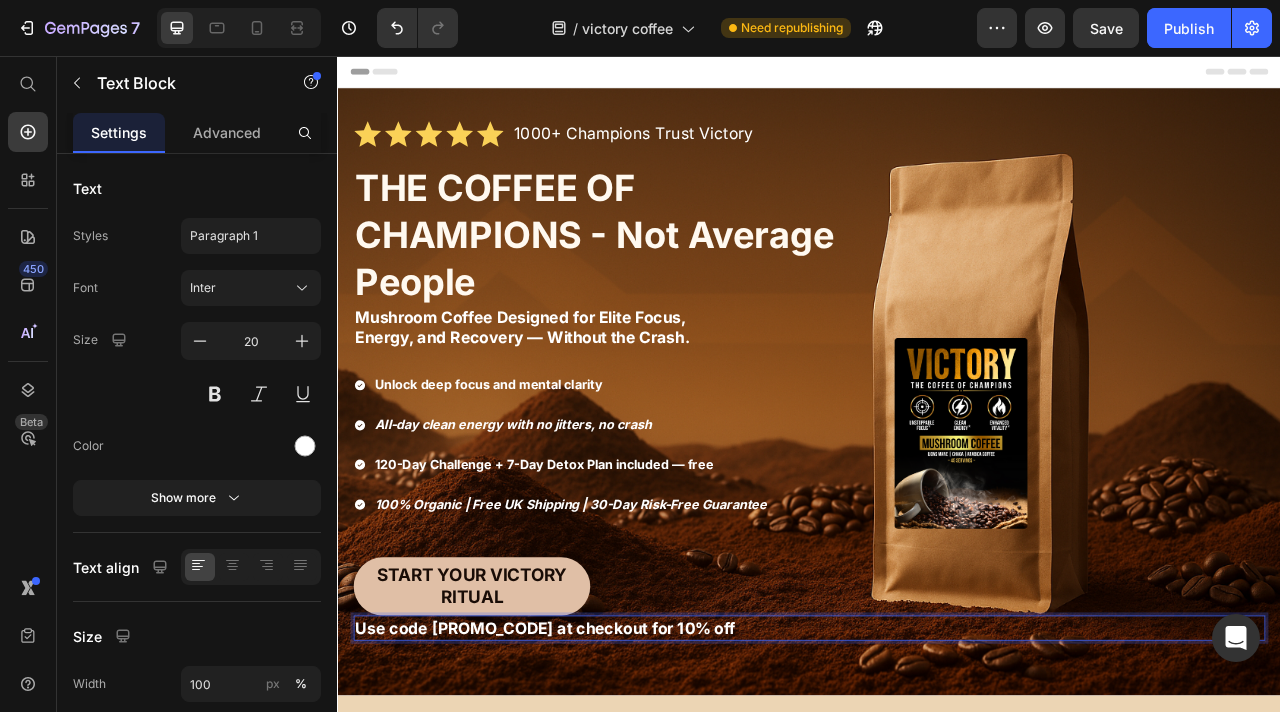 click on "Use code VICTORY10 at checkout for 10% off" at bounding box center (601, 784) 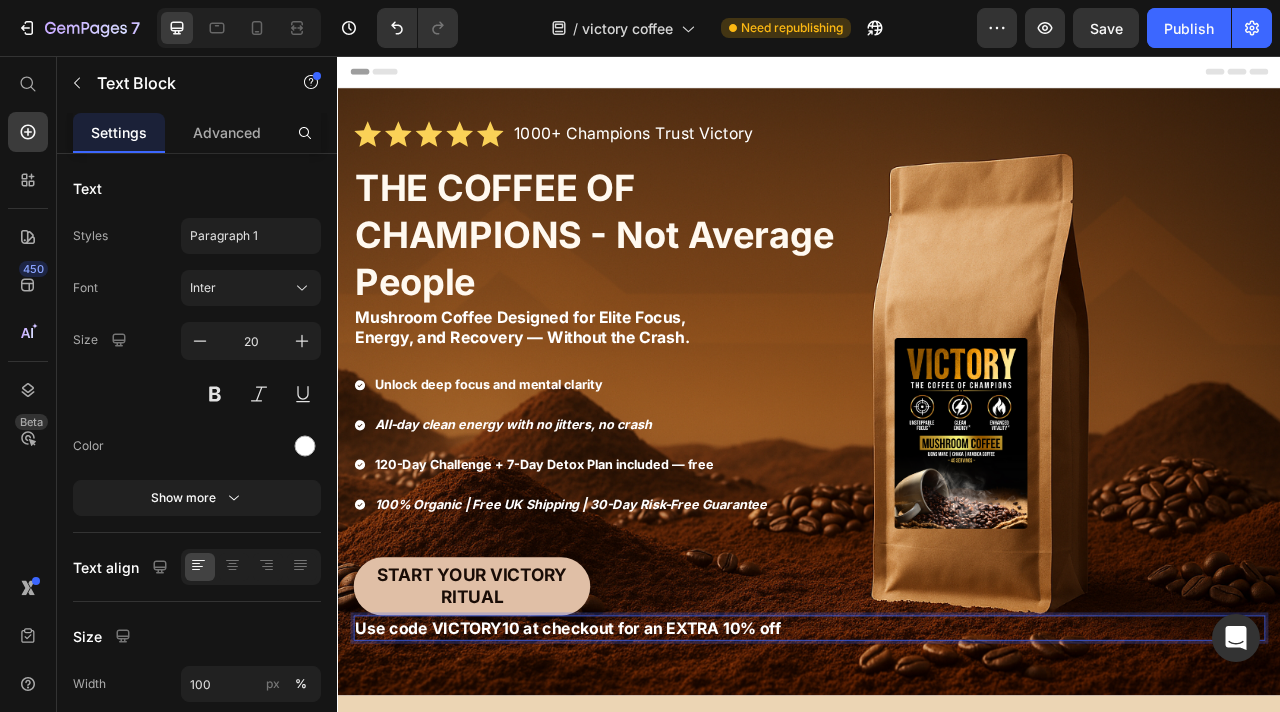 click on "Use code VICTORY10 at checkout for an EXTRA 10% off" at bounding box center (630, 784) 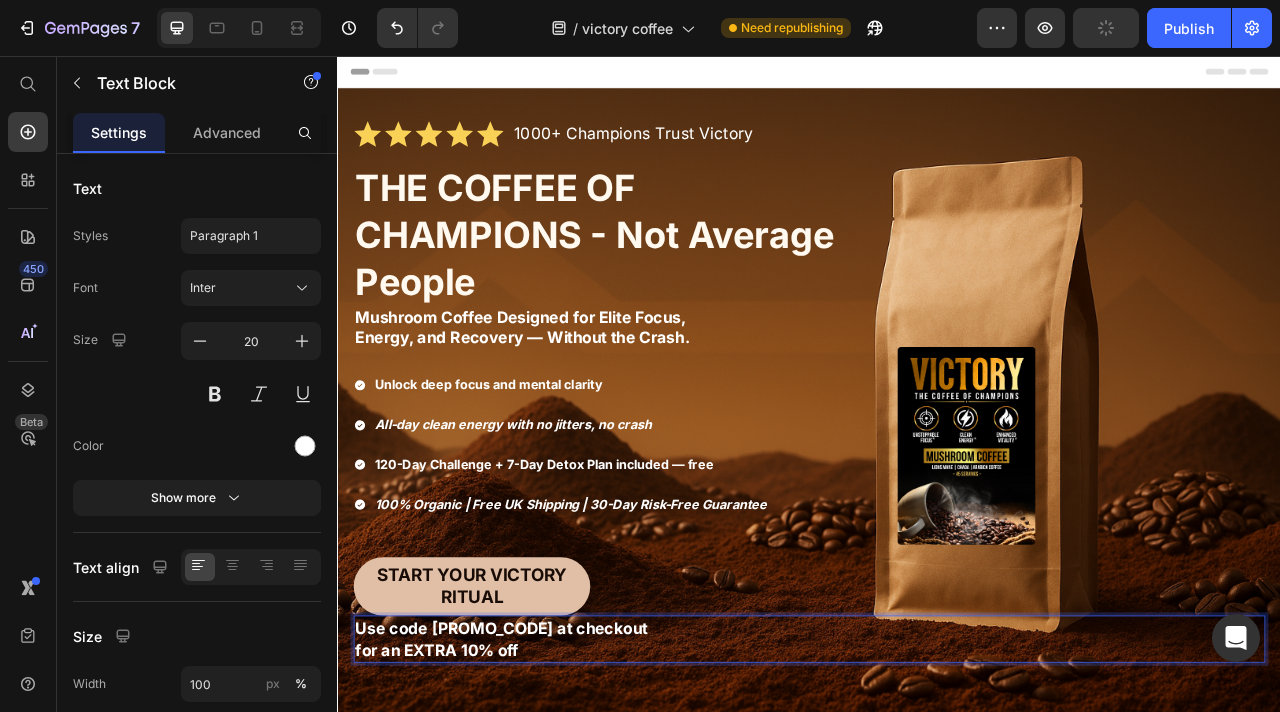 scroll, scrollTop: 410, scrollLeft: 0, axis: vertical 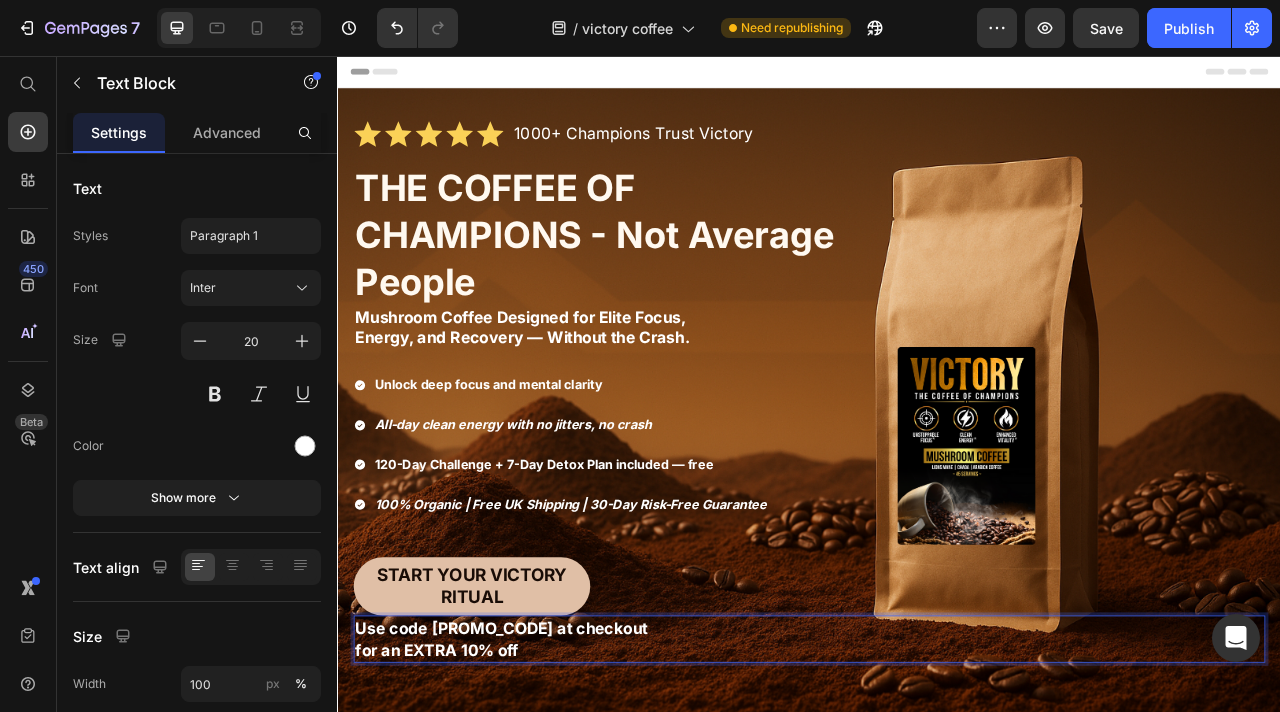 click on "Use code [CODE] at checkout" at bounding box center (545, 784) 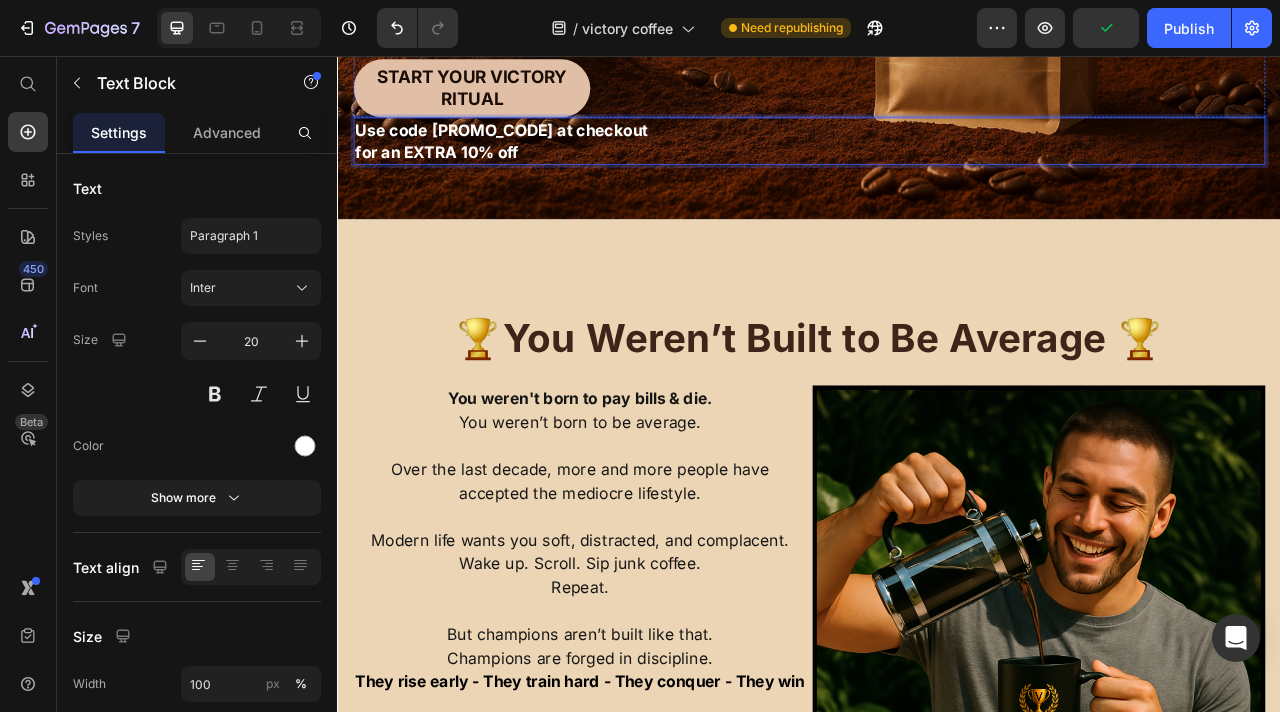 scroll, scrollTop: 825, scrollLeft: 0, axis: vertical 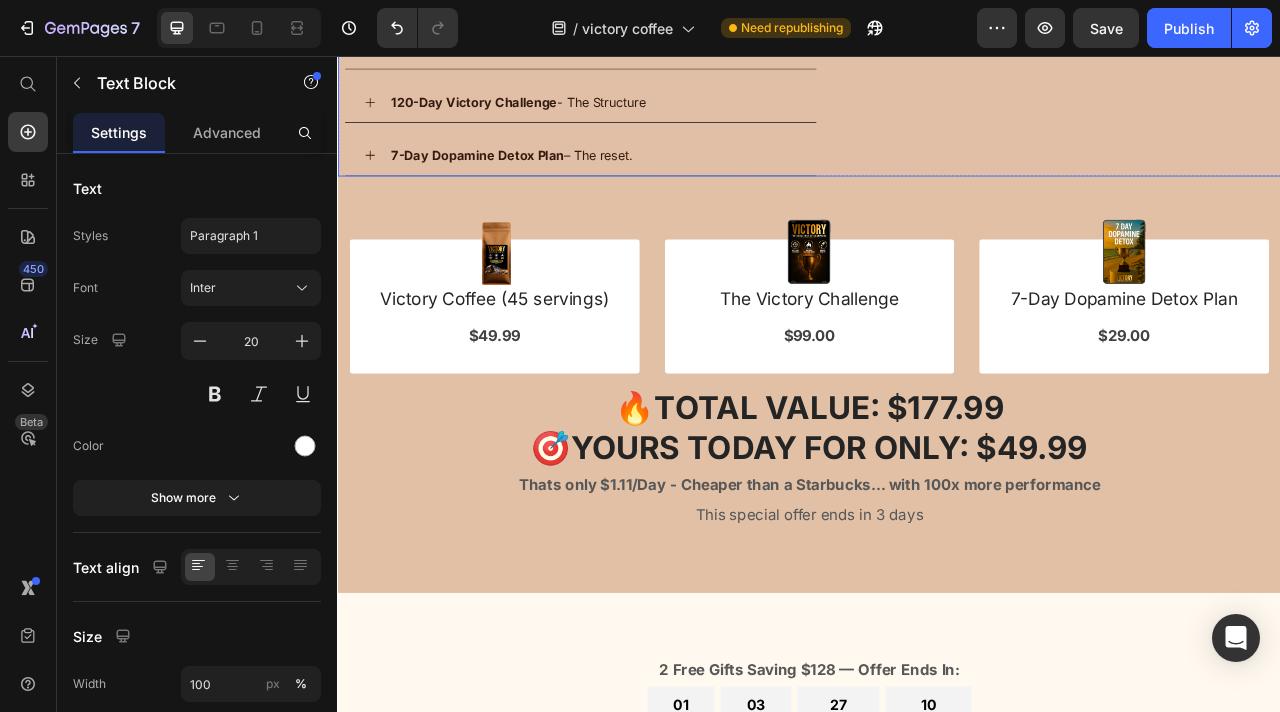 click on "Victory  - The Fuel
120-Day Victory Challenge  - The Structure
7-Day Dopamine Detox Plan  – The reset.   Accordion" at bounding box center [646, 114] 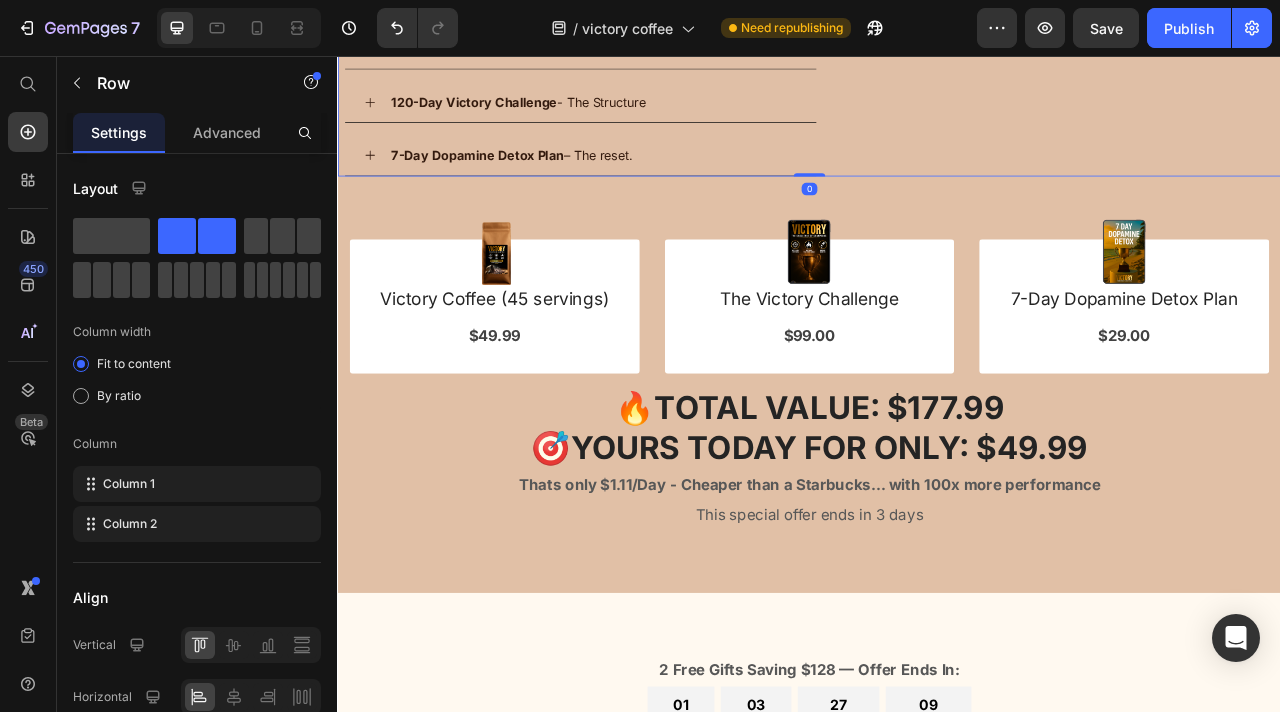 scroll, scrollTop: 0, scrollLeft: 0, axis: both 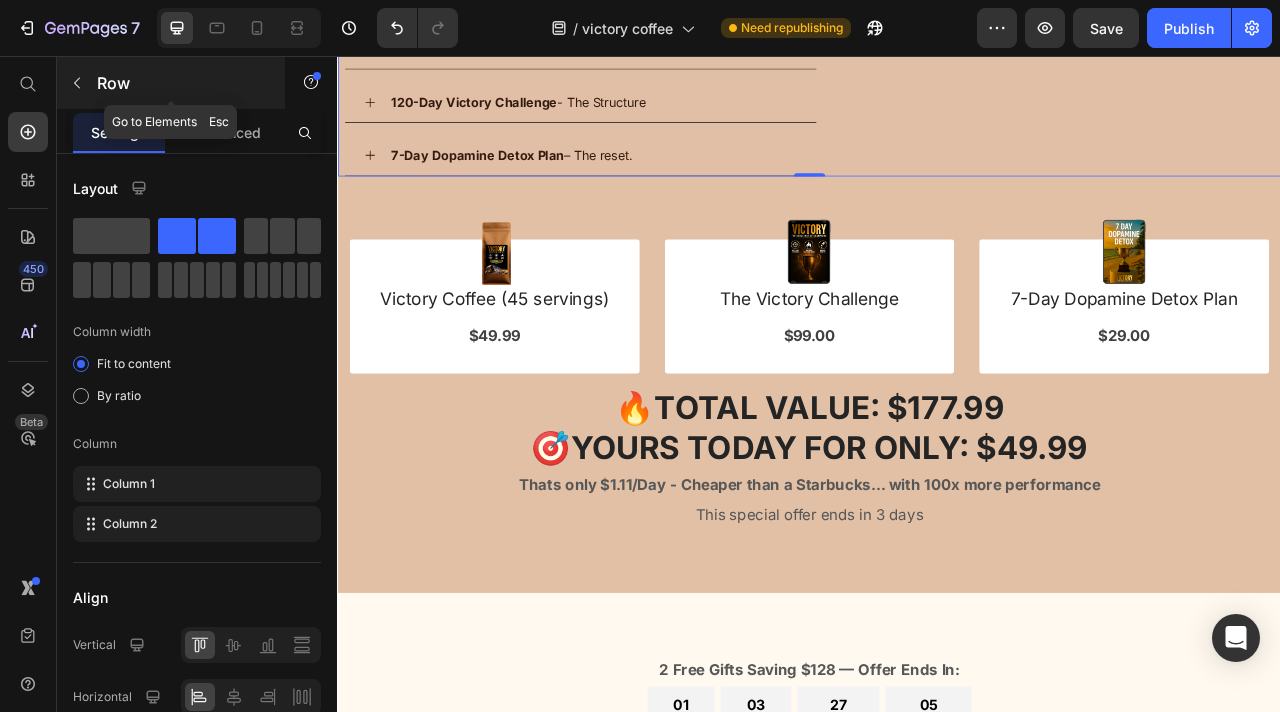 click 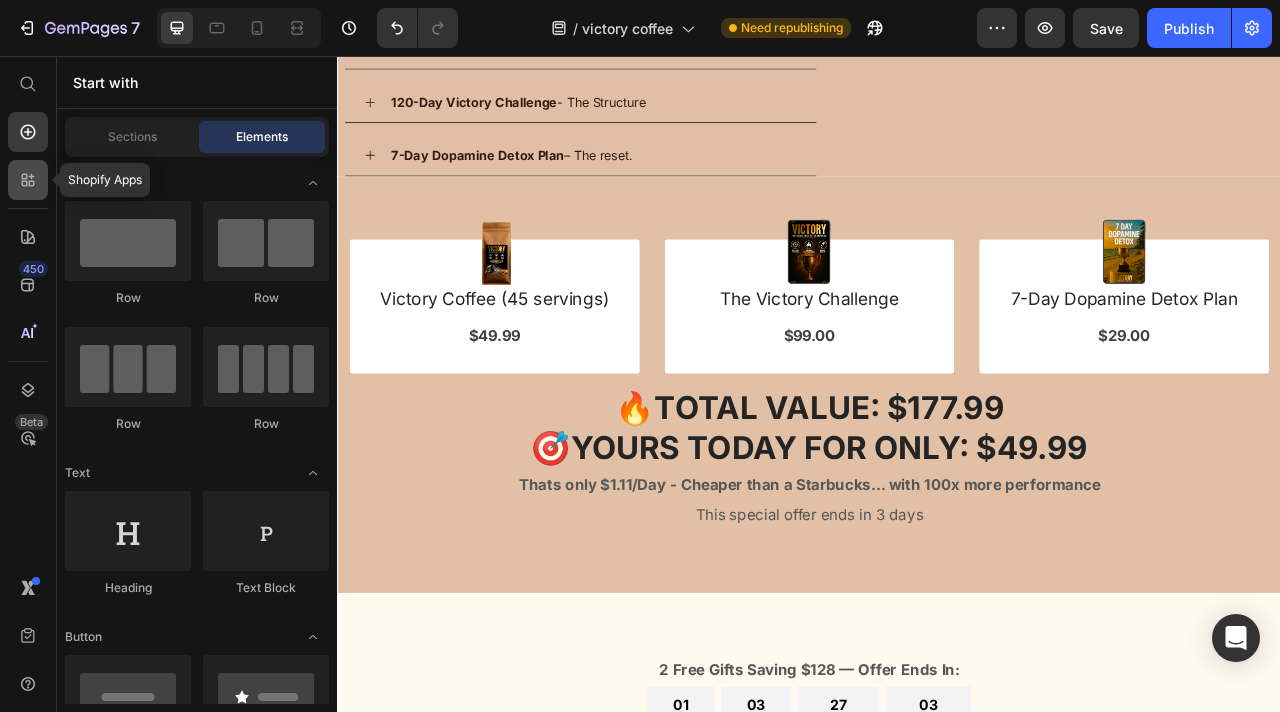 click 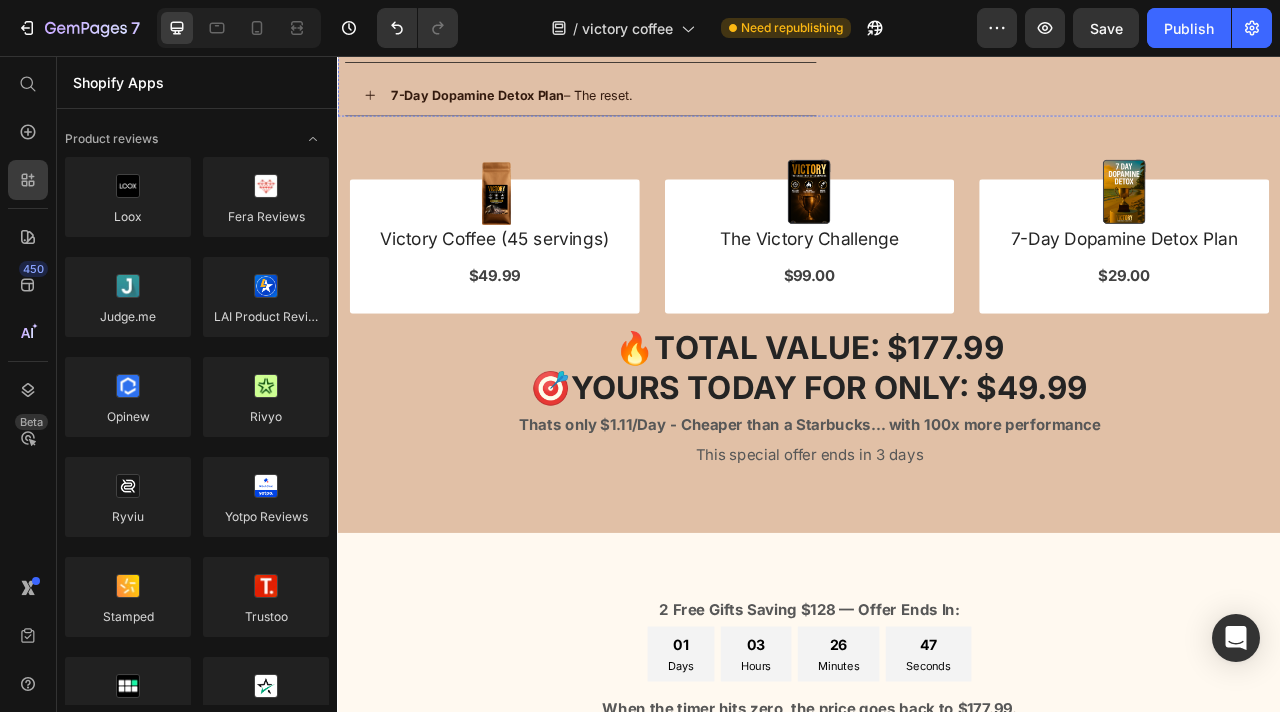 scroll, scrollTop: 2343, scrollLeft: 0, axis: vertical 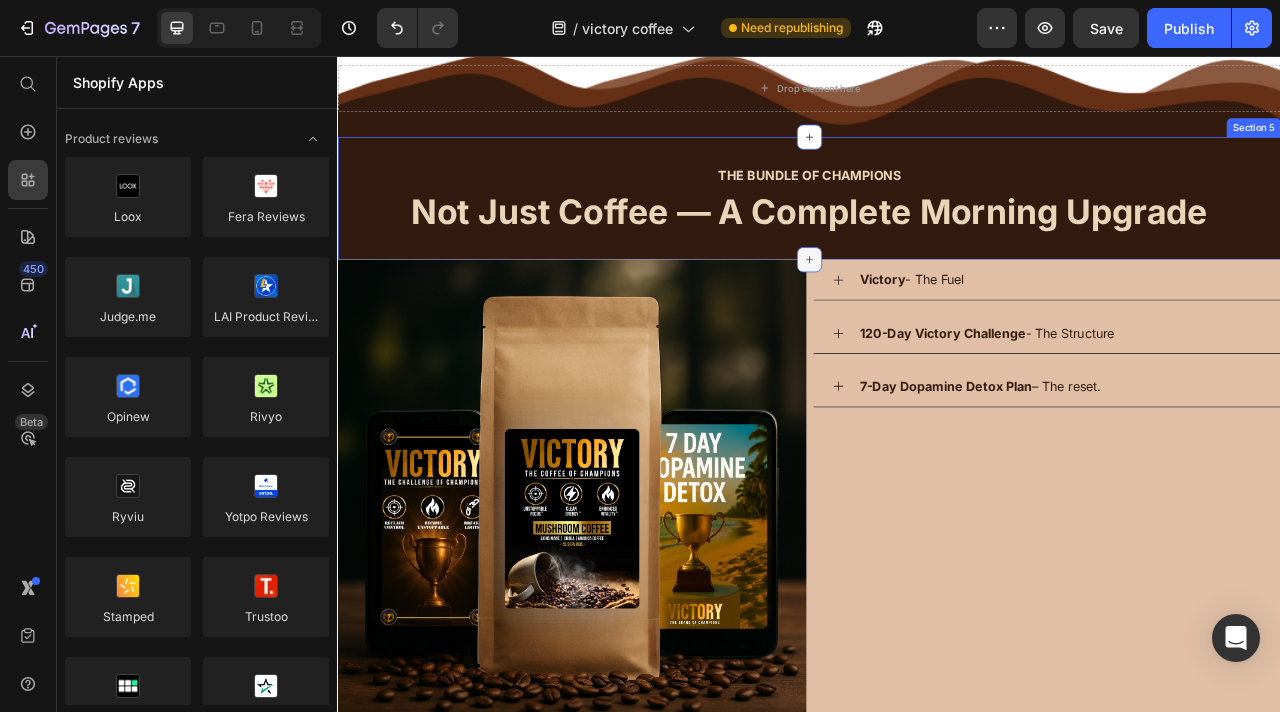 click 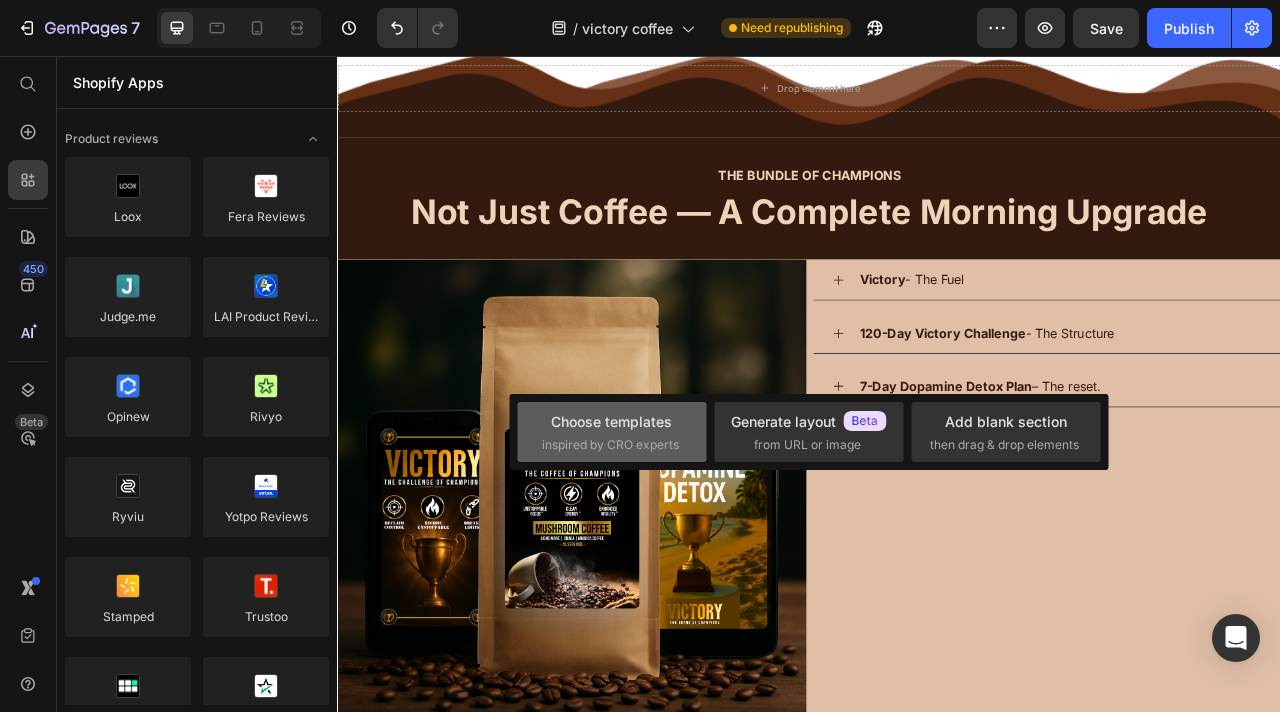 click on "Choose templates" at bounding box center [611, 421] 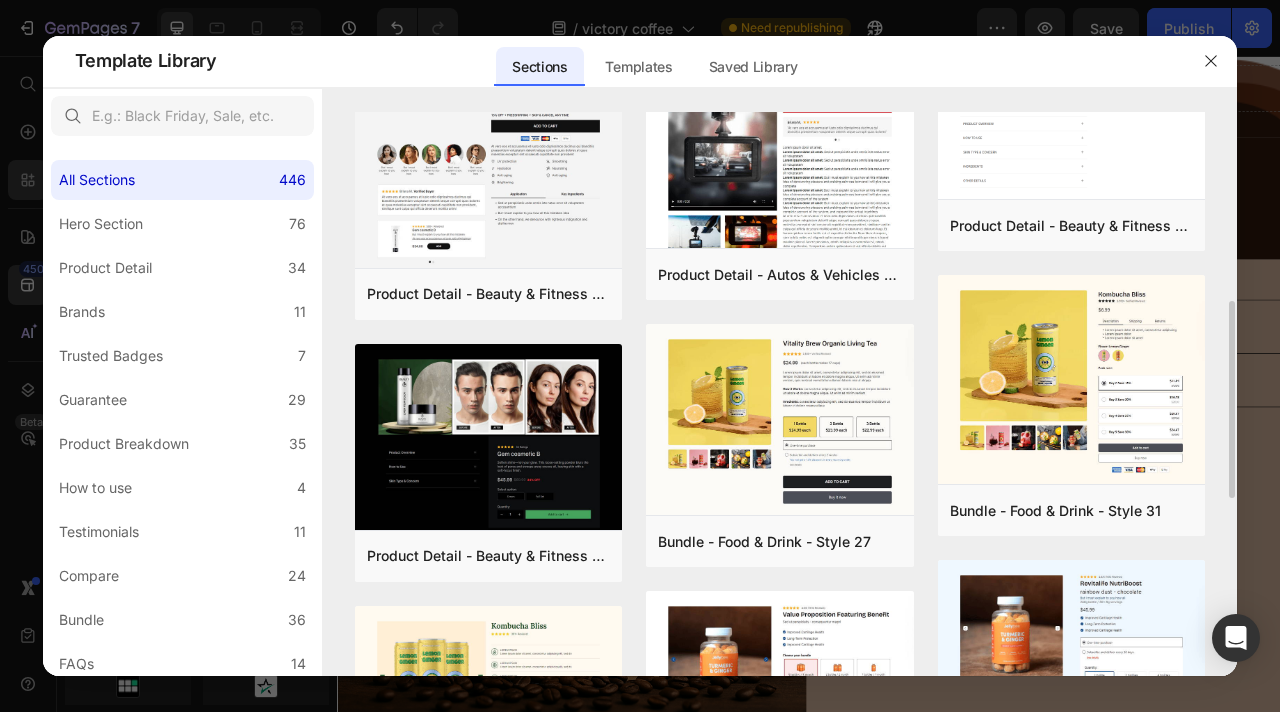 scroll, scrollTop: 541, scrollLeft: 0, axis: vertical 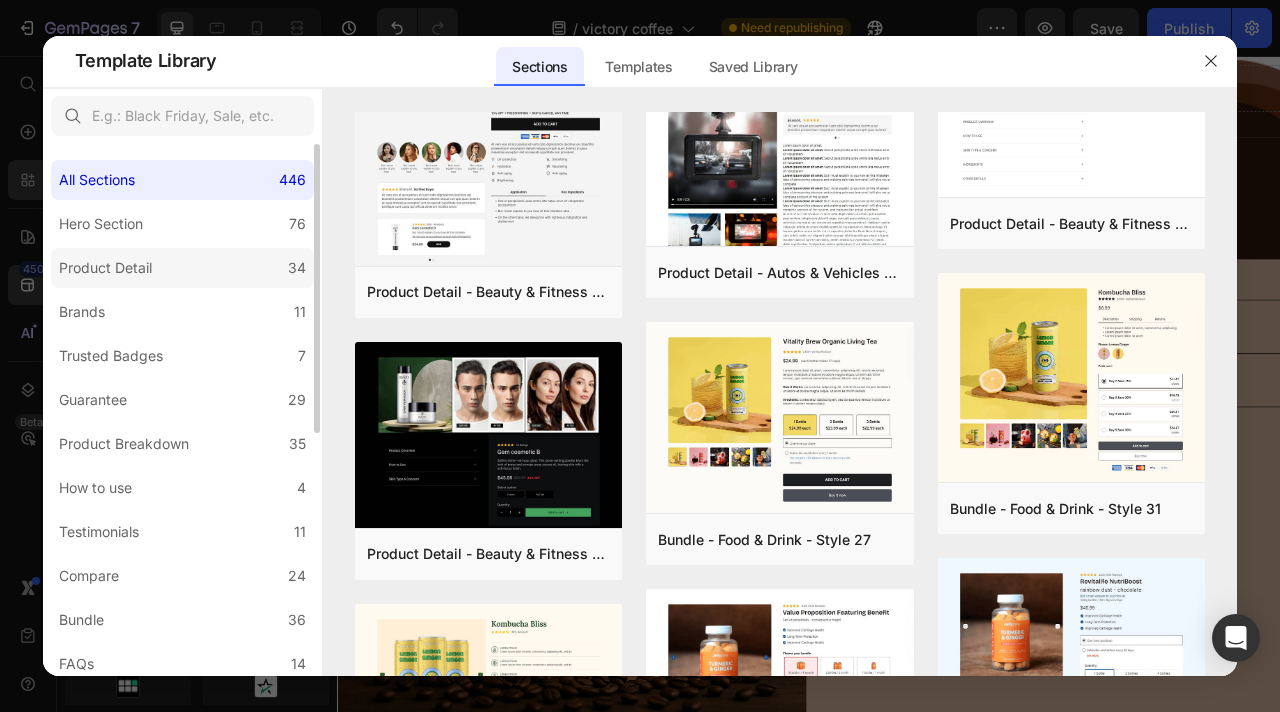 click on "Product Detail 34" 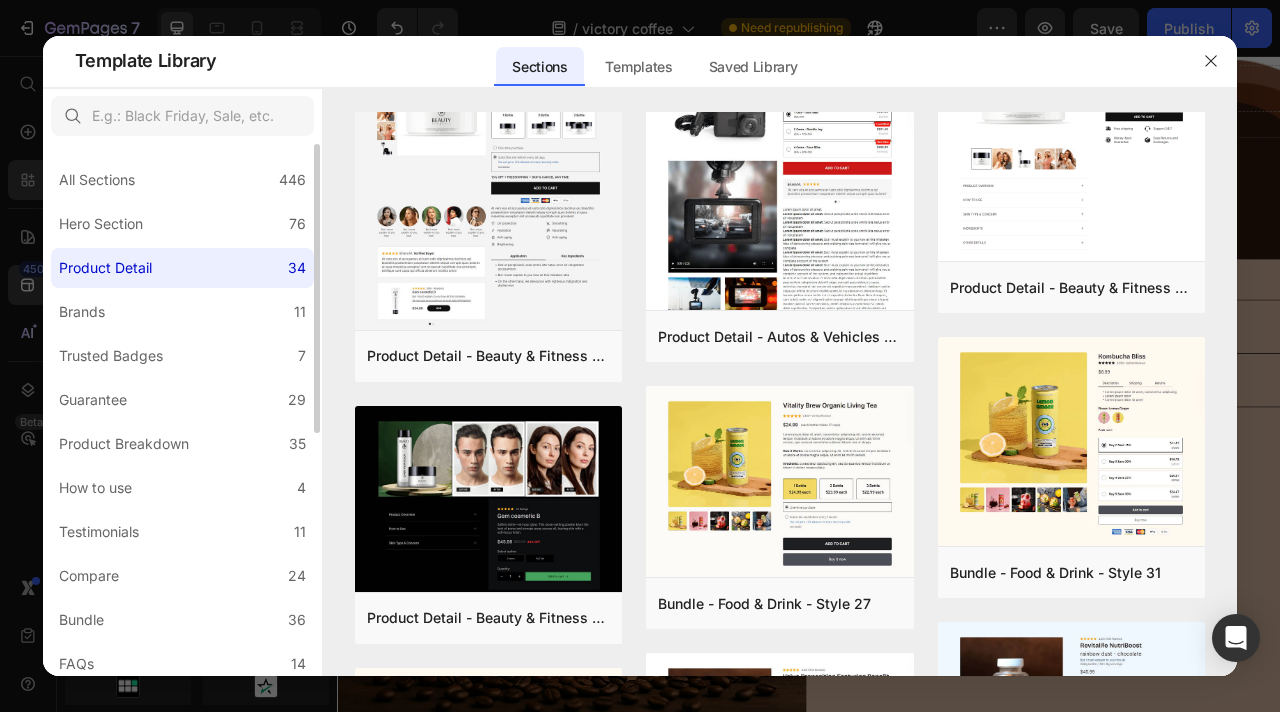 scroll, scrollTop: 0, scrollLeft: 0, axis: both 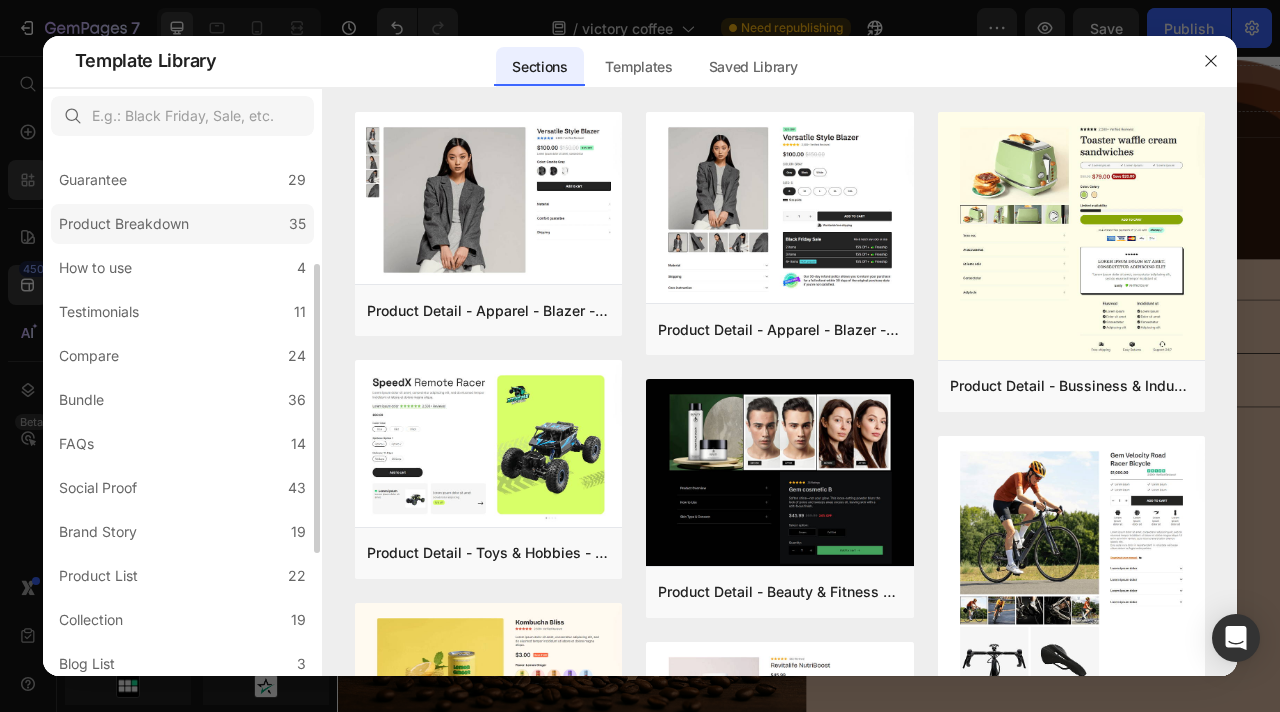 click on "Product Breakdown" at bounding box center (128, 224) 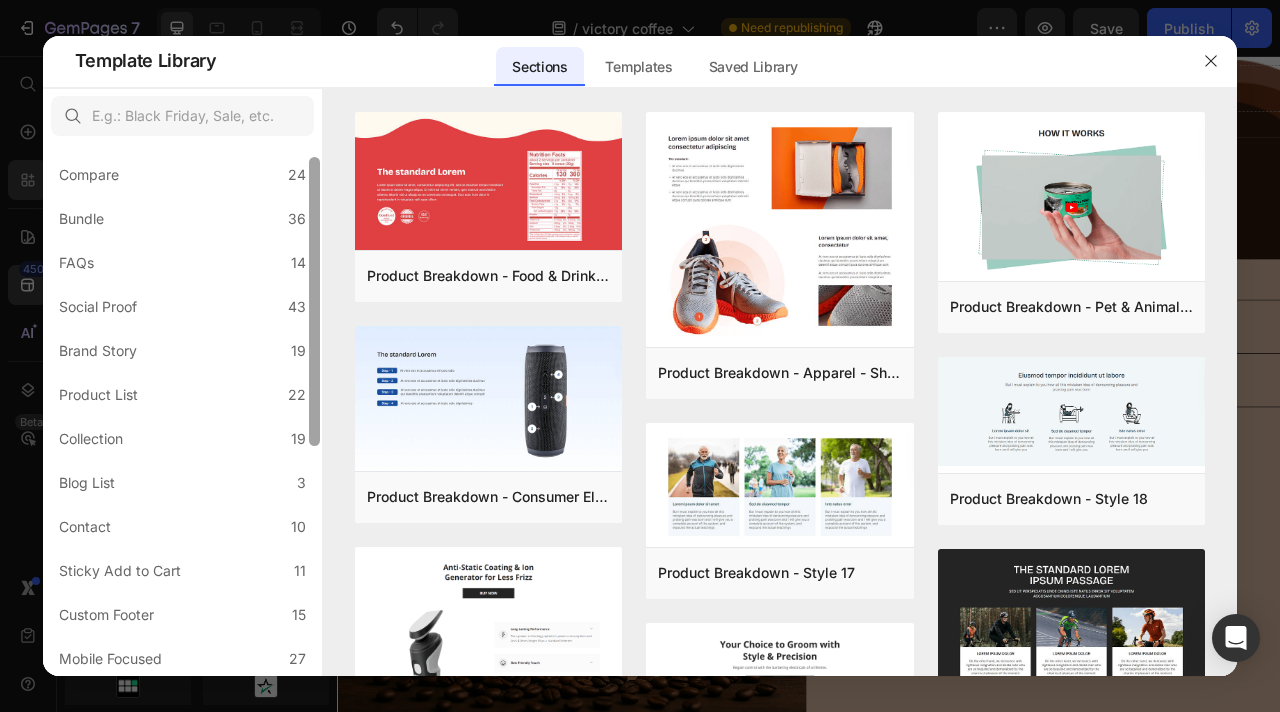 scroll, scrollTop: 447, scrollLeft: 0, axis: vertical 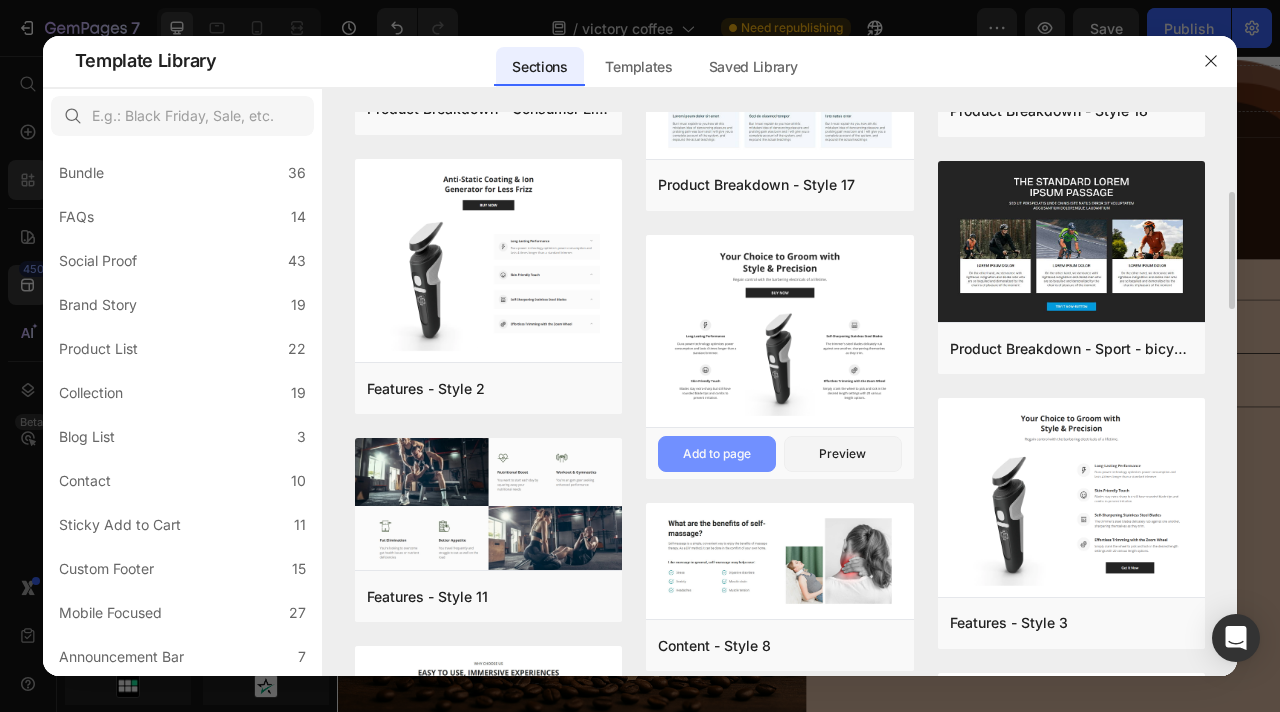 click on "Add to page" at bounding box center (717, 454) 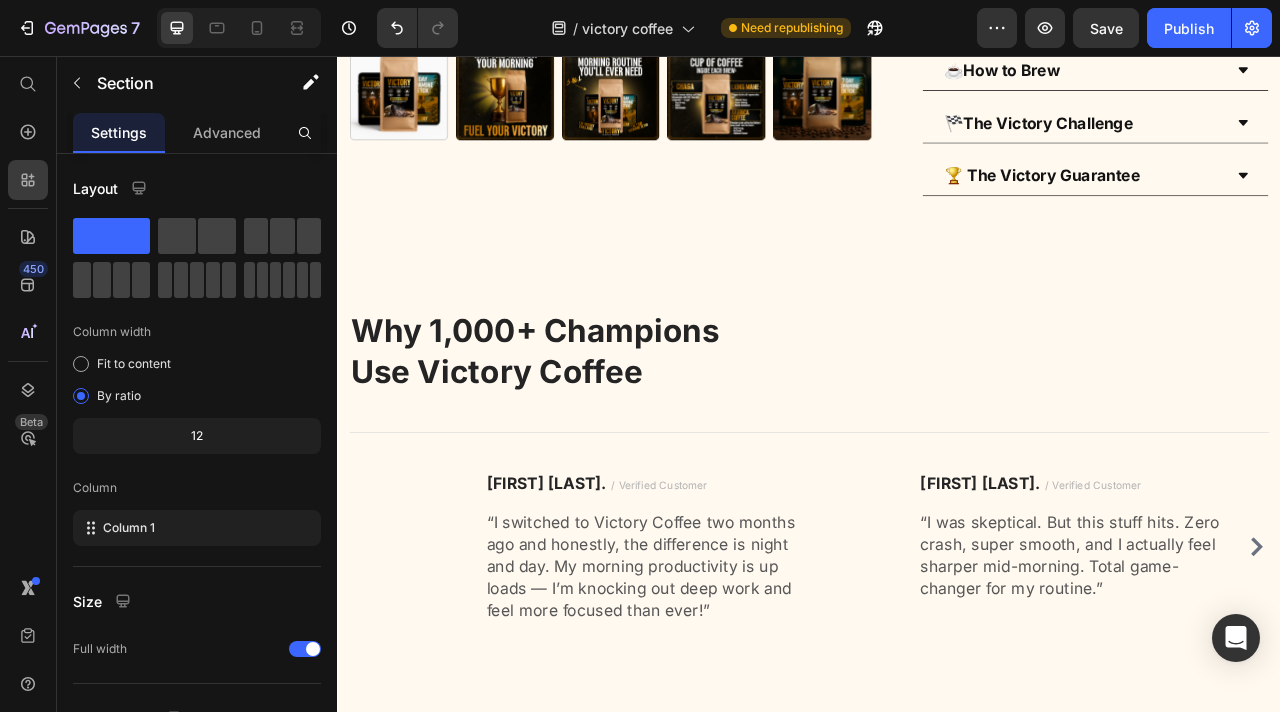 scroll, scrollTop: 5814, scrollLeft: 0, axis: vertical 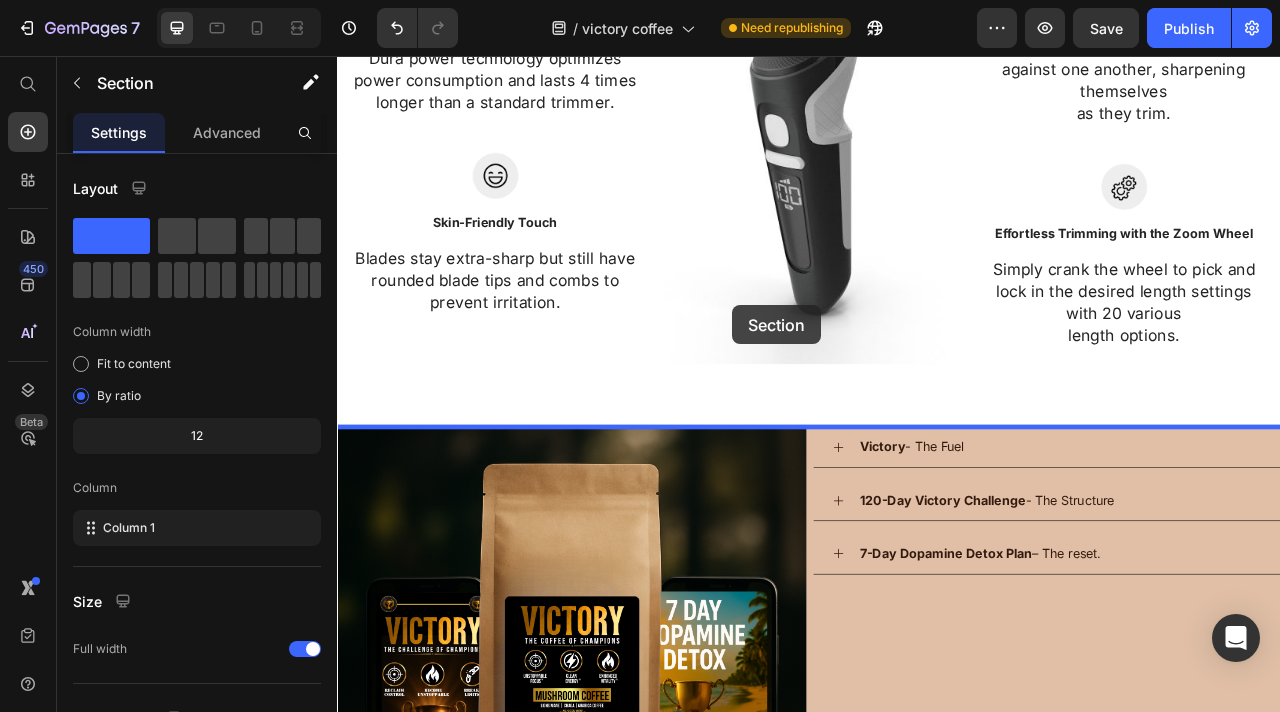 drag, startPoint x: 863, startPoint y: 421, endPoint x: 840, endPoint y: 374, distance: 52.3259 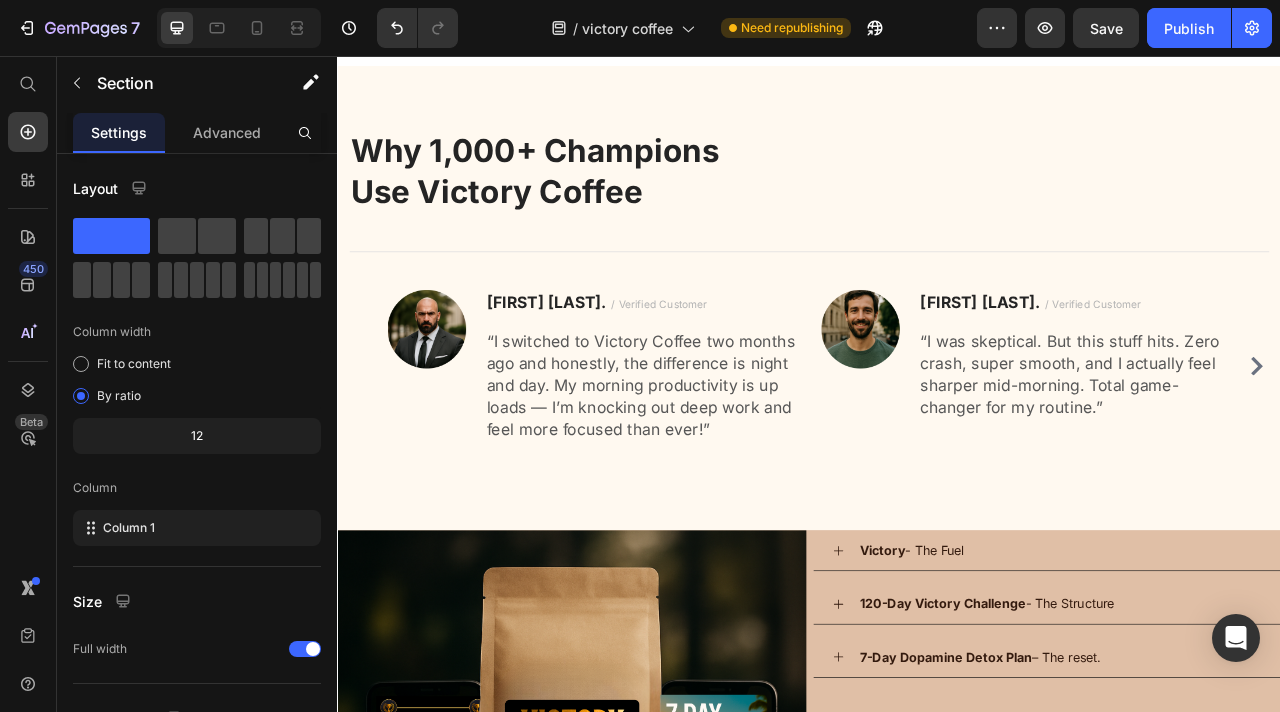 scroll, scrollTop: 3626, scrollLeft: 0, axis: vertical 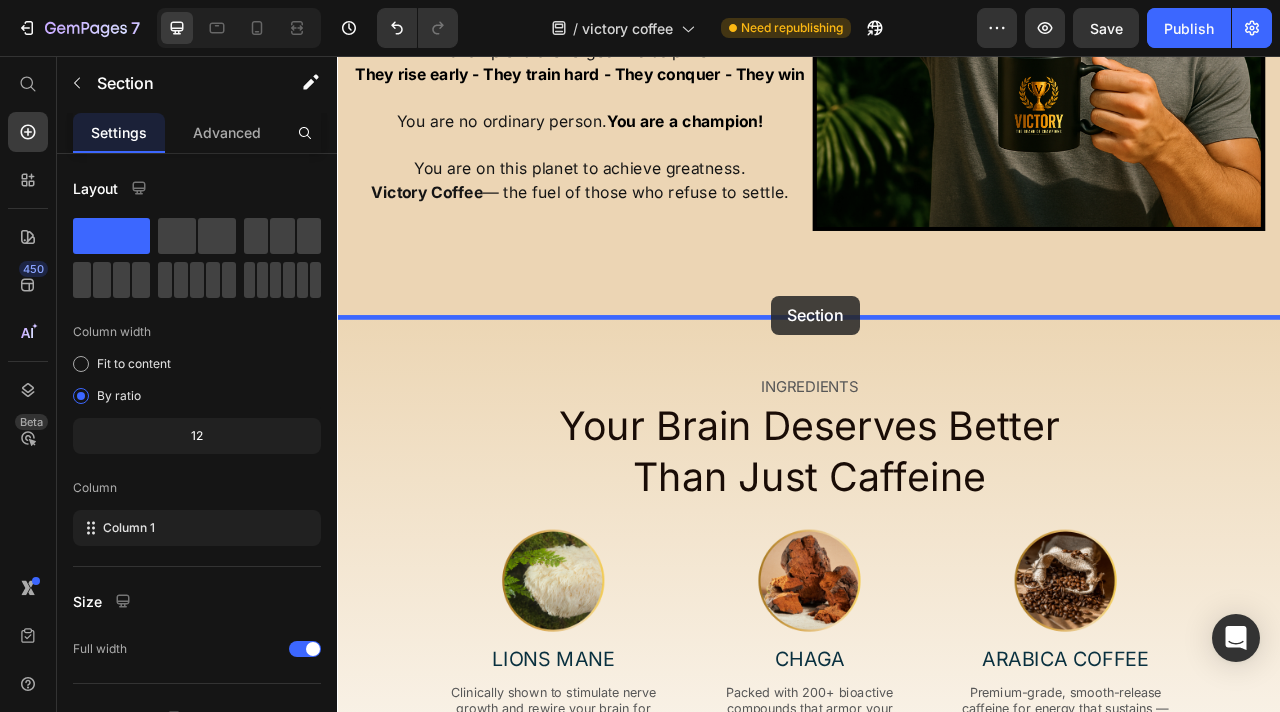 drag, startPoint x: 930, startPoint y: 247, endPoint x: 887, endPoint y: 360, distance: 120.90492 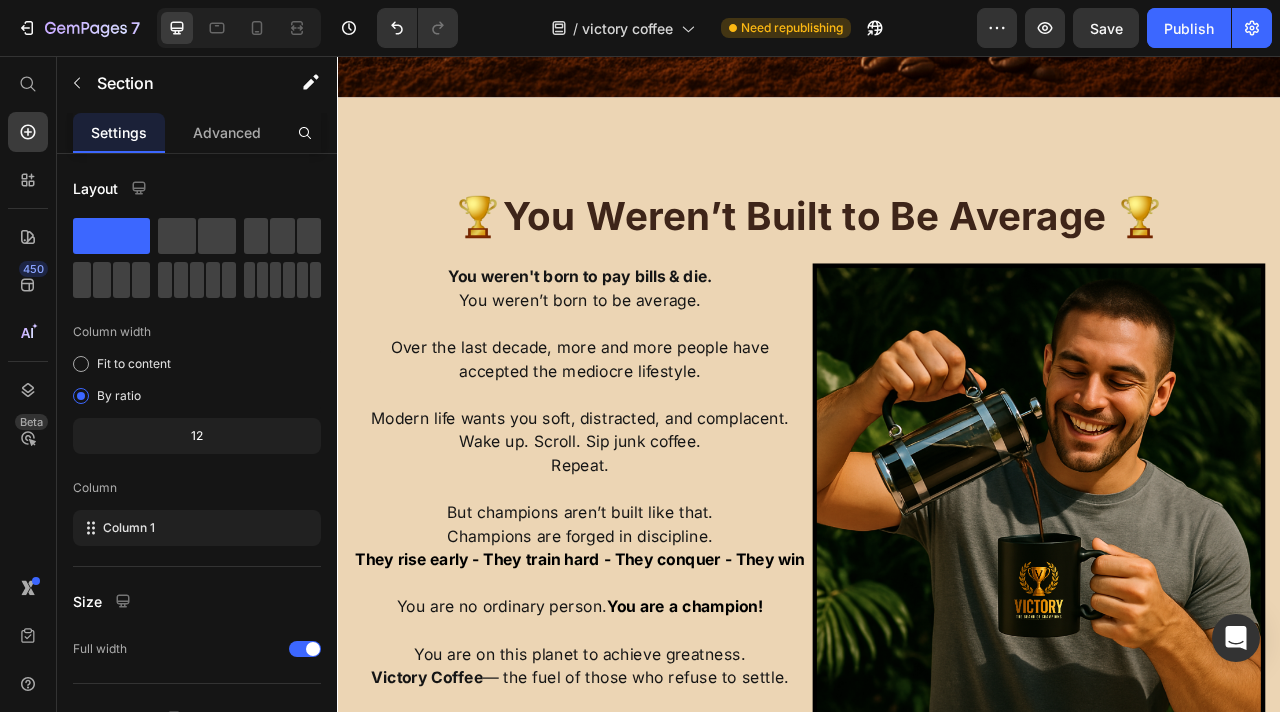 scroll, scrollTop: 1186, scrollLeft: 0, axis: vertical 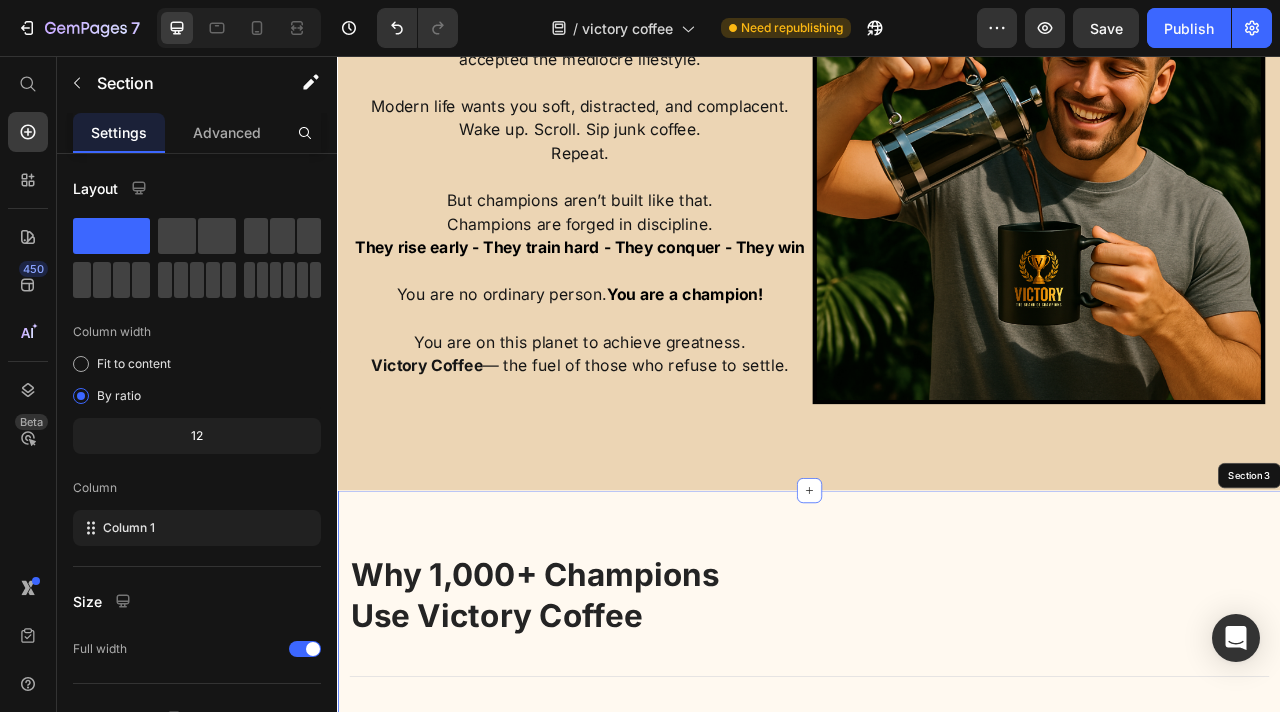 click on "Why 1,000+ Champions  Use Victory Coffee Heading                Title Line Image Mark R.   / Verified Customer Text block "I switched to Victory Coffee two months ago and honestly, the difference is night and day. My morning productivity is up loads — I’m knocking out deep work and feel more focused than ever!"  Text block Row Image Jake S.   / Verified Customer Text block “I was skeptical. But this stuff hits. Zero crash, super smooth, and I actually feel sharper mid-morning. Total game-changer for my routine.” Text block Row Image Emily R.   / Verified Customer Text block “Victory got me off energy drinks, off my phone first thing, and into focus. The coffee is 🔥, and the dopamine detox? Worked Wonders" Text block Row Image Chris D.   / Verified Customer Text block “Most products talk a big game. This one backs it up. After a week, I felt more focused, more in control — and weirdly calmer. No going back.” Text block Row Carousel Row Section 3" at bounding box center (937, 904) 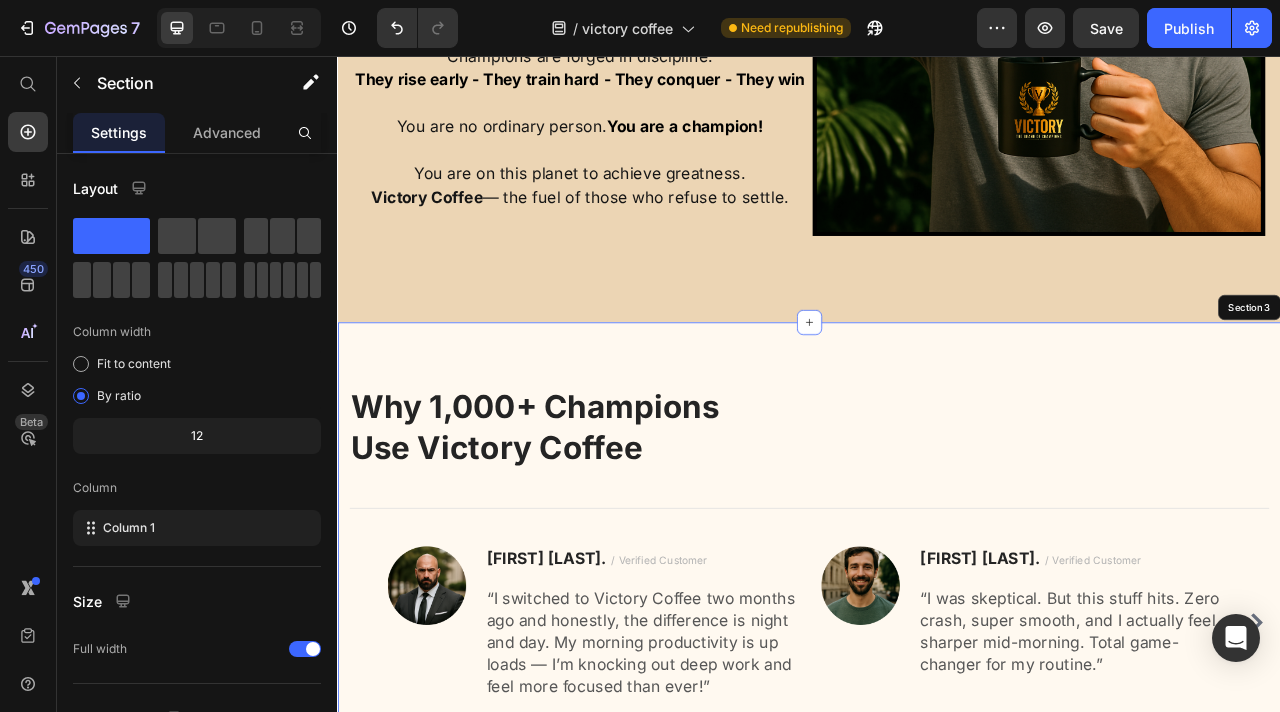 scroll, scrollTop: 1298, scrollLeft: 0, axis: vertical 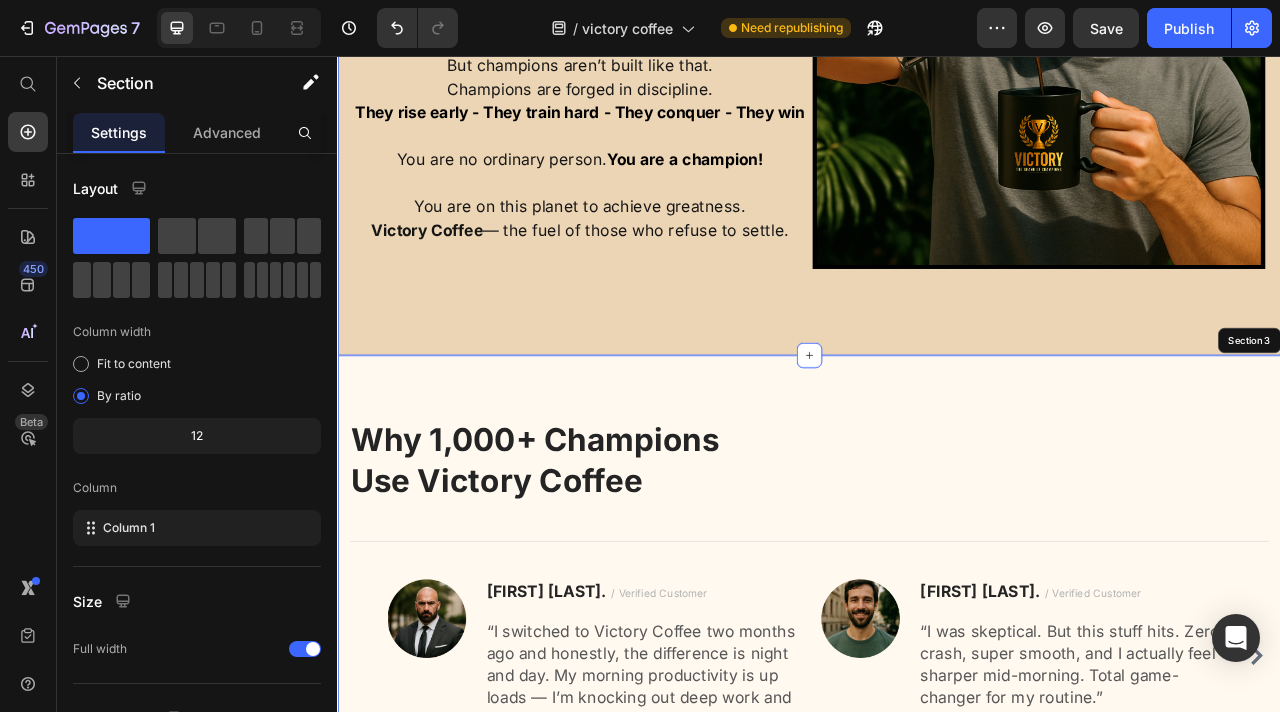 click on "🏆  You Weren’t Built to Be Average 🏆 Heading You weren't born to pay bills & die. You weren’t born to be average.   Over the last decade, more and more people have accepted the mediocre lifestyle. Modern life wants you soft, distracted, and complacent. Wake up. Scroll. Sip junk coffee. Repeat.   But champions aren’t built like that. Champions are forged in discipline. They rise early - They train hard - They conquer - They win   You are no ordinary person.  You are a champion! You are on this planet to achieve greatness. Victory Coffee  — the fuel of those who refuse to settle. Text Block Image Row Section 2" at bounding box center (937, -11) 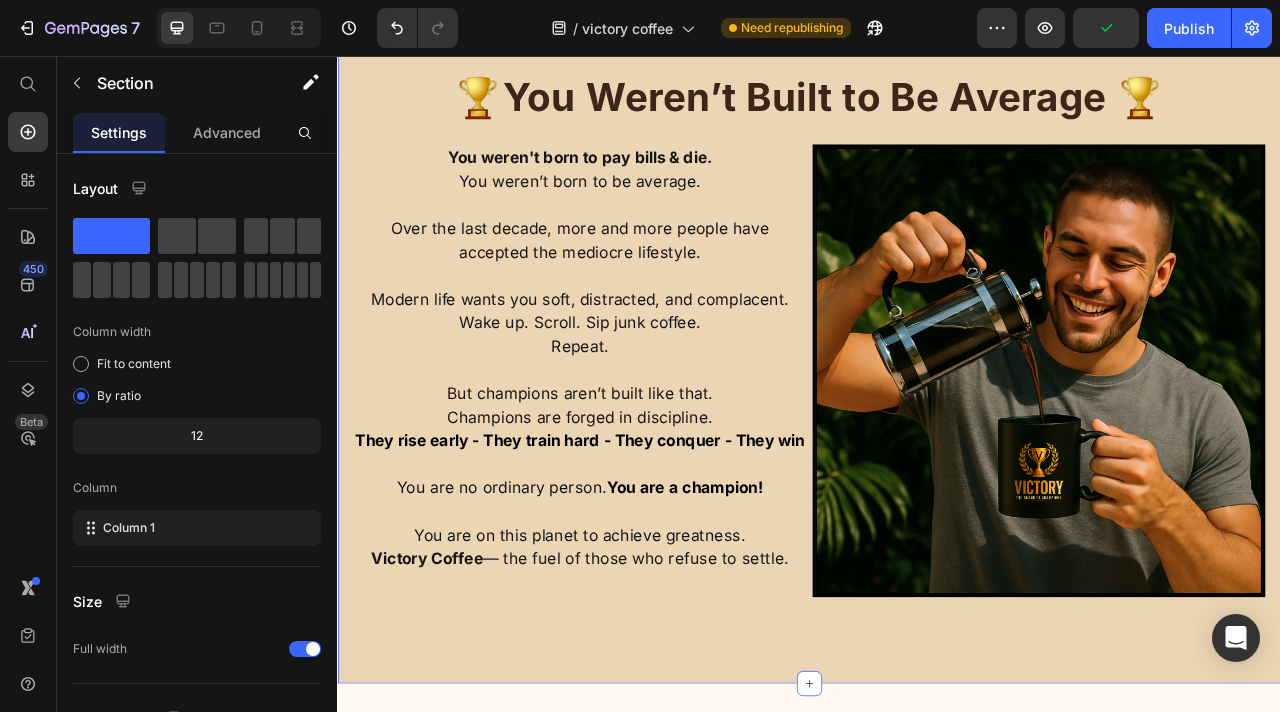 scroll, scrollTop: 439, scrollLeft: 0, axis: vertical 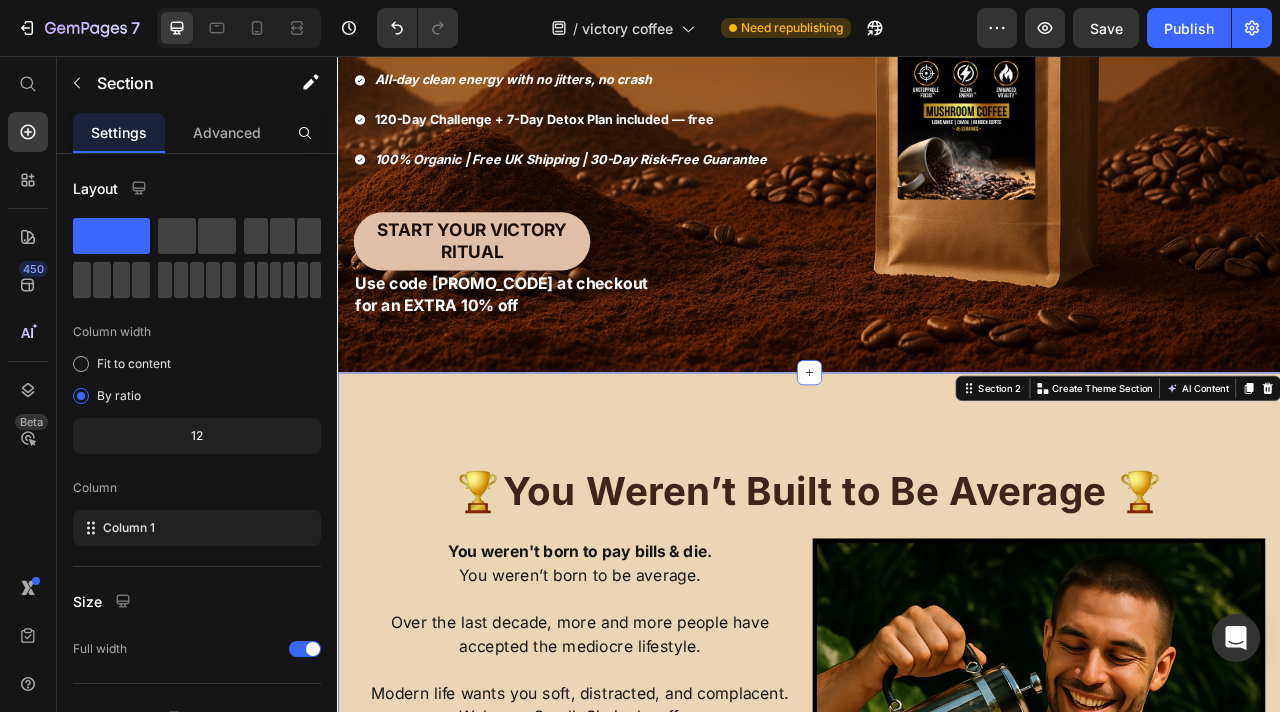 click on "🏆  You Weren’t Built to Be Average 🏆 Heading You weren't born to pay bills & die. You weren’t born to be average.   Over the last decade, more and more people have accepted the mediocre lifestyle. Modern life wants you soft, distracted, and complacent. Wake up. Scroll. Sip junk coffee. Repeat.   But champions aren’t built like that. Champions are forged in discipline. They rise early - They train hard - They conquer - They win   You are no ordinary person.  You are a champion! You are on this planet to achieve greatness. Victory Coffee  — the fuel of those who refuse to settle. Text Block Image Row Section 2   You can create reusable sections Create Theme Section AI Content Write with GemAI What would you like to describe here? Tone and Voice Persuasive Product 7 Day Dopamine Detox Show more Generate" at bounding box center [937, 908] 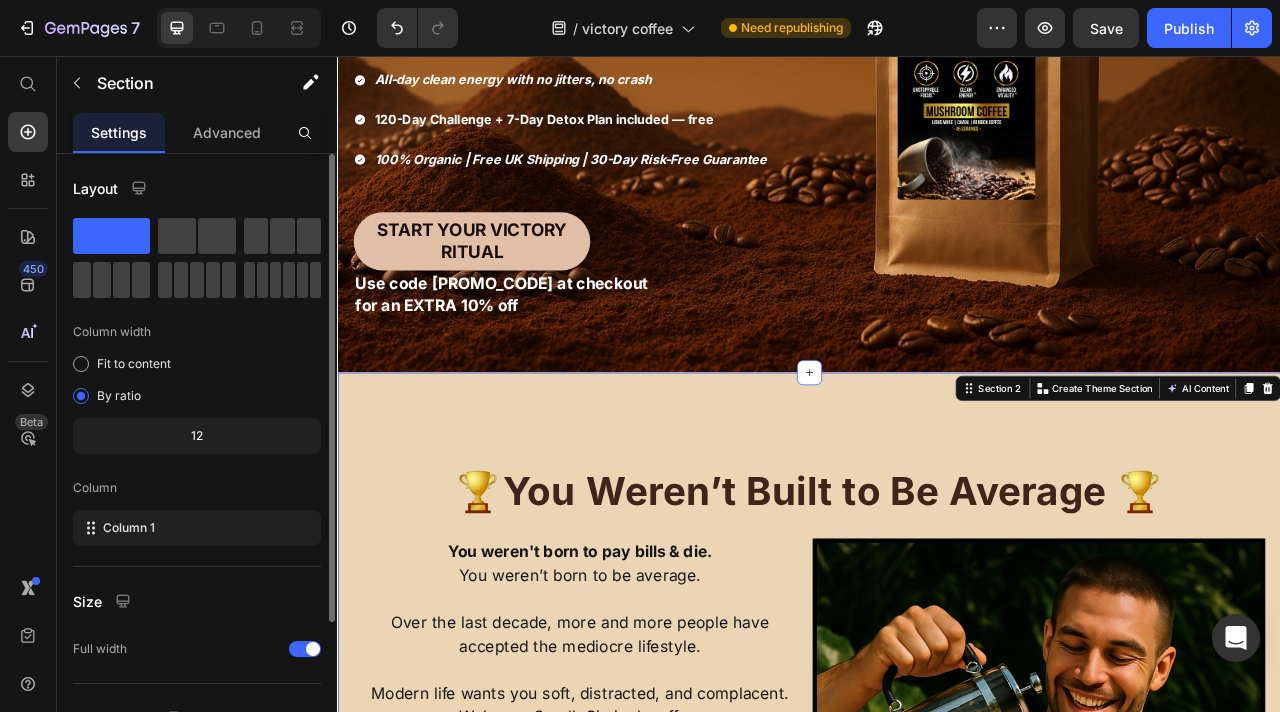 scroll, scrollTop: 193, scrollLeft: 0, axis: vertical 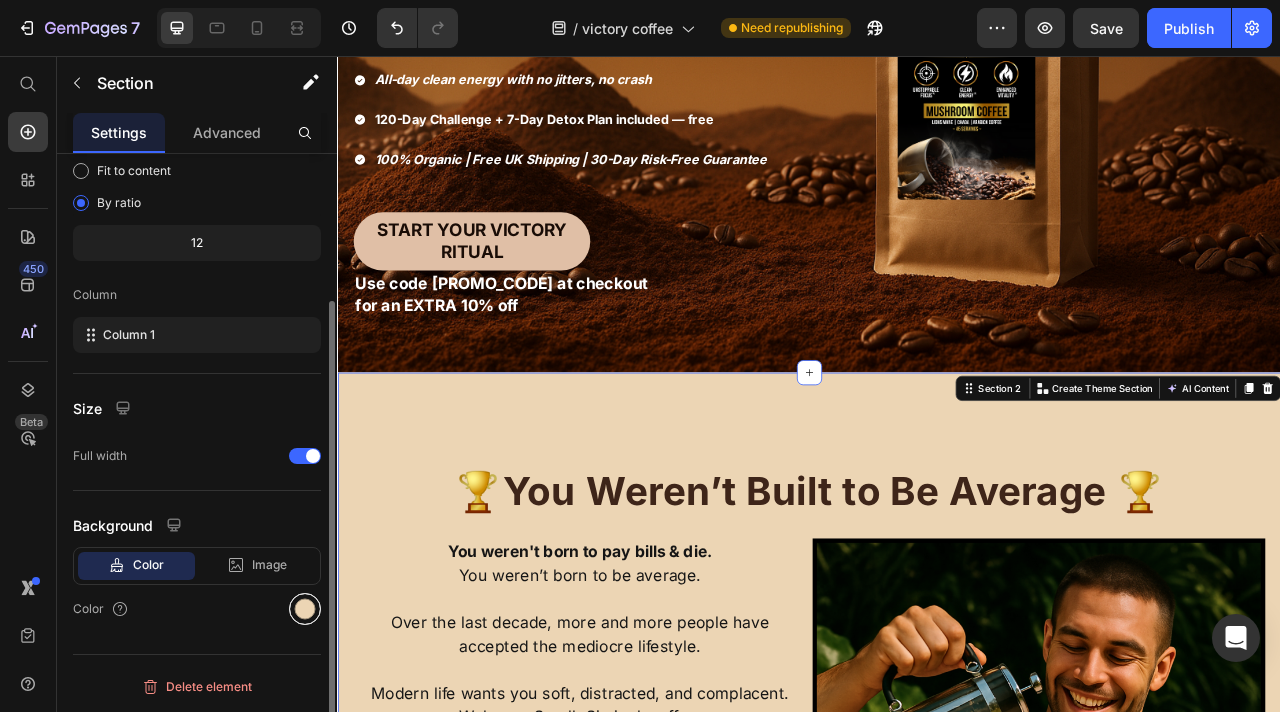 click at bounding box center (305, 609) 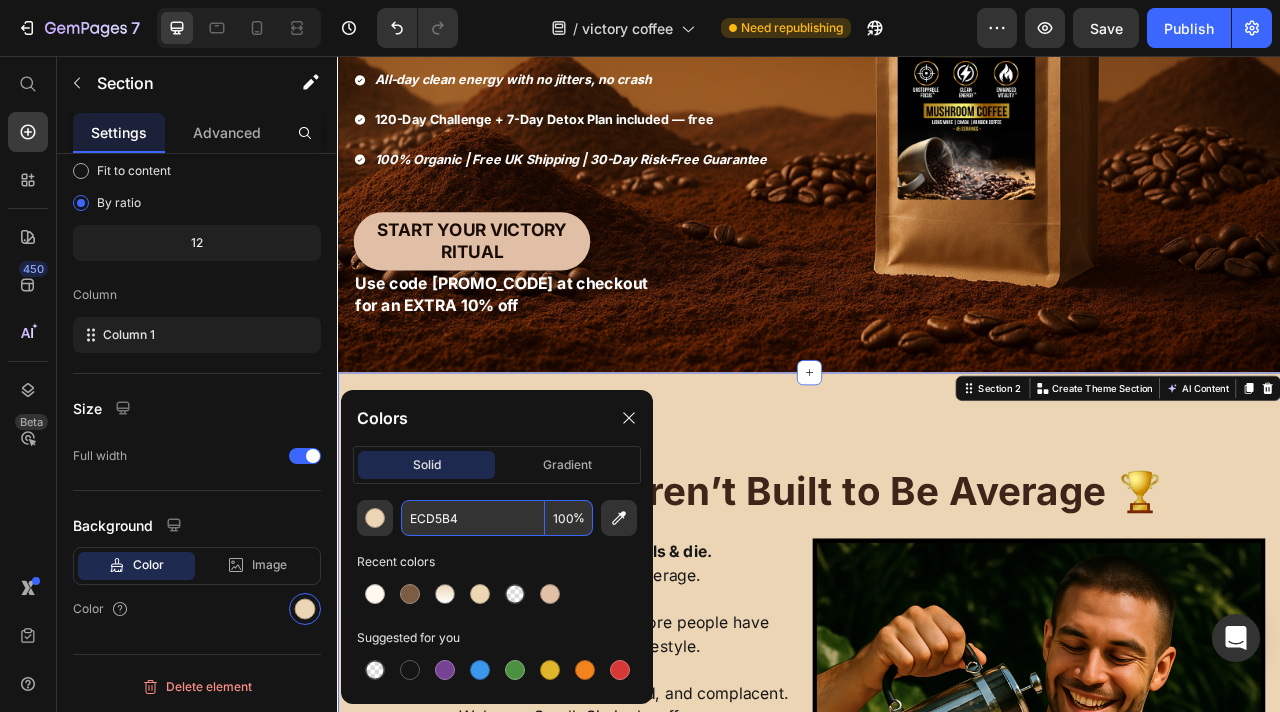 click on "ECD5B4" at bounding box center [473, 518] 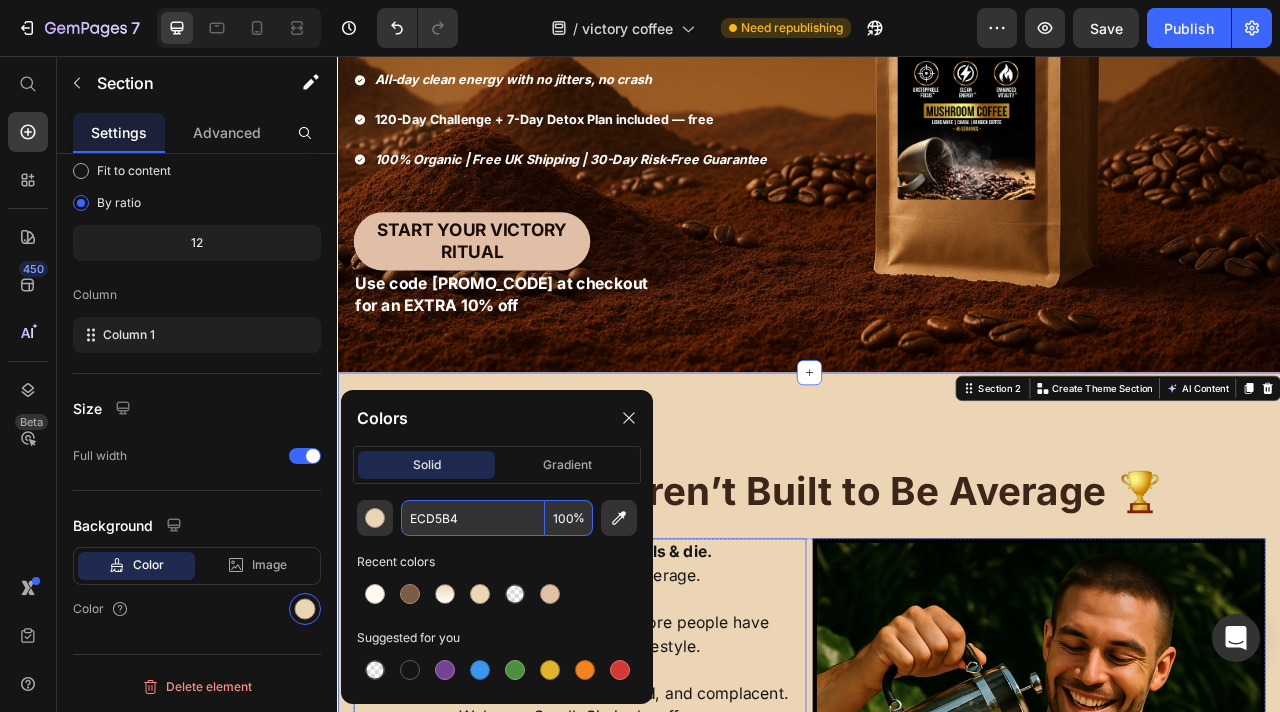 click on "You weren’t born to be average." at bounding box center [645, 717] 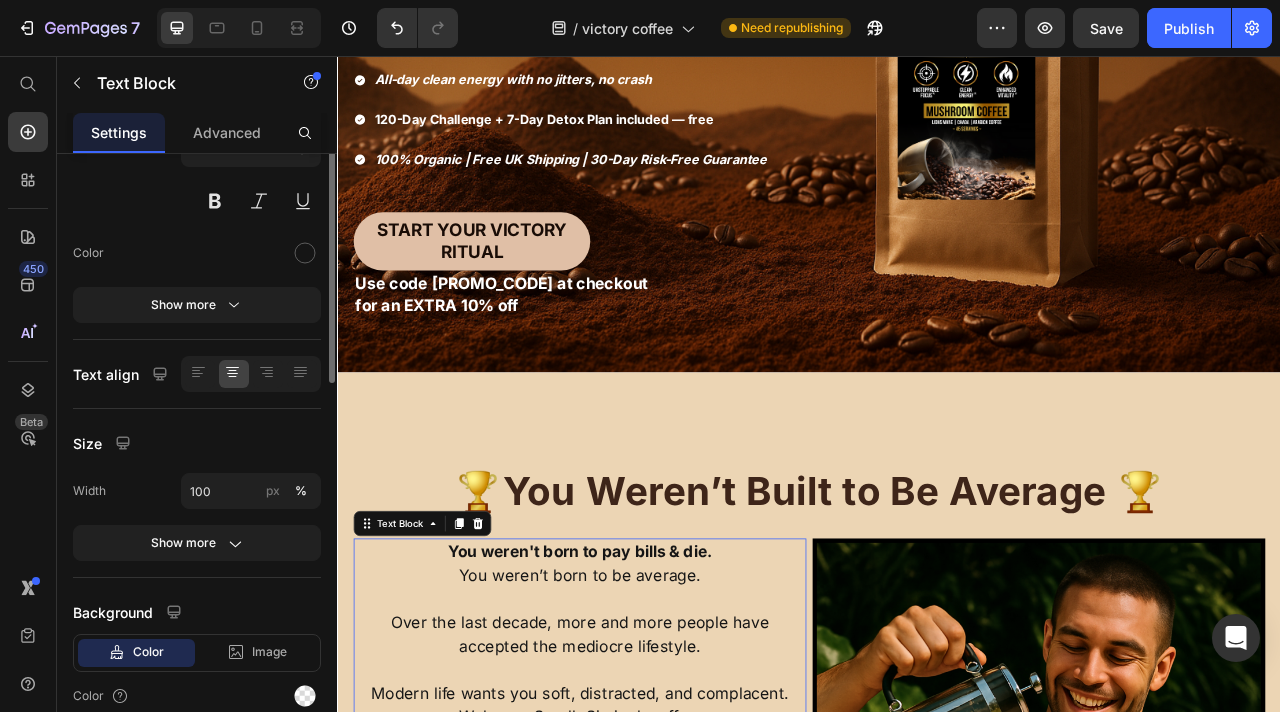 scroll, scrollTop: 0, scrollLeft: 0, axis: both 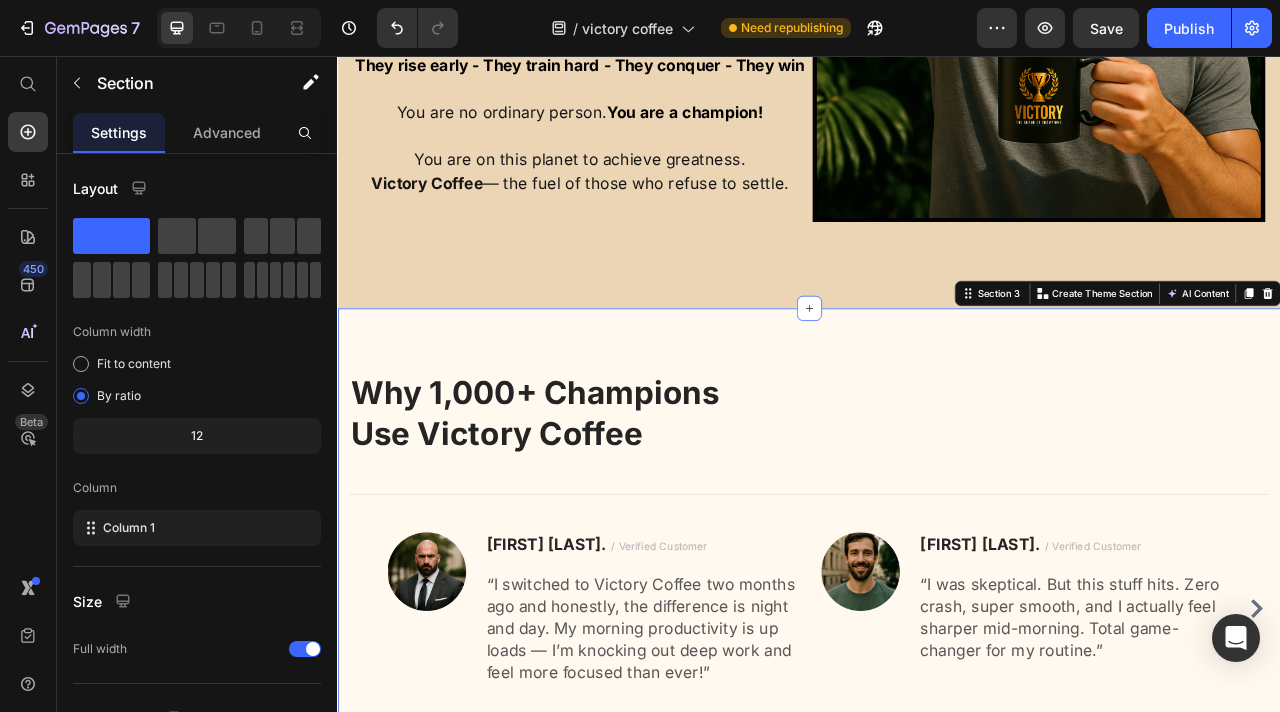 click on "Why 1,000+ Champions  Use Victory Coffee Heading                Title Line Image Mark R.   / Verified Customer Text block "I switched to Victory Coffee two months ago and honestly, the difference is night and day. My morning productivity is up loads — I’m knocking out deep work and feel more focused than ever!"  Text block Row Image Jake S.   / Verified Customer Text block “I was skeptical. But this stuff hits. Zero crash, super smooth, and I actually feel sharper mid-morning. Total game-changer for my routine.” Text block Row Image Emily R.   / Verified Customer Text block “Victory got me off energy drinks, off my phone first thing, and into focus. The coffee is 🔥, and the dopamine detox? Worked Wonders" Text block Row Image Chris D.   / Verified Customer Text block “Most products talk a big game. This one backs it up. After a week, I felt more focused, more in control — and weirdly calmer. No going back.” Text block Row Carousel Row Section 3   You can create reusable sections Product" at bounding box center [937, 672] 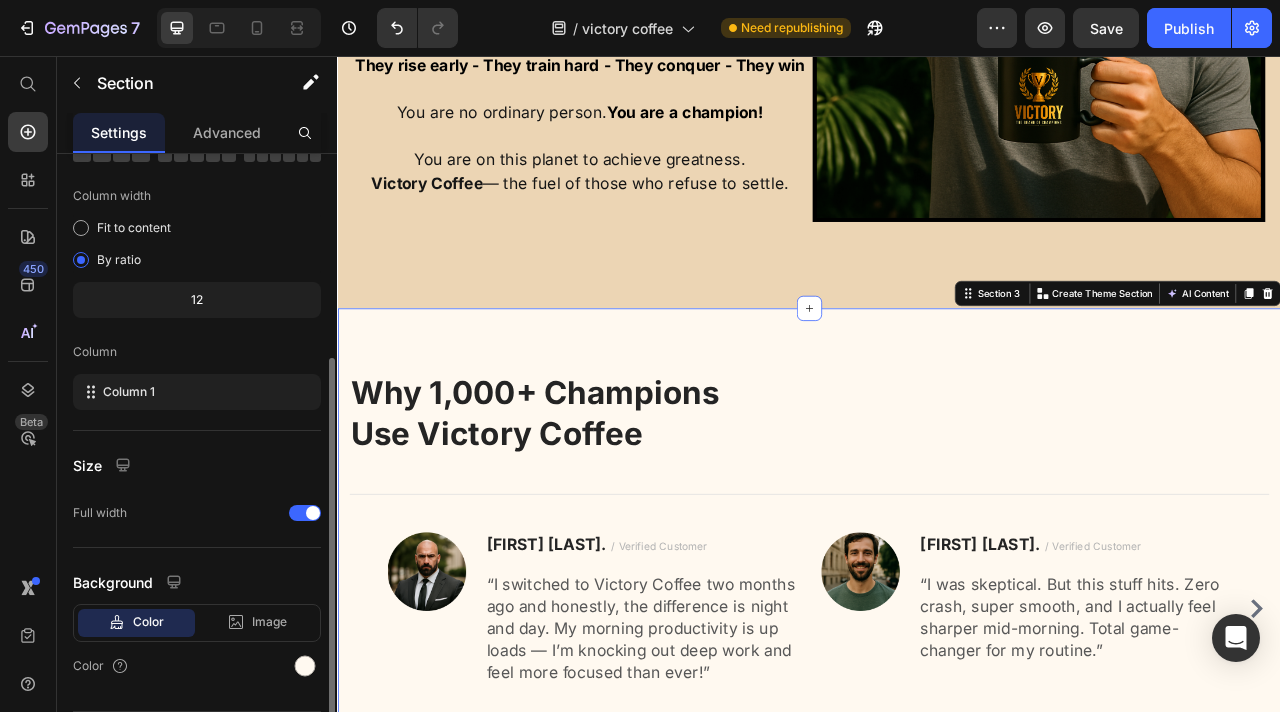 scroll, scrollTop: 193, scrollLeft: 0, axis: vertical 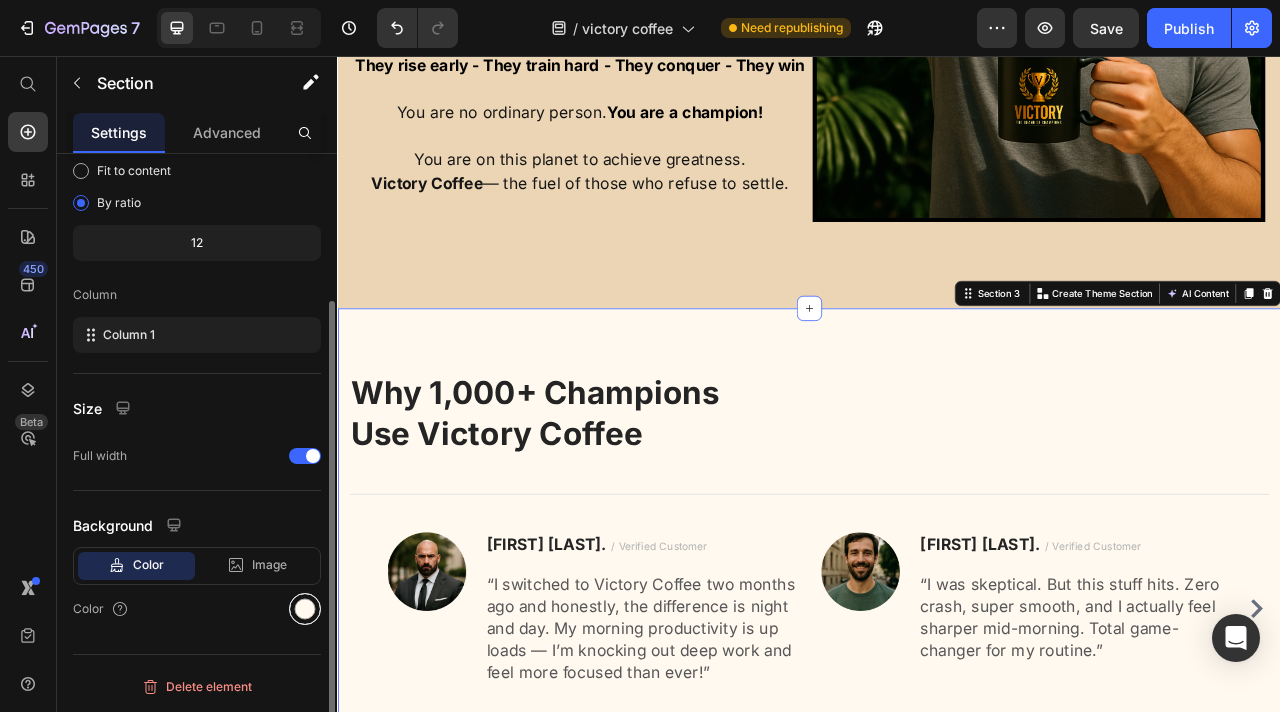 click at bounding box center [305, 609] 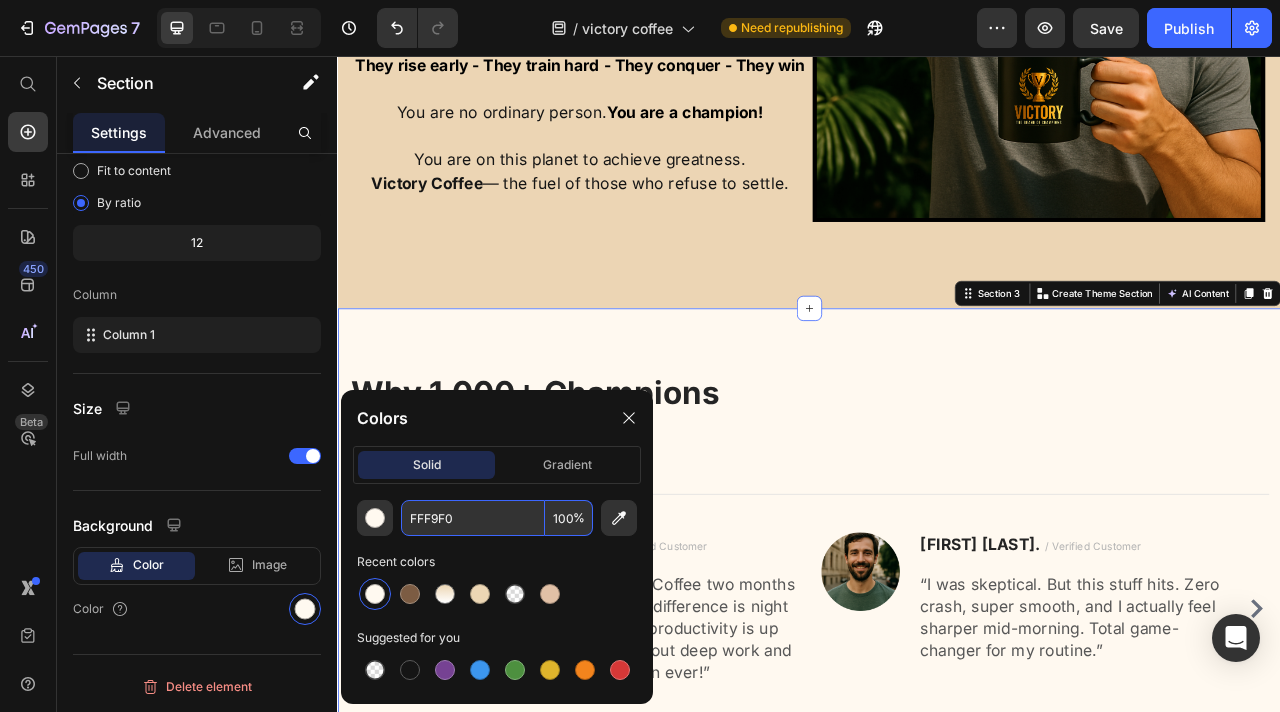 click on "FFF9F0" at bounding box center (473, 518) 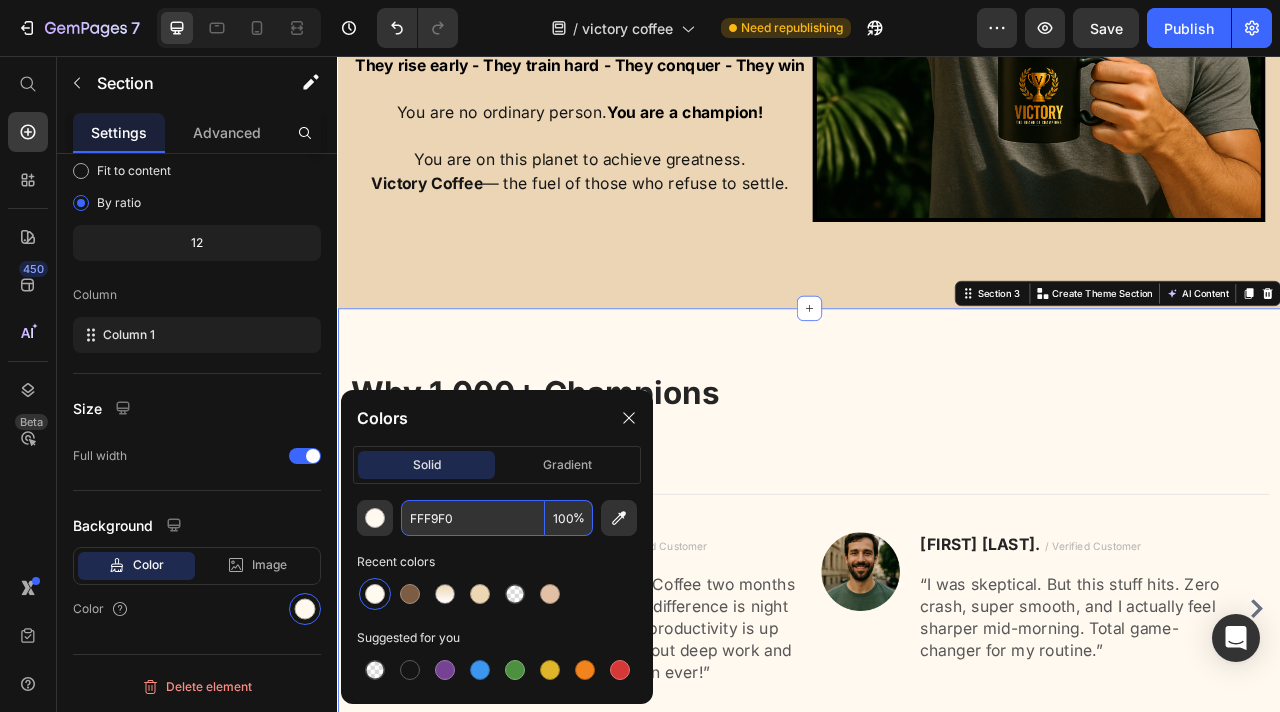 paste on "ECD5B4" 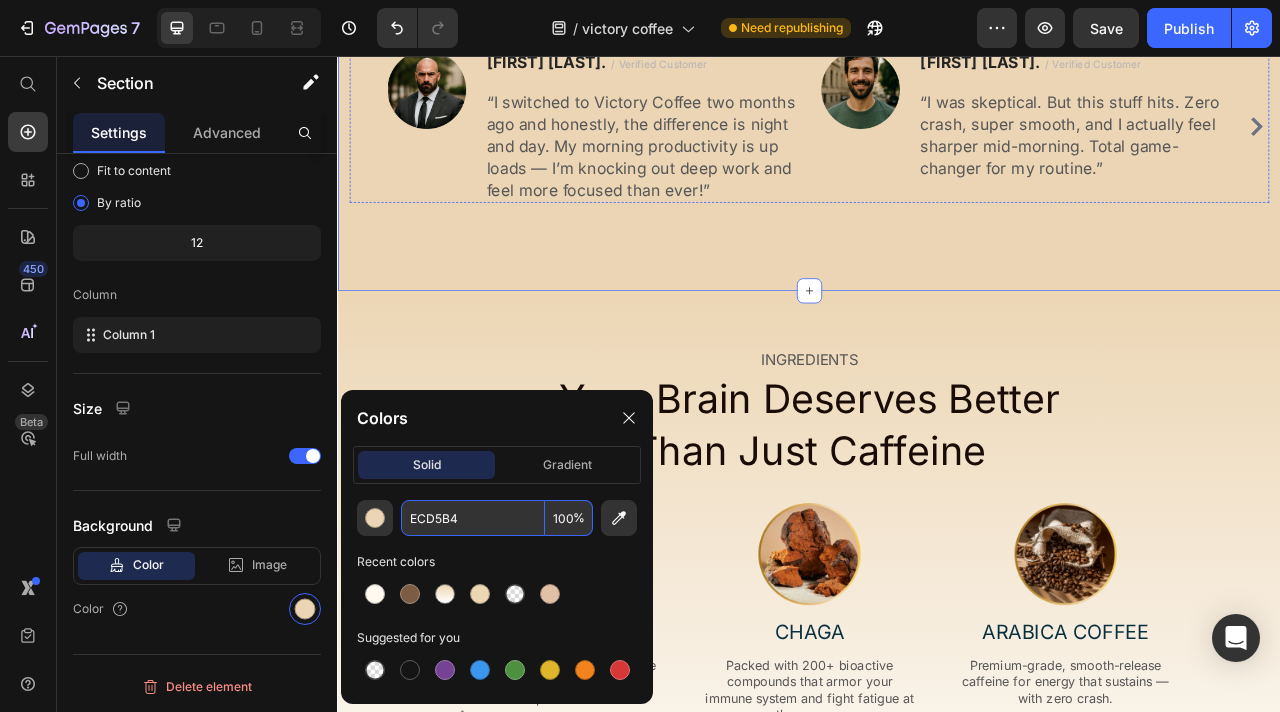 scroll, scrollTop: 2155, scrollLeft: 0, axis: vertical 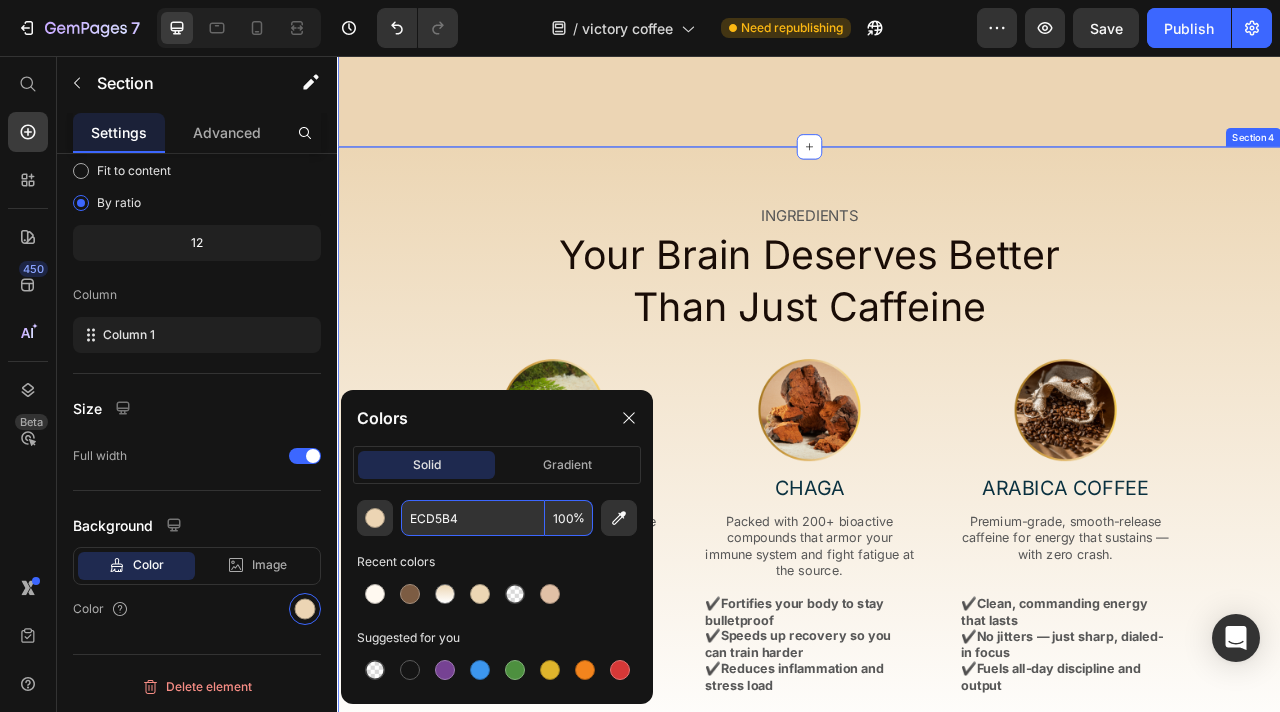 click on "INGREDIENTS Text Block Your Brain Deserves Better Than Just Caffeine Heading Row Image LIONS MANE Text Block Clinically shown to stimulate nerve growth and rewire your brain for sharper focus. Text Block ✔️  Locks you into deep, distraction-free work ✔️  Resets mental fatigue so you recover fast . ✔️ Sharpens cognitive speed for ruthless execution Text Block Row Image CHAGA Text Block Packed with 200+ bioactive compounds that armor your immune system and fight fatigue at the source. Text Block ✔️  Fortifies your body to stay bulletproof ✔️  Speeds up recovery so you can train harder ✔️  Reduces inflammation and stress load Text Block Row Image ARABICA COFFEE Text Block Premium-grade, smooth-release caffeine for energy that sustains — with zero crash. Text Block ✔️  Clean, commanding energy that lasts ✔️  No jitters — just sharp, dialed-in focus ✔️  Fuels all-day discipline and output Text Block Row Row Section 4" at bounding box center (937, 557) 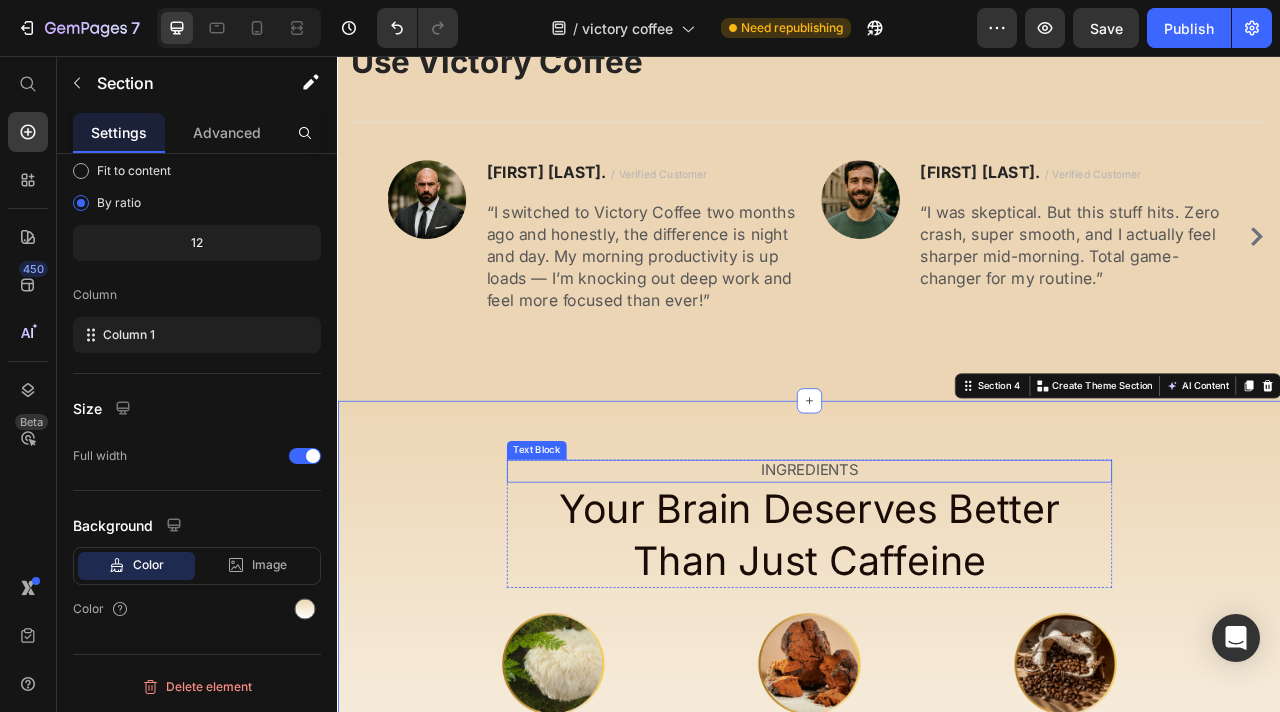 scroll, scrollTop: 1665, scrollLeft: 0, axis: vertical 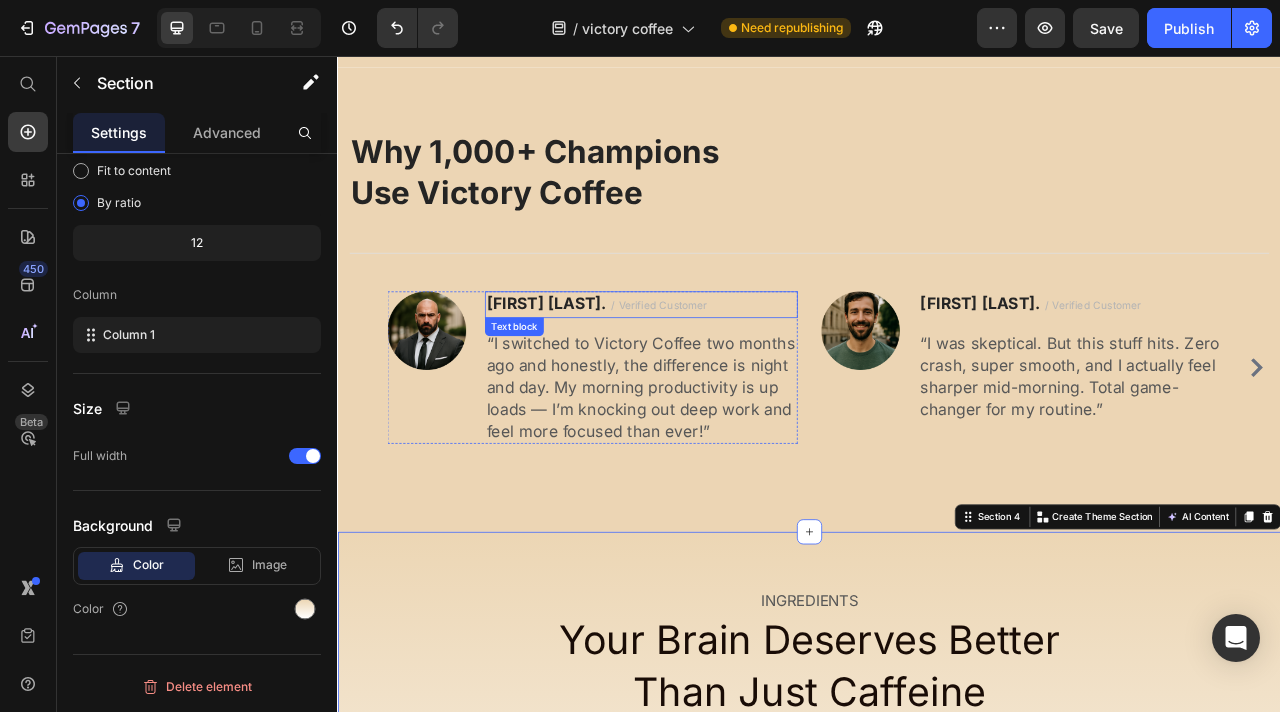 click on "/ Verified Customer" at bounding box center [746, 373] 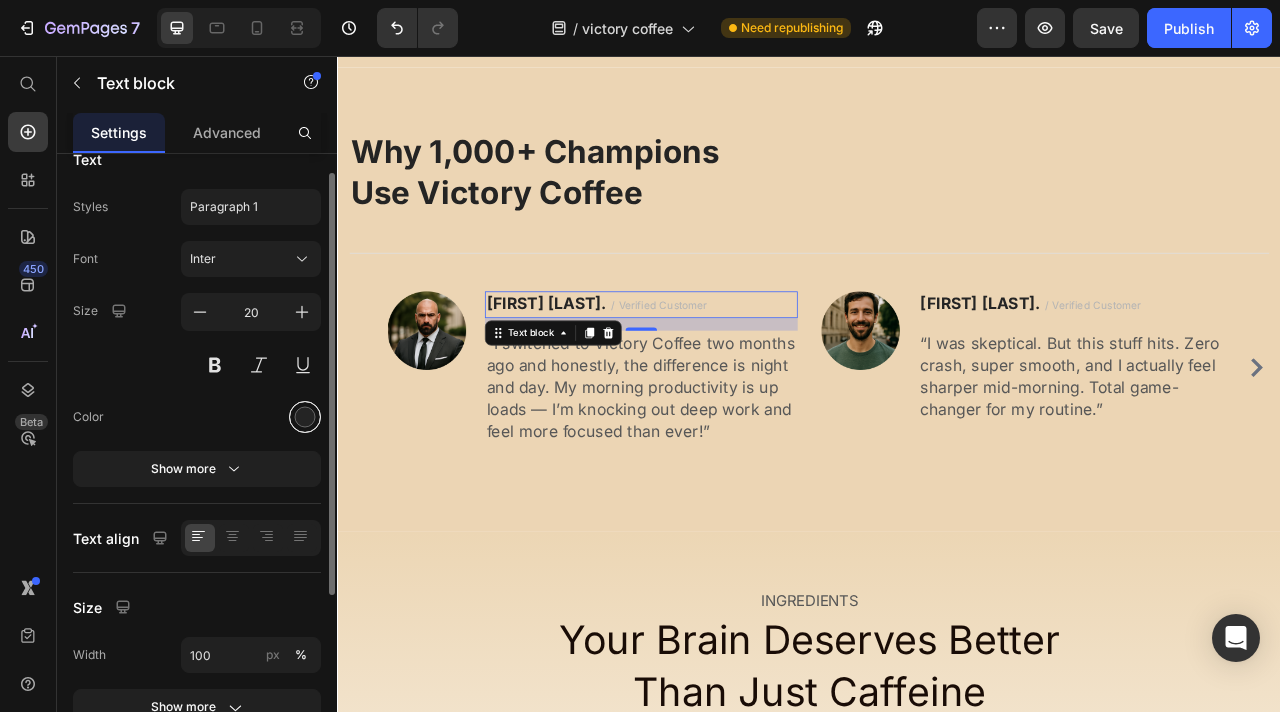scroll, scrollTop: 43, scrollLeft: 0, axis: vertical 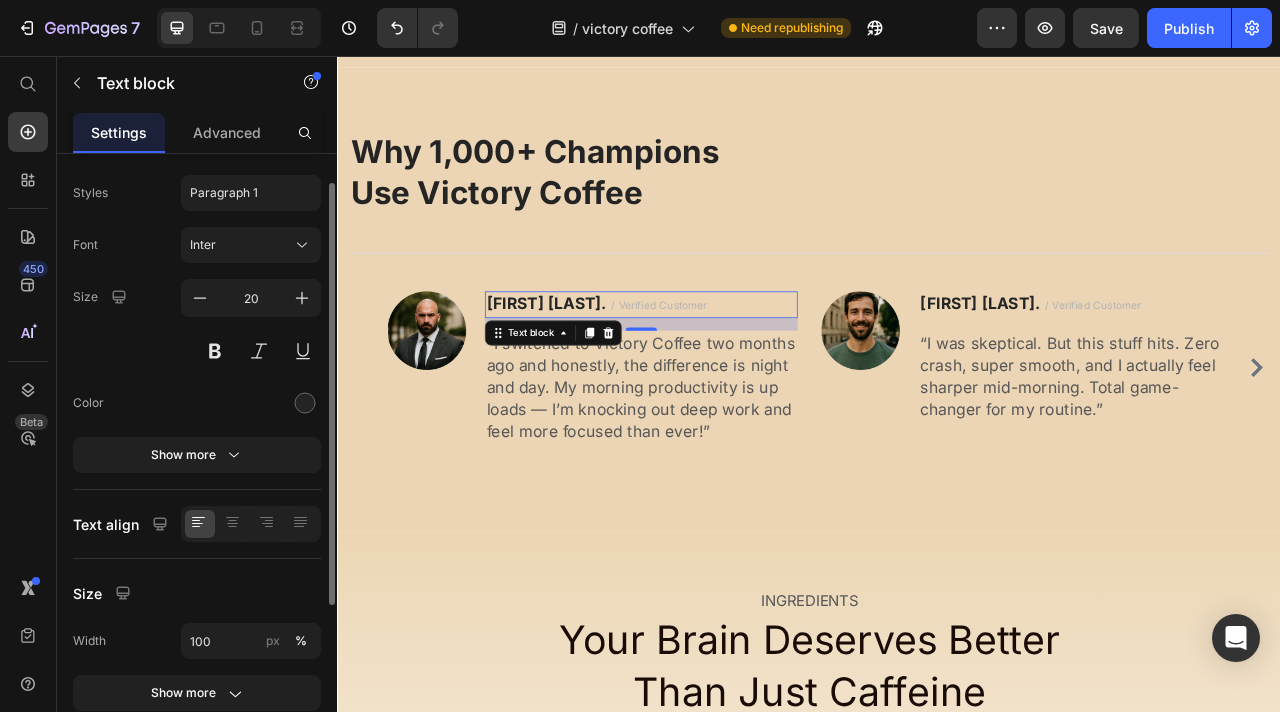 click on "/ Verified Customer" at bounding box center [746, 373] 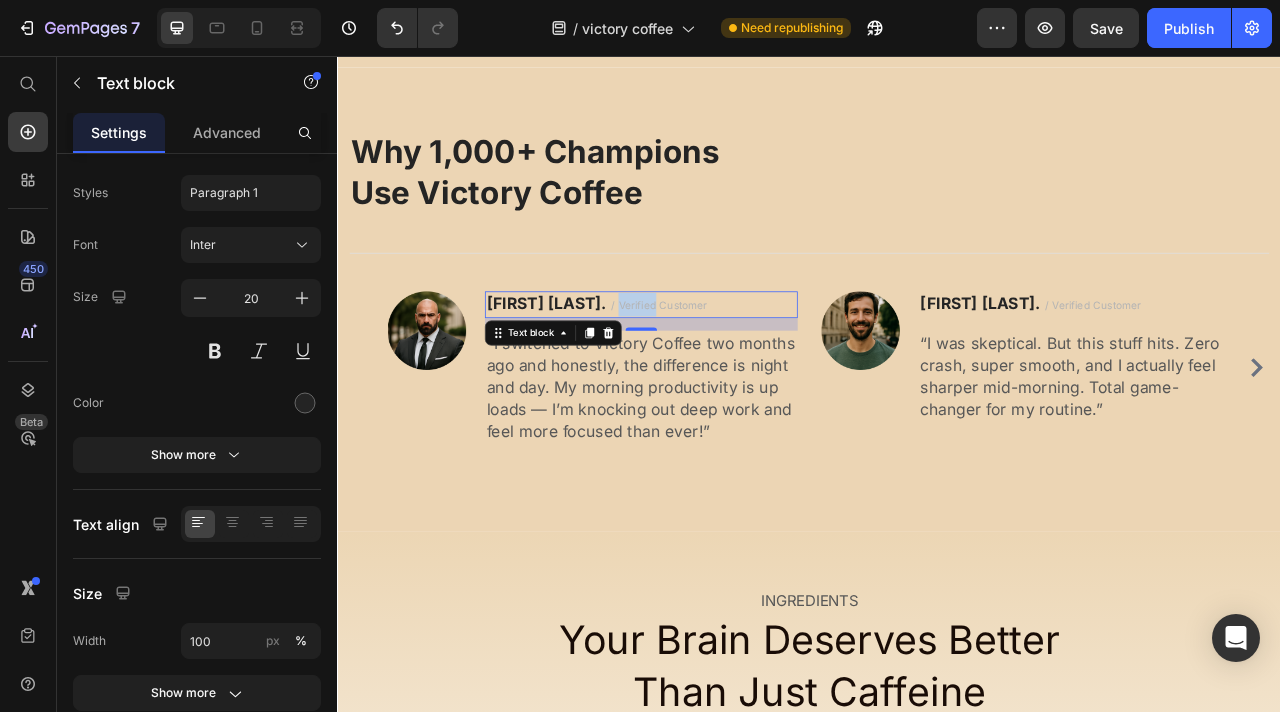 click on "/ Verified Customer" at bounding box center (746, 373) 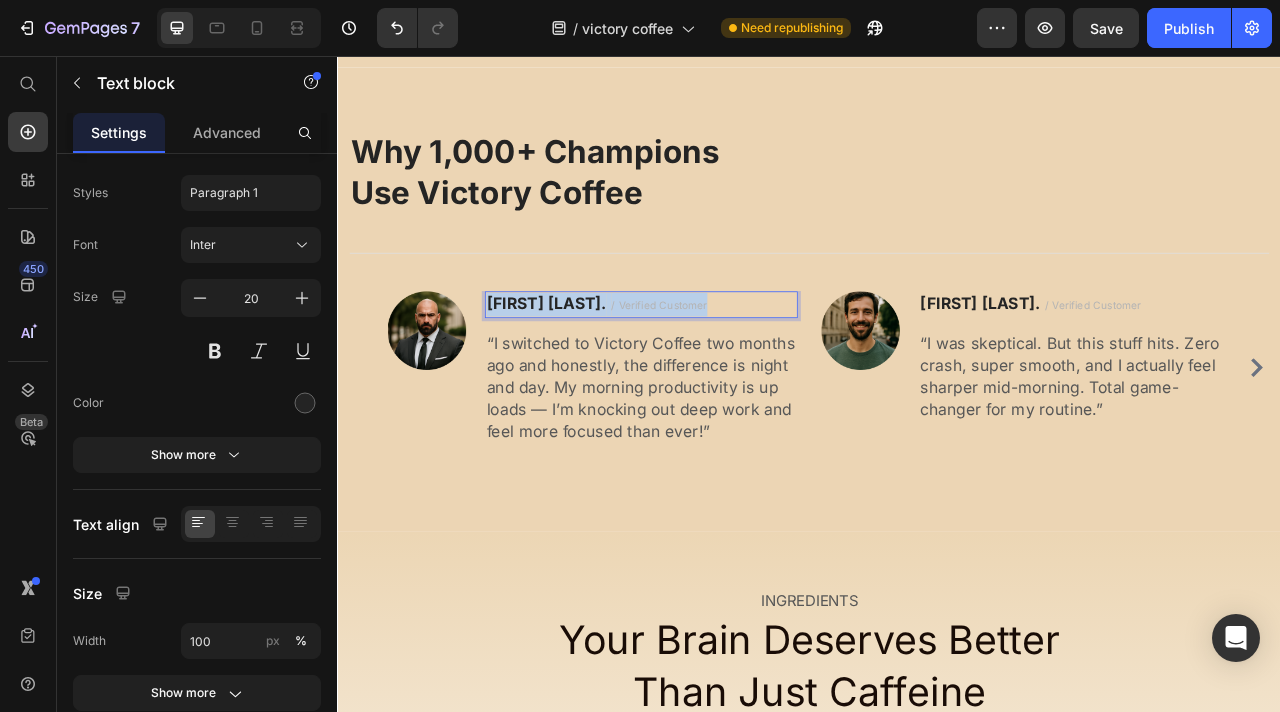 click on "/ Verified Customer" at bounding box center [746, 373] 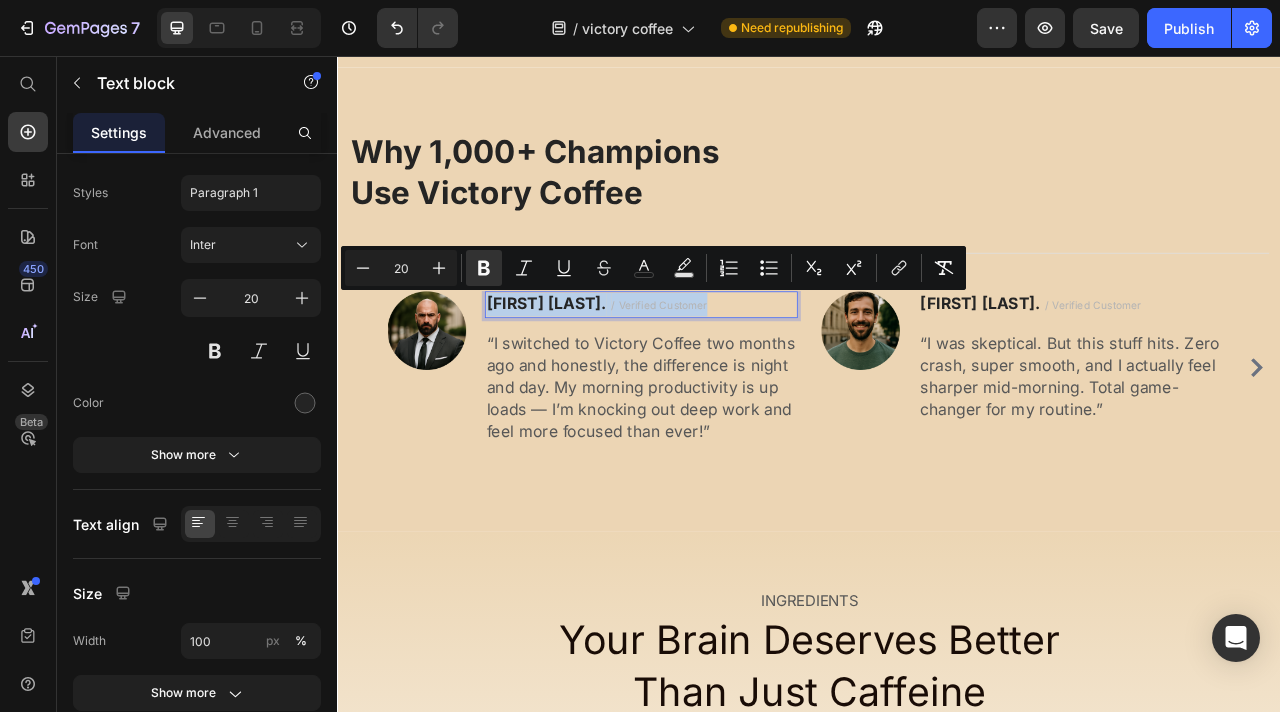 click on "/ Verified Customer" at bounding box center [746, 373] 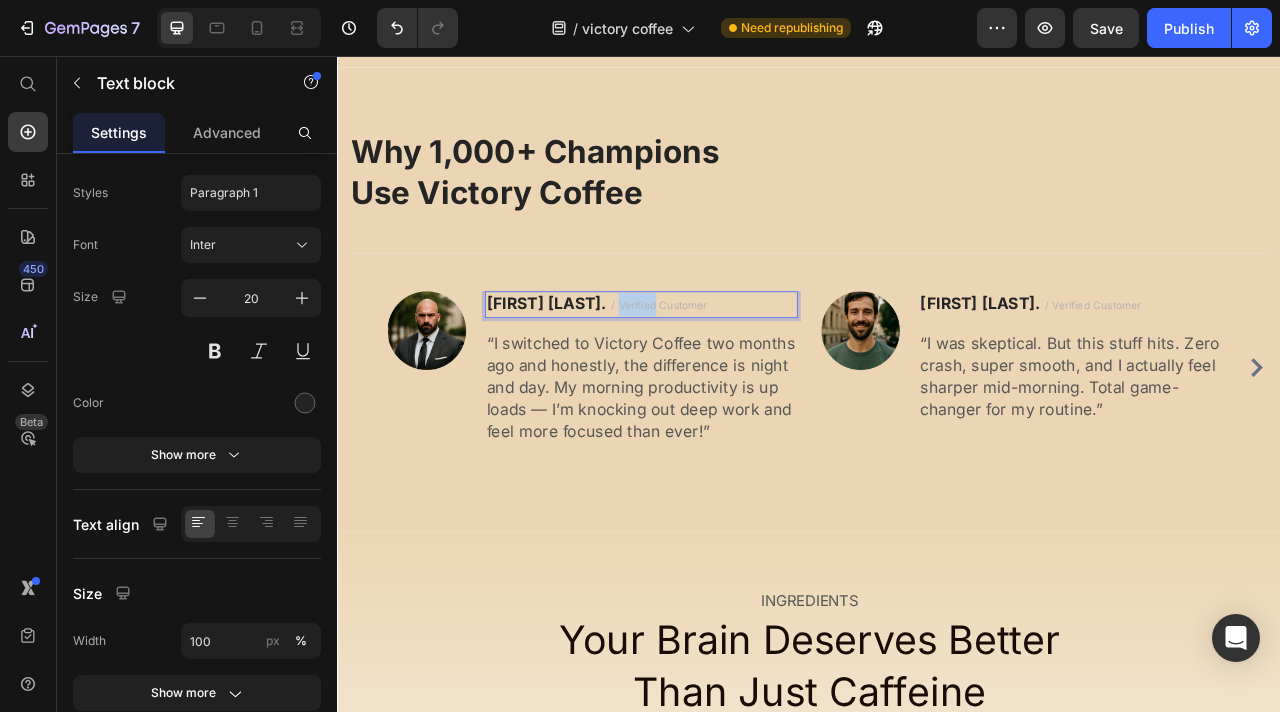 click on "/ Verified Customer" at bounding box center (746, 373) 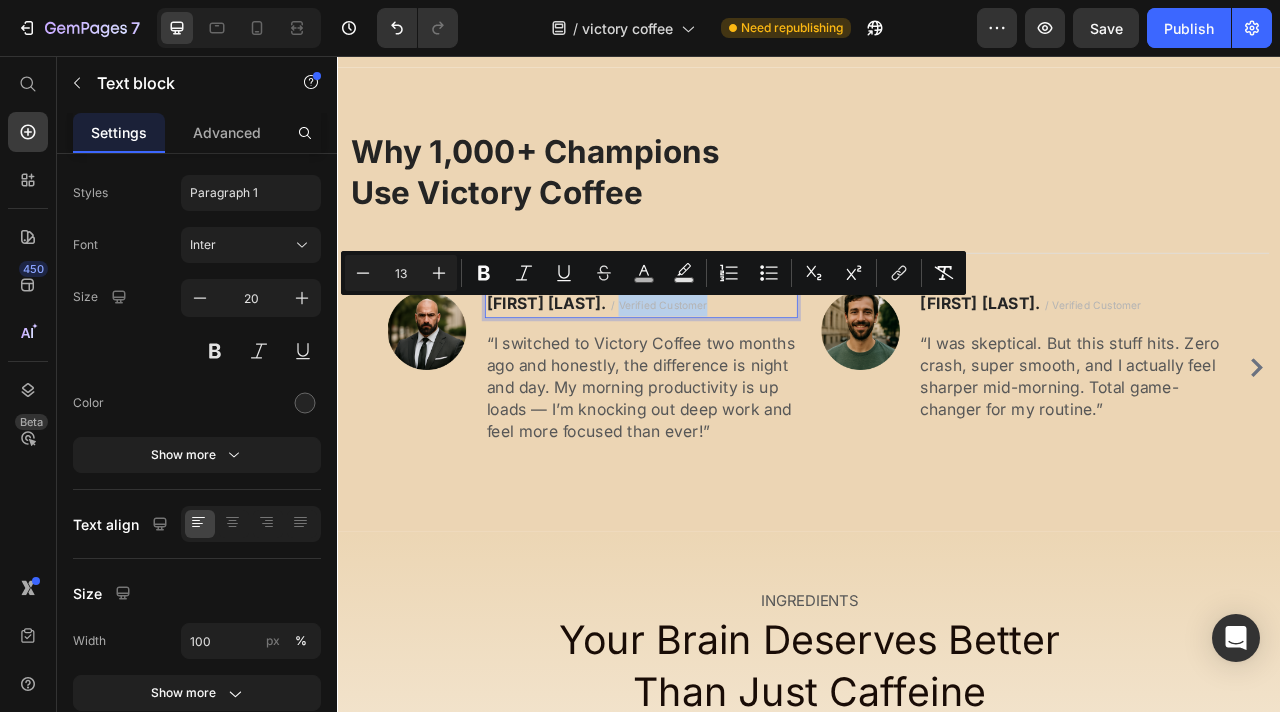 click on "Mark R.   / Verified Customer" at bounding box center [723, 372] 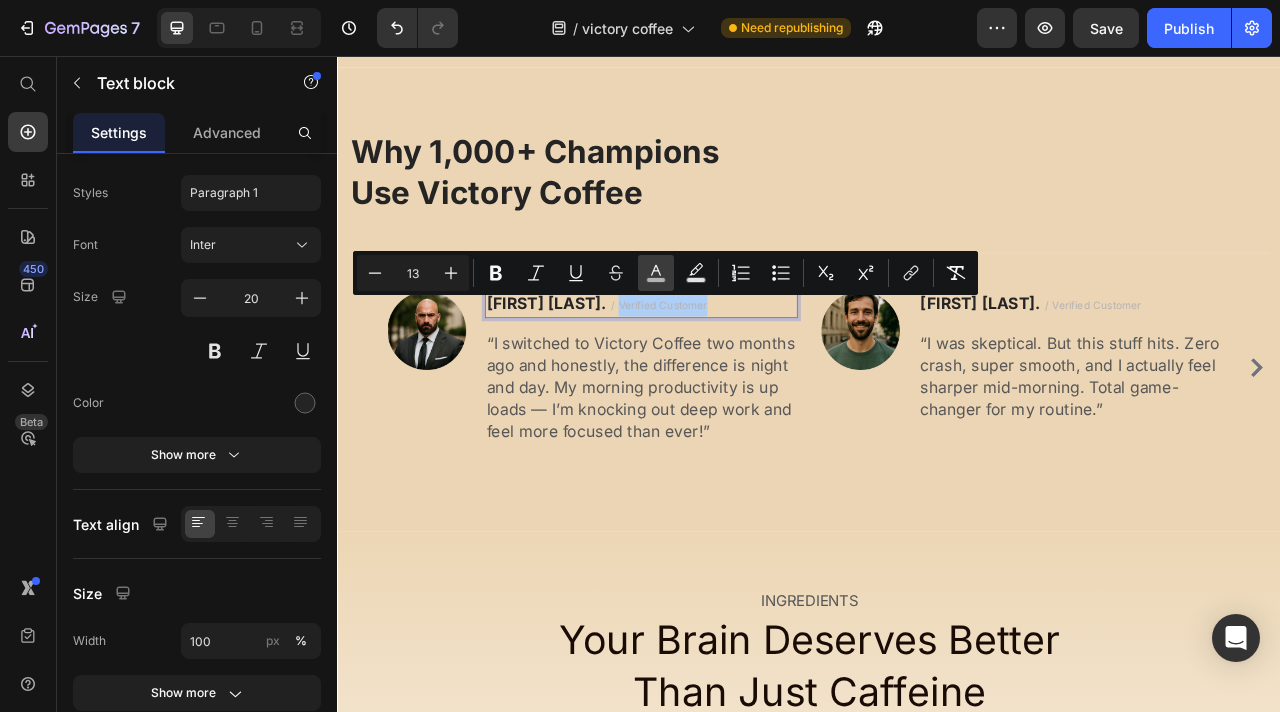 click 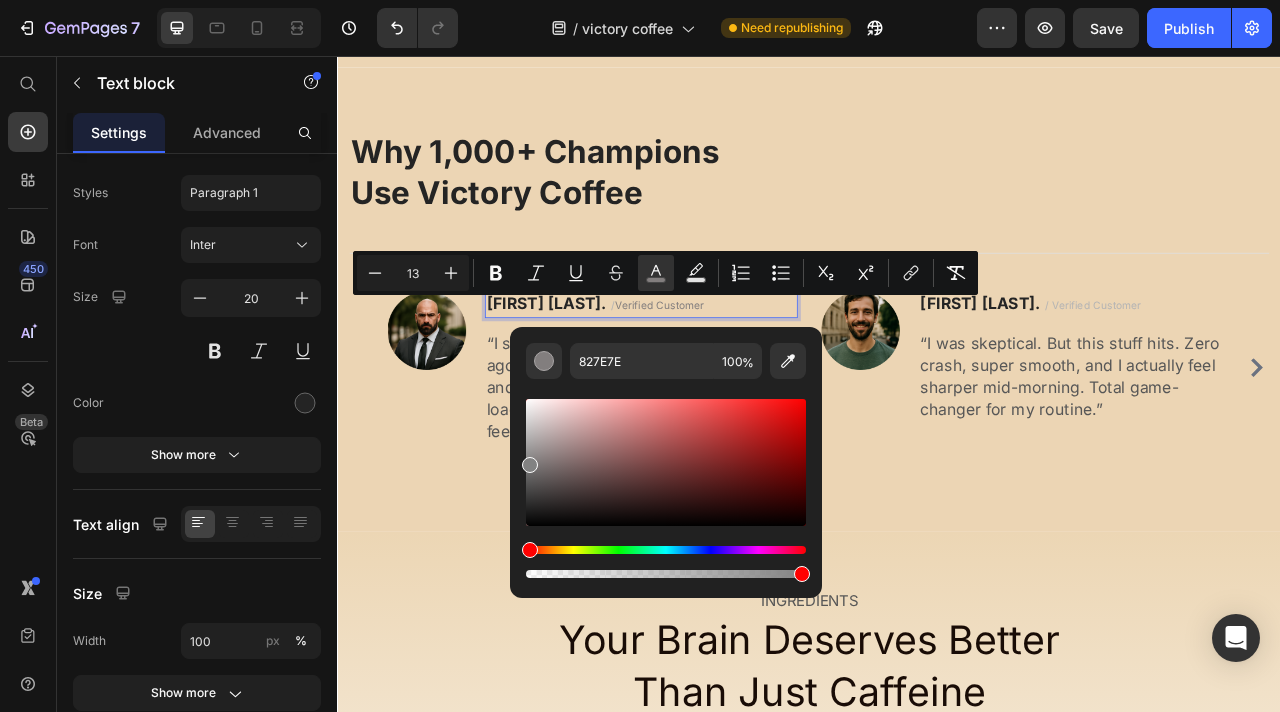 type on "828282" 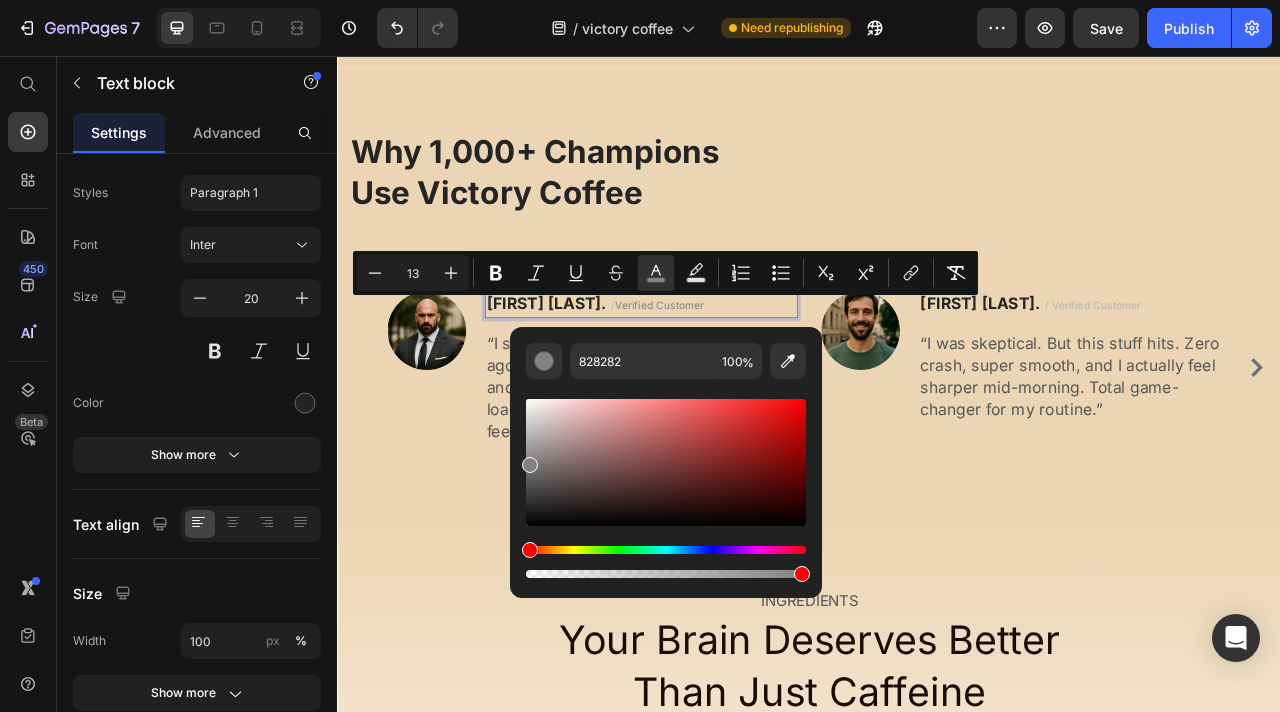 click at bounding box center (666, 462) 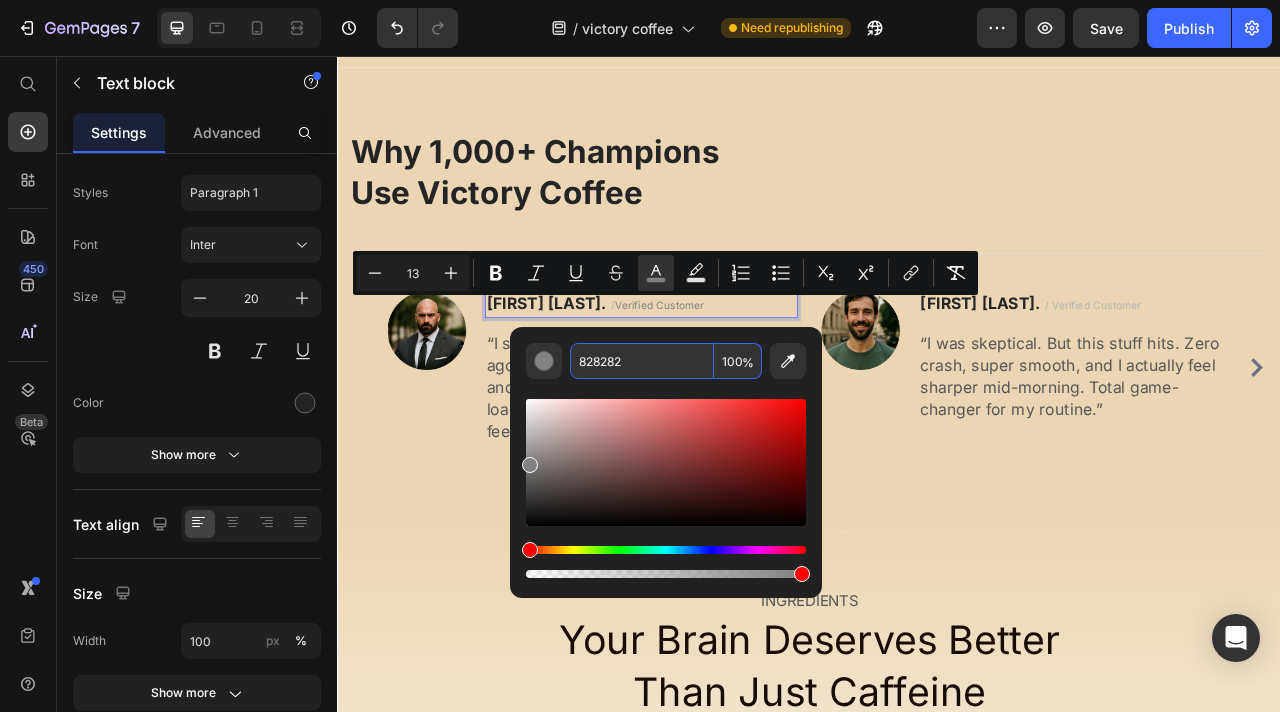 click on "828282" at bounding box center [642, 361] 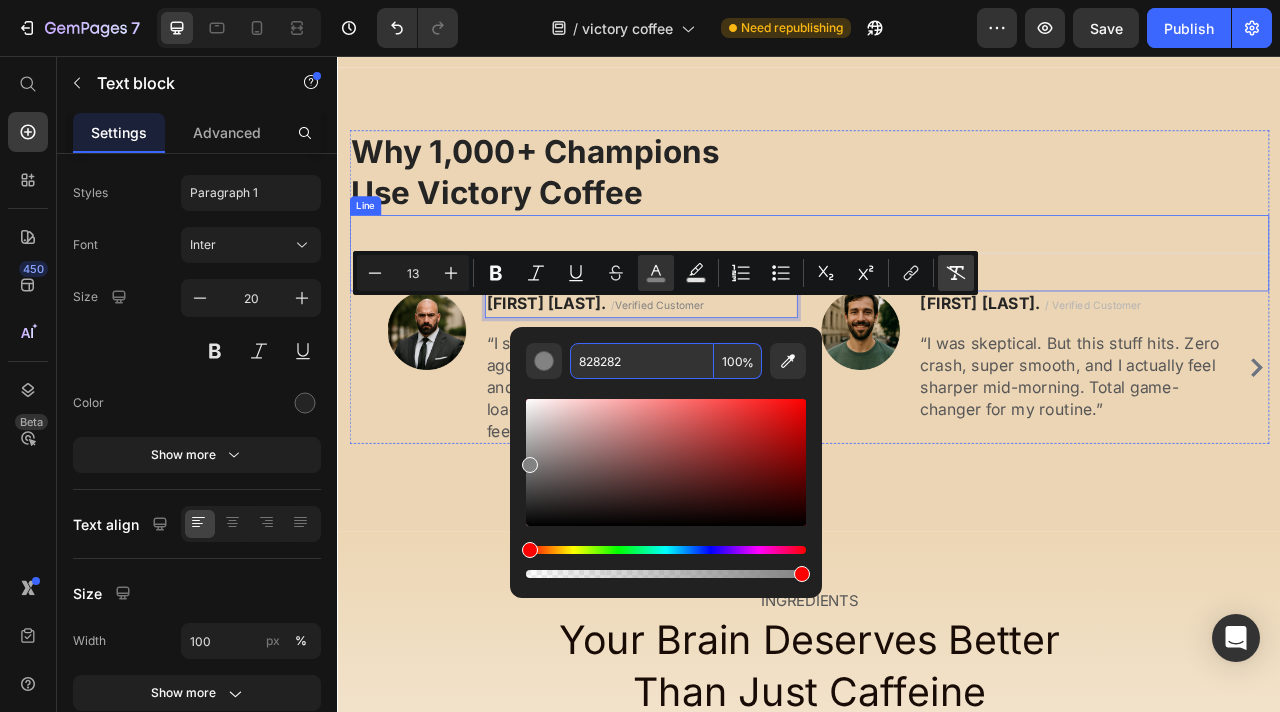 click on "Title Line" at bounding box center [937, 306] 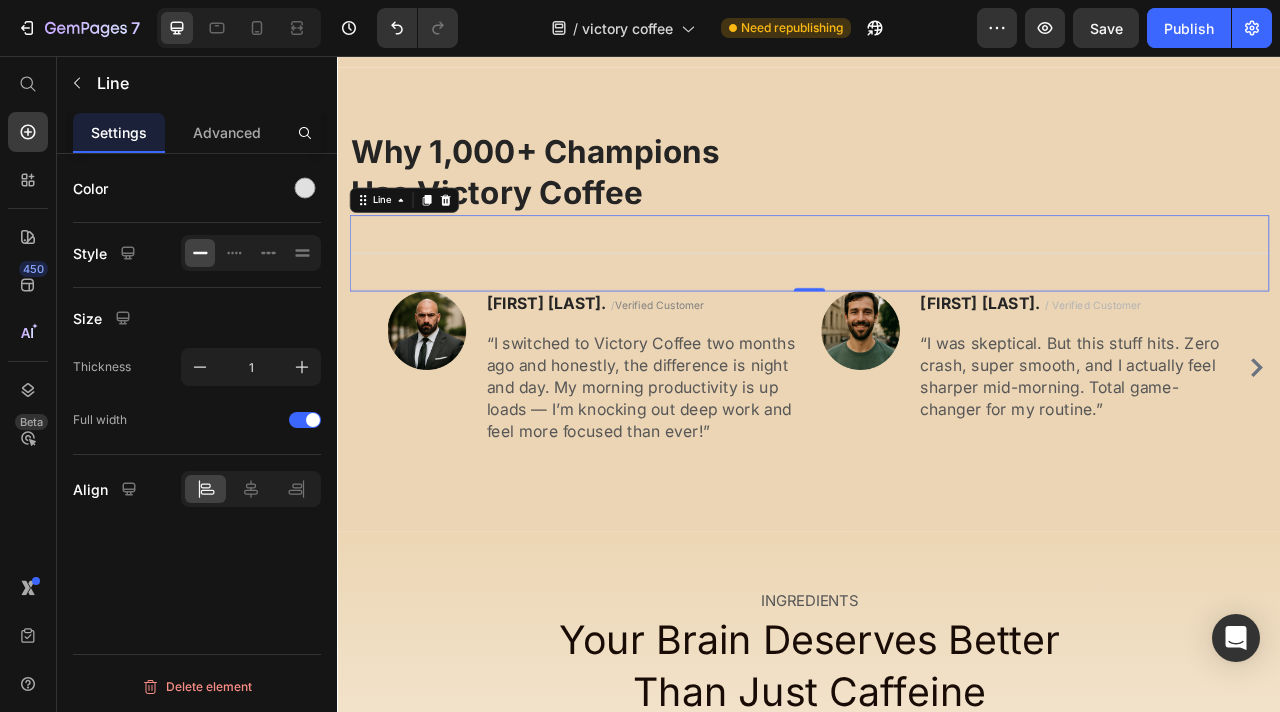 scroll, scrollTop: 0, scrollLeft: 0, axis: both 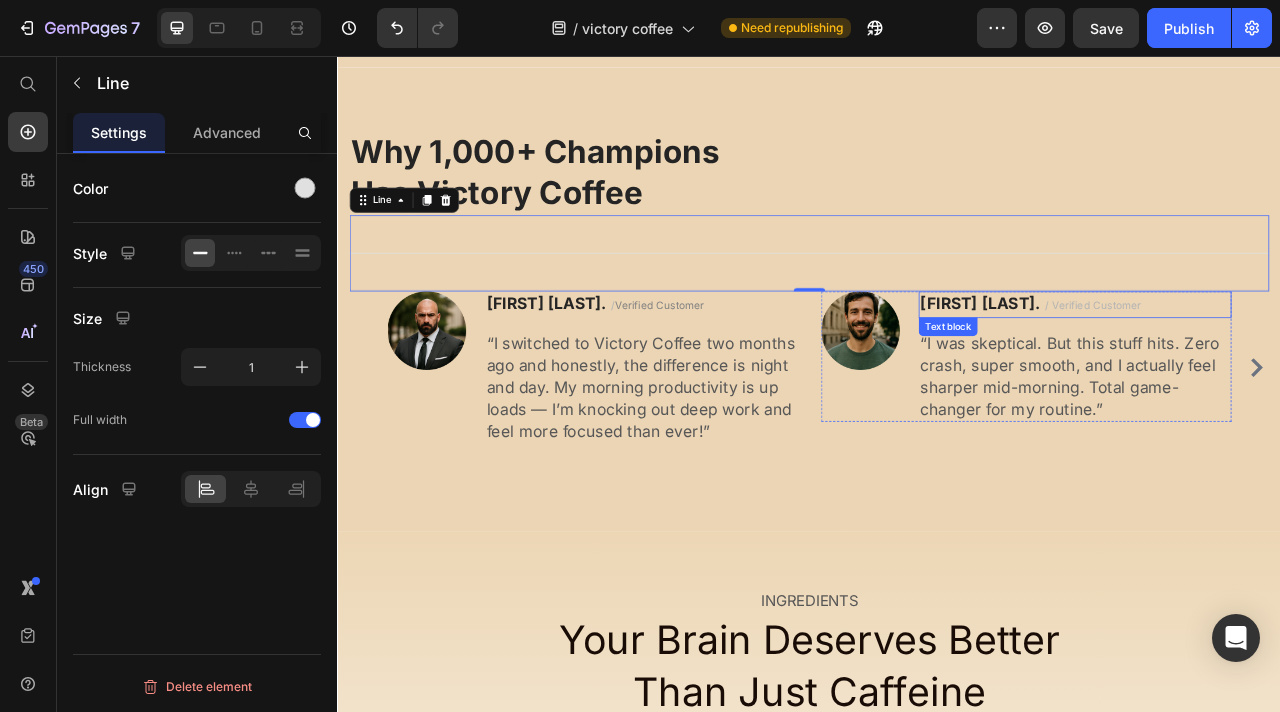 click on "Jake S.   / Verified Customer" at bounding box center (1275, 372) 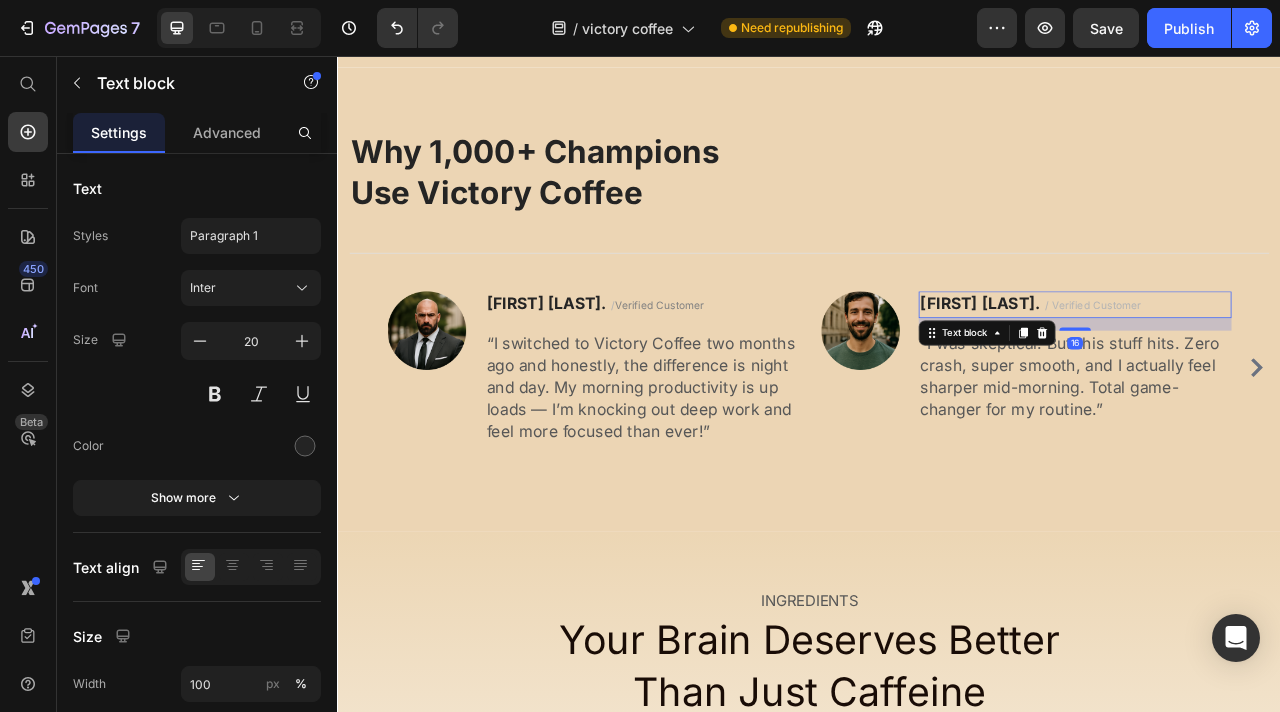 click on "/ Verified Customer" at bounding box center [1298, 373] 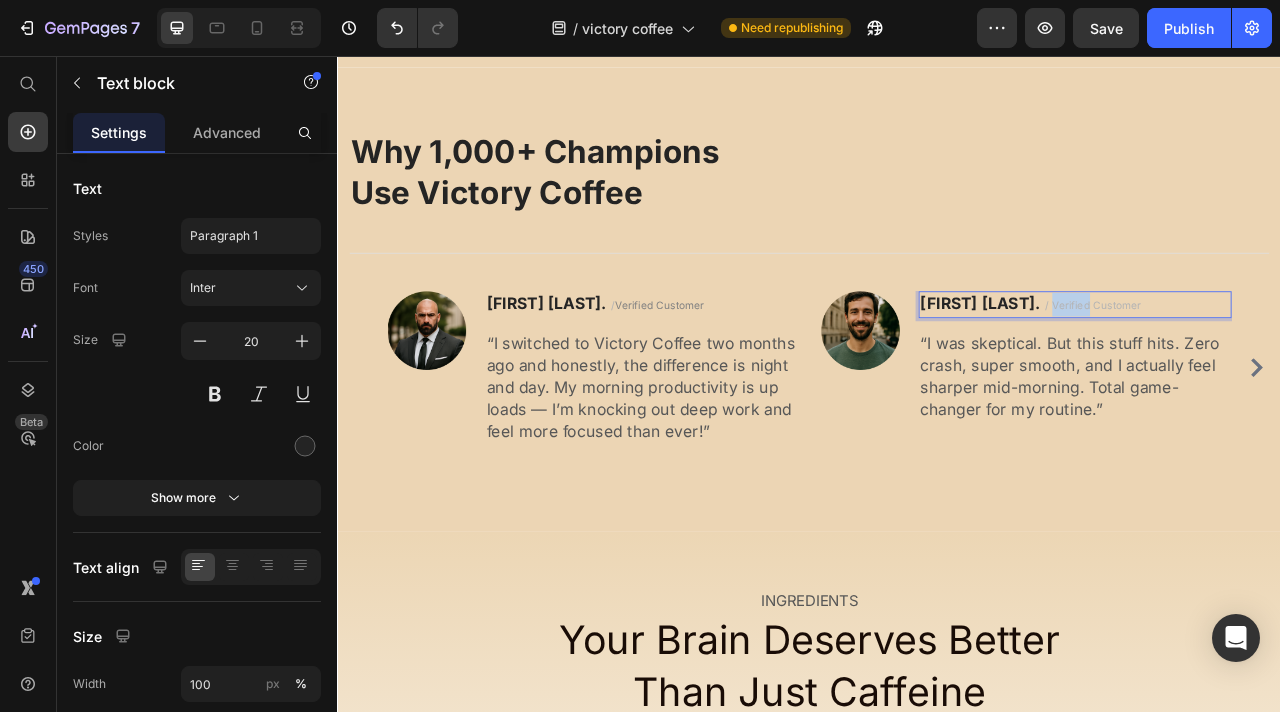 click on "/ Verified Customer" at bounding box center (1298, 373) 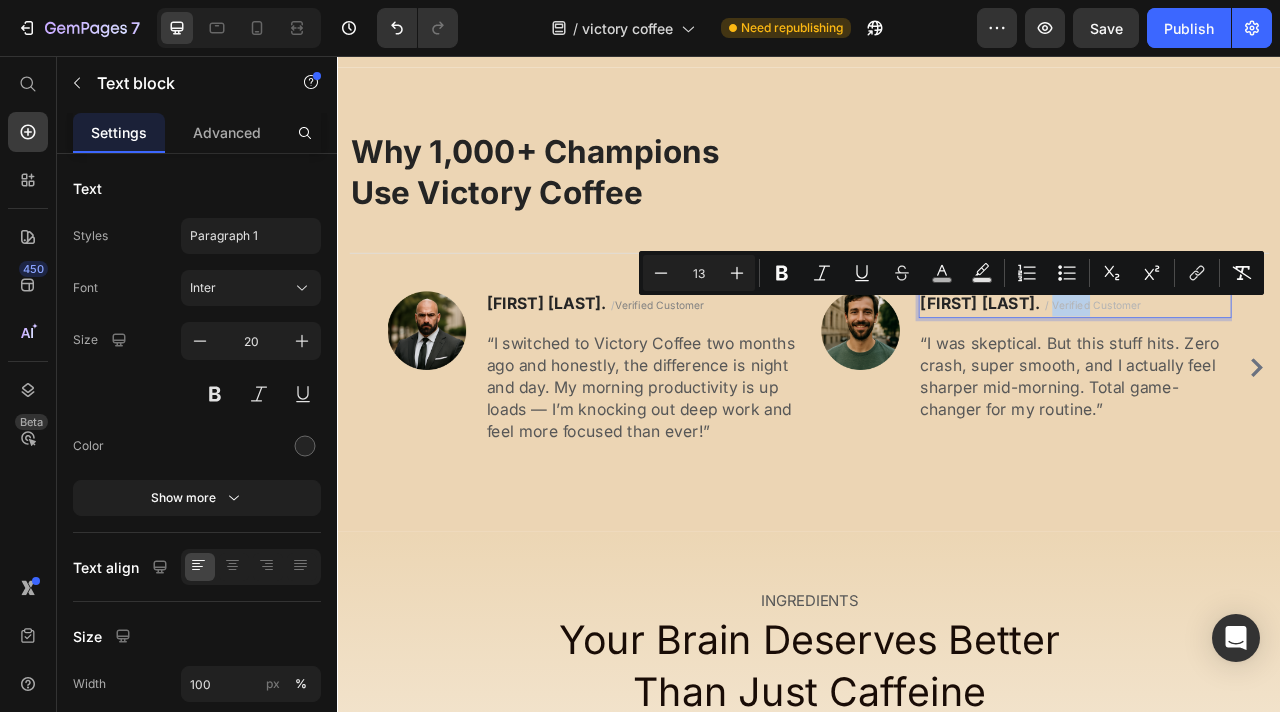 click on "/ Verified Customer" at bounding box center [1298, 373] 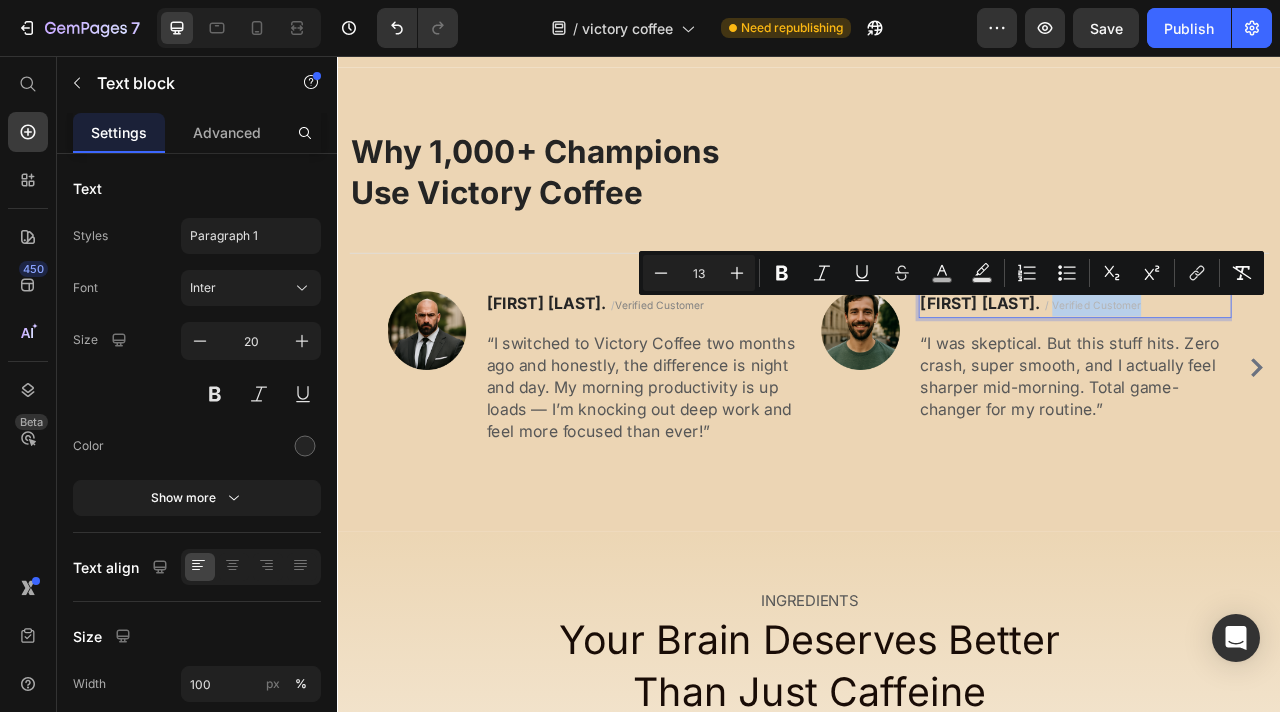 drag, startPoint x: 1171, startPoint y: 372, endPoint x: 1254, endPoint y: 373, distance: 83.00603 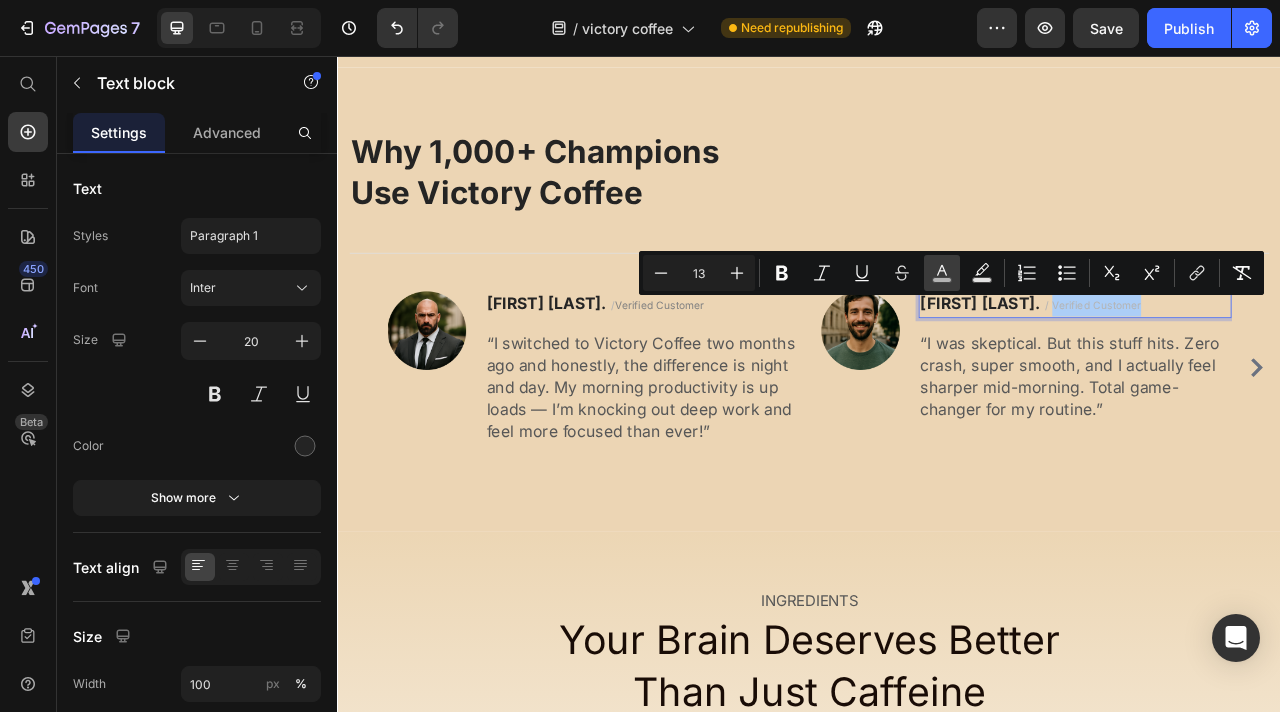 click 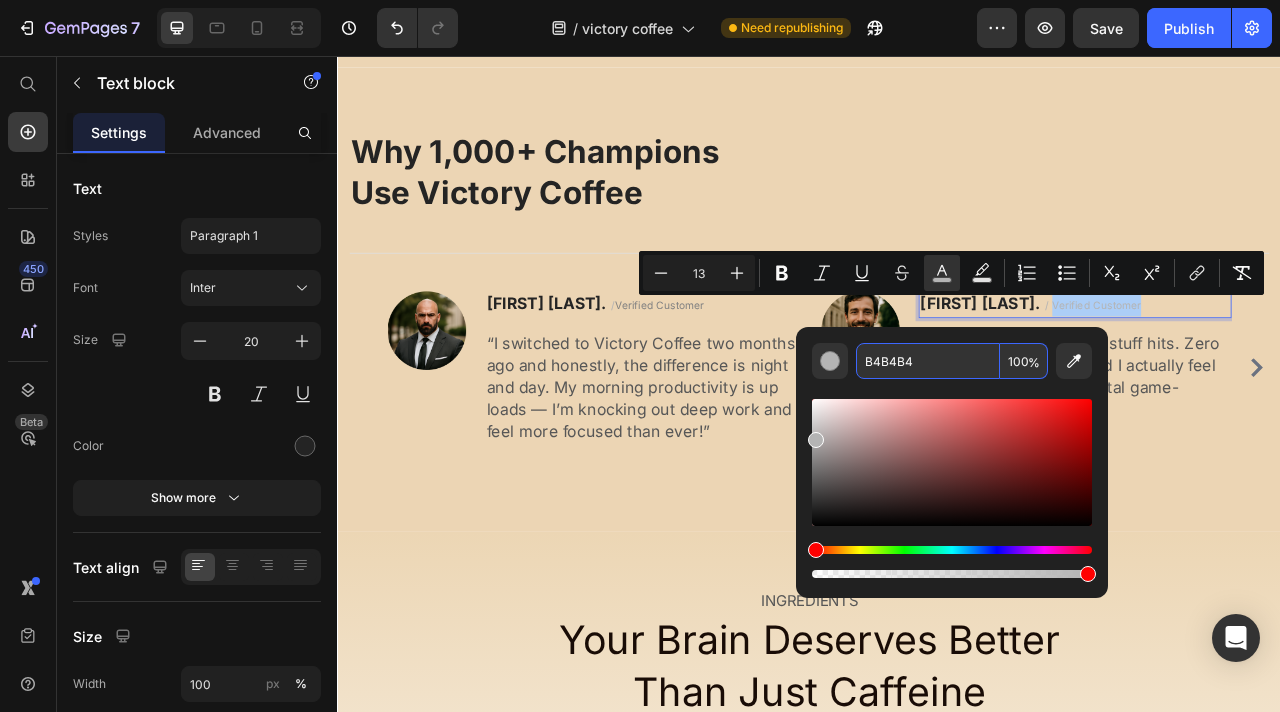 click on "B4B4B4" at bounding box center (928, 361) 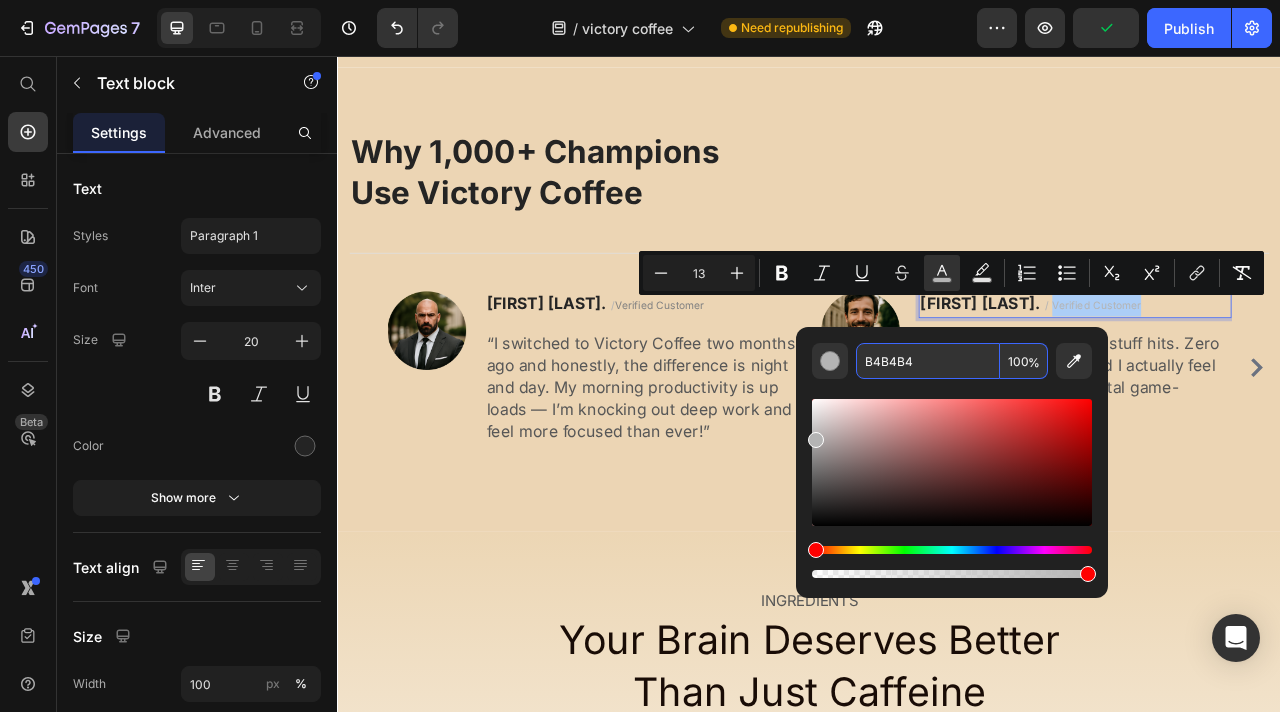 paste on "828282" 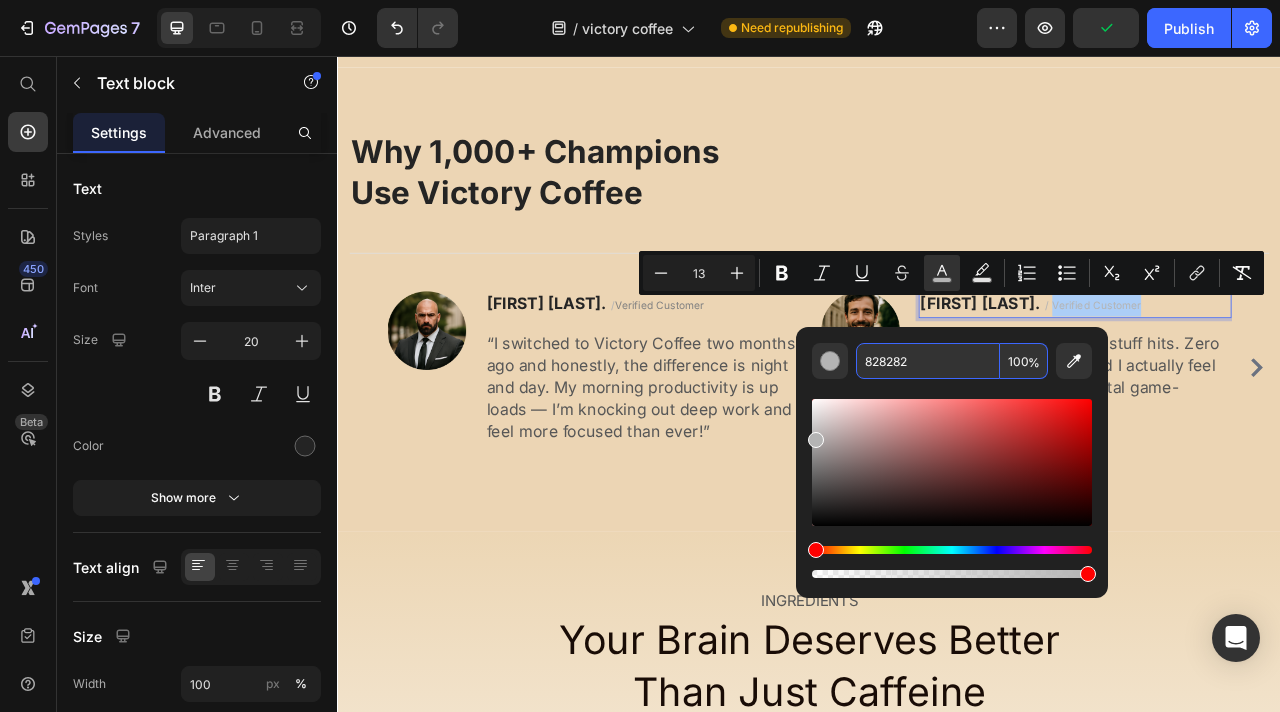 type on "828282" 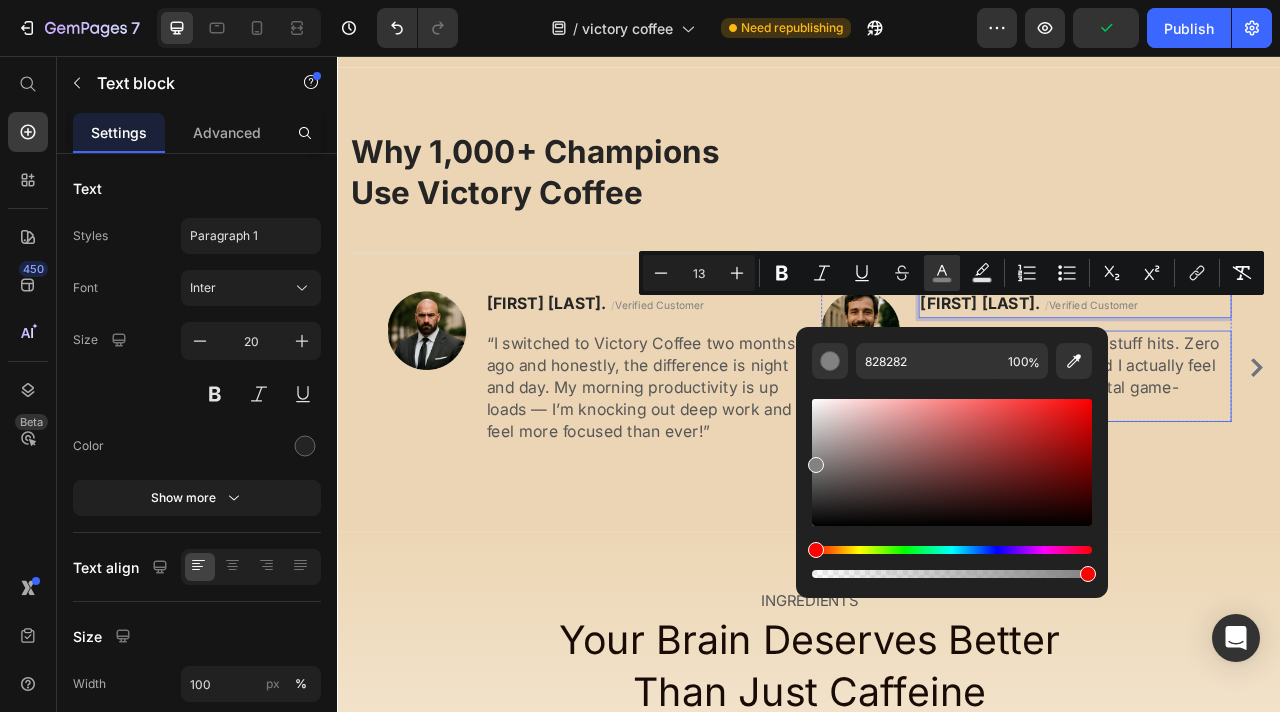 click on "“I was skeptical. But this stuff hits. Zero crash, super smooth, and I actually feel sharper mid-morning. Total game-changer for my routine.”" at bounding box center (1275, 463) 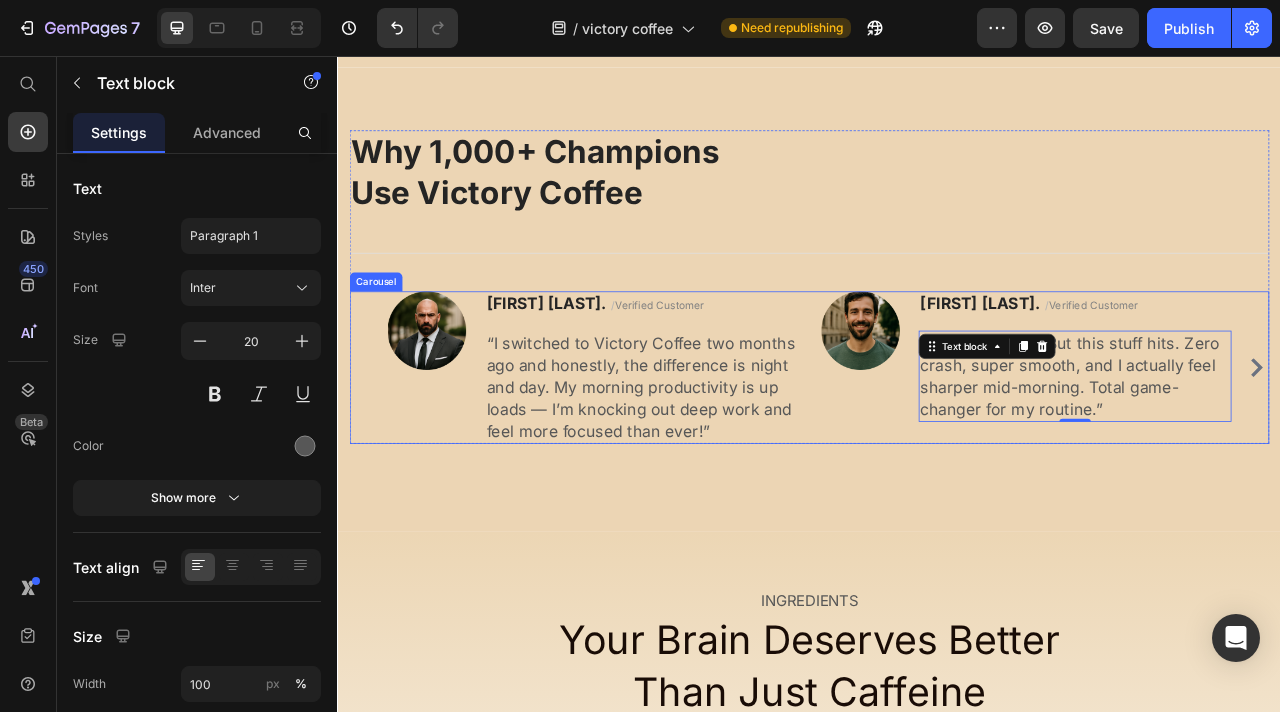 click 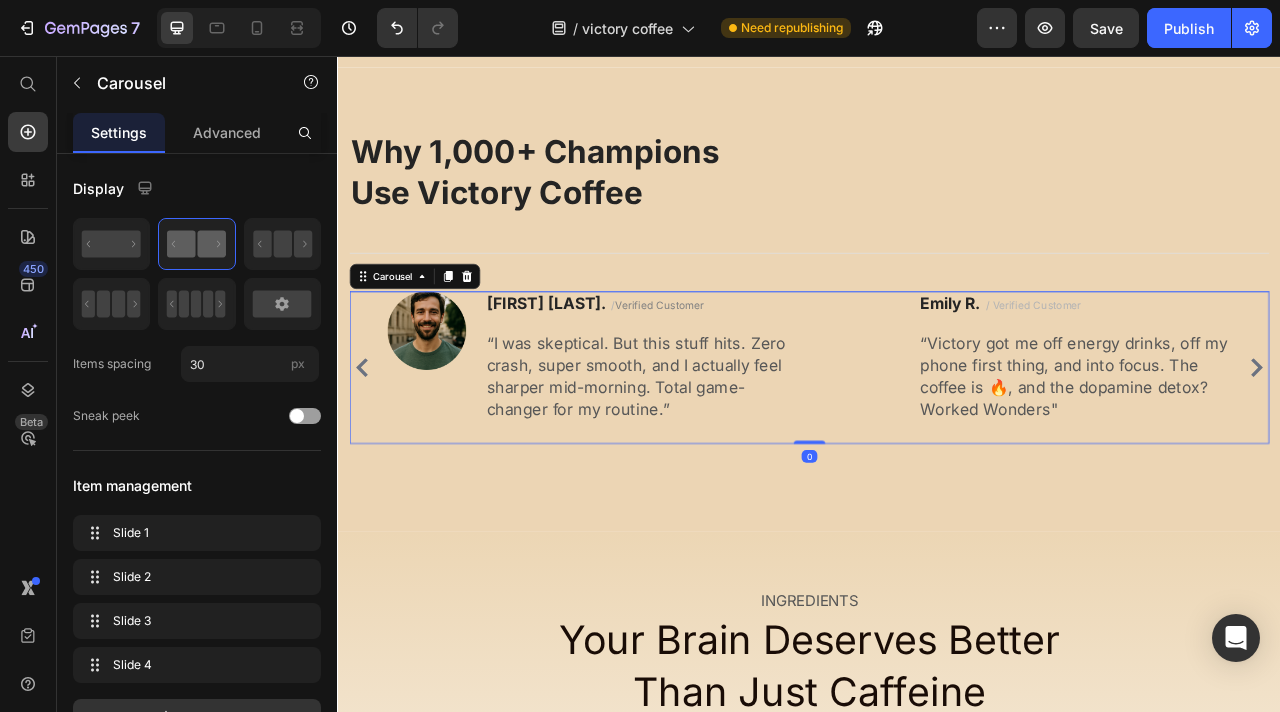 click 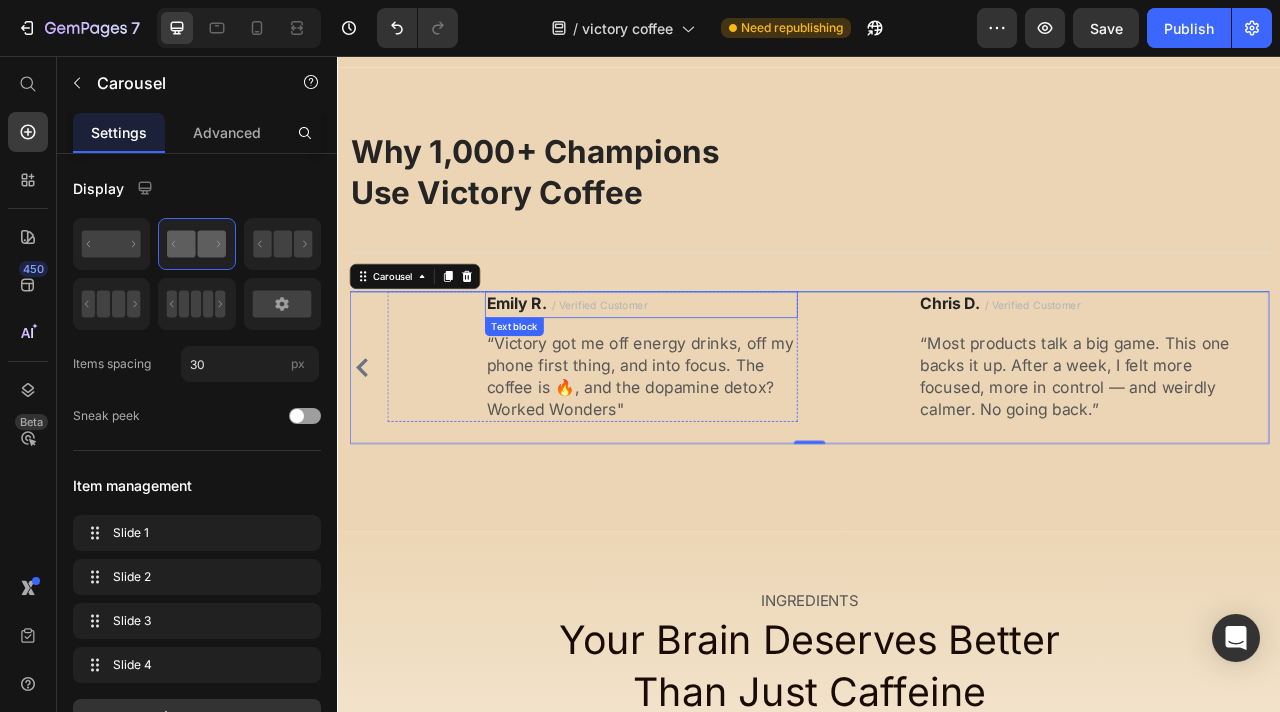 click on "/ Verified Customer" at bounding box center [670, 373] 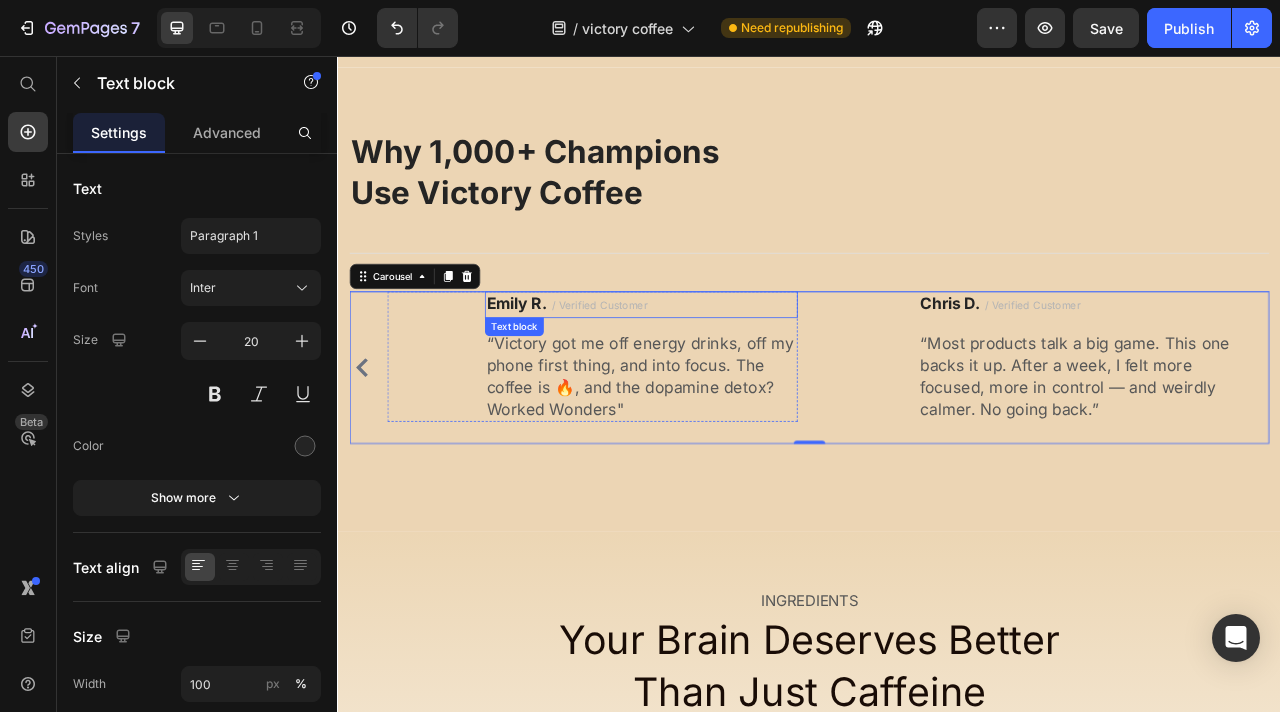 click on "/ Verified Customer" at bounding box center (670, 373) 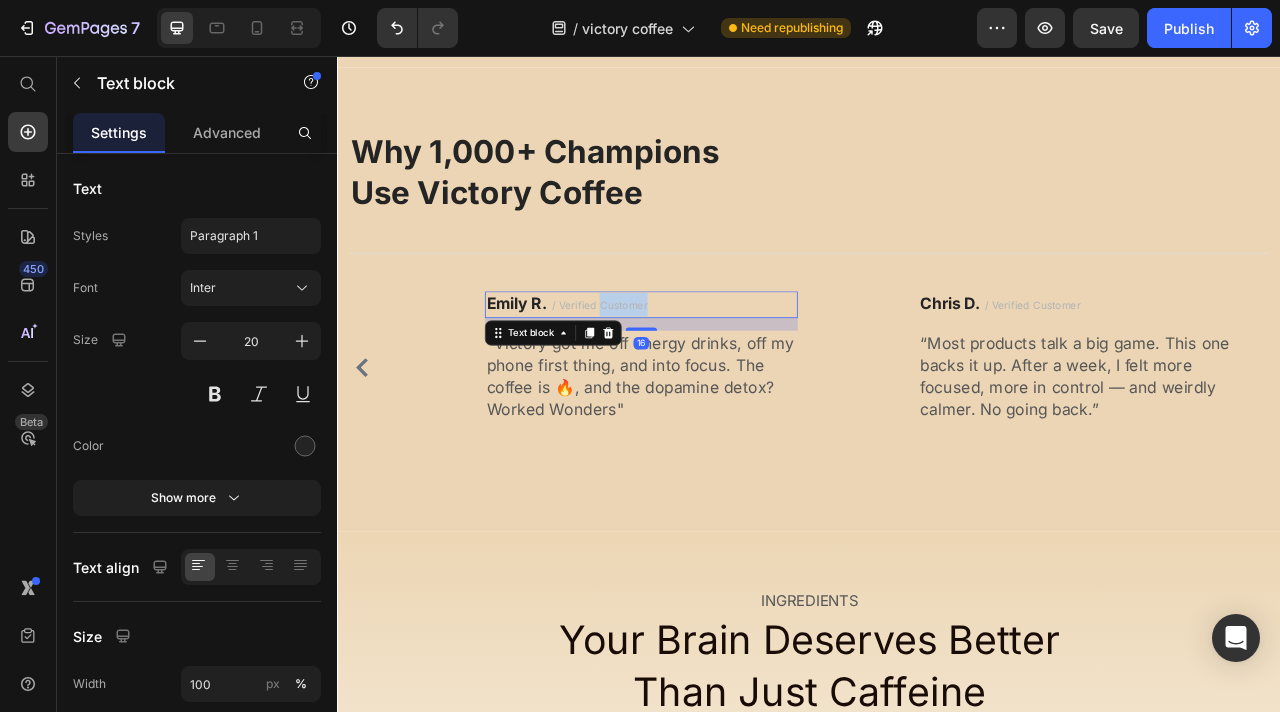 click on "/ Verified Customer" at bounding box center (670, 373) 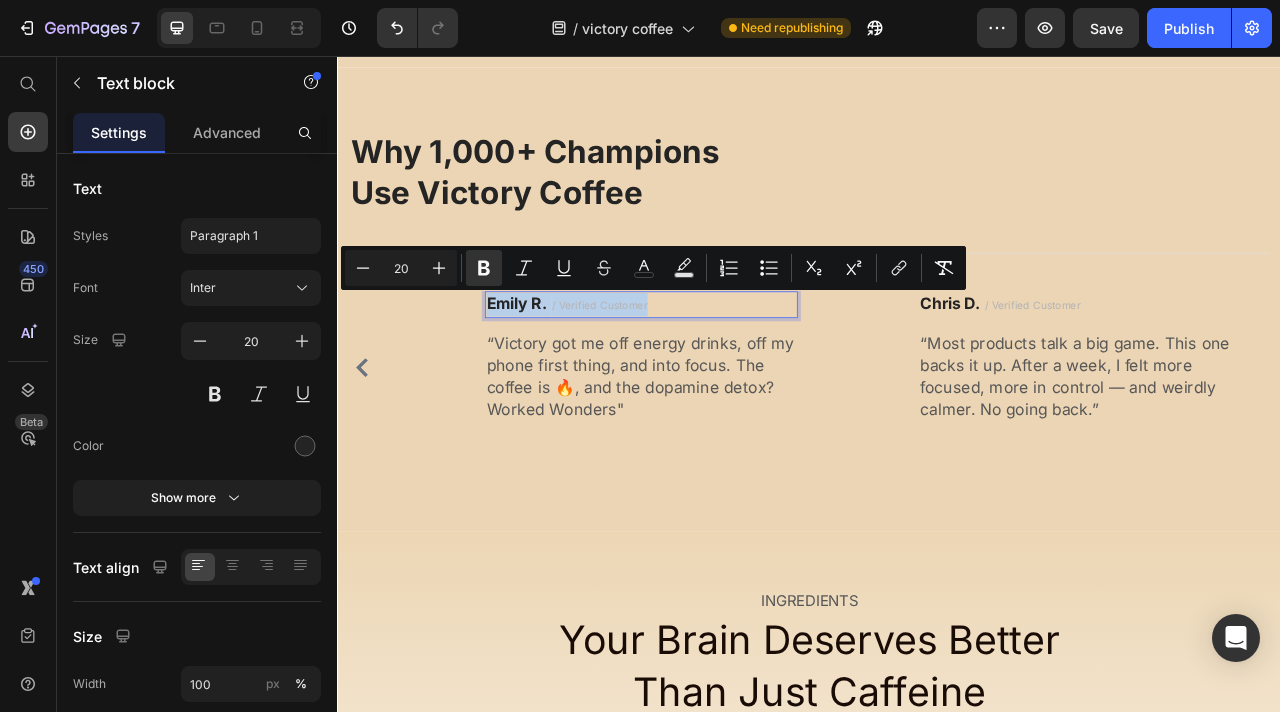 click on "/ Verified Customer" at bounding box center [670, 373] 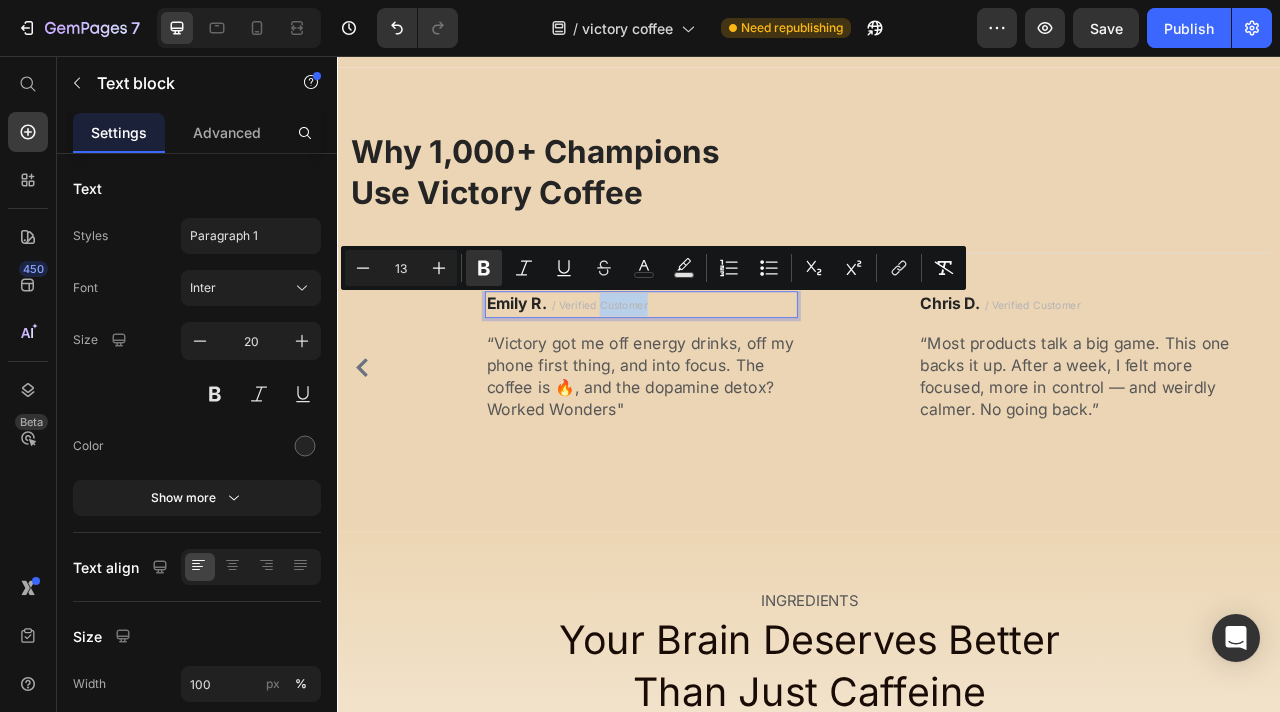 click on "/ Verified Customer" at bounding box center (670, 373) 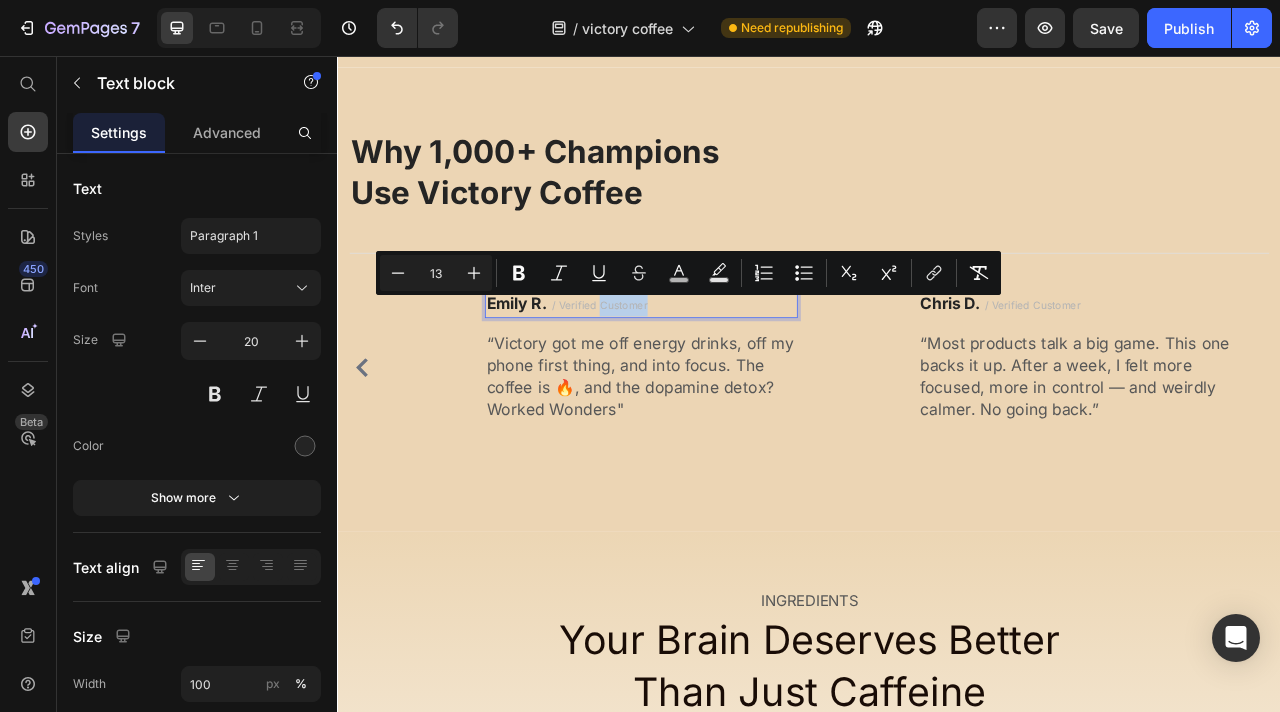 click on "Emily R.   / Verified Customer" at bounding box center (723, 372) 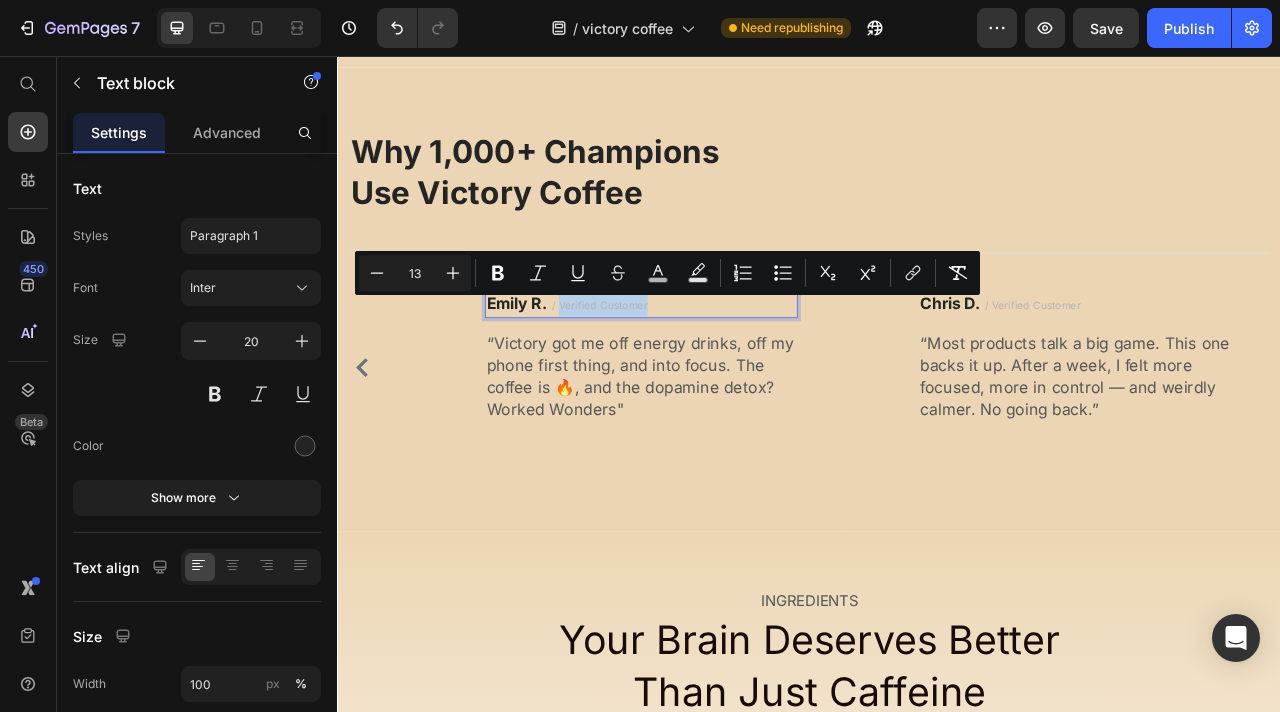 drag, startPoint x: 745, startPoint y: 375, endPoint x: 620, endPoint y: 384, distance: 125.32358 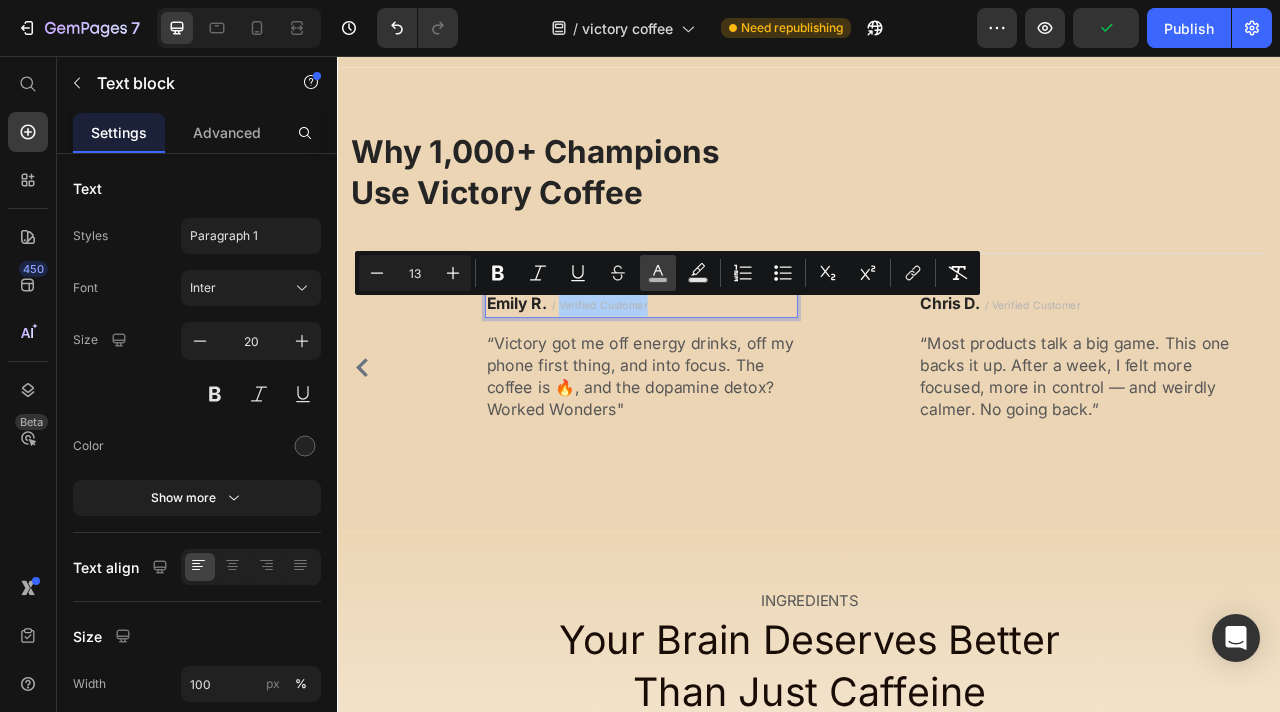 click 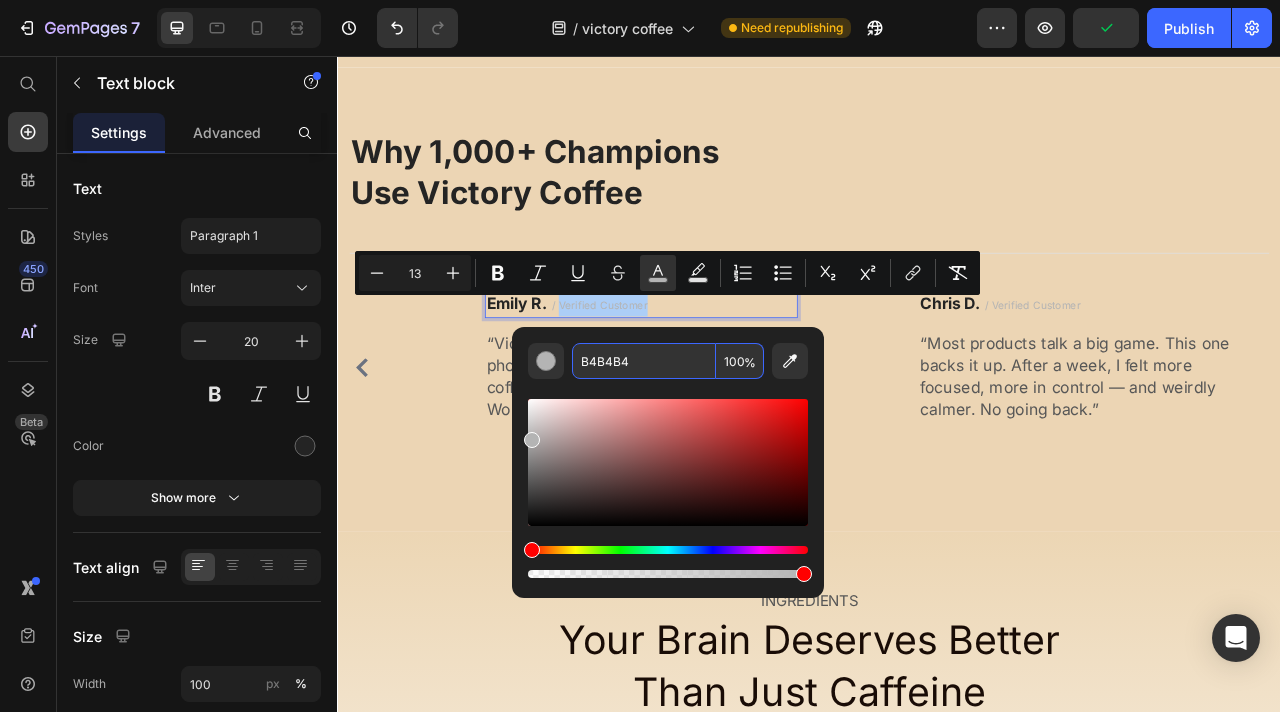 click on "B4B4B4" at bounding box center [644, 361] 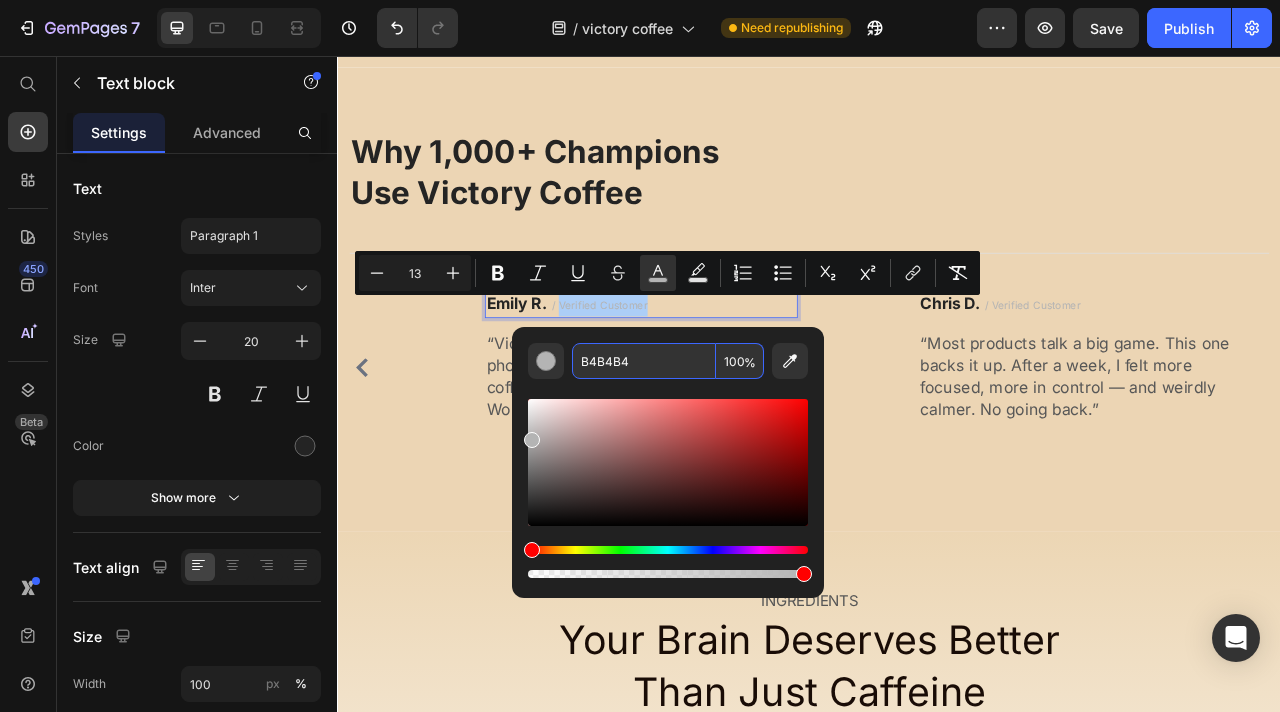 paste on "828282" 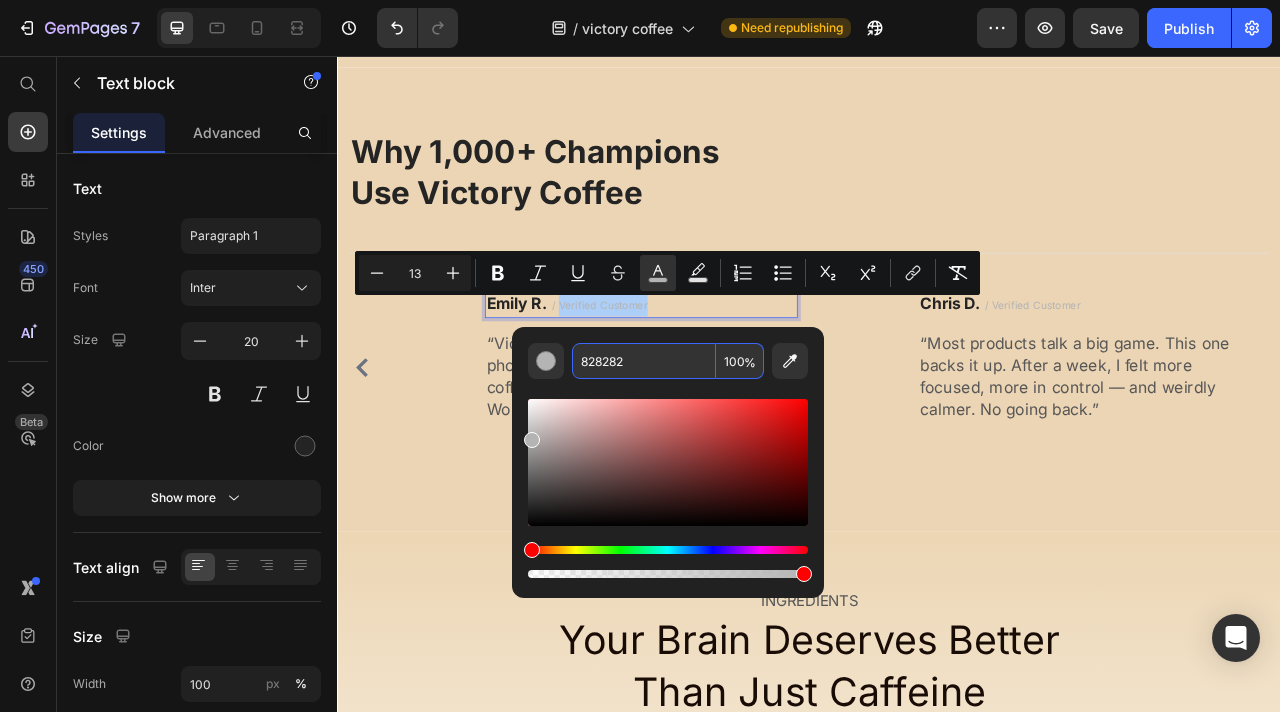 type on "828282" 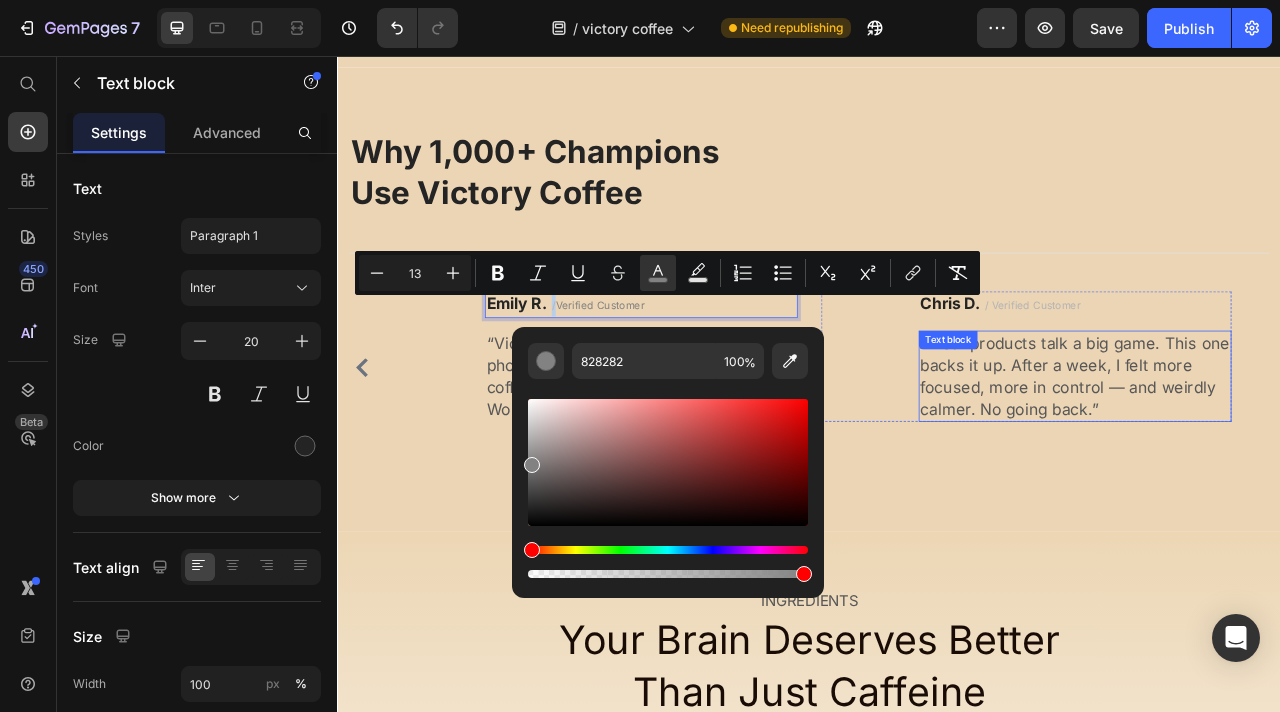 click on "“Most products talk a big game. This one backs it up. After a week, I felt more focused, more in control — and weirdly calmer. No going back.”" at bounding box center [1275, 463] 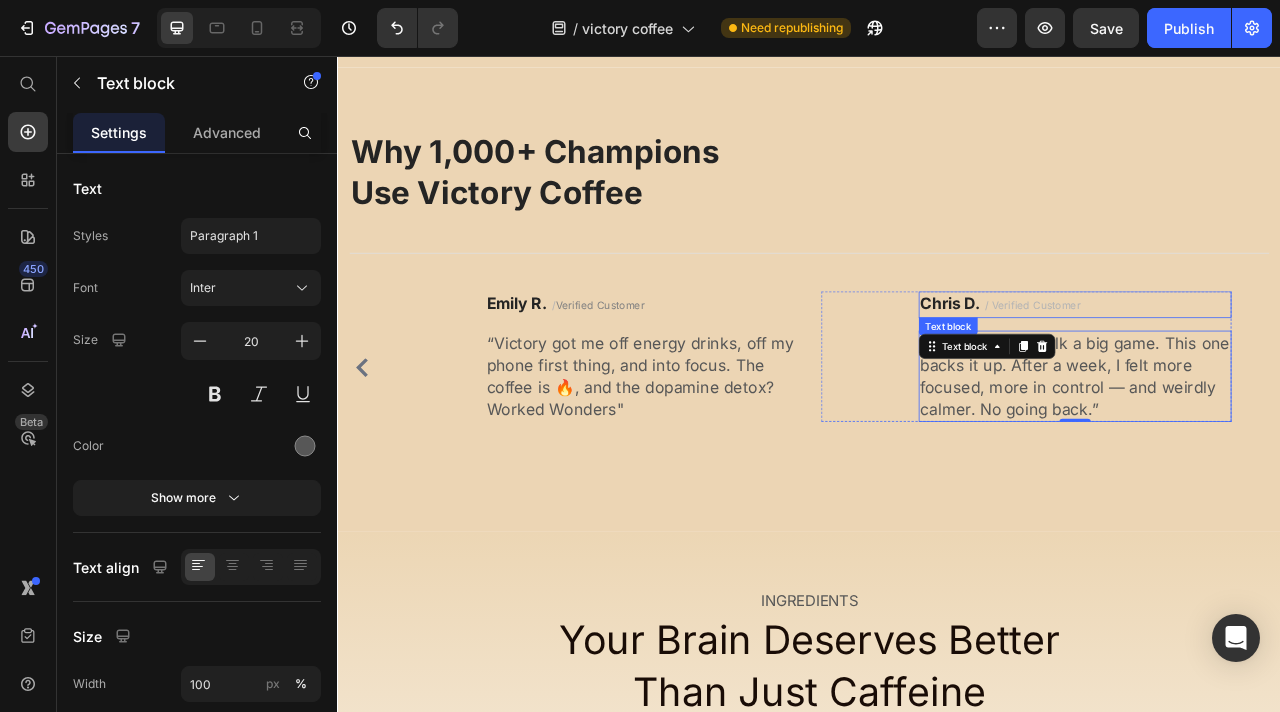 click on "/ Verified Customer" at bounding box center [1221, 373] 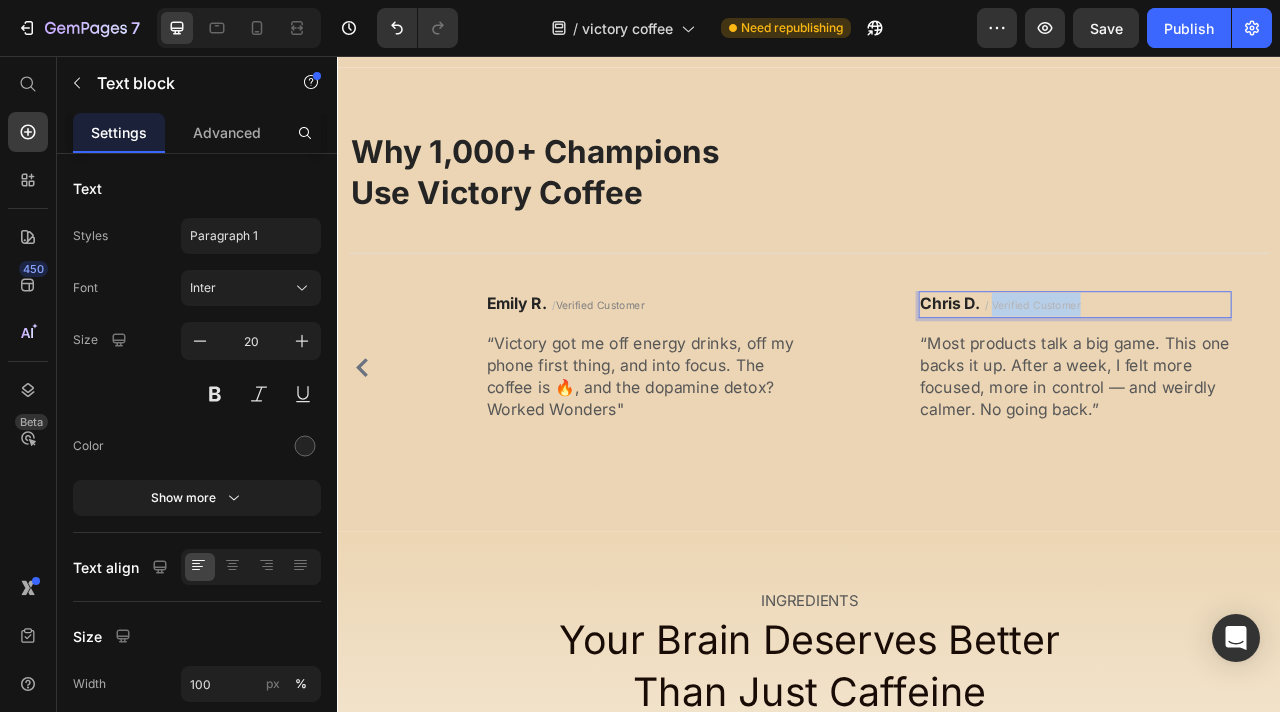 click on "Chris D.   / Verified Customer" at bounding box center (1275, 372) 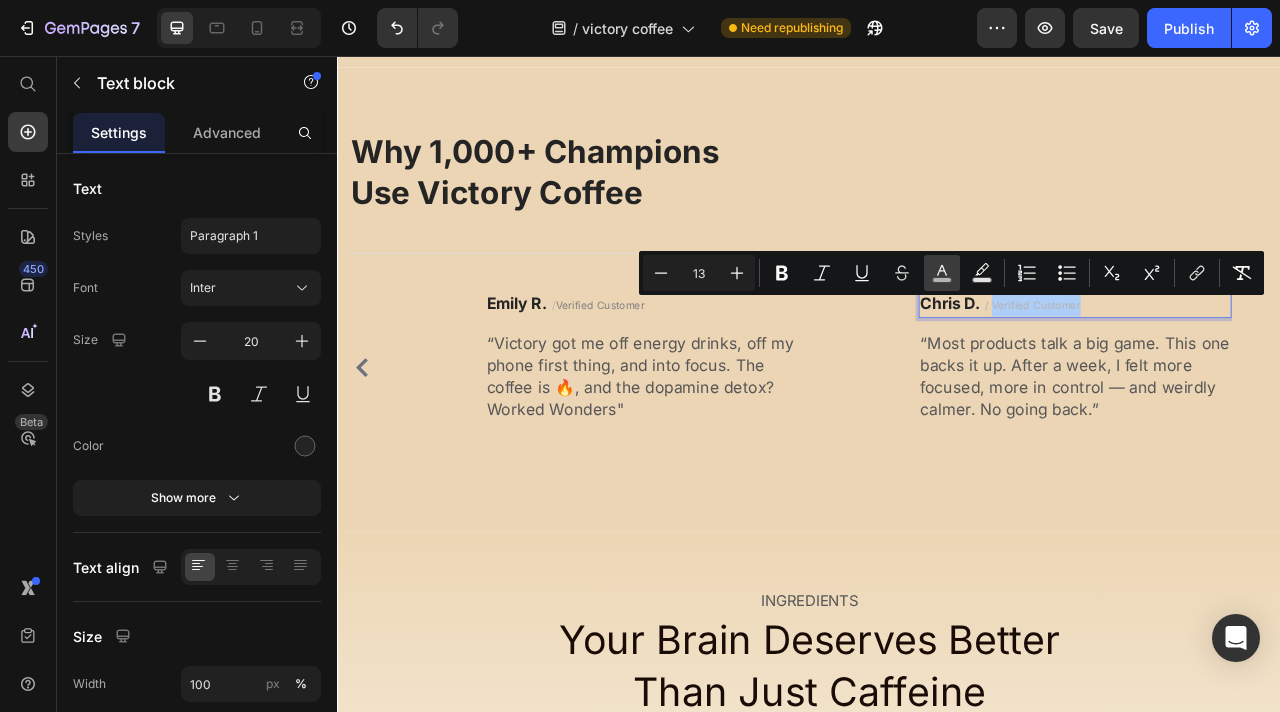 click on "color" at bounding box center (942, 273) 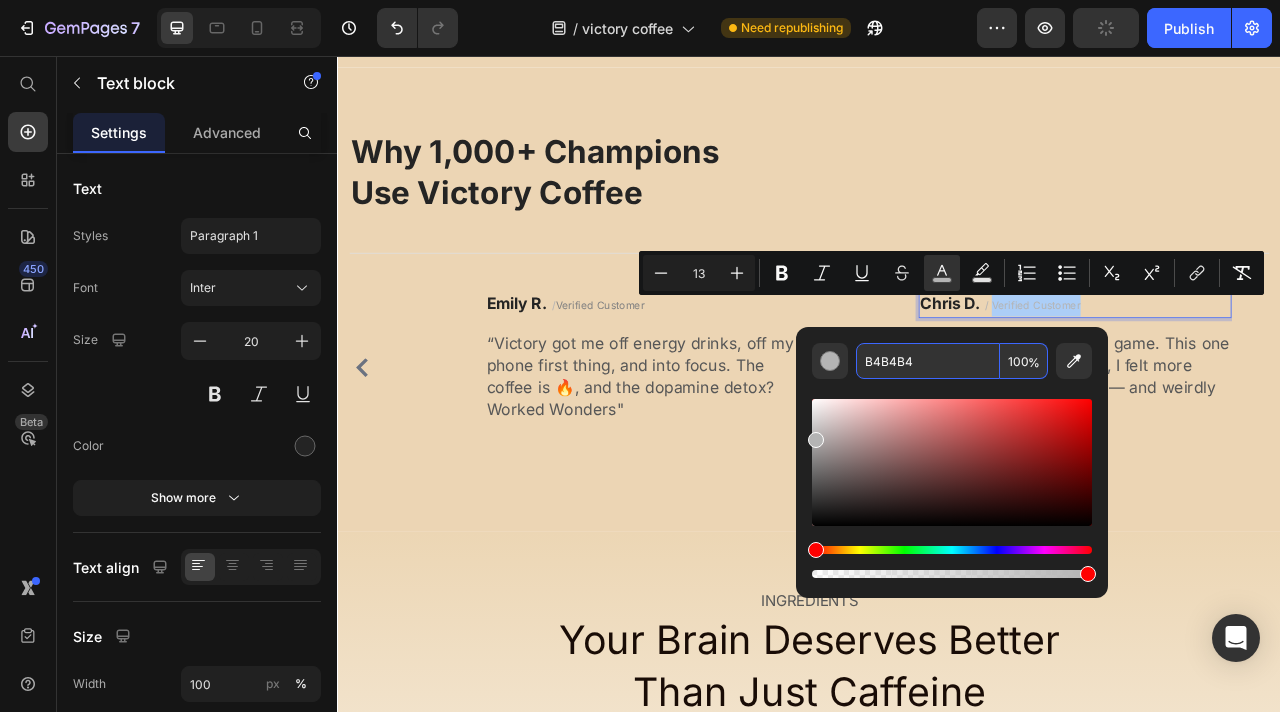 click on "B4B4B4" at bounding box center (928, 361) 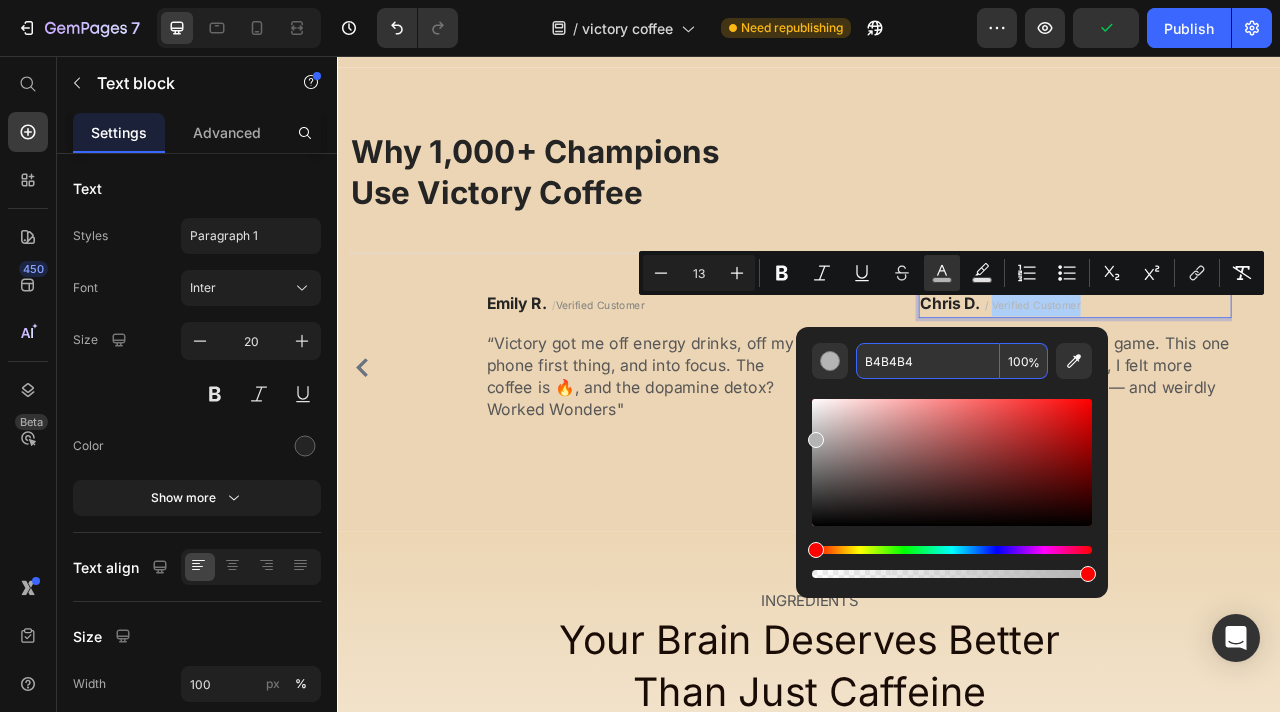 paste on "828282" 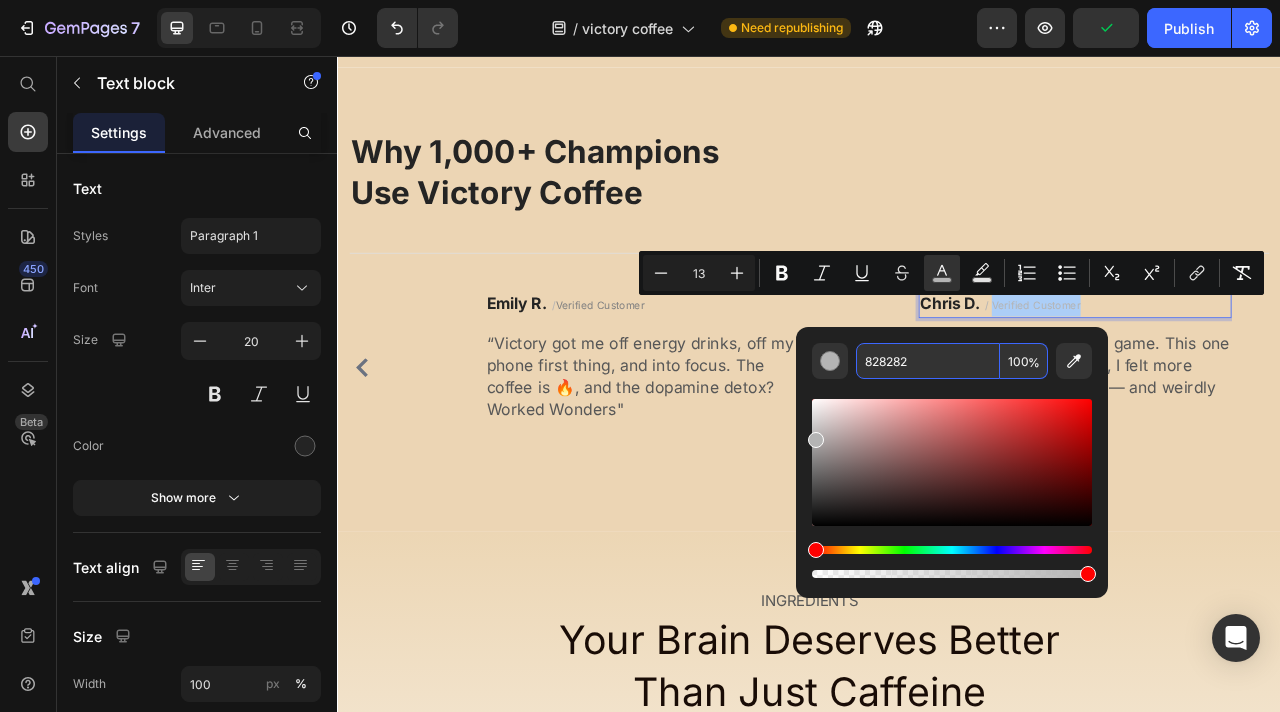 type on "828282" 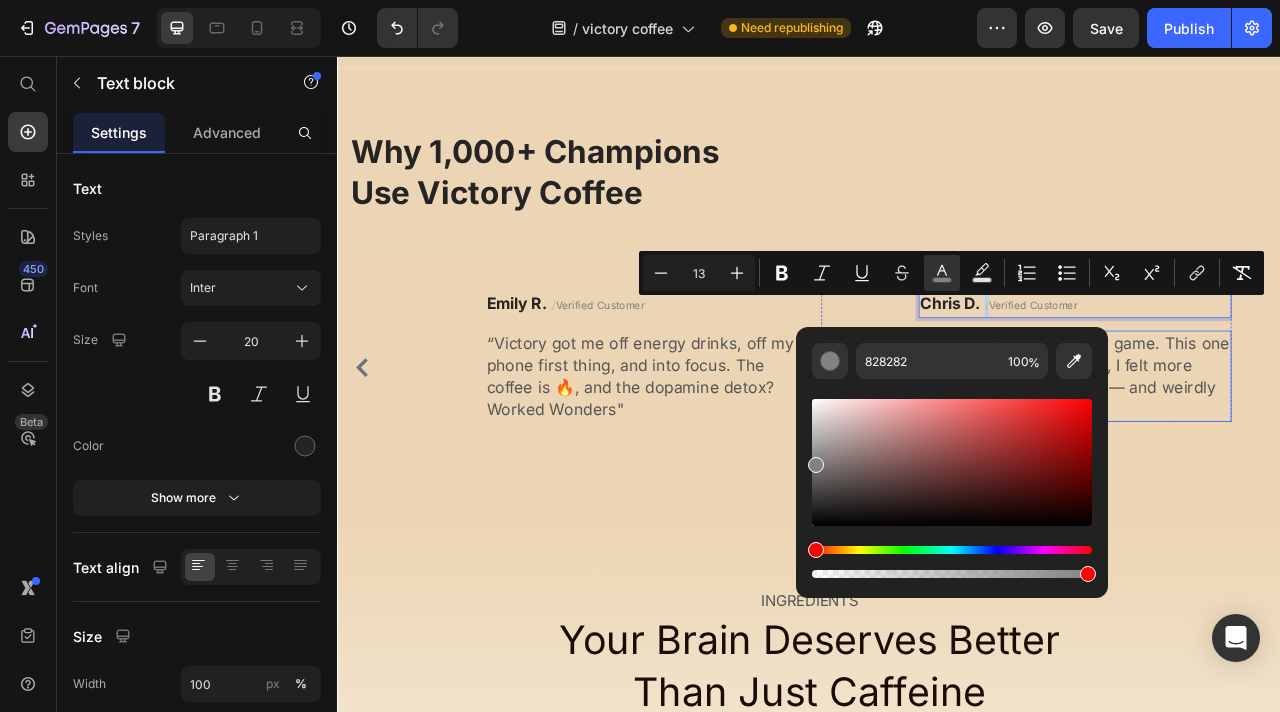 click on "“Most products talk a big game. This one backs it up. After a week, I felt more focused, more in control — and weirdly calmer. No going back.”" at bounding box center (1275, 463) 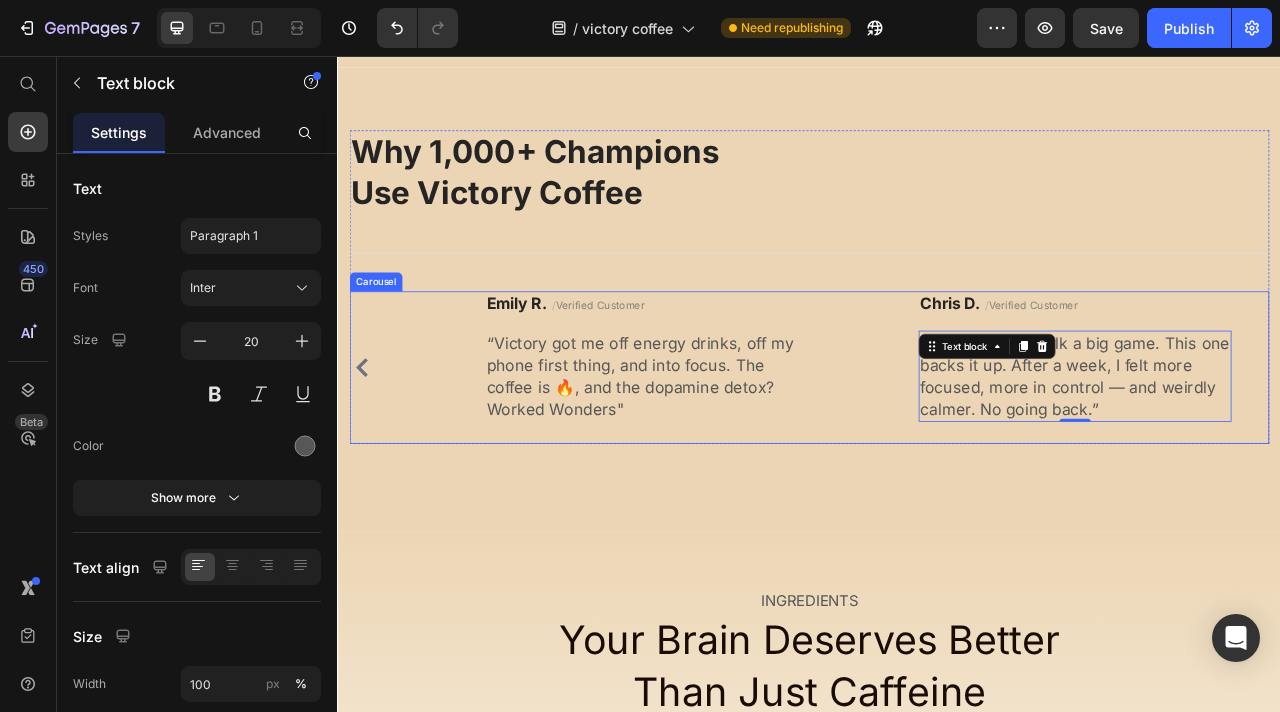 click 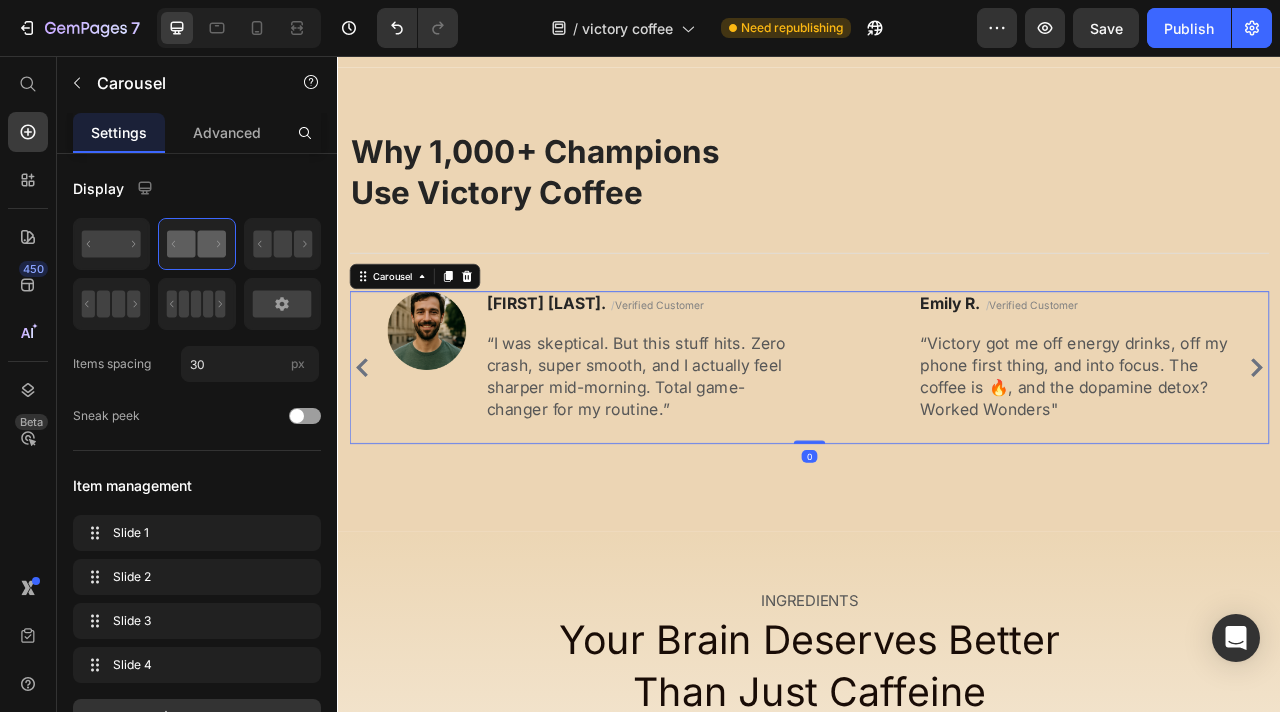 click 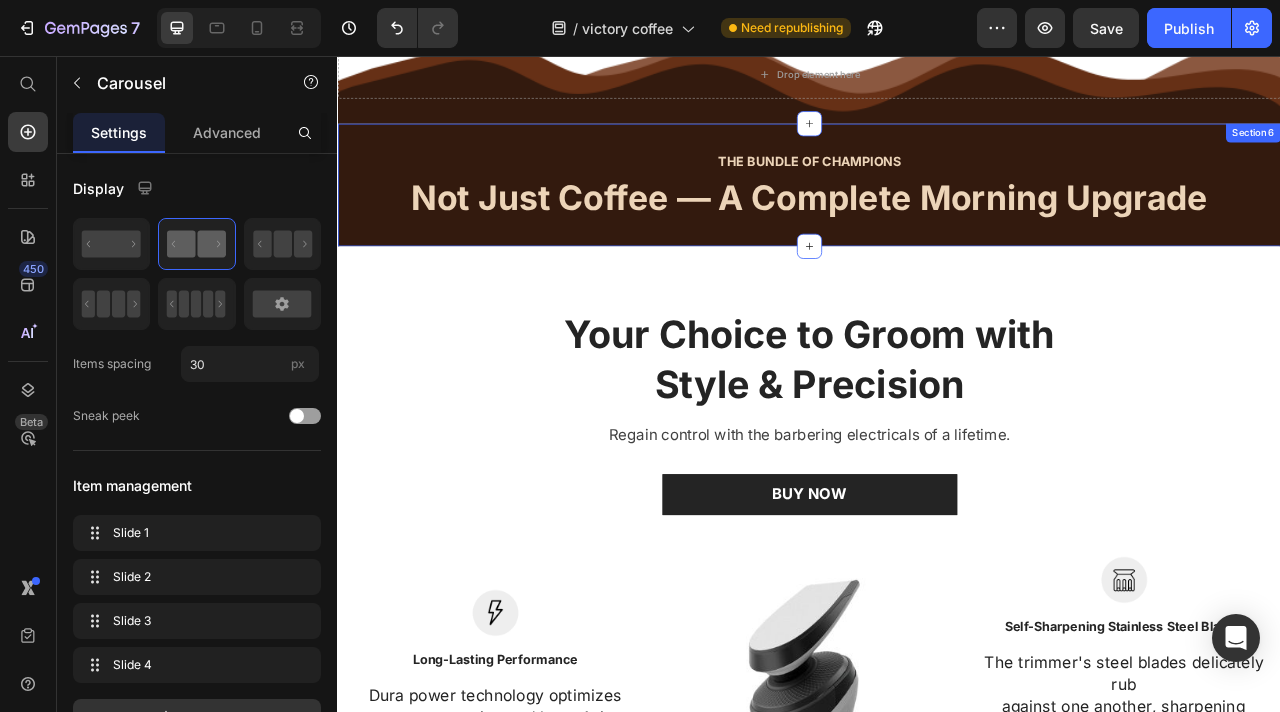 scroll, scrollTop: 2930, scrollLeft: 0, axis: vertical 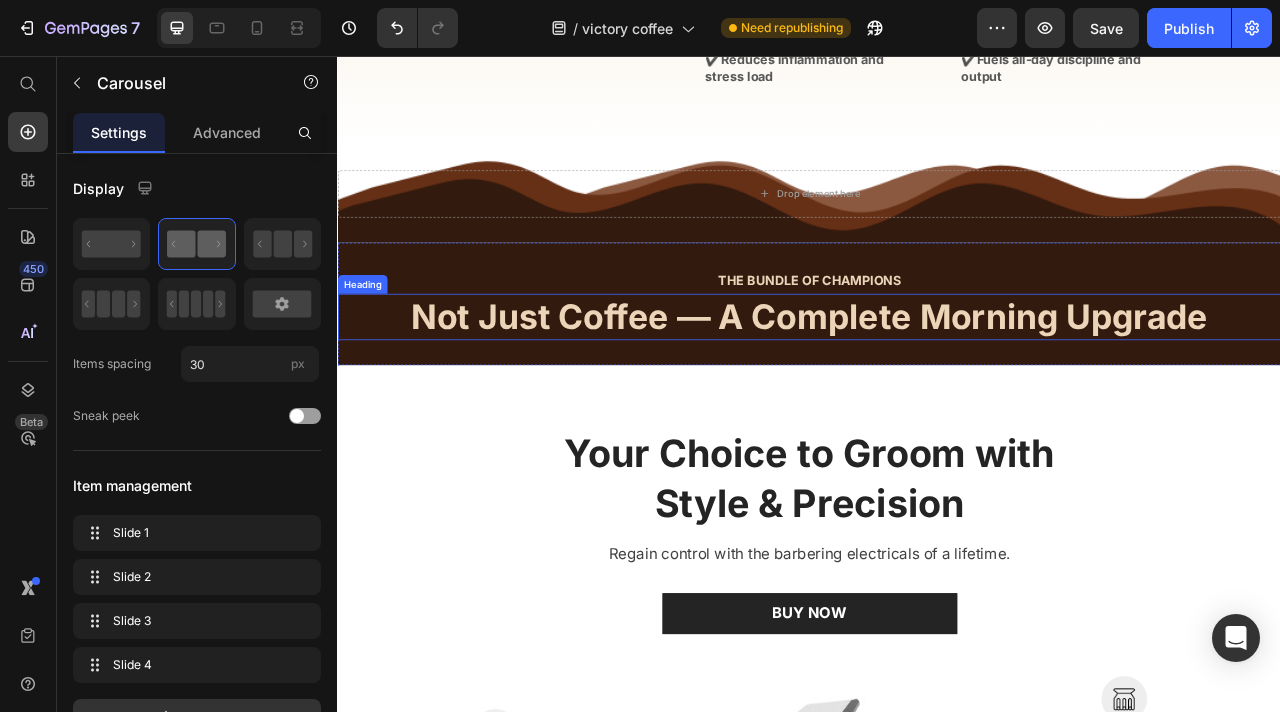 click on "Not Just Coffee — A Complete Morning Upgrade" at bounding box center (937, 388) 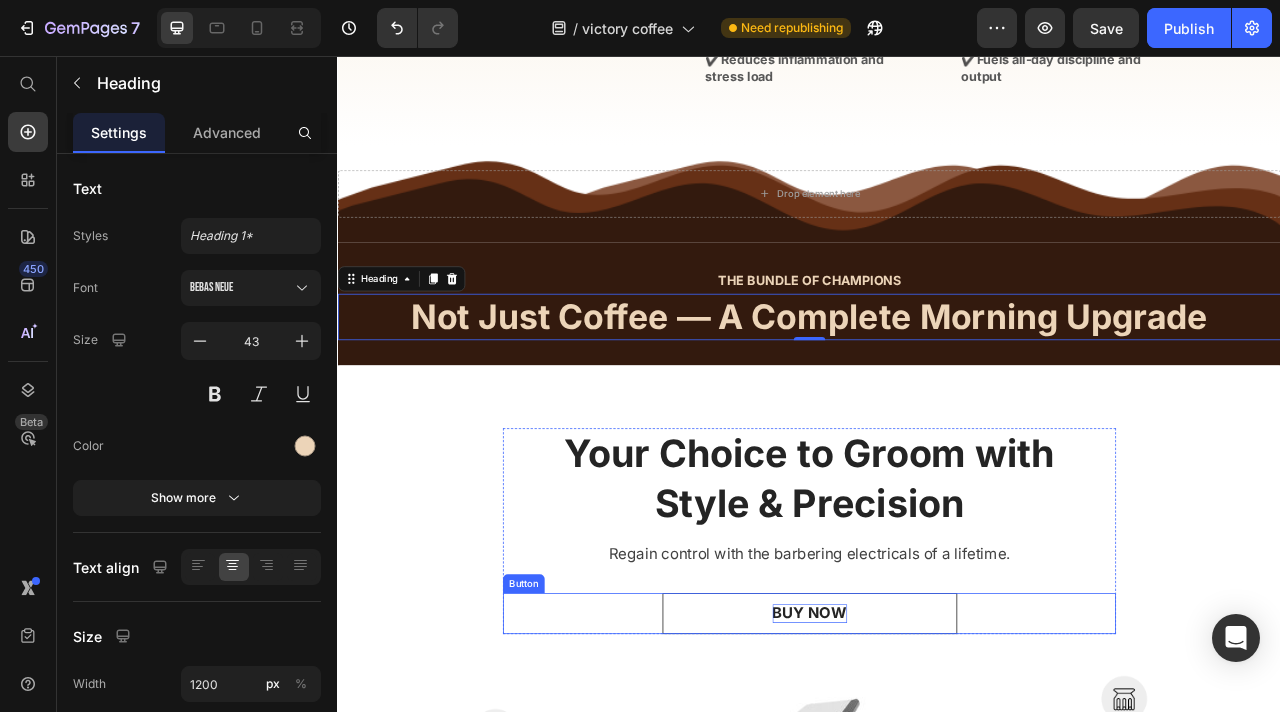 click on "BUY NOW" at bounding box center [937, 765] 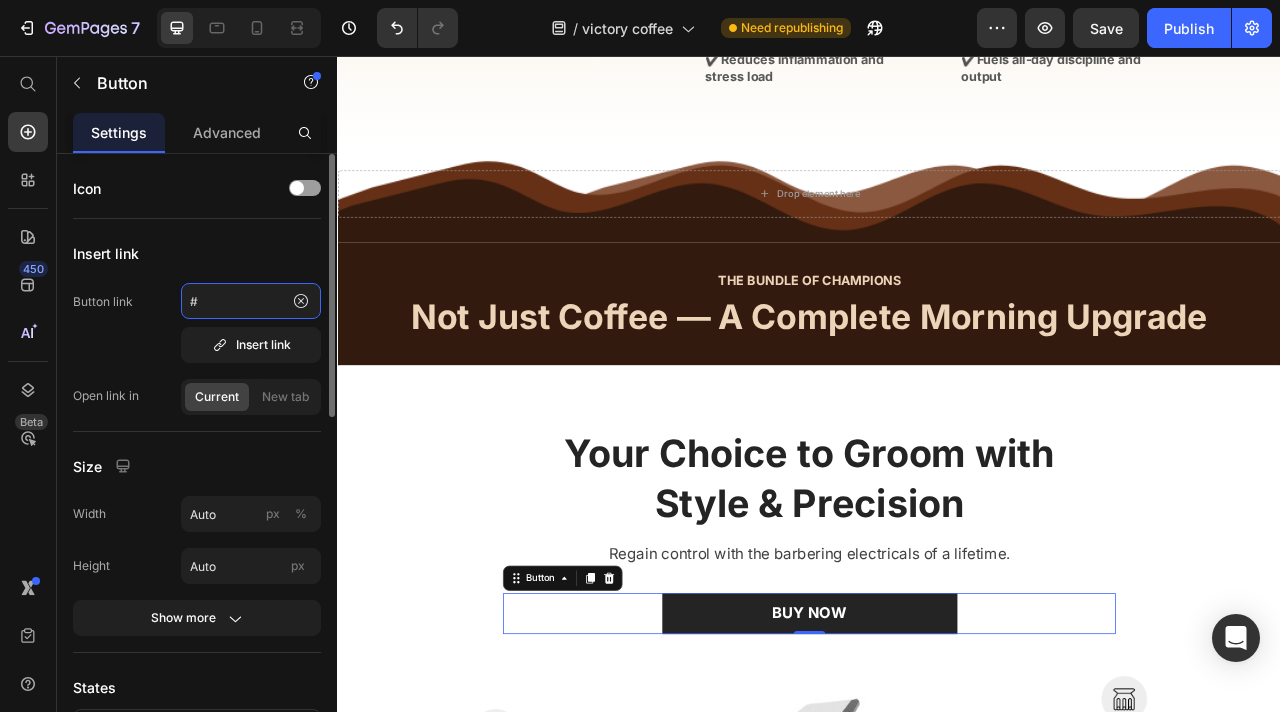 click on "#" 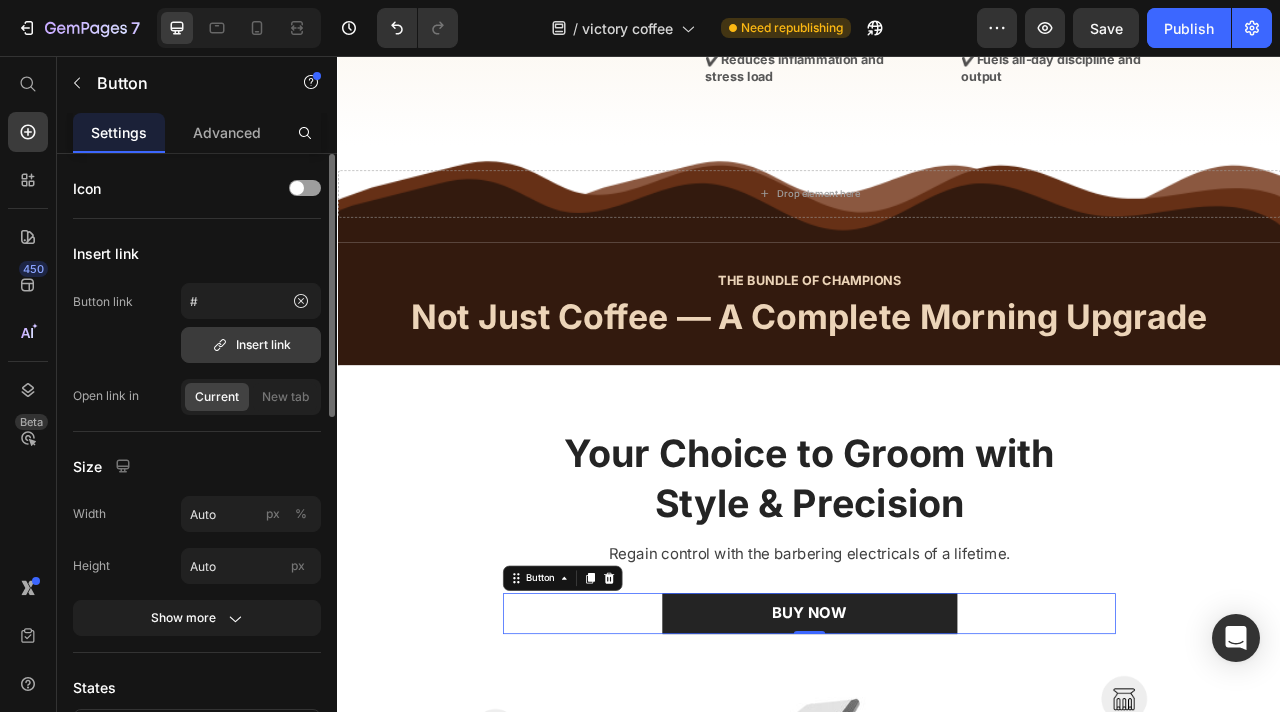 click on "Insert link" at bounding box center [251, 345] 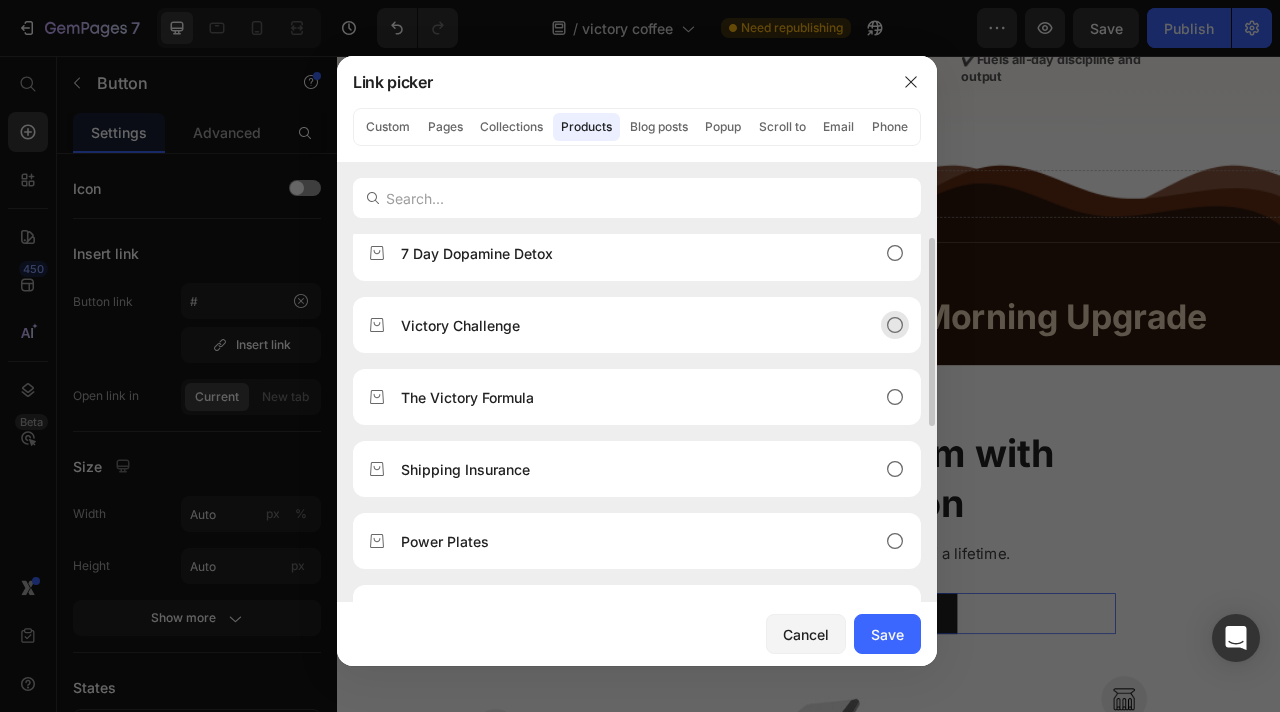 scroll, scrollTop: 11, scrollLeft: 0, axis: vertical 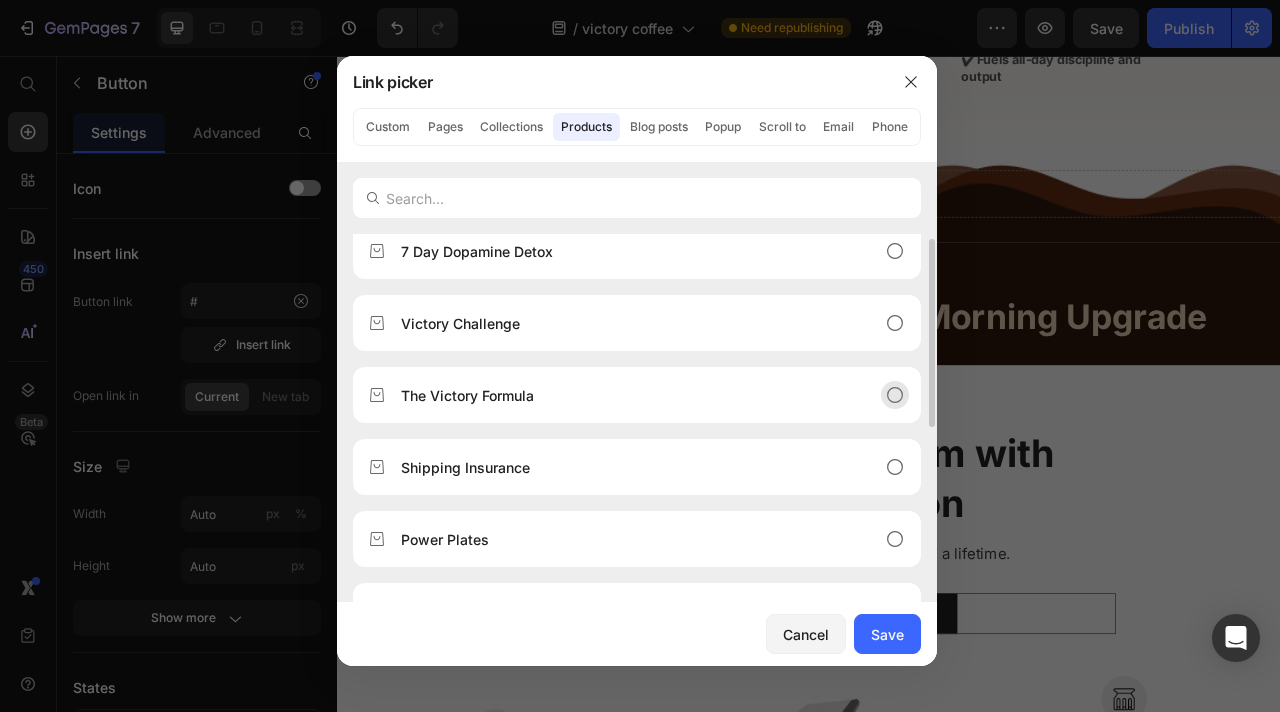 click on "The Victory Formula" 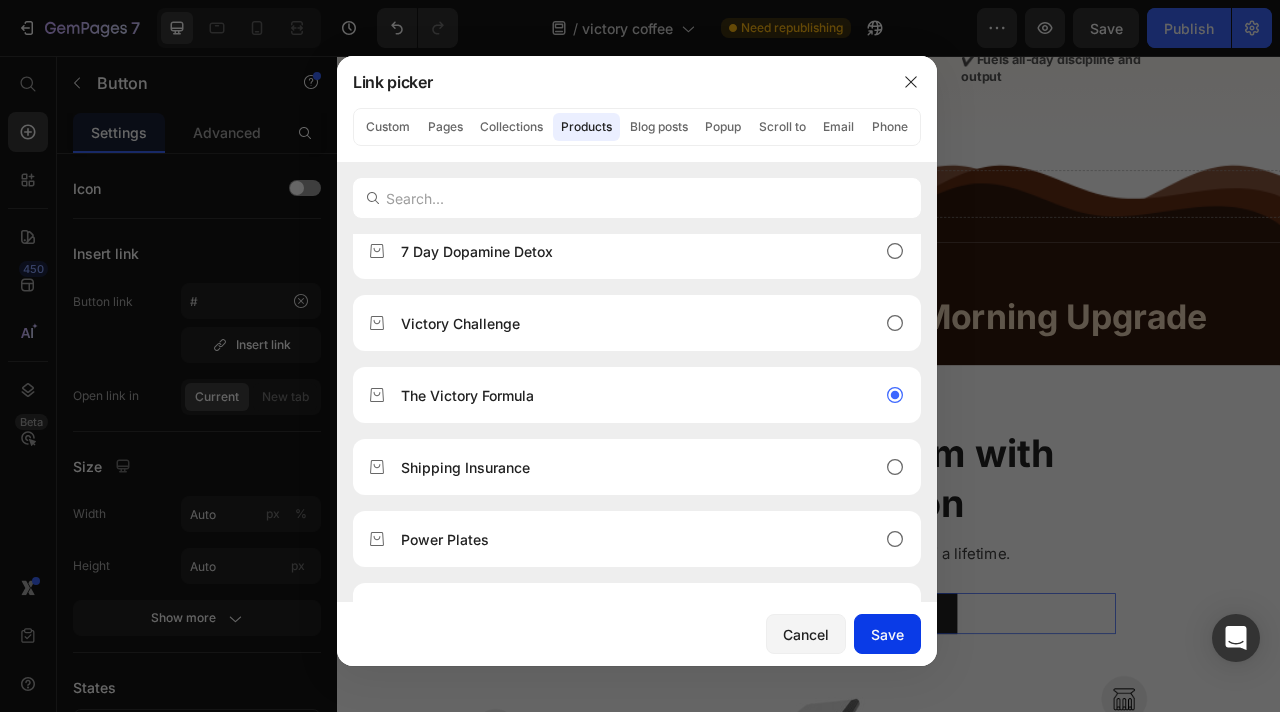 click on "Save" at bounding box center (887, 634) 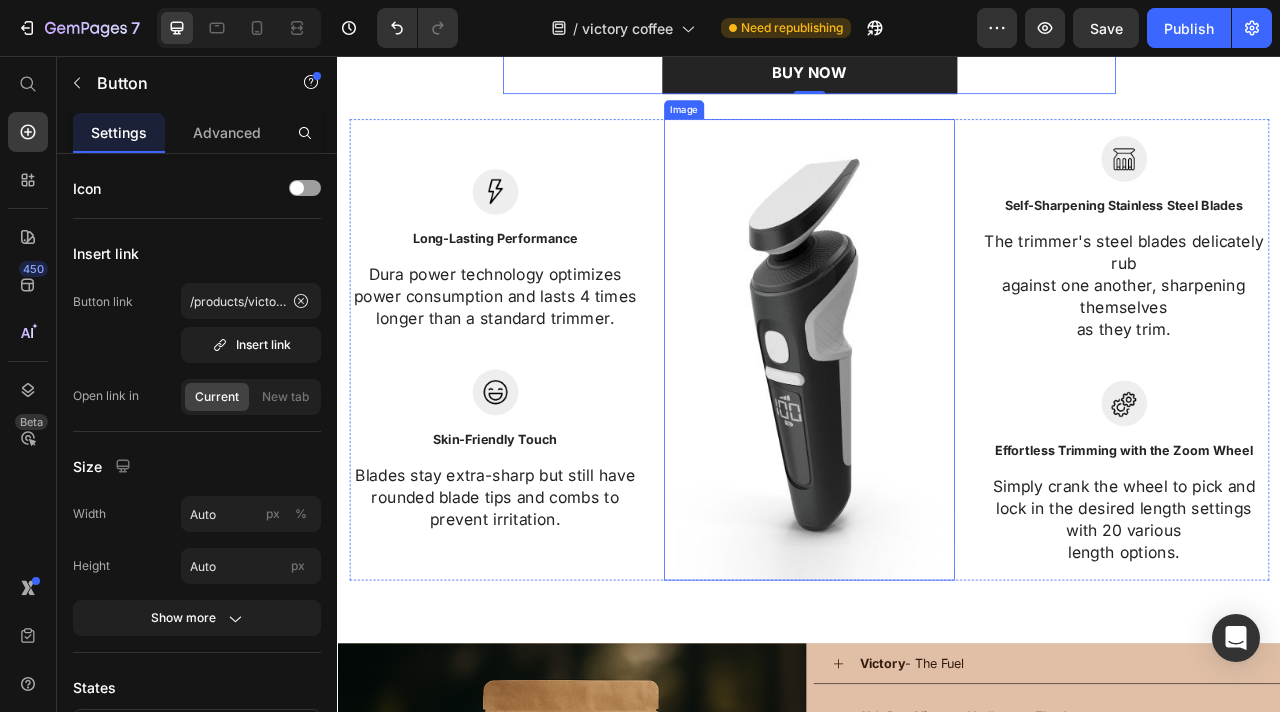 scroll, scrollTop: 3573, scrollLeft: 0, axis: vertical 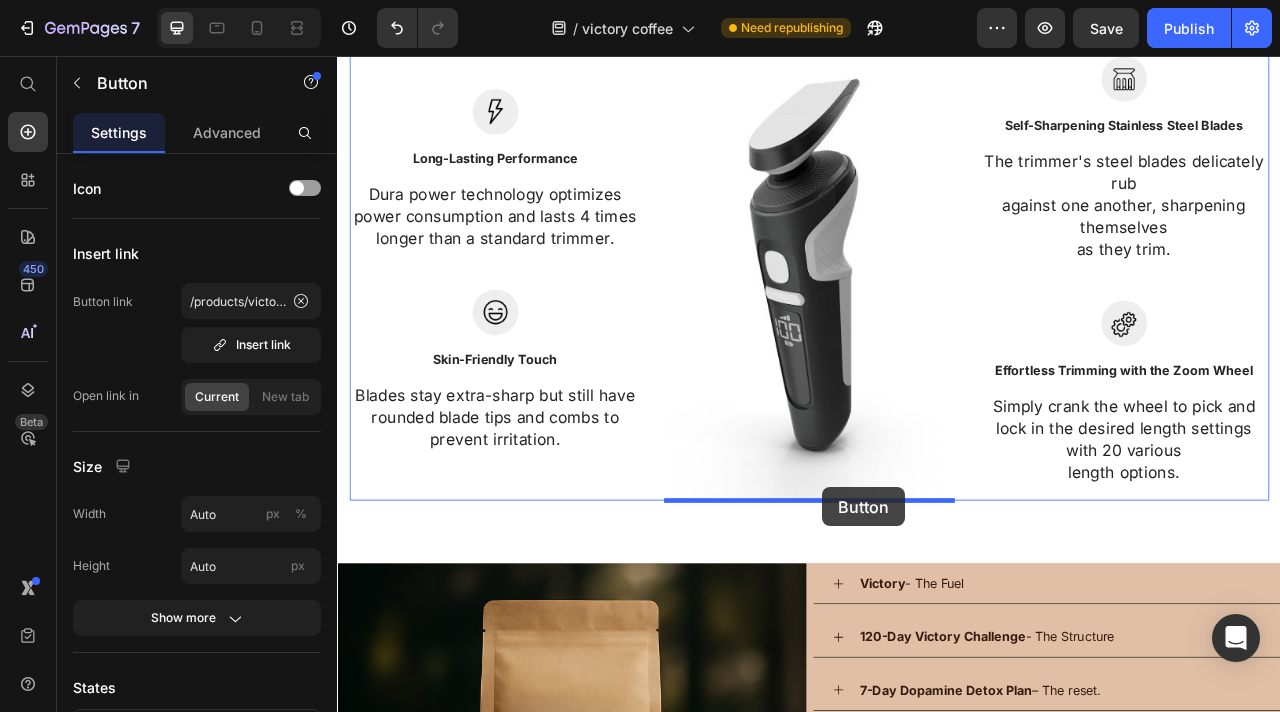 drag, startPoint x: 1161, startPoint y: 126, endPoint x: 954, endPoint y: 604, distance: 520.89636 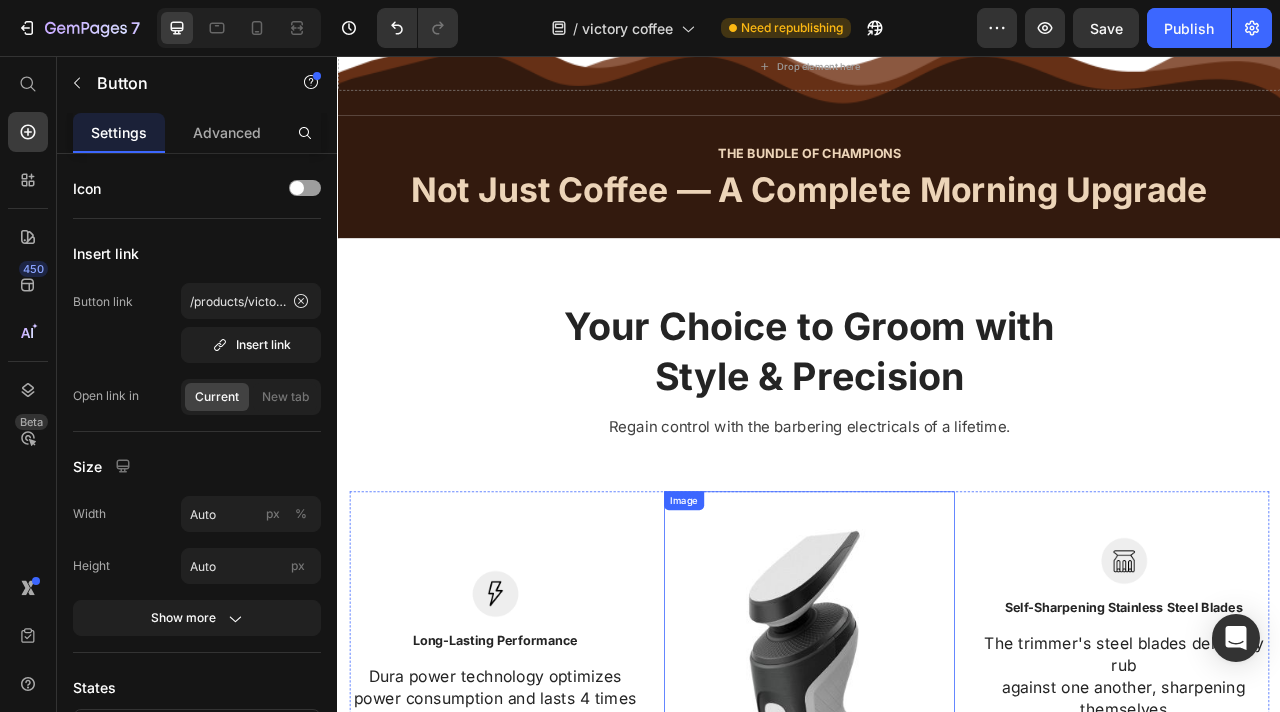 scroll, scrollTop: 3091, scrollLeft: 0, axis: vertical 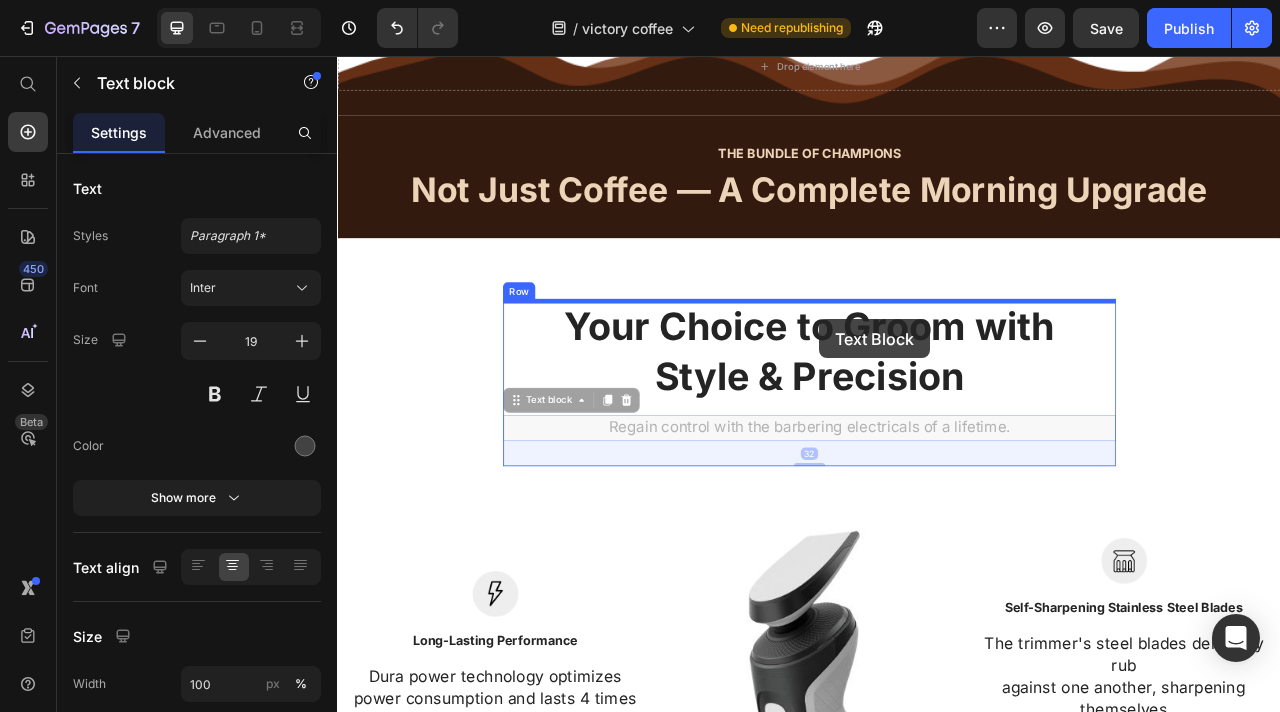 drag, startPoint x: 969, startPoint y: 534, endPoint x: 950, endPoint y: 391, distance: 144.25671 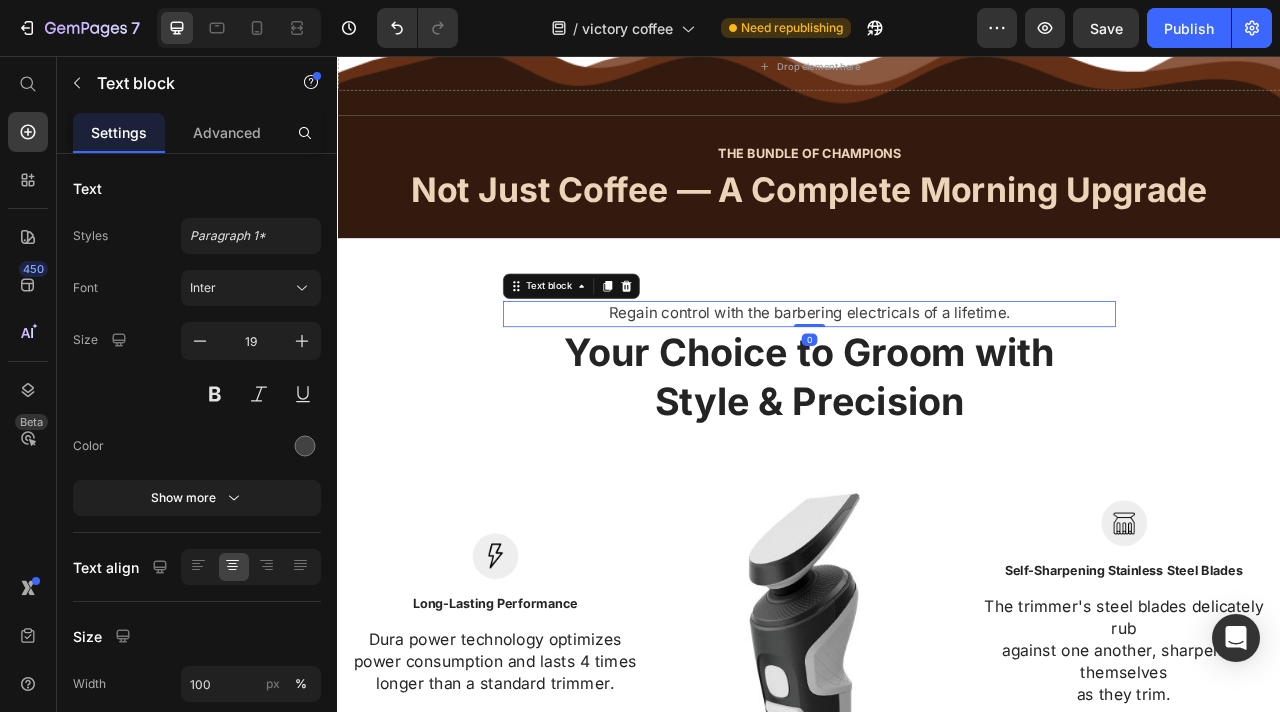 drag, startPoint x: 947, startPoint y: 430, endPoint x: 946, endPoint y: 286, distance: 144.00348 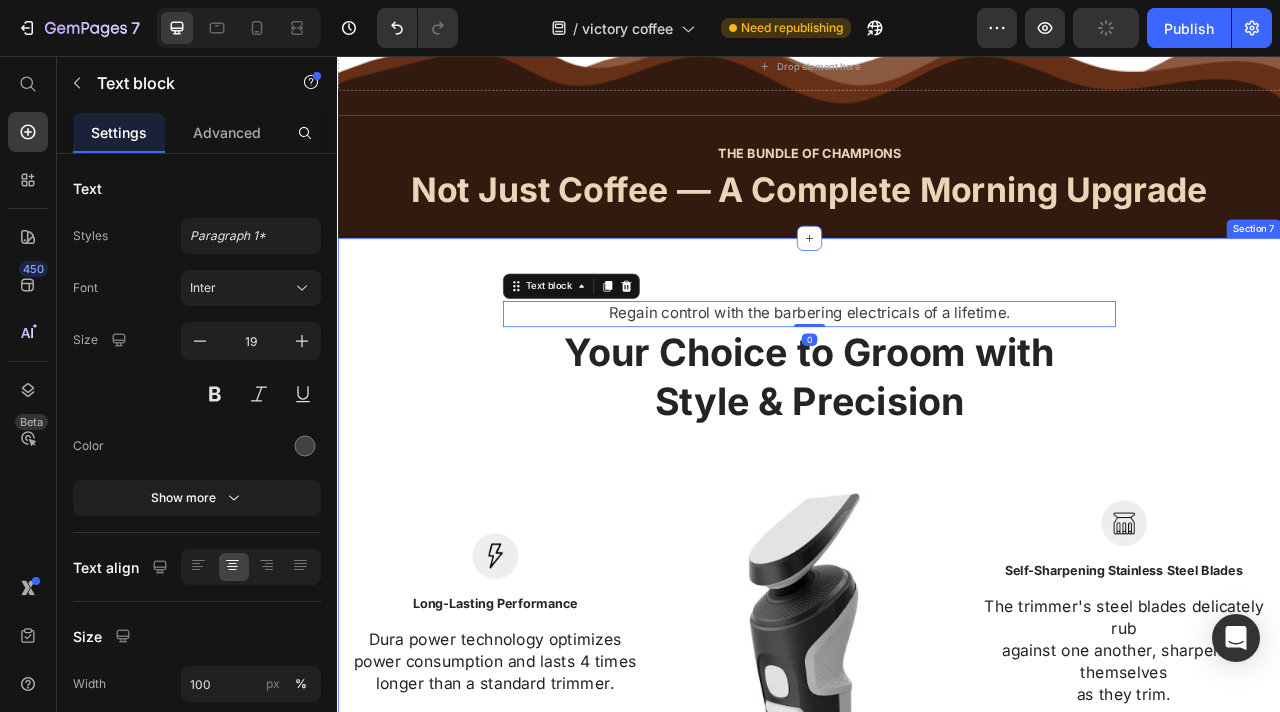 click on "Regain control with the barbering electricals of a lifetime. Text block   0 Your Choice to Groom with Style & Precision Heading Row Image Long-Lasting Performance Text block Dura power technology optimizes power consumption and lasts 4 times longer than a standard trimmer. Text block Row Image Skin-Friendly Touch Text block Blades stay extra-sharp but still have  rounded blade tips and combs to  prevent irritation. Text block Row Image BUY NOW Button Image Self-Sharpening Stainless Steel Blades Text block The trimmer's steel blades delicately rub  against one another, sharpening themselves  as they trim. Text block Row Image Effortless Trimming with the Zoom Wheel Text block Simply crank the wheel to pick and lock in the desired length settings with 20 various length options. Text block Row Row Section 7" at bounding box center [937, 797] 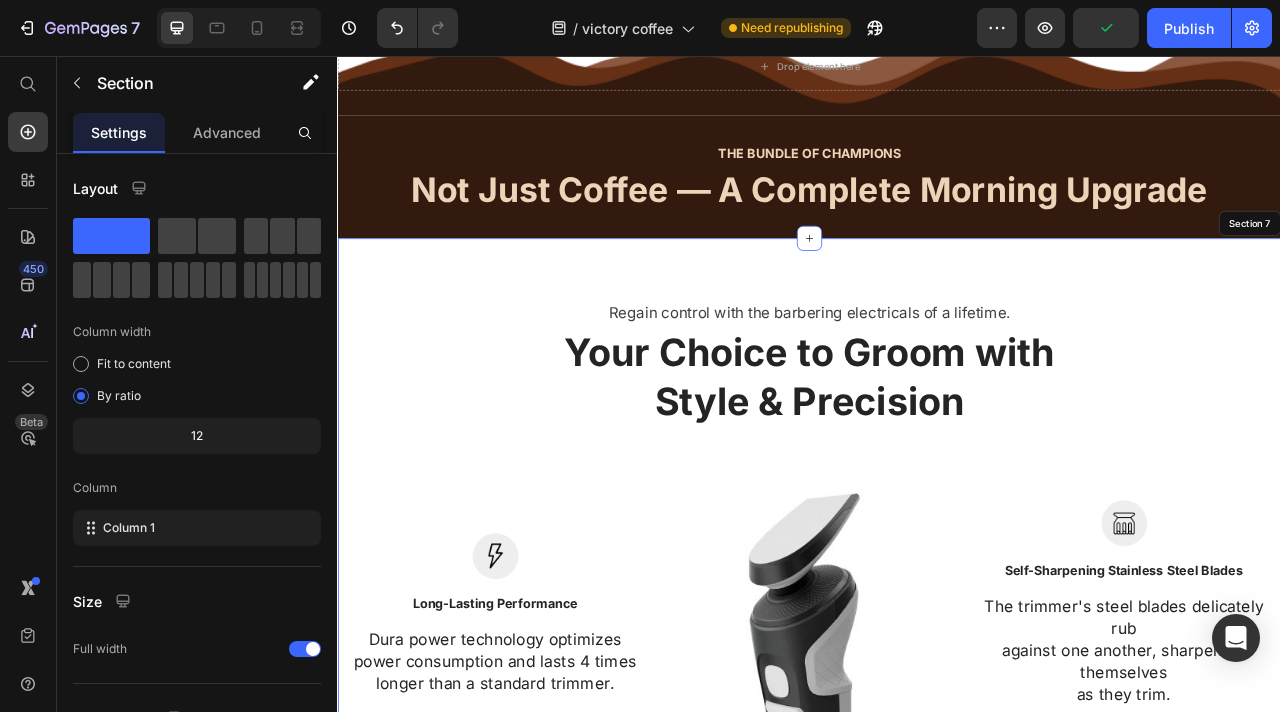 click on "Regain control with the barbering electricals of a lifetime. Text block   0 Your Choice to Groom with Style & Precision Heading Row Image Long-Lasting Performance Text block Dura power technology optimizes power consumption and lasts 4 times longer than a standard trimmer. Text block Row Image Skin-Friendly Touch Text block Blades stay extra-sharp but still have  rounded blade tips and combs to  prevent irritation. Text block Row Image BUY NOW Button Image Self-Sharpening Stainless Steel Blades Text block The trimmer's steel blades delicately rub  against one another, sharpening themselves  as they trim. Text block Row Image Effortless Trimming with the Zoom Wheel Text block Simply crank the wheel to pick and lock in the desired length settings with 20 various length options. Text block Row Row Section 7" at bounding box center [937, 797] 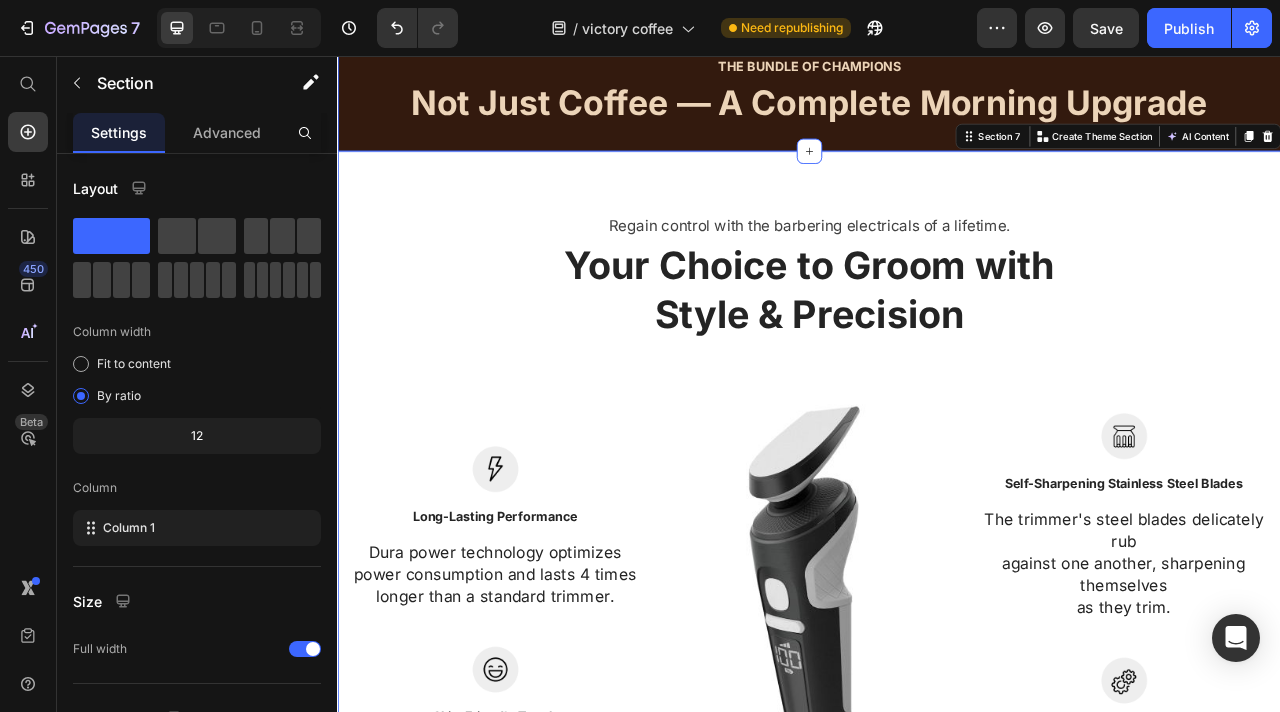 scroll, scrollTop: 3145, scrollLeft: 0, axis: vertical 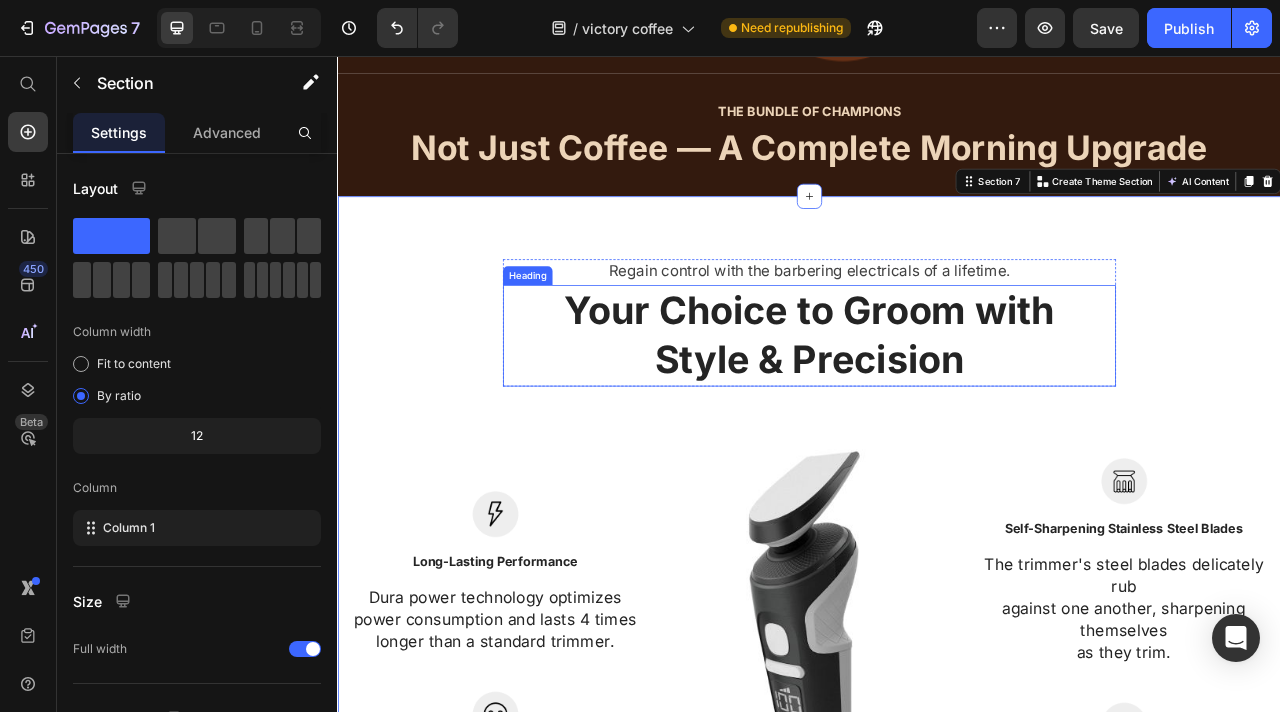click on "Your Choice to Groom with Style & Precision" at bounding box center [937, 411] 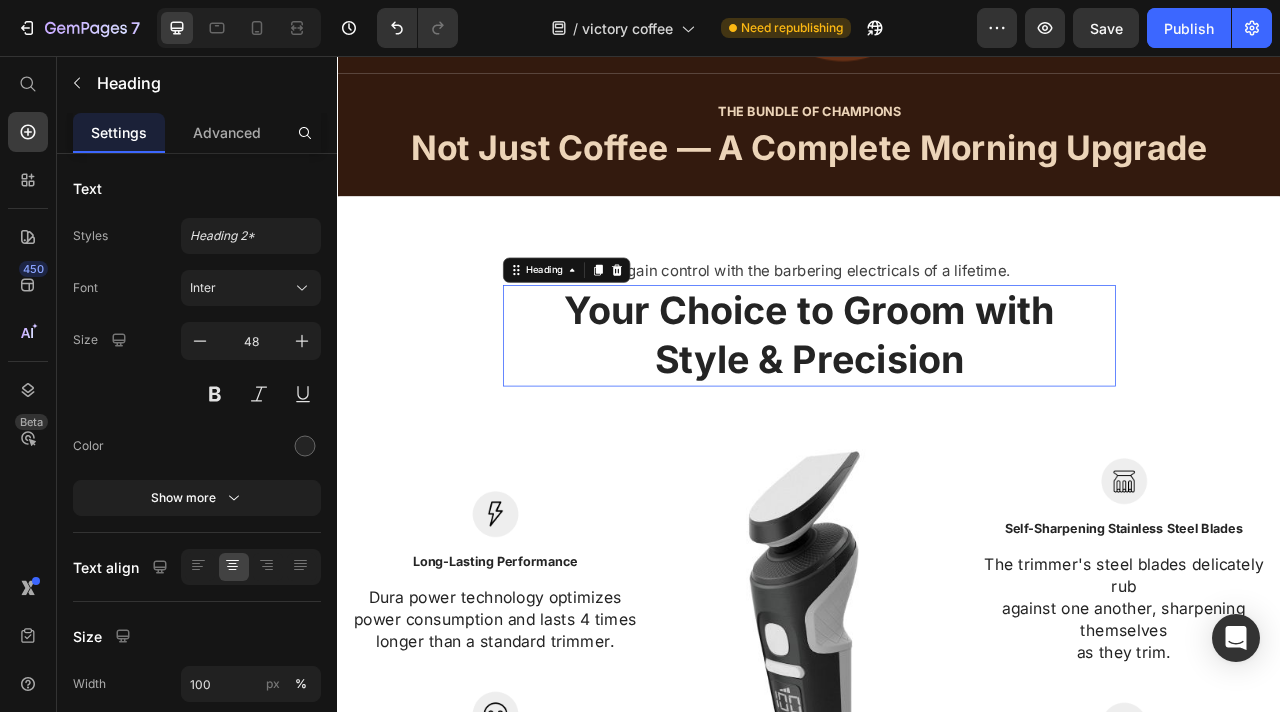 click on "Your Choice to Groom with Style & Precision" at bounding box center [937, 411] 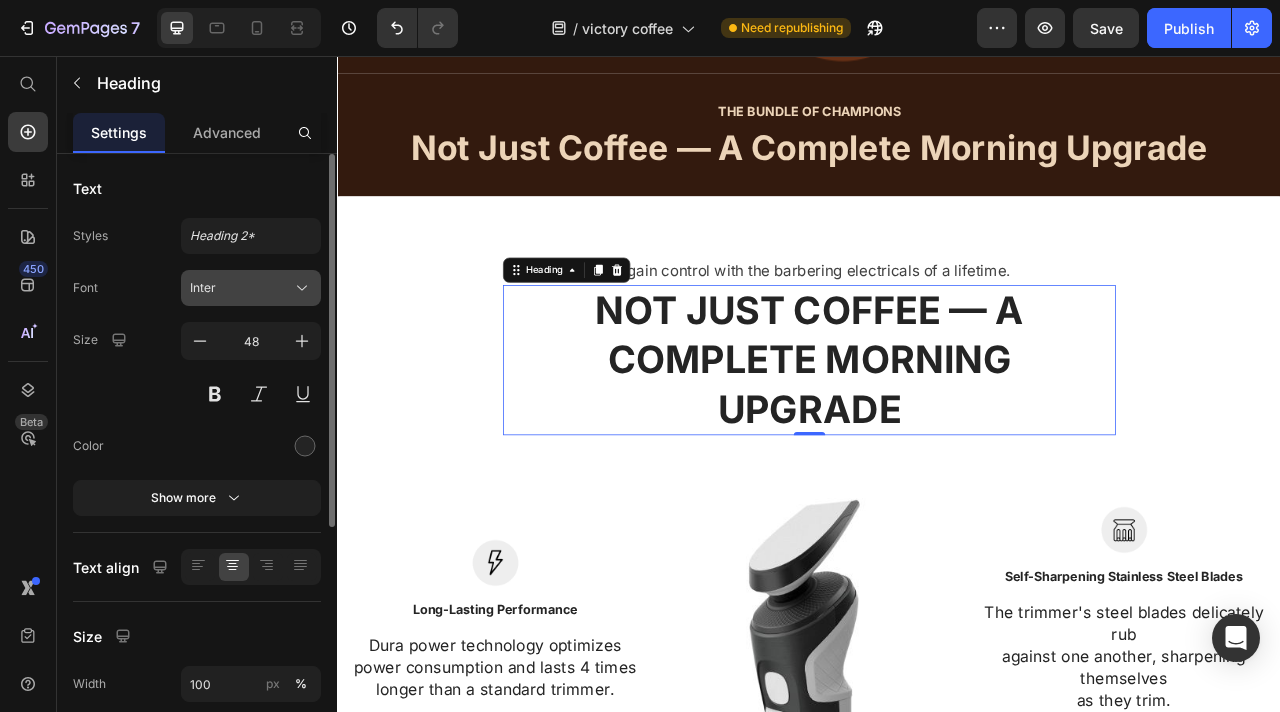 click on "Inter" at bounding box center [241, 288] 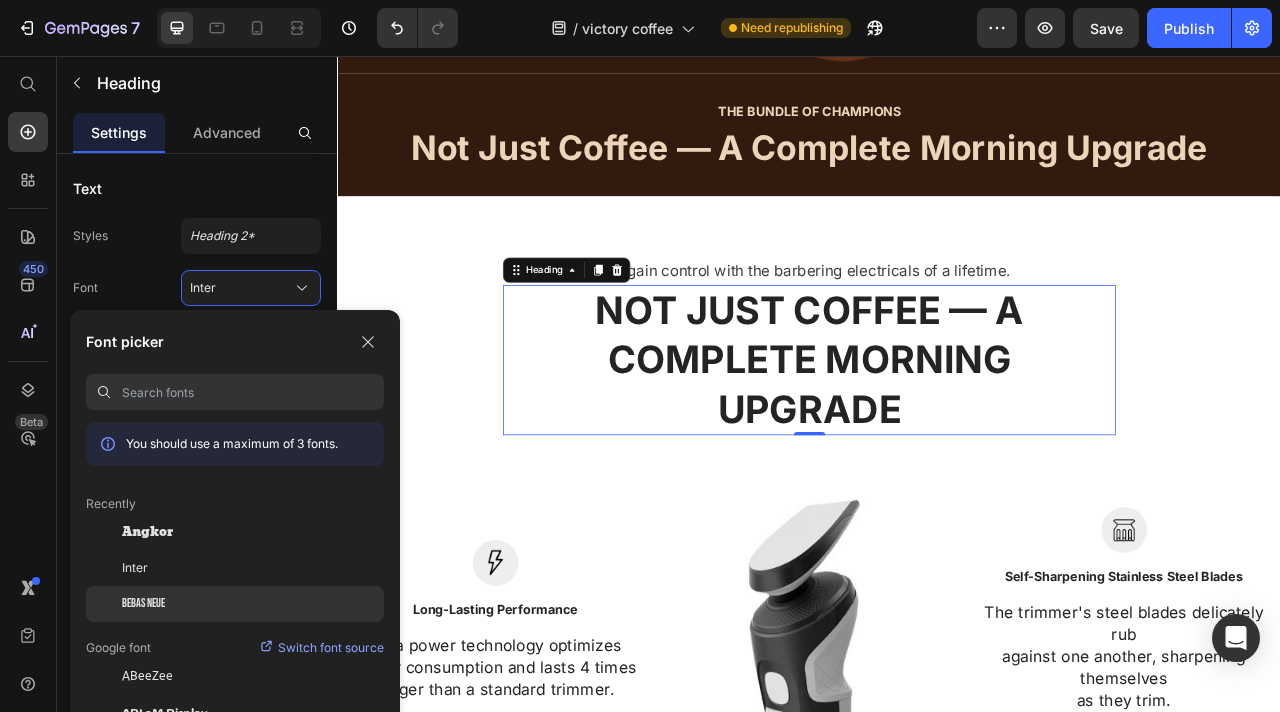 click on "Bebas Neue" 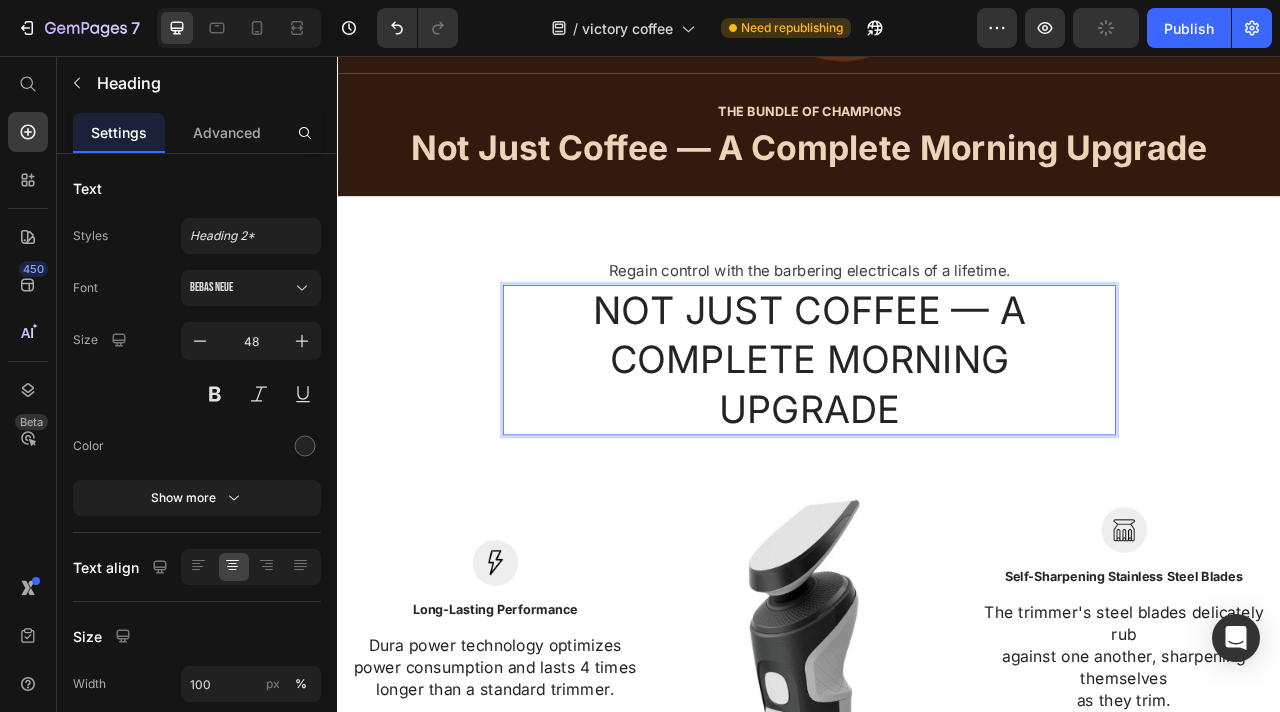click on "NOT JUST COFFEE — A COMPLETE MORNING UPGRADE" at bounding box center [937, 442] 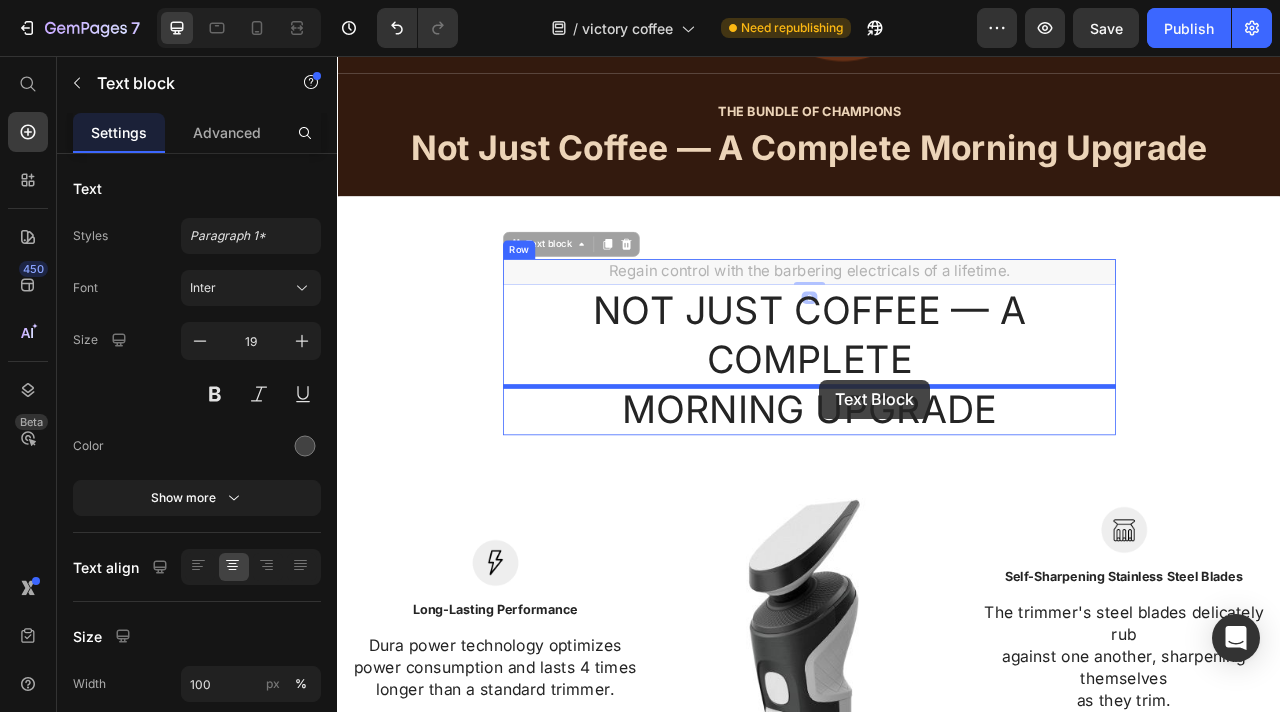 drag, startPoint x: 947, startPoint y: 339, endPoint x: 950, endPoint y: 468, distance: 129.03488 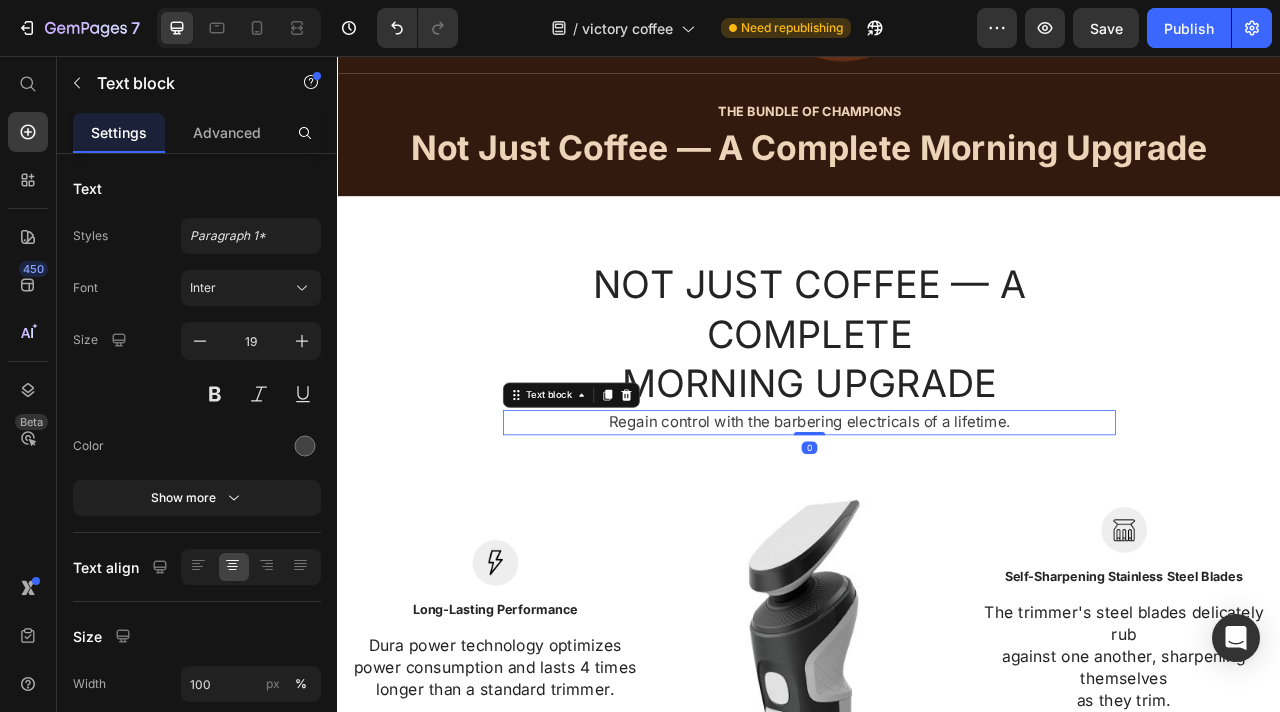 click on "Regain control with the barbering electricals of a lifetime." at bounding box center [937, 522] 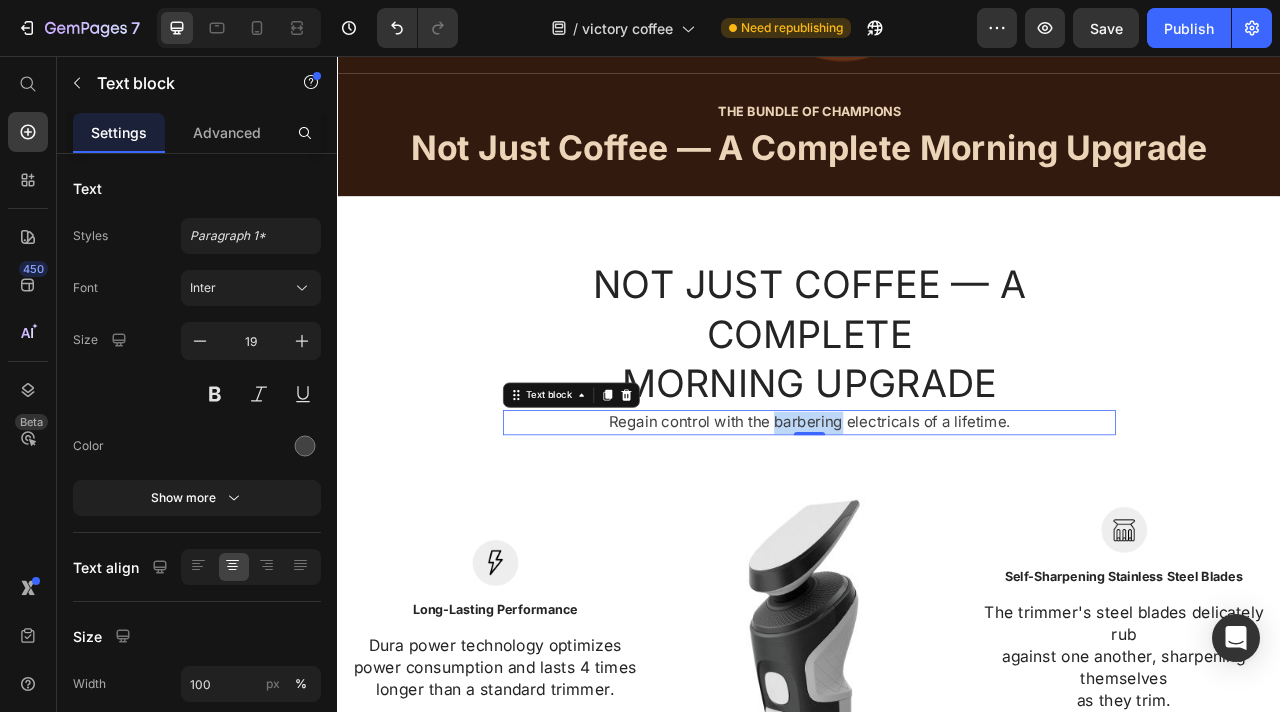 click on "Regain control with the barbering electricals of a lifetime." at bounding box center [937, 522] 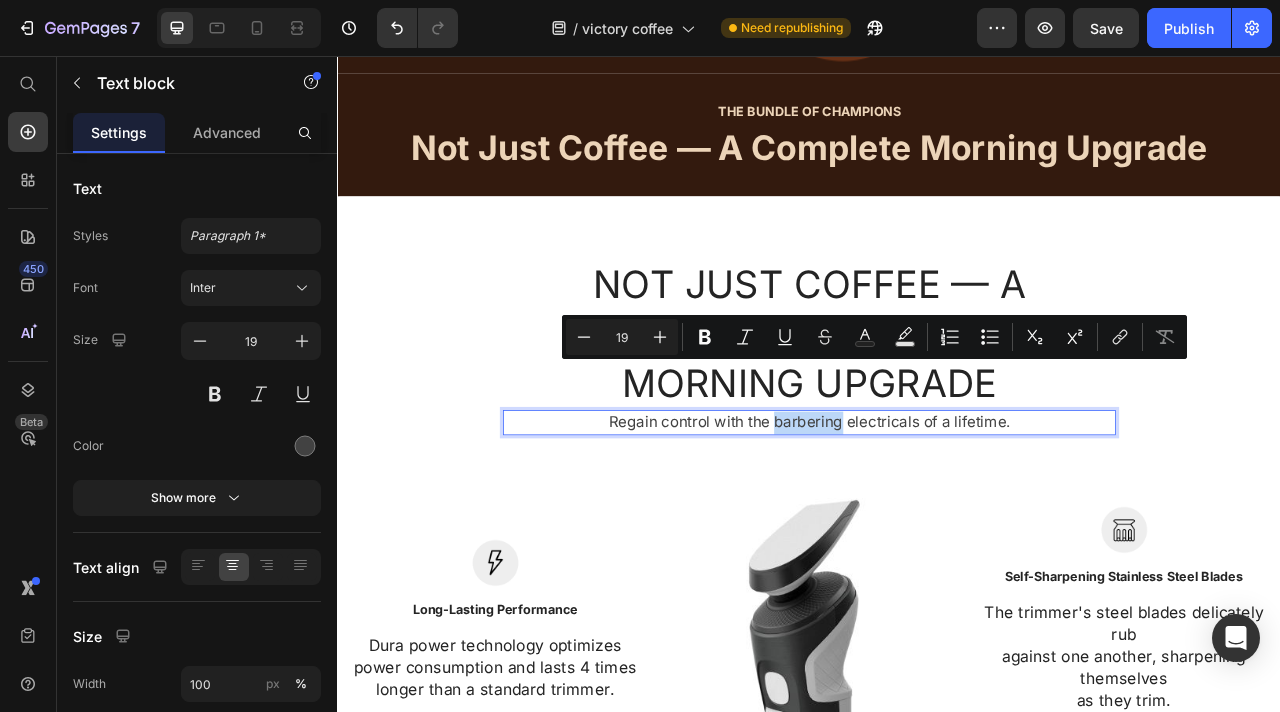 click on "Regain control with the barbering electricals of a lifetime." at bounding box center [937, 522] 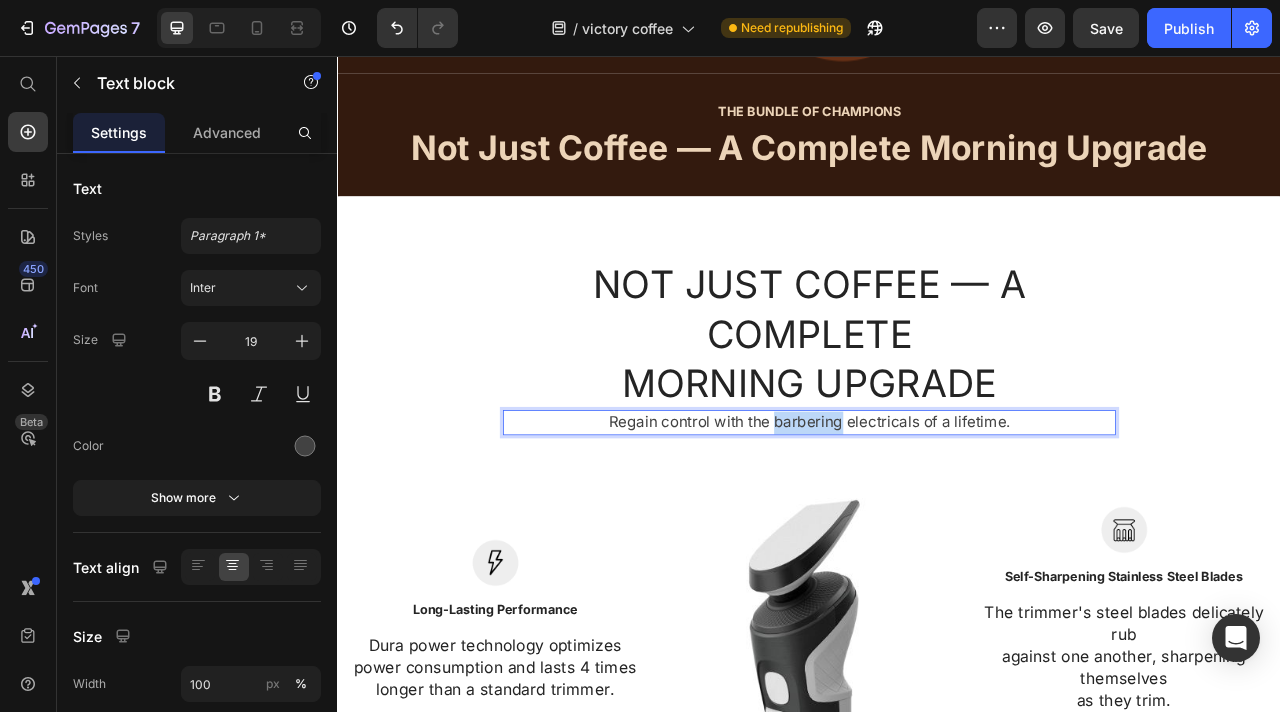 click on "Regain control with the barbering electricals of a lifetime." at bounding box center [937, 522] 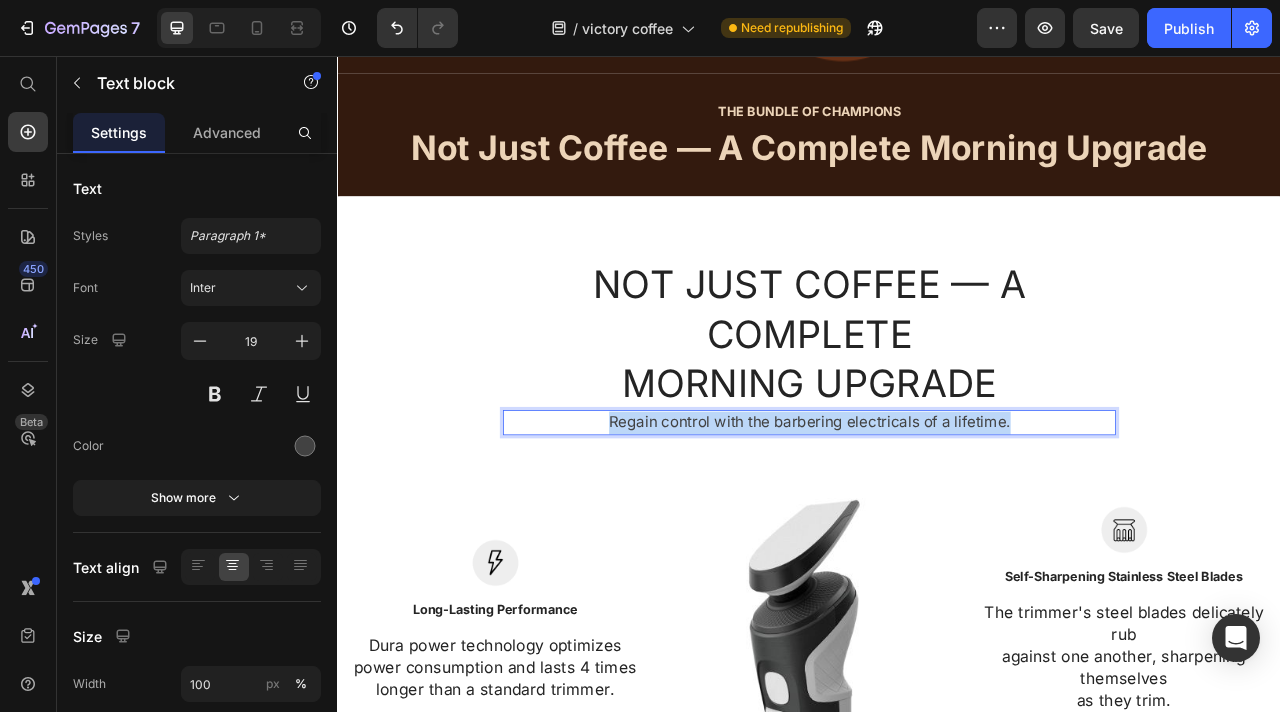 click on "Regain control with the barbering electricals of a lifetime." at bounding box center (937, 522) 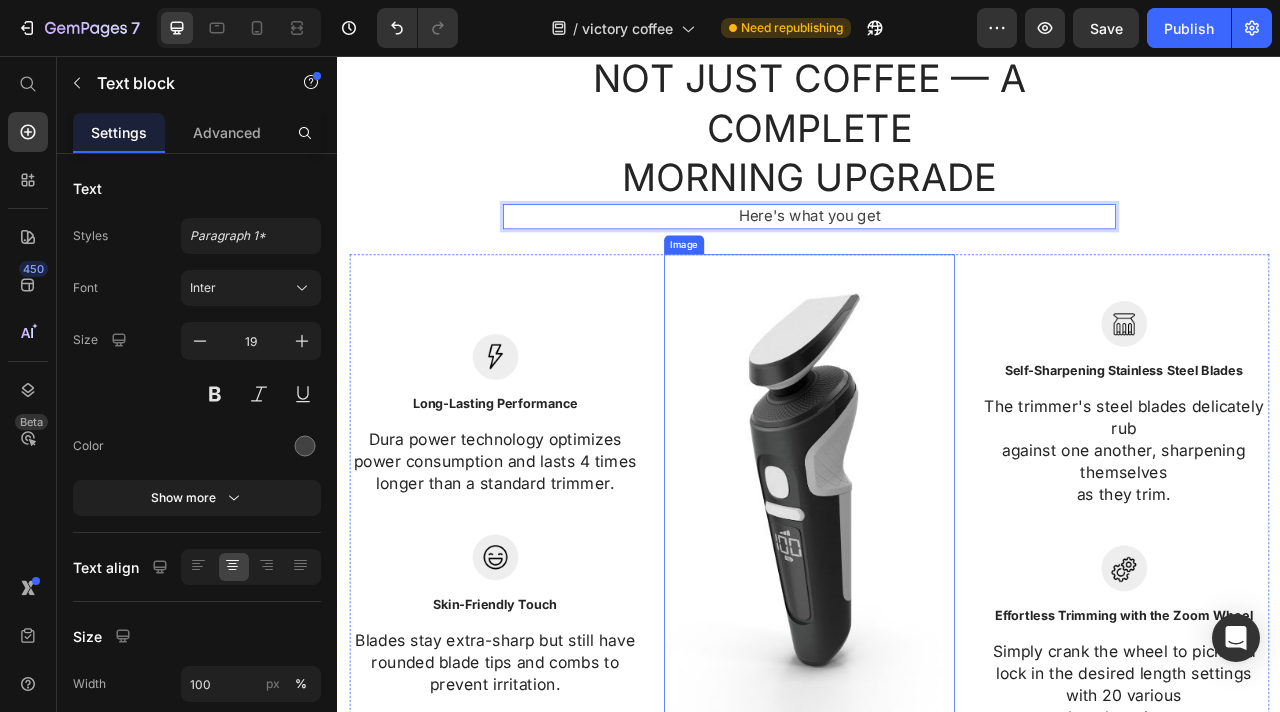 scroll, scrollTop: 3415, scrollLeft: 0, axis: vertical 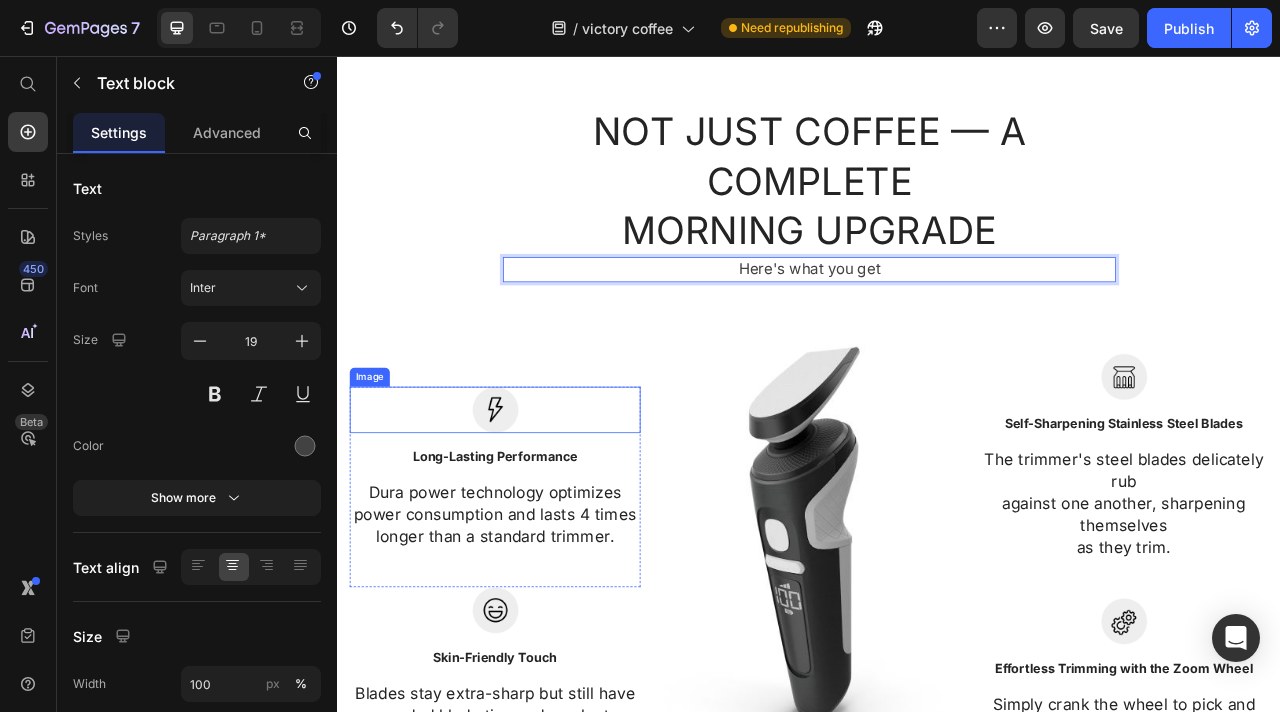 click at bounding box center [537, 505] 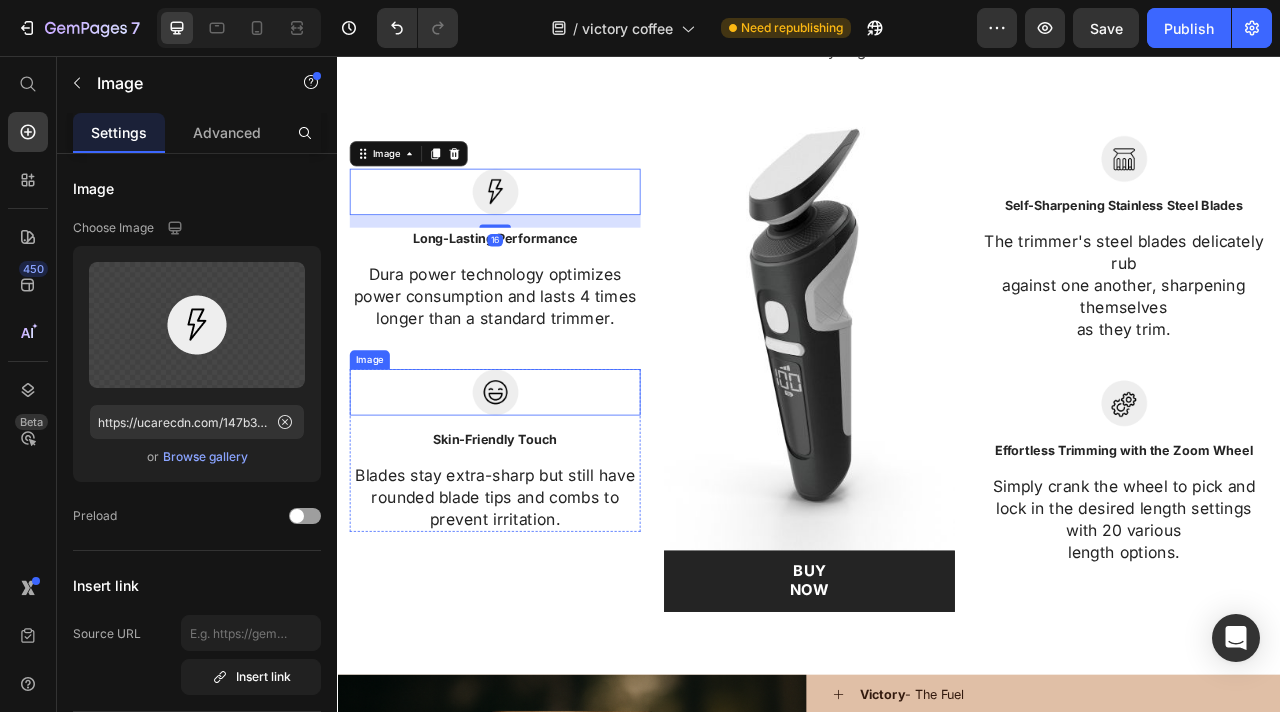 scroll, scrollTop: 4074, scrollLeft: 0, axis: vertical 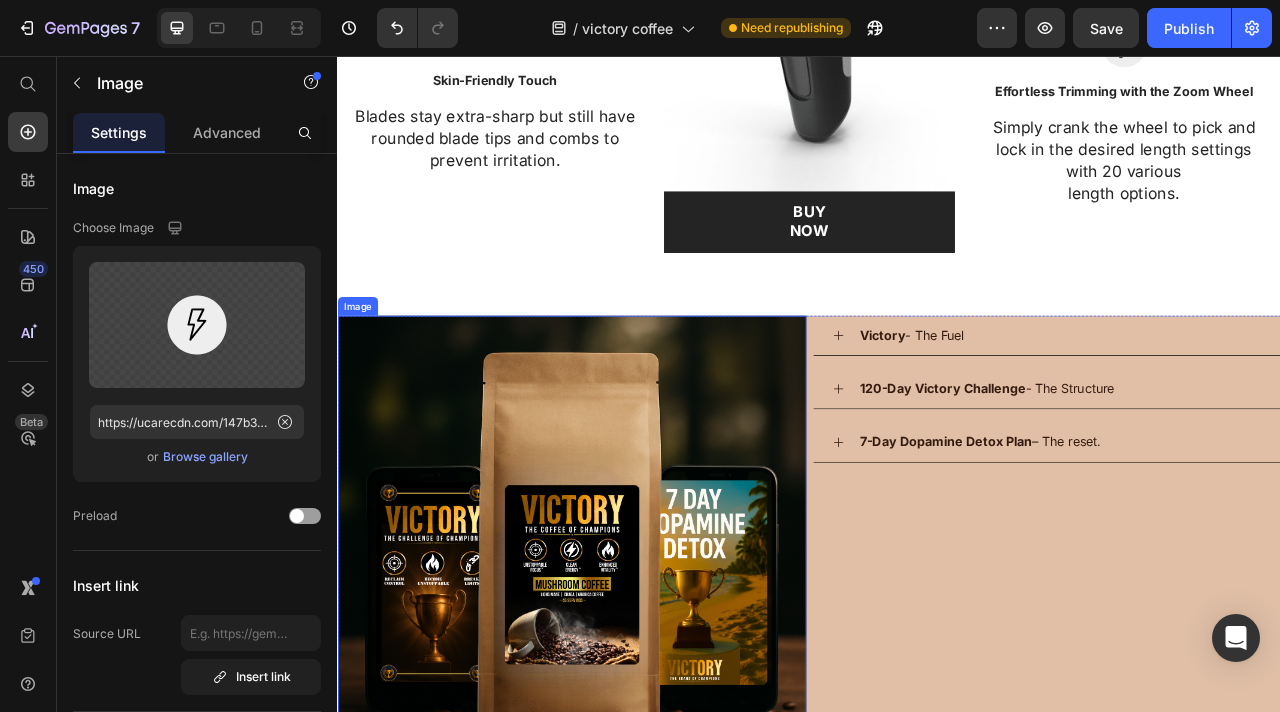 click at bounding box center [536, 1078] 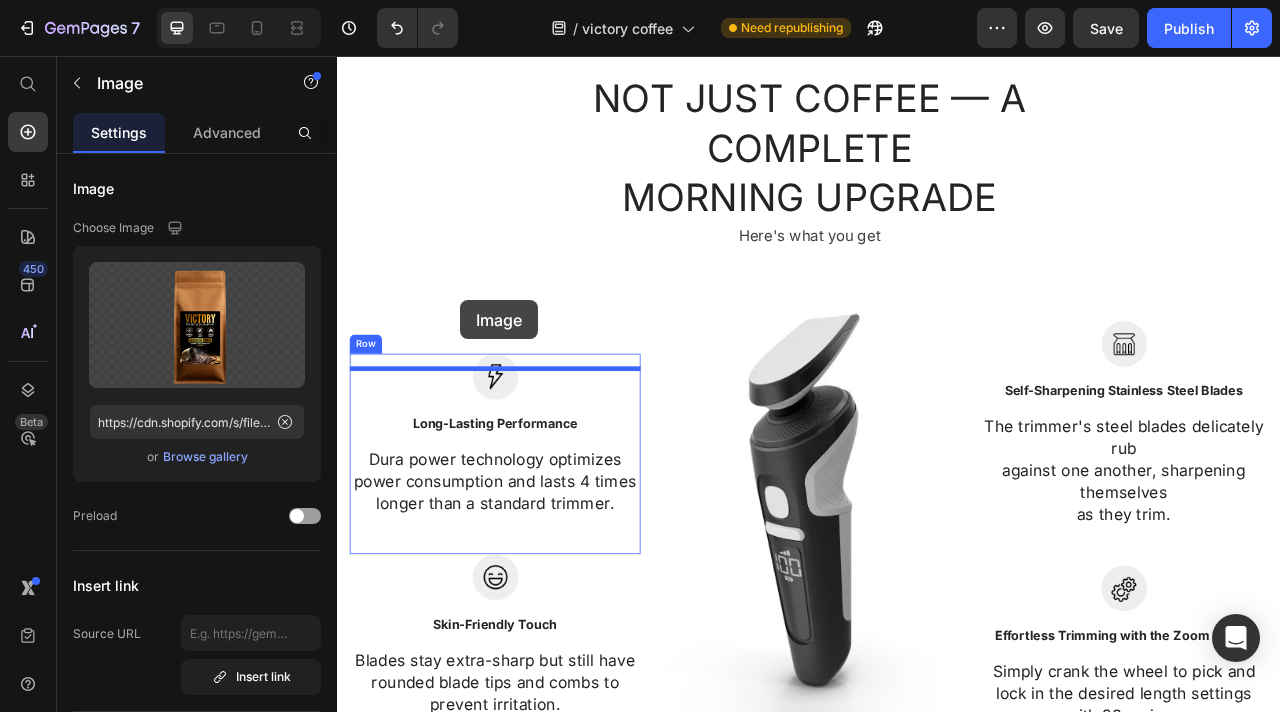scroll, scrollTop: 3454, scrollLeft: 0, axis: vertical 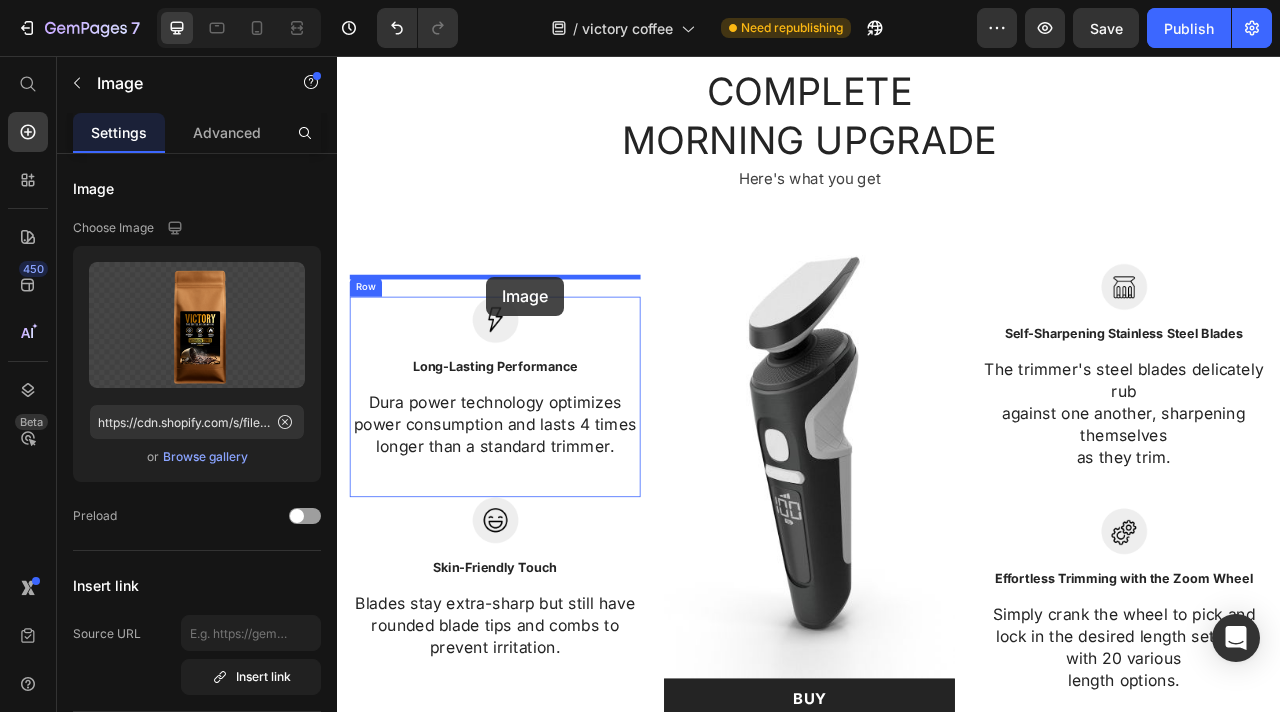 drag, startPoint x: 537, startPoint y: 682, endPoint x: 527, endPoint y: 336, distance: 346.14447 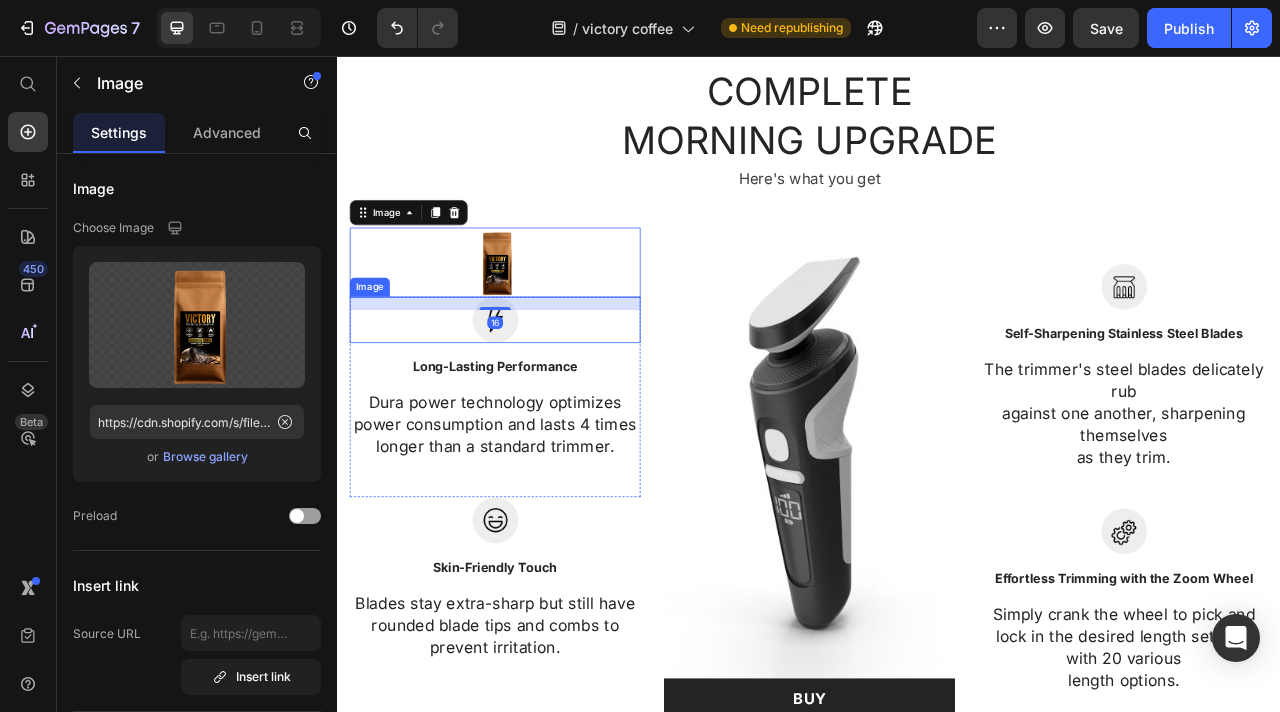 click at bounding box center [537, 391] 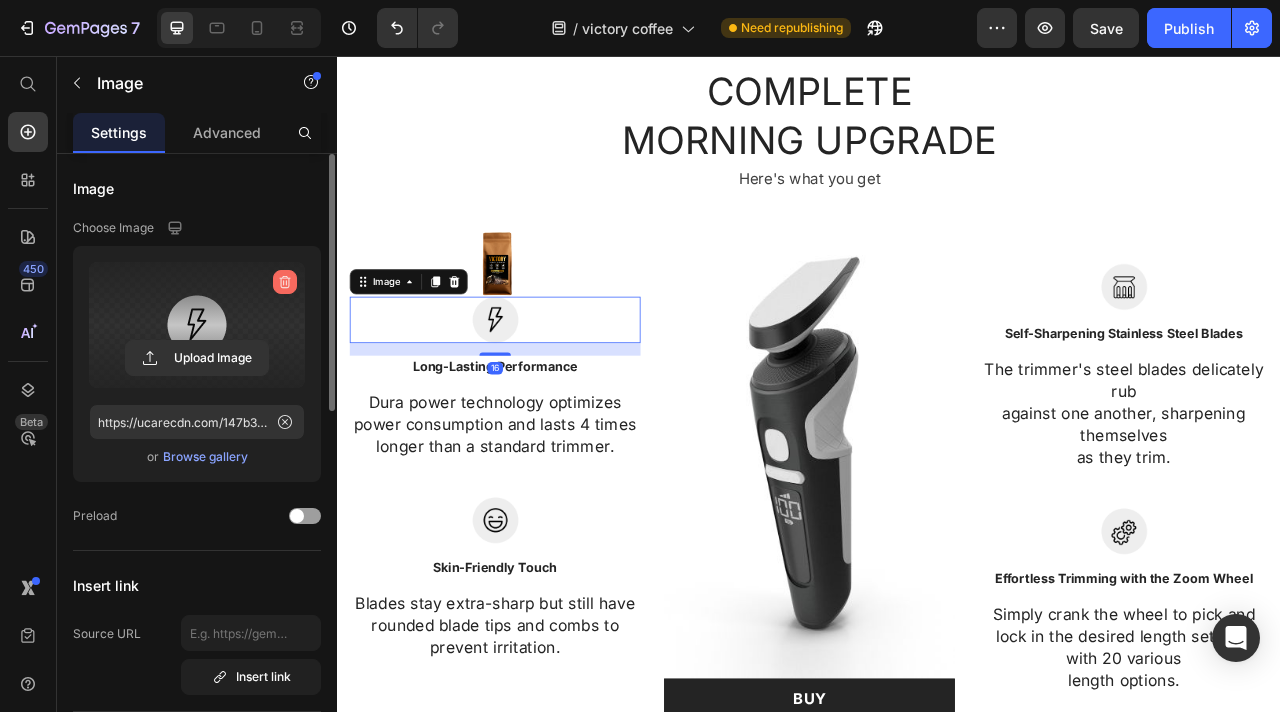 click 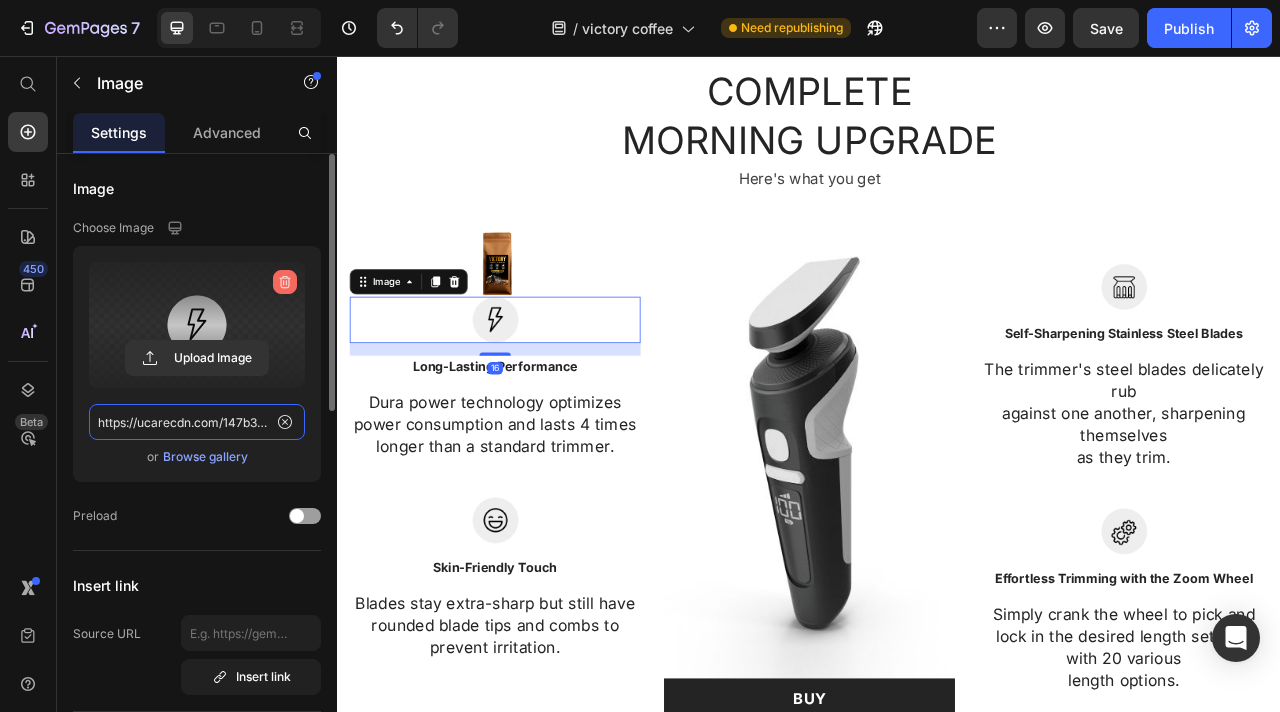 type 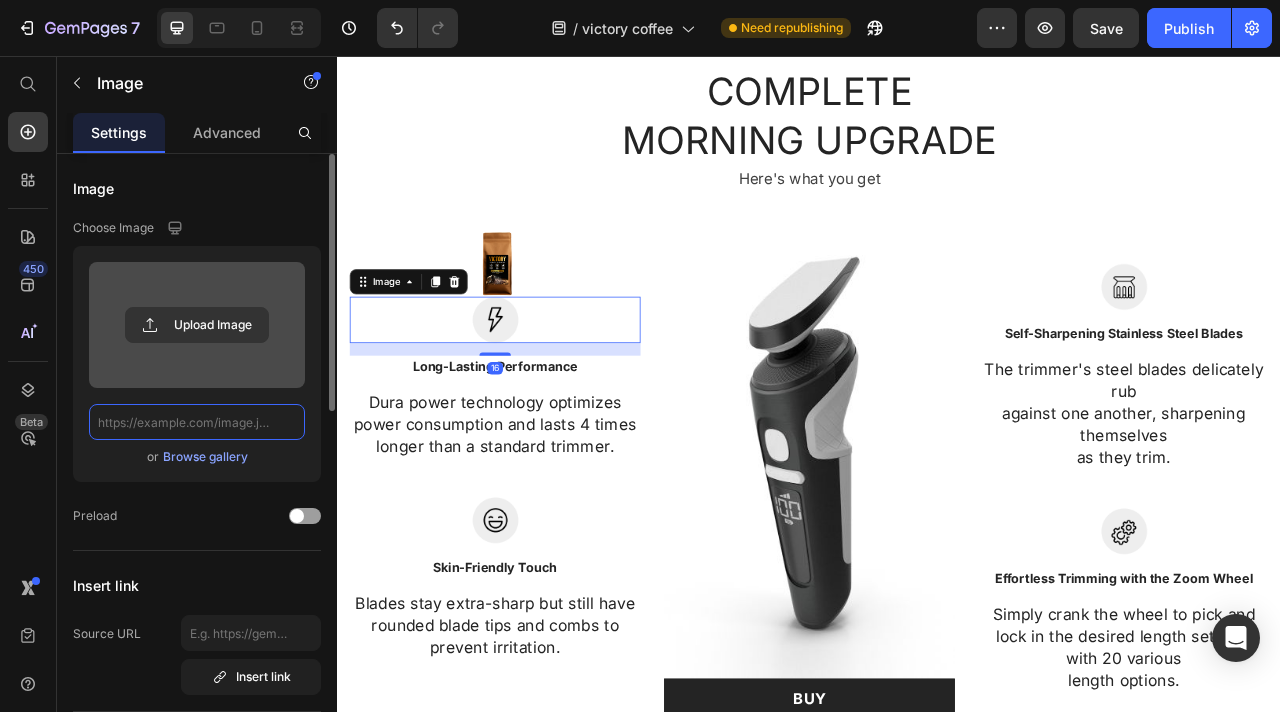 scroll, scrollTop: 0, scrollLeft: 0, axis: both 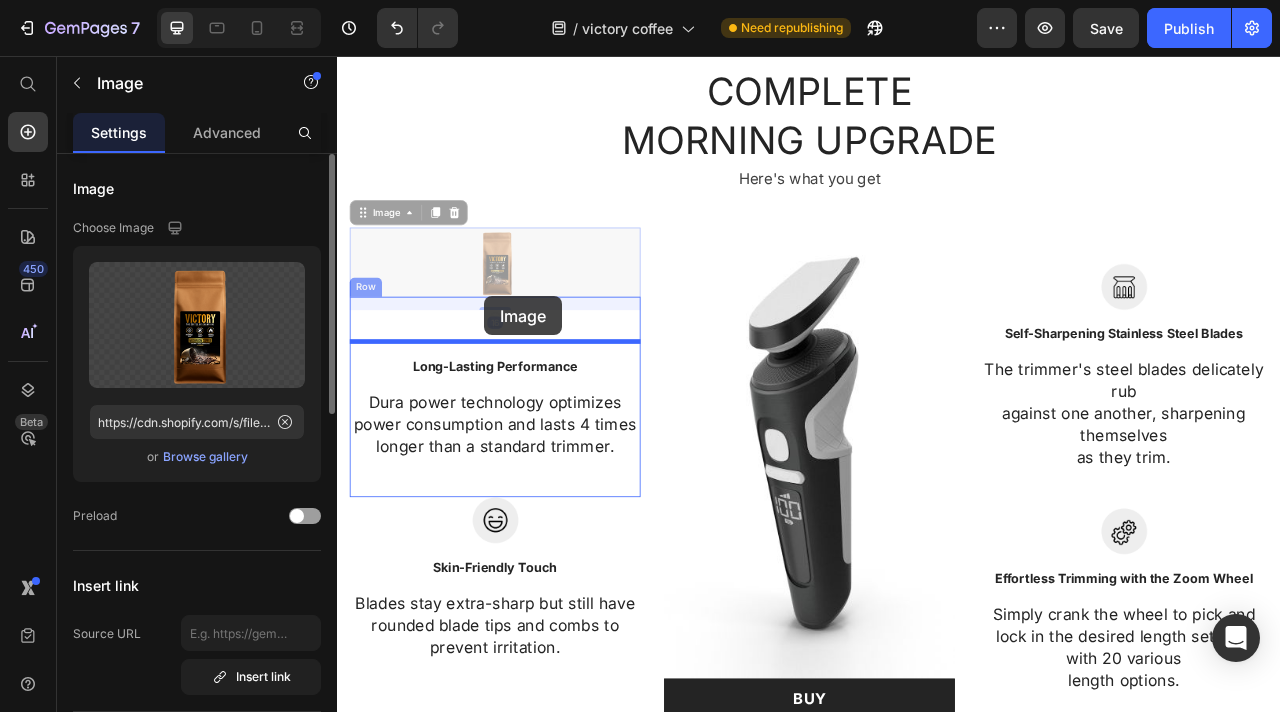 drag, startPoint x: 535, startPoint y: 270, endPoint x: 524, endPoint y: 362, distance: 92.65527 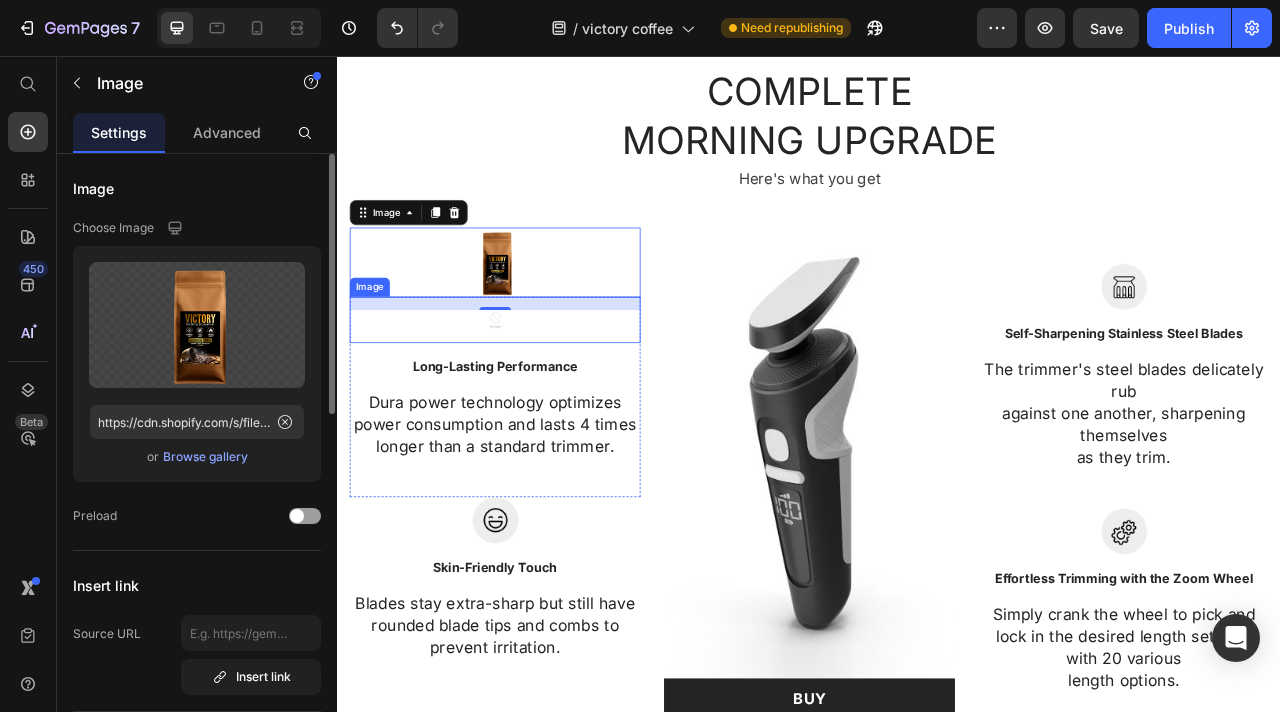 click on "Image Long-Lasting Performance Text block Image   16 Dura power technology optimizes power consumption and lasts 4 times longer than a standard trimmer. Text block" at bounding box center (537, 465) 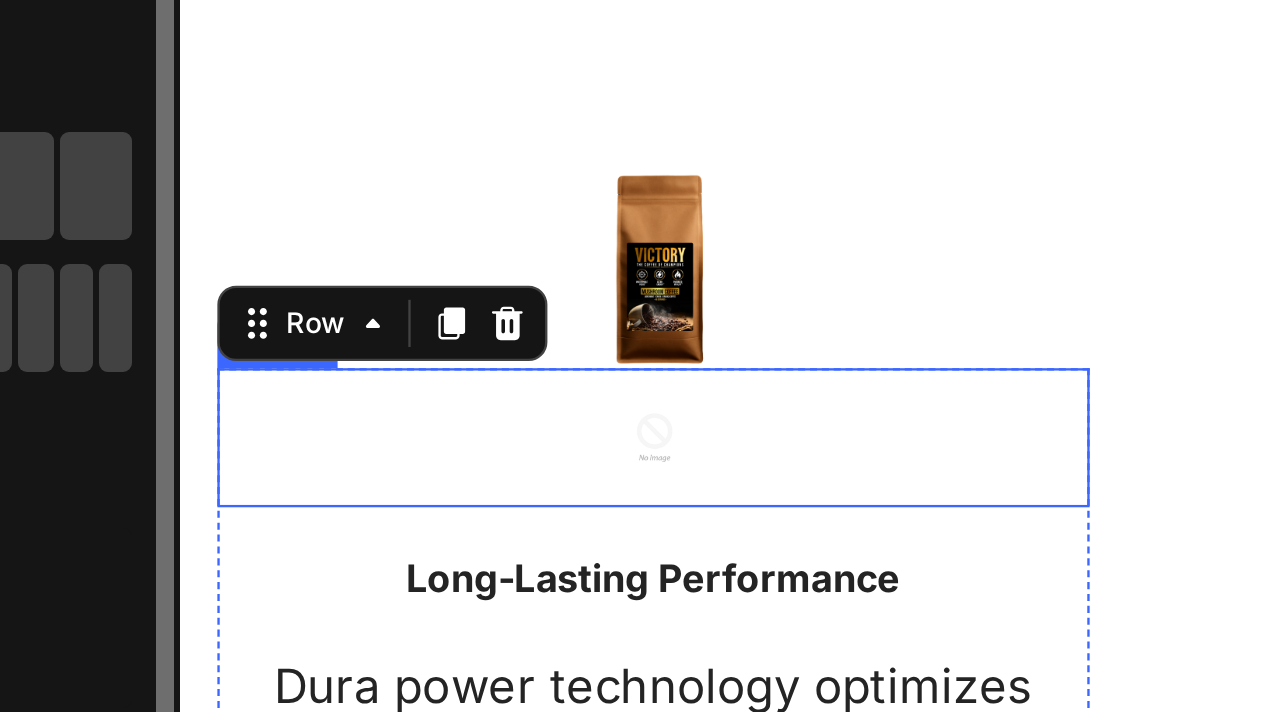 click at bounding box center (380, -19) 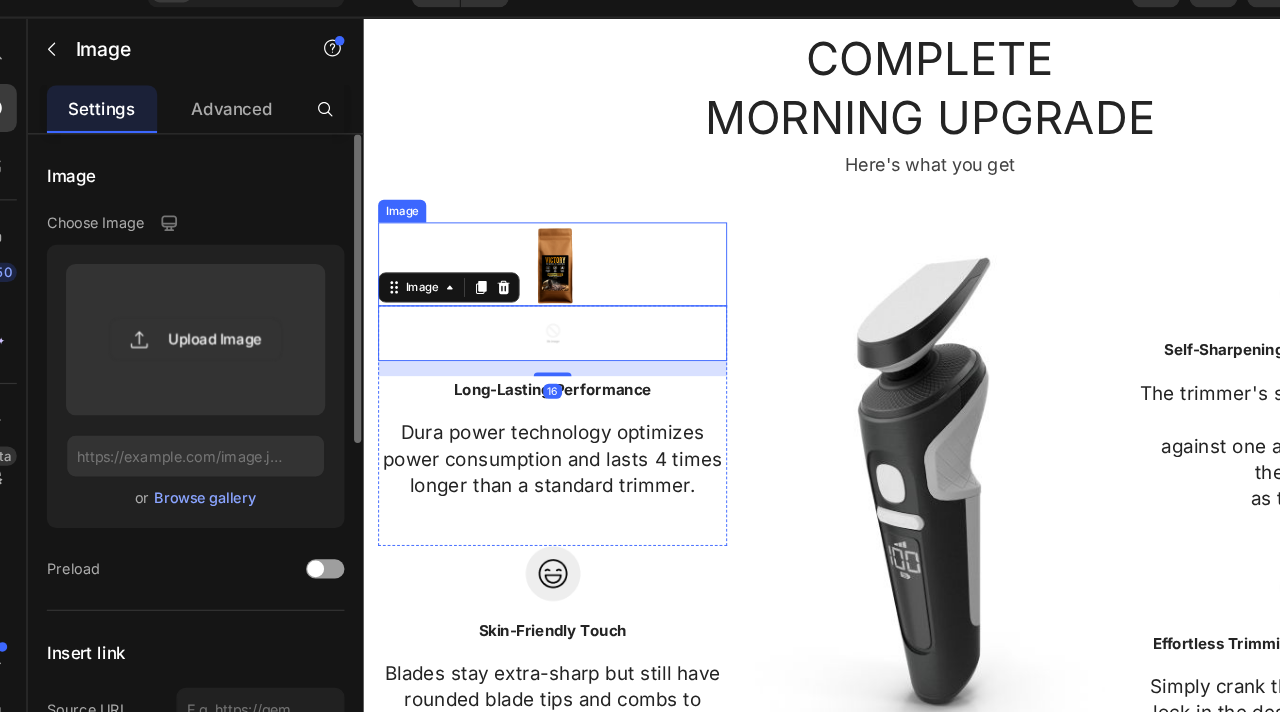 click at bounding box center (563, 278) 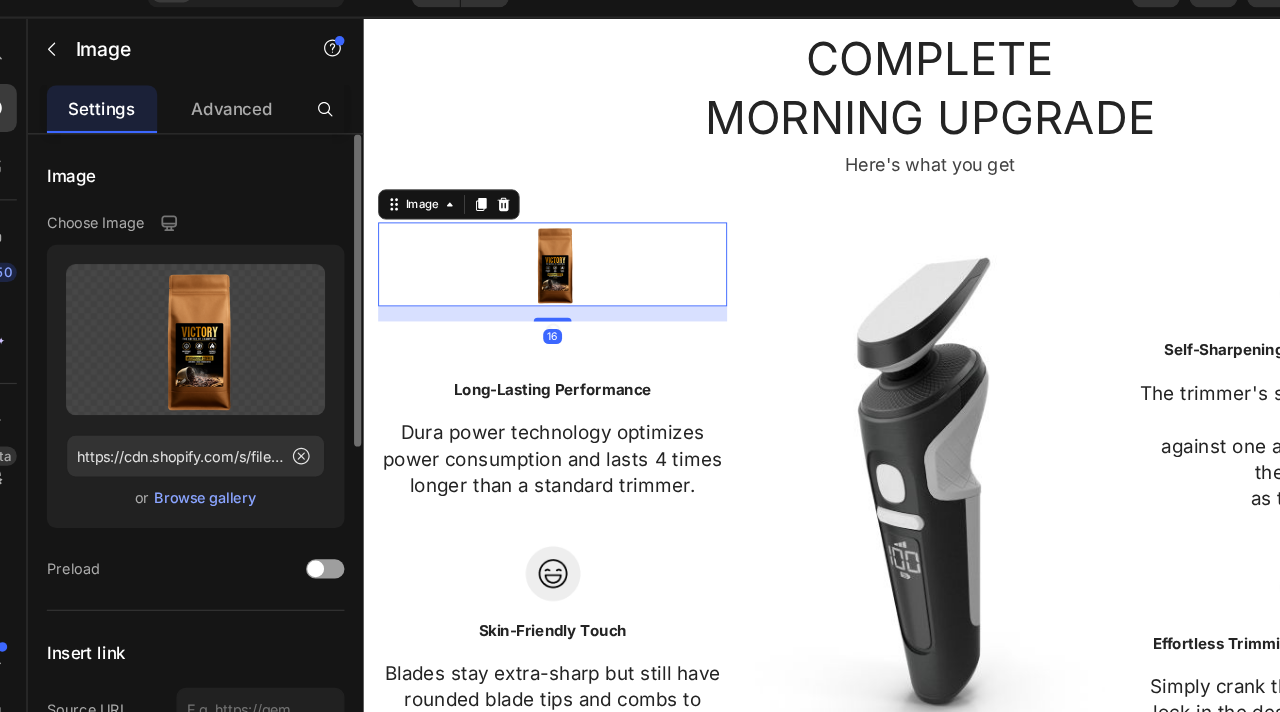 click at bounding box center (563, 351) 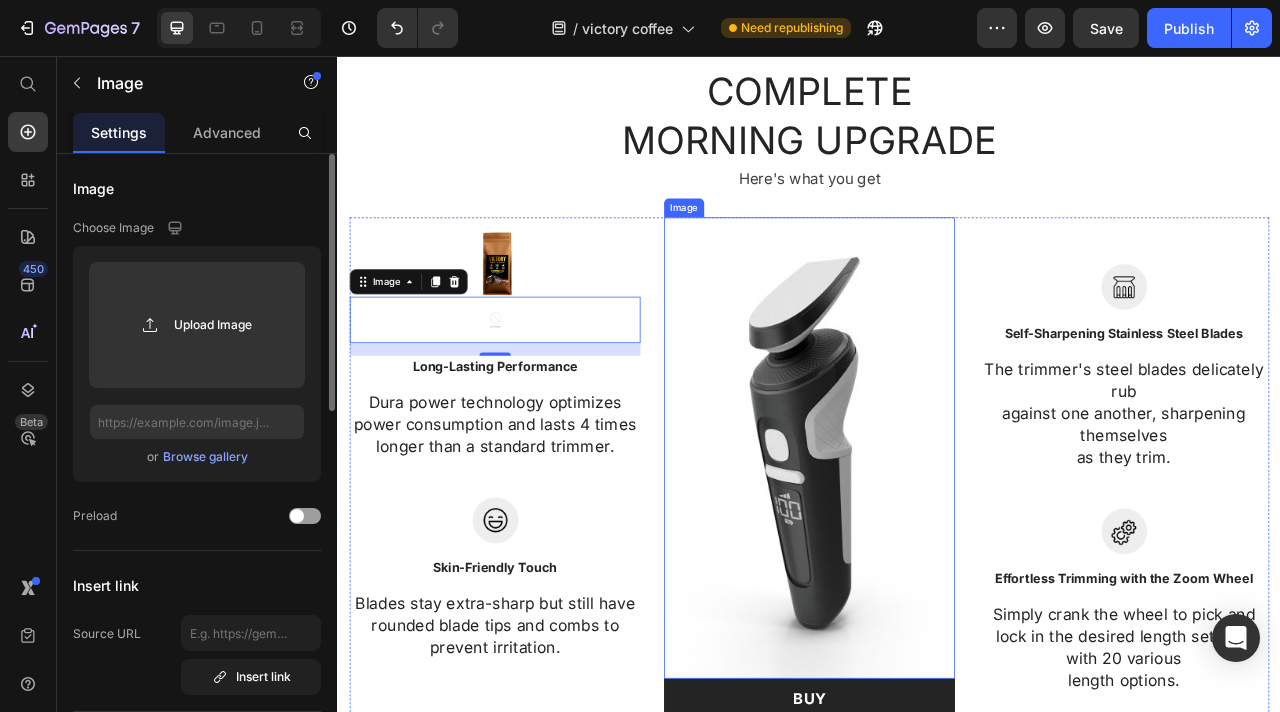 click at bounding box center [937, 554] 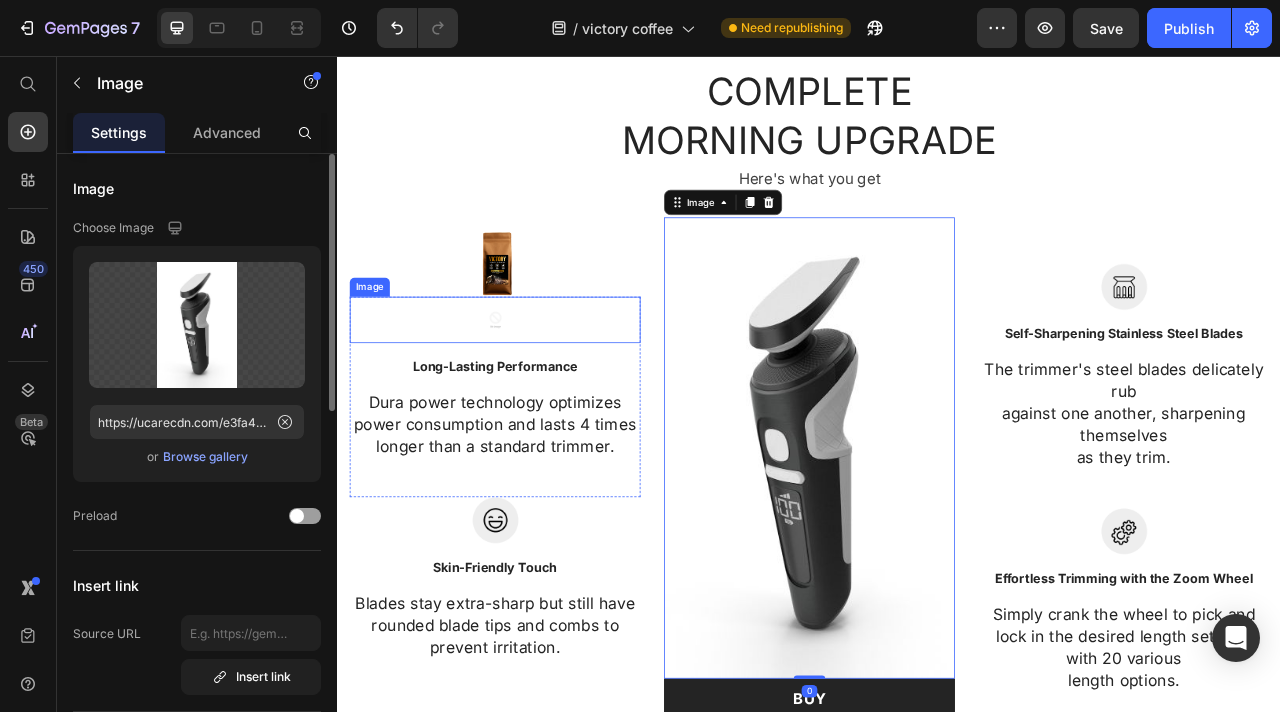 click on "Image Long-Lasting Performance Text block Image Dura power technology optimizes power consumption and lasts 4 times longer than a standard trimmer. Text block" at bounding box center (537, 465) 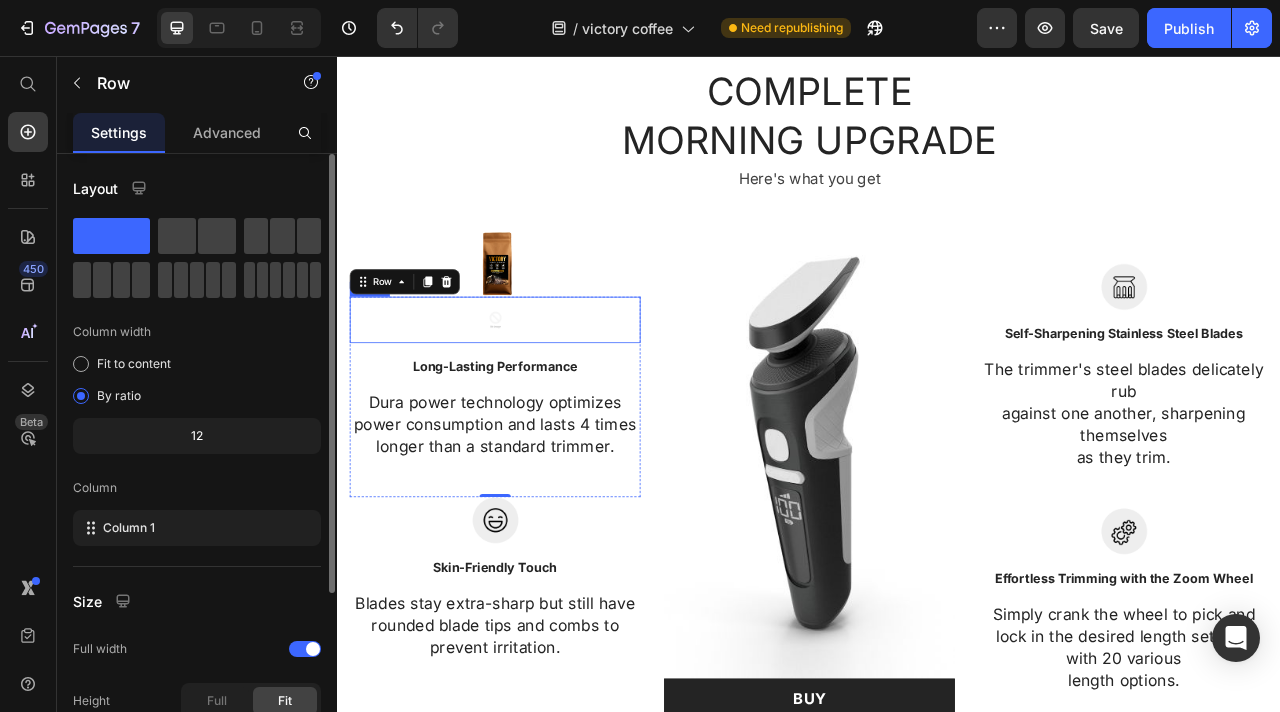 click at bounding box center (537, 391) 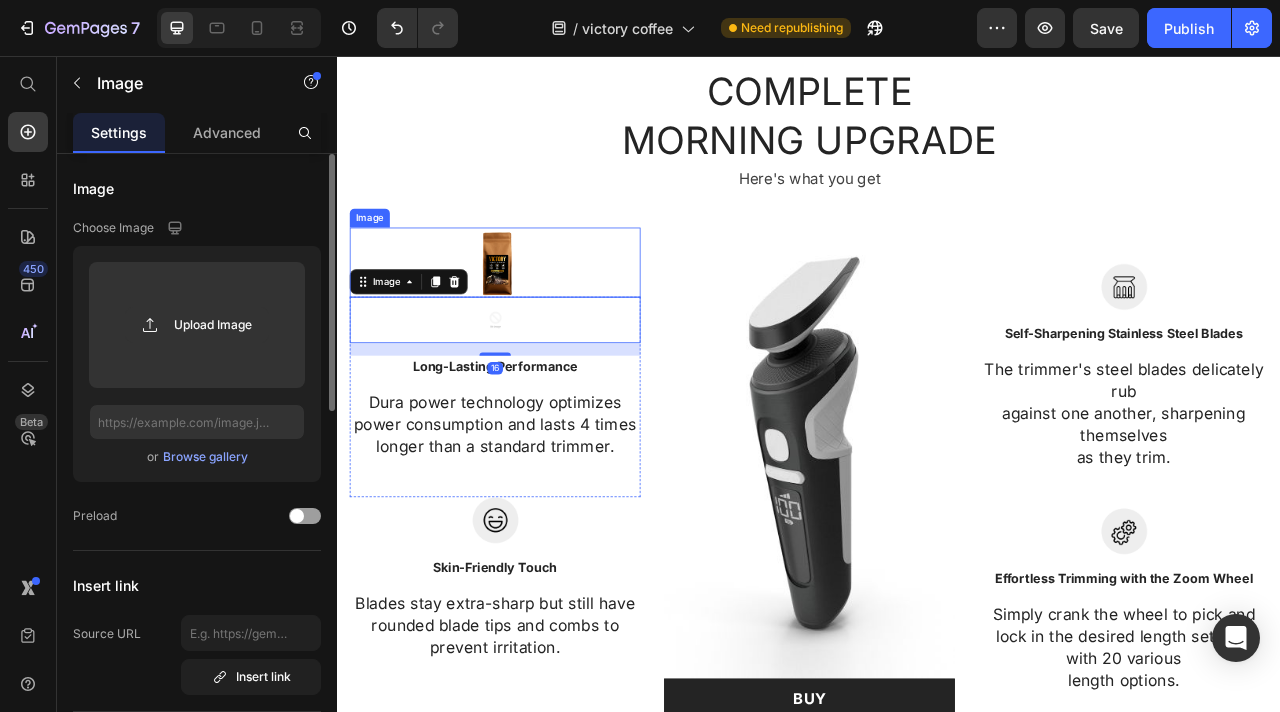 click at bounding box center [537, 318] 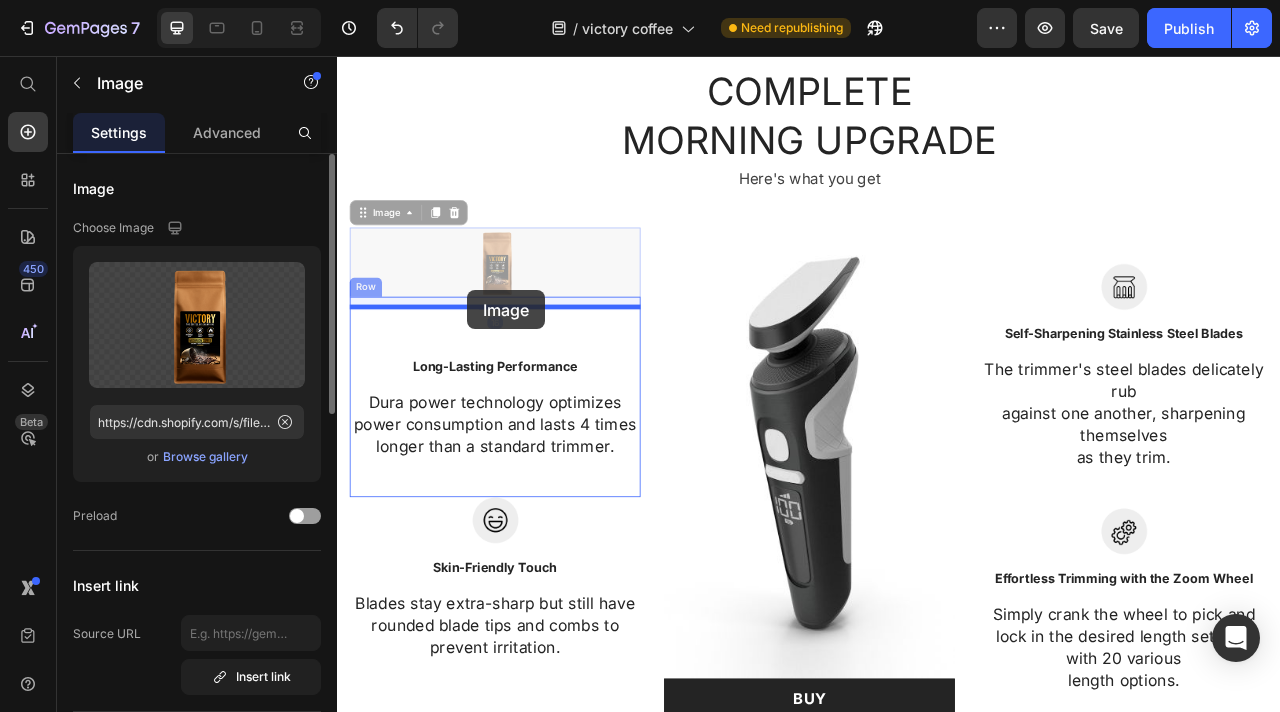 drag, startPoint x: 500, startPoint y: 276, endPoint x: 503, endPoint y: 354, distance: 78.05767 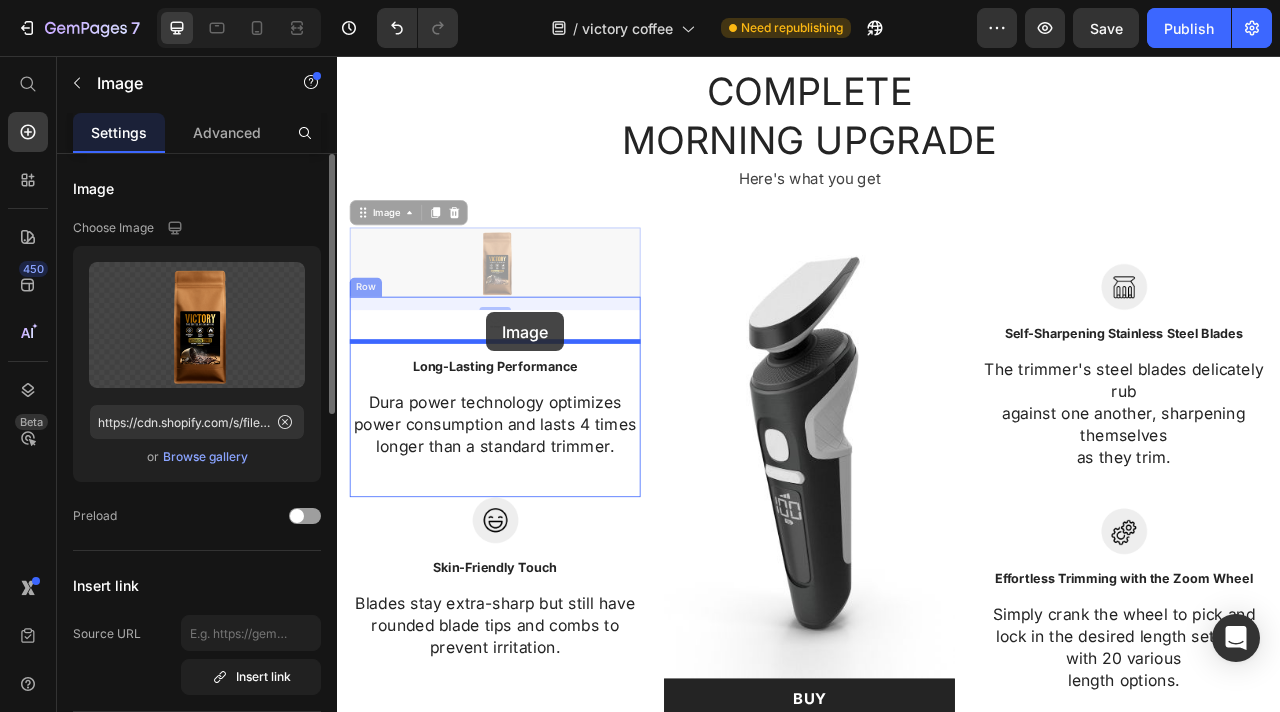 drag, startPoint x: 533, startPoint y: 258, endPoint x: 527, endPoint y: 382, distance: 124.14507 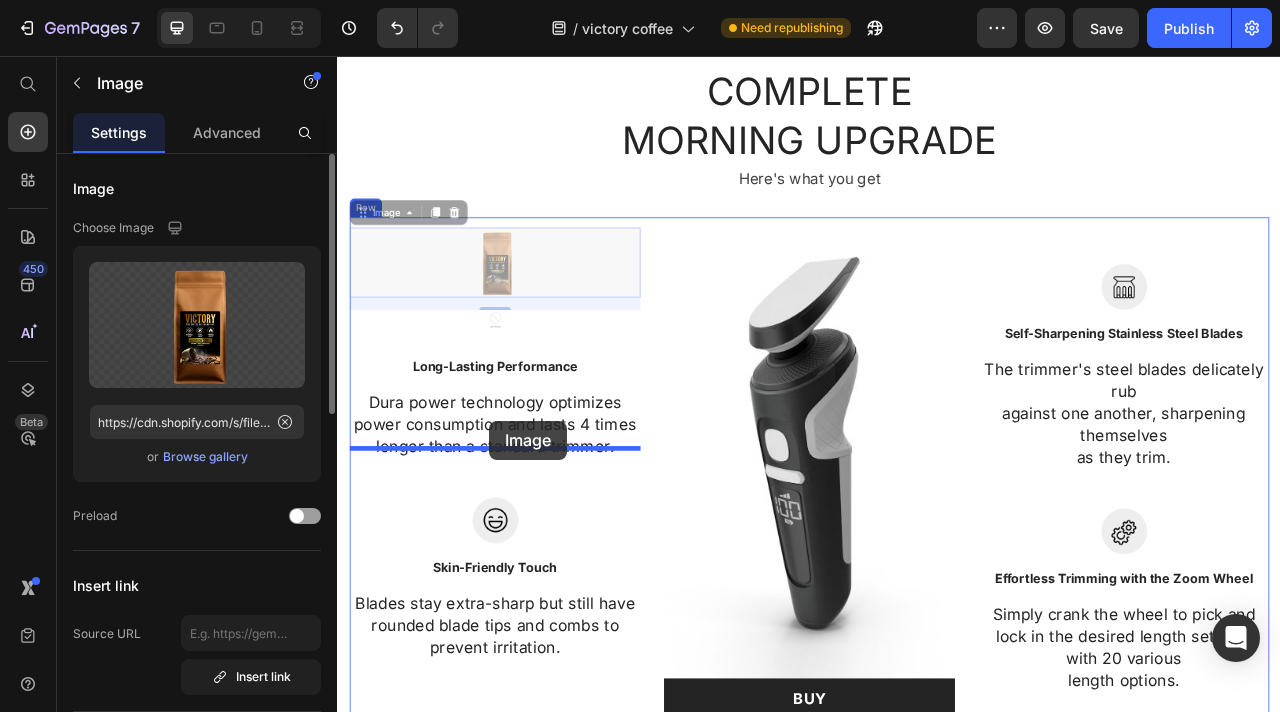drag, startPoint x: 531, startPoint y: 264, endPoint x: 530, endPoint y: 520, distance: 256.00195 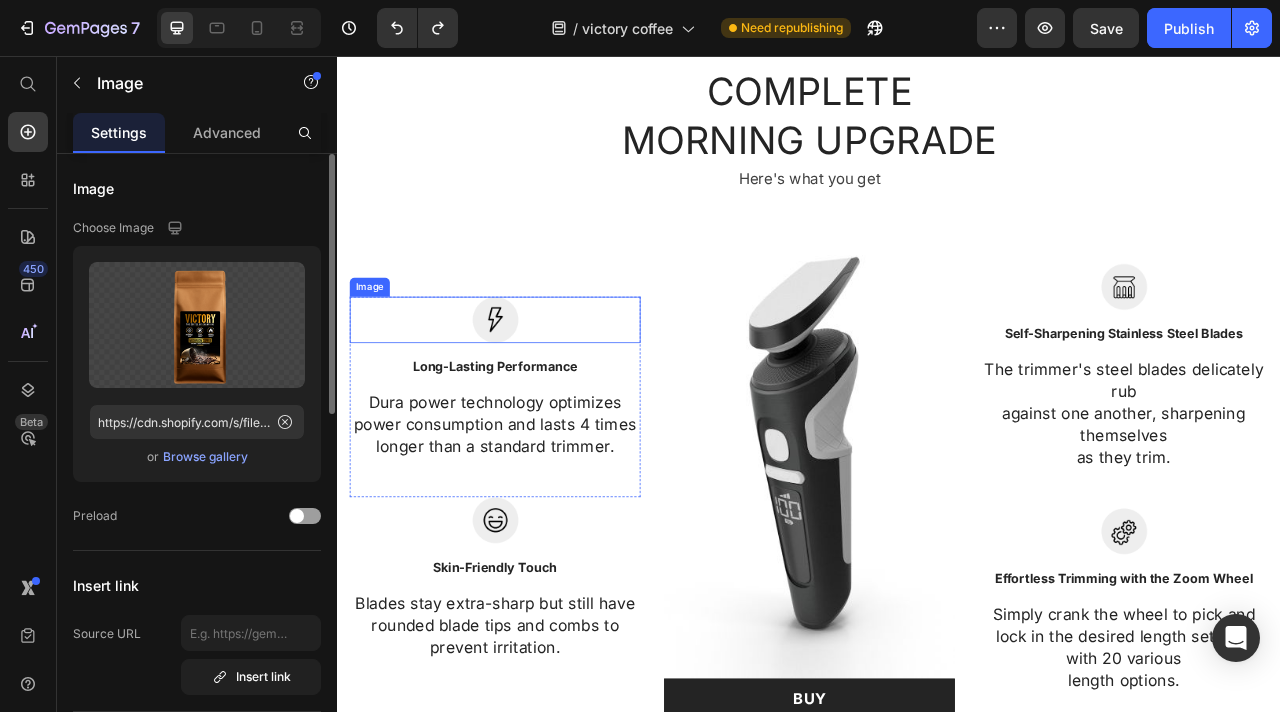 click at bounding box center [537, 391] 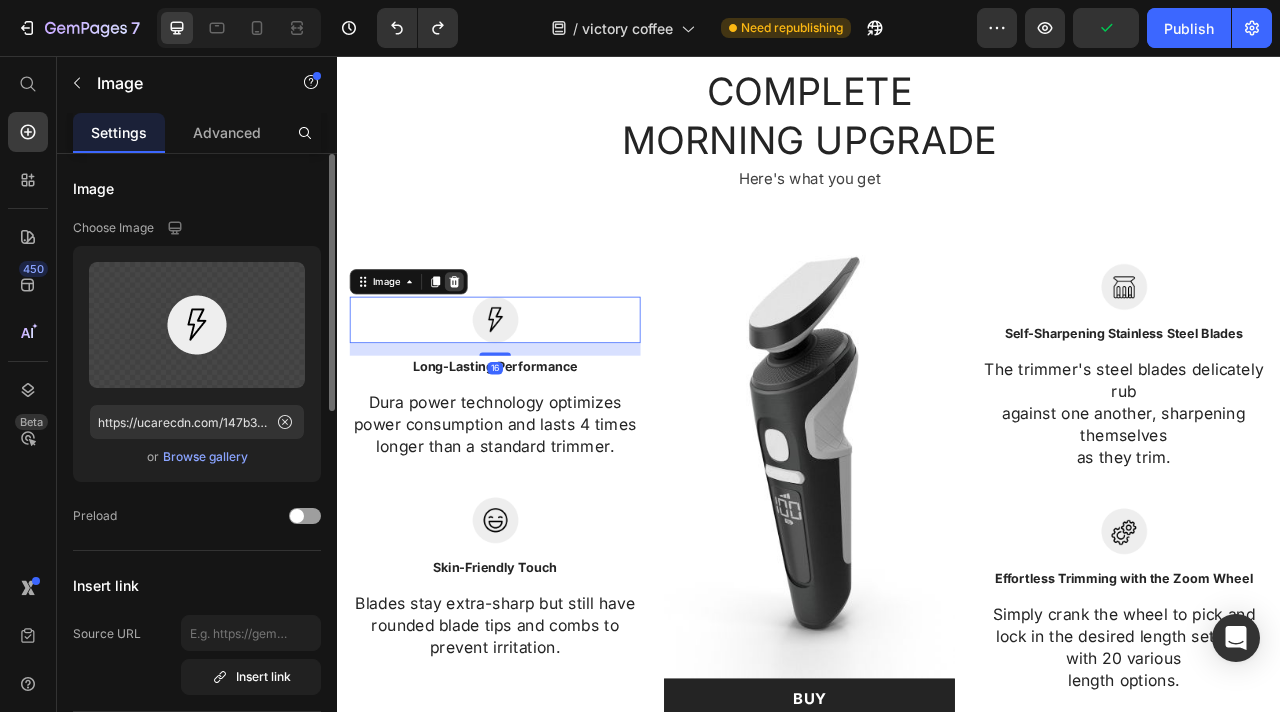 click 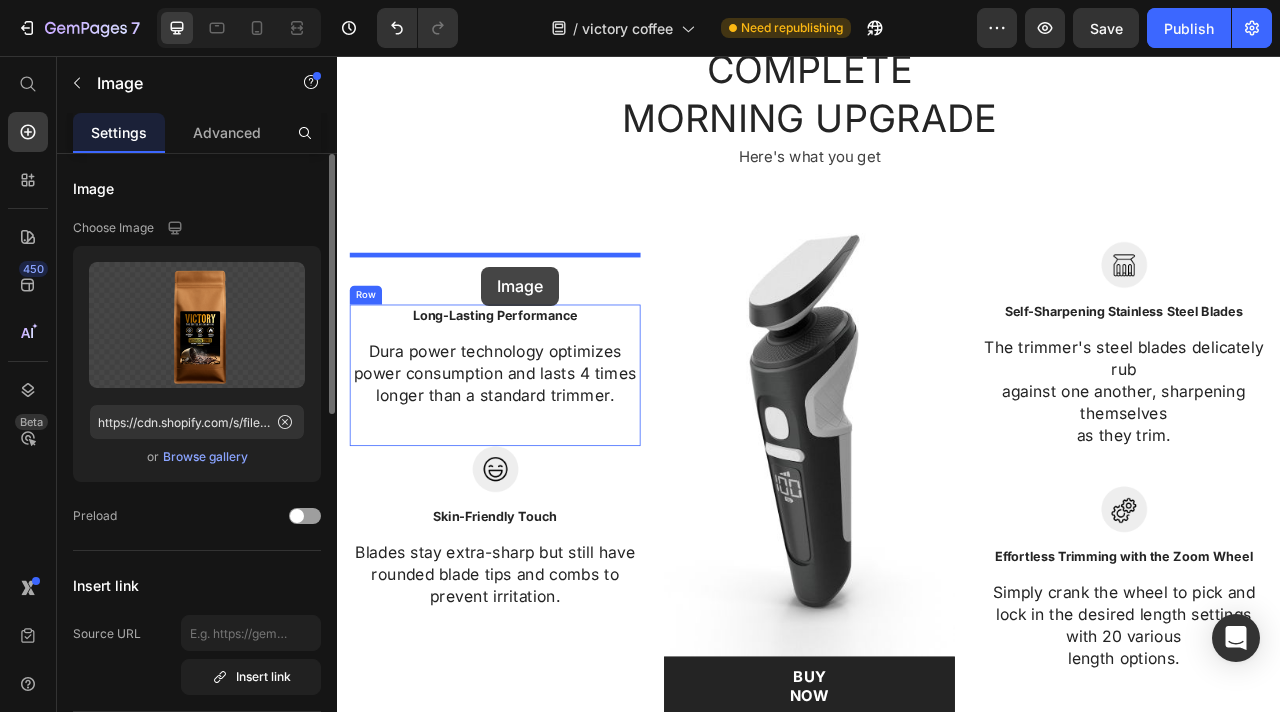 scroll, scrollTop: 3468, scrollLeft: 0, axis: vertical 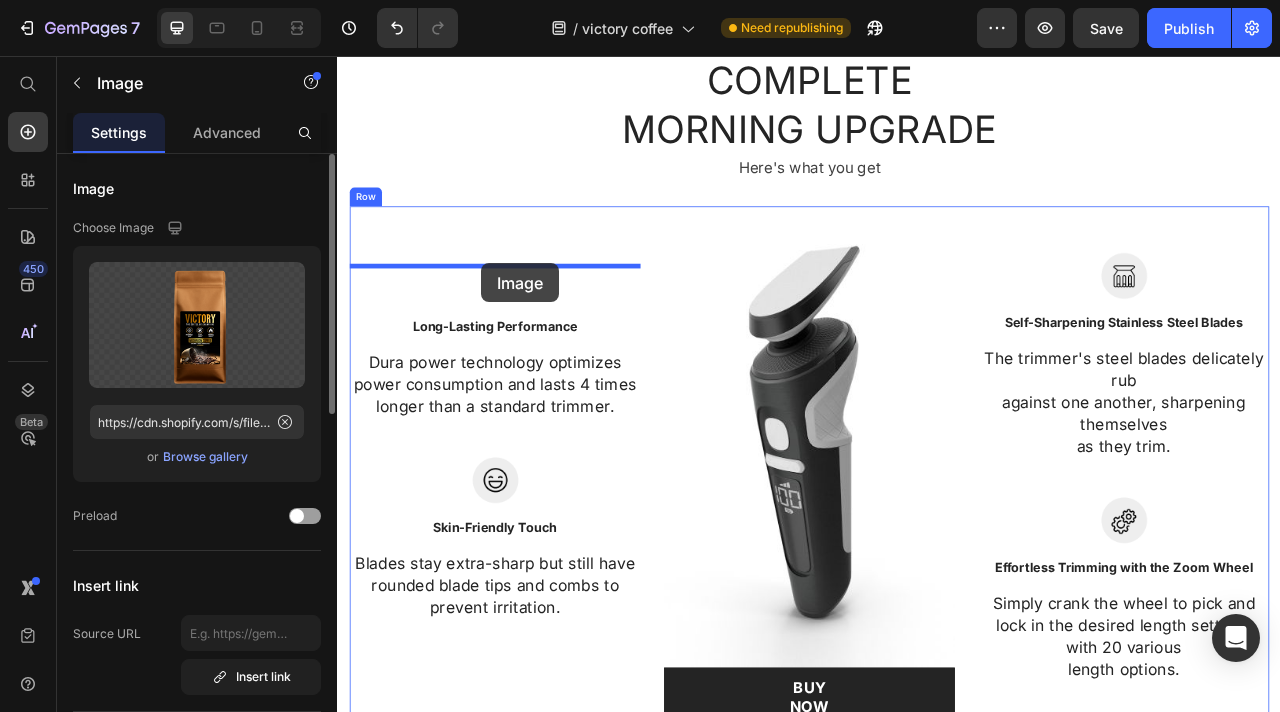 drag, startPoint x: 526, startPoint y: 417, endPoint x: 520, endPoint y: 320, distance: 97.18539 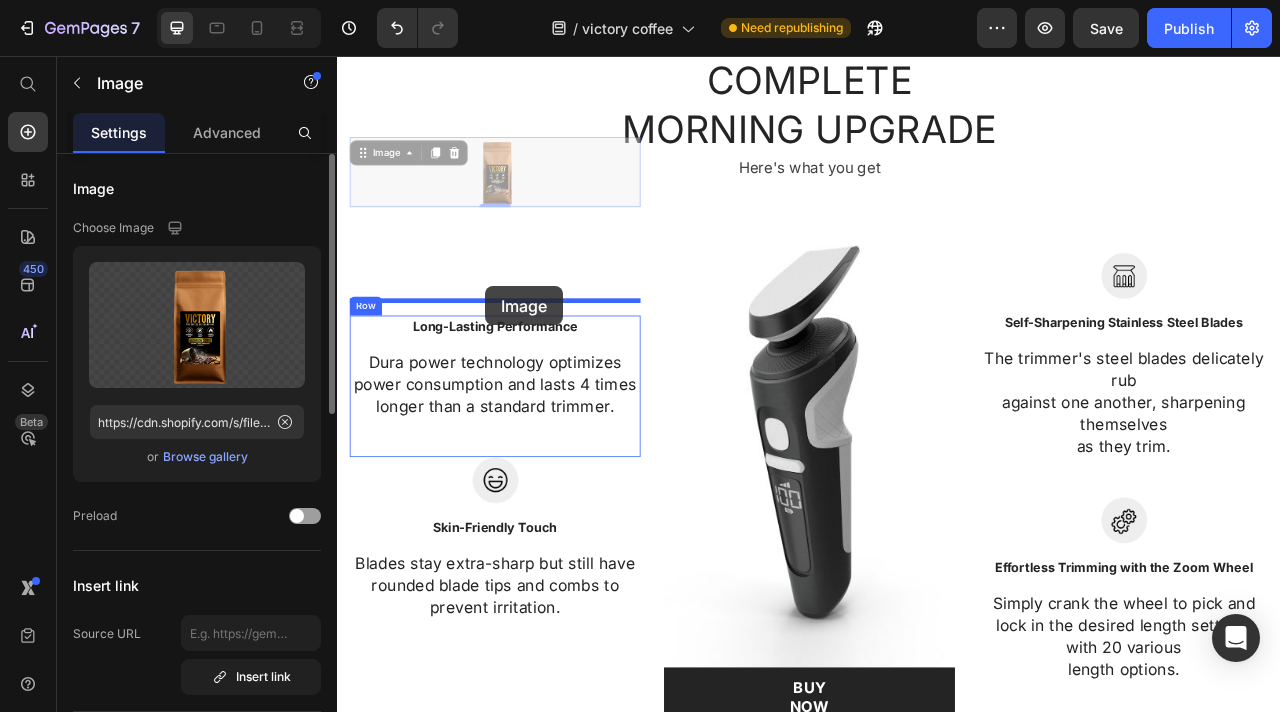 drag, startPoint x: 540, startPoint y: 132, endPoint x: 523, endPoint y: 350, distance: 218.66183 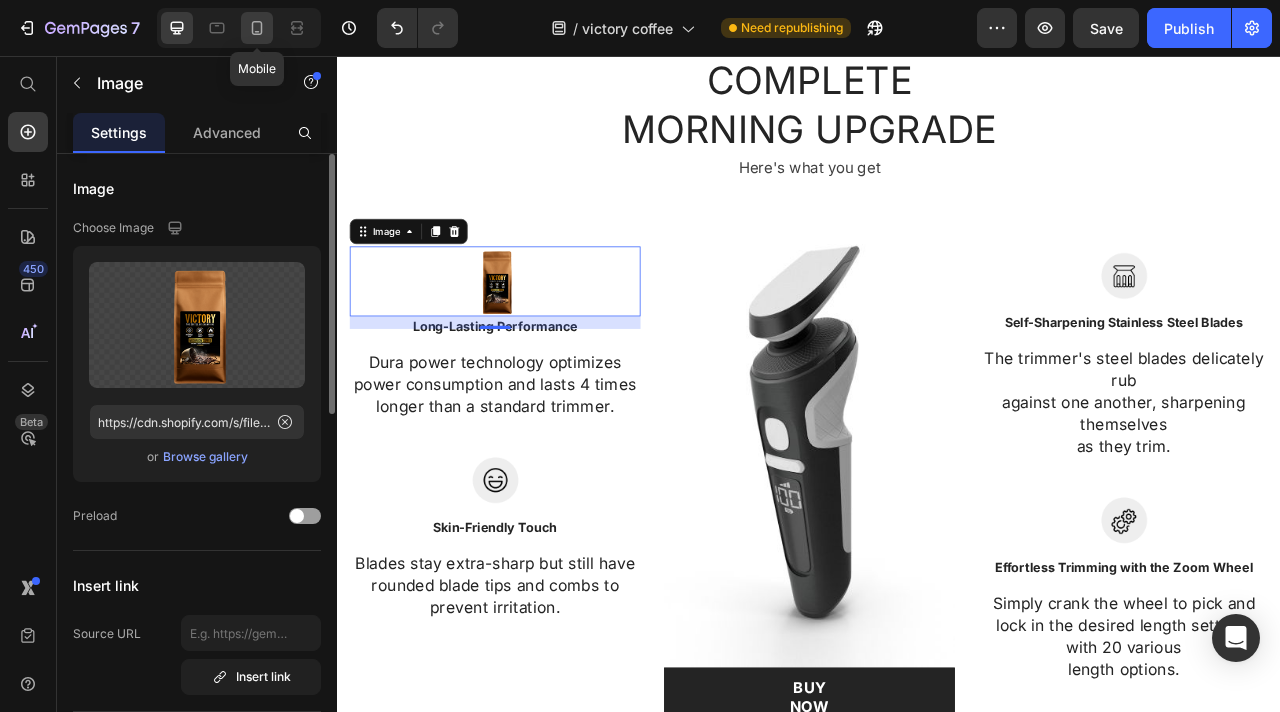 click 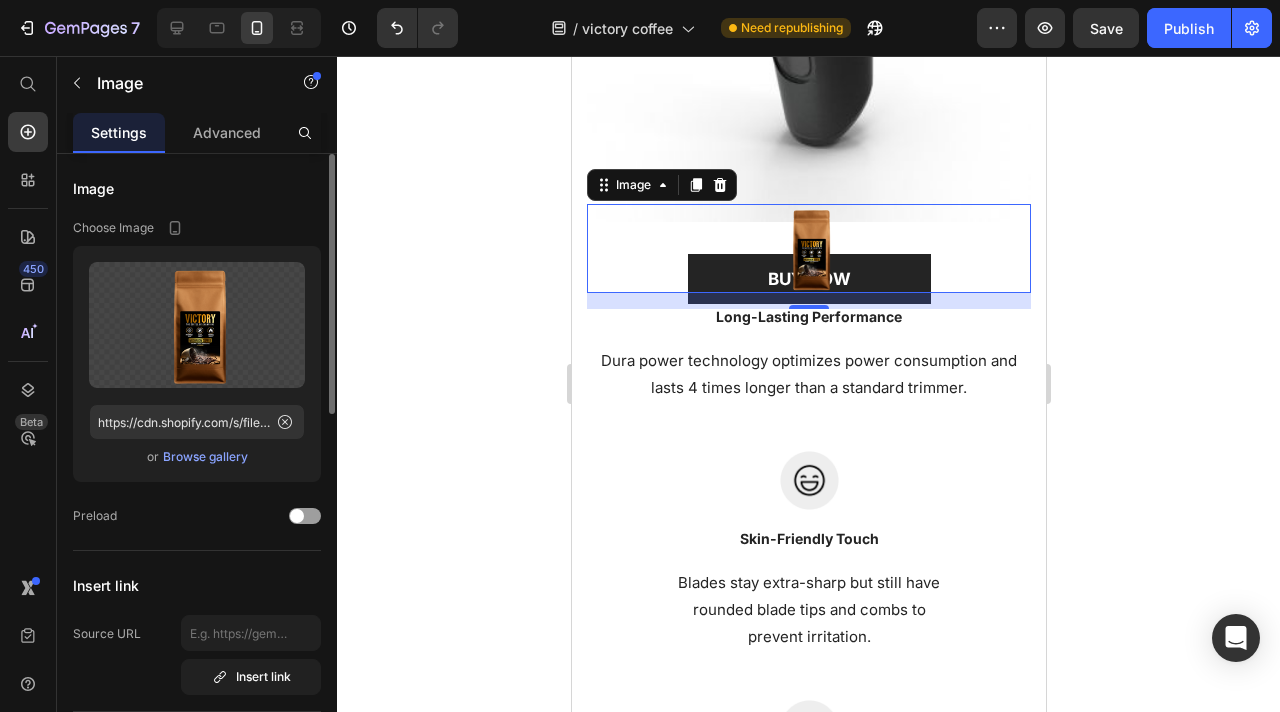 scroll, scrollTop: 4618, scrollLeft: 0, axis: vertical 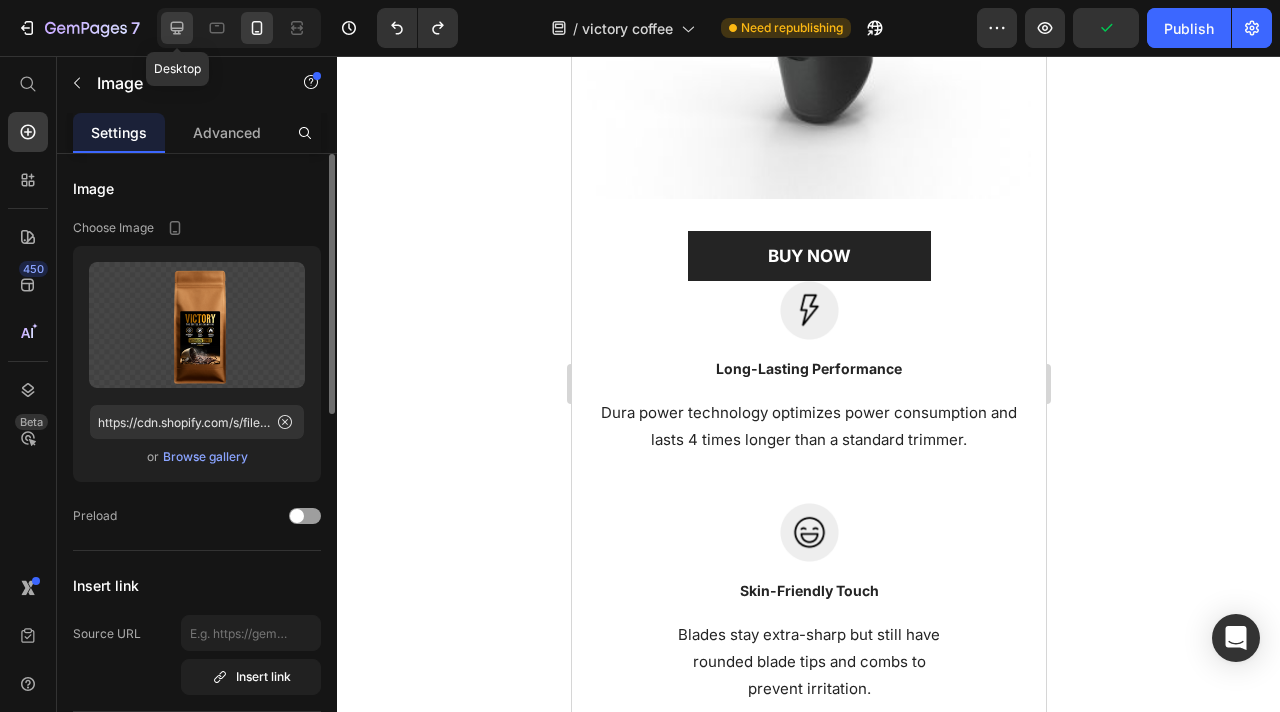 click 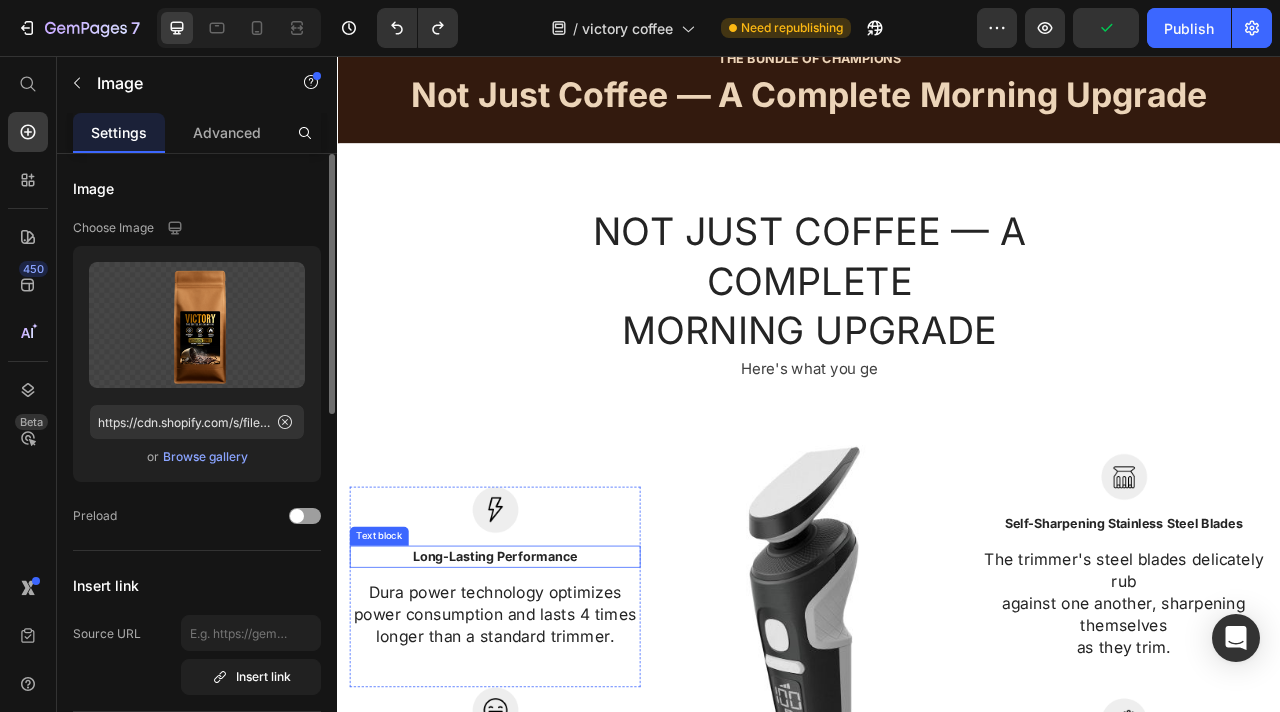 scroll, scrollTop: 3343, scrollLeft: 0, axis: vertical 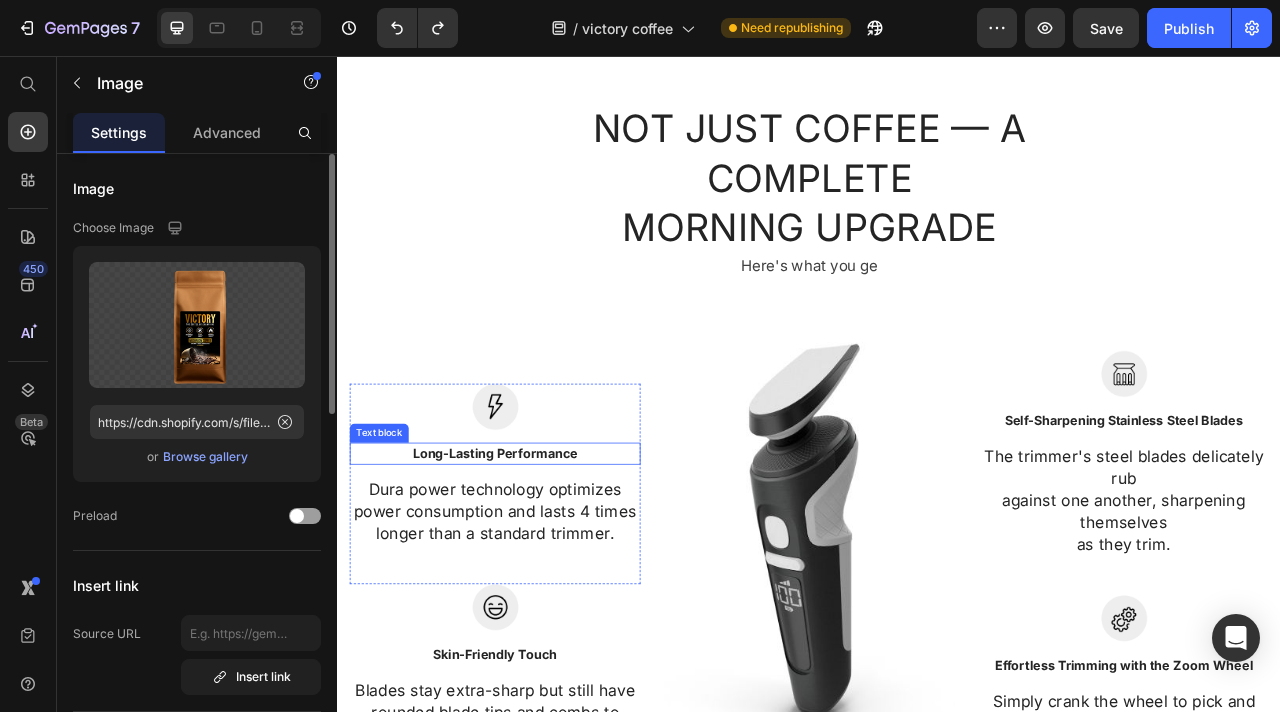 click on "Long-Lasting Performance" at bounding box center [537, 562] 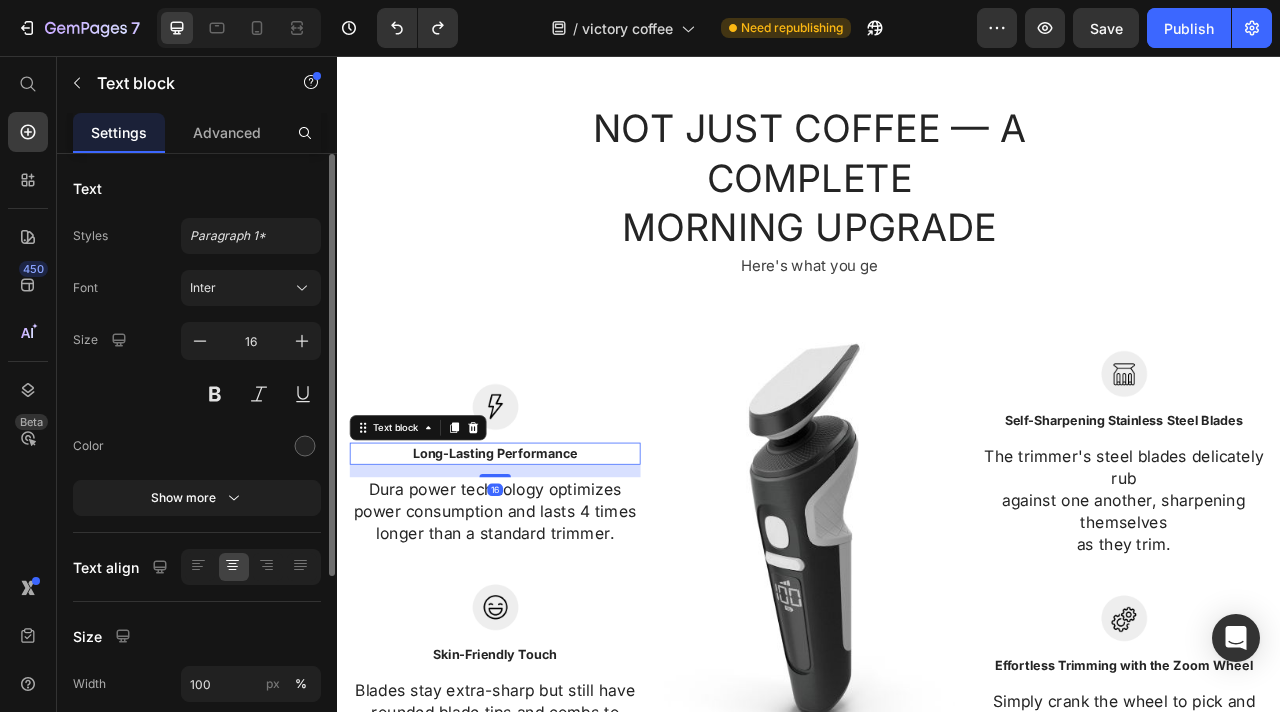 click on "Long-Lasting Performance" at bounding box center [537, 562] 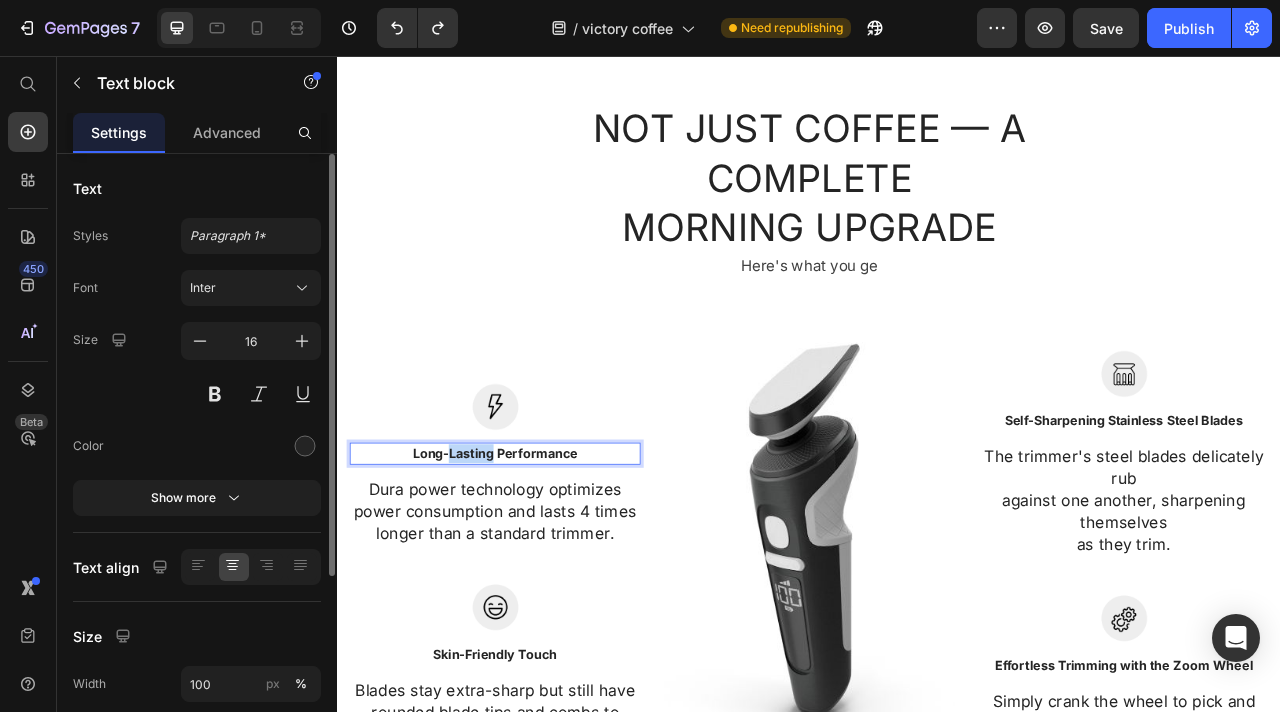 click on "Long-Lasting Performance" at bounding box center [537, 562] 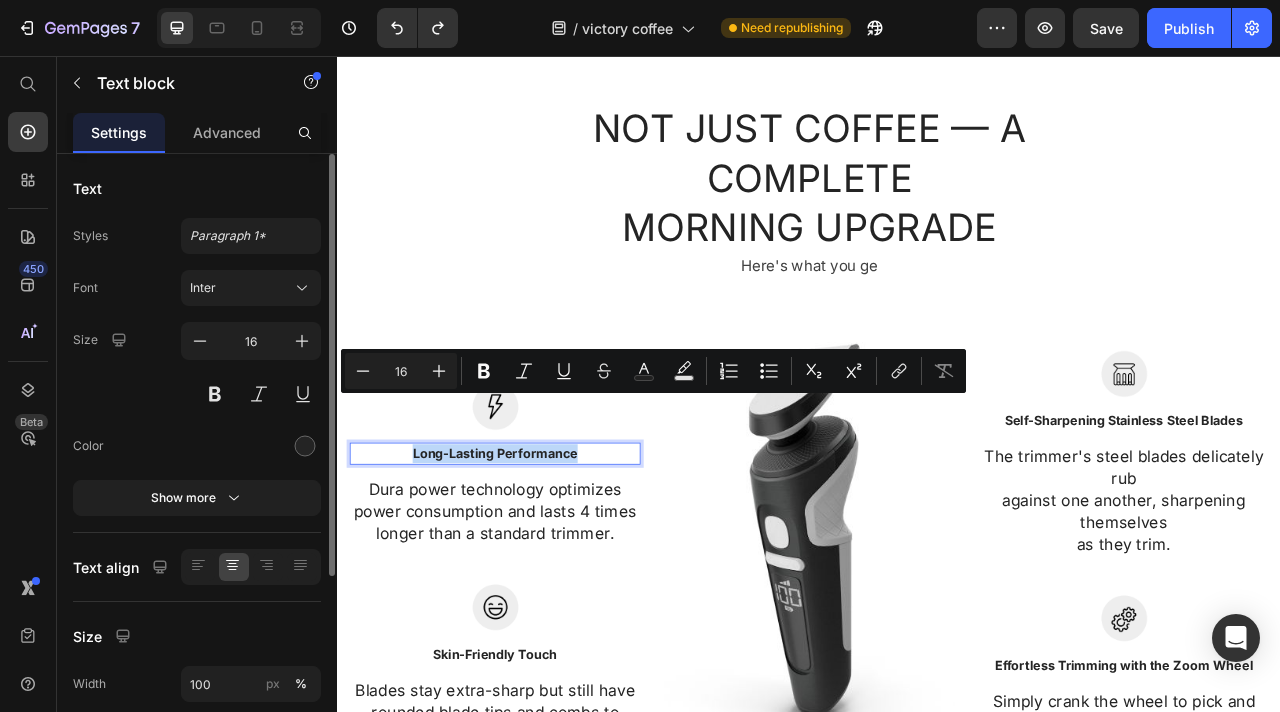 click on "Long-Lasting Performance" at bounding box center [537, 562] 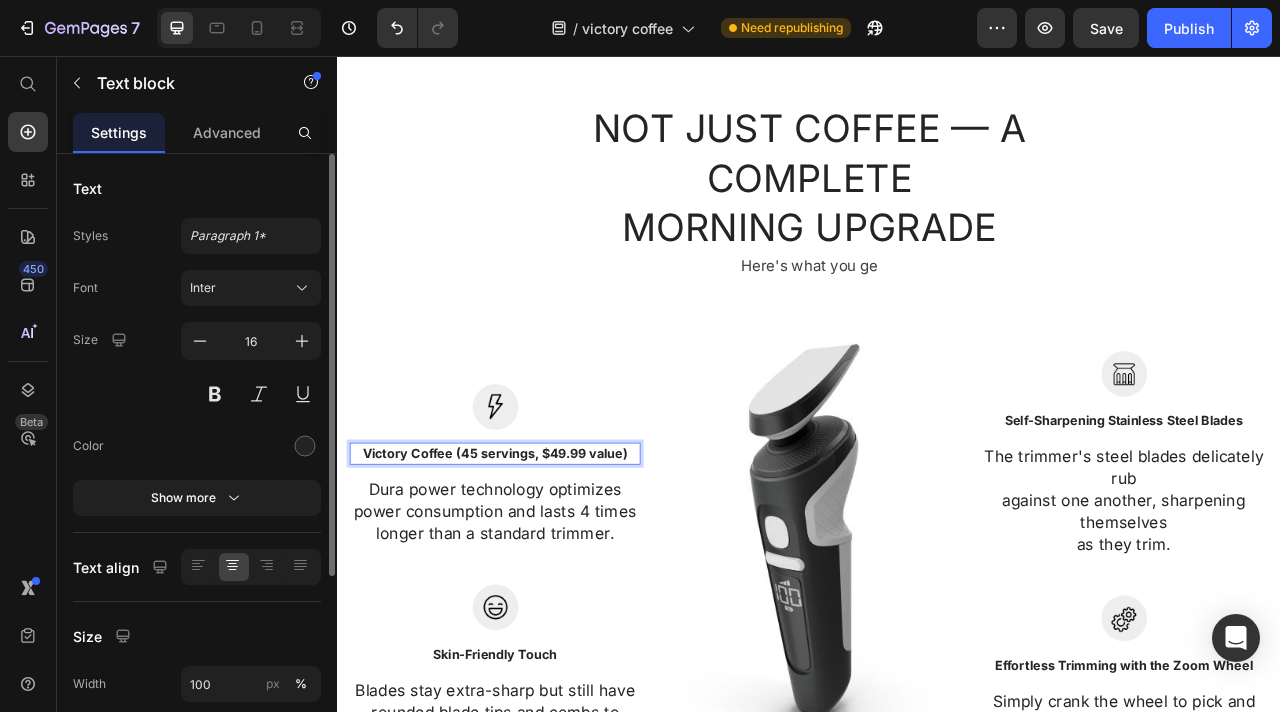click on "Victory Coffee (45 servings, $49.99 value)" at bounding box center [537, 562] 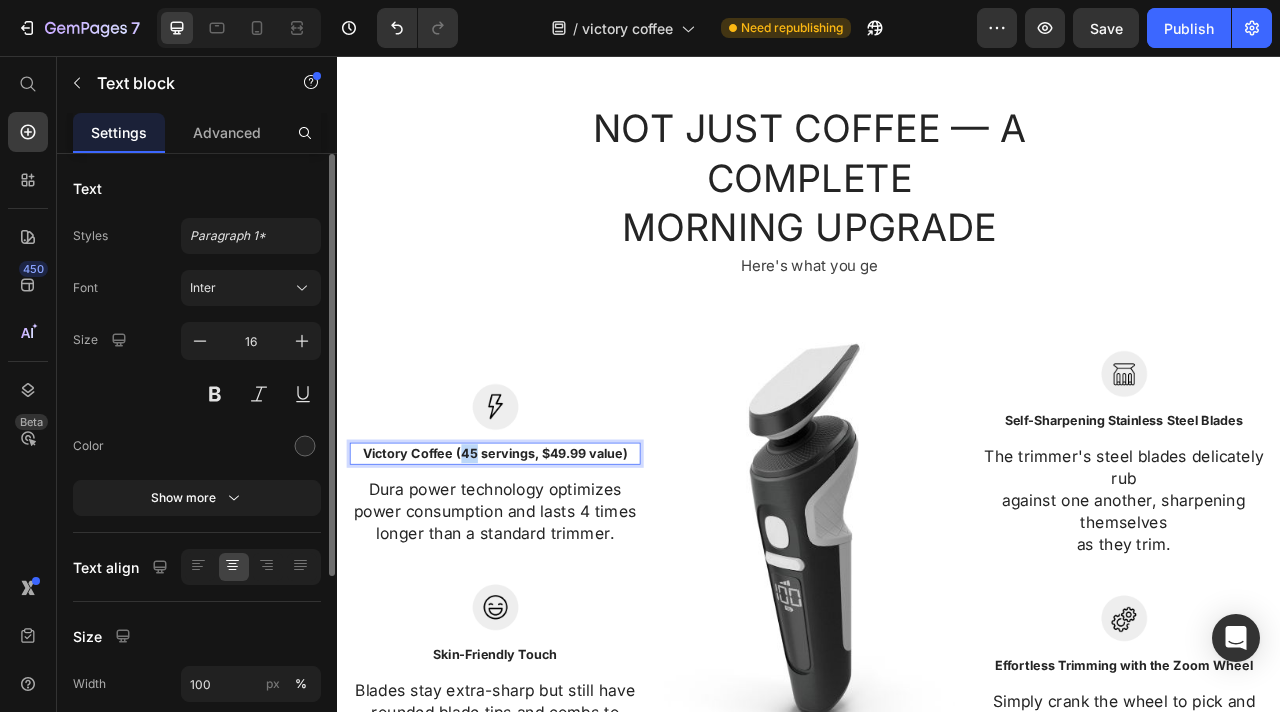 click on "Victory Coffee (45 servings, $49.99 value)" at bounding box center (537, 562) 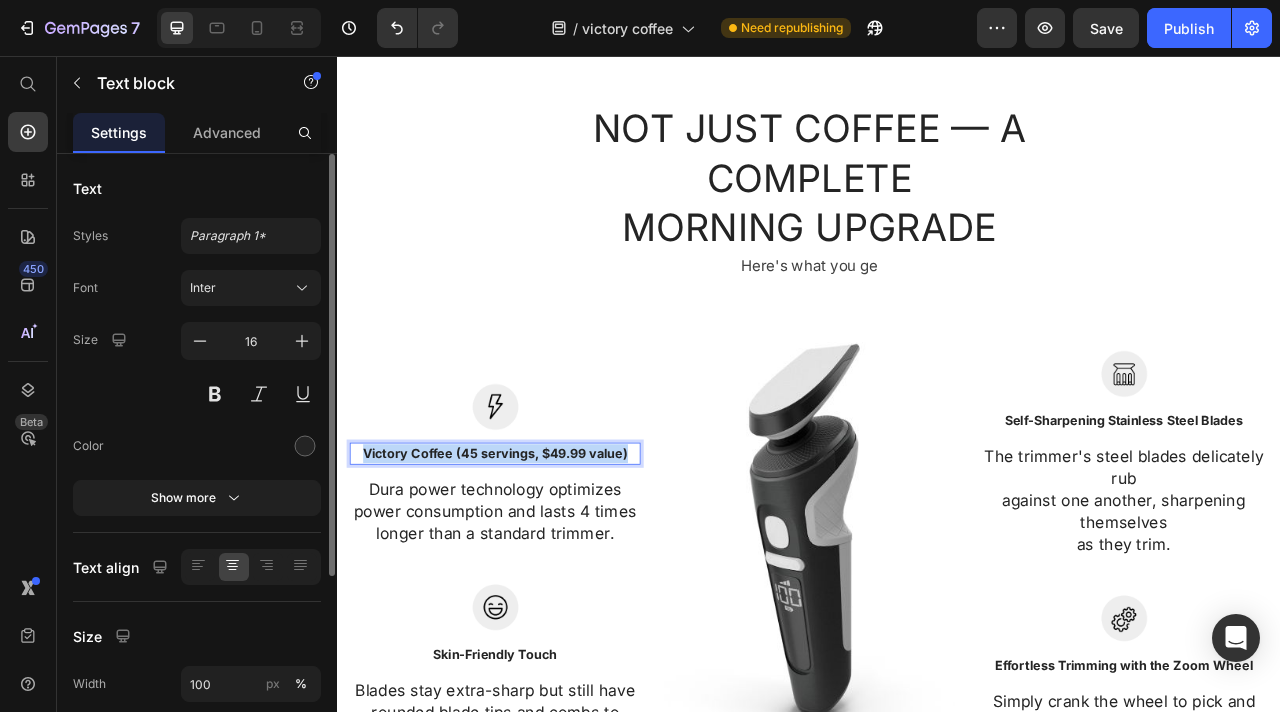 click on "Victory Coffee (45 servings, $49.99 value)" at bounding box center (537, 562) 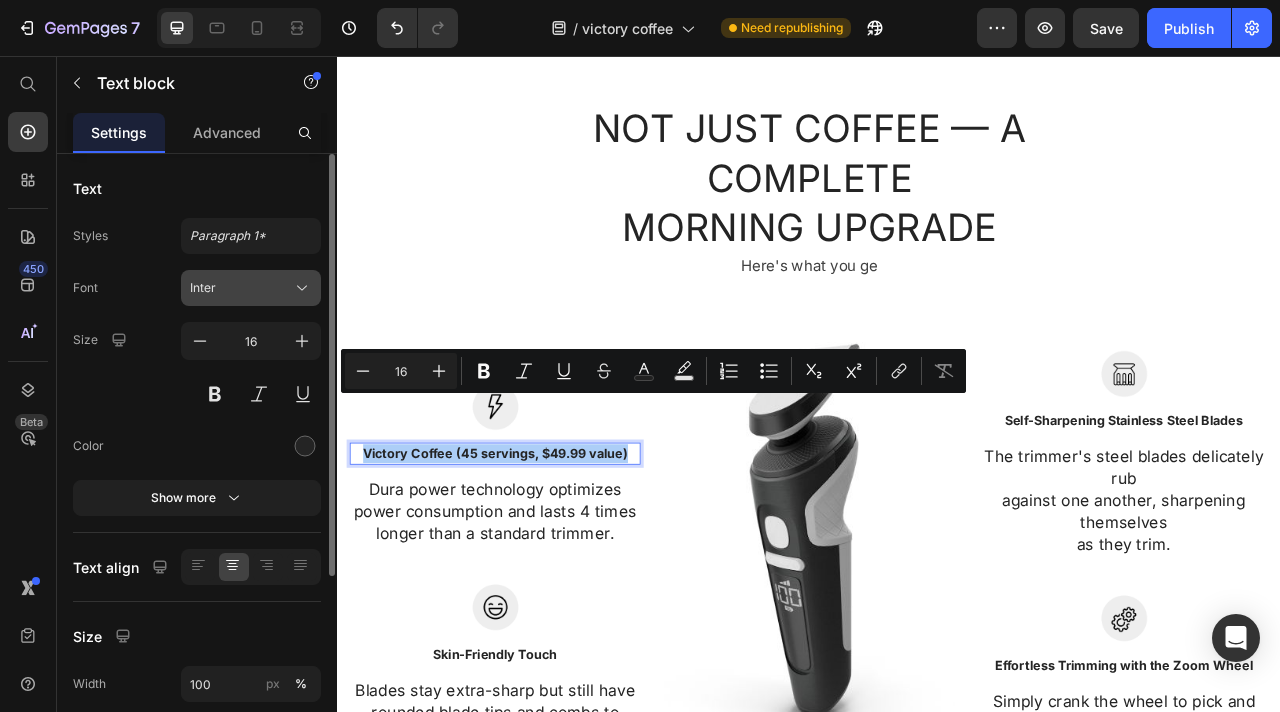 click on "Inter" at bounding box center [241, 288] 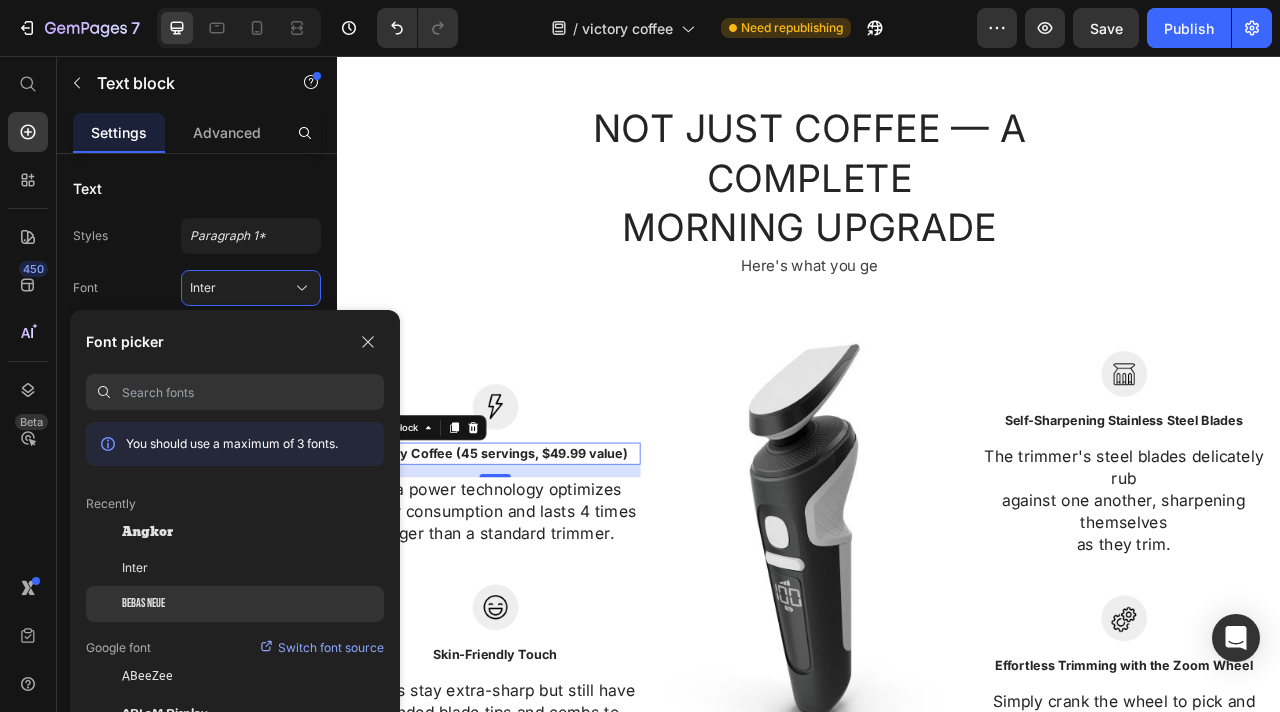 click on "Bebas Neue" 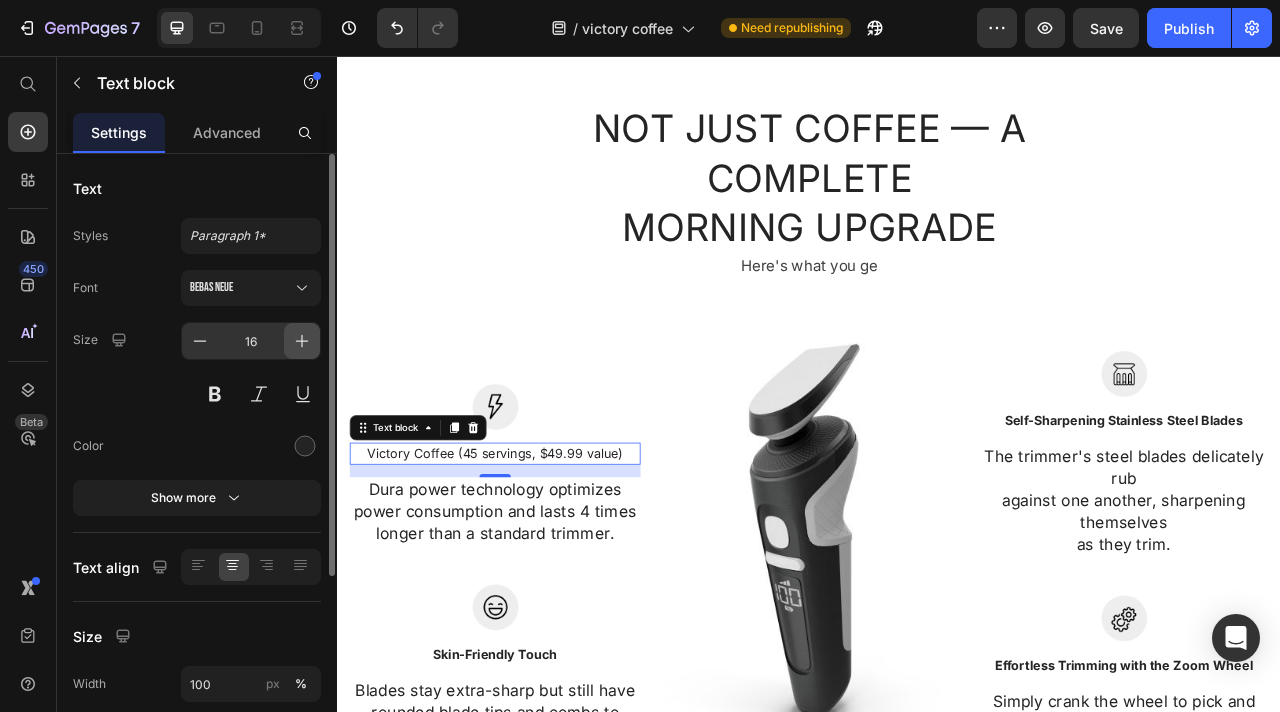 click 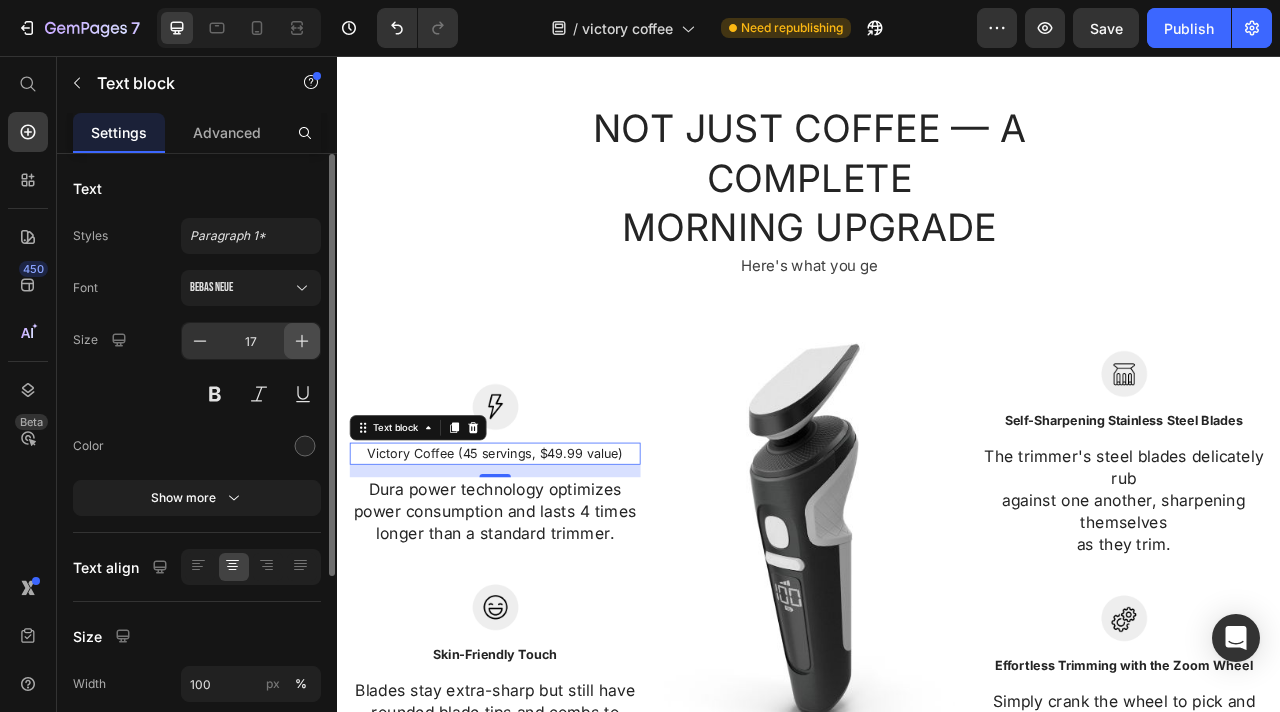click 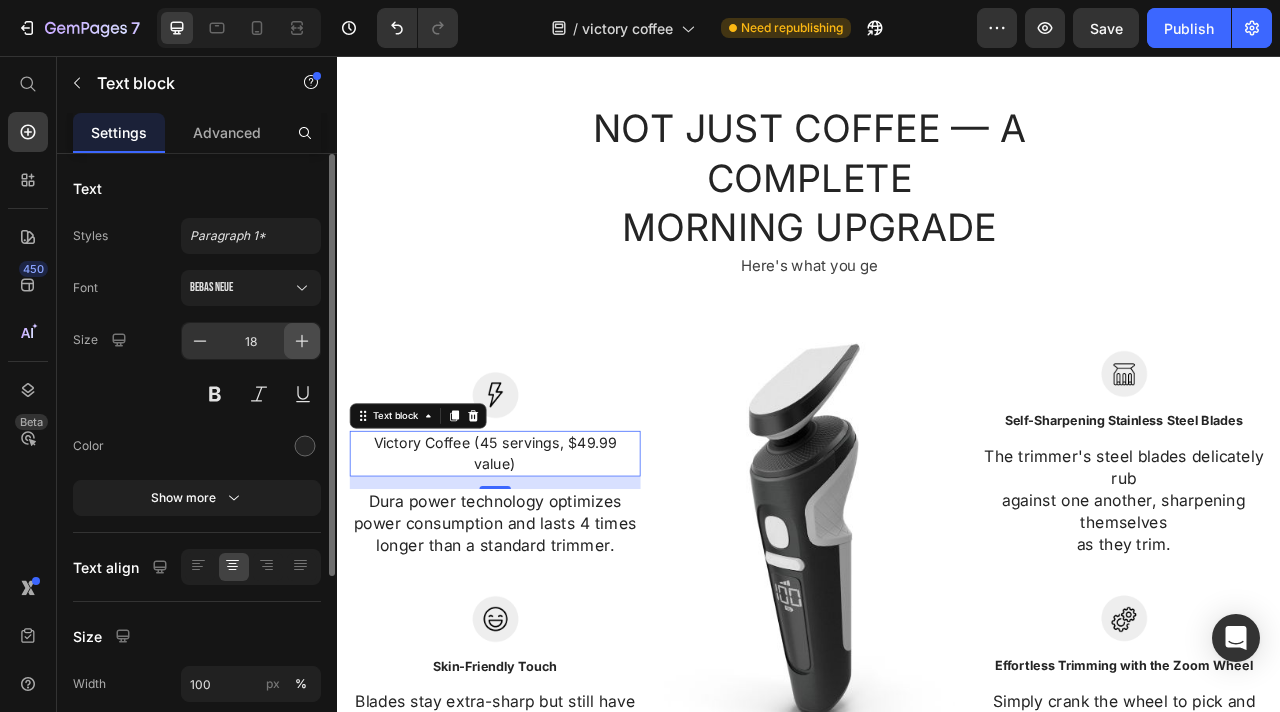 click 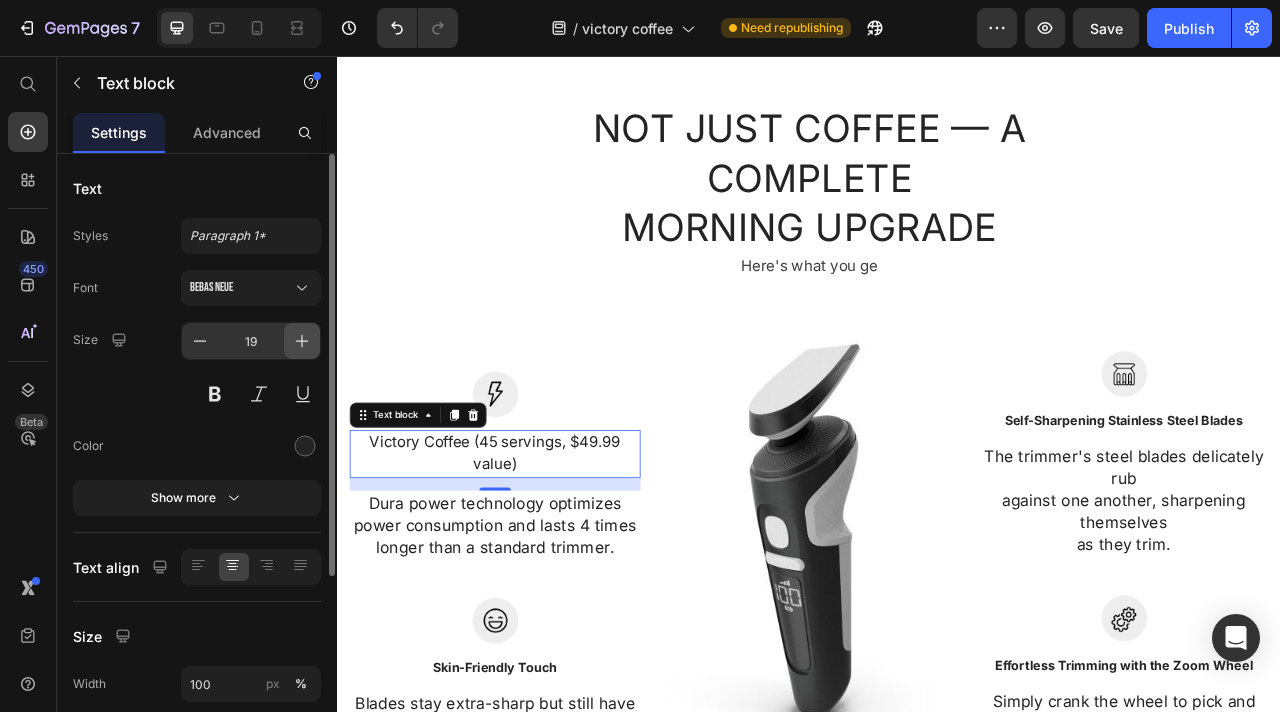 click 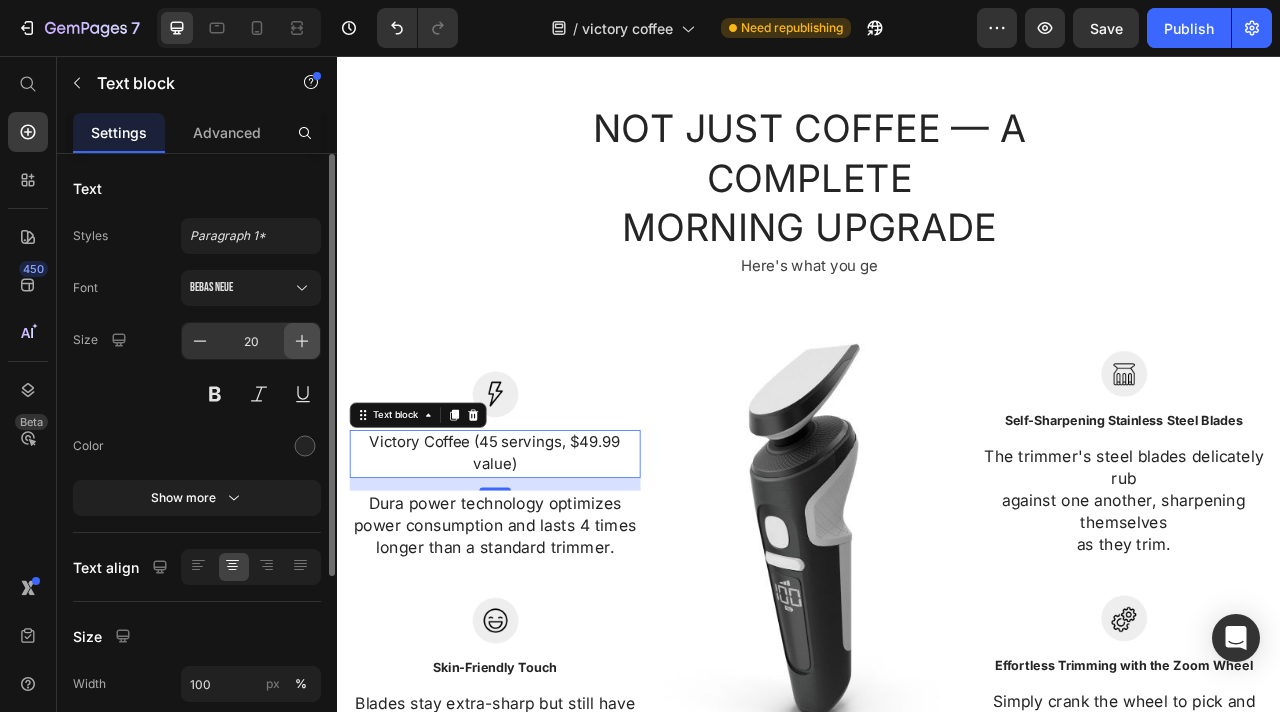 click 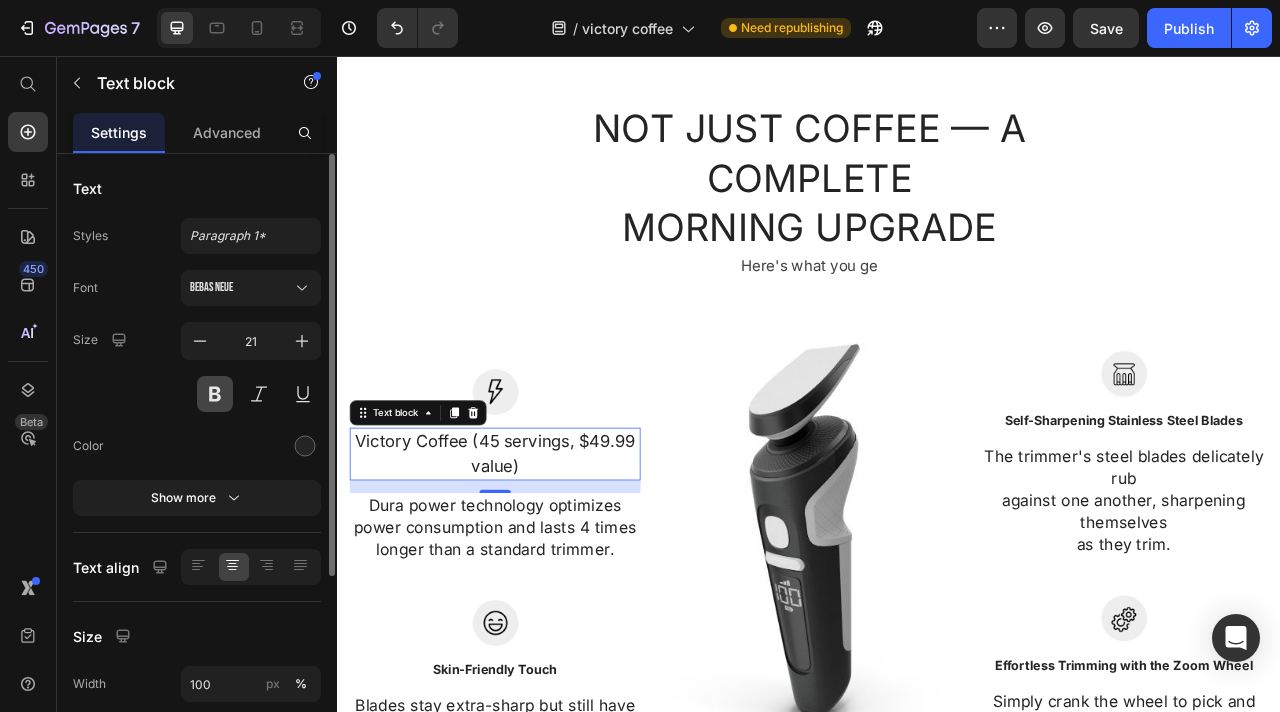 click at bounding box center (215, 394) 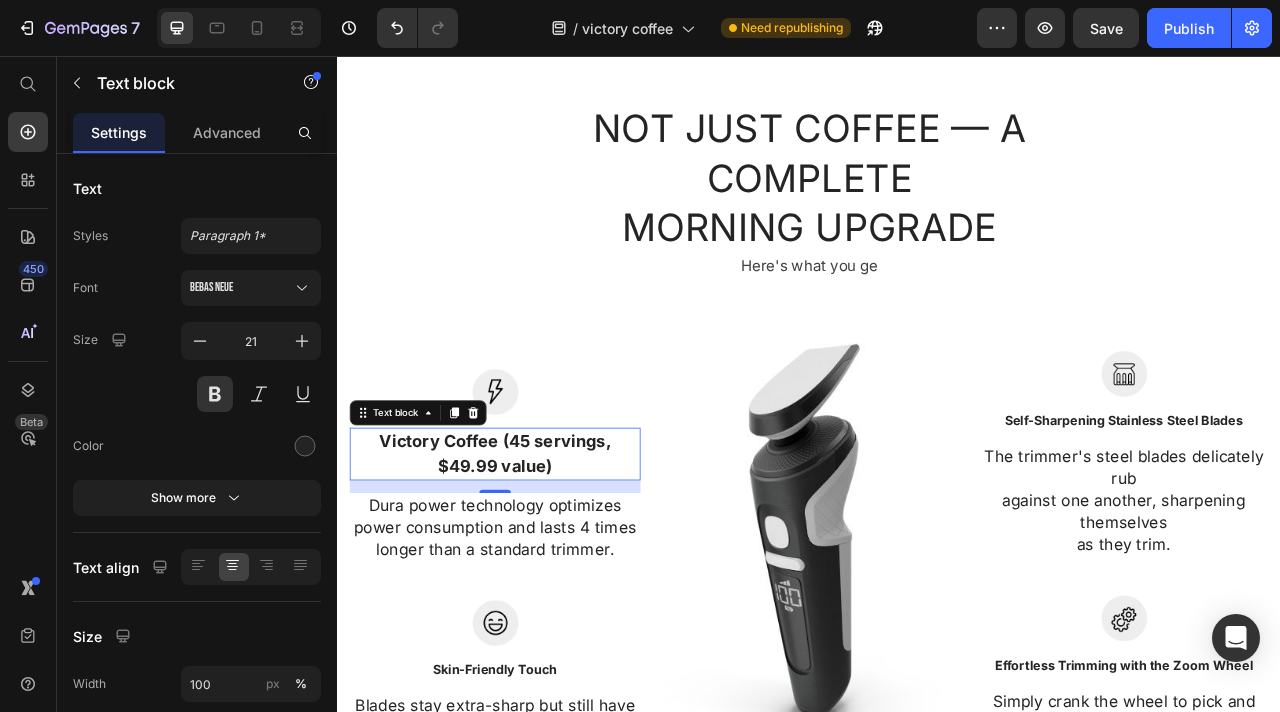 click on "Dura power technology optimizes power consumption and lasts 4 times longer than a standard trimmer." at bounding box center [537, 656] 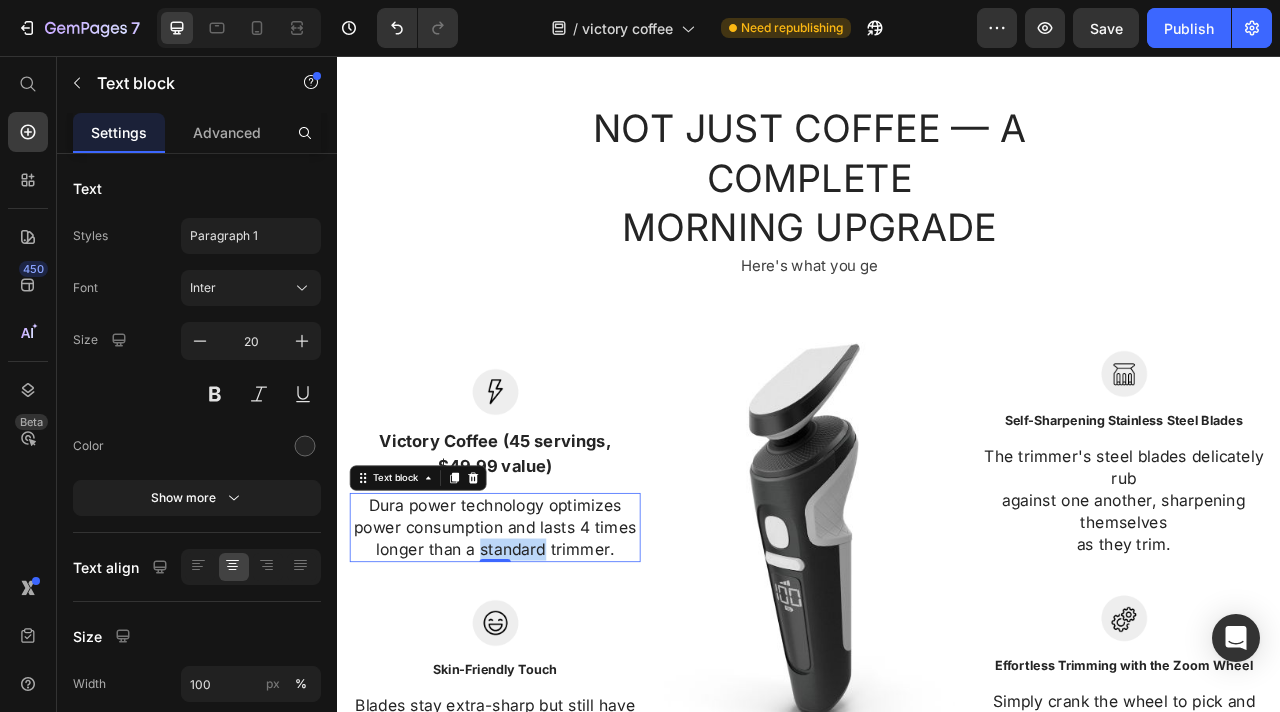 click on "Dura power technology optimizes power consumption and lasts 4 times longer than a standard trimmer." at bounding box center (537, 656) 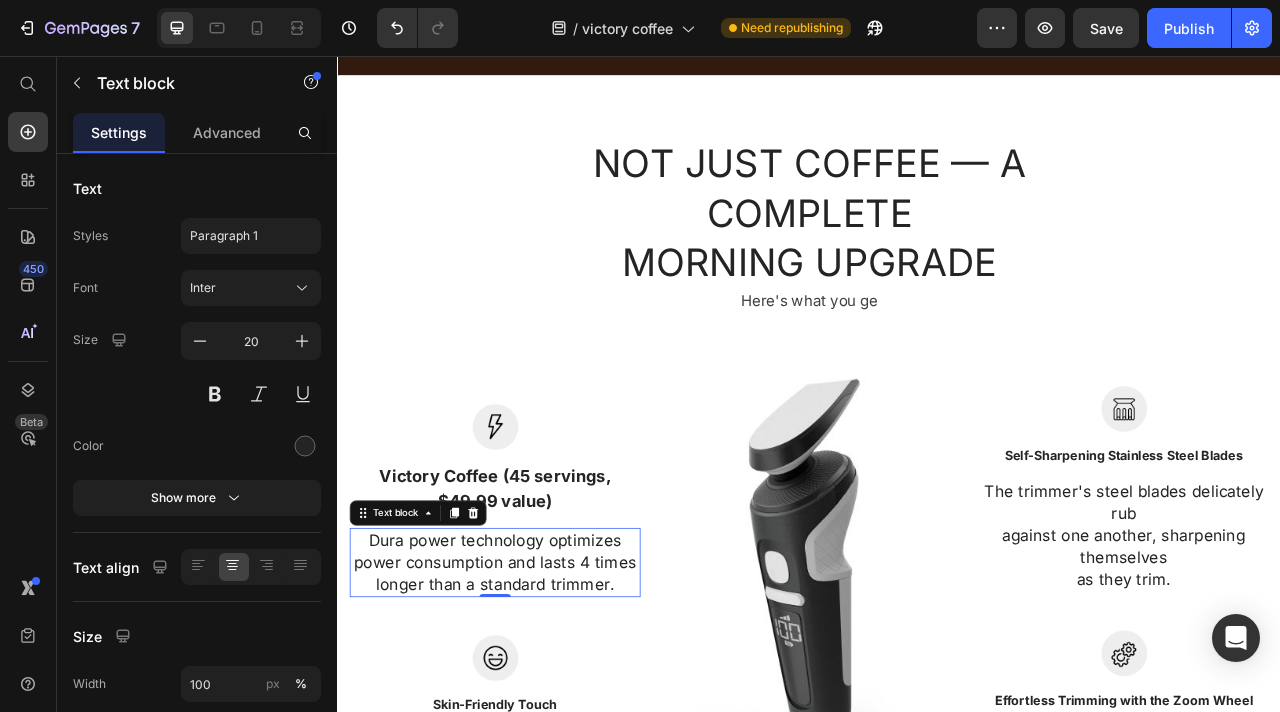 click on "Dura power technology optimizes power consumption and lasts 4 times longer than a standard trimmer." at bounding box center [537, 700] 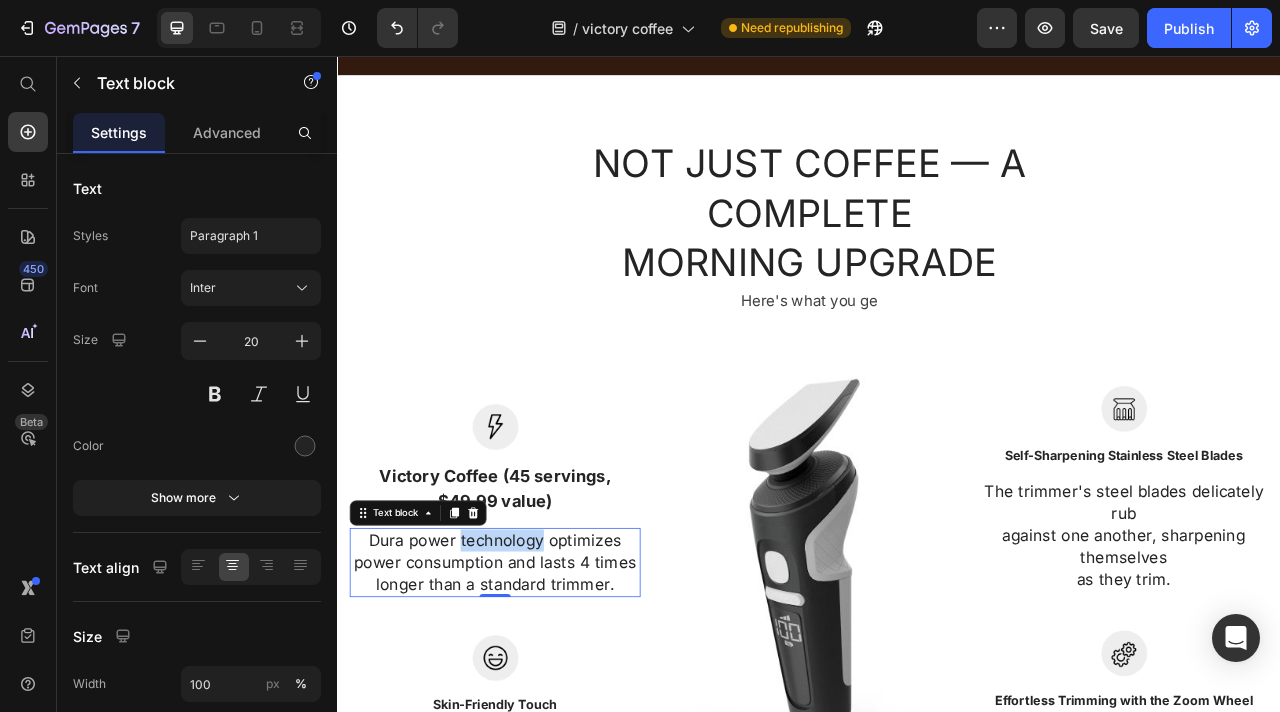 click on "Dura power technology optimizes power consumption and lasts 4 times longer than a standard trimmer." at bounding box center [537, 700] 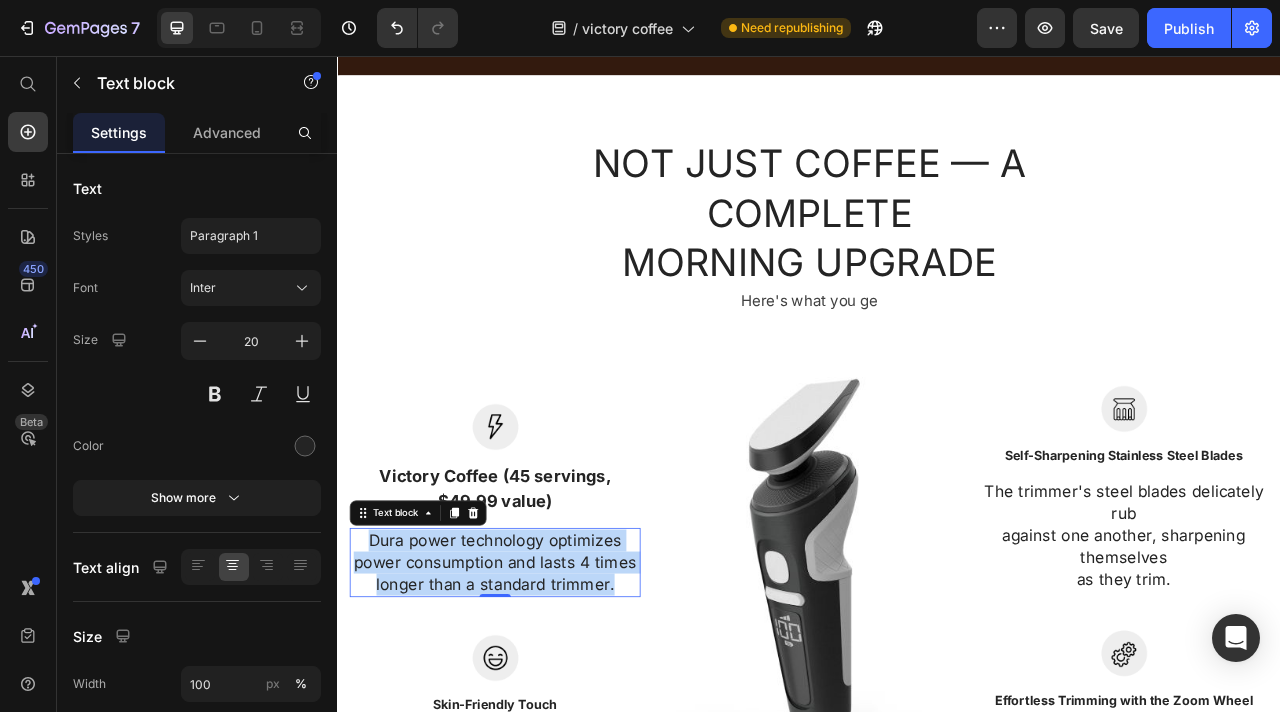 click on "Dura power technology optimizes power consumption and lasts 4 times longer than a standard trimmer." at bounding box center [537, 700] 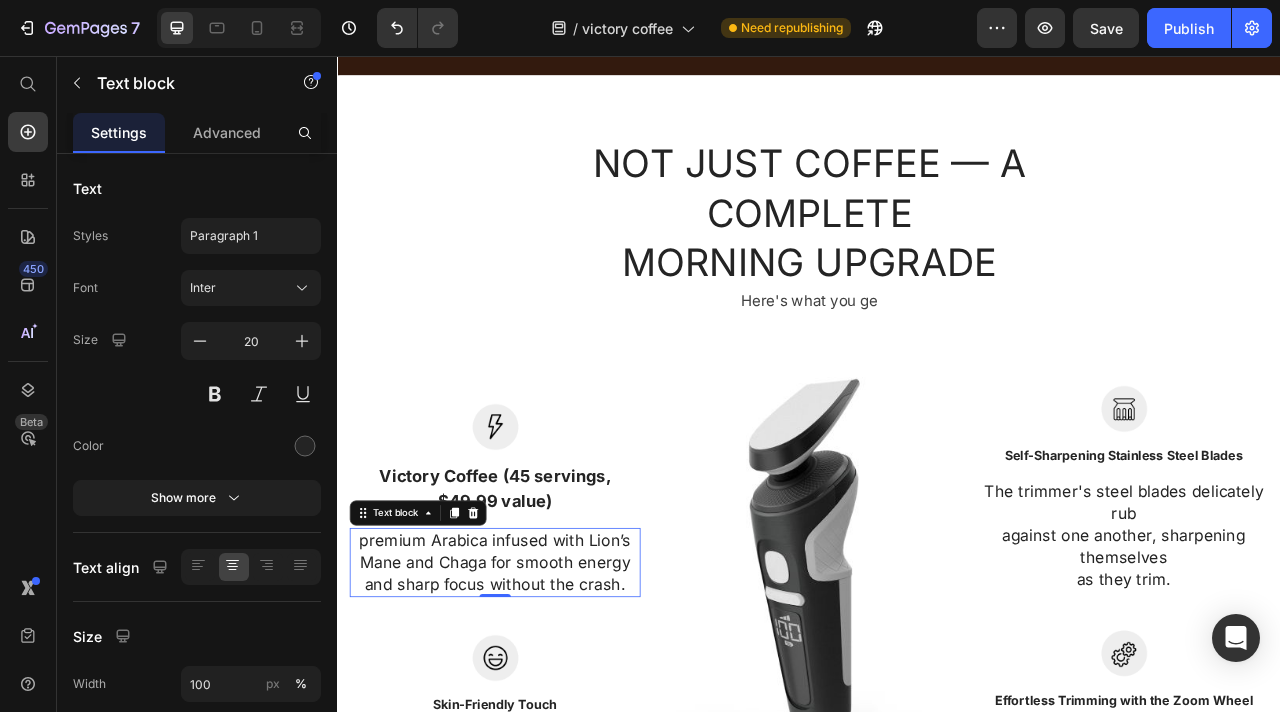 click on "premium Arabica infused with Lion’s Mane and Chaga for smooth energy and sharp focus without the crash." at bounding box center [537, 700] 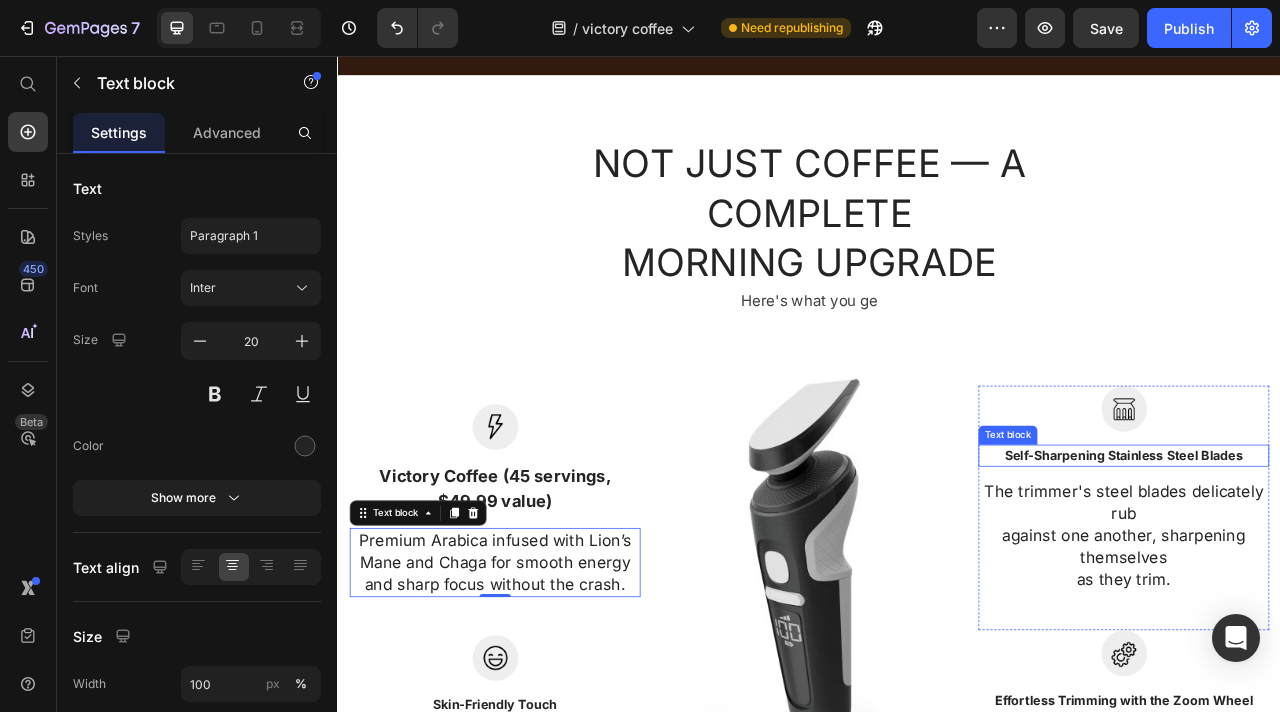 click on "Self-Sharpening Stainless Steel Blades" at bounding box center [1337, 564] 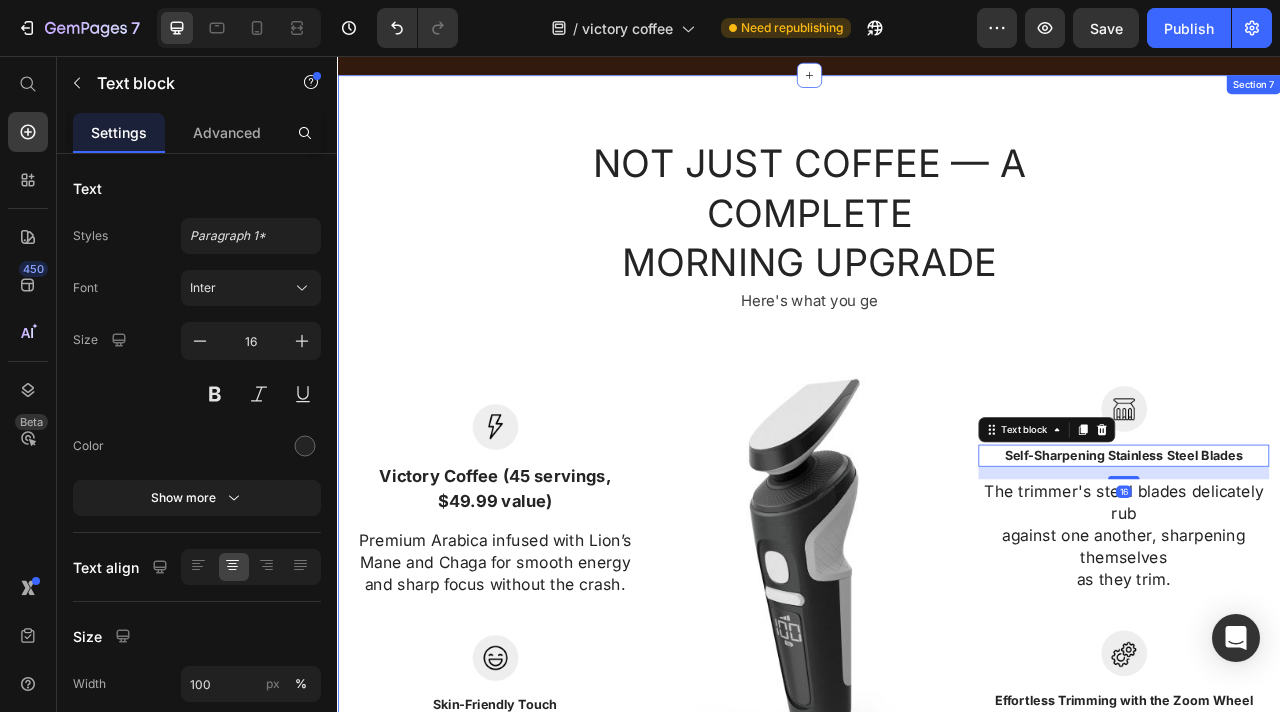 click on "Here's what you ge" at bounding box center (937, 368) 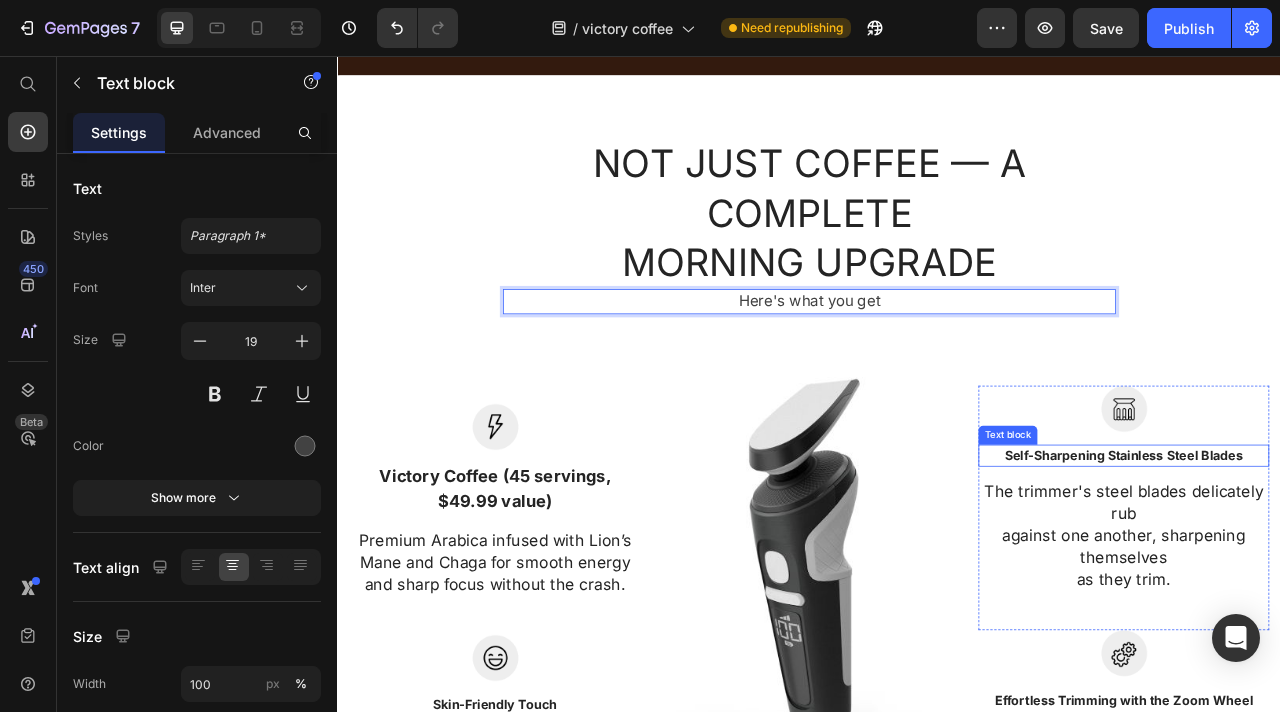 click on "Self-Sharpening Stainless Steel Blades" at bounding box center [1337, 564] 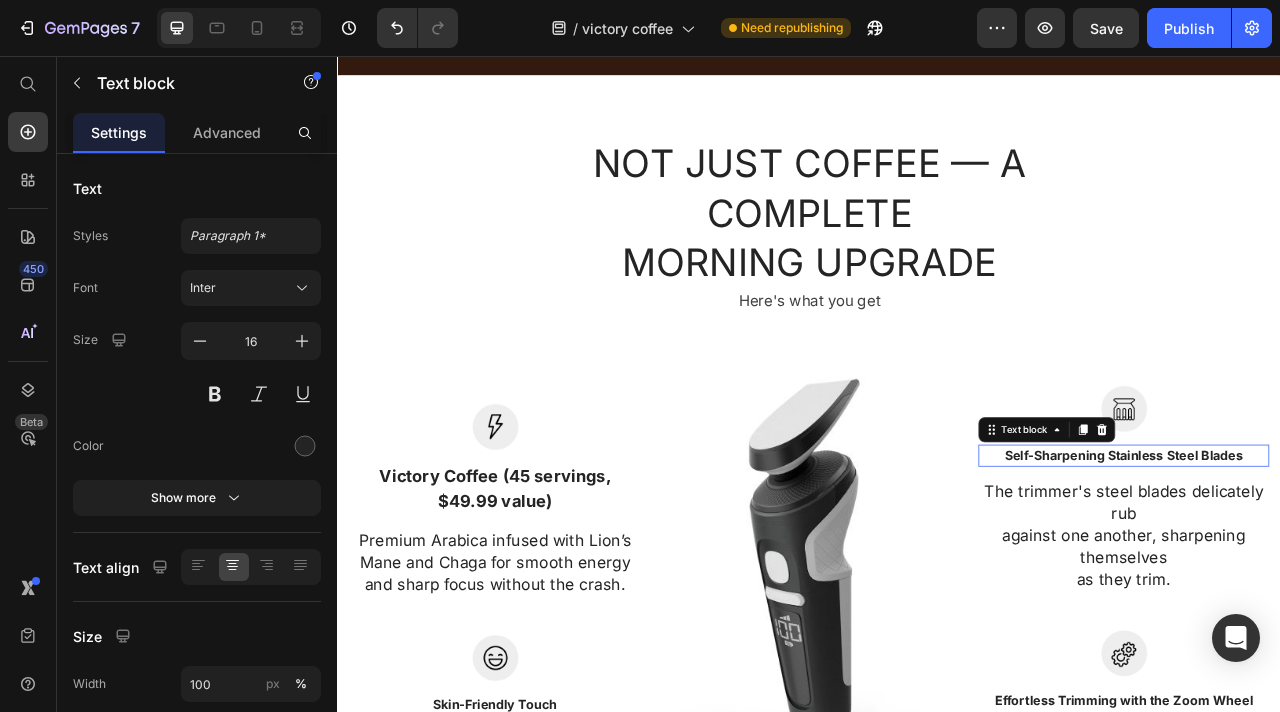 click on "Self-Sharpening Stainless Steel Blades" at bounding box center (1337, 564) 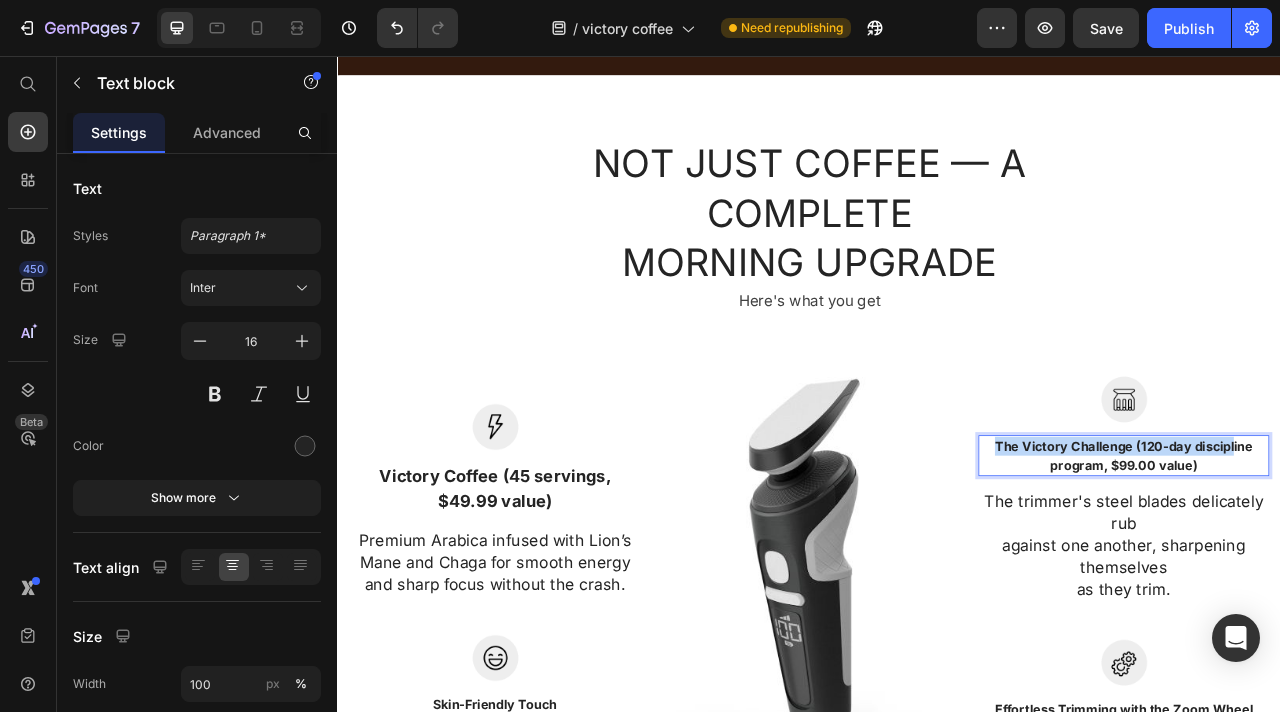 scroll, scrollTop: 3287, scrollLeft: 0, axis: vertical 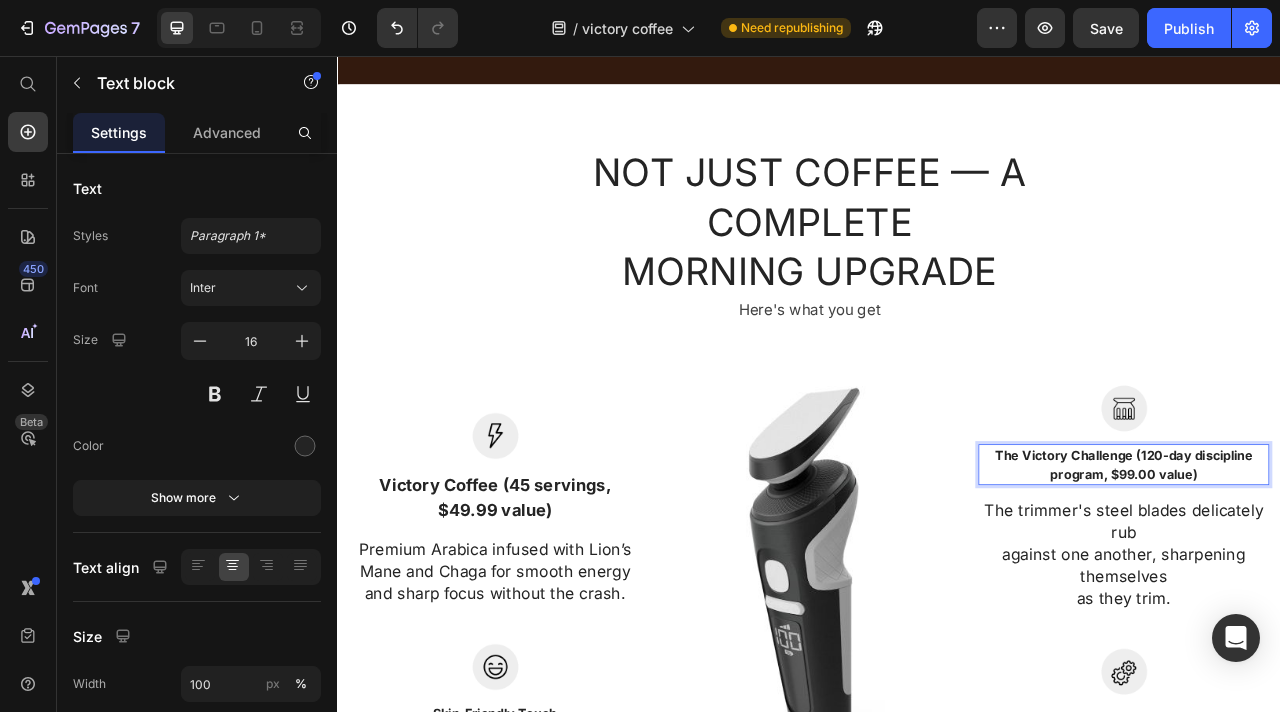 click on "The Victory Challenge (120-day discipline program, $99.00 value)" at bounding box center [1337, 576] 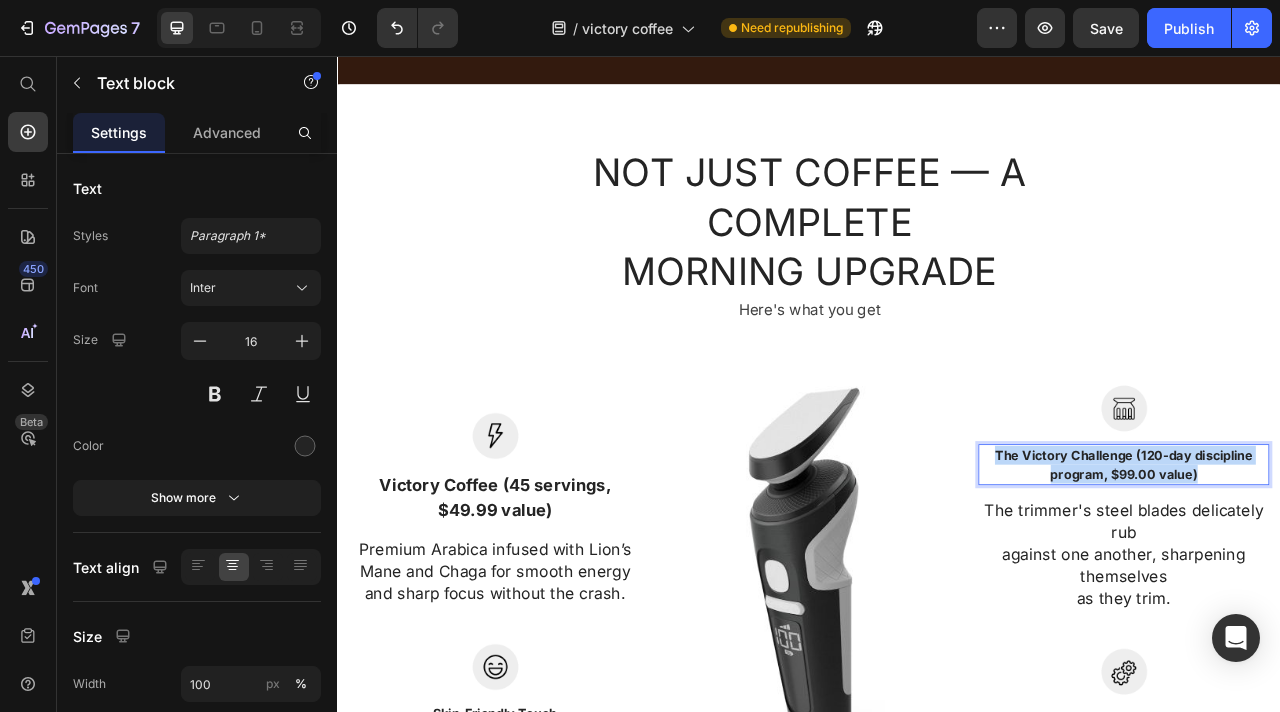 click on "The Victory Challenge (120-day discipline program, $99.00 value)" at bounding box center [1337, 576] 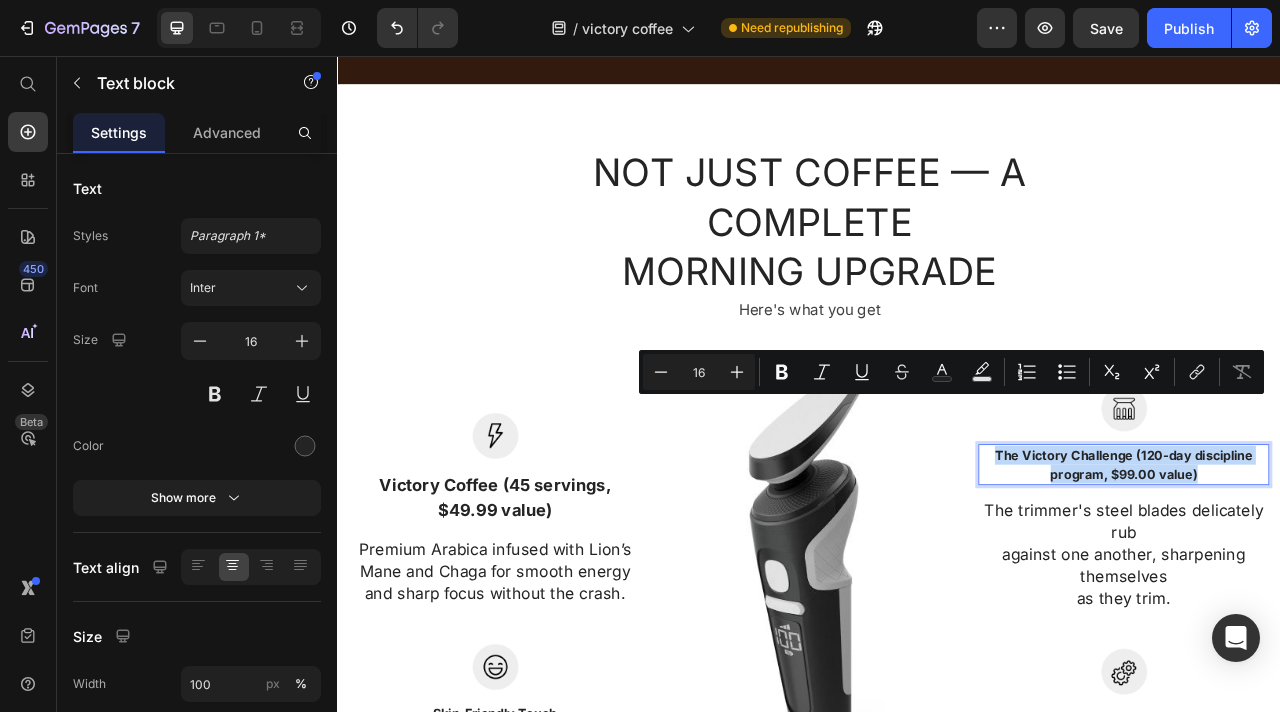 click on "The Victory Challenge (120-day discipline program, $99.00 value)" at bounding box center [1337, 576] 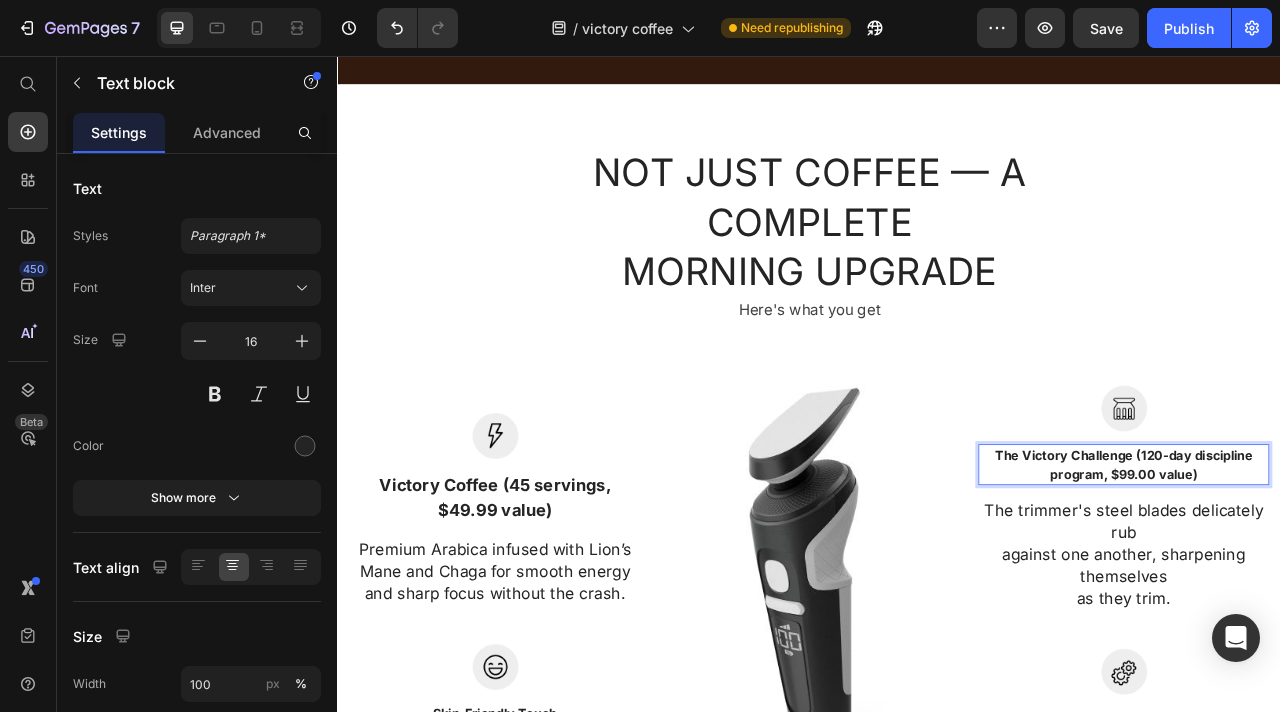 click on "The Victory Challenge (120-day discipline program, $99.00 value)" at bounding box center [1337, 576] 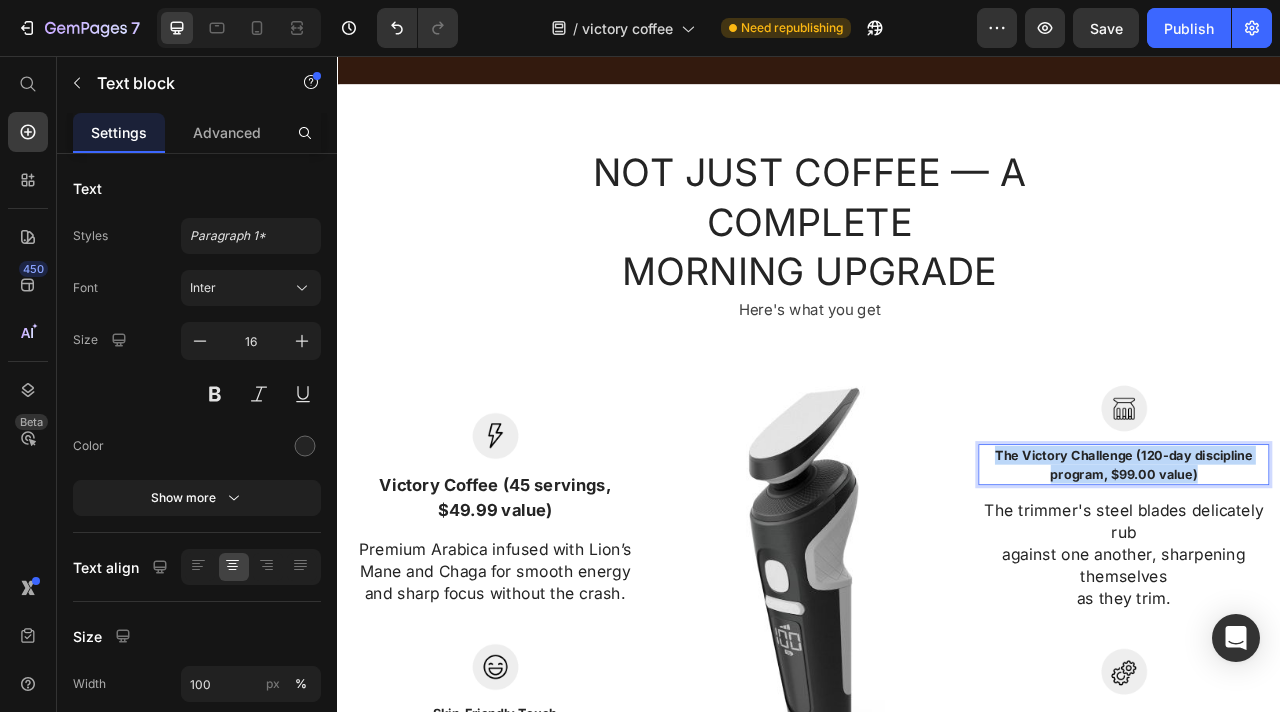 click on "The Victory Challenge (120-day discipline program, $99.00 value)" at bounding box center (1337, 576) 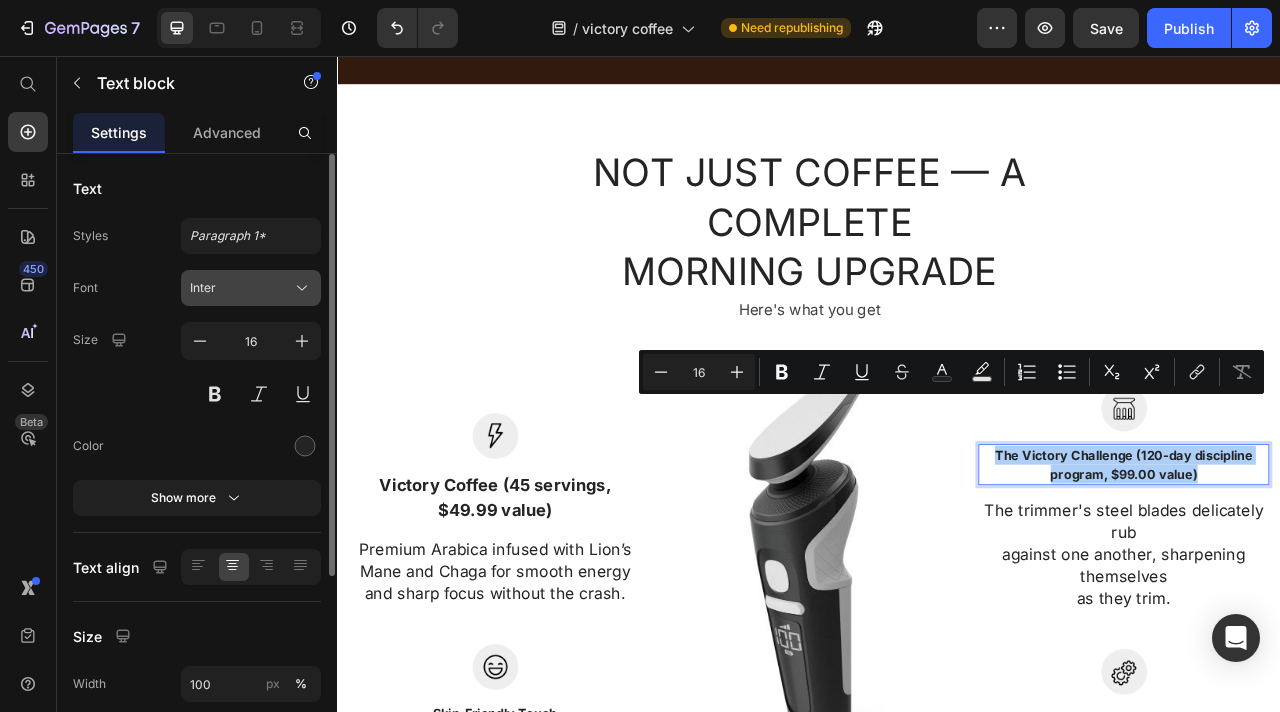 click on "Inter" at bounding box center [251, 288] 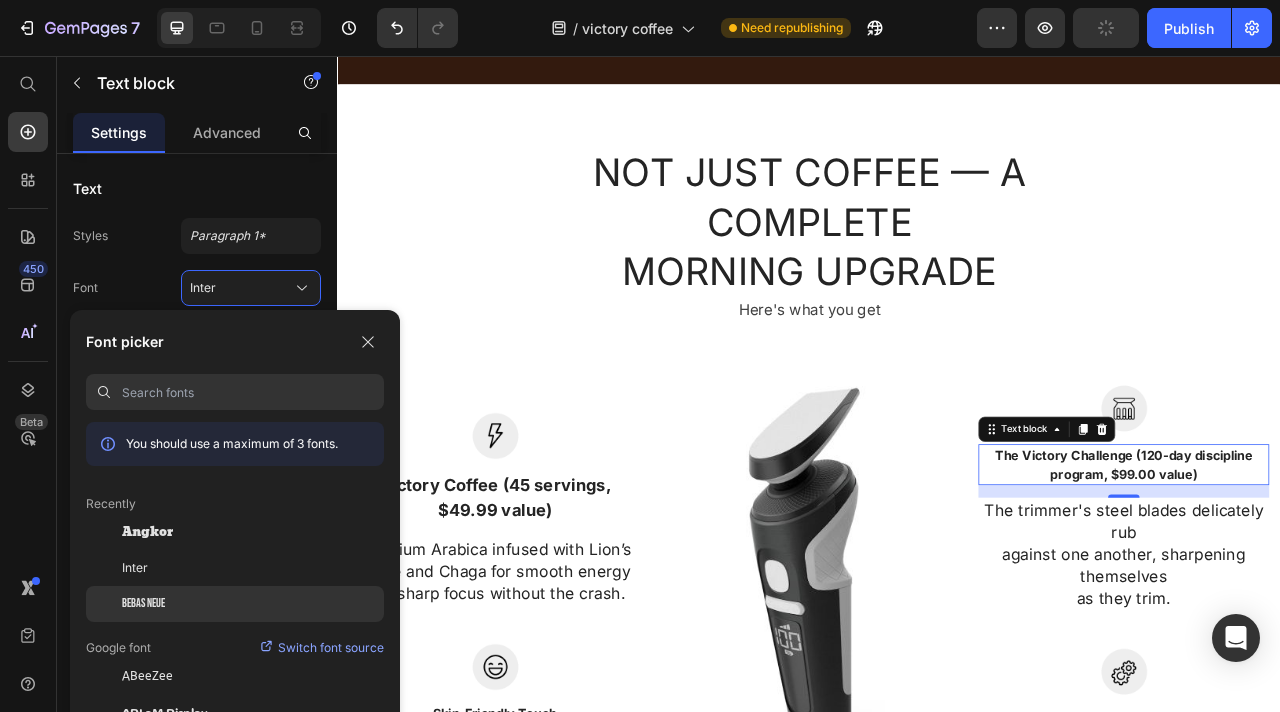 click on "Bebas Neue" 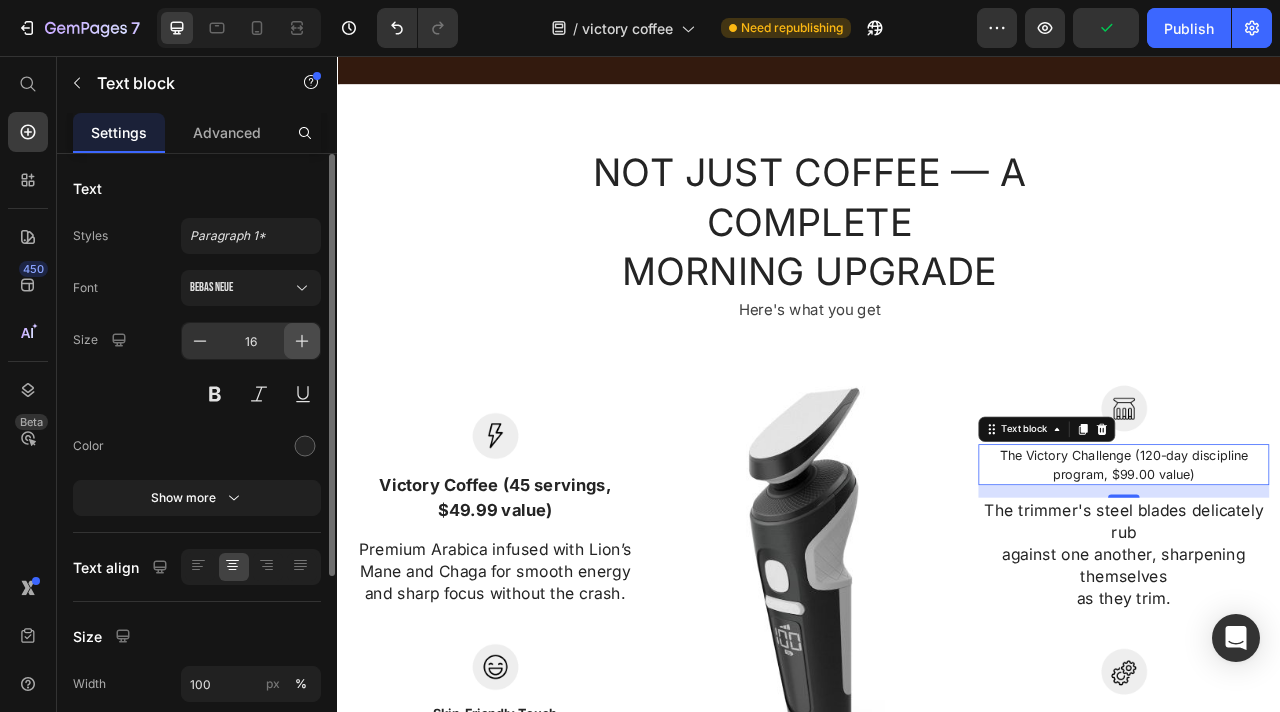 click 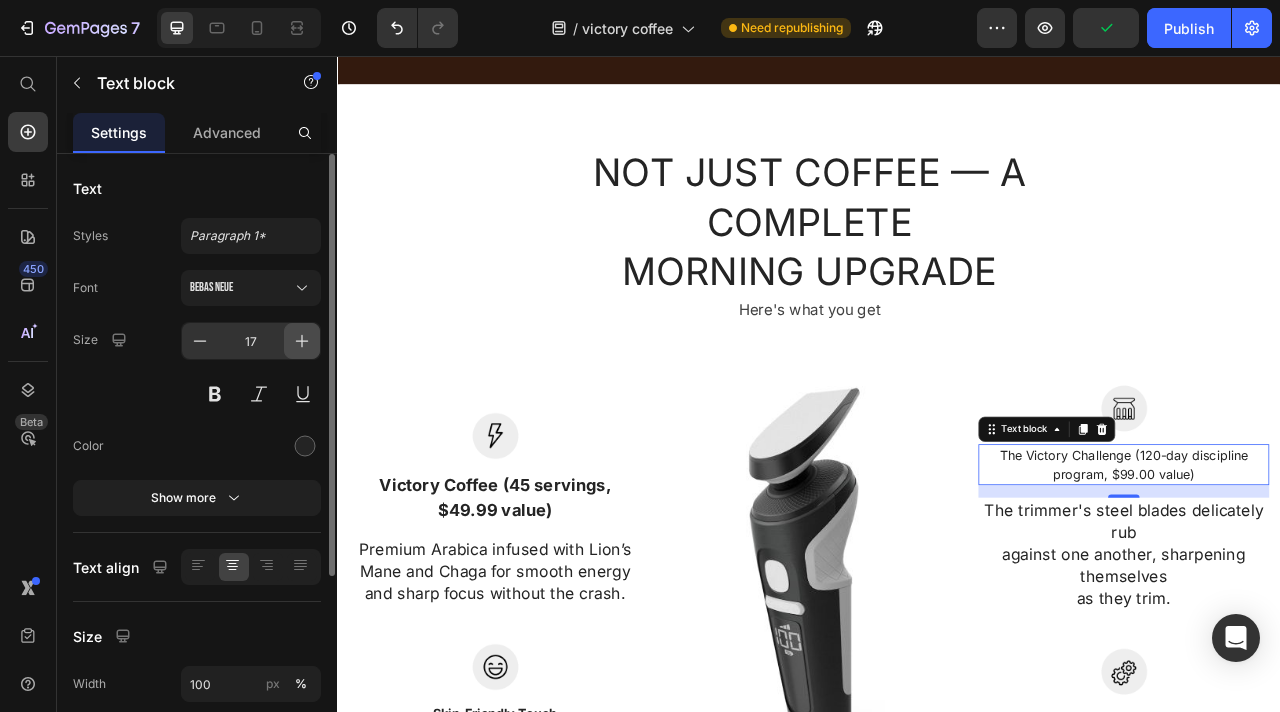 click 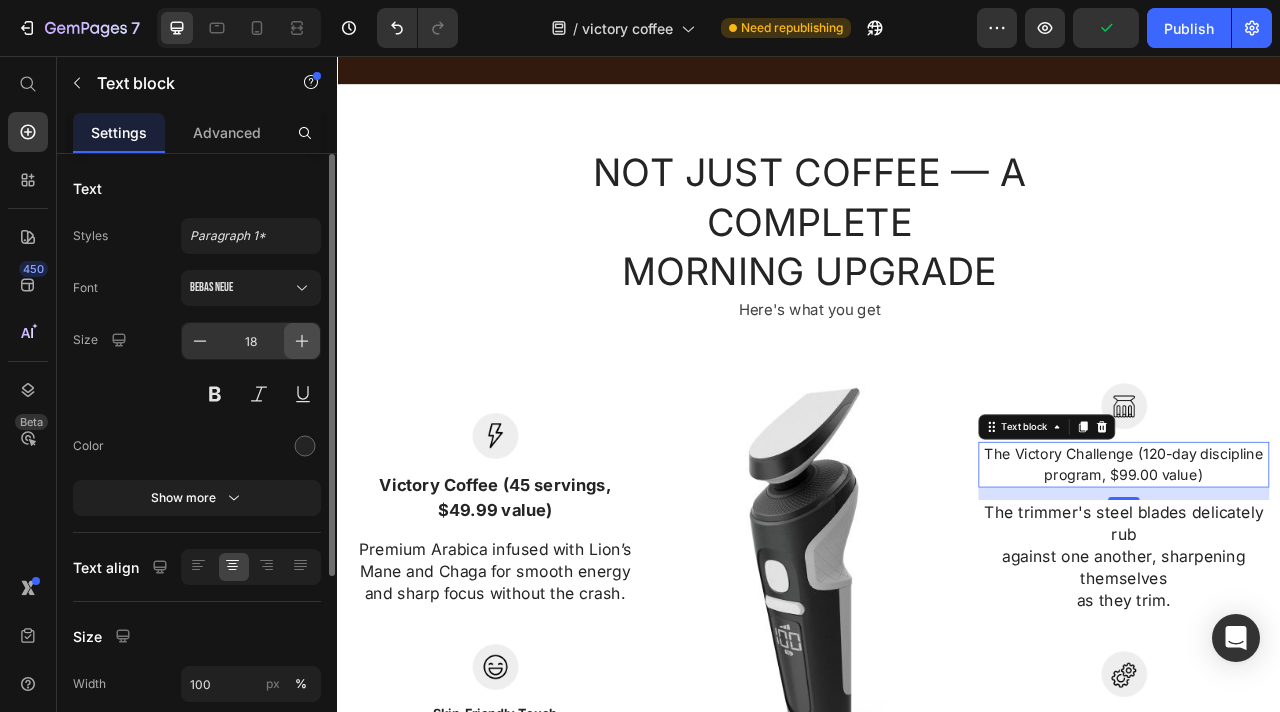 click 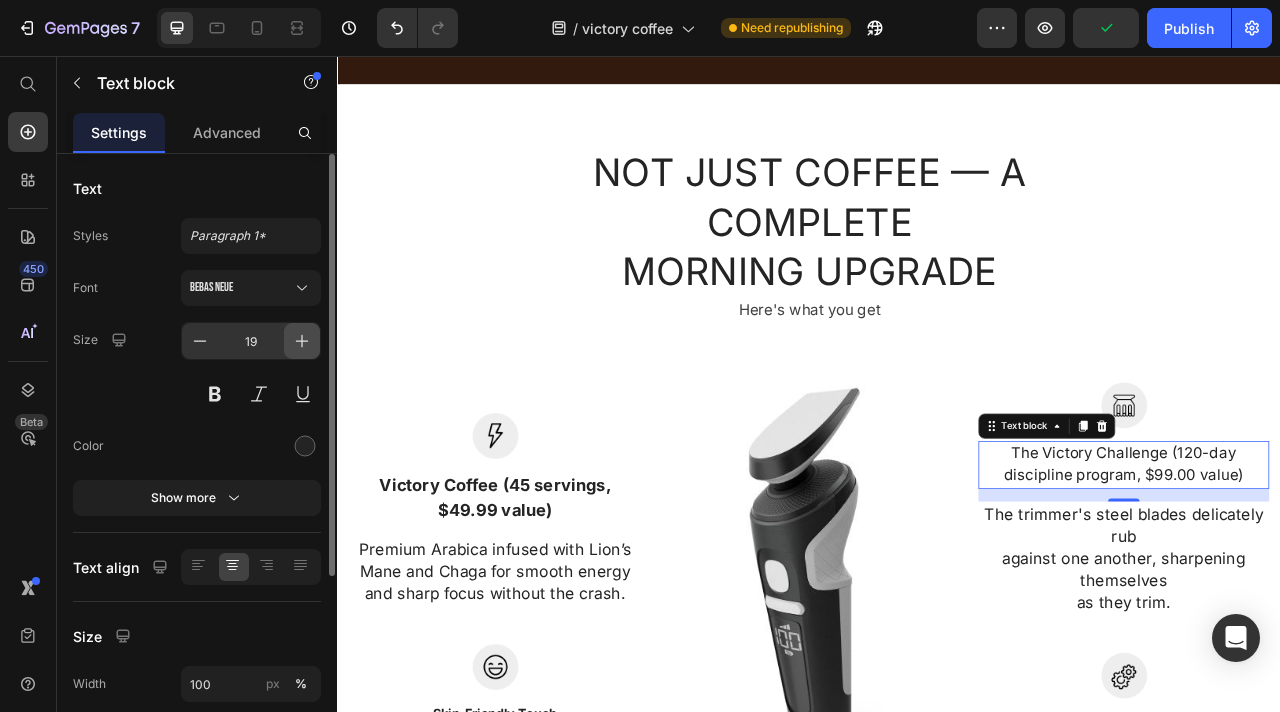 click 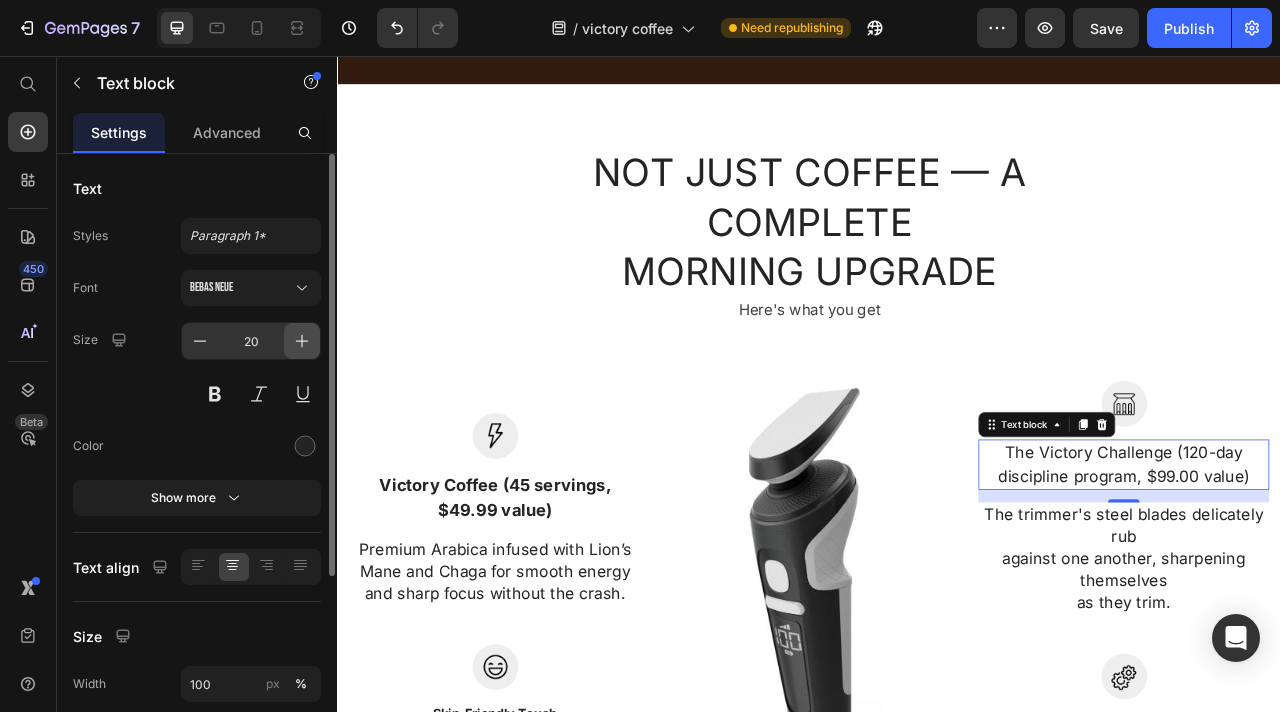 click 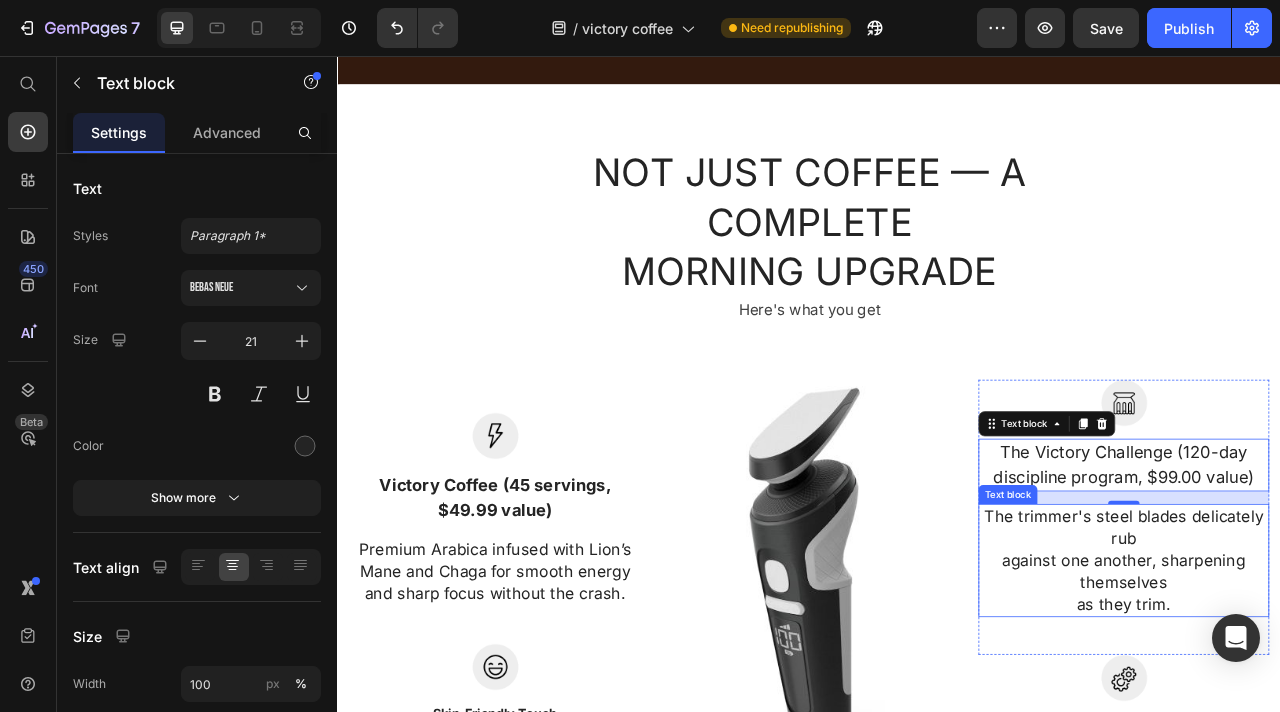 click on "The trimmer's steel blades delicately rub  against one another, sharpening themselves  as they trim." at bounding box center [1337, 698] 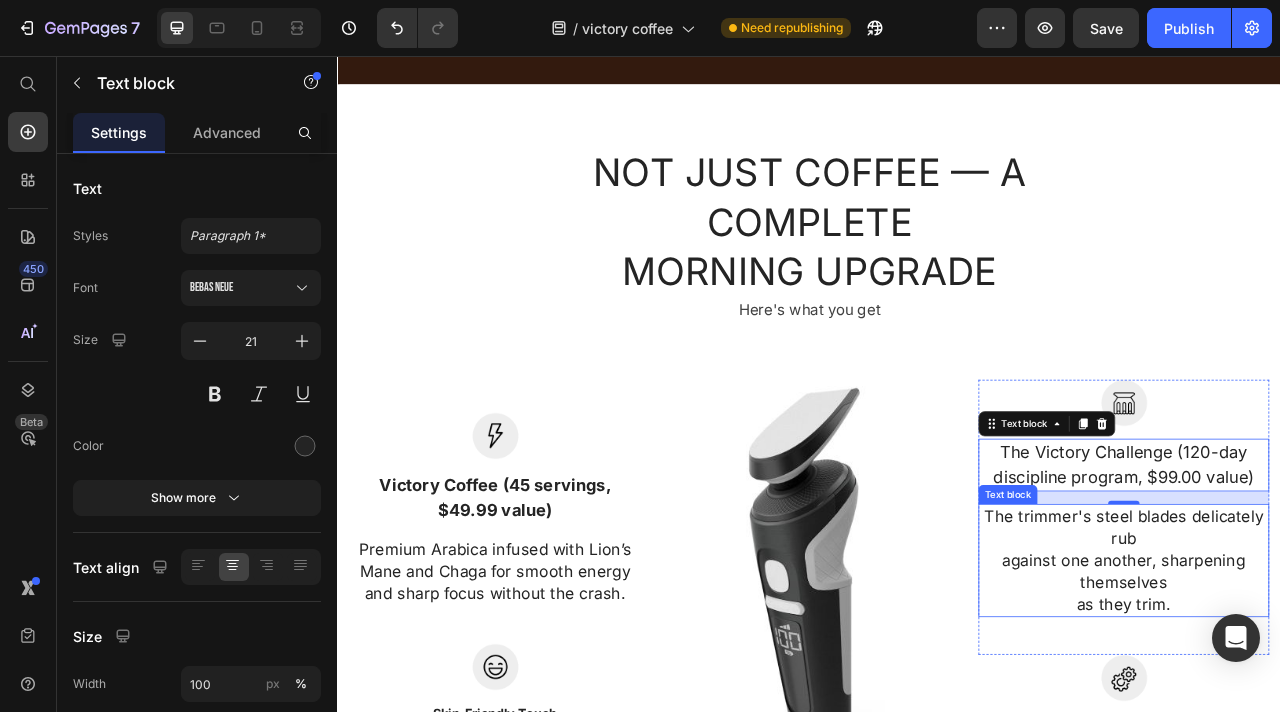 click on "The trimmer's steel blades delicately rub  against one another, sharpening themselves  as they trim." at bounding box center [1337, 698] 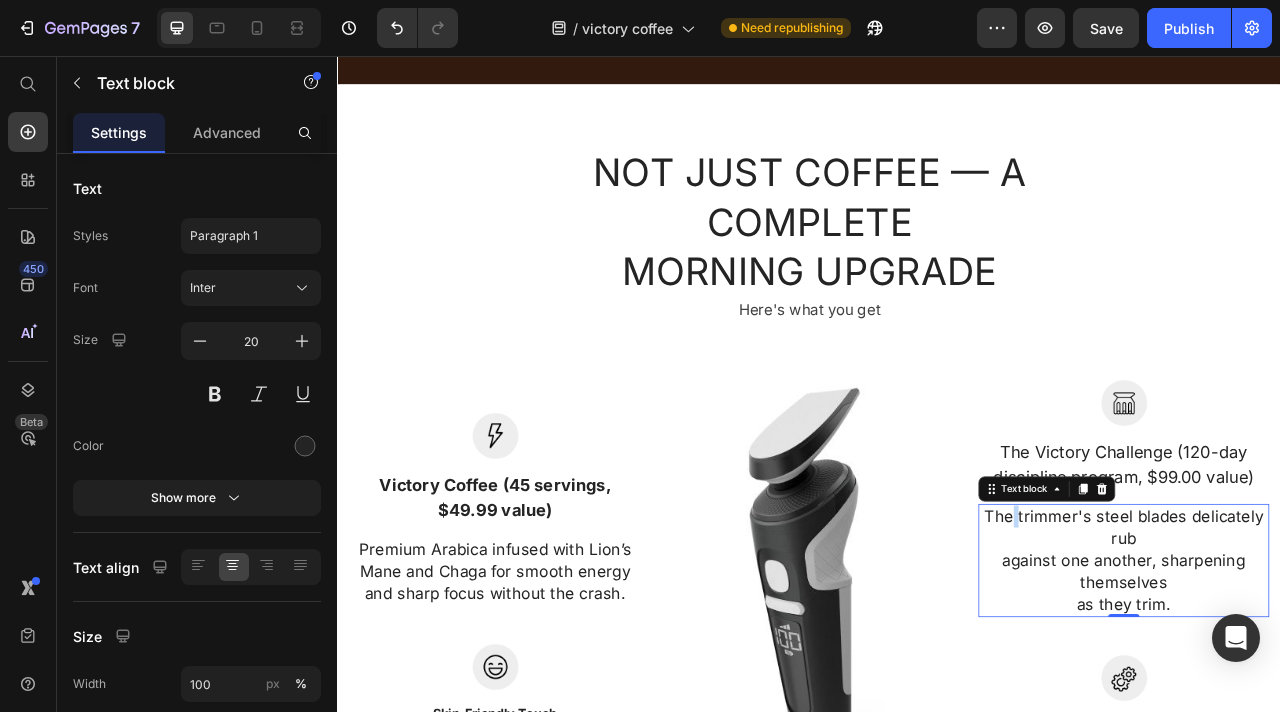click on "The trimmer's steel blades delicately rub  against one another, sharpening themselves  as they trim." at bounding box center (1337, 698) 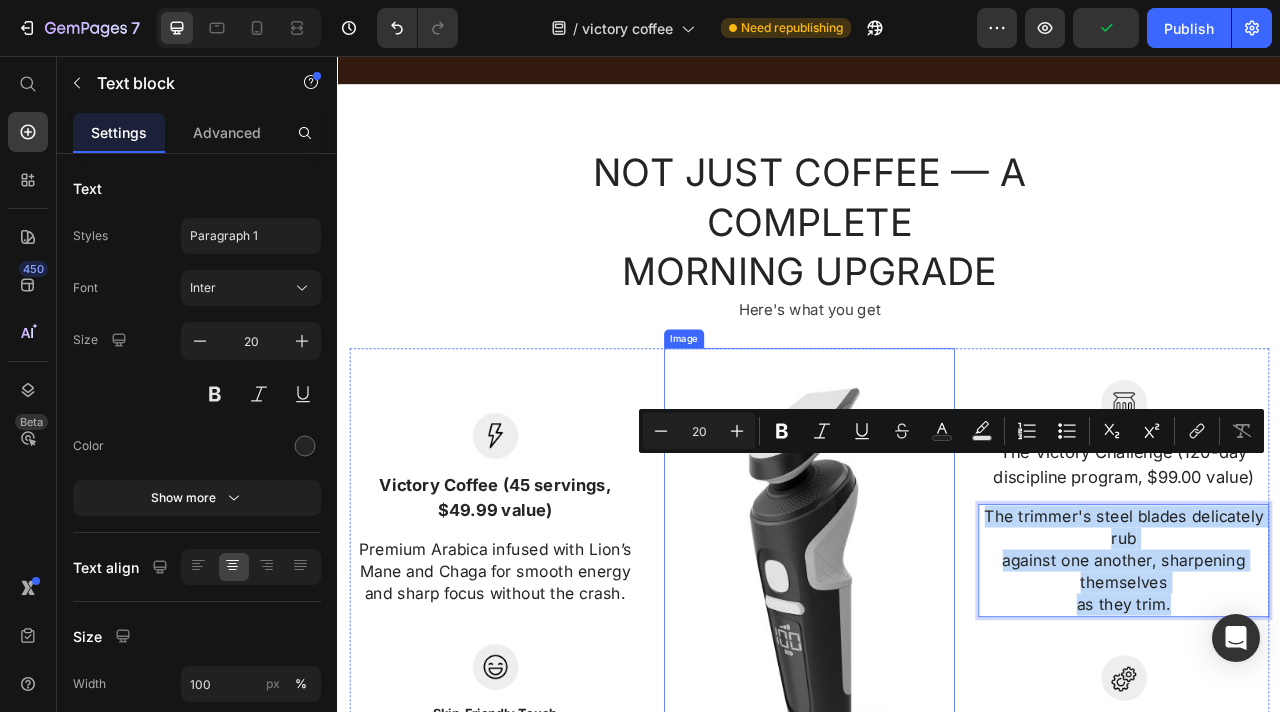 drag, startPoint x: 1439, startPoint y: 683, endPoint x: 1099, endPoint y: 536, distance: 370.41733 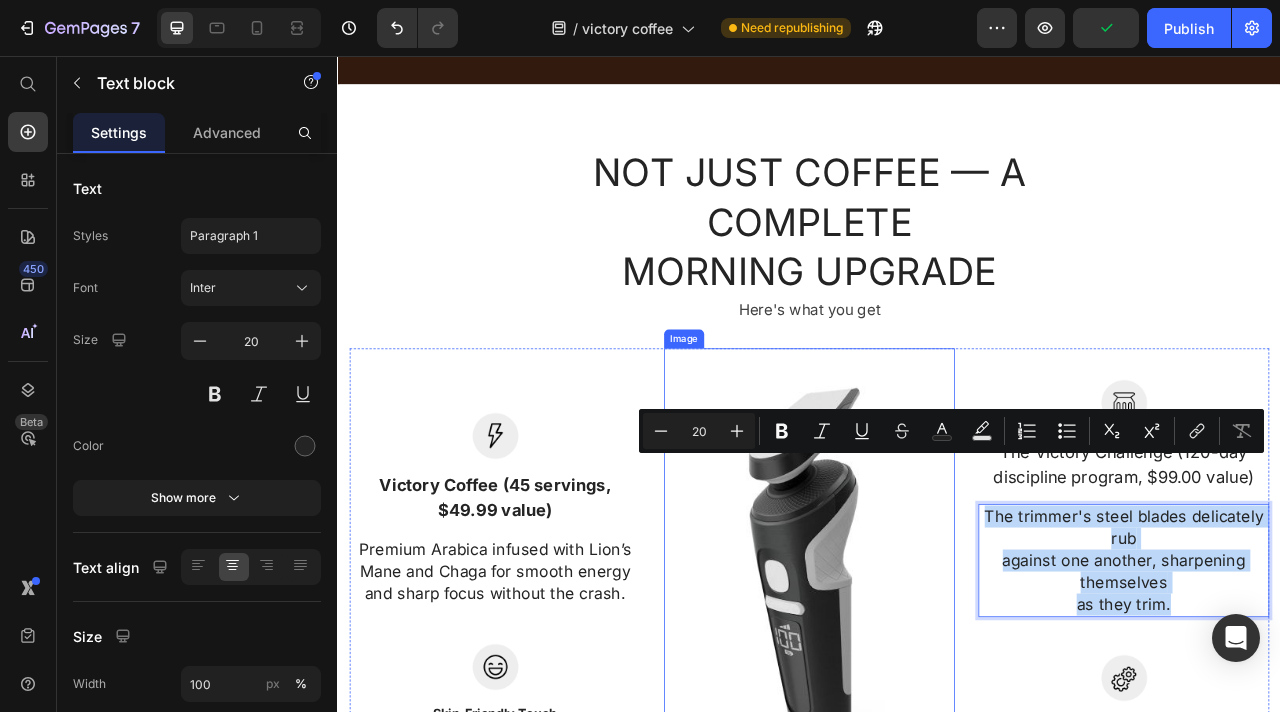 click on "Image Victory Coffee (45 servings, $49.99 value) Text block Premium Arabica infused with Lion’s Mane and Chaga for smooth energy and sharp focus without the crash. Text block Row Image Skin-Friendly Touch Text block Blades stay extra-sharp but still have  rounded blade tips and combs to  prevent irritation. Text block Row Image BUY NOW Button Image The Victory Challenge (120-day discipline program, $99.00 value) Text block The trimmer's steel blades delicately rub  against one another, sharpening themselves  as they trim. Text block   0 Row Image Effortless Trimming with the Zoom Wheel Text block Simply crank the wheel to pick and lock in the desired length settings with 20 various length options. Text block Row Row" at bounding box center [937, 760] 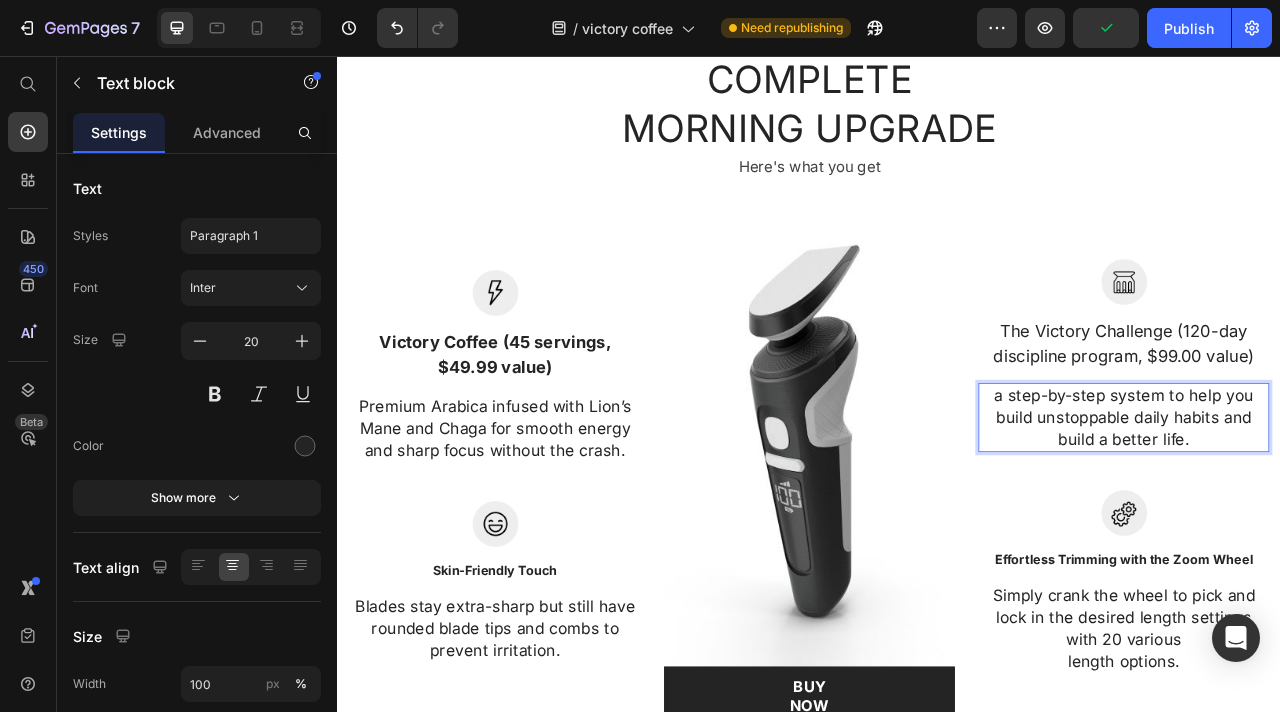 scroll, scrollTop: 3483, scrollLeft: 0, axis: vertical 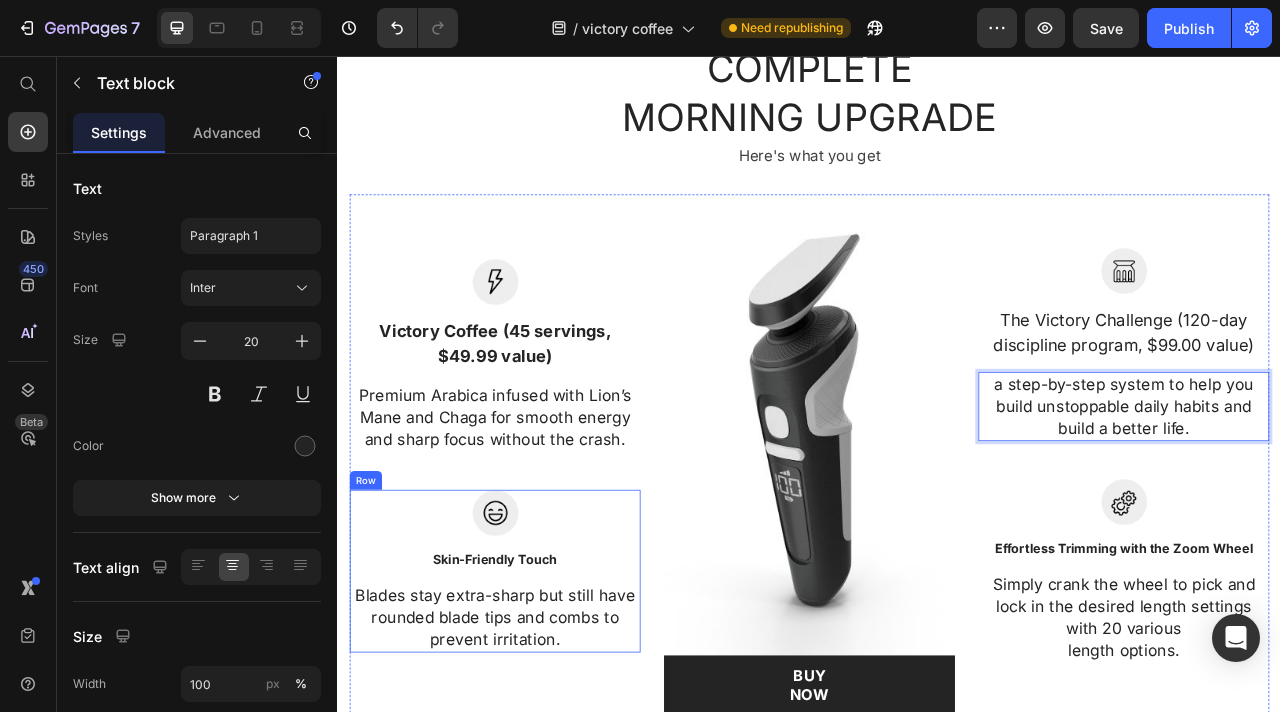 click on "Image Skin-Friendly Touch Text block Blades stay extra-sharp but still have  rounded blade tips and combs to  prevent irritation. Text block" at bounding box center (537, 711) 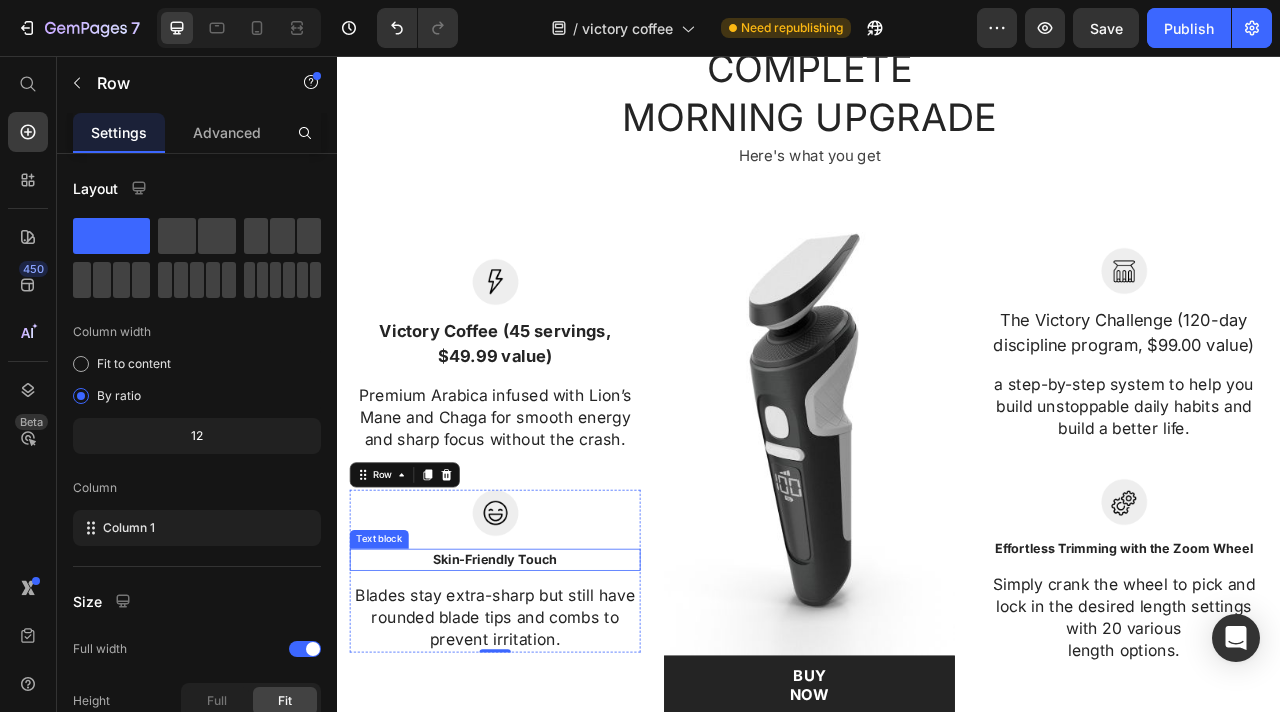 click on "Skin-Friendly Touch" at bounding box center (537, 697) 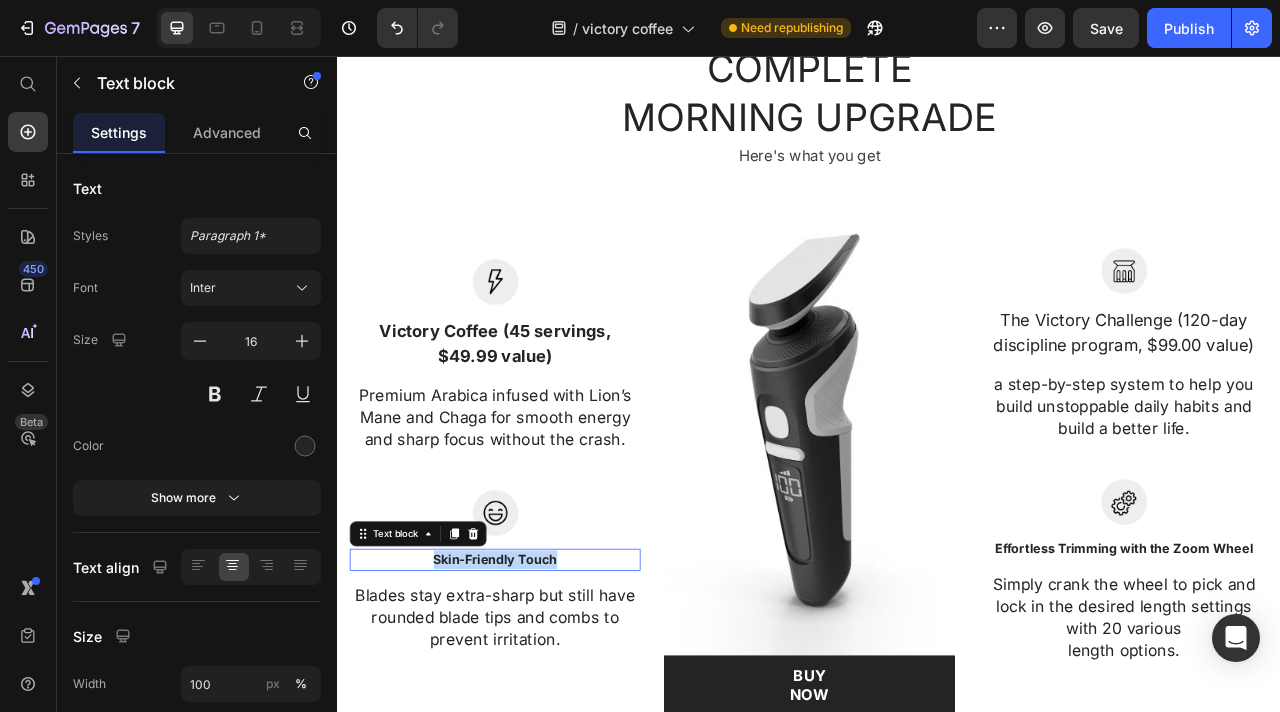 click on "Skin-Friendly Touch" at bounding box center (537, 697) 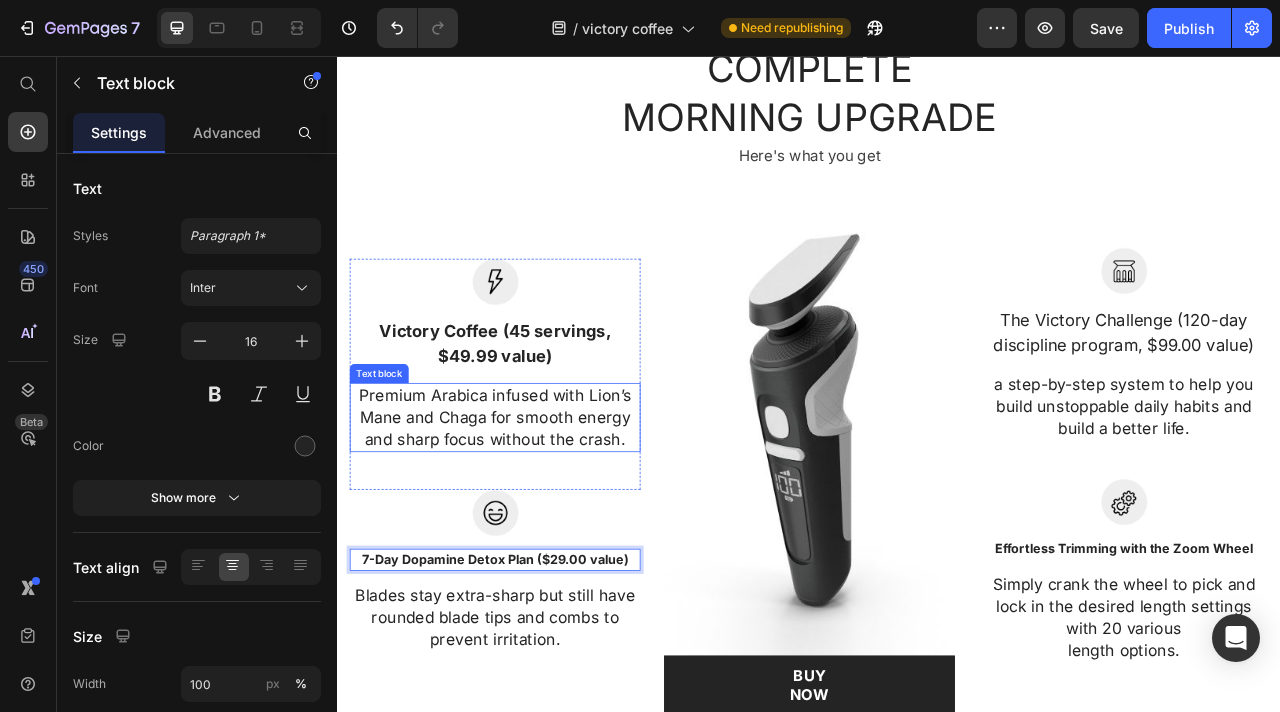 click on "Premium Arabica infused with Lion’s Mane and Chaga for smooth energy and sharp focus without the crash." at bounding box center (537, 516) 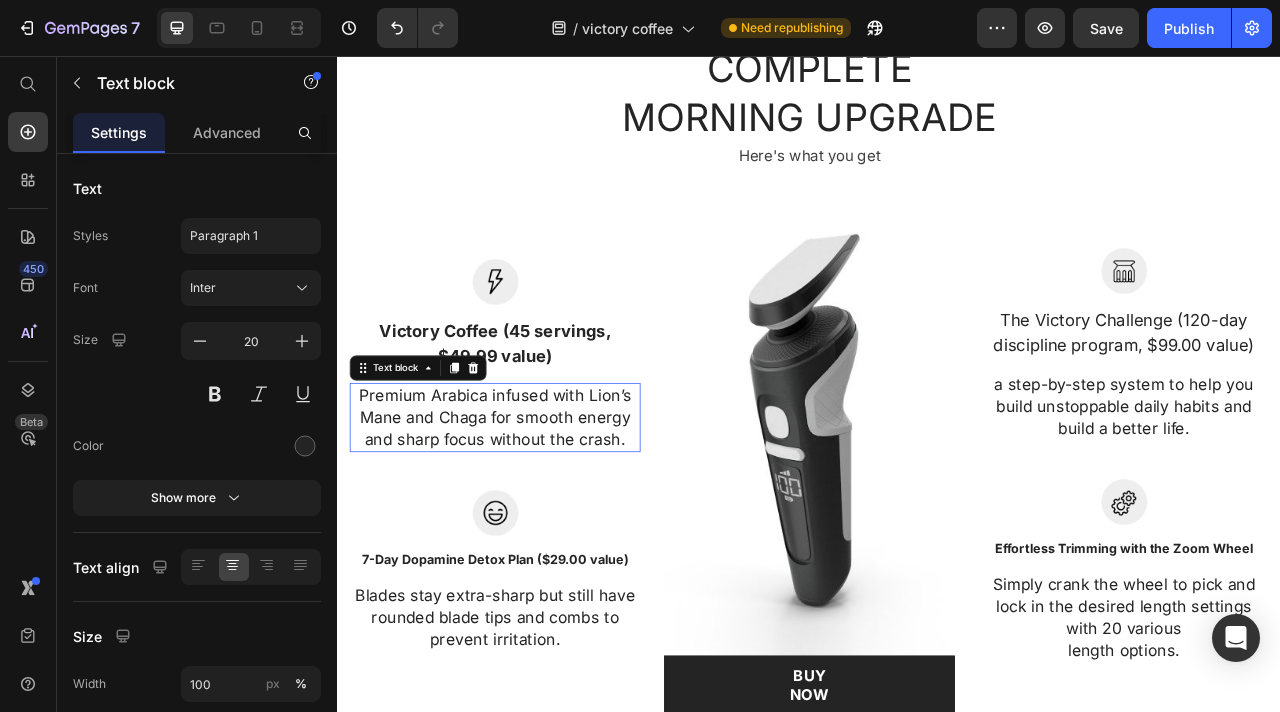 click on "Premium Arabica infused with Lion’s Mane and Chaga for smooth energy and sharp focus without the crash." at bounding box center [537, 516] 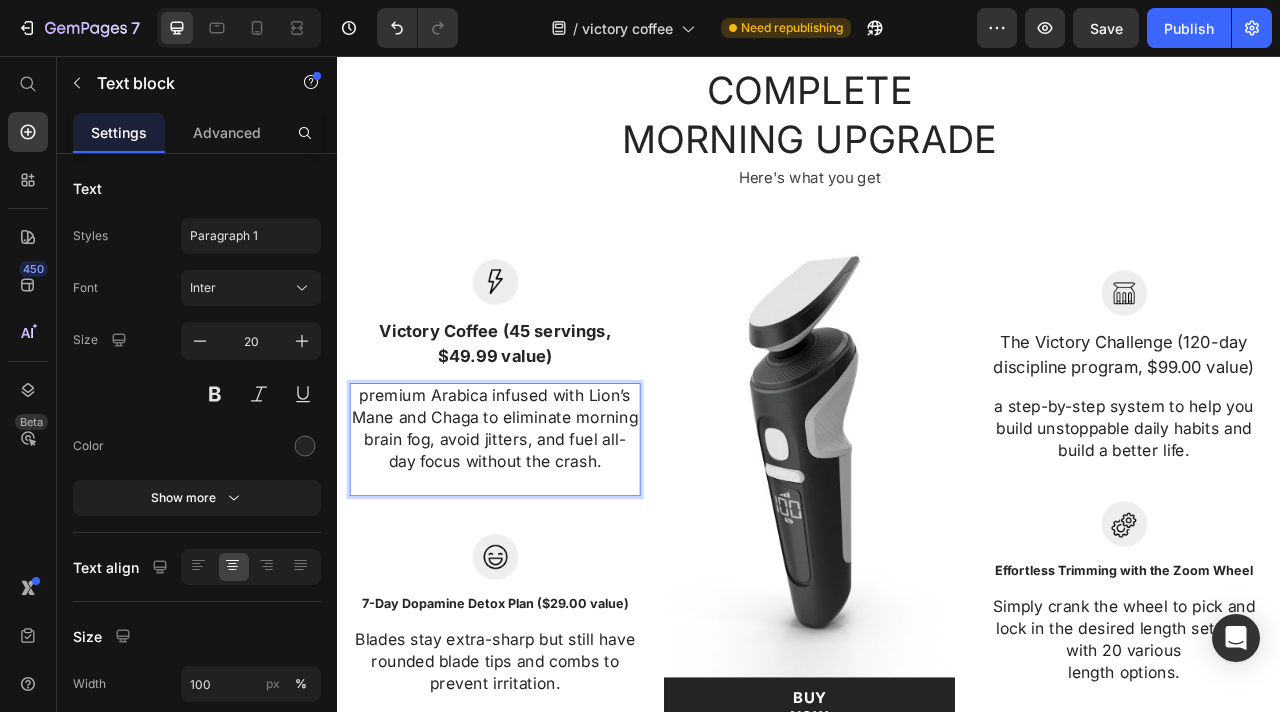scroll, scrollTop: 3469, scrollLeft: 0, axis: vertical 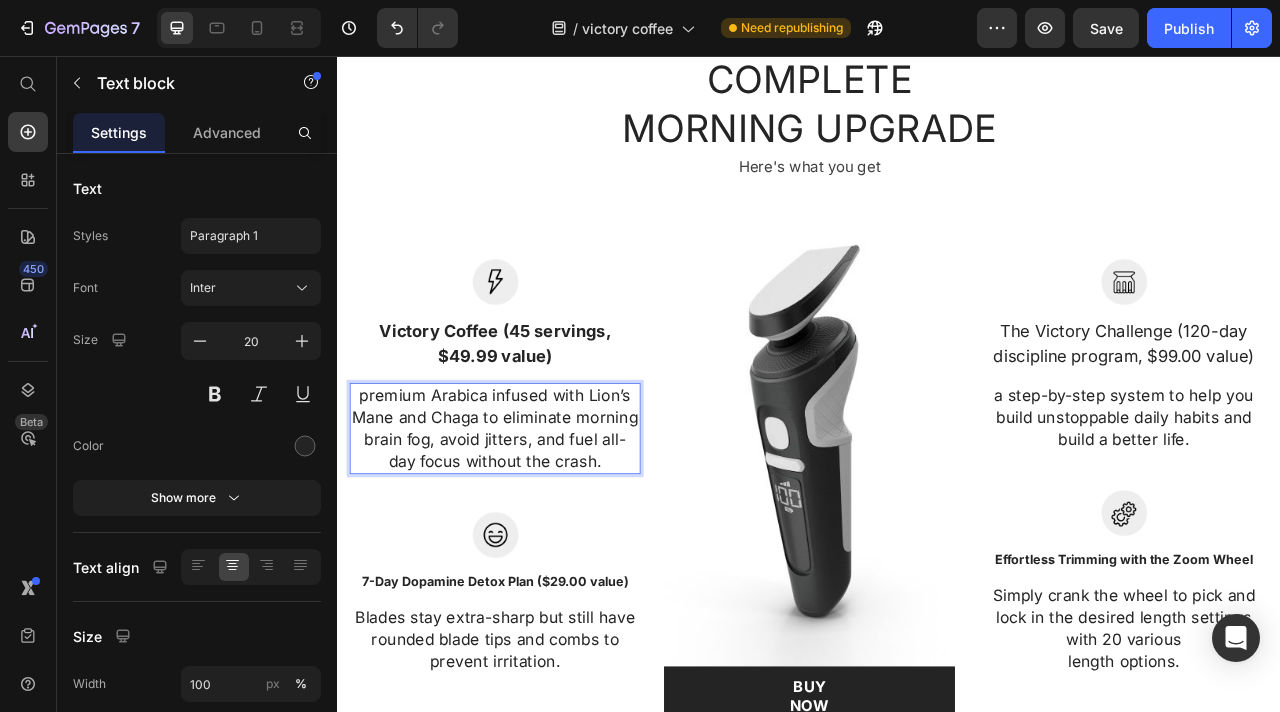 click on "premium Arabica infused with Lion’s Mane and Chaga to eliminate morning brain fog, avoid jitters, and fuel all-day focus without the crash." at bounding box center [537, 530] 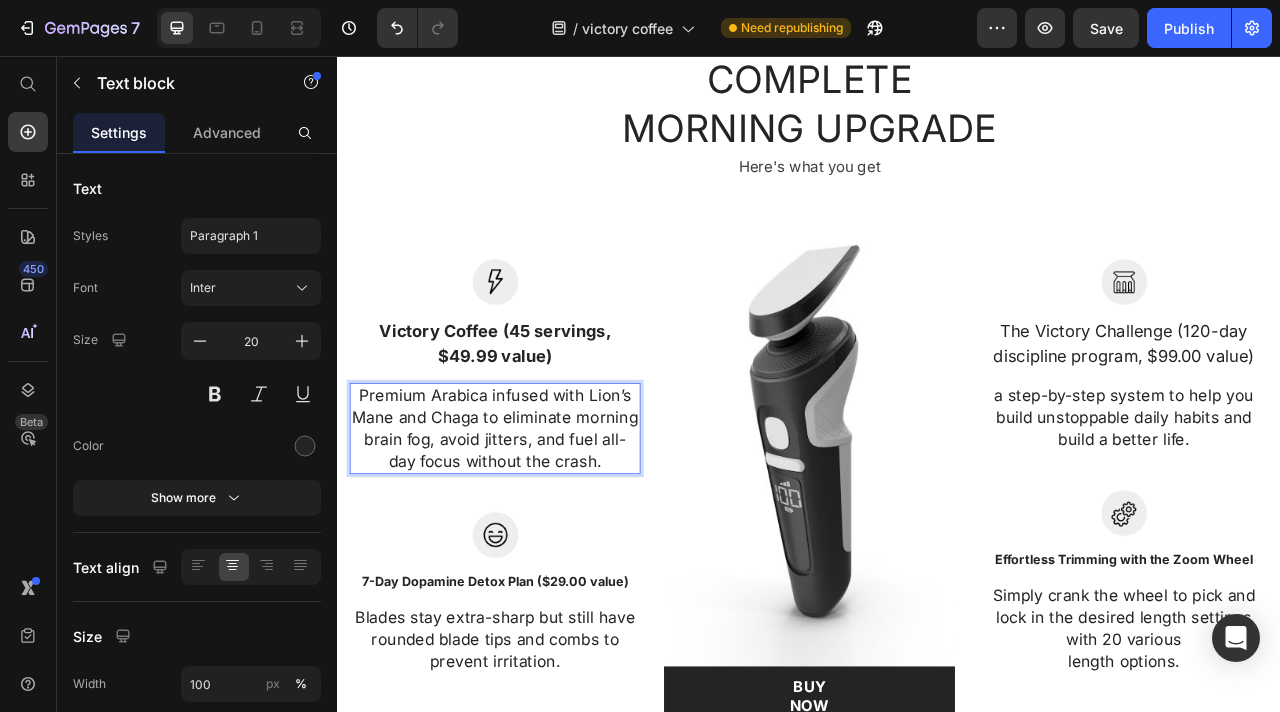 click on "Premium Arabica infused with Lion’s Mane and Chaga to eliminate morning brain fog, avoid jitters, and fuel all-day focus without the crash." at bounding box center [537, 530] 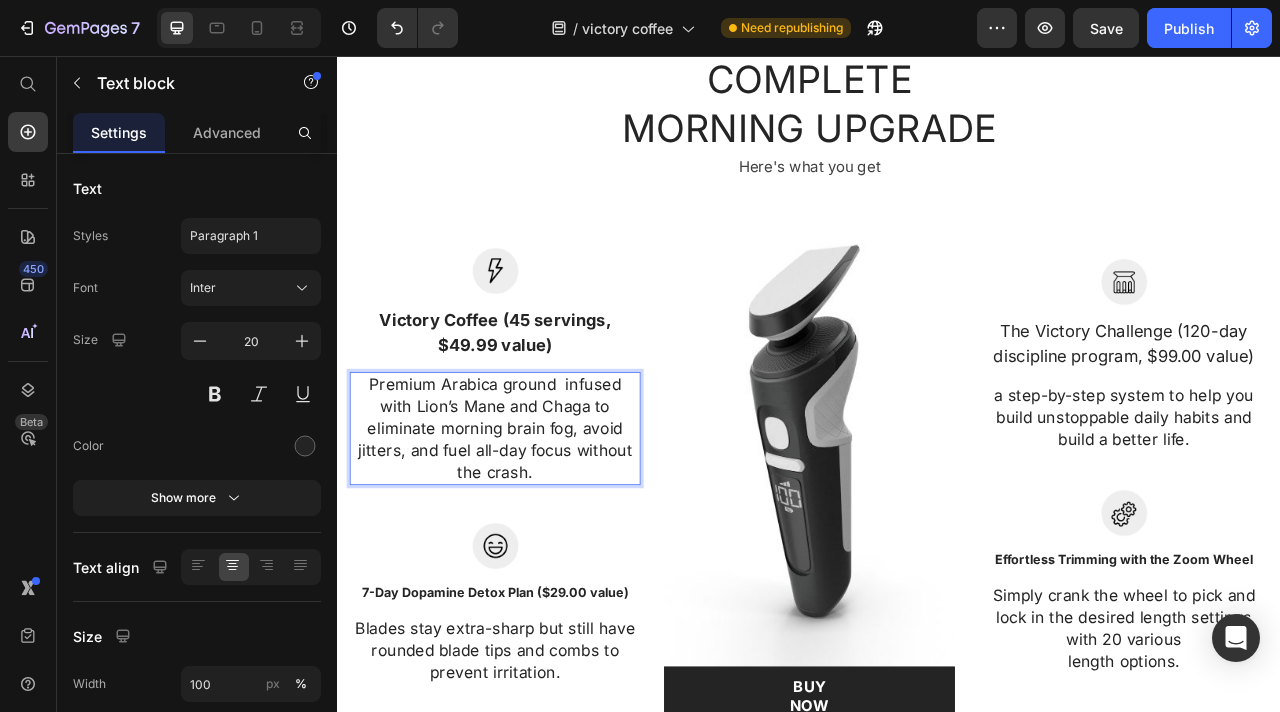 scroll, scrollTop: 3455, scrollLeft: 0, axis: vertical 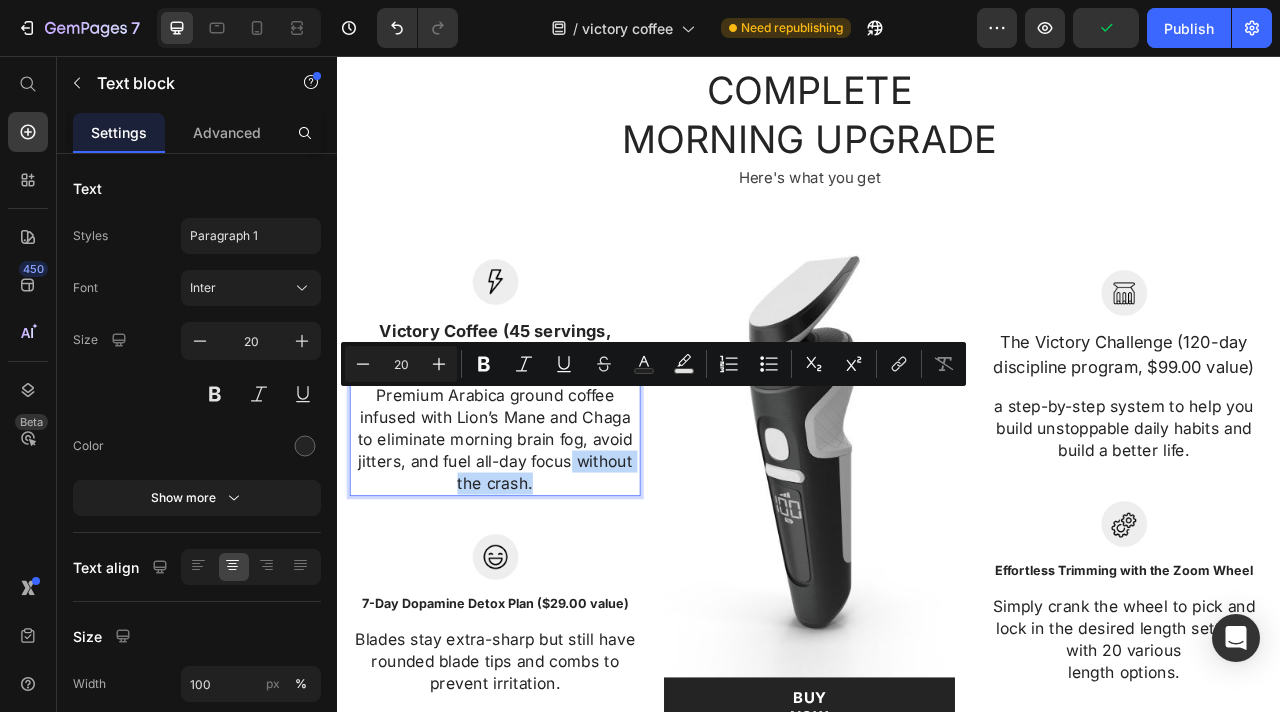 drag, startPoint x: 635, startPoint y: 526, endPoint x: 635, endPoint y: 504, distance: 22 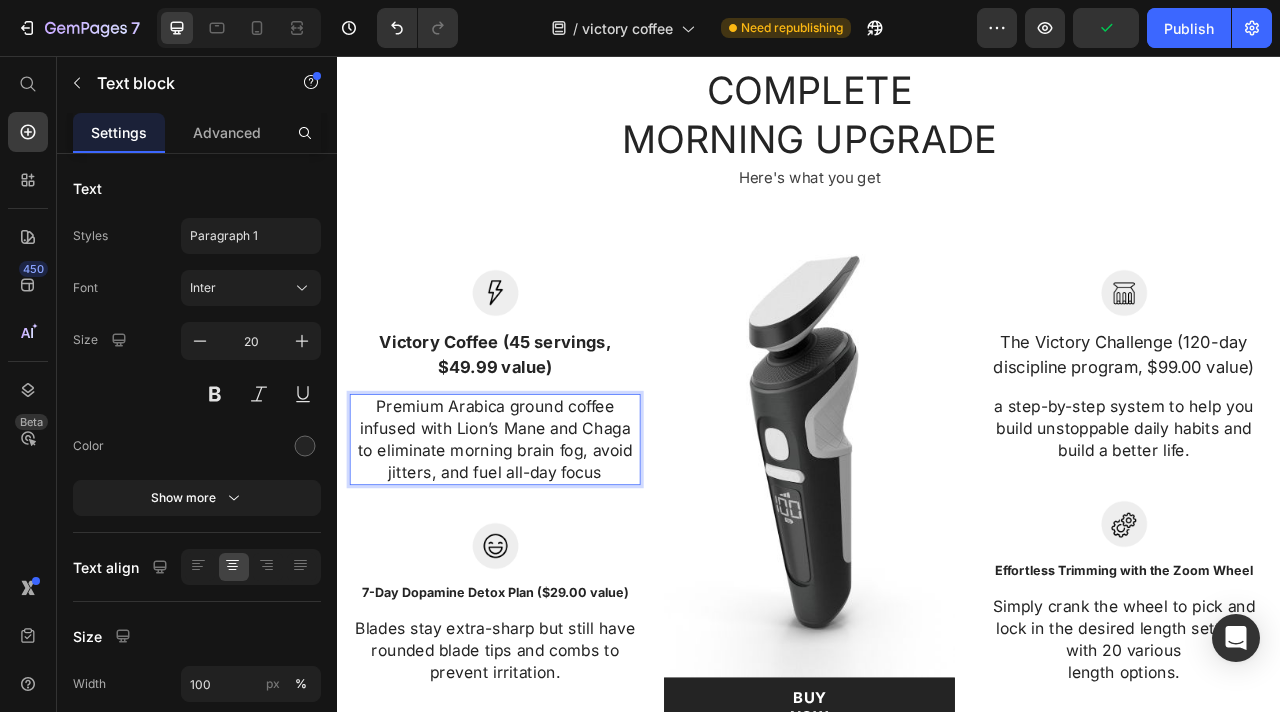scroll, scrollTop: 3469, scrollLeft: 0, axis: vertical 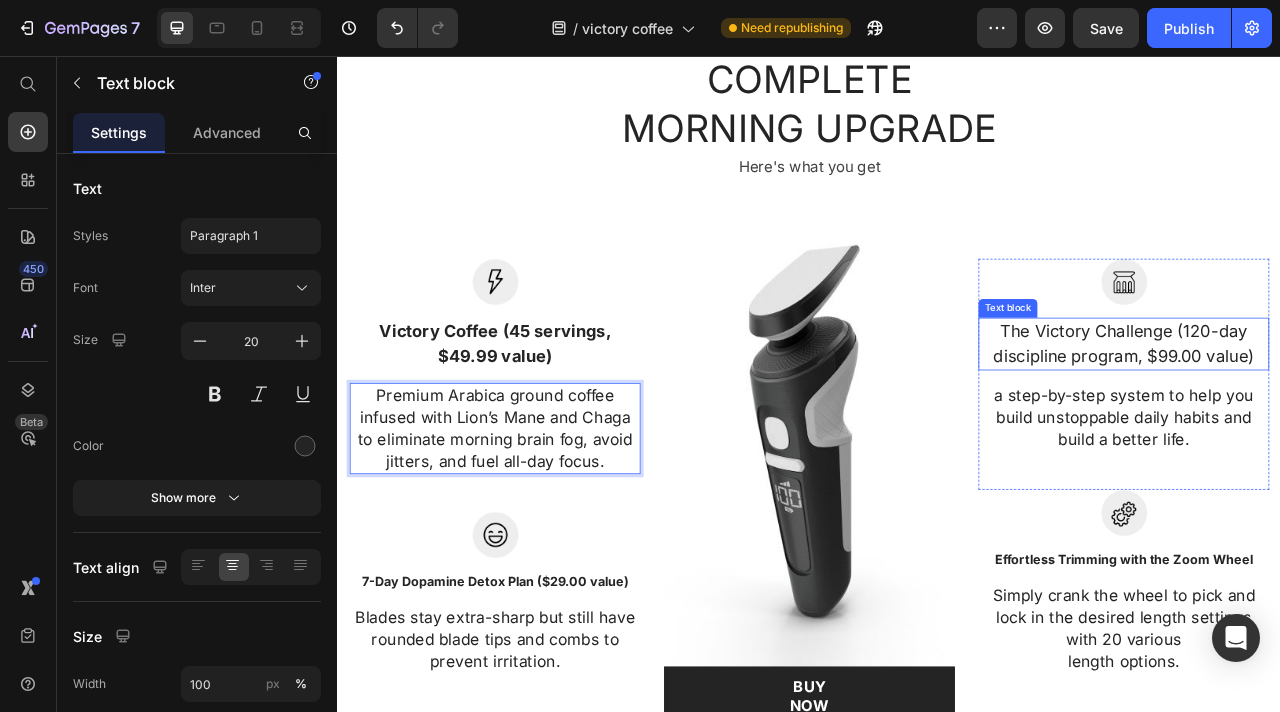 click on "The Victory Challenge (120-day discipline program, $99.00 value)" at bounding box center (1337, 422) 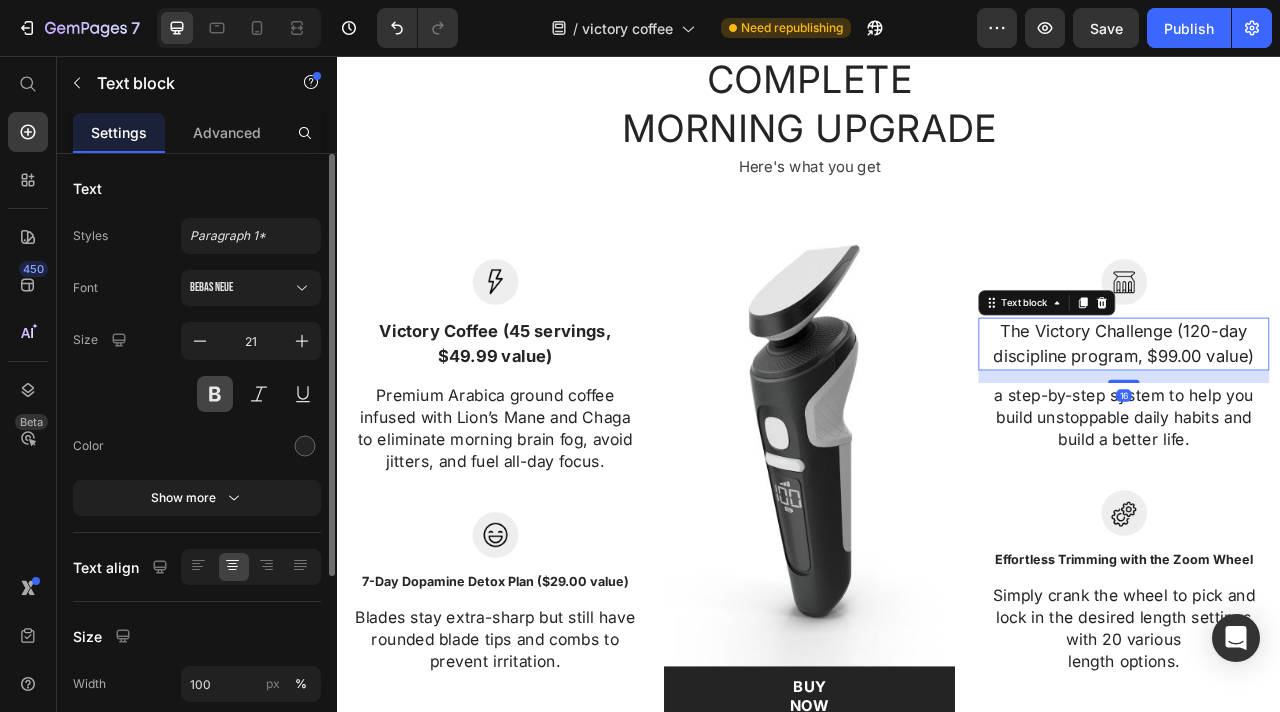 click at bounding box center (215, 394) 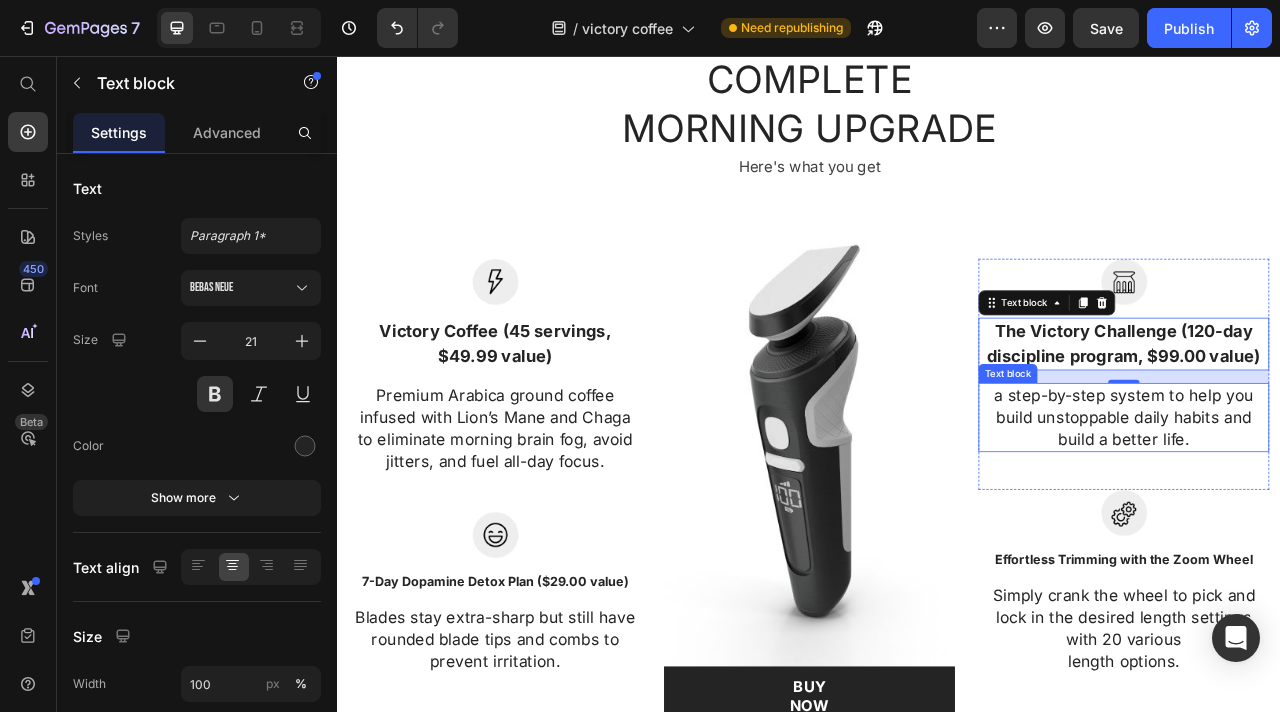 click on "a step-by-step system to help you build unstoppable daily habits and build a better life." at bounding box center (1337, 516) 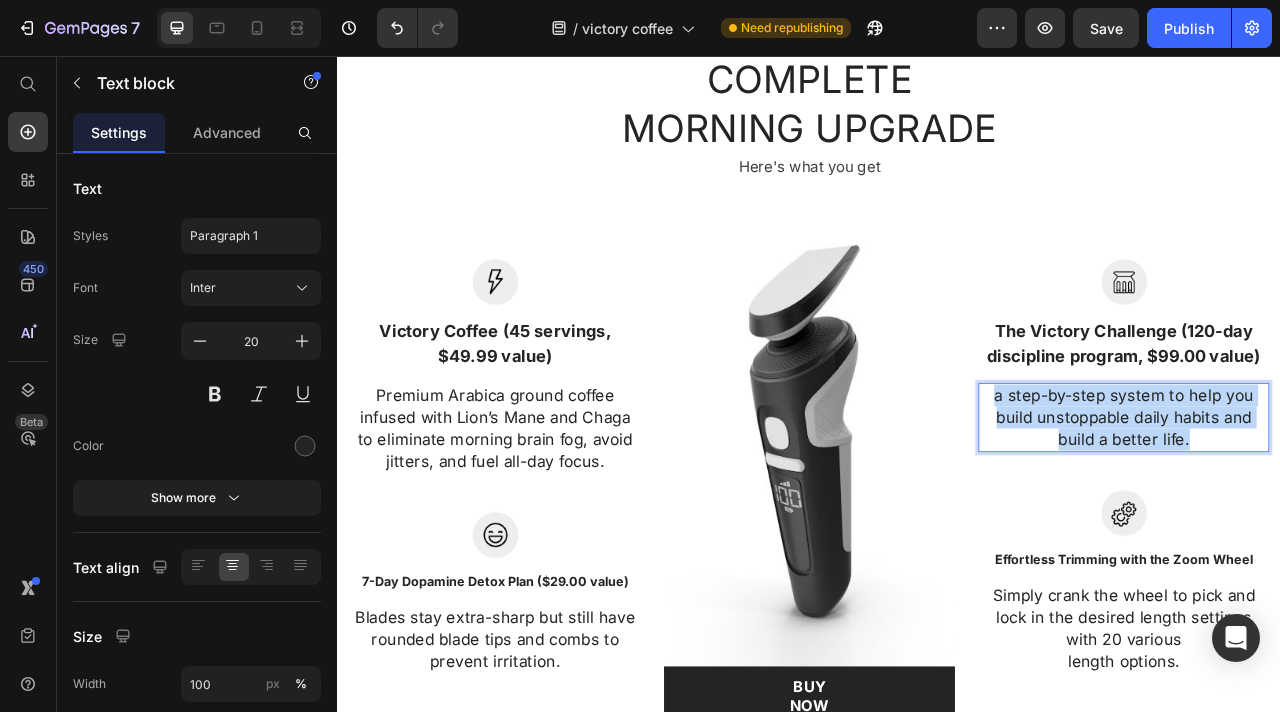 click on "a step-by-step system to help you build unstoppable daily habits and build a better life." at bounding box center (1337, 516) 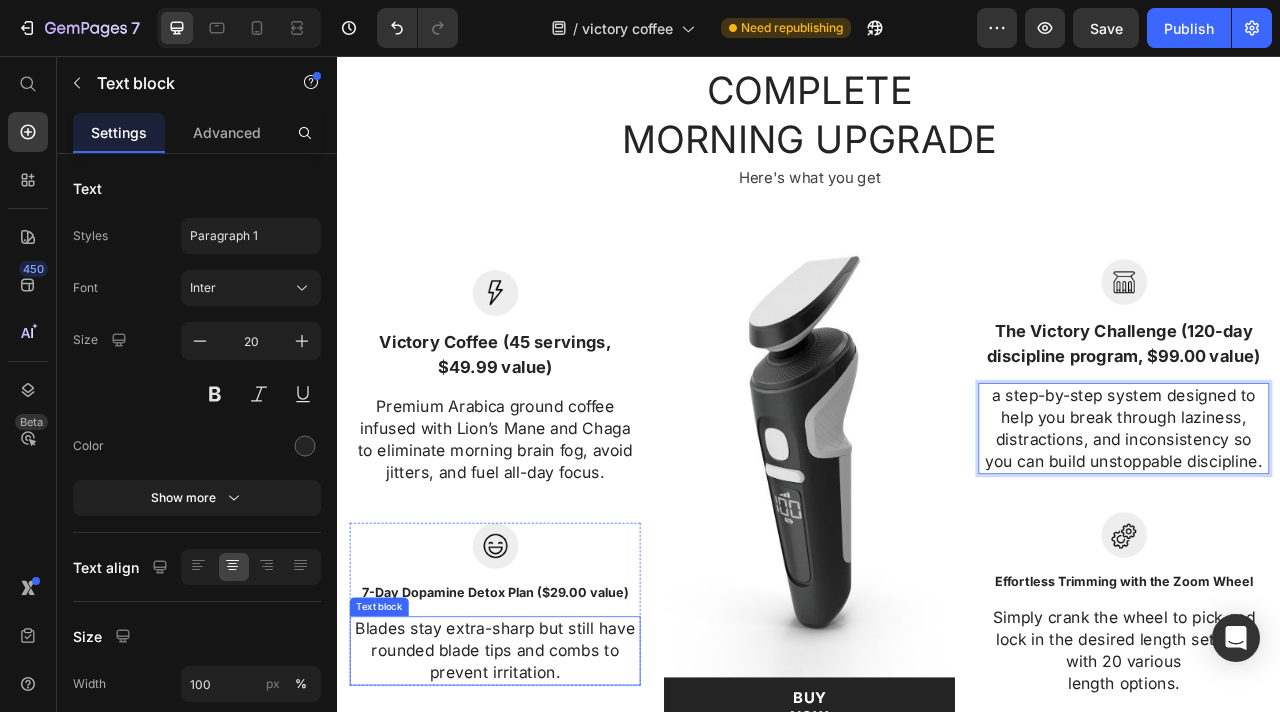 click on "Blades stay extra-sharp but still have  rounded blade tips and combs to  prevent irritation." at bounding box center [537, 813] 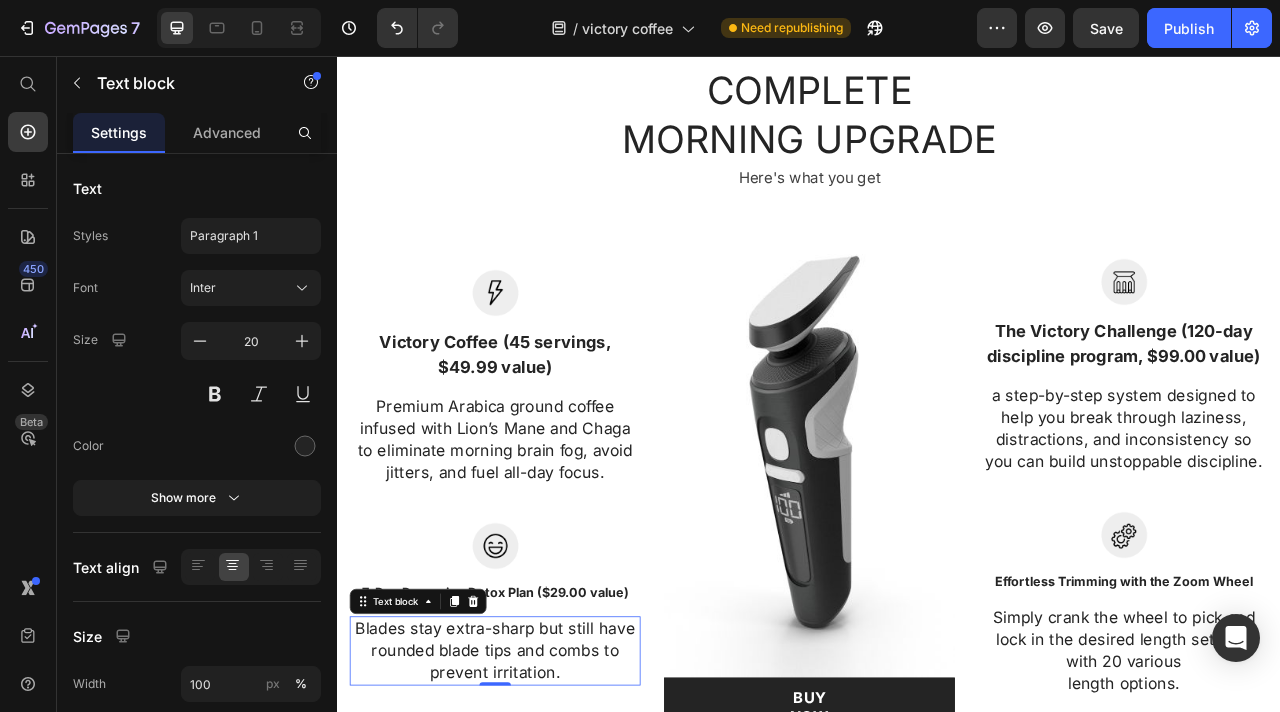 click on "Blades stay extra-sharp but still have  rounded blade tips and combs to  prevent irritation." at bounding box center [537, 813] 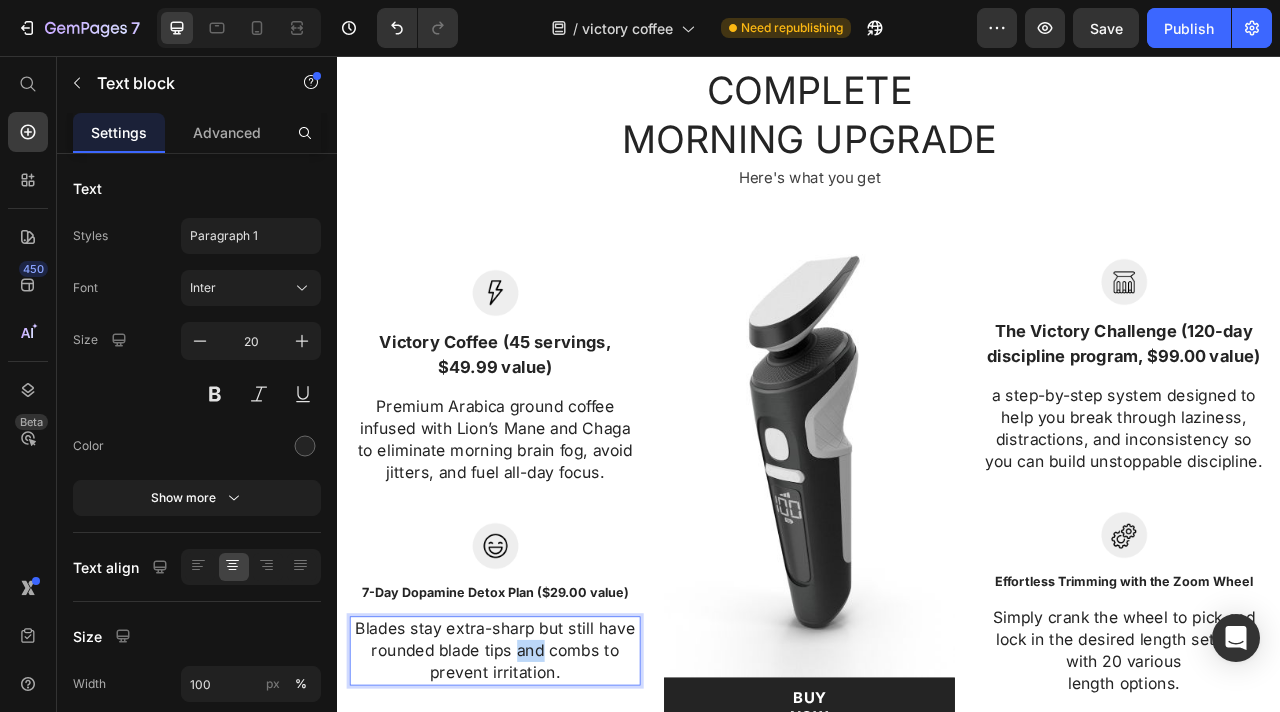 click on "Blades stay extra-sharp but still have  rounded blade tips and combs to  prevent irritation." at bounding box center (537, 813) 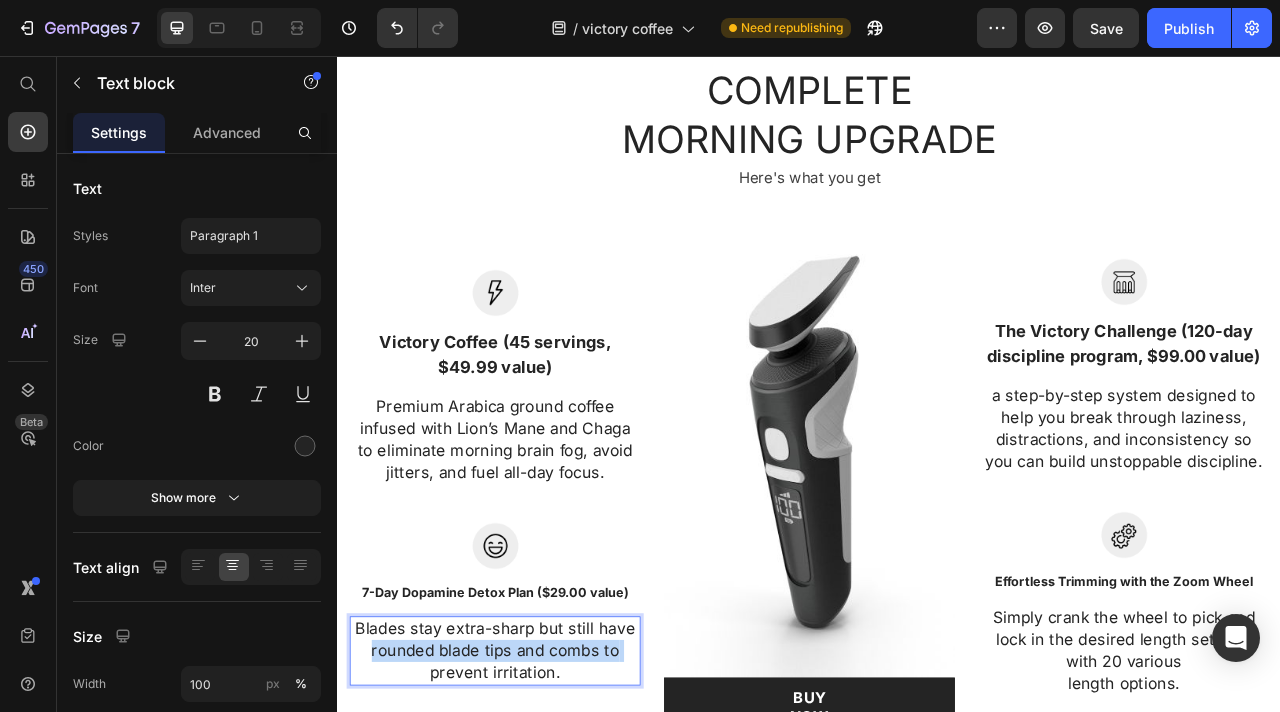 click on "Blades stay extra-sharp but still have  rounded blade tips and combs to  prevent irritation." at bounding box center [537, 813] 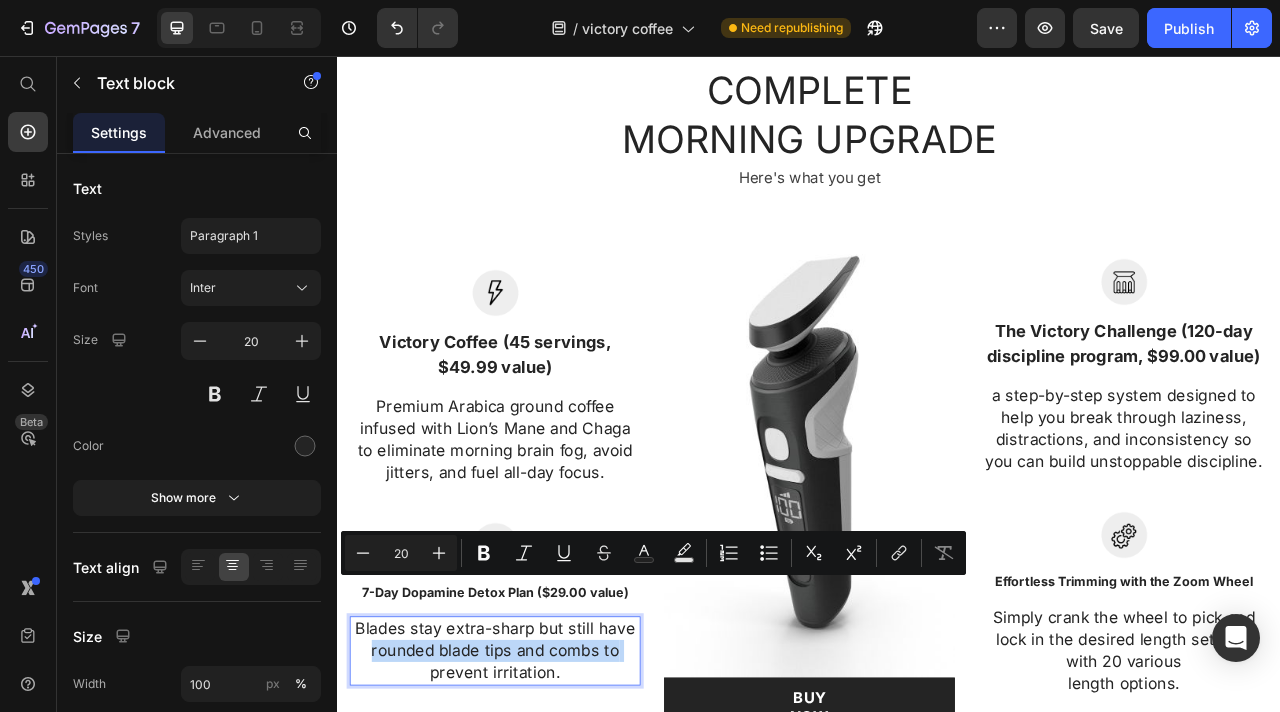 click on "Blades stay extra-sharp but still have  rounded blade tips and combs to  prevent irritation." at bounding box center (537, 813) 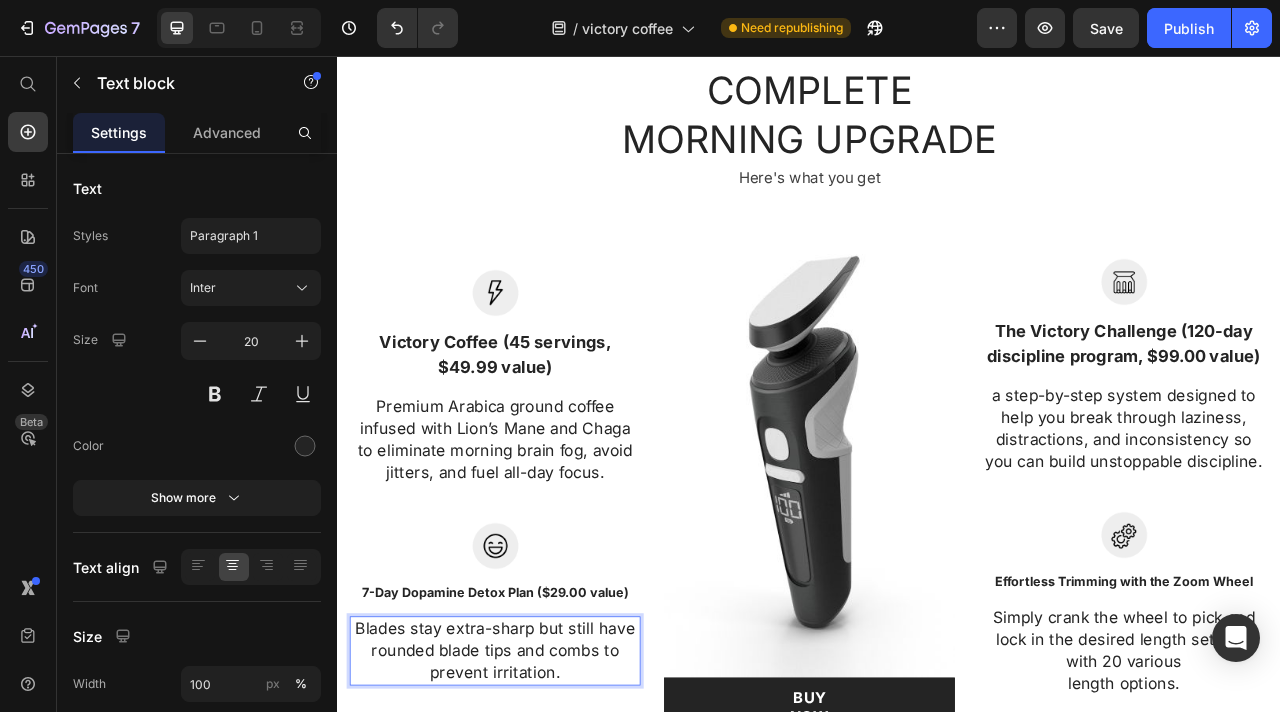 click on "Blades stay extra-sharp but still have  rounded blade tips and combs to  prevent irritation." at bounding box center [537, 813] 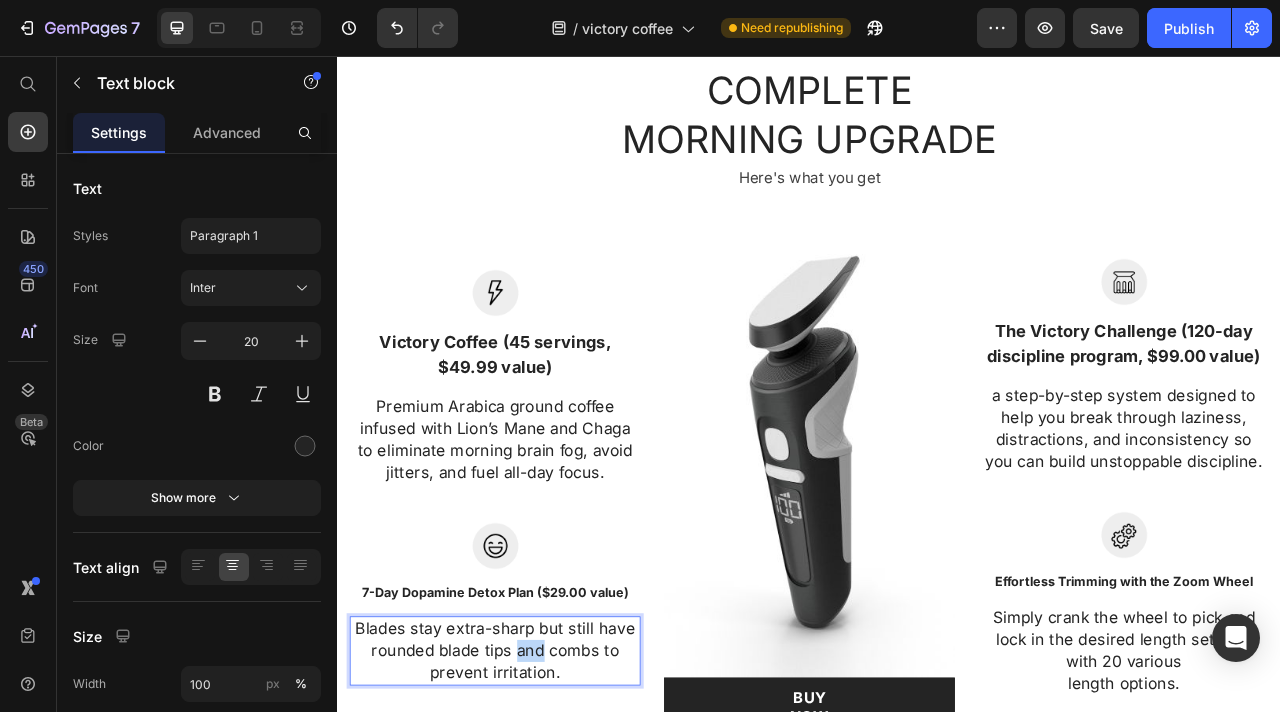 click on "Blades stay extra-sharp but still have  rounded blade tips and combs to  prevent irritation." at bounding box center (537, 813) 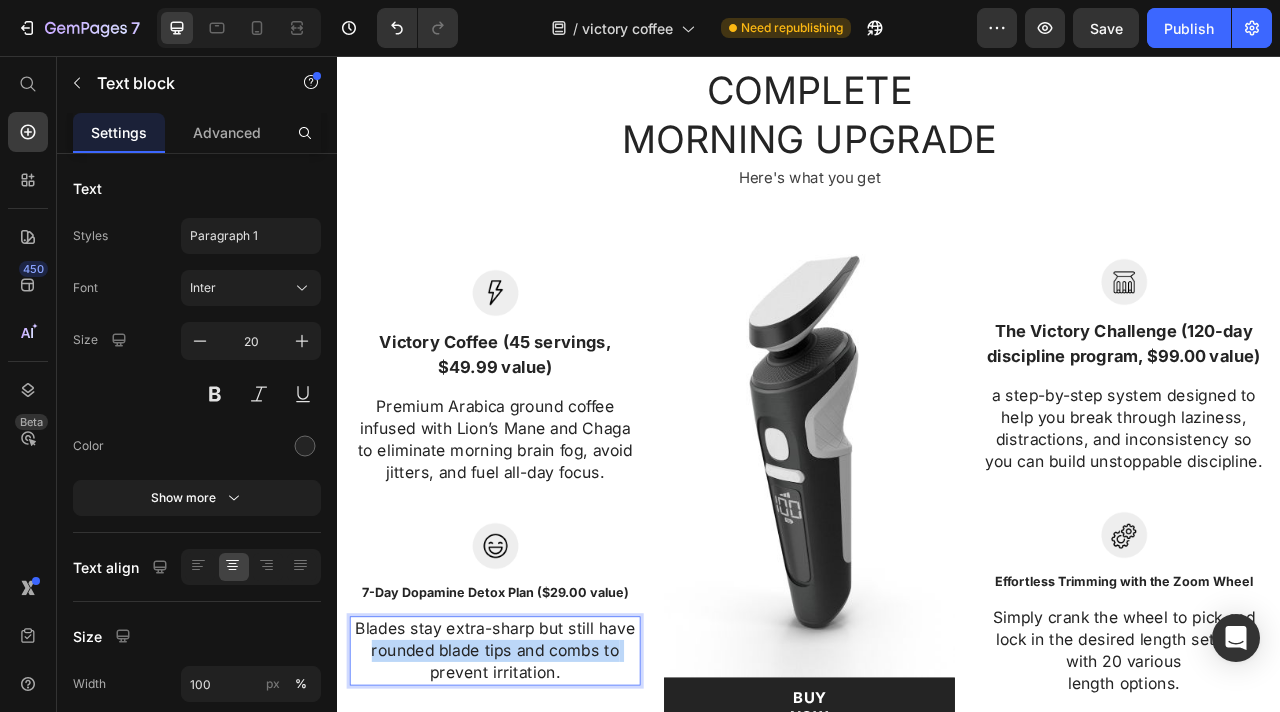 click on "Blades stay extra-sharp but still have  rounded blade tips and combs to  prevent irritation." at bounding box center (537, 813) 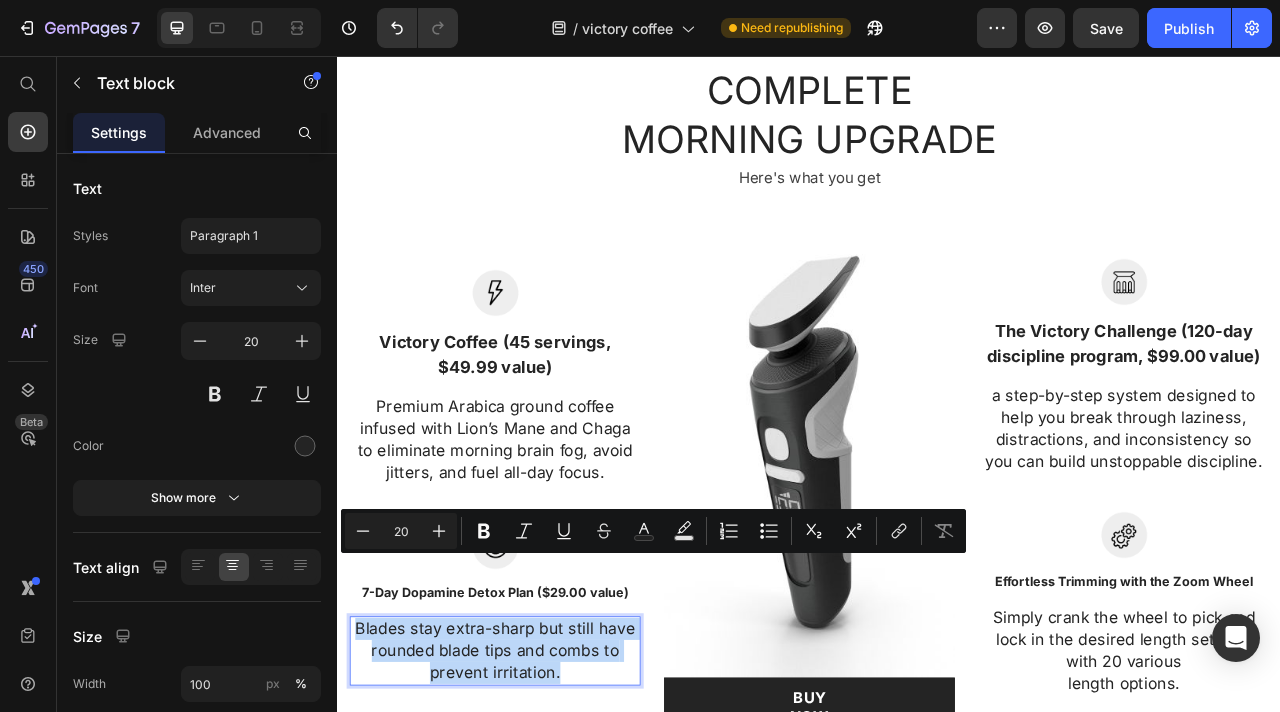 drag, startPoint x: 631, startPoint y: 762, endPoint x: 357, endPoint y: 707, distance: 279.46558 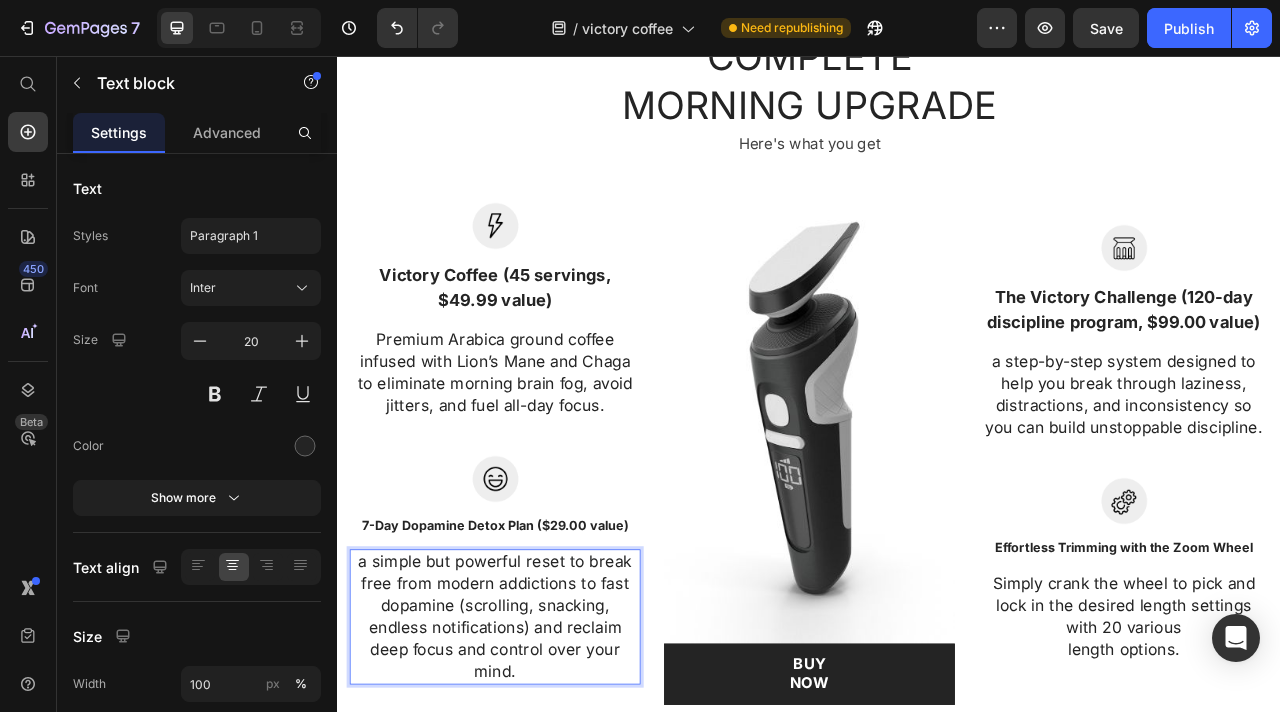 scroll, scrollTop: 3520, scrollLeft: 0, axis: vertical 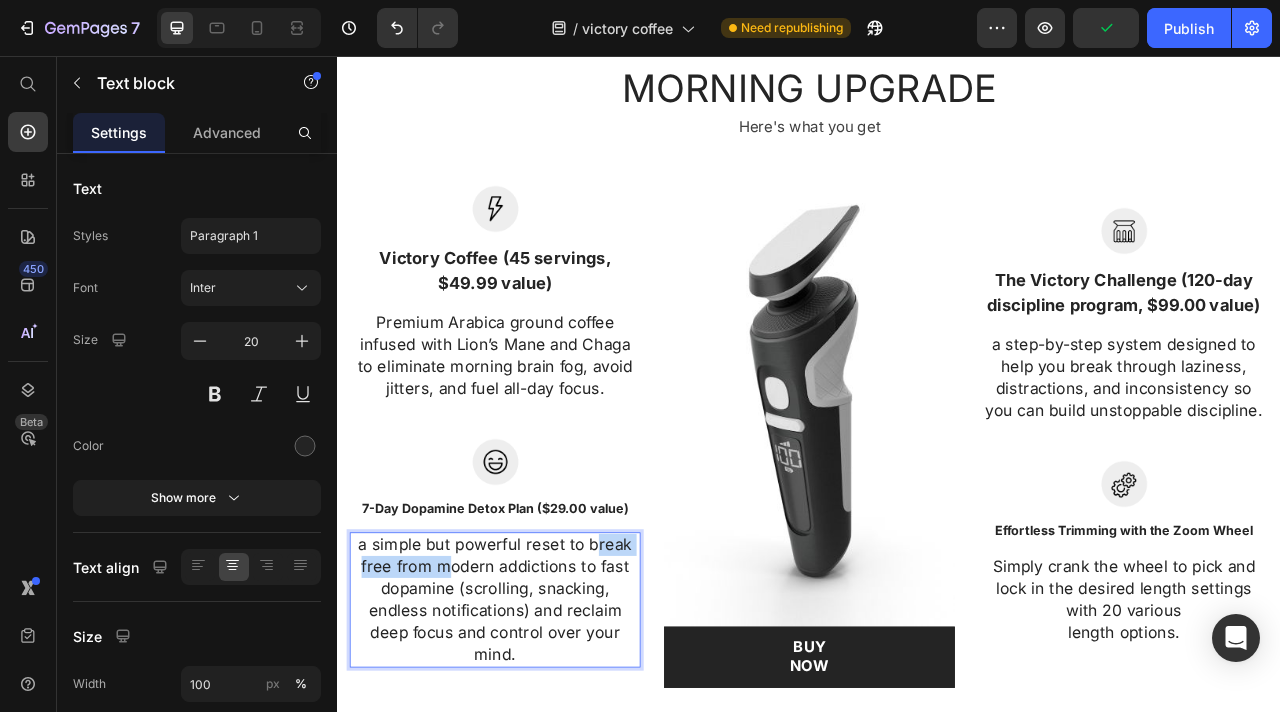 drag, startPoint x: 660, startPoint y: 596, endPoint x: 484, endPoint y: 626, distance: 178.53851 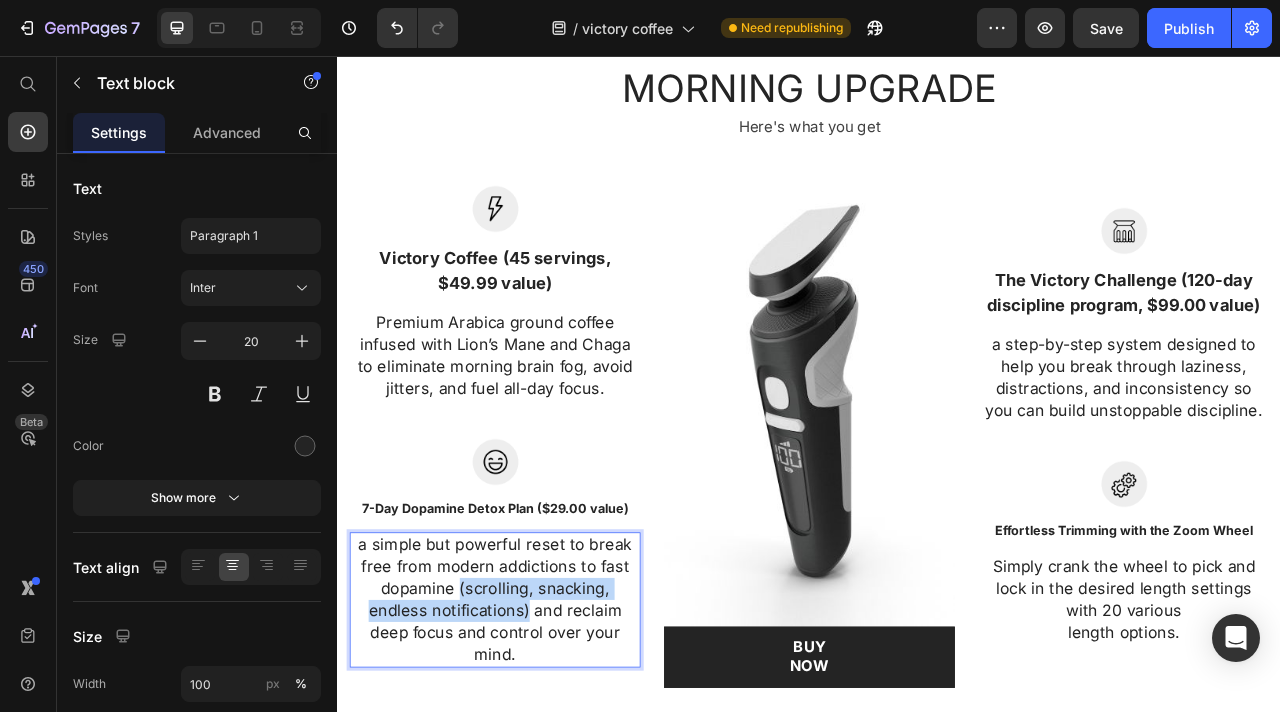 drag, startPoint x: 490, startPoint y: 653, endPoint x: 579, endPoint y: 688, distance: 95.63472 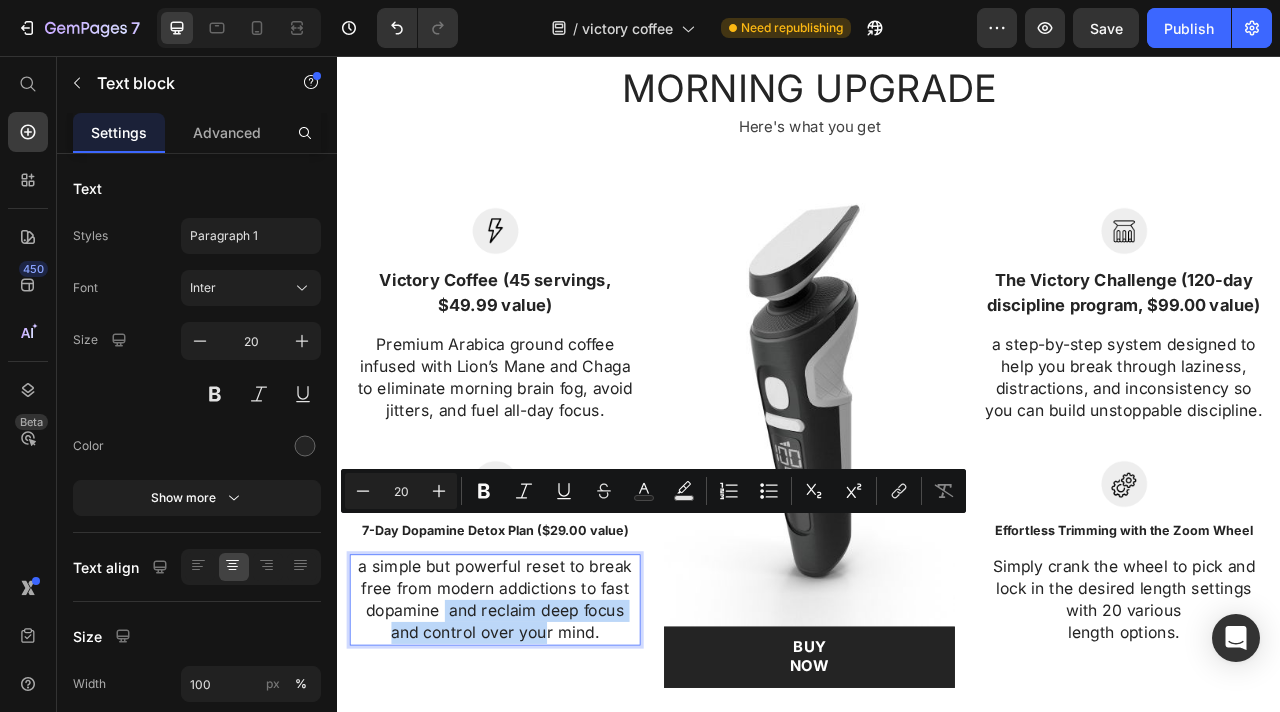 scroll, scrollTop: 3548, scrollLeft: 0, axis: vertical 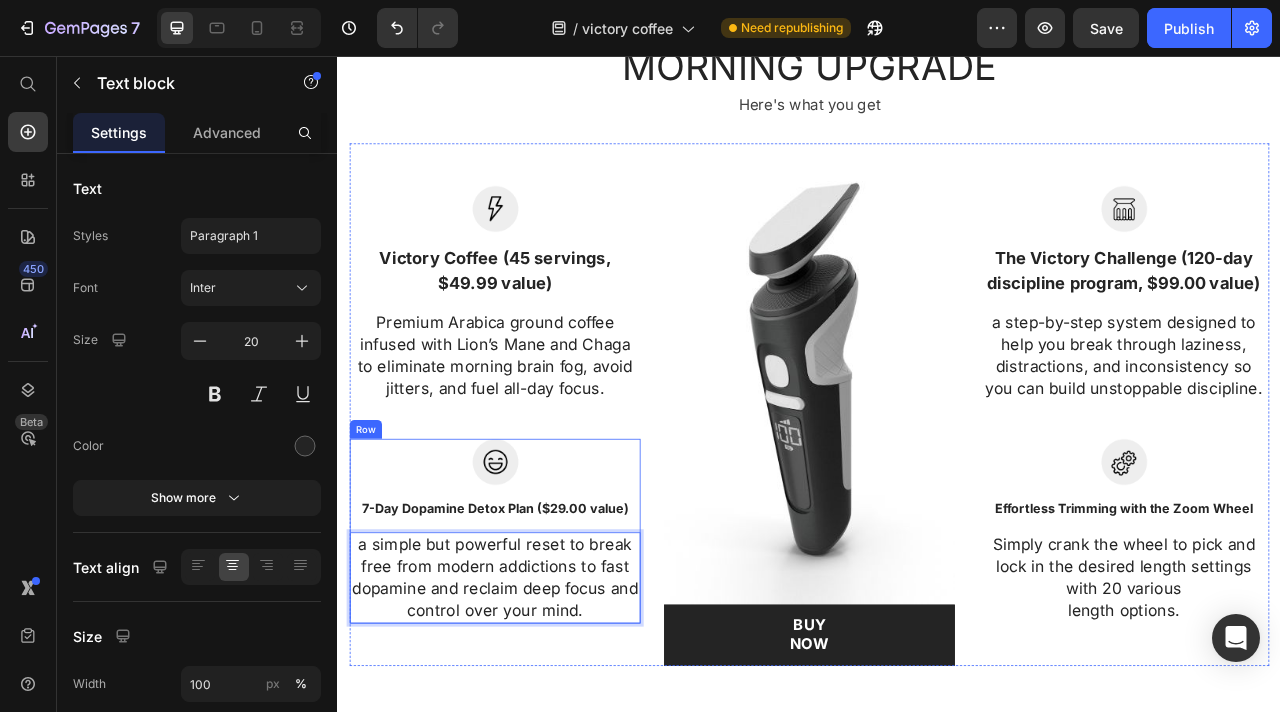 click on "[NUMBER]-Day Dopamine Detox Plan ($[PRICE] value)" at bounding box center [537, 632] 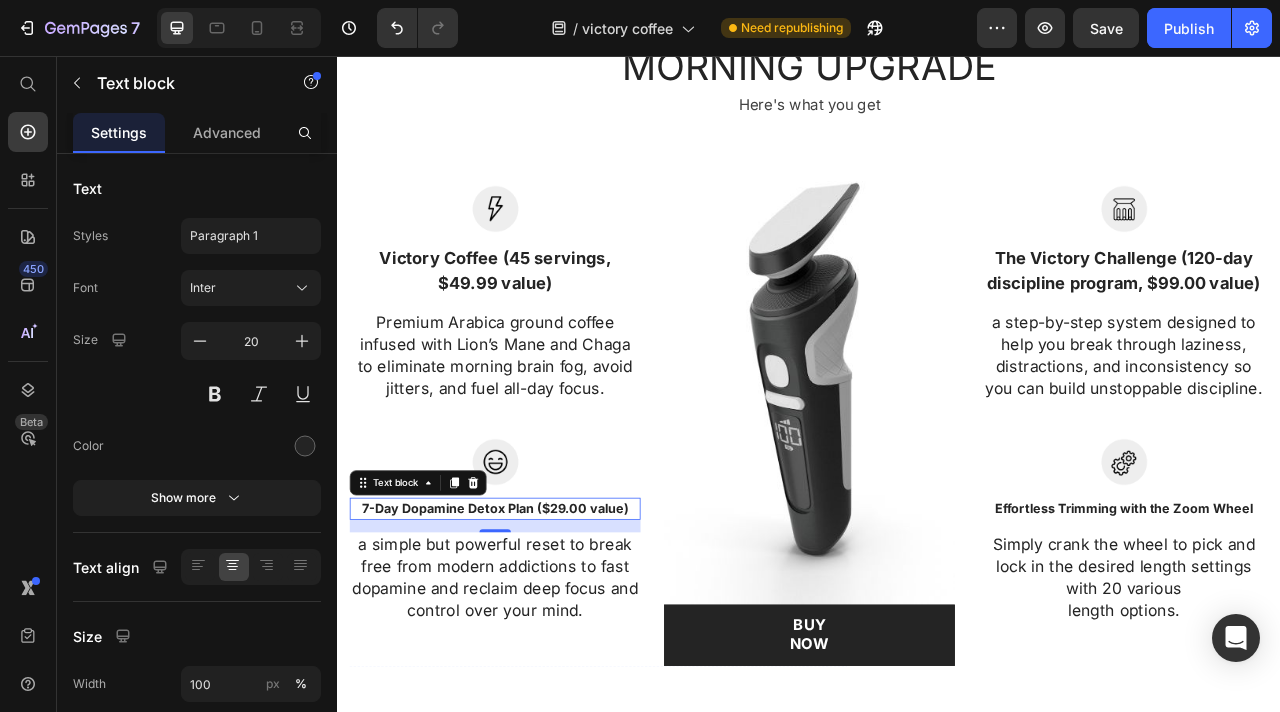 scroll, scrollTop: 0, scrollLeft: 0, axis: both 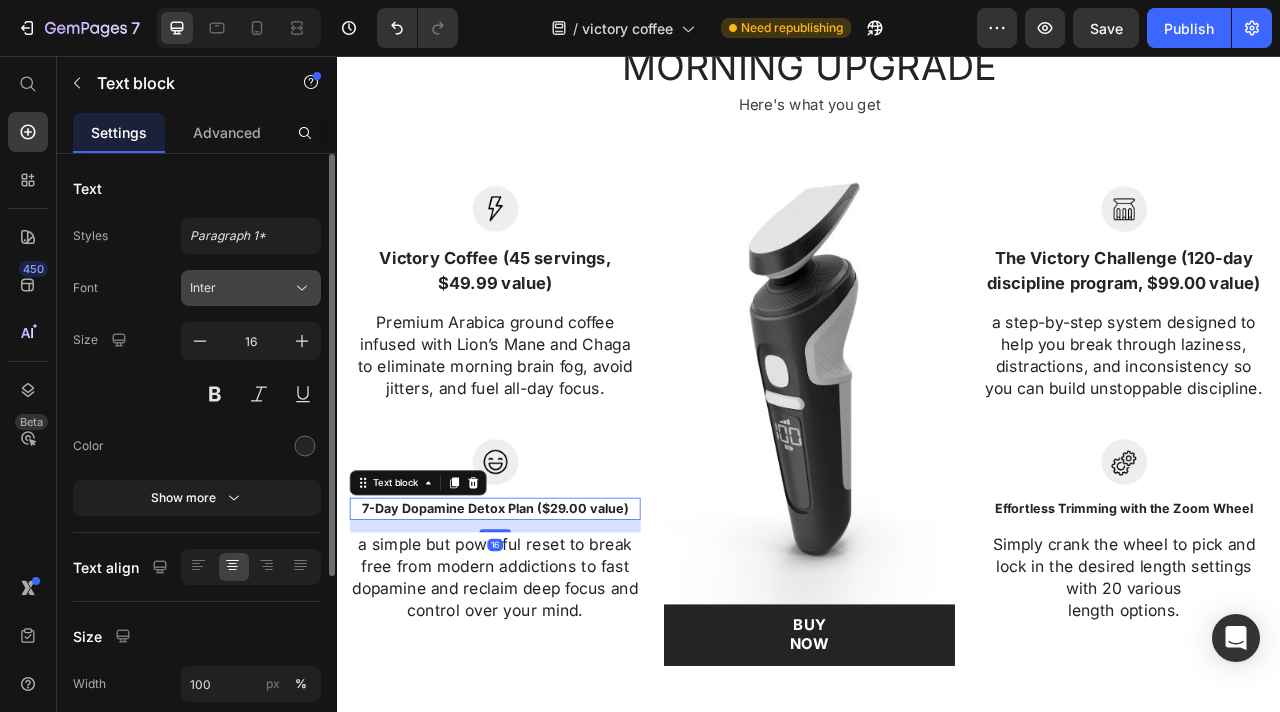 click on "Inter" at bounding box center (251, 288) 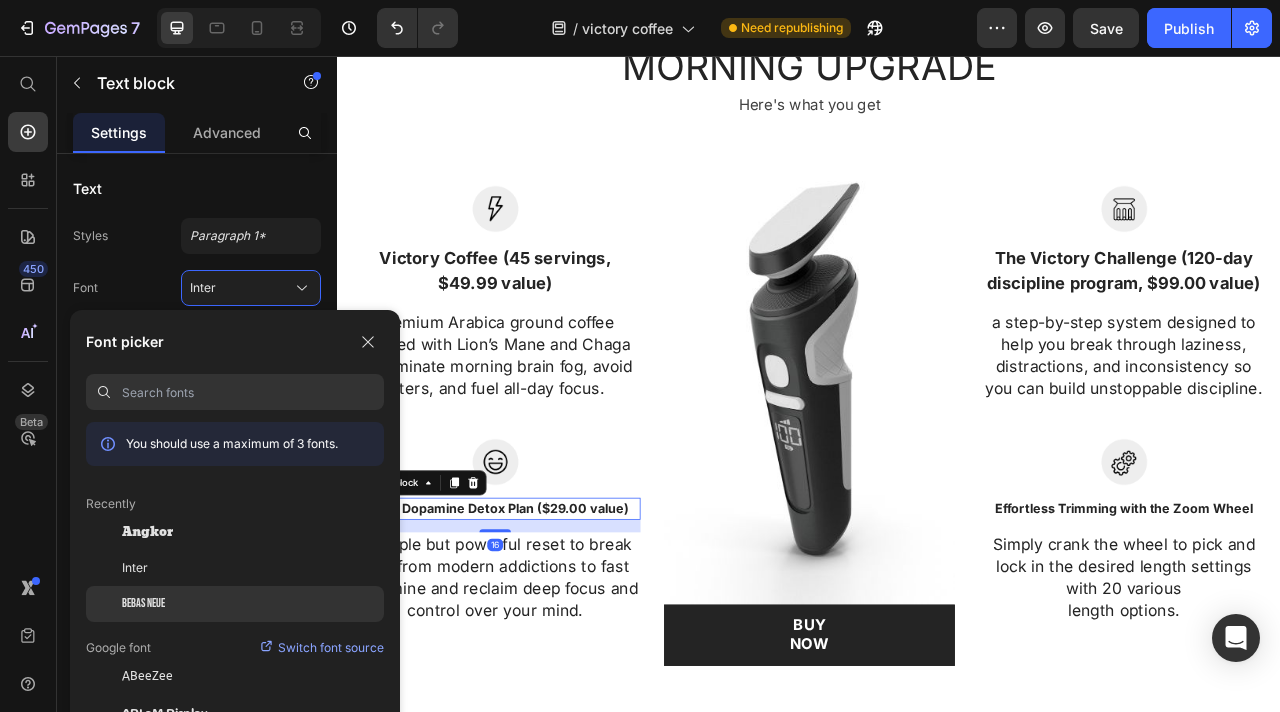 click on "Bebas Neue" 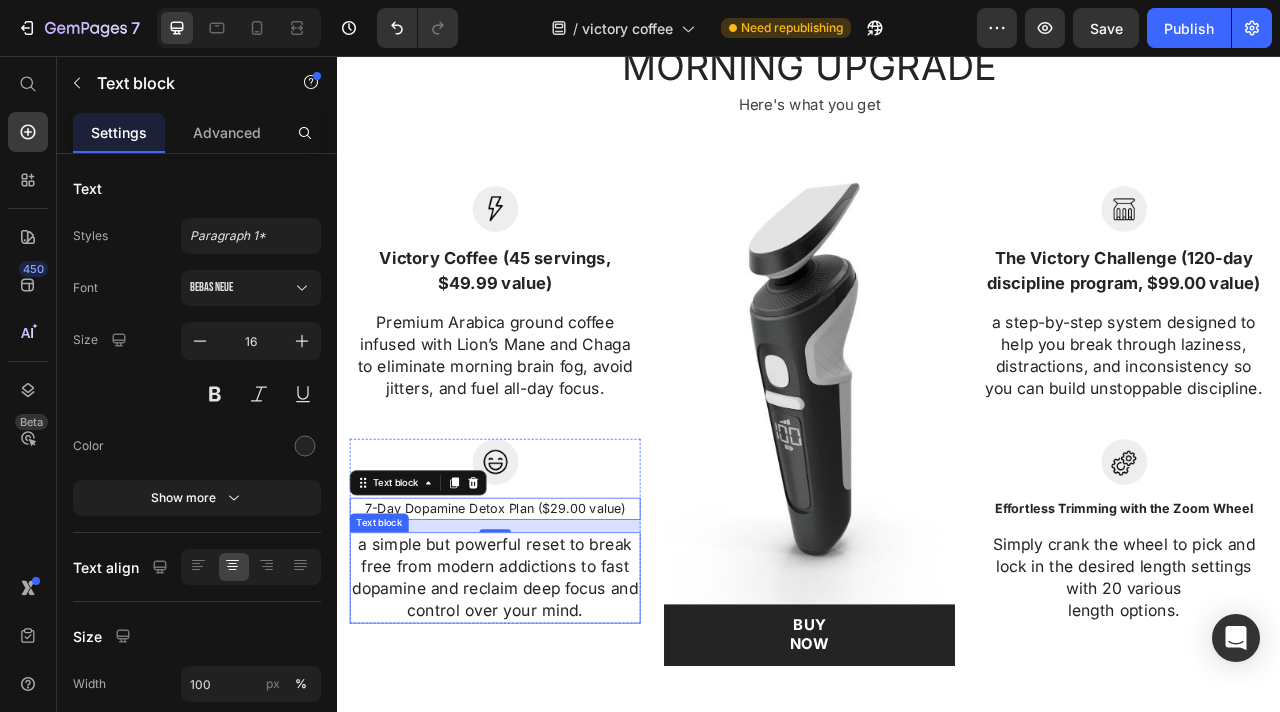 click on "a simple but powerful reset to break free from modern addictions to fast dopamine and reclaim deep focus and control over your mind." at bounding box center (537, 720) 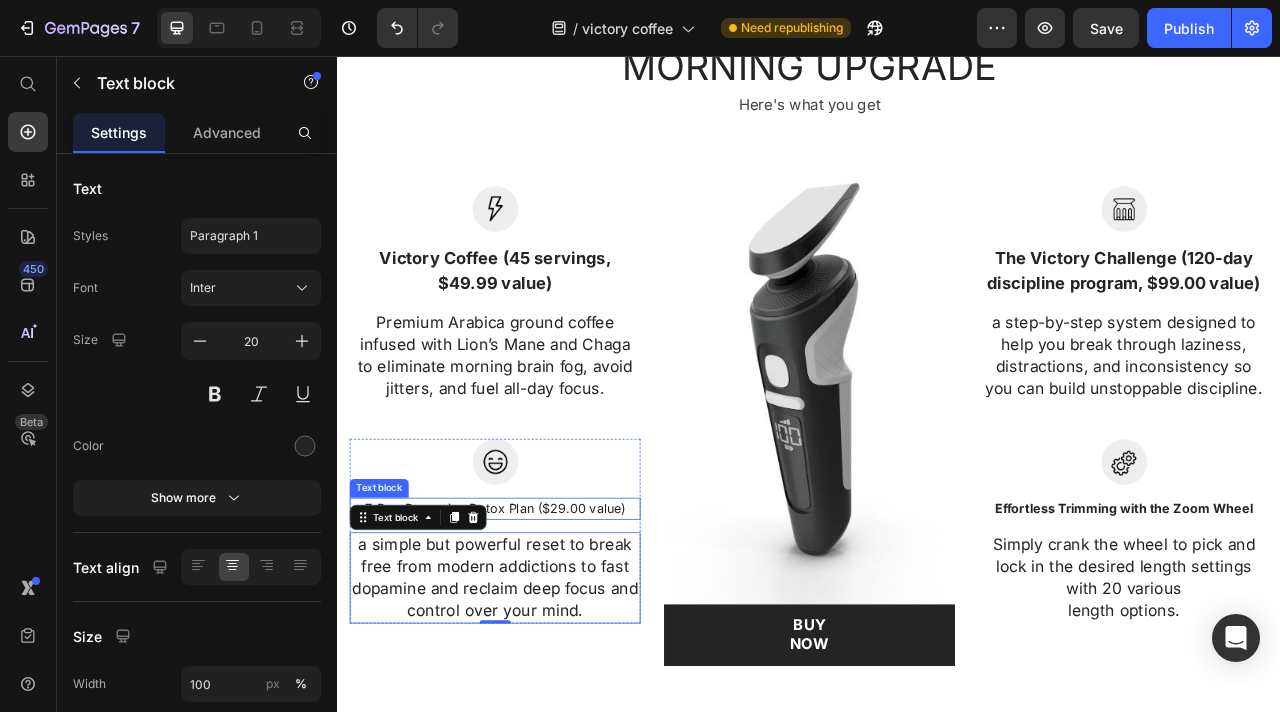click on "[NUMBER]-Day Dopamine Detox Plan ($[PRICE] value)" at bounding box center [537, 632] 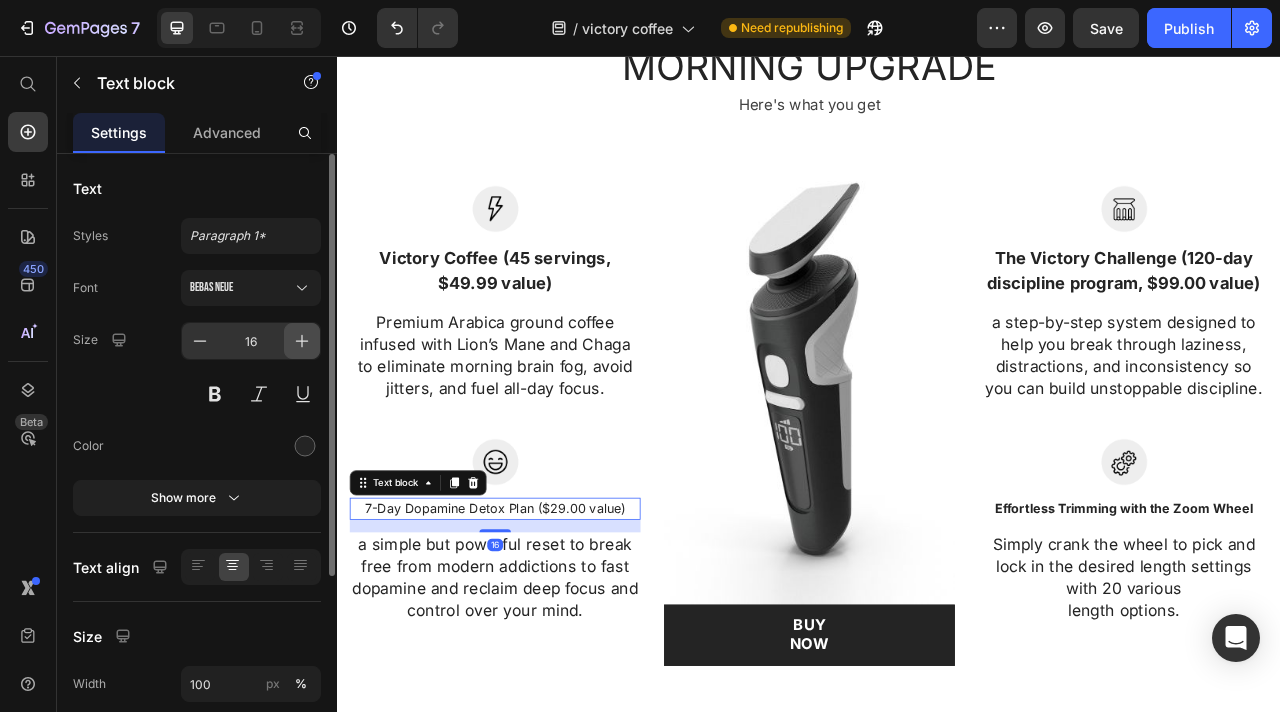 click 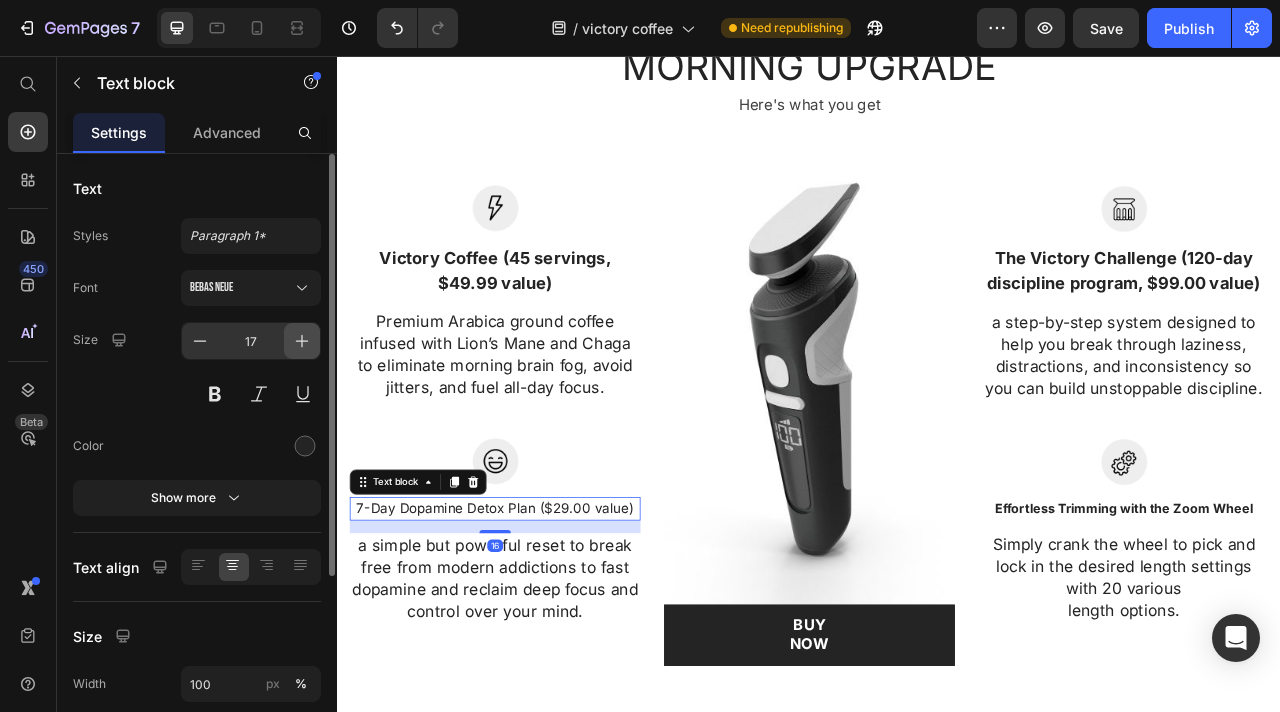 click 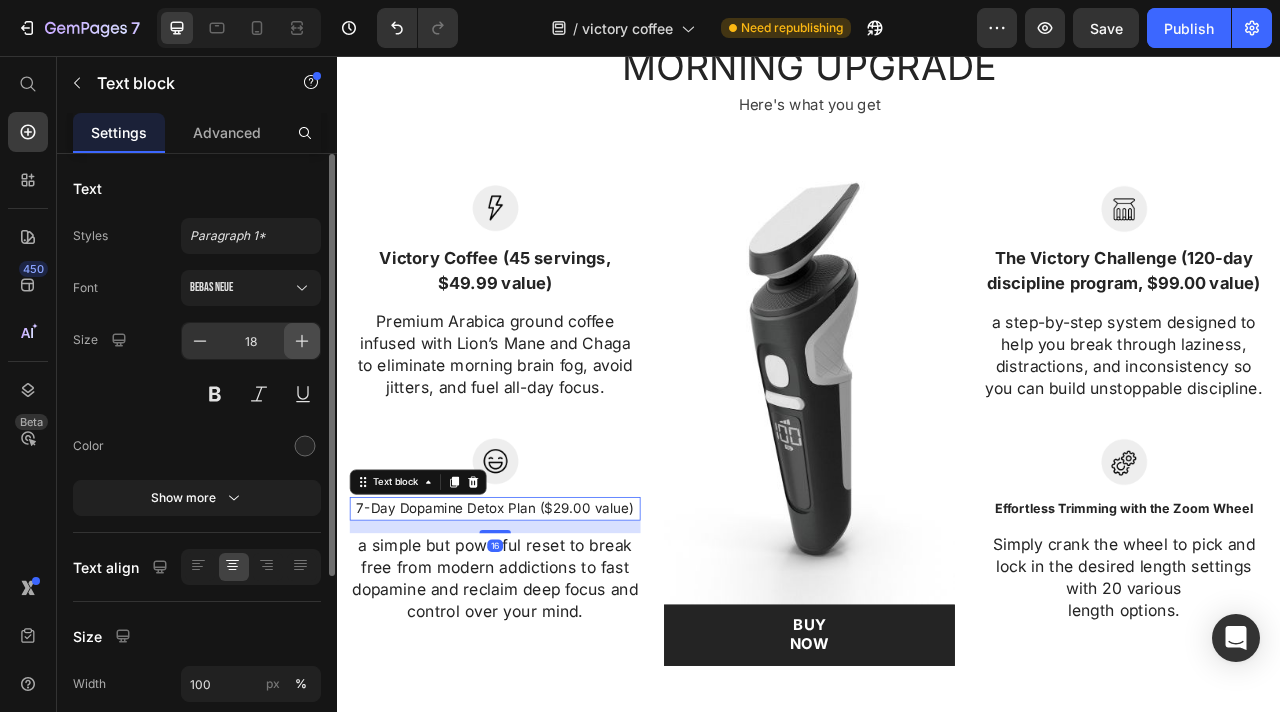 click 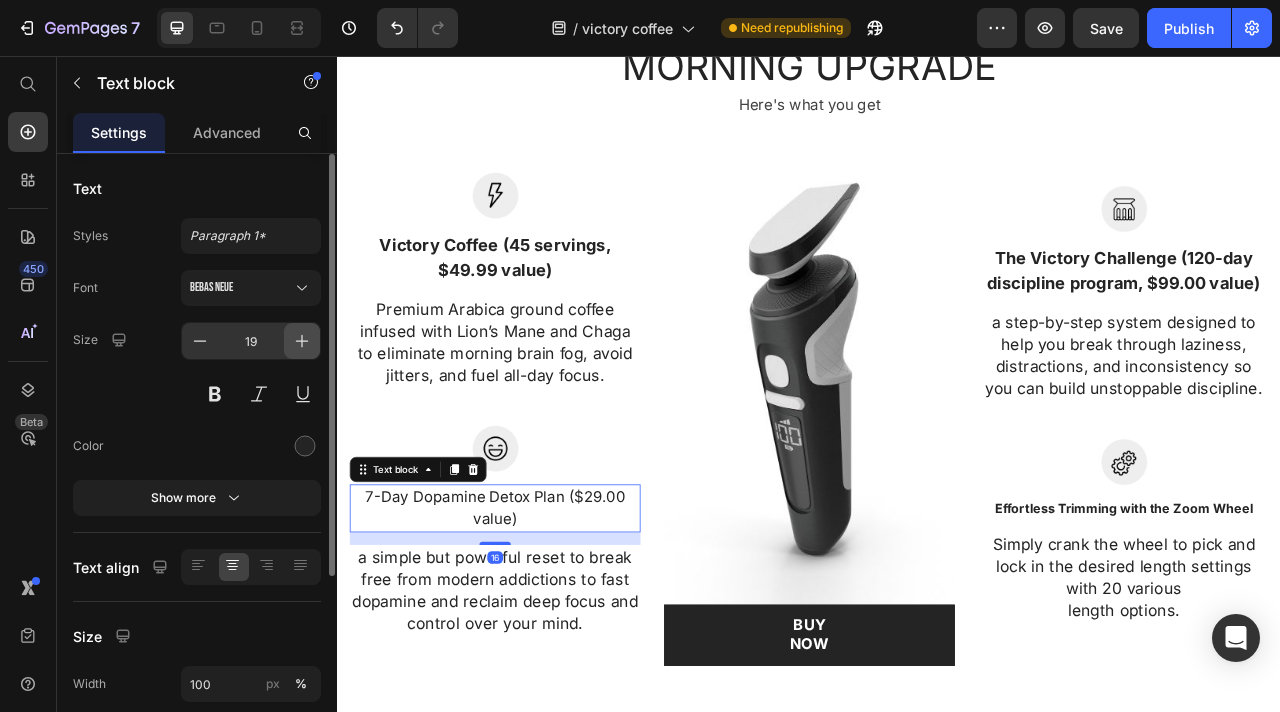 click 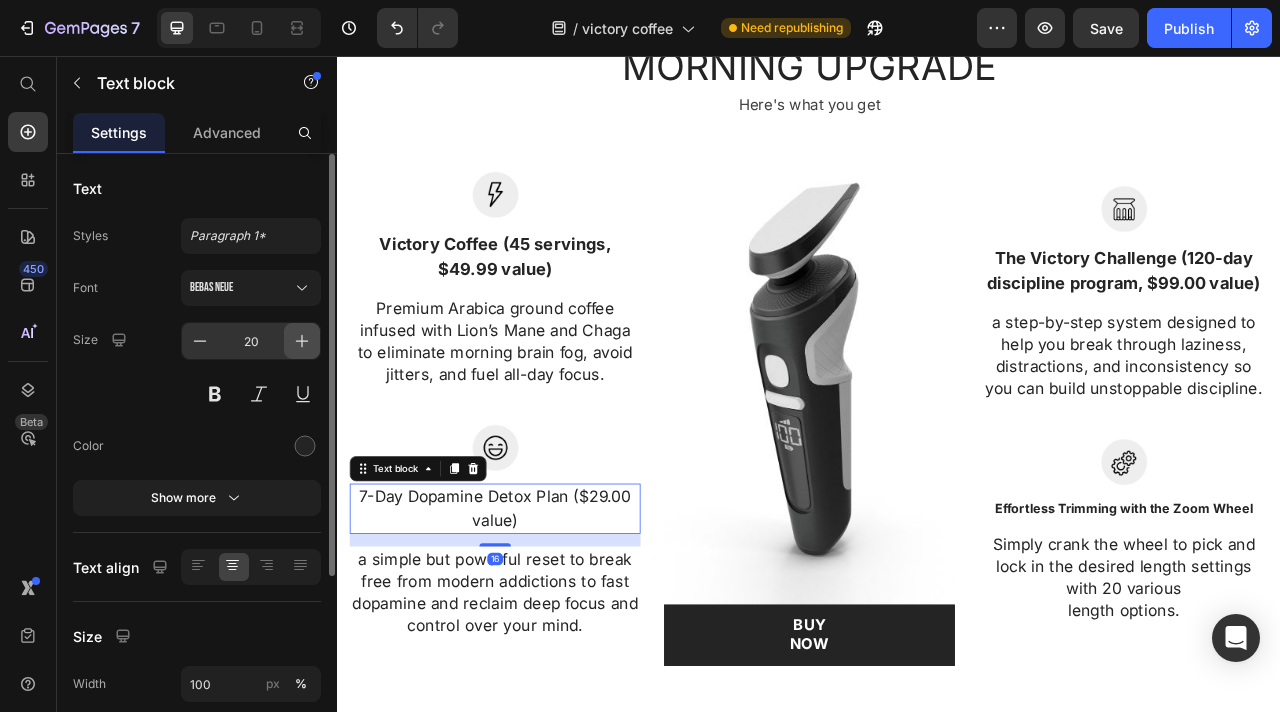 click 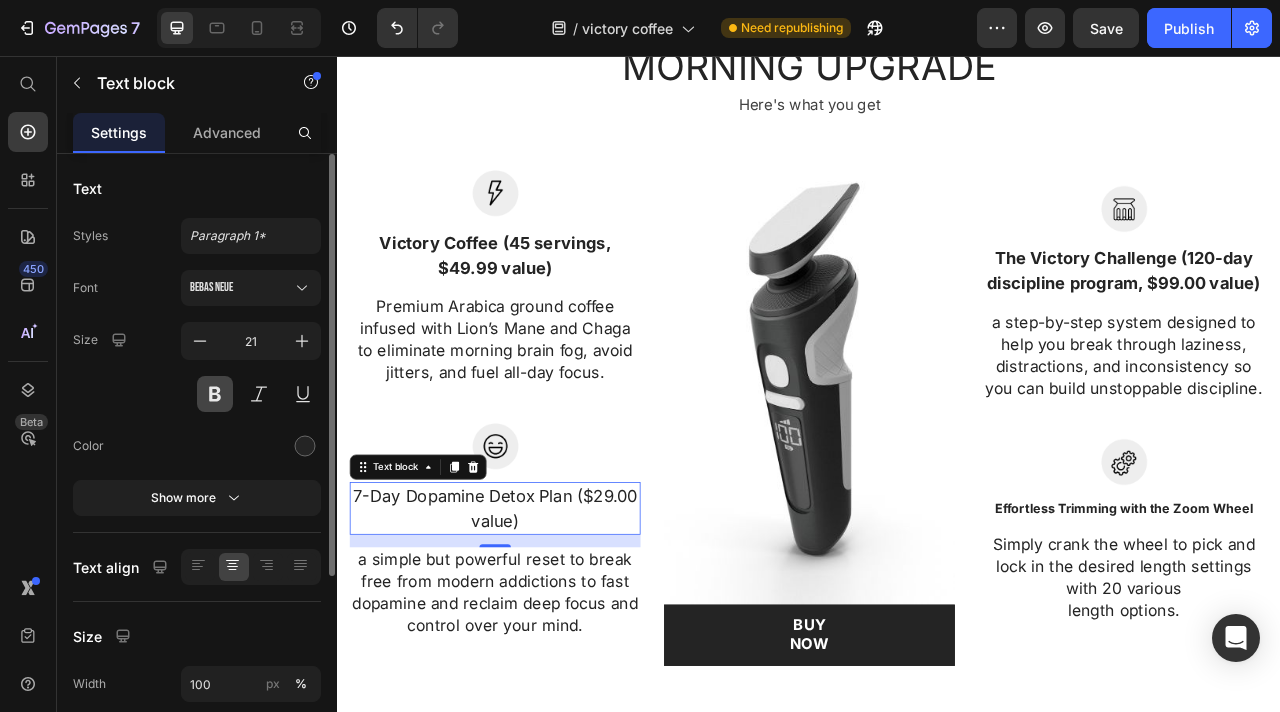 click at bounding box center [215, 394] 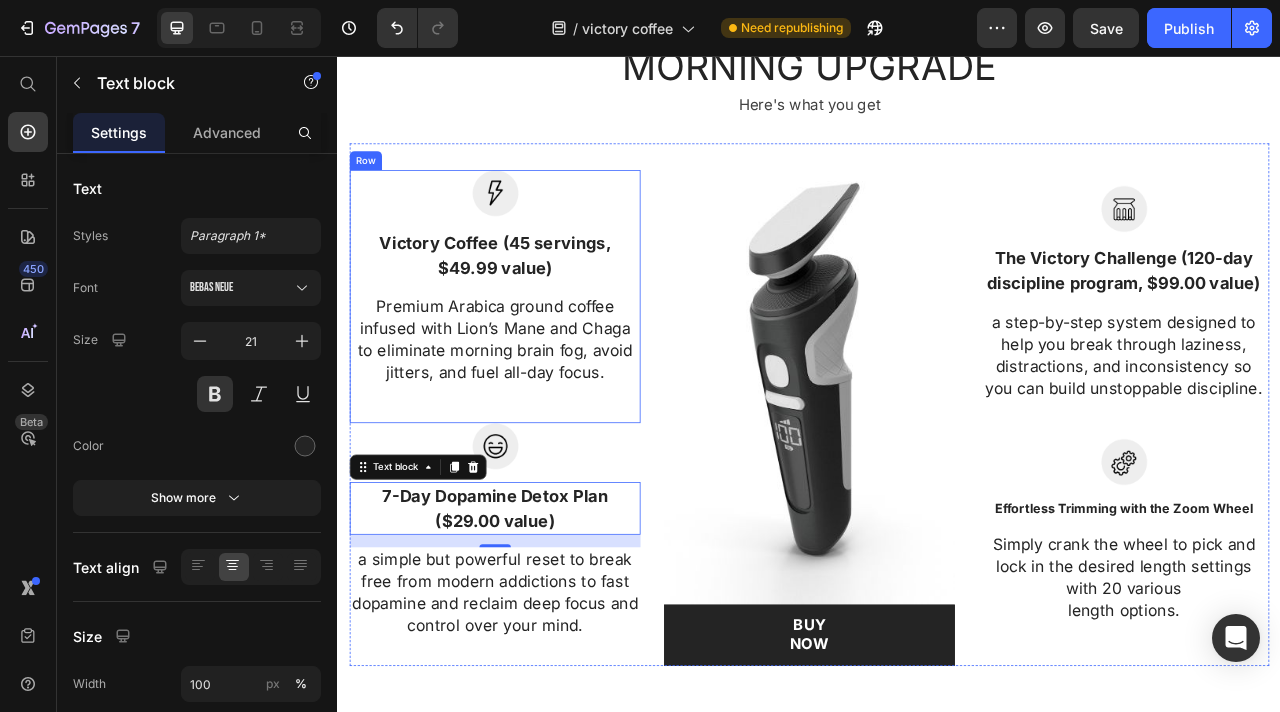 click on "Image Victory Coffee (45 servings, $49.99 value) Text block Premium Arabica ground coffee infused with Lion’s Mane and Chaga to eliminate morning brain fog, avoid jitters, and fuel all-day focus. Text block Row" at bounding box center (537, 362) 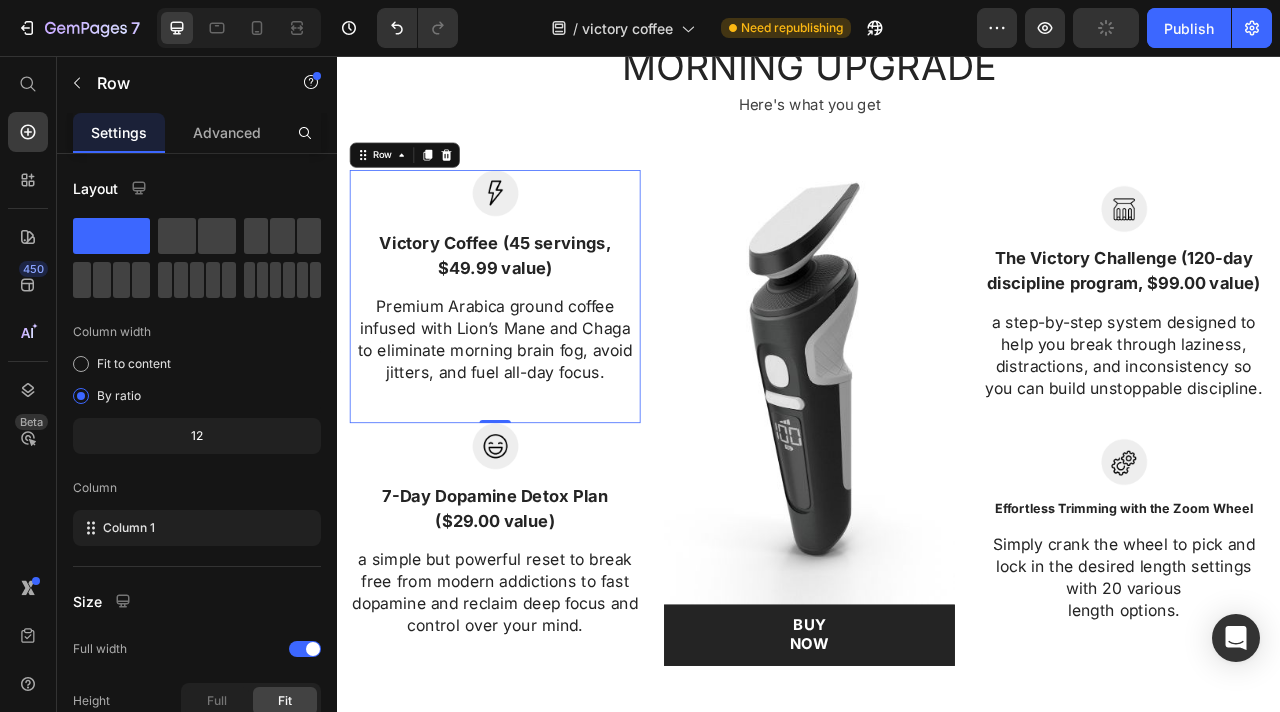 click on "Premium Arabica ground coffee infused with Lion’s Mane and Chaga to eliminate morning brain fog, avoid jitters, and fuel all-day focus." at bounding box center (537, 417) 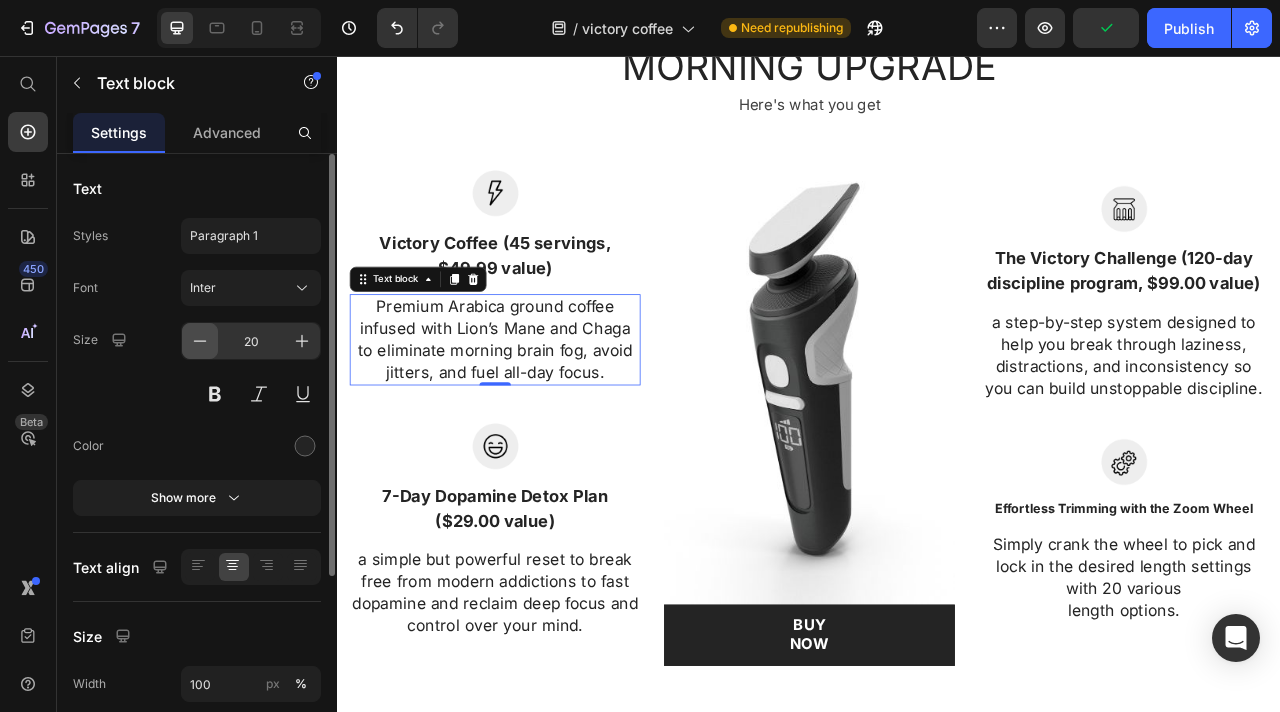 click 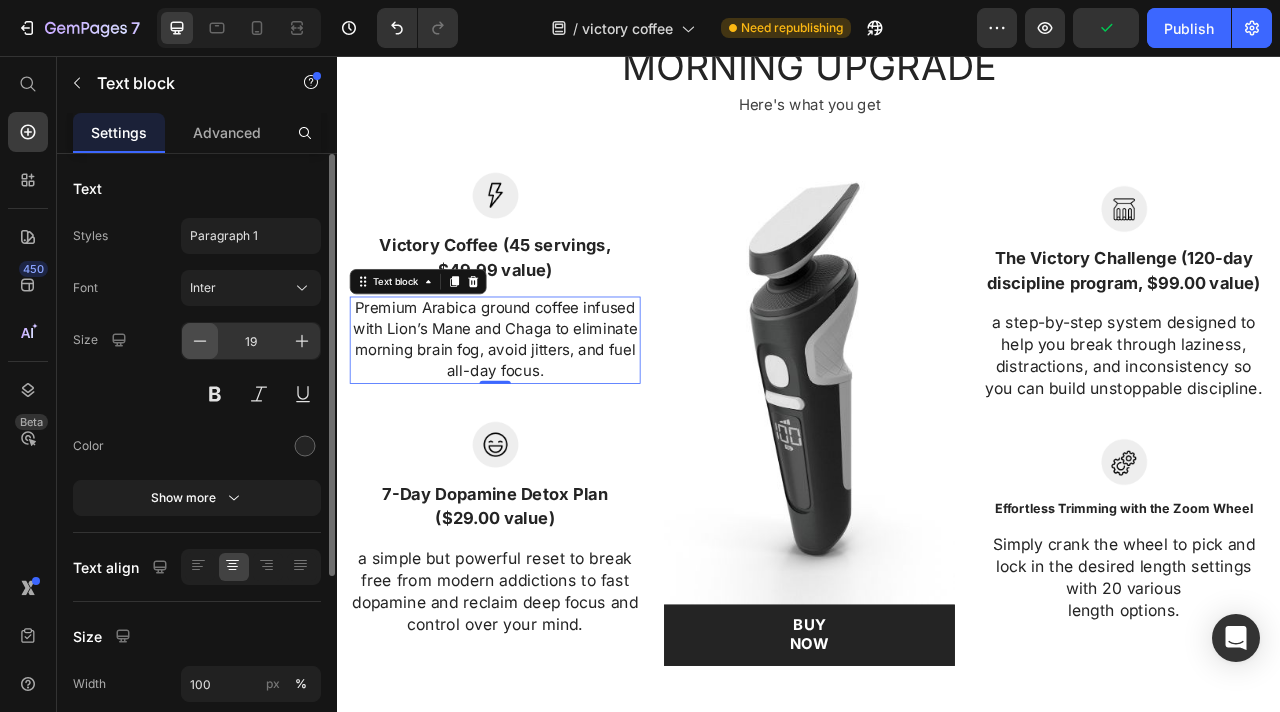 click 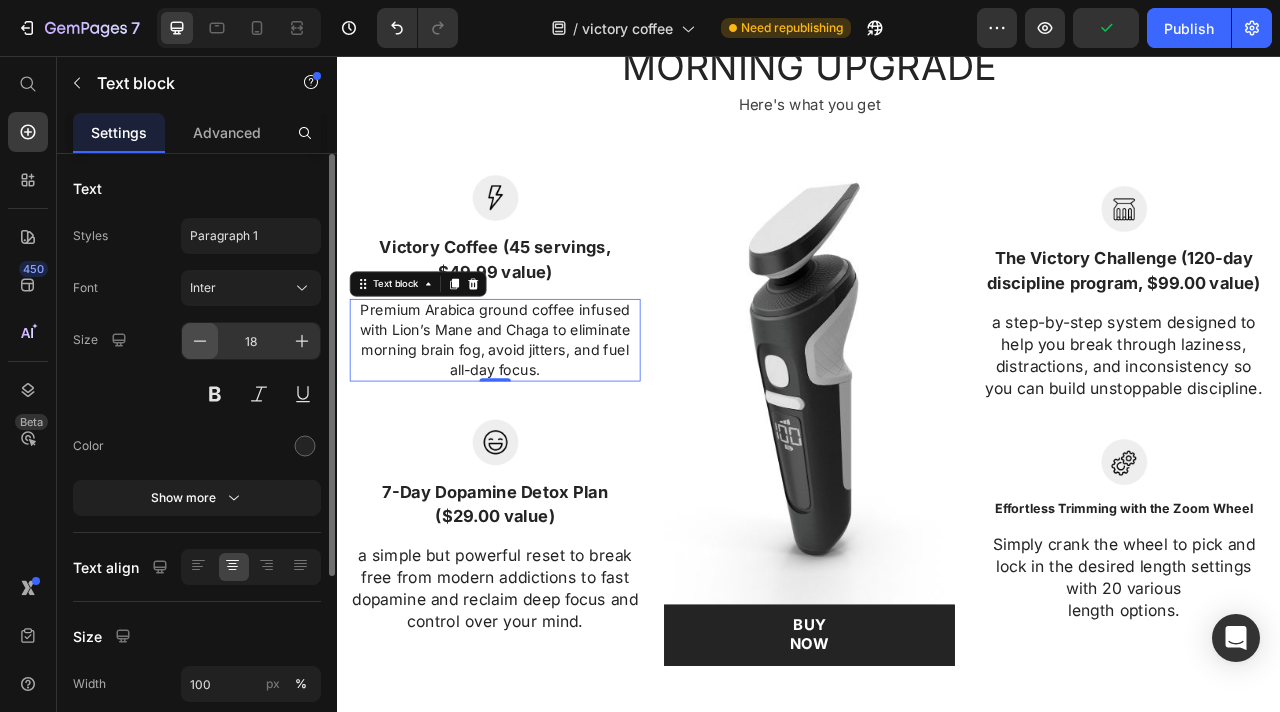 click 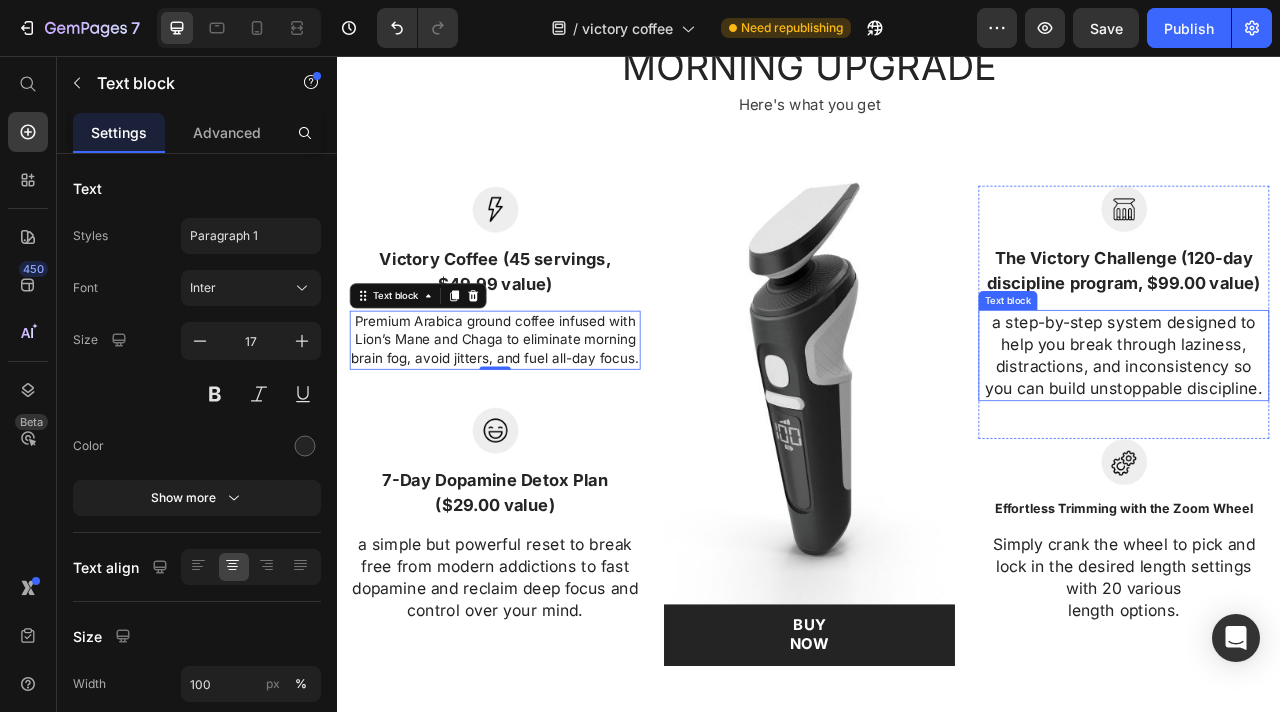 click on "a step-by-step system designed to help you break through laziness, distractions, and inconsistency so you can build unstoppable discipline." at bounding box center [1337, 437] 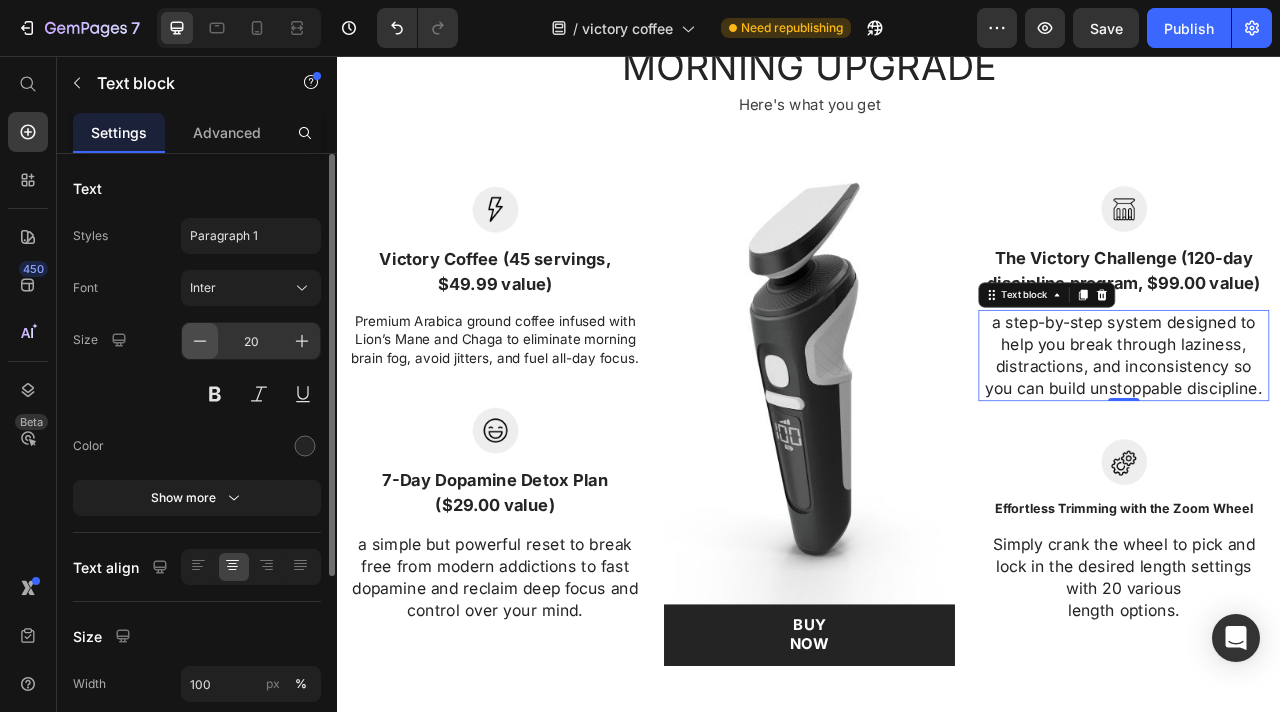 click 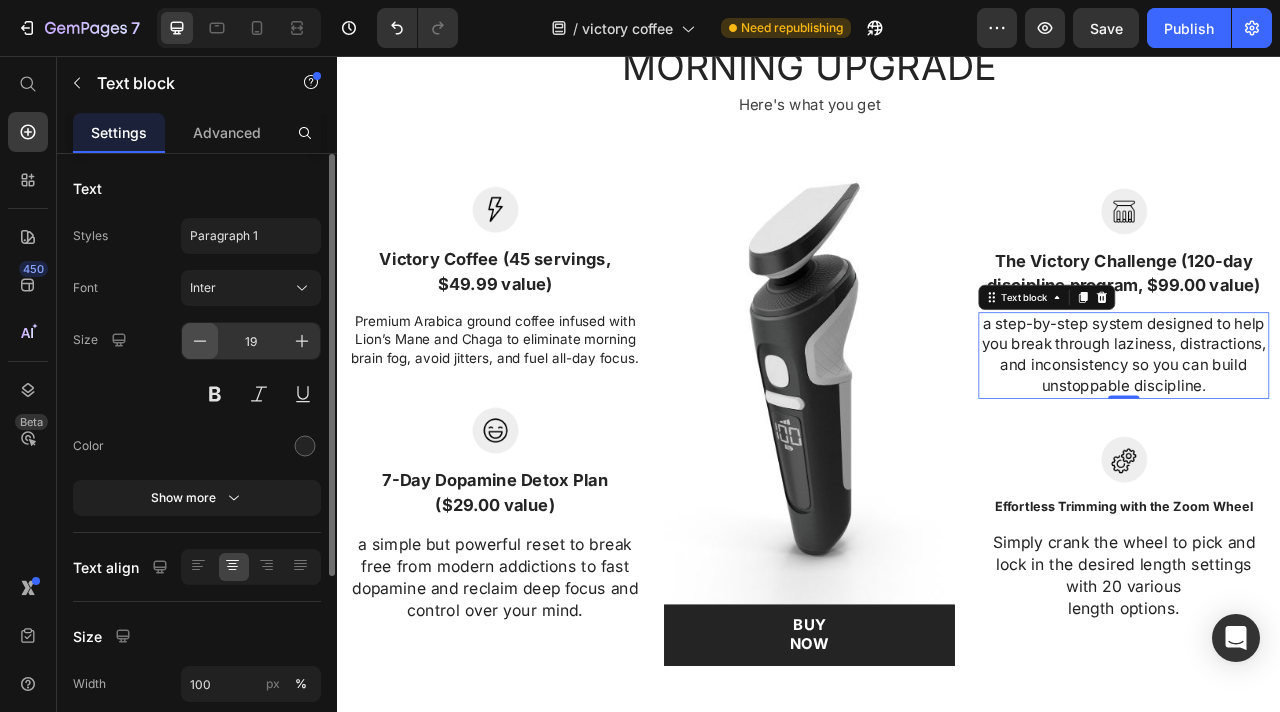 click 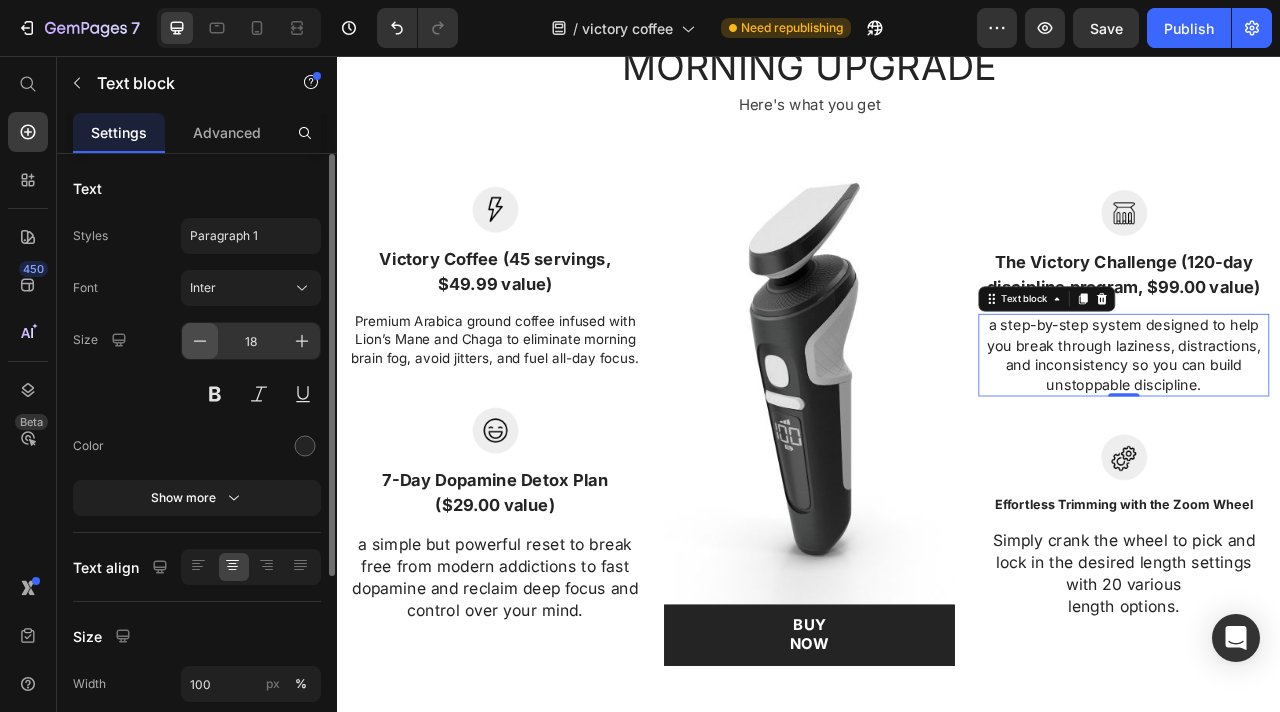 click 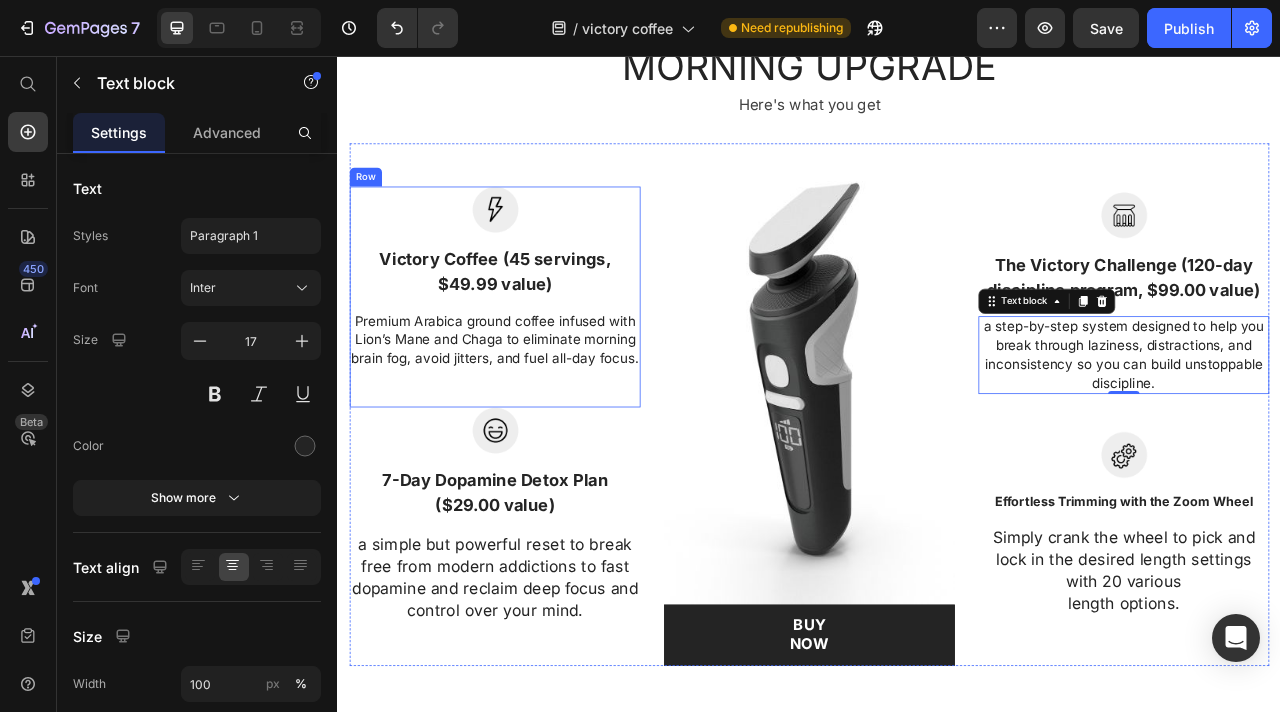 click on "Image Victory Coffee (45 servings, $49.99 value) Text block Premium Arabica ground coffee infused with Lion’s Mane and Chaga to eliminate morning brain fog, avoid jitters, and fuel all-day focus. Text block Row" at bounding box center [537, 362] 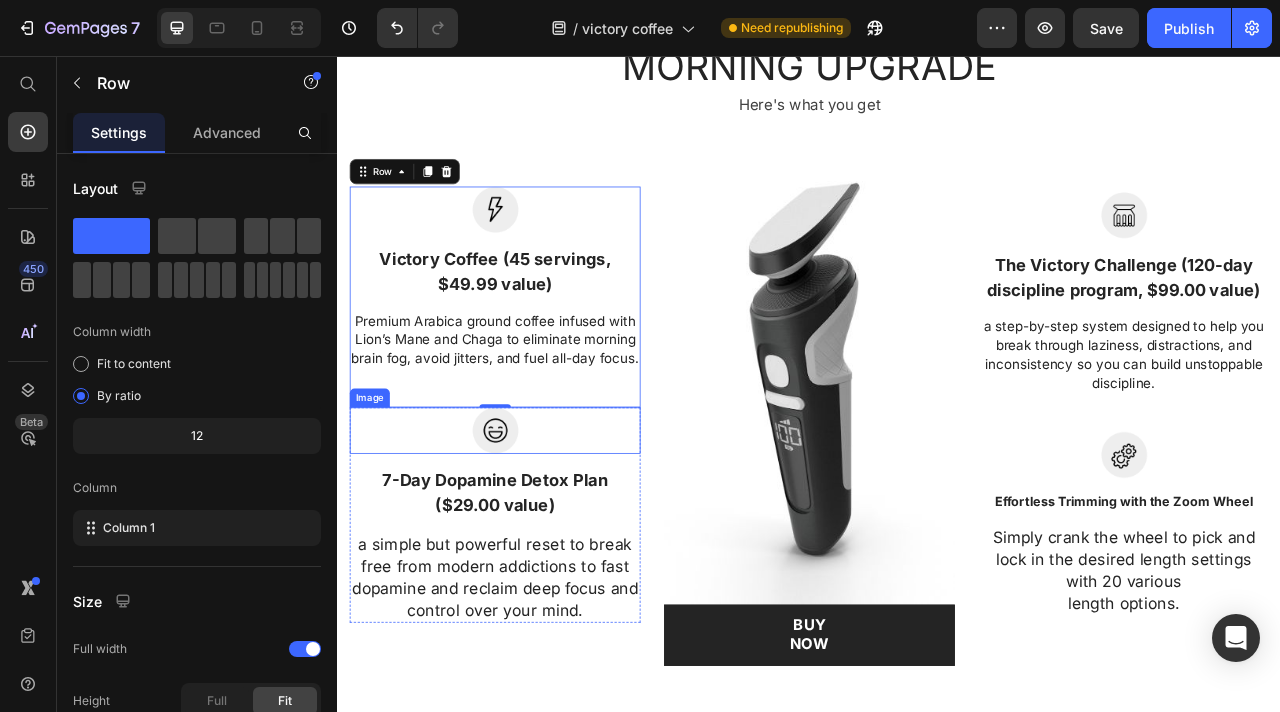 click on "Premium Arabica ground coffee infused with Lion’s Mane and Chaga to eliminate morning brain fog, avoid jitters, and fuel all-day focus." at bounding box center [537, 417] 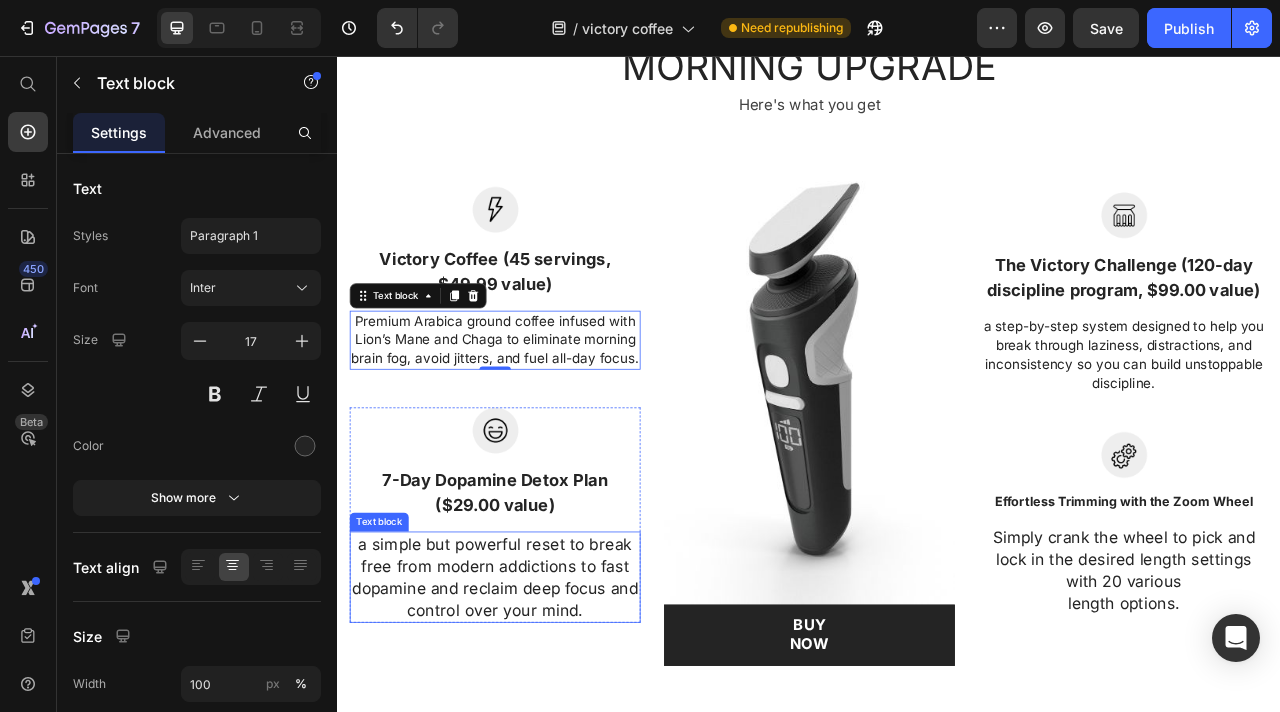 click on "a simple but powerful reset to break free from modern addictions to fast dopamine and reclaim deep focus and control over your mind." at bounding box center (537, 719) 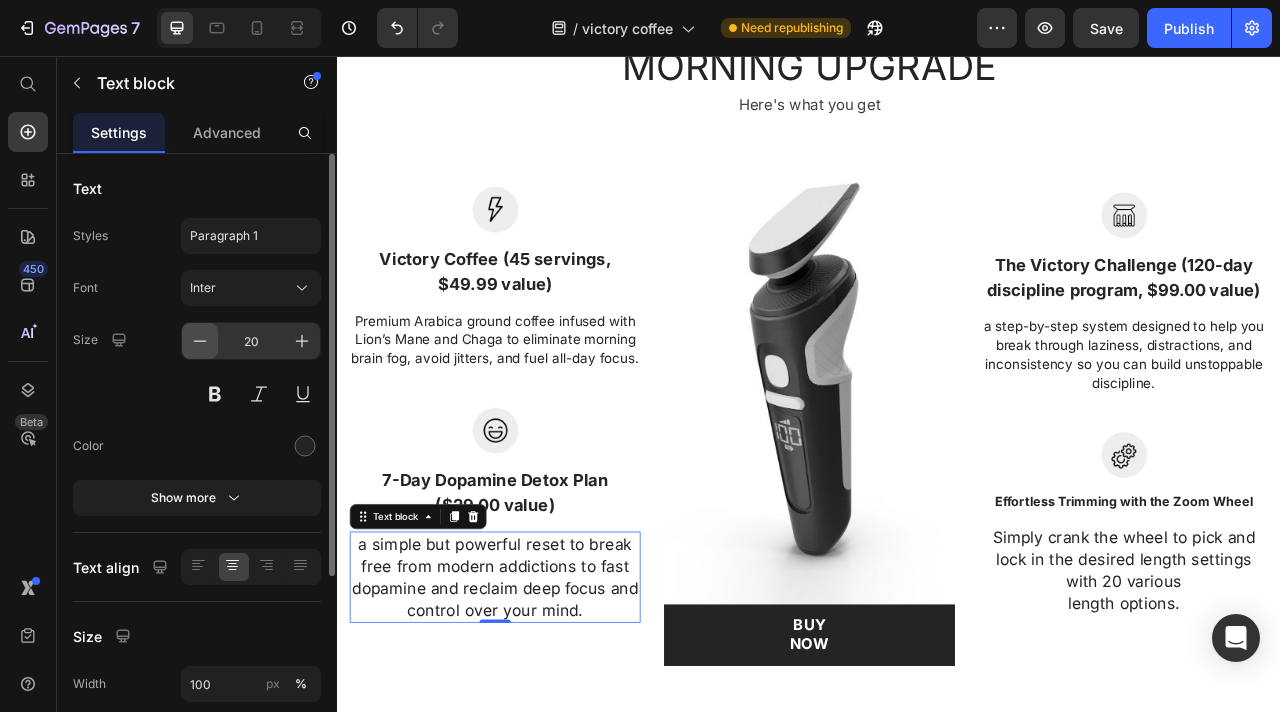 click 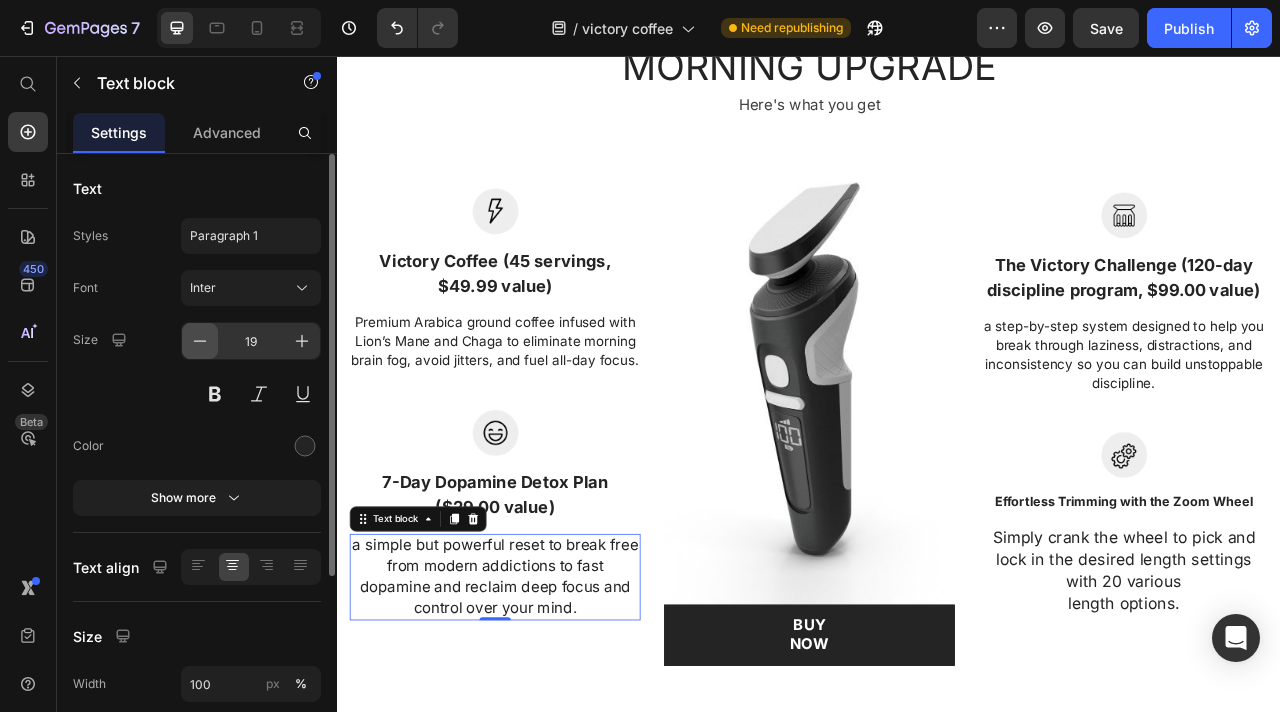 click 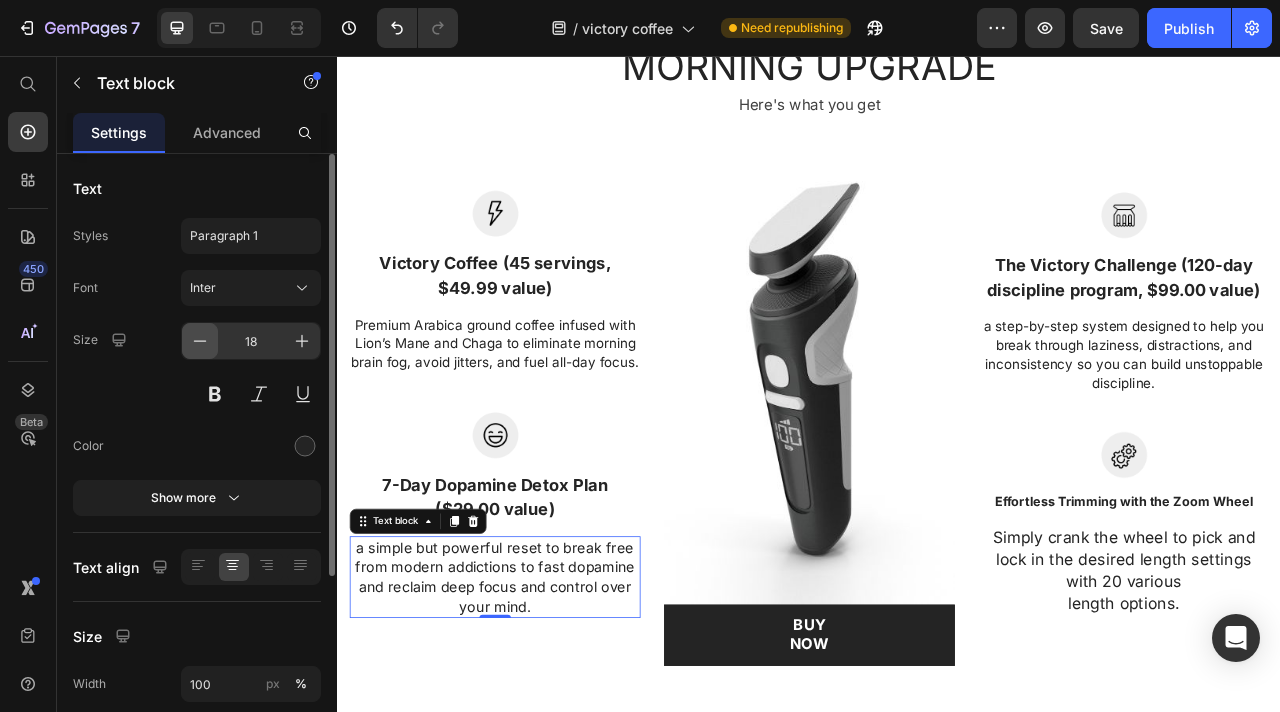 click 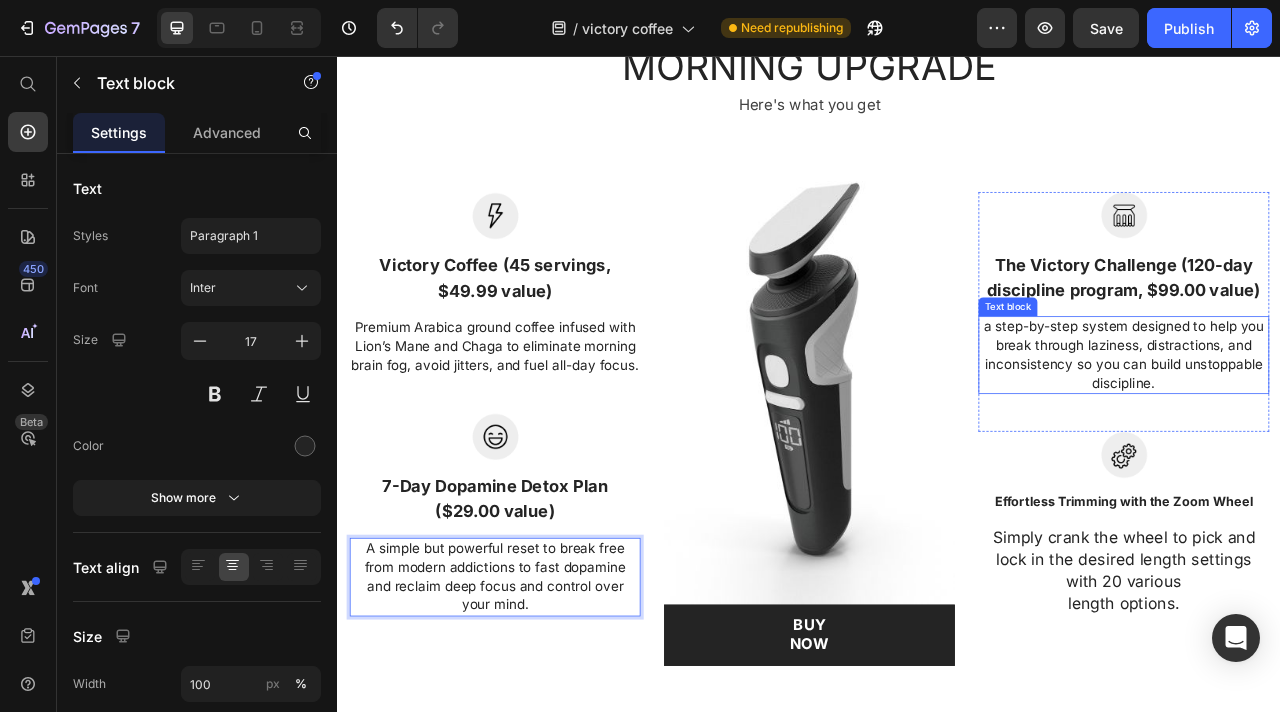 click on "a step-by-step system designed to help you break through laziness, distractions, and inconsistency so you can build unstoppable discipline." at bounding box center [1337, 436] 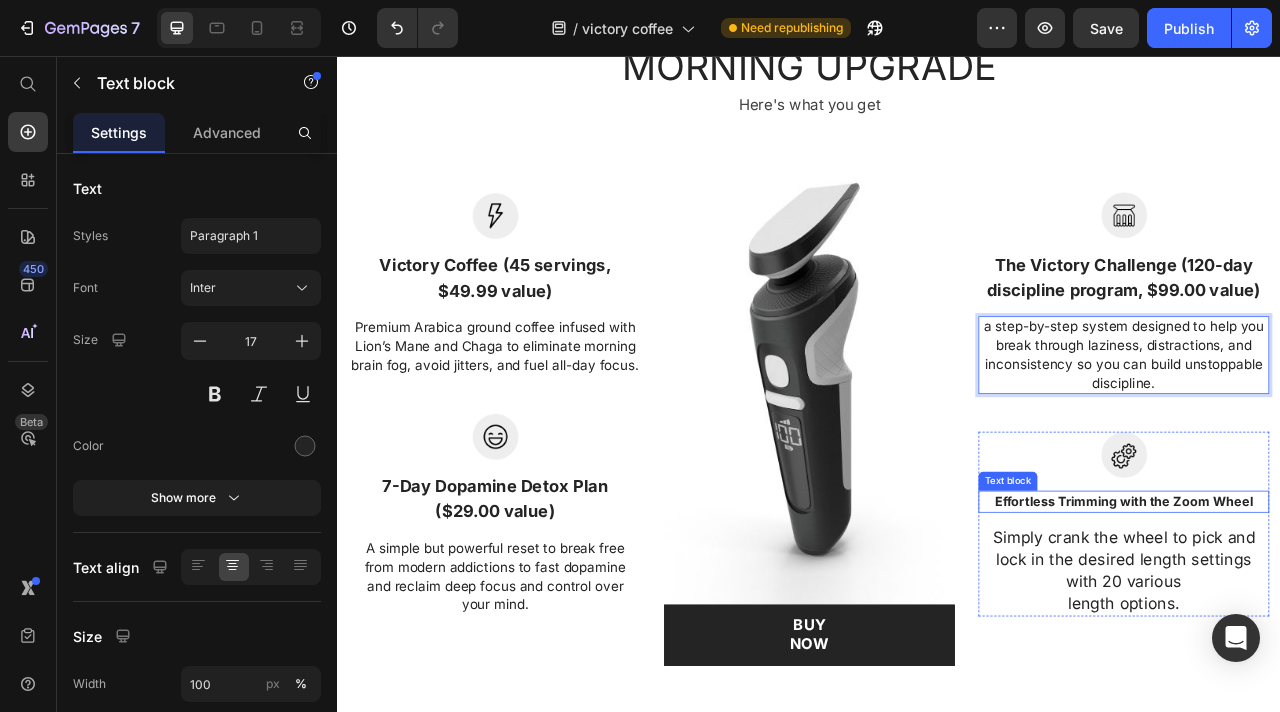 click on "Effortless Trimming with the Zoom Wheel" at bounding box center [1337, 623] 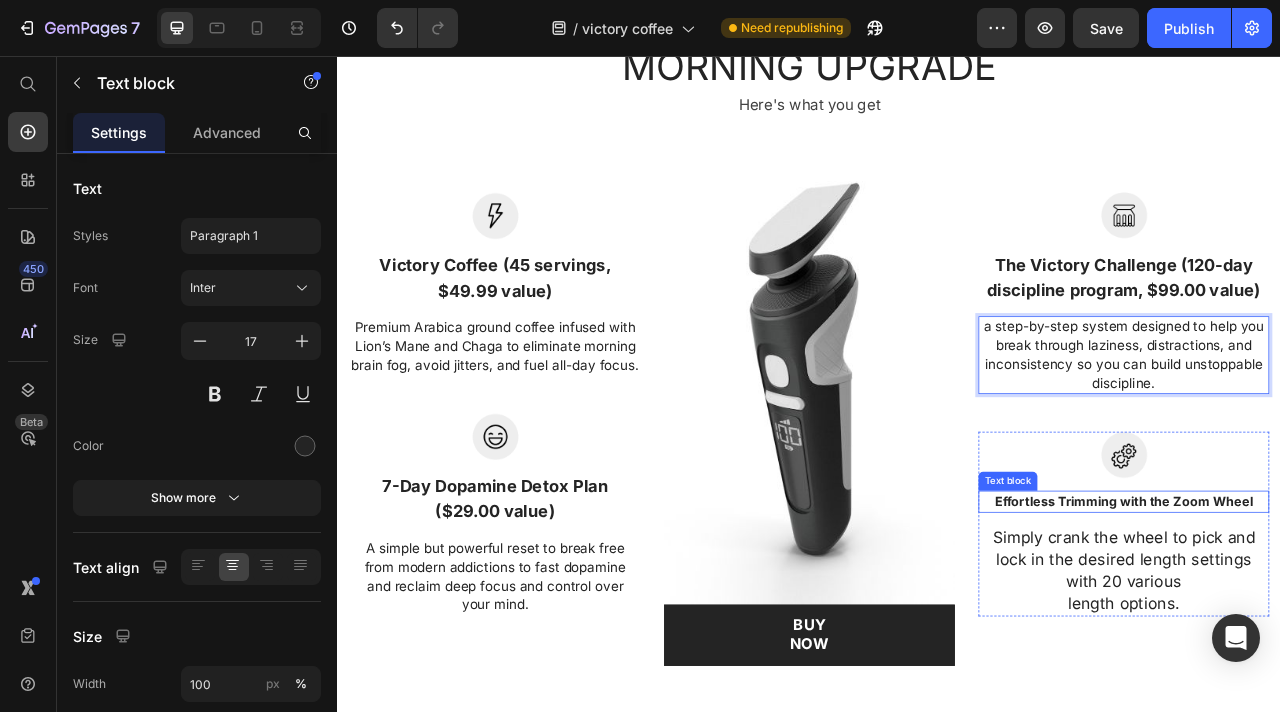 click on "Effortless Trimming with the Zoom Wheel" at bounding box center [1337, 623] 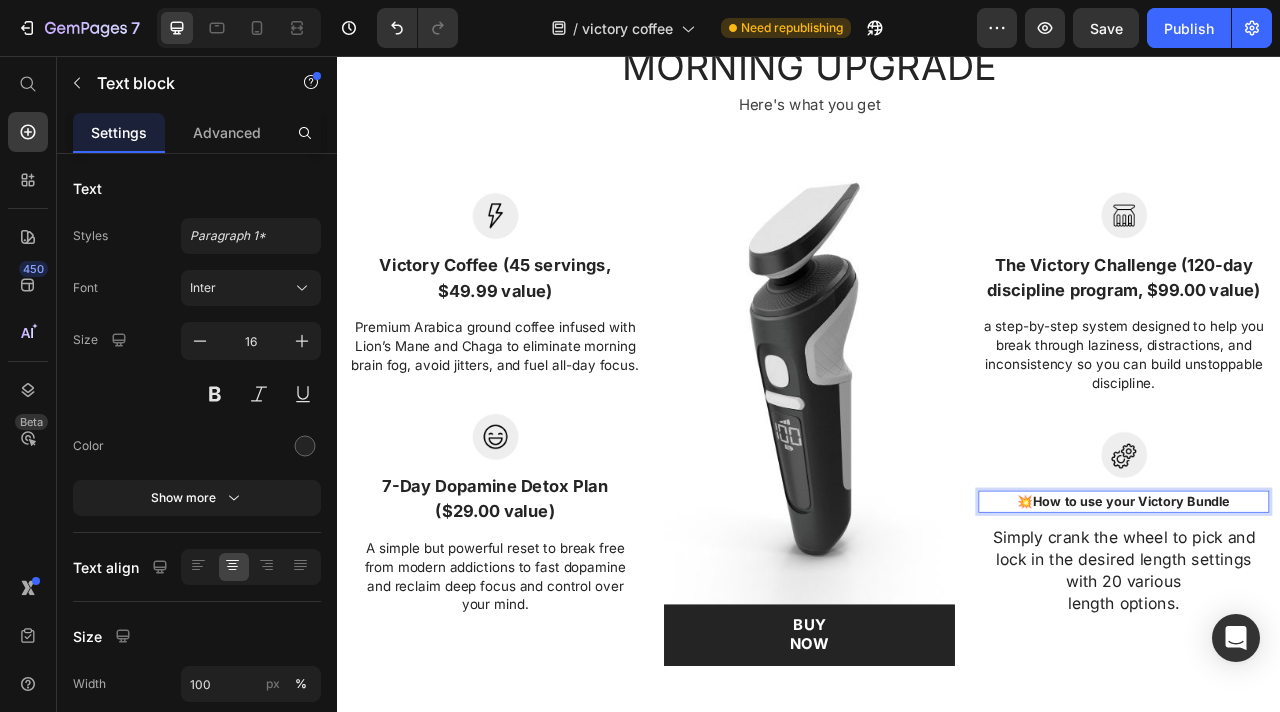 click on "How to use your Victory Bundle" at bounding box center [1347, 623] 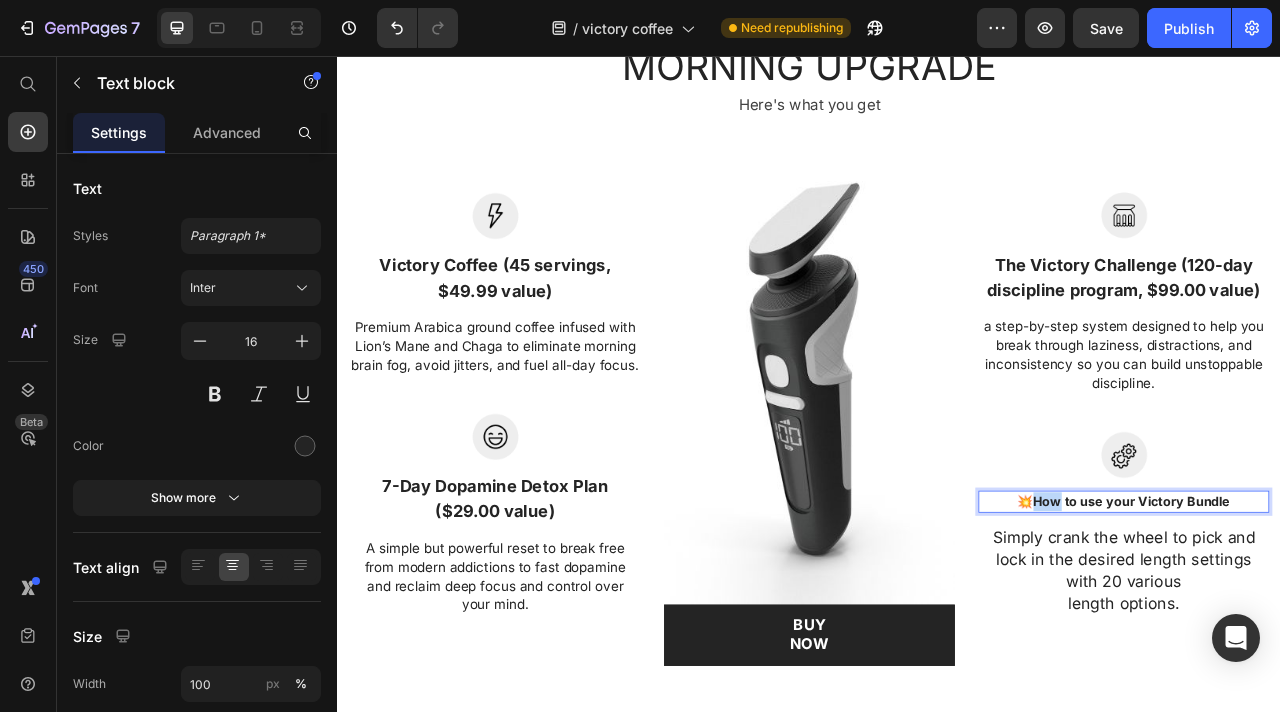 click on "How to use your Victory Bundle" at bounding box center [1347, 623] 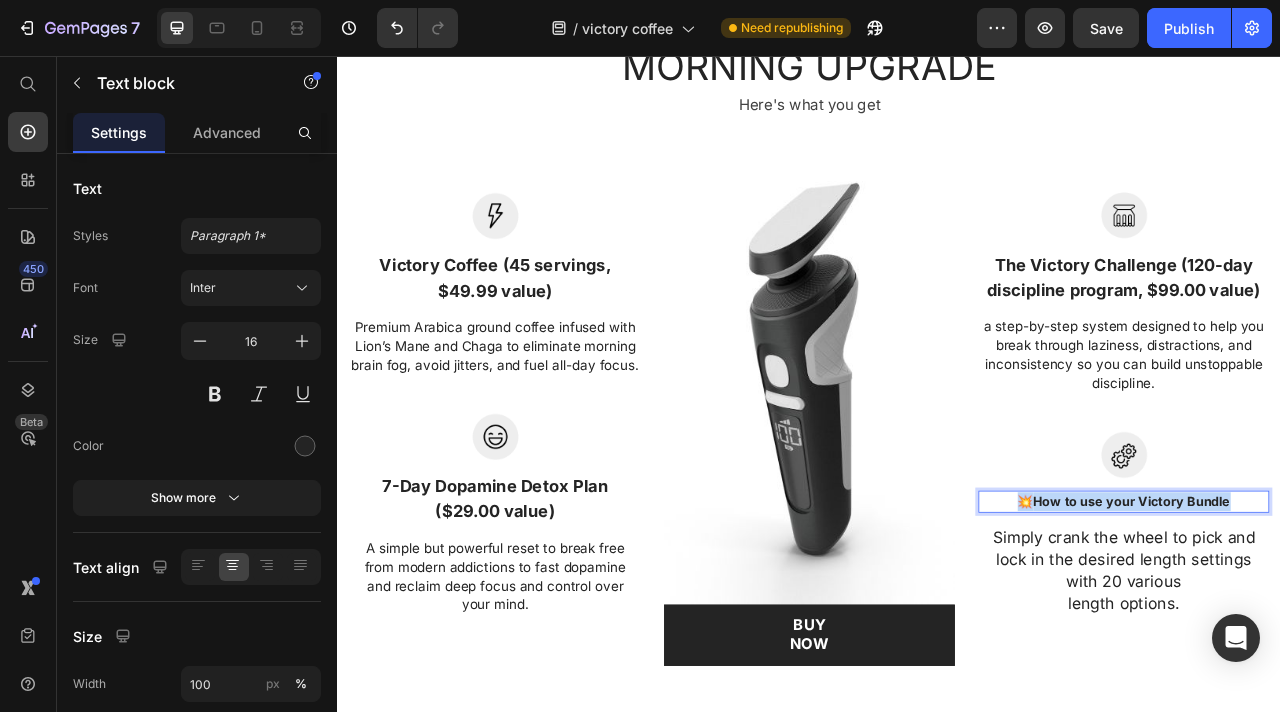 click on "How to use your Victory Bundle" at bounding box center [1347, 623] 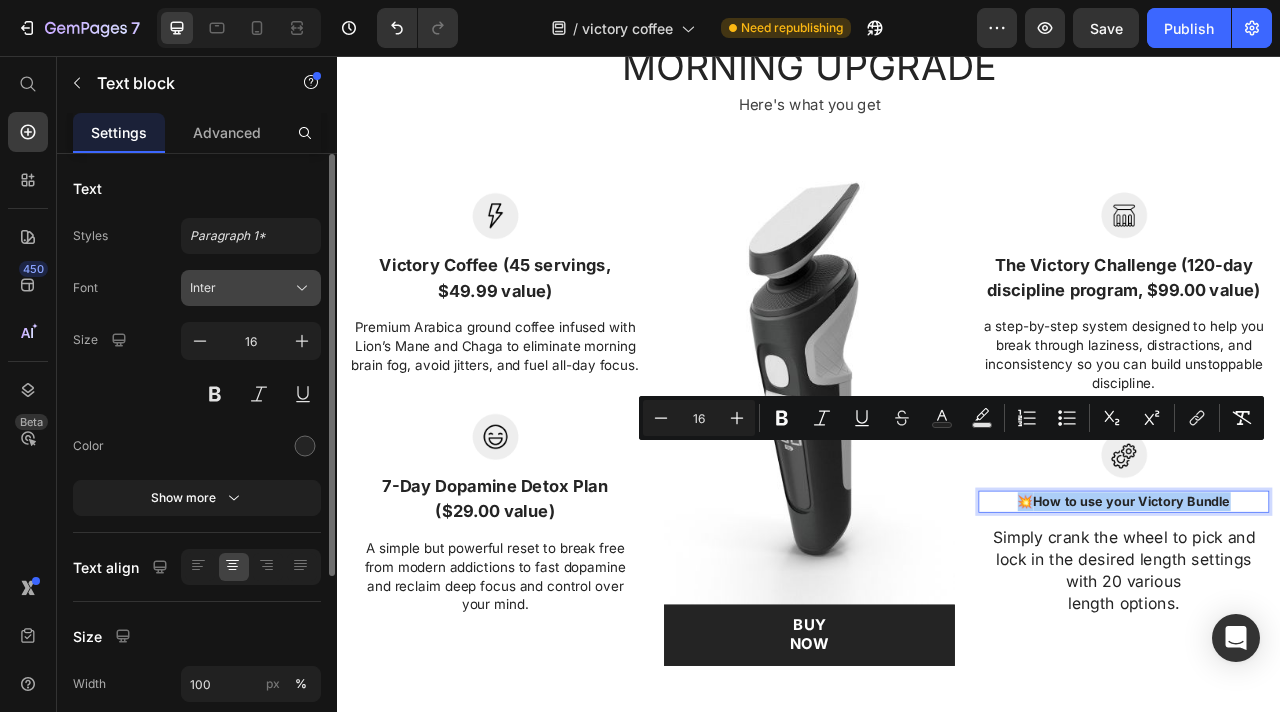 click on "Inter" at bounding box center [251, 288] 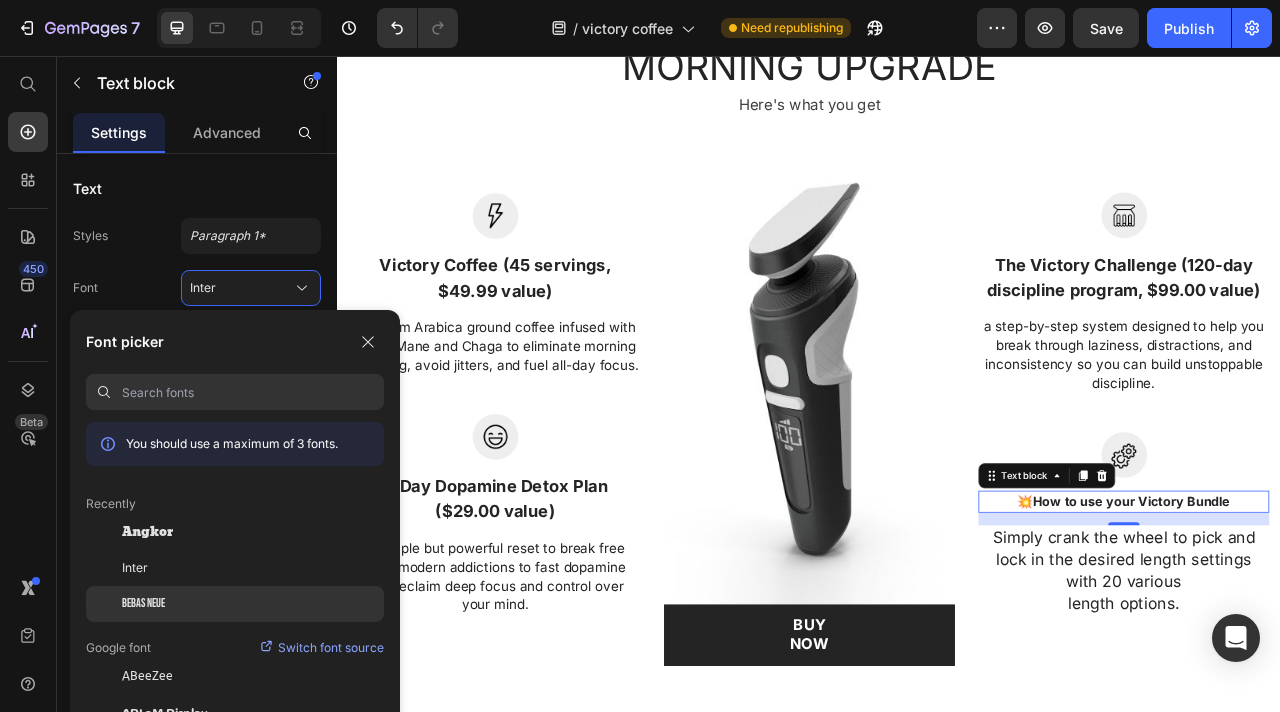 click on "Bebas Neue" 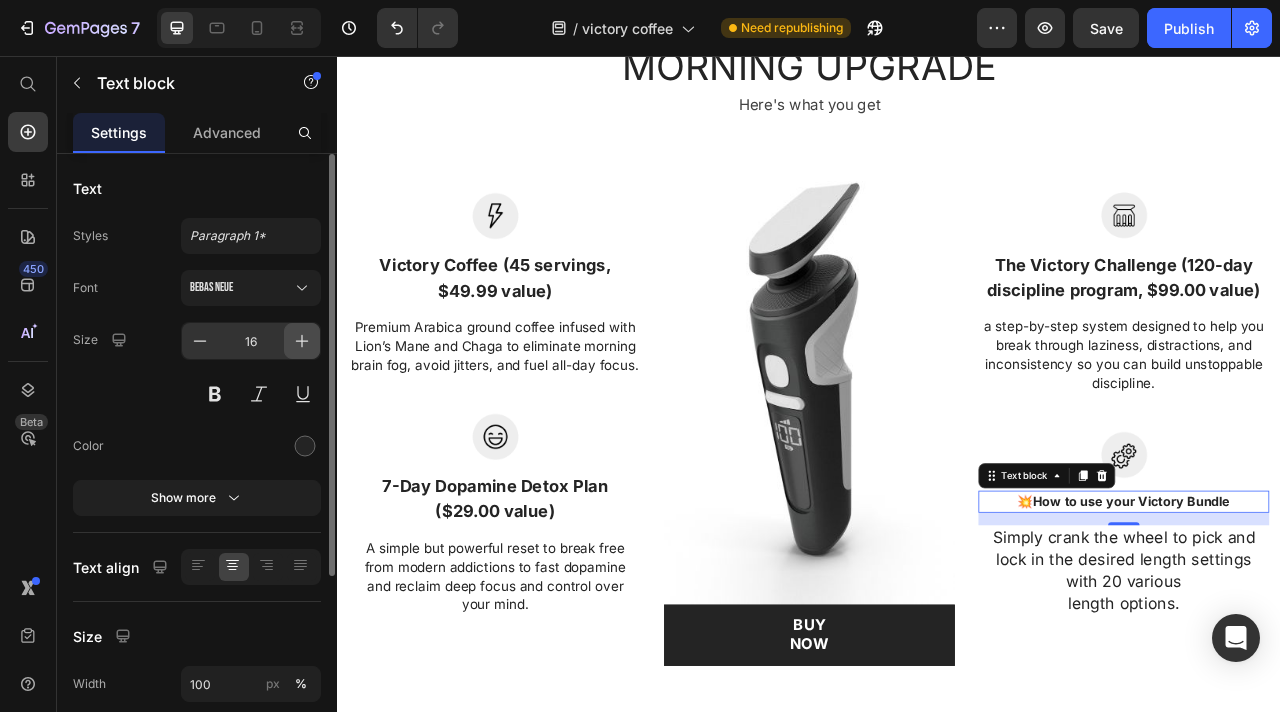 click 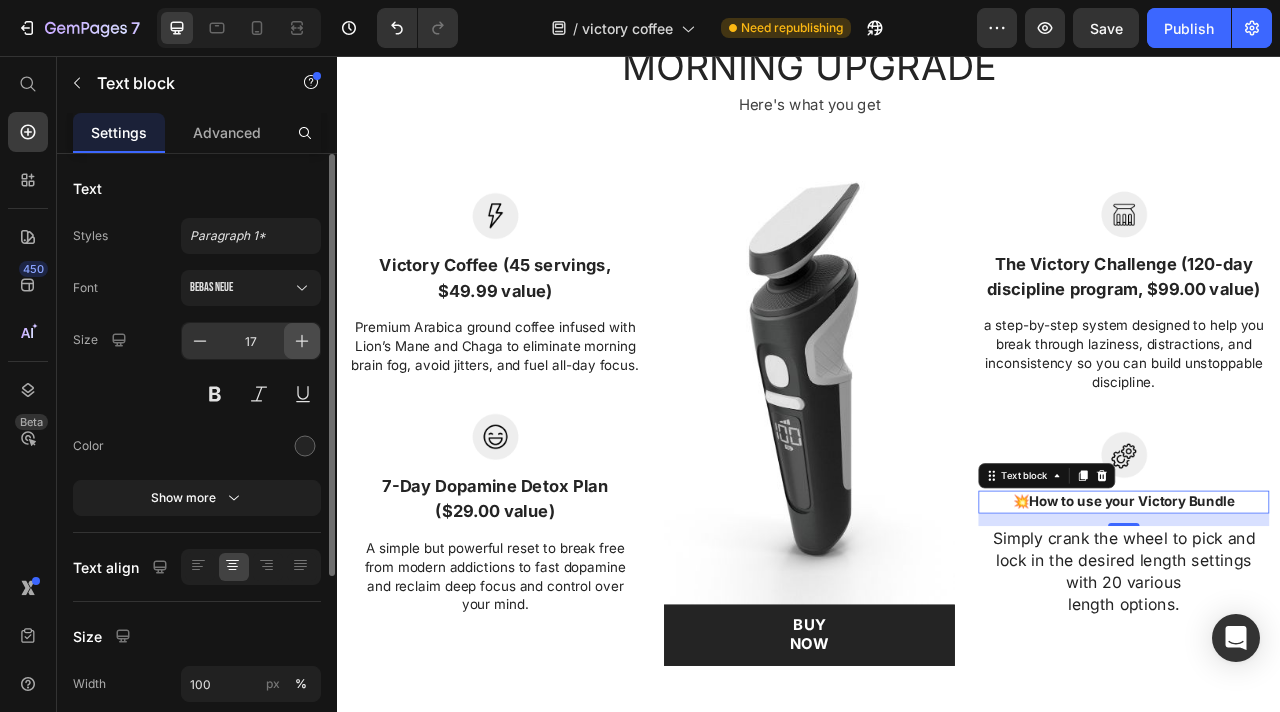 click 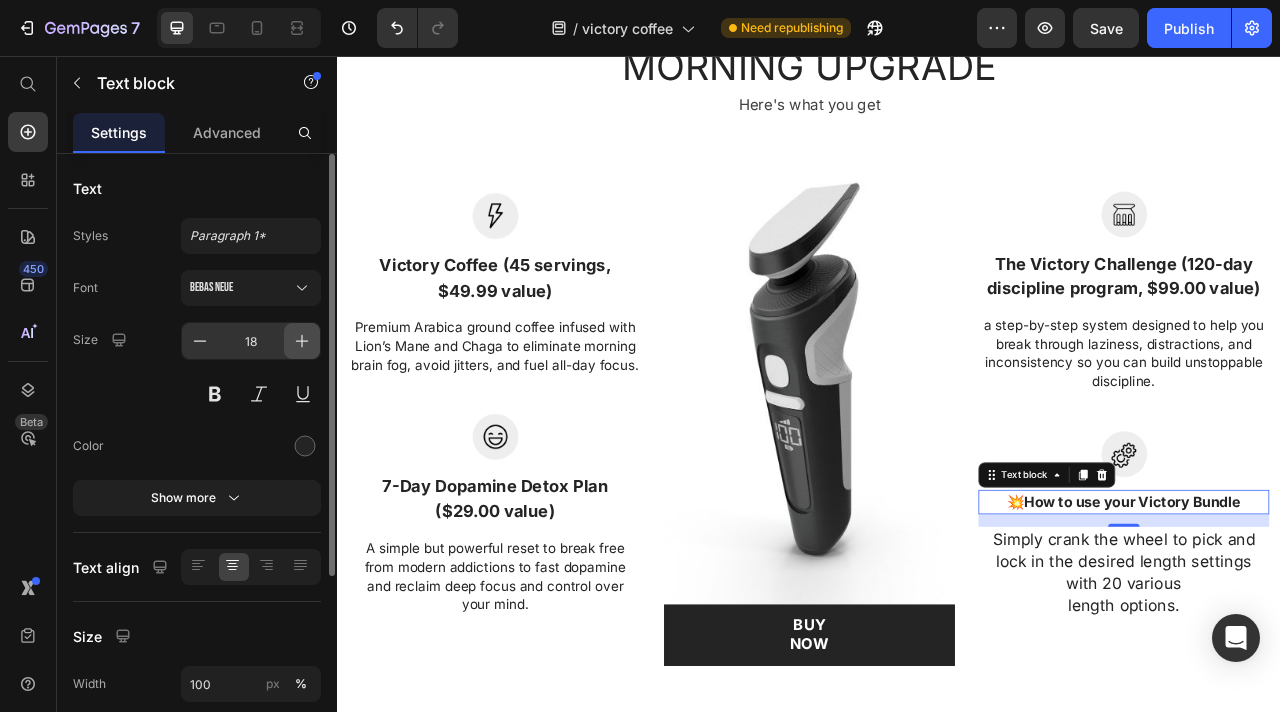 click 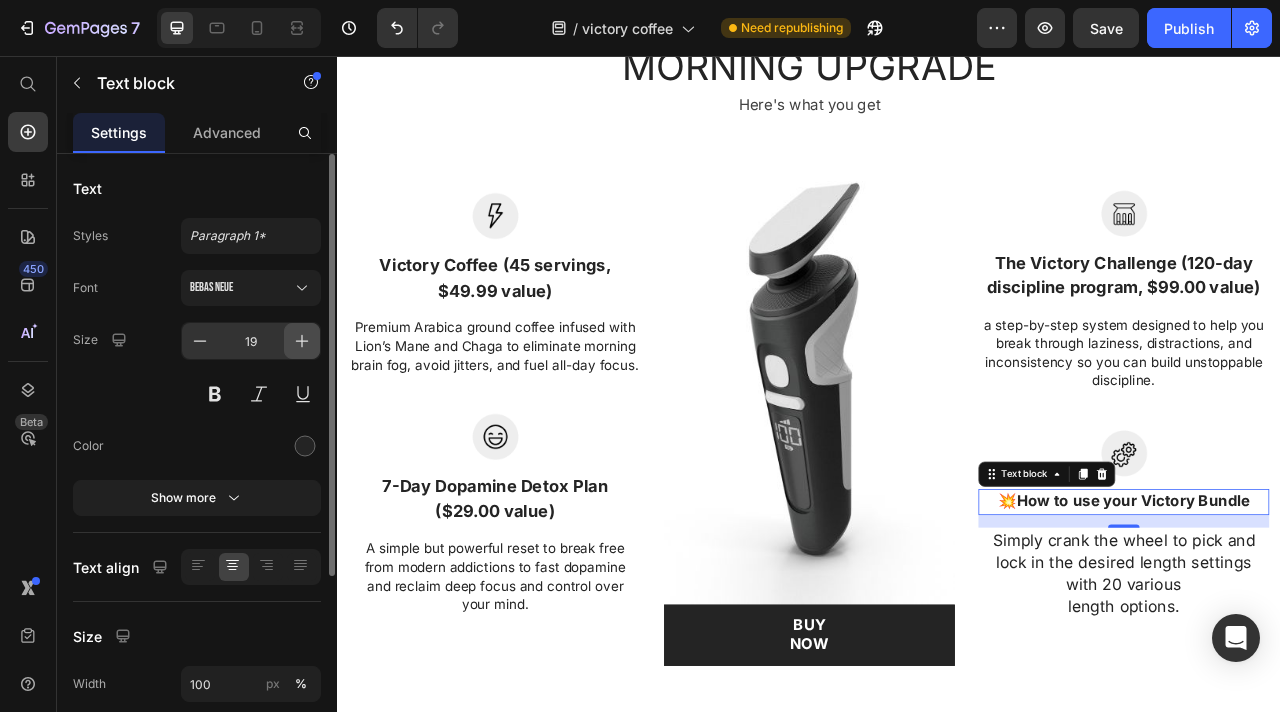 click 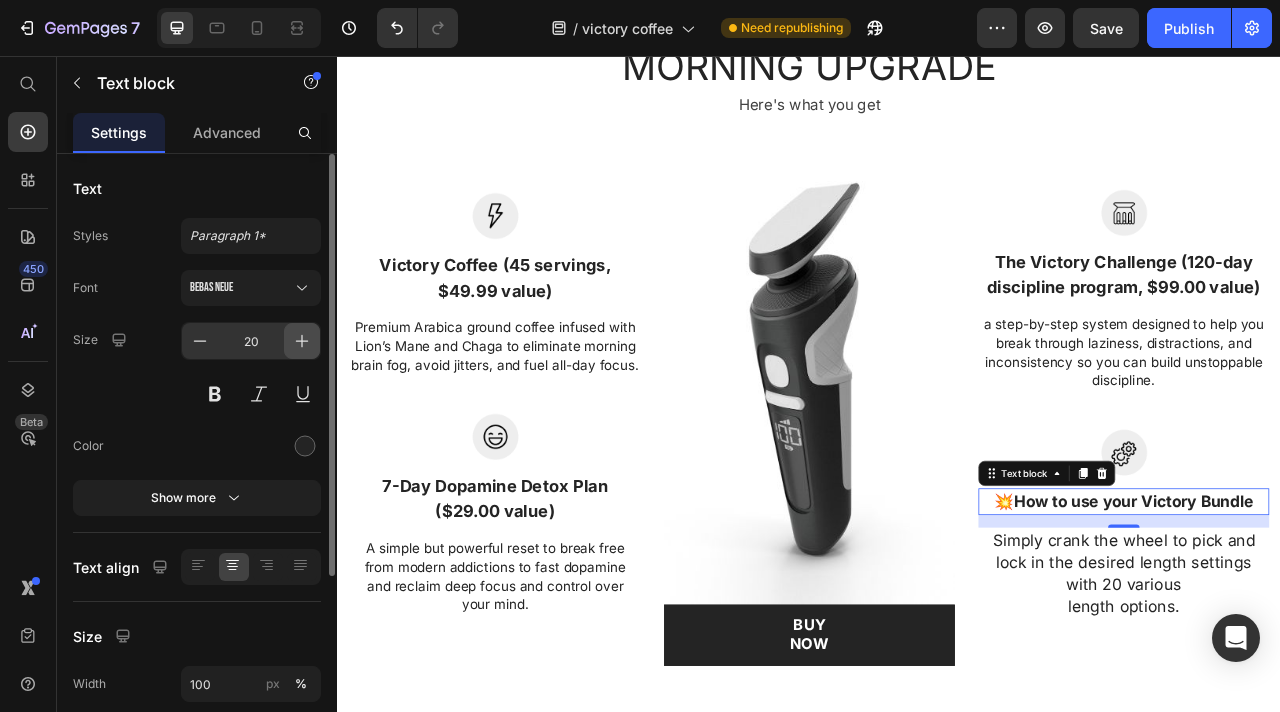 click 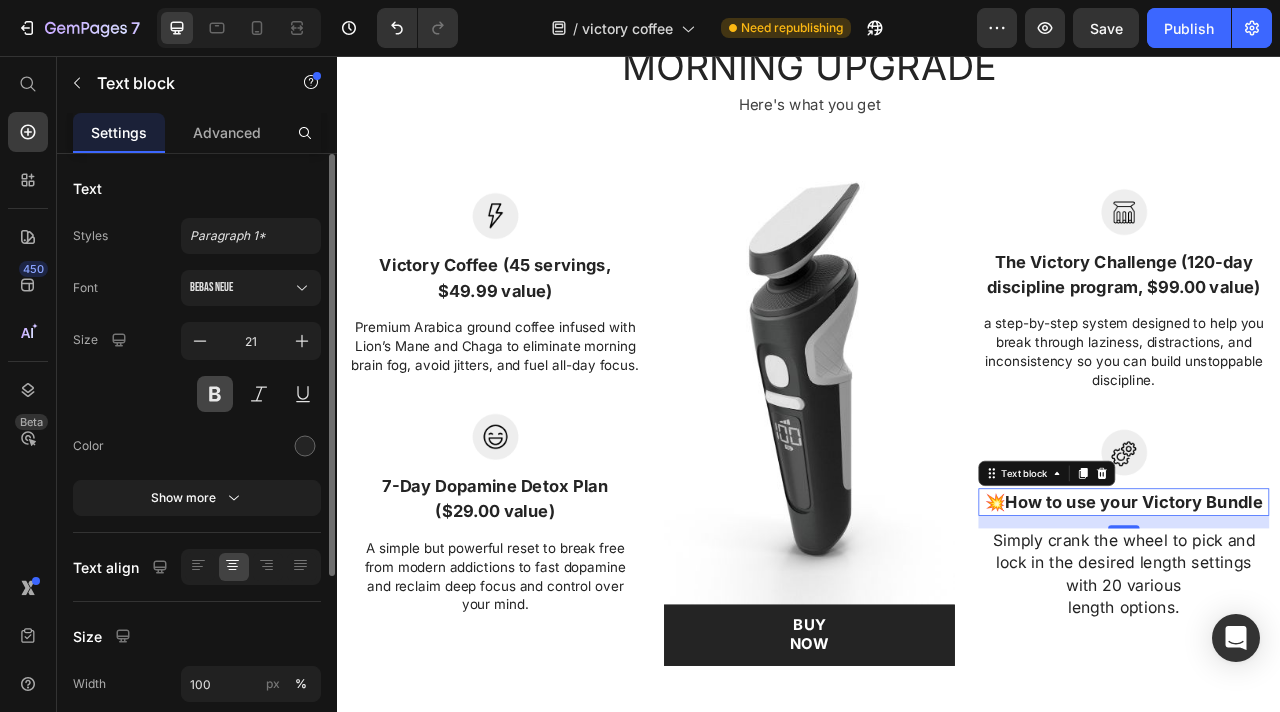 click at bounding box center [215, 394] 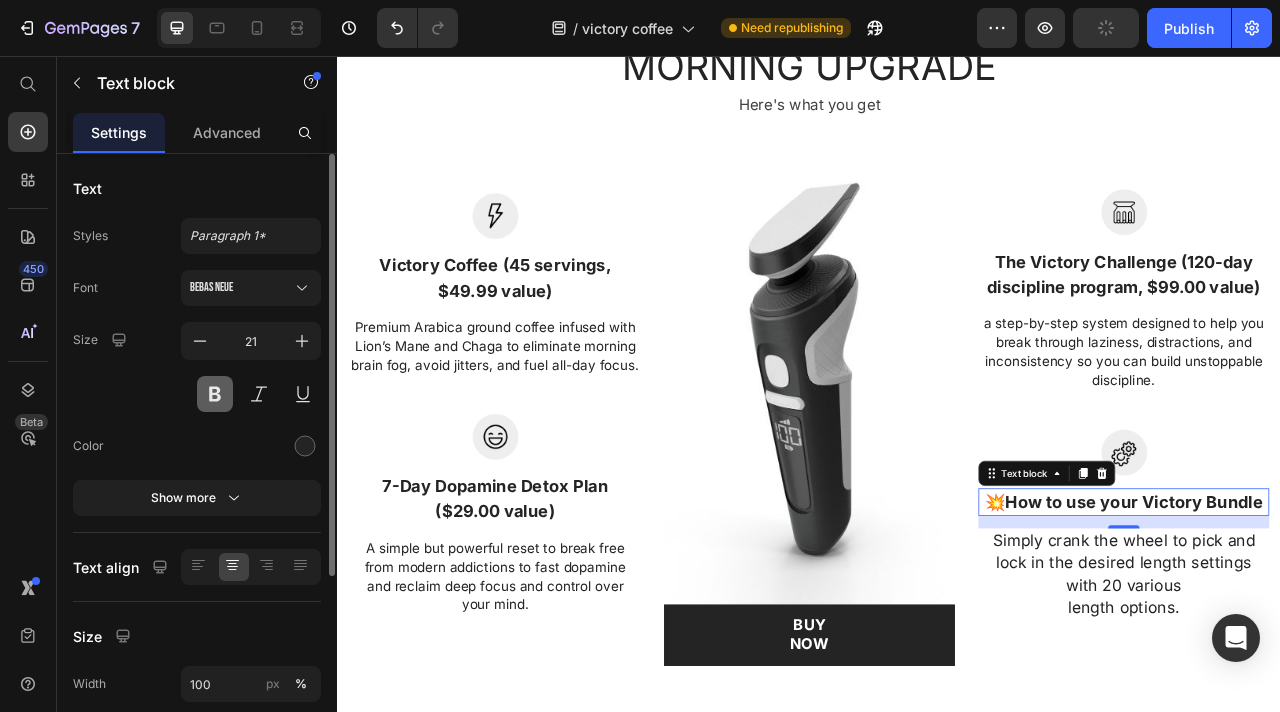 click at bounding box center (215, 394) 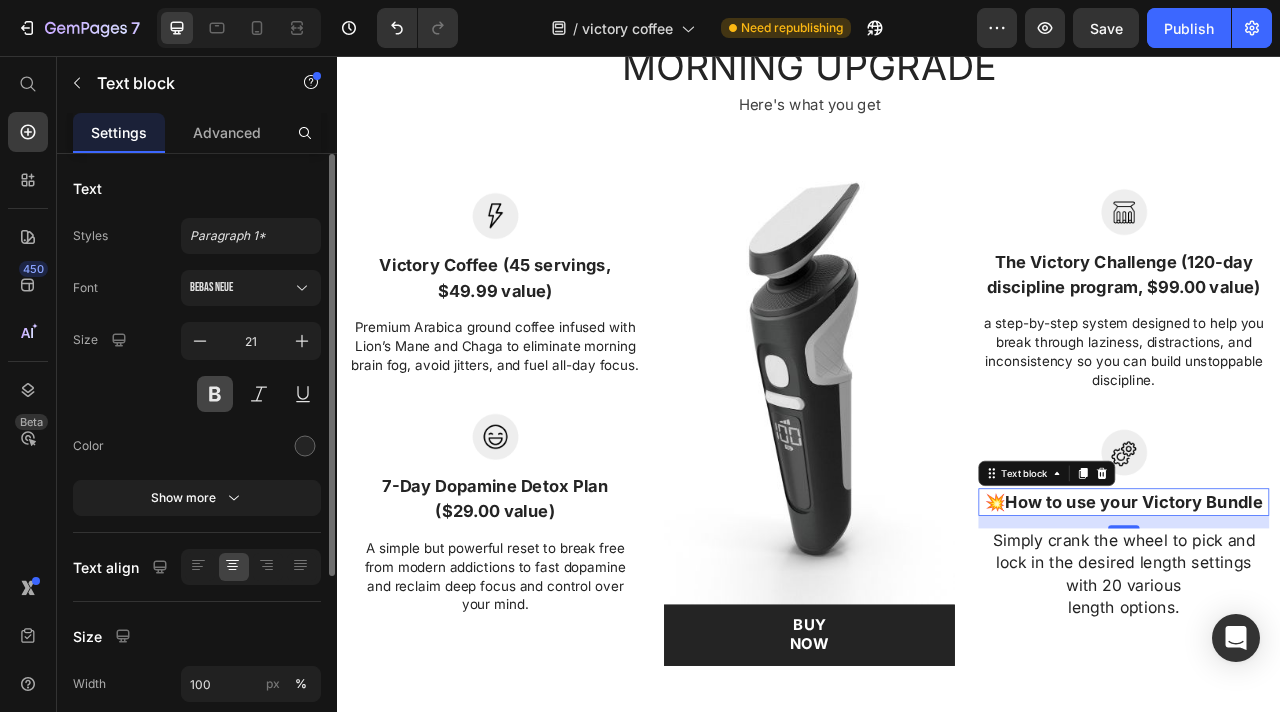click at bounding box center (215, 394) 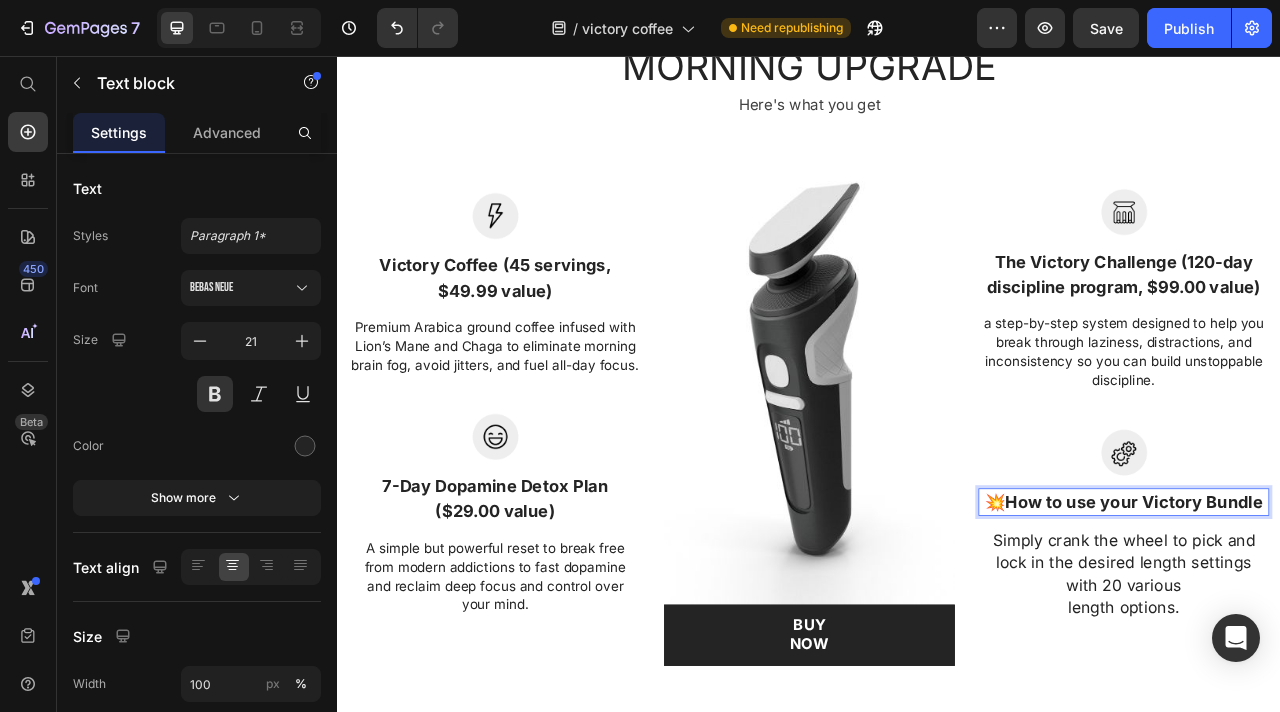 click on "💥  How to use your Victory Bundle" at bounding box center [1337, 624] 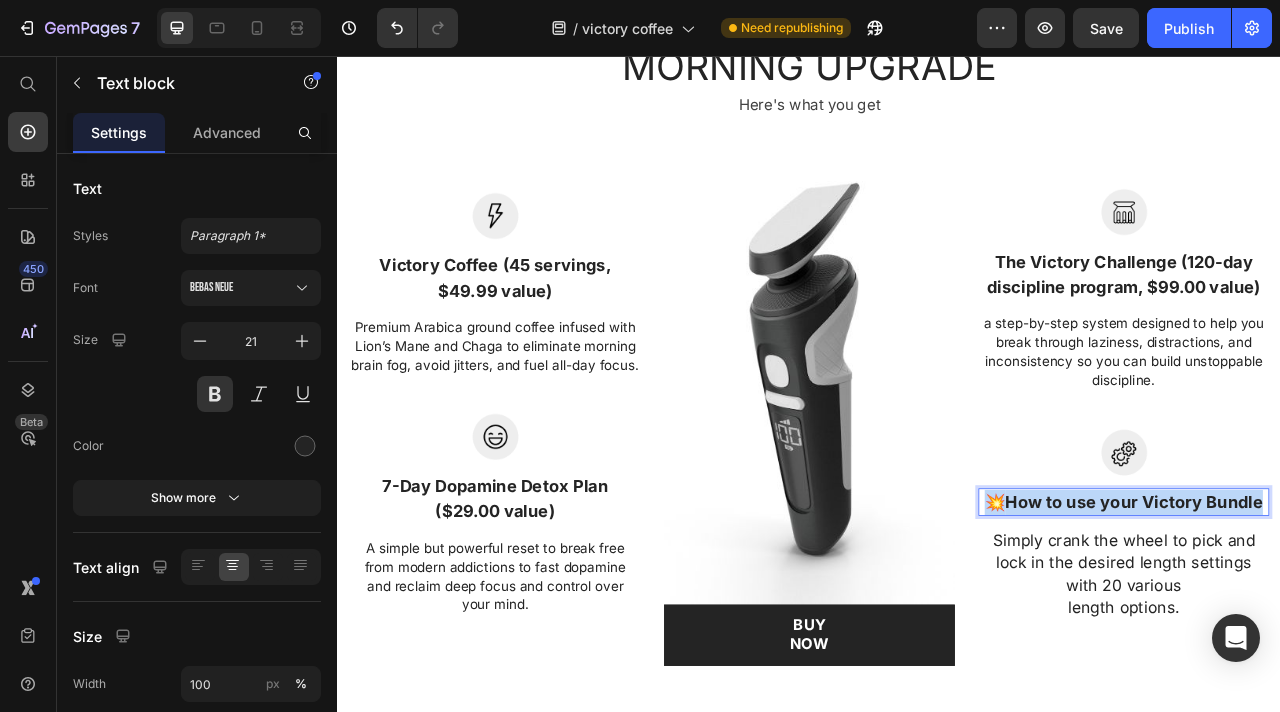 click on "💥  How to use your Victory Bundle" at bounding box center (1337, 624) 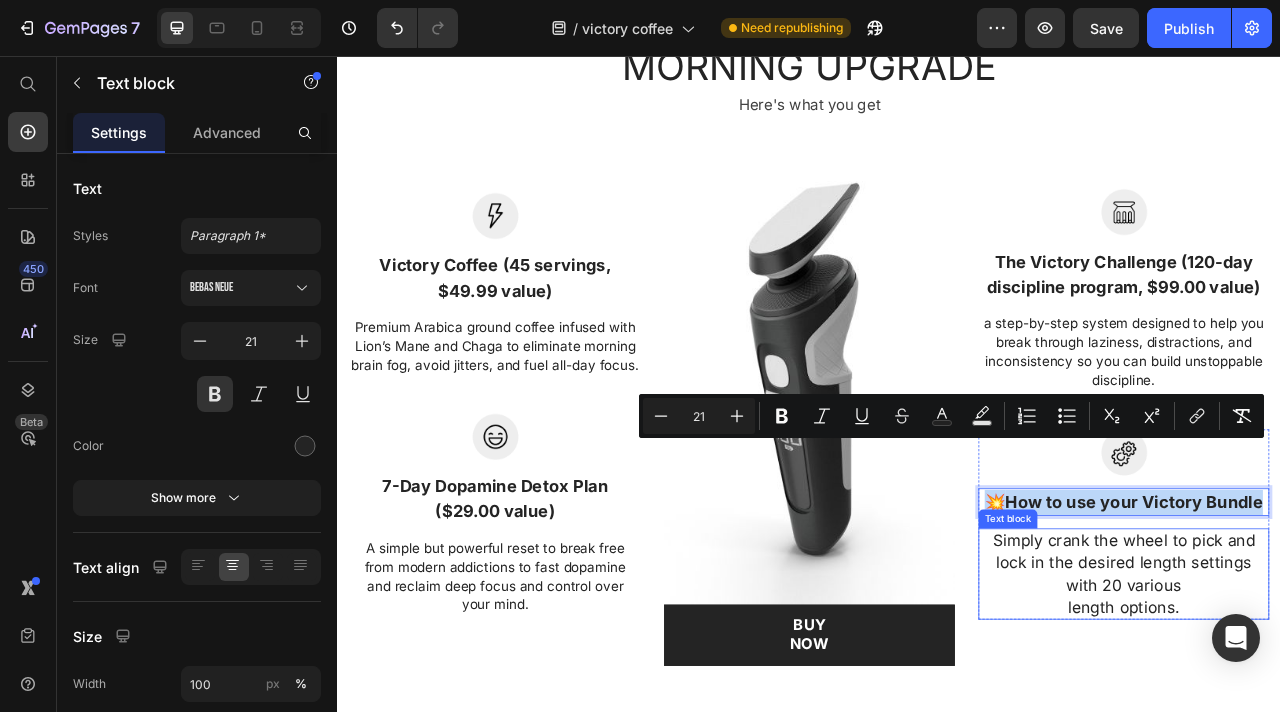 click on "Simply crank the wheel to pick and lock in the desired length settings with 20 various length options." at bounding box center (1337, 715) 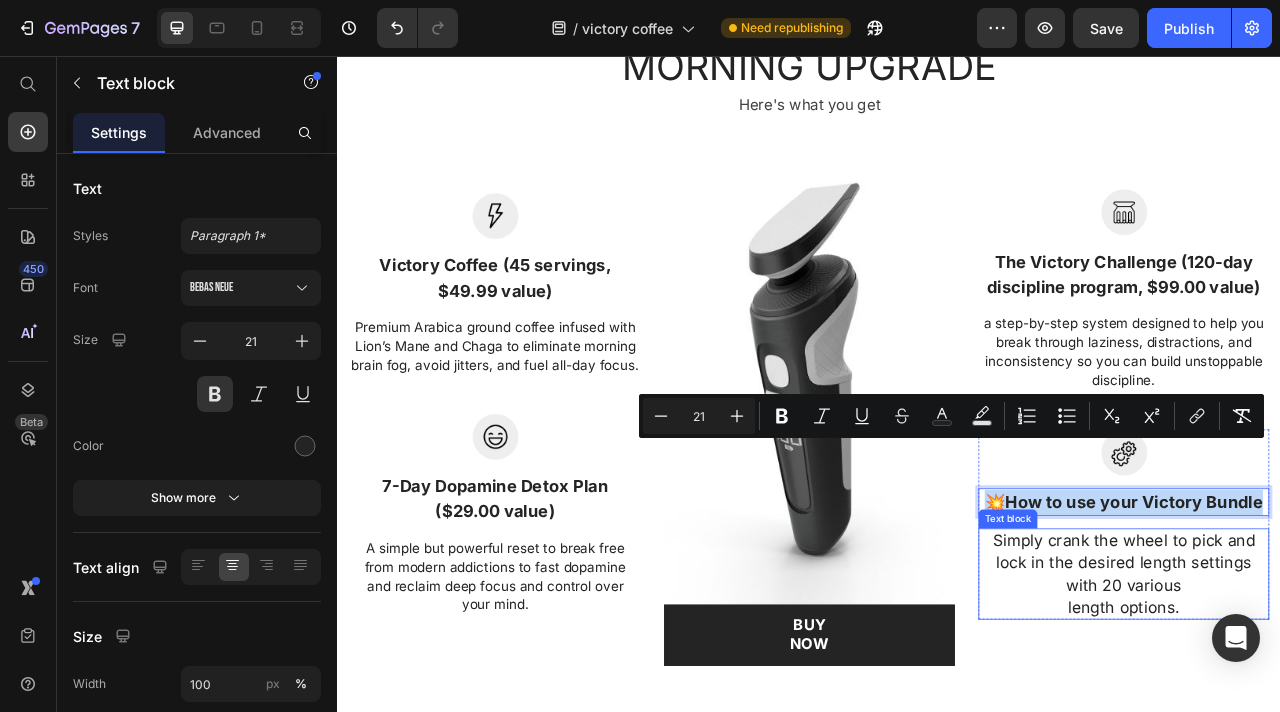 click on "Simply crank the wheel to pick and lock in the desired length settings with 20 various length options." at bounding box center [1337, 715] 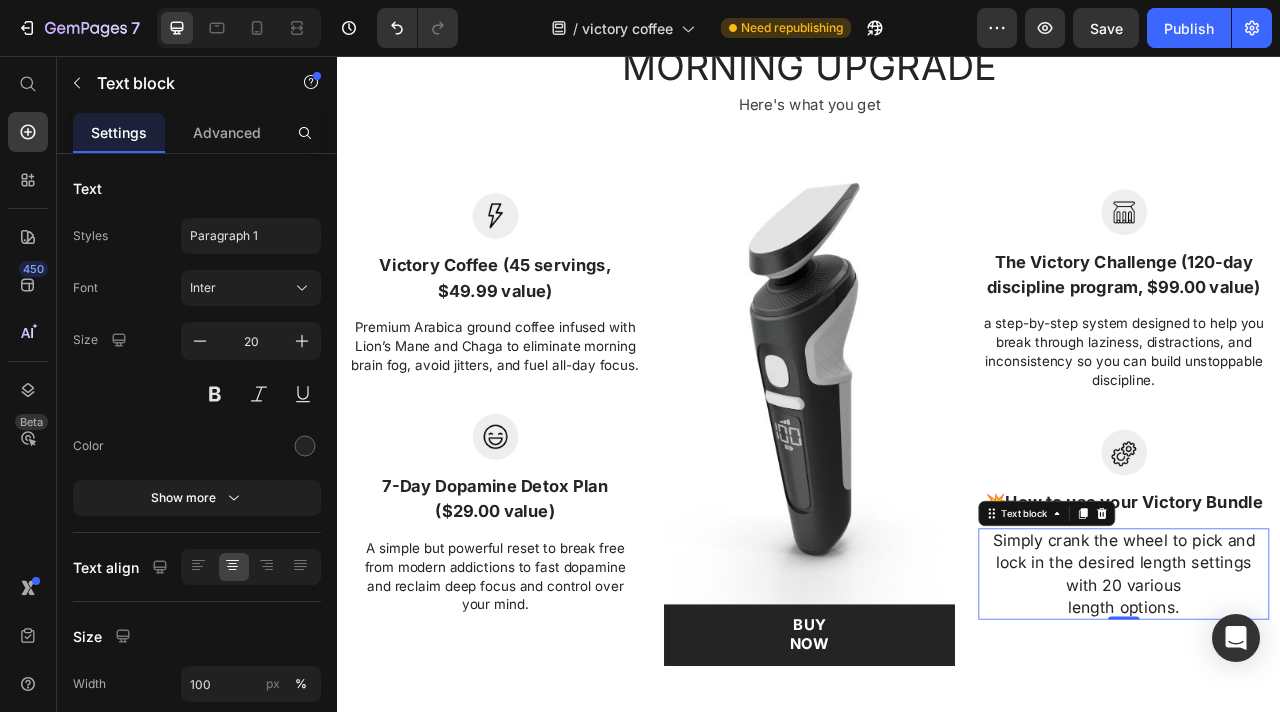 click on "Simply crank the wheel to pick and lock in the desired length settings with 20 various length options." at bounding box center [1337, 715] 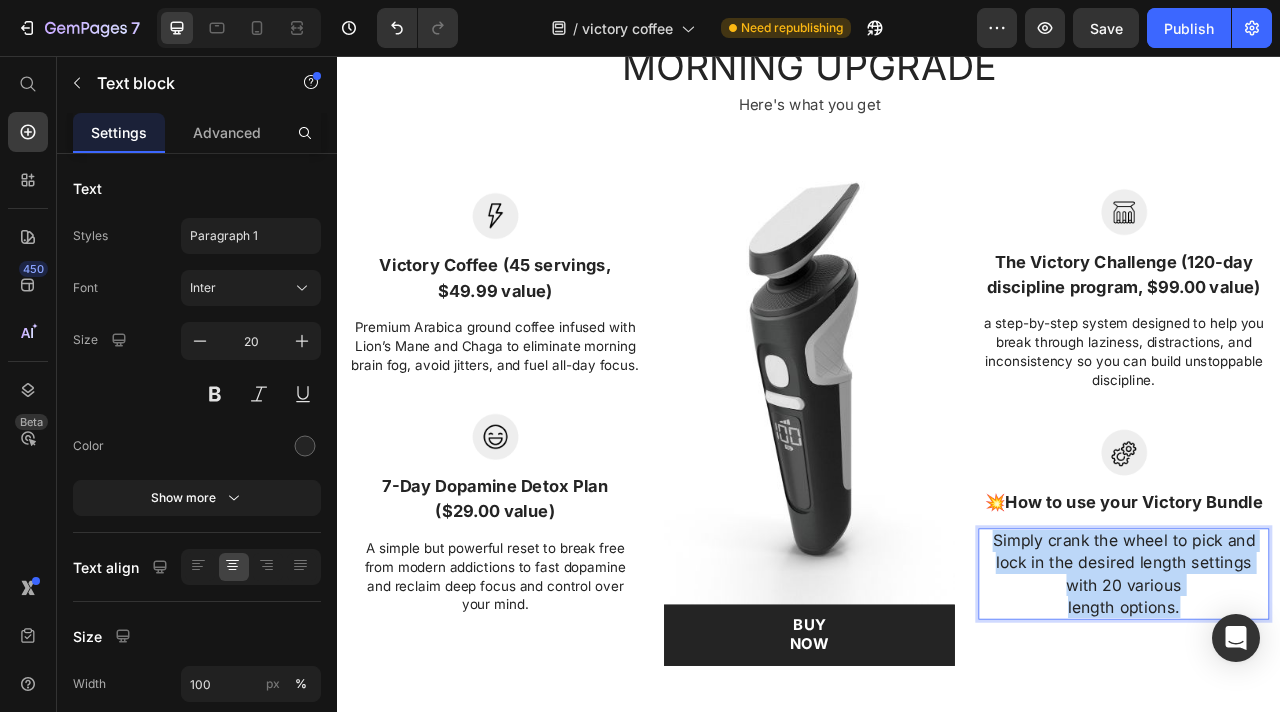 drag, startPoint x: 1426, startPoint y: 684, endPoint x: 1168, endPoint y: 603, distance: 270.41635 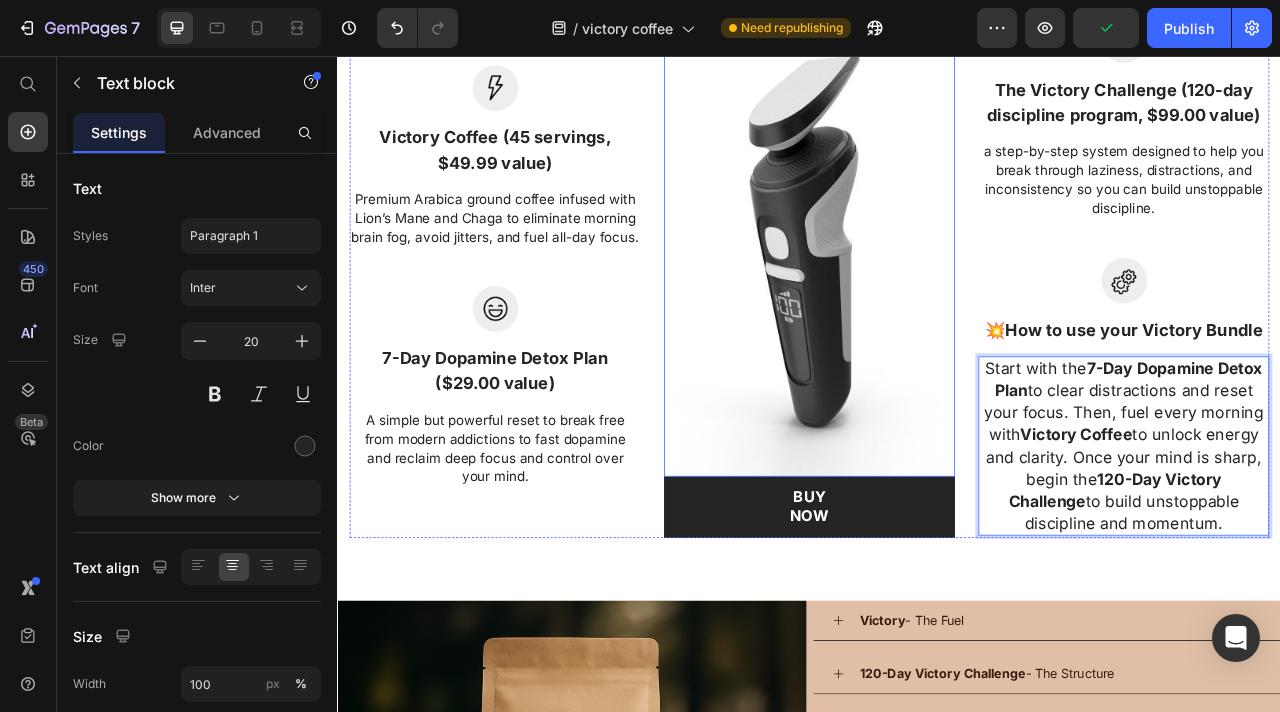 scroll, scrollTop: 3712, scrollLeft: 0, axis: vertical 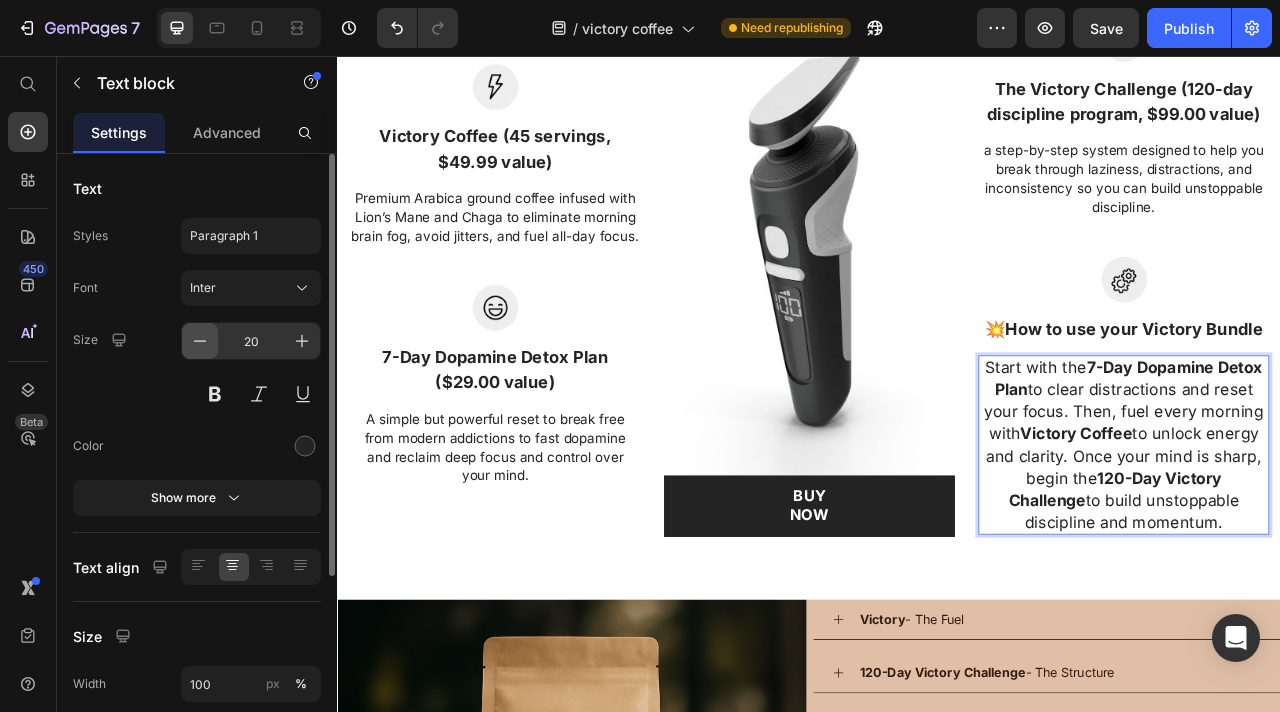 click 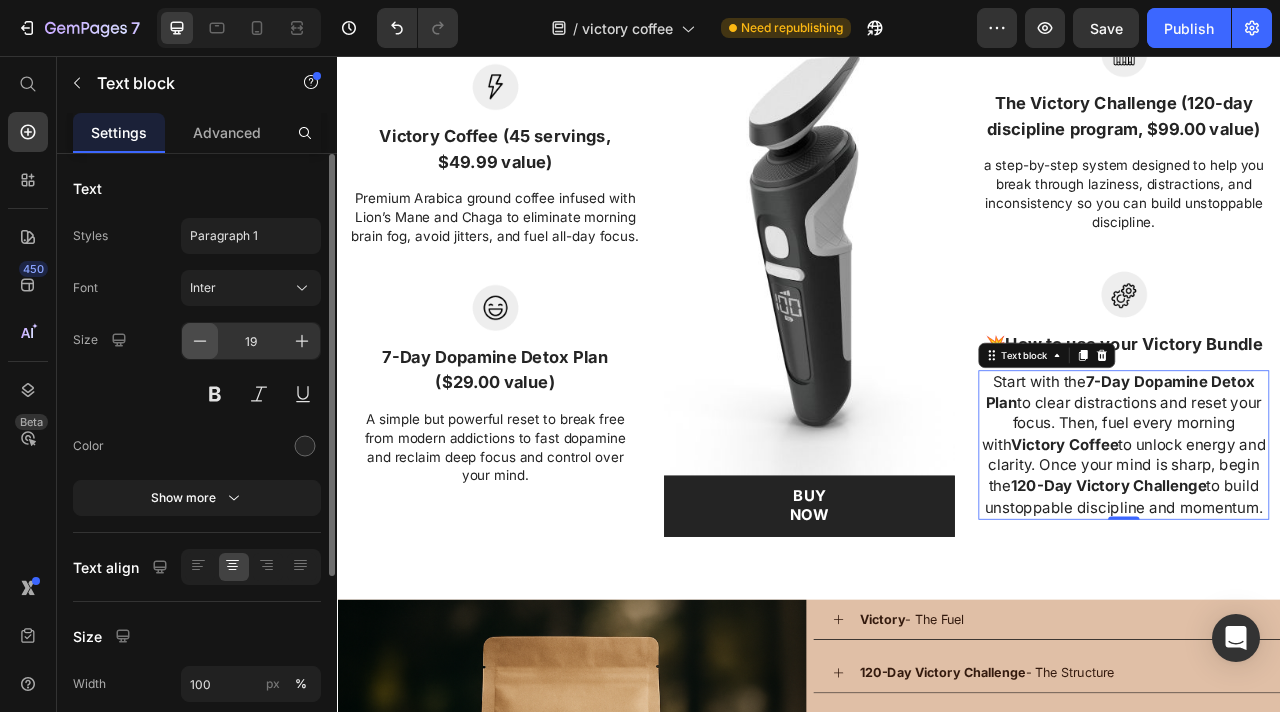click 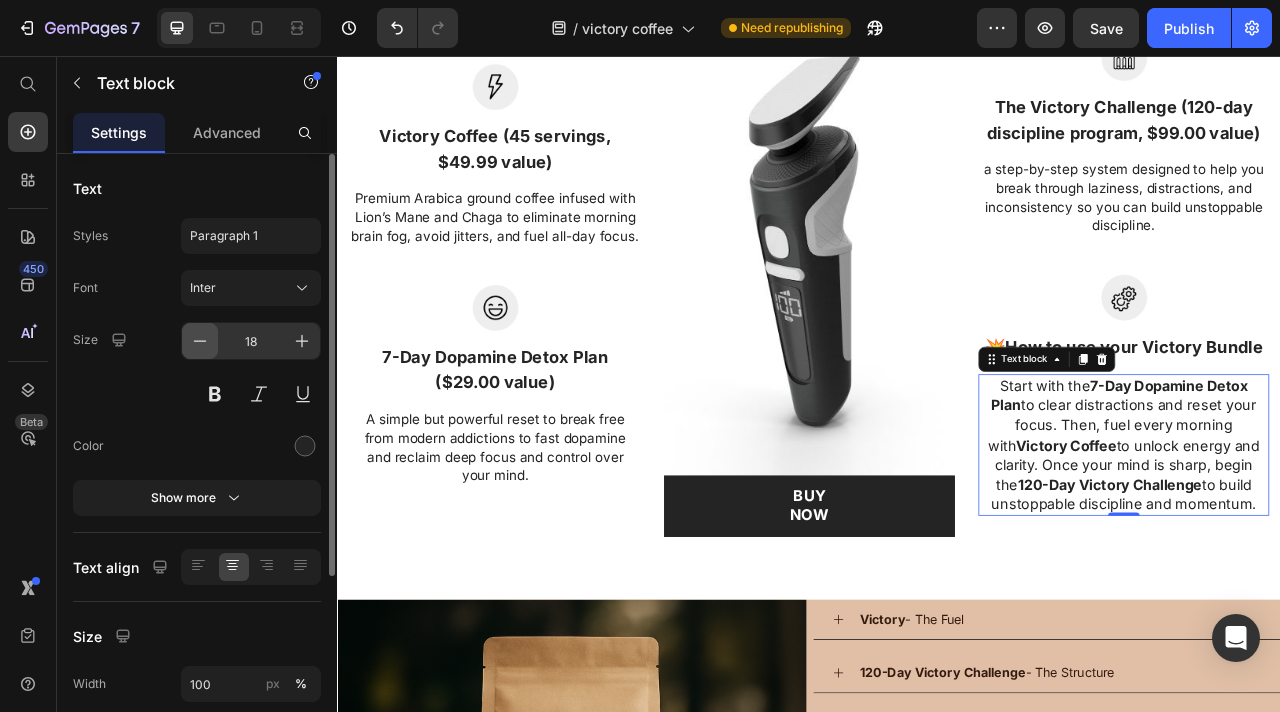 click 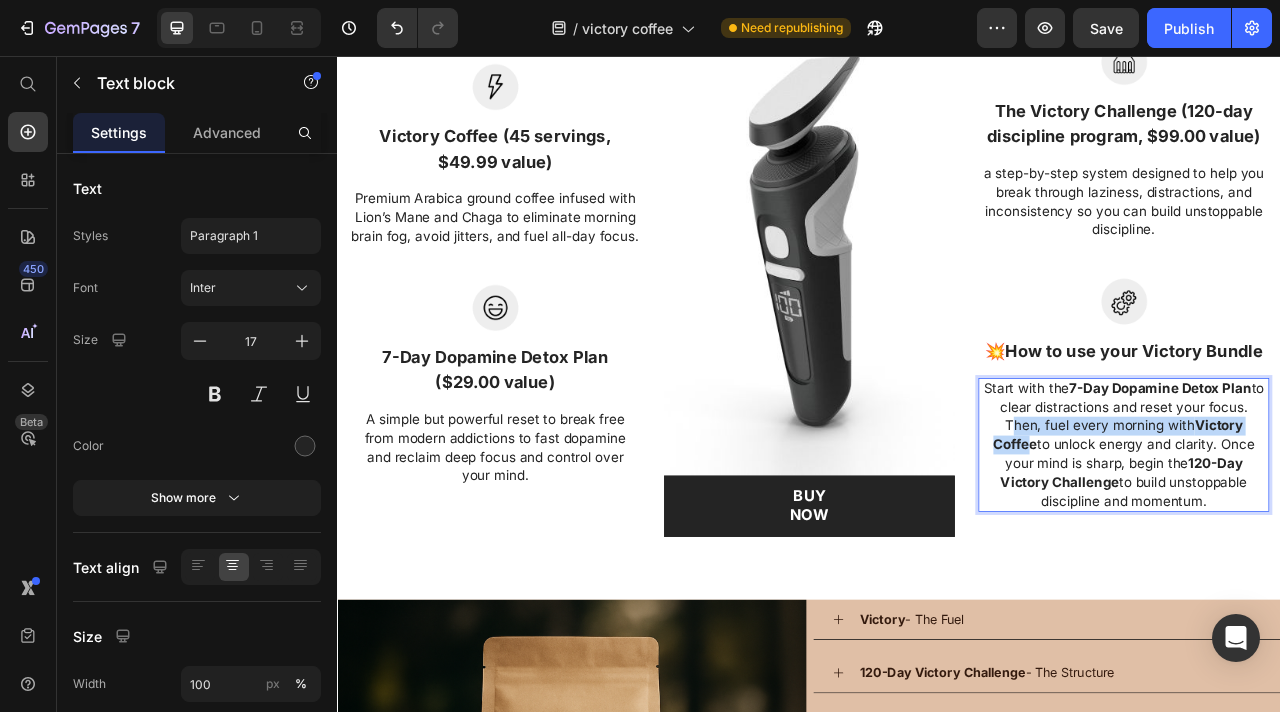 drag, startPoint x: 1477, startPoint y: 440, endPoint x: 1477, endPoint y: 456, distance: 16 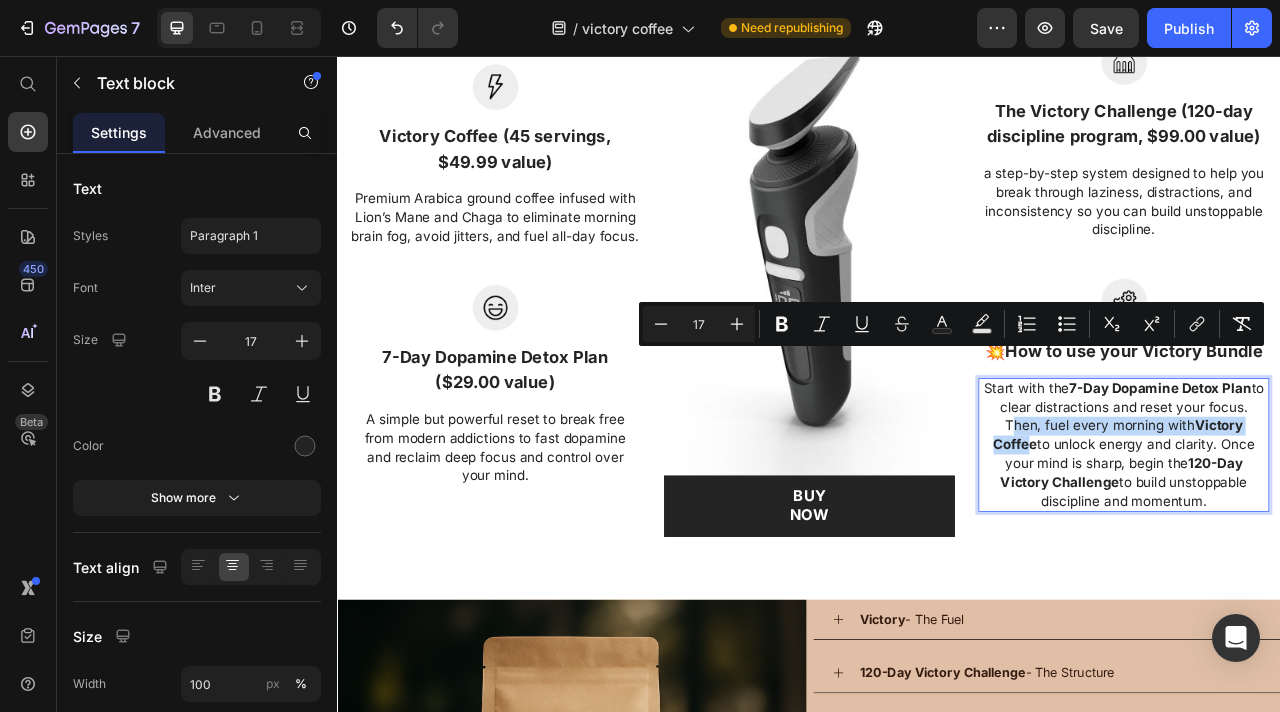 click on "Image The Victory Challenge (120-day discipline program, $99.00 value) Text block A step-by-step system designed to help you break through laziness, distractions, and inconsistency so you can build unstoppable discipline. Text block Row Image 💥  How to use your Victory Bundle Text block Start with the  7-Day Dopamine Detox Plan  to clear distractions and reset your focus. Then, fuel every morning with  Victory Coffee  to unlock energy and clarity. Once your mind is sharp, begin the  120-Day Victory Challenge  to build unstoppable discipline and momentum. Text block   0 Row" at bounding box center [1337, 335] 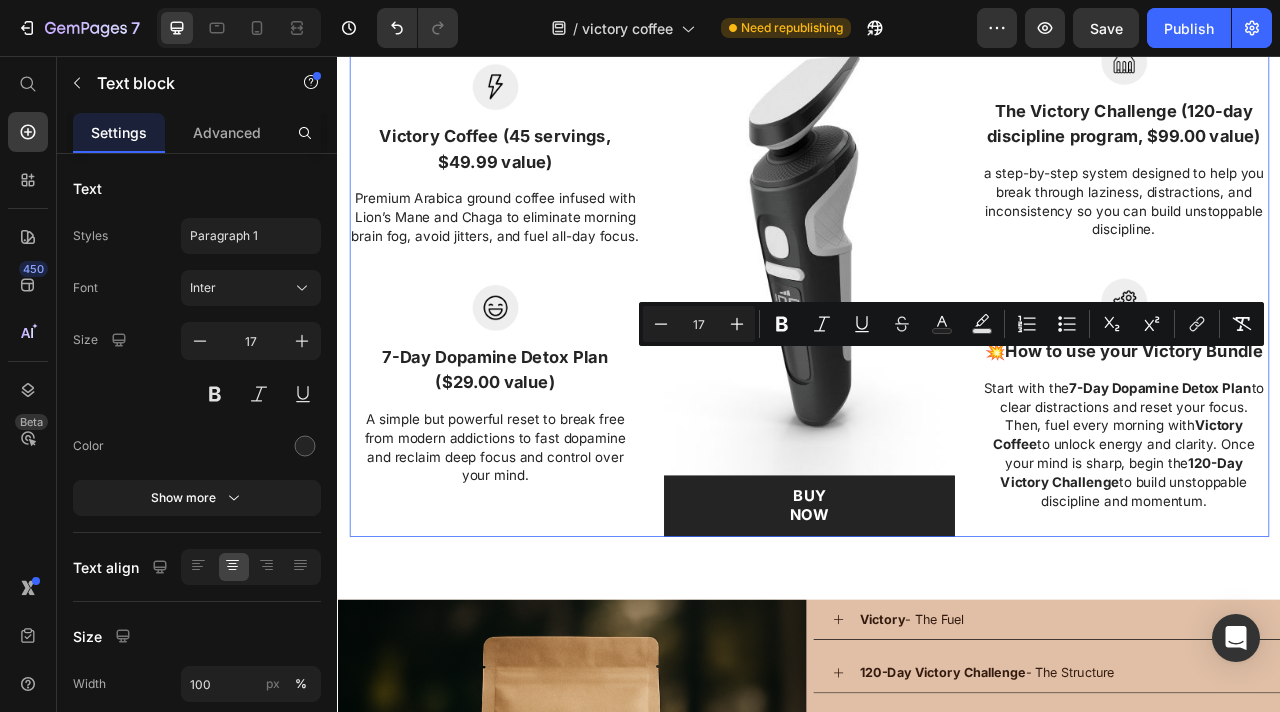 scroll, scrollTop: 0, scrollLeft: 0, axis: both 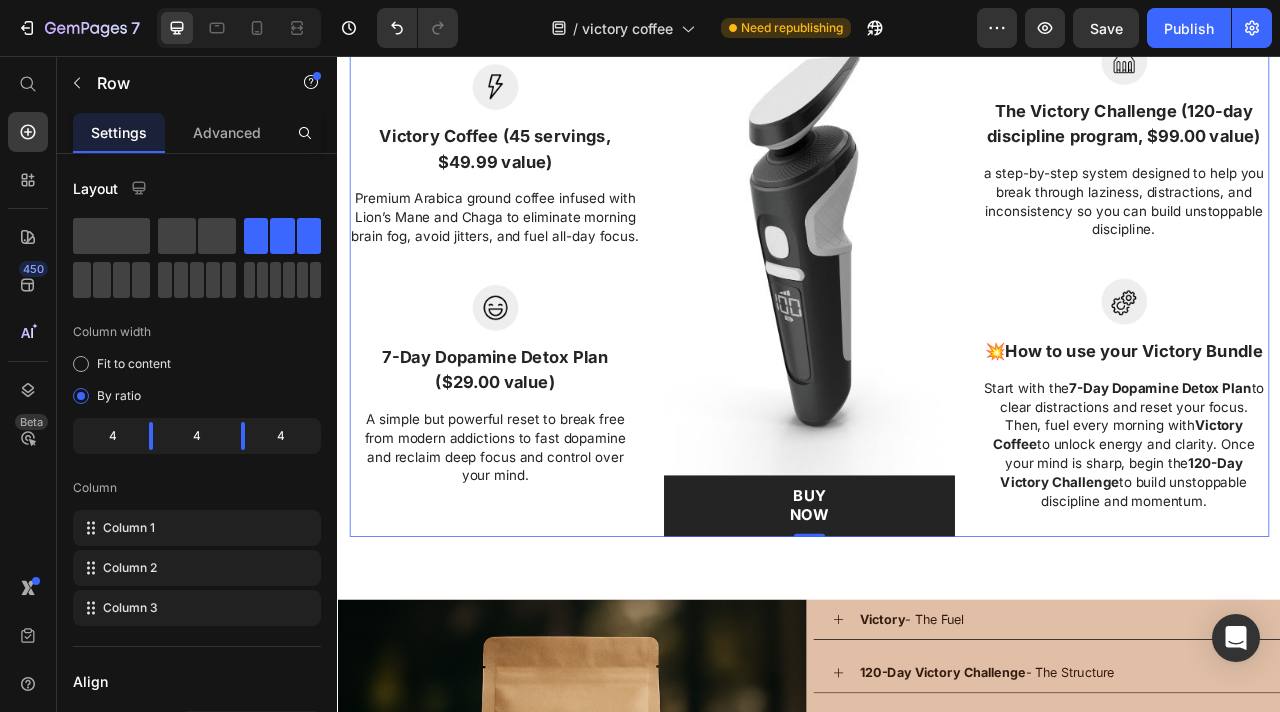 click on "Start with the  7-Day Dopamine Detox Plan  to clear distractions and reset your focus. Then, fuel every morning with  Victory Coffee  to unlock energy and clarity. Once your mind is sharp, begin the  120-Day Victory Challenge  to build unstoppable discipline and momentum." at bounding box center [1337, 551] 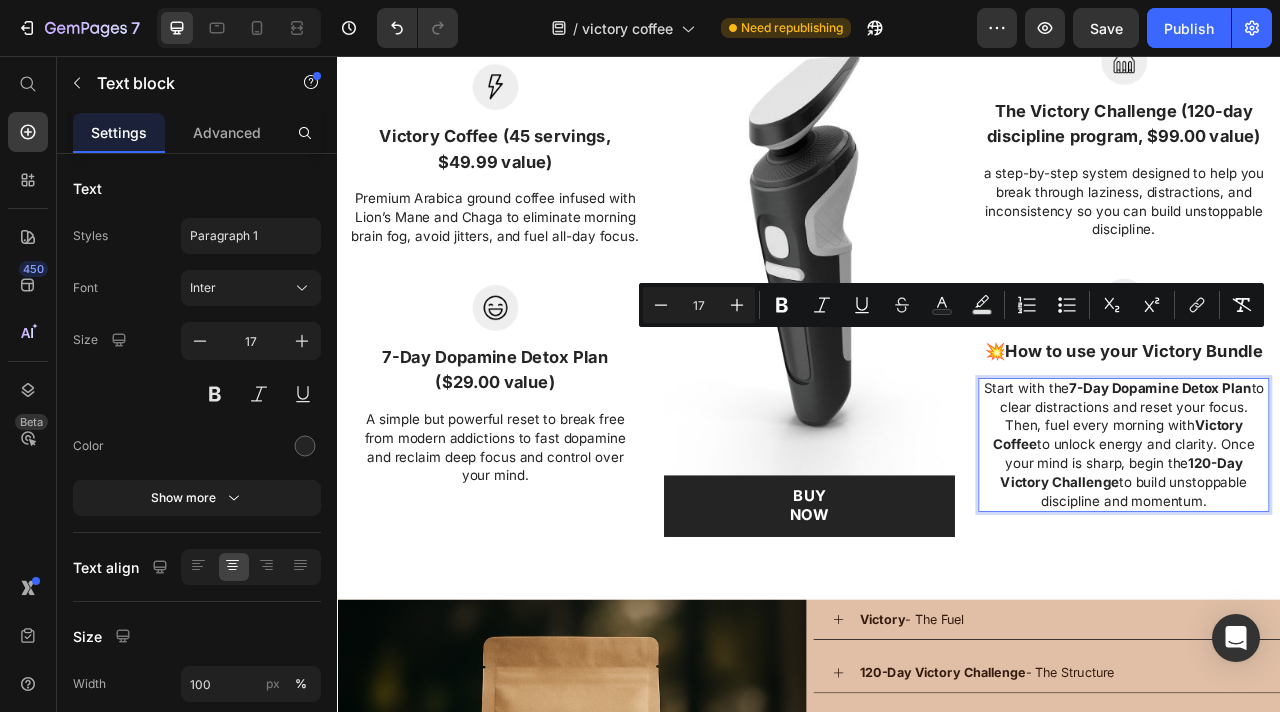 drag, startPoint x: 1398, startPoint y: 561, endPoint x: 1159, endPoint y: 423, distance: 275.98007 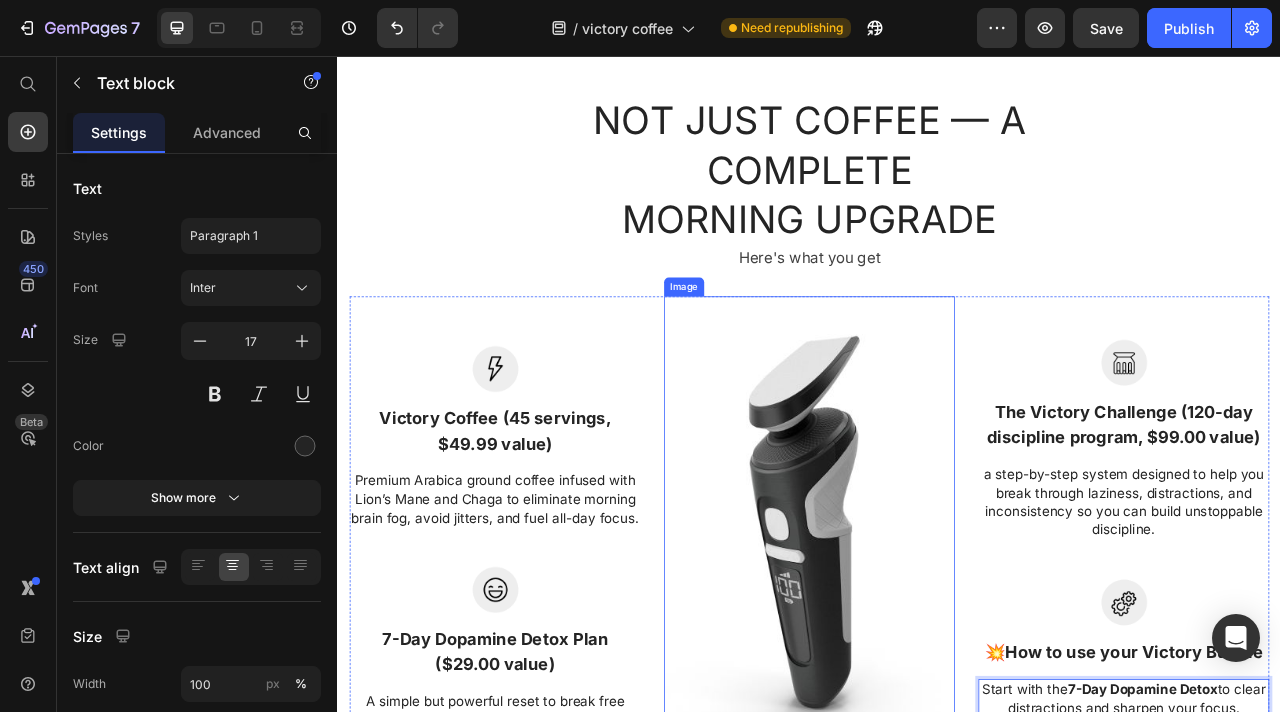 scroll, scrollTop: 3484, scrollLeft: 0, axis: vertical 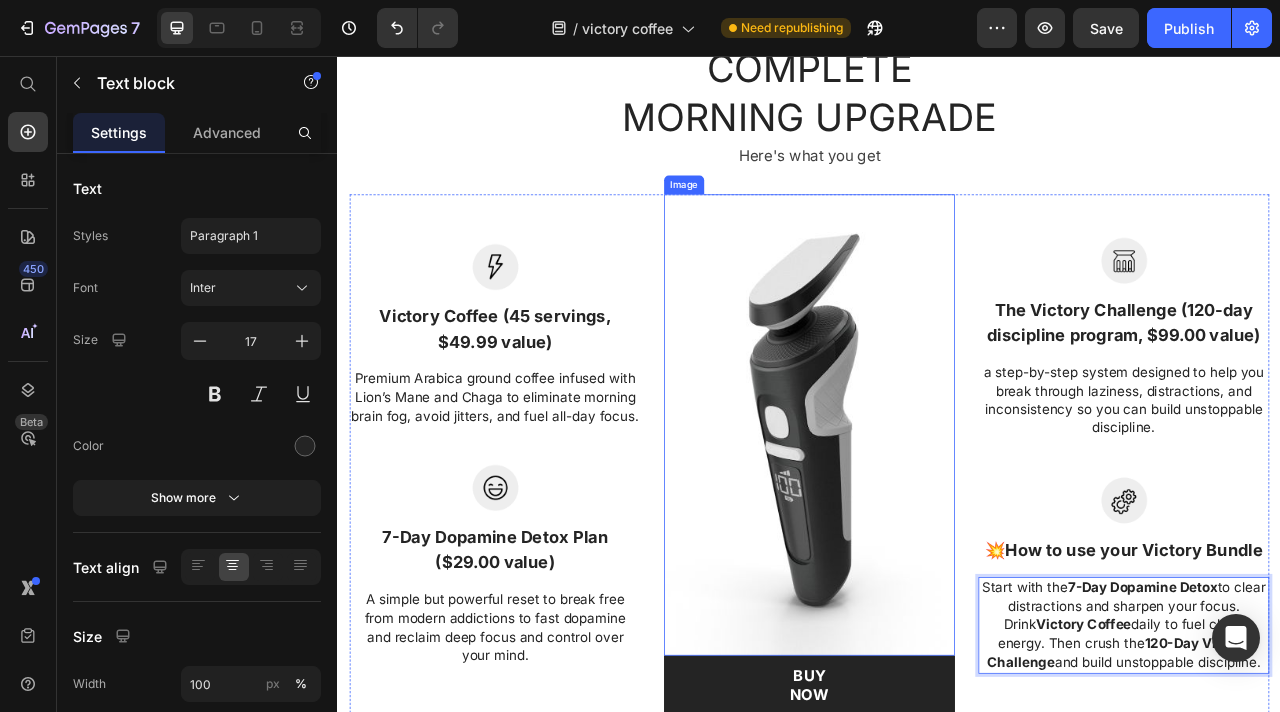 click at bounding box center (937, 524) 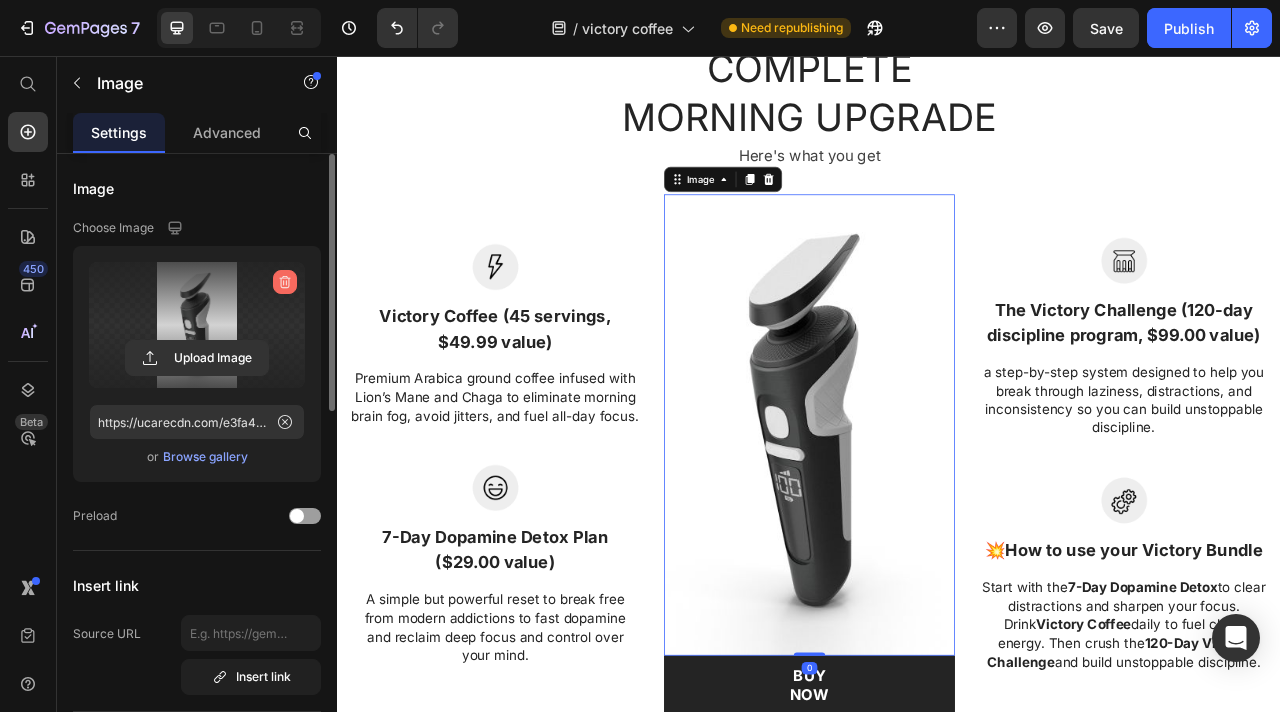 click at bounding box center (285, 282) 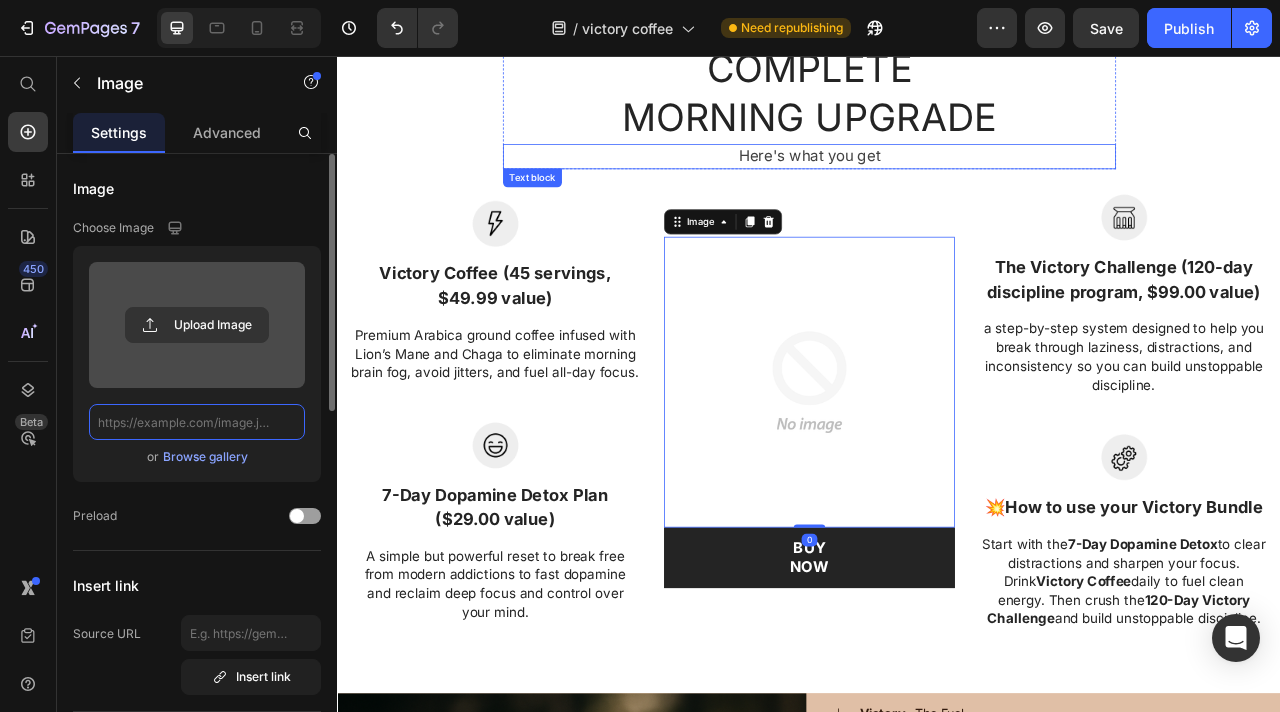 scroll, scrollTop: 0, scrollLeft: 0, axis: both 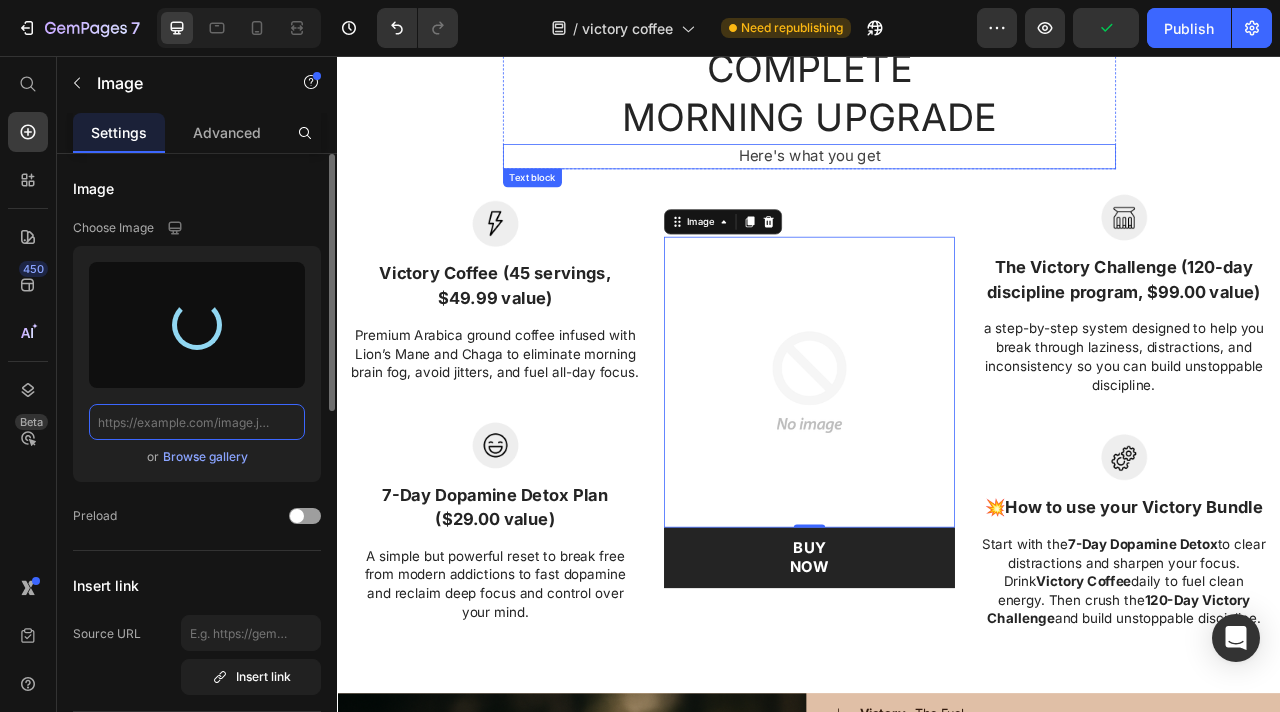 type on "https://cdn.shopify.com/s/files/1/0777/6400/2139/files/gempages_553560748064768917-08c6d5b6-d480-4fa7-b4a5-289ecf5a9161.png" 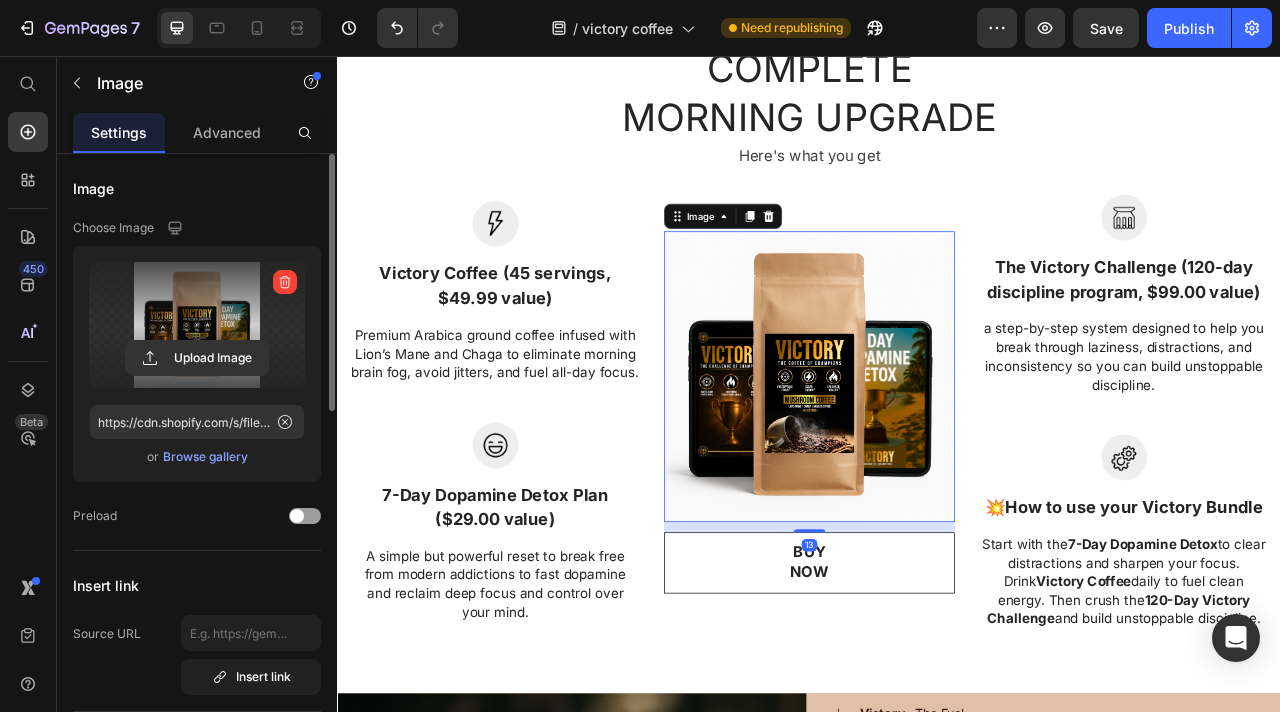 drag, startPoint x: 940, startPoint y: 586, endPoint x: 936, endPoint y: 599, distance: 13.601471 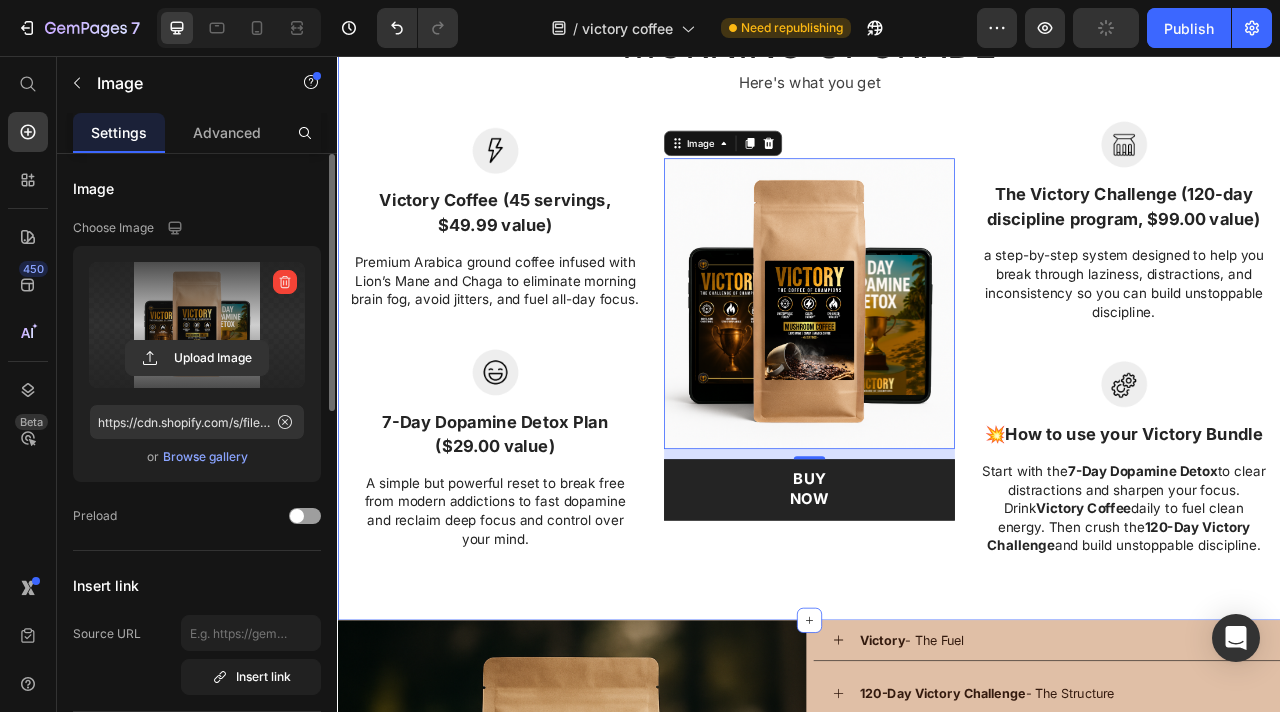 scroll, scrollTop: 3494, scrollLeft: 0, axis: vertical 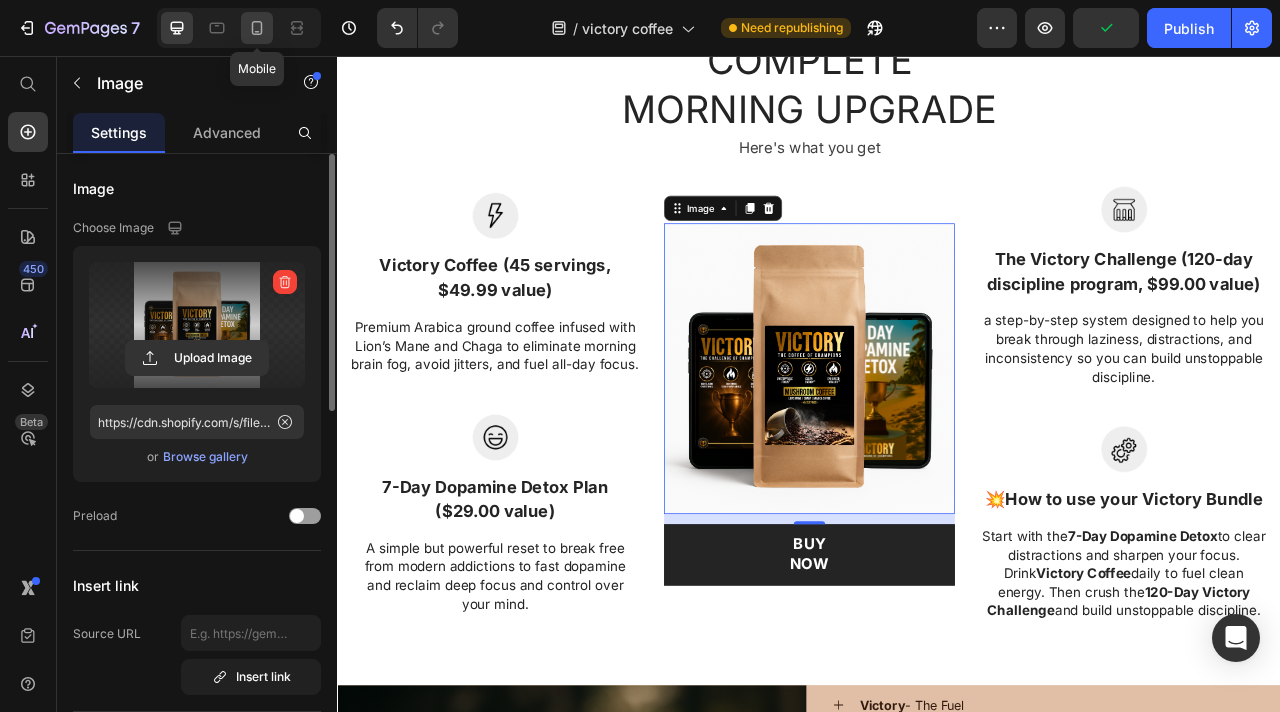 click 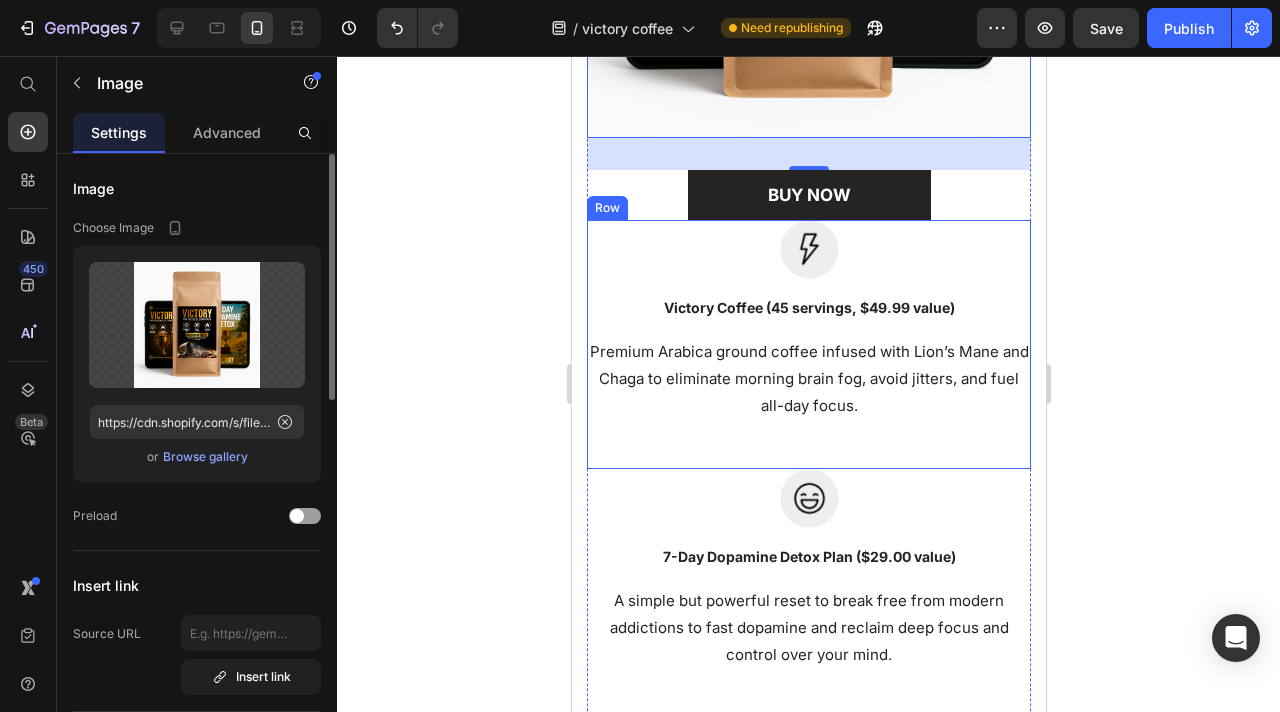 scroll, scrollTop: 4422, scrollLeft: 0, axis: vertical 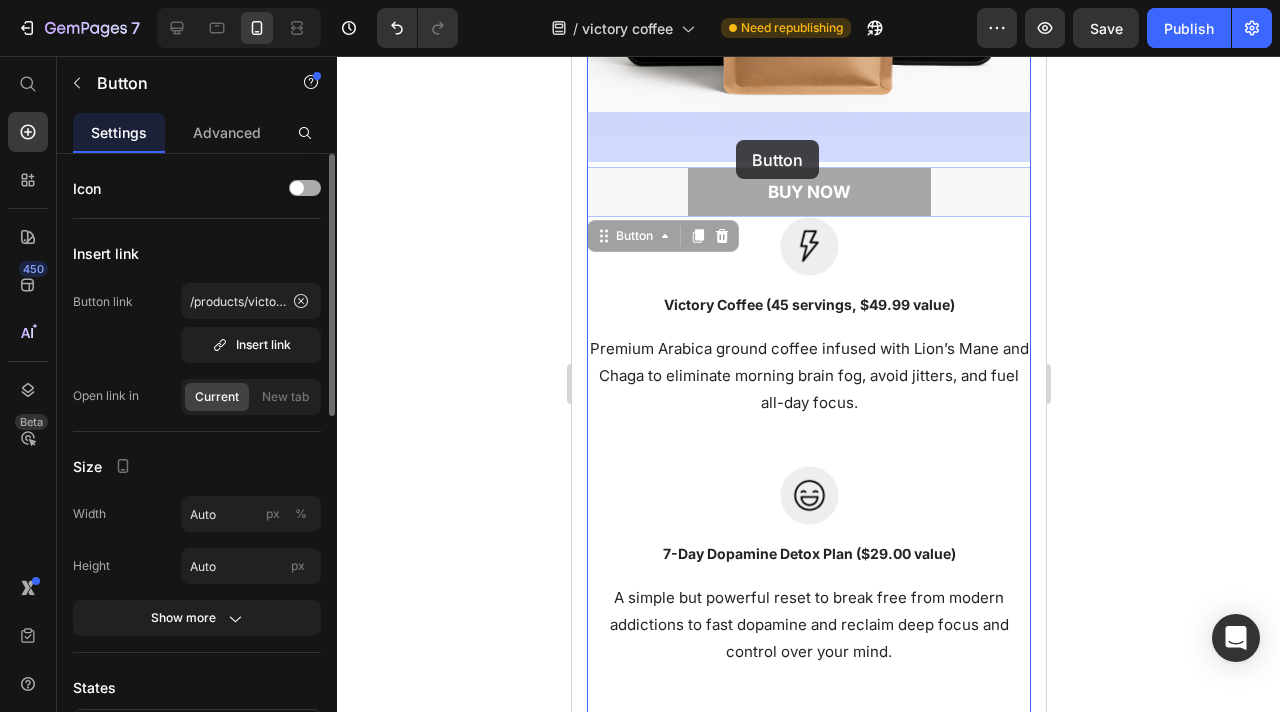 drag, startPoint x: 683, startPoint y: 134, endPoint x: 732, endPoint y: 140, distance: 49.365982 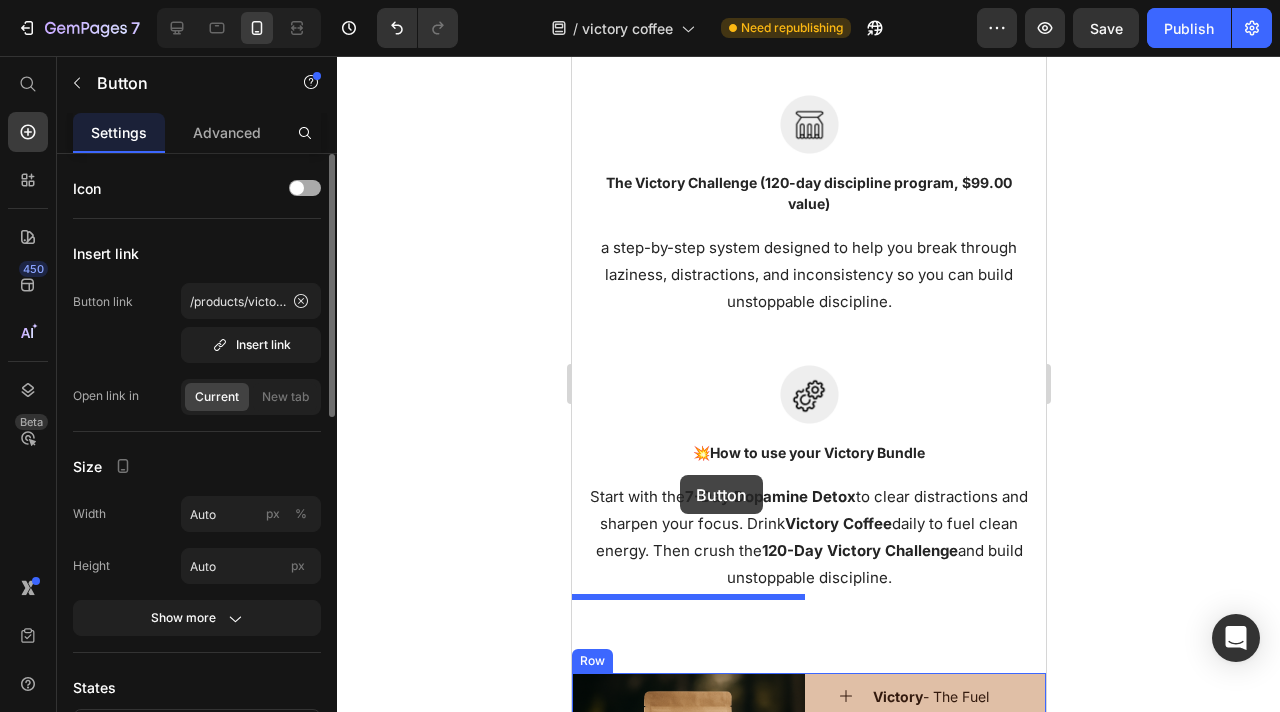 scroll, scrollTop: 5150, scrollLeft: 0, axis: vertical 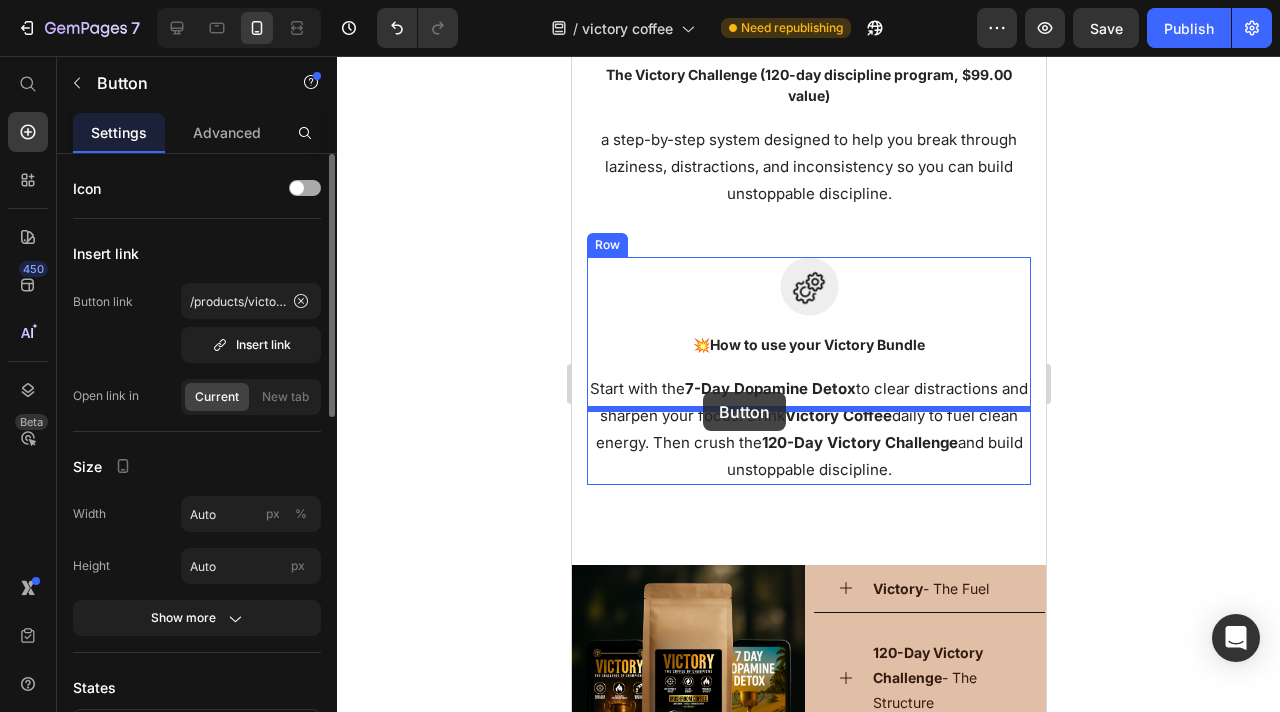 drag, startPoint x: 668, startPoint y: 131, endPoint x: 702, endPoint y: 392, distance: 263.20523 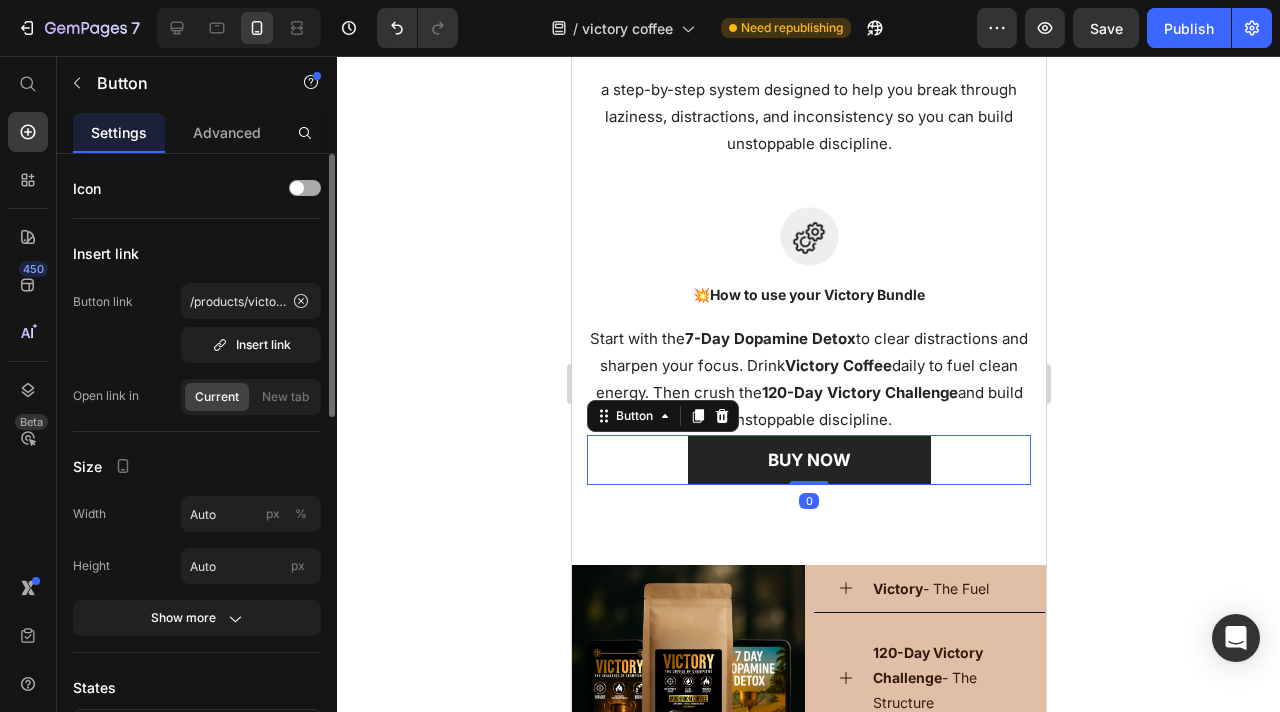 scroll, scrollTop: 5100, scrollLeft: 0, axis: vertical 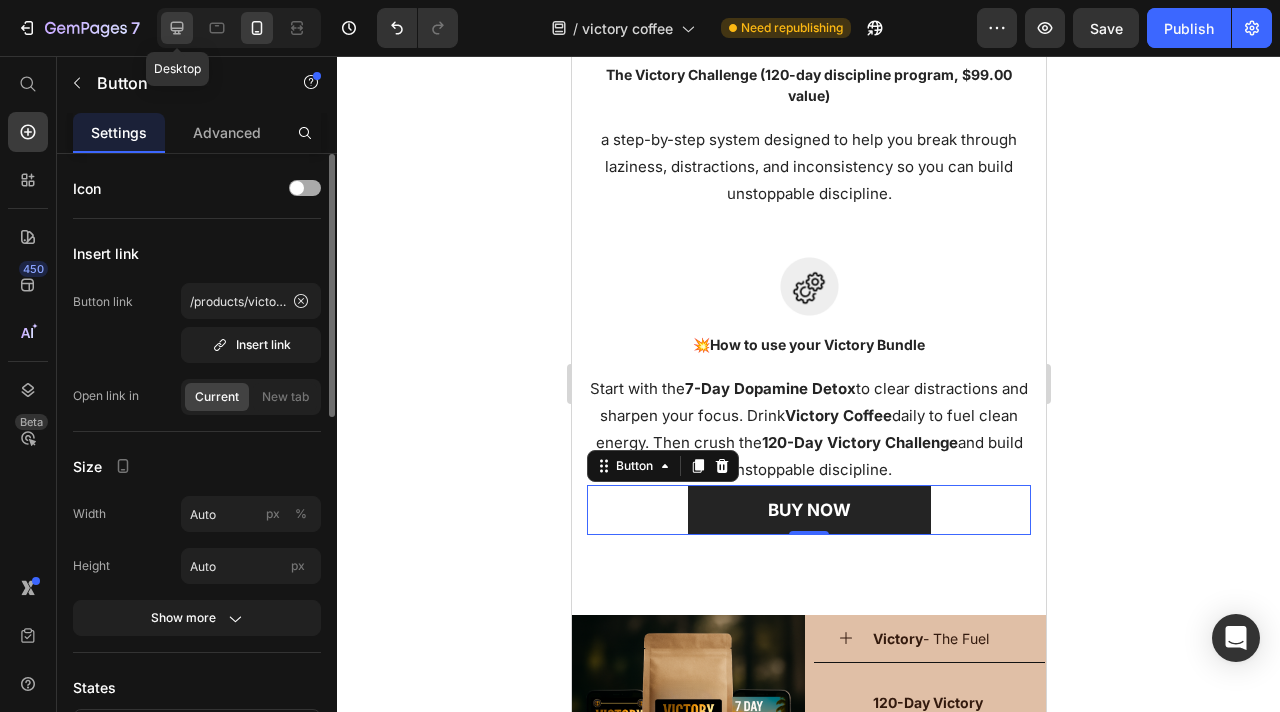 click 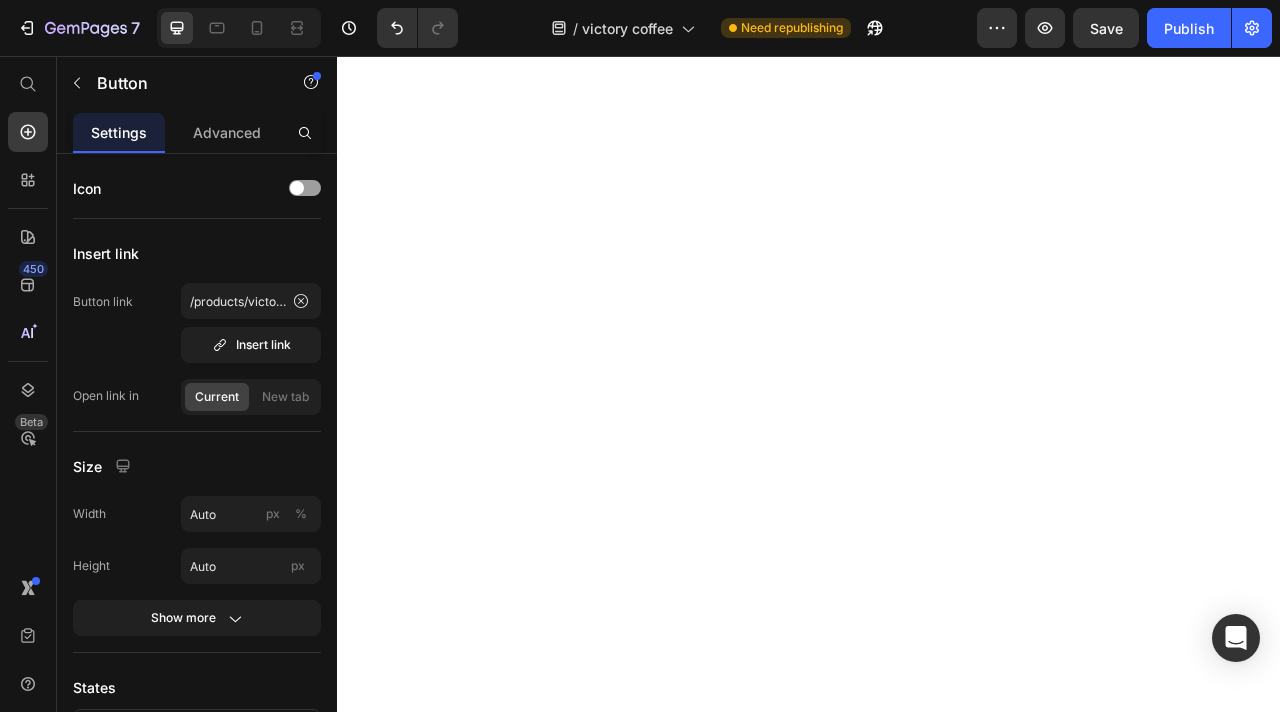 scroll, scrollTop: 0, scrollLeft: 0, axis: both 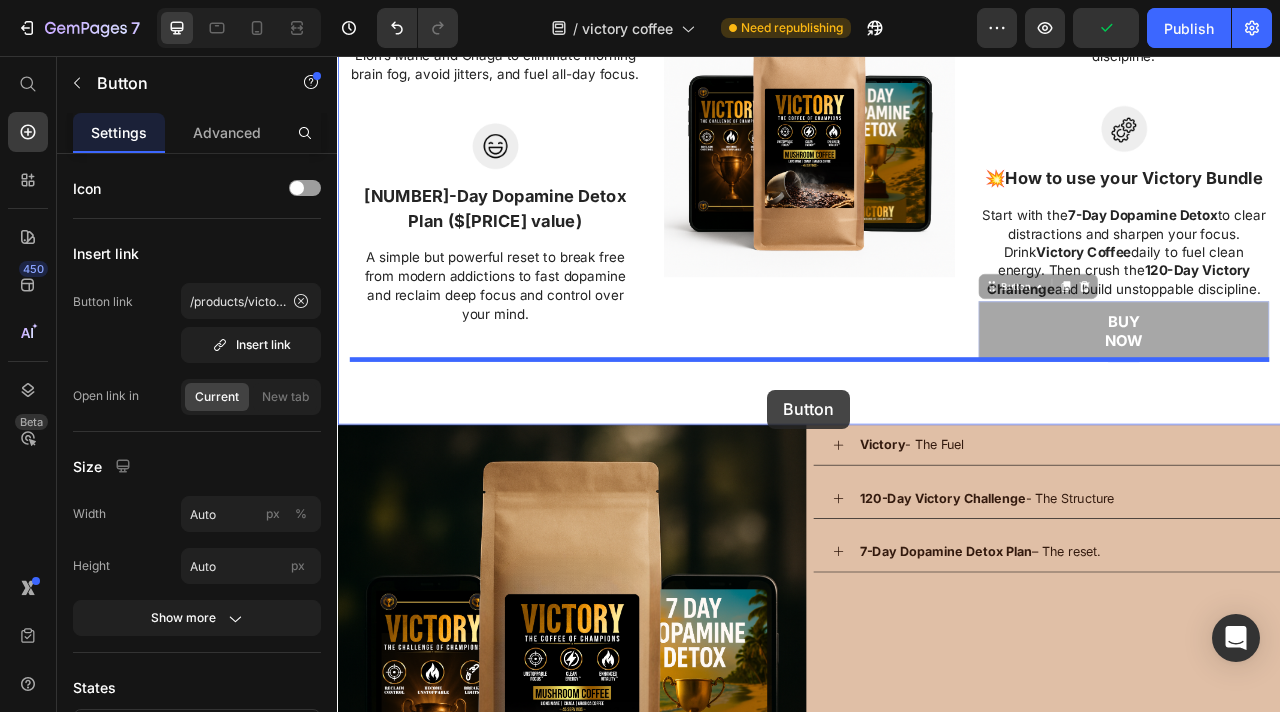 drag, startPoint x: 1197, startPoint y: 417, endPoint x: 890, endPoint y: 474, distance: 312.2467 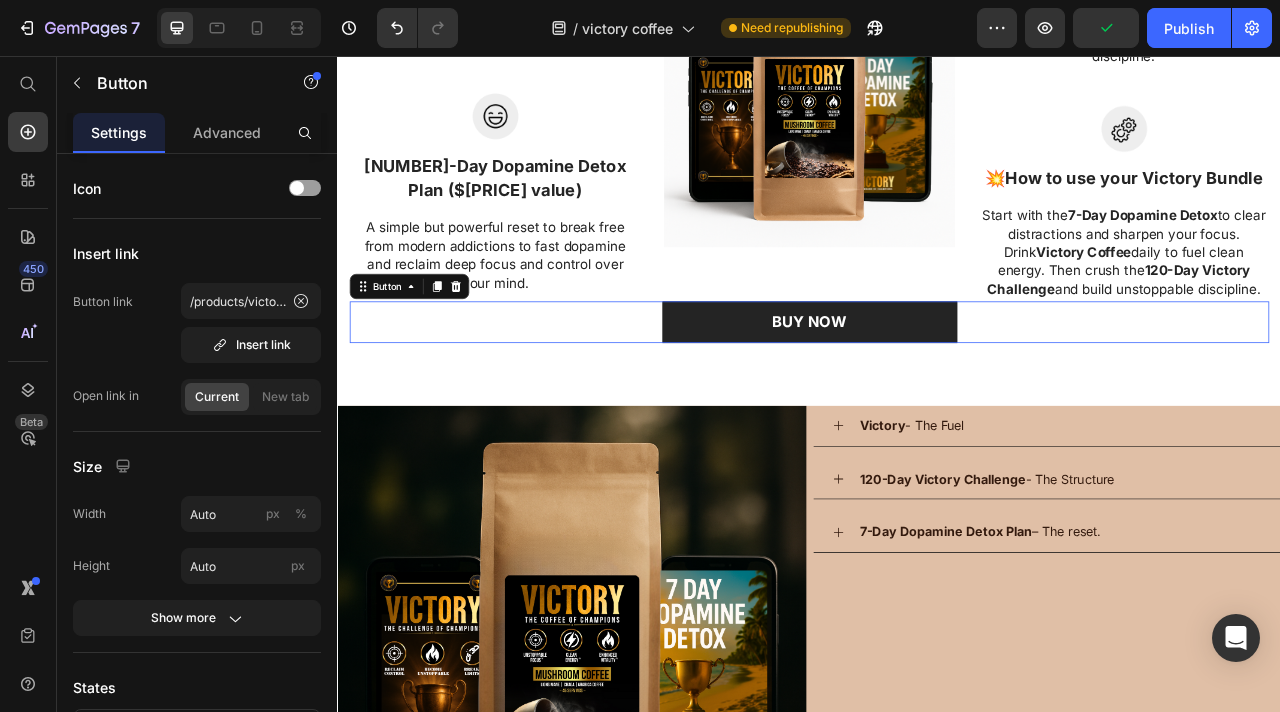 scroll, scrollTop: 4307, scrollLeft: 0, axis: vertical 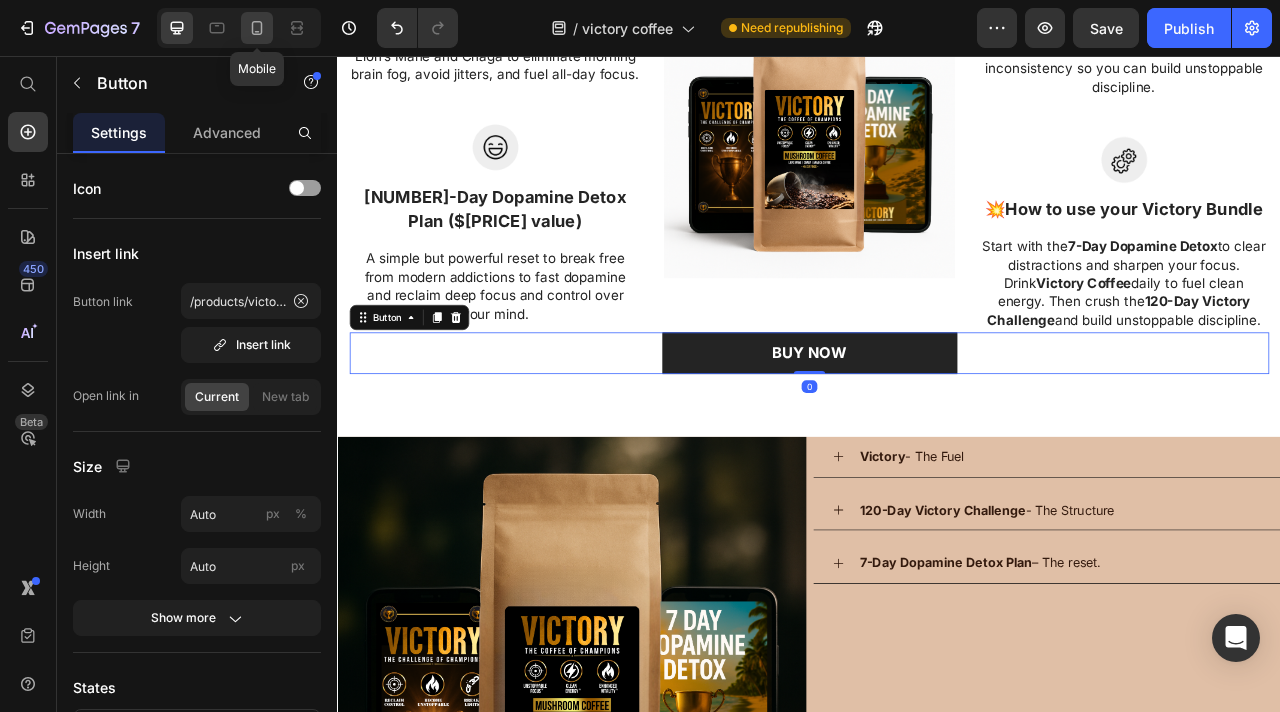 click 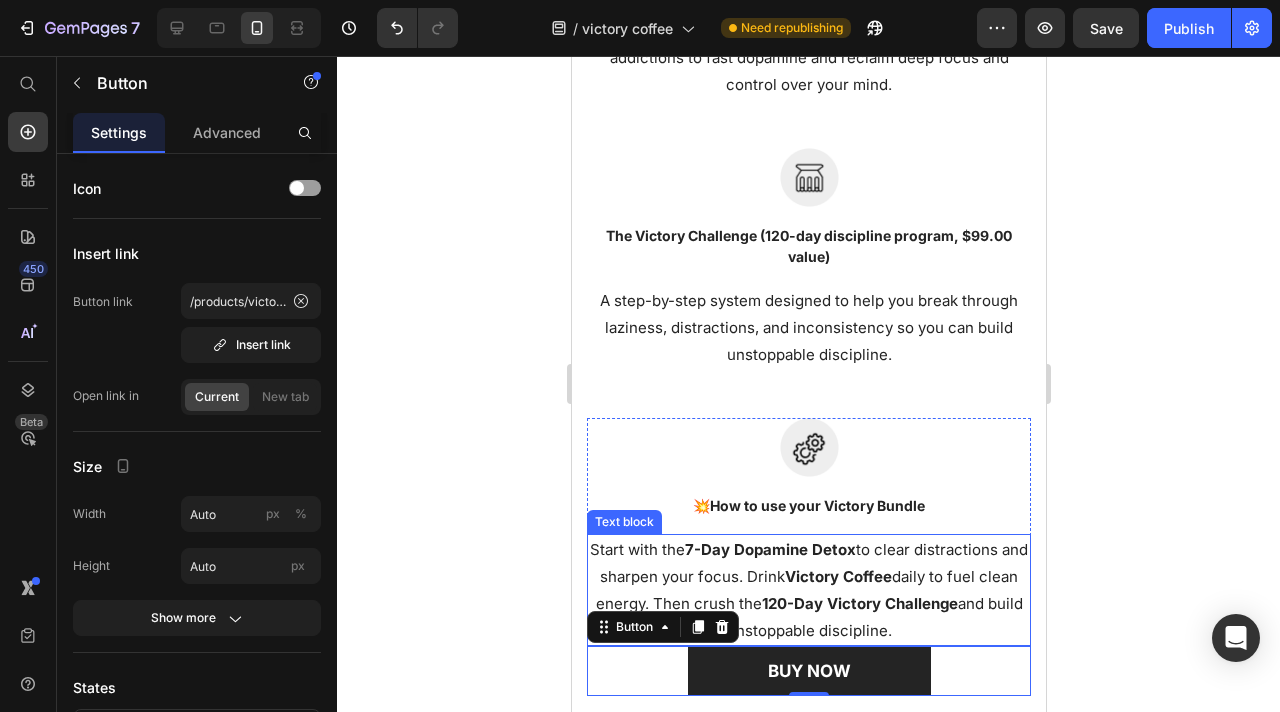 scroll, scrollTop: 4814, scrollLeft: 0, axis: vertical 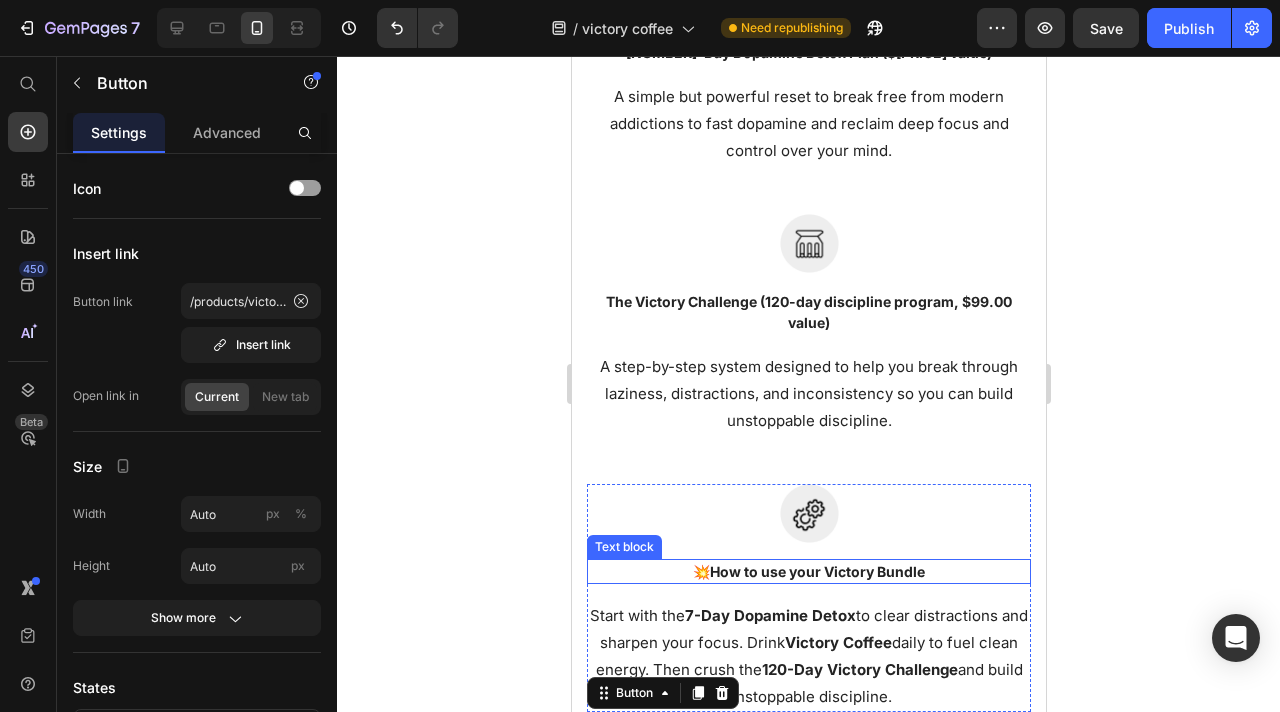 click on "How to use your Victory Bundle" at bounding box center [816, 571] 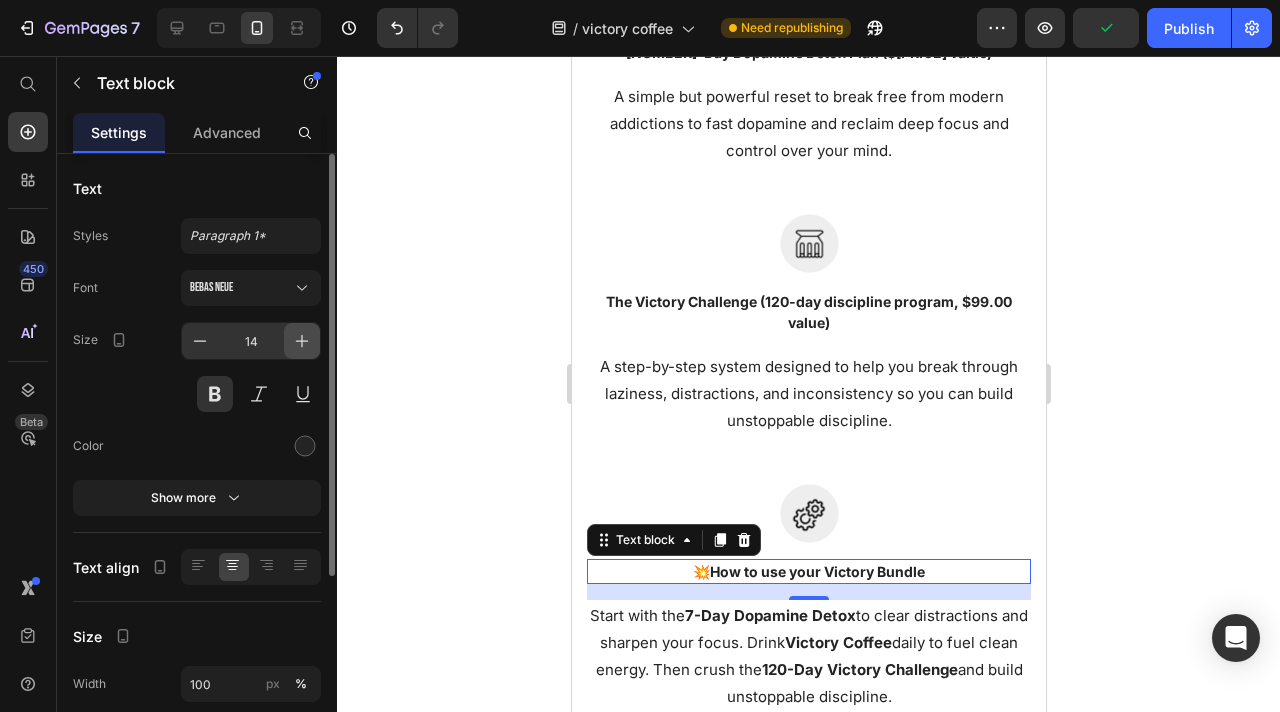 click at bounding box center (302, 341) 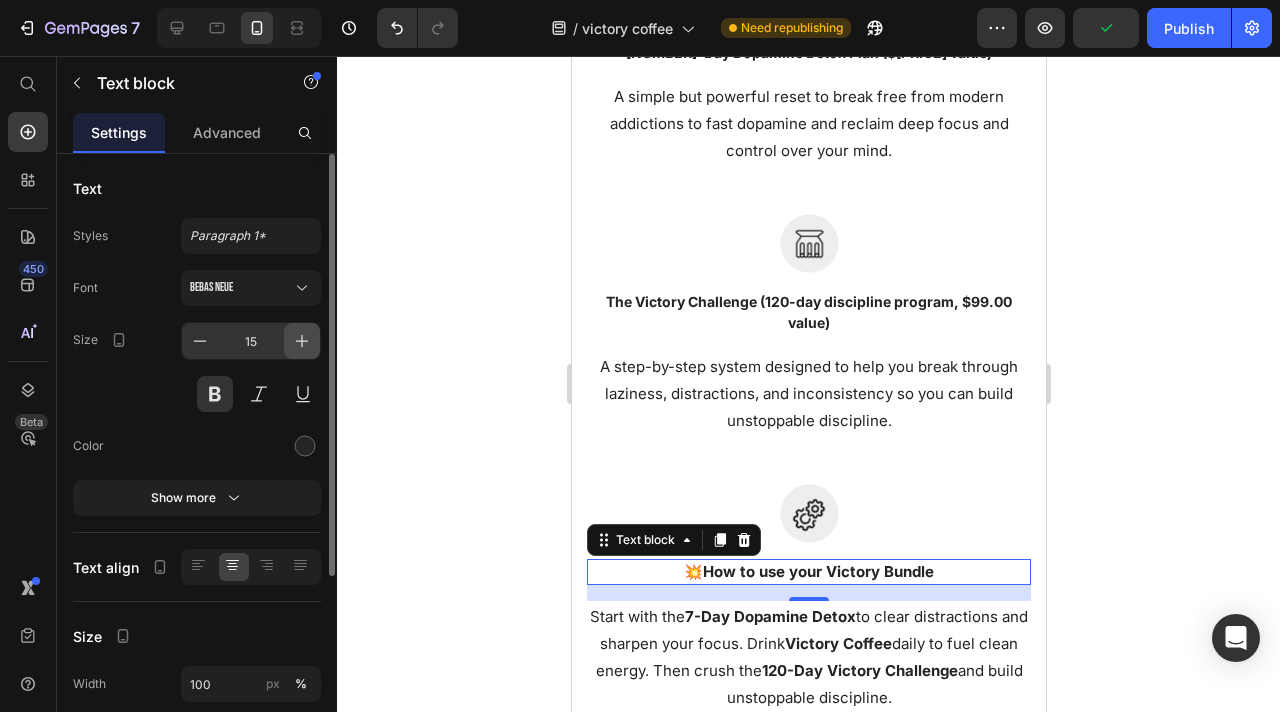 click at bounding box center [302, 341] 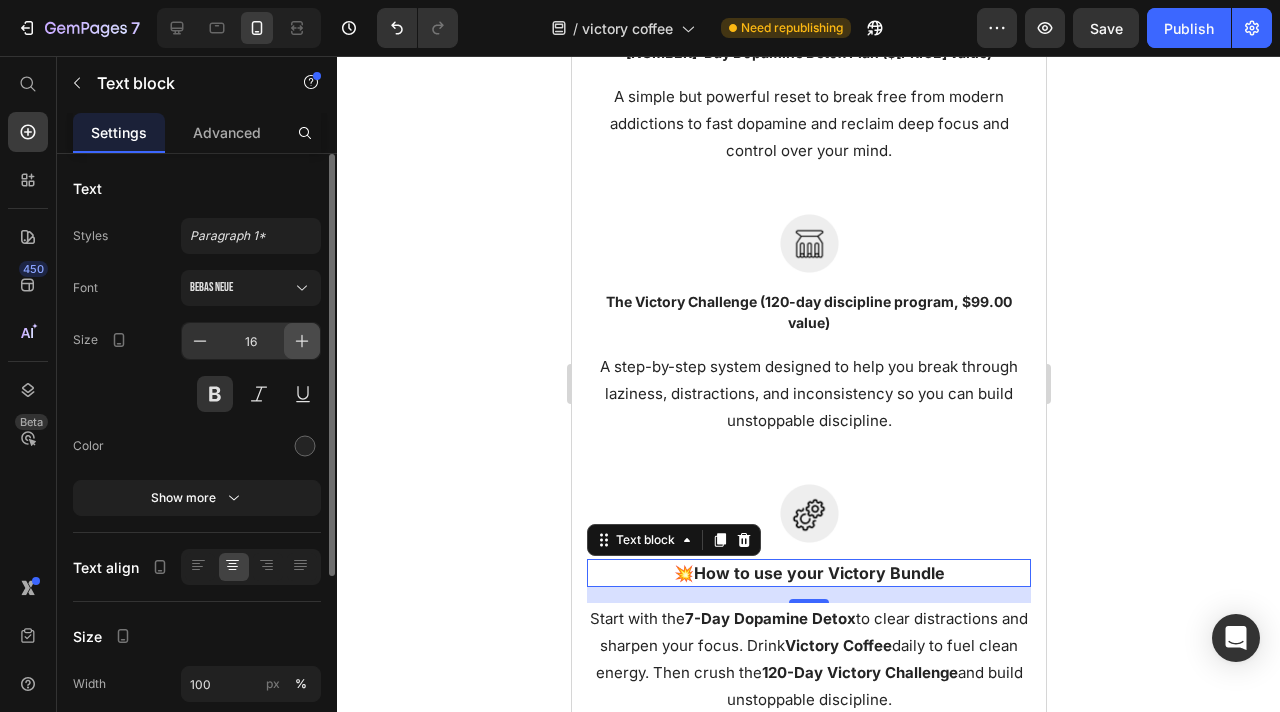click at bounding box center (302, 341) 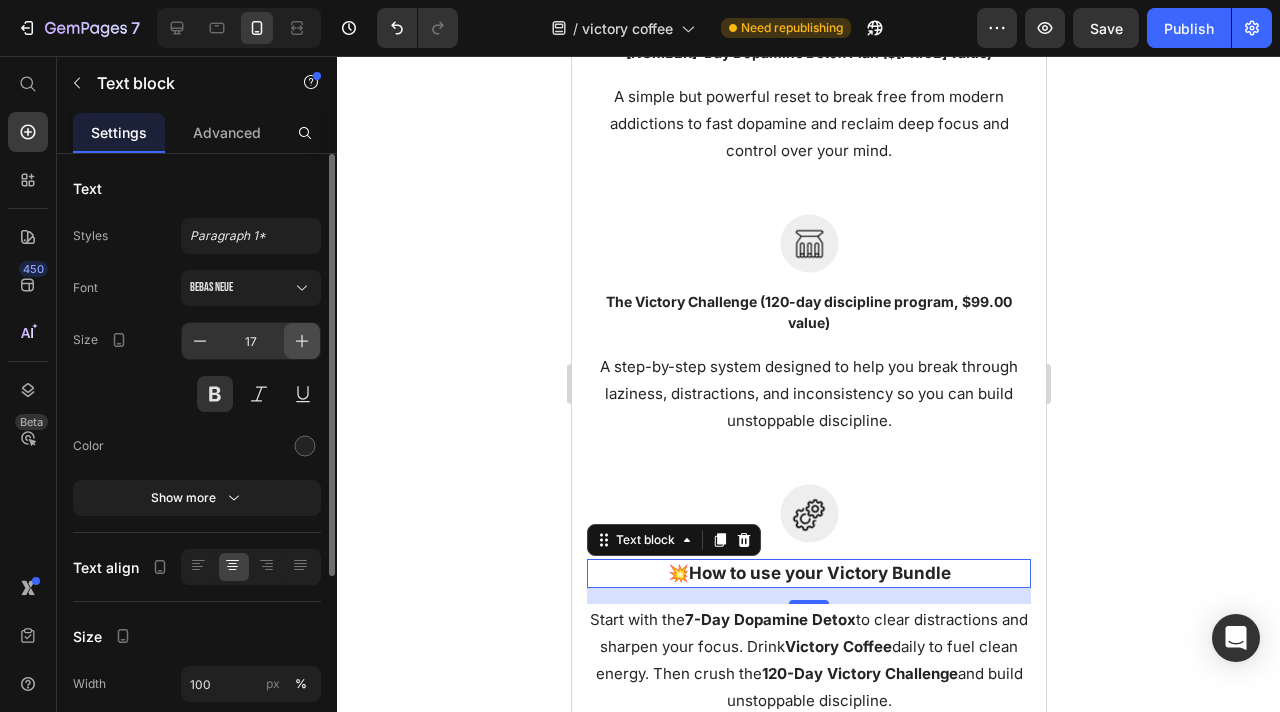 click at bounding box center [302, 341] 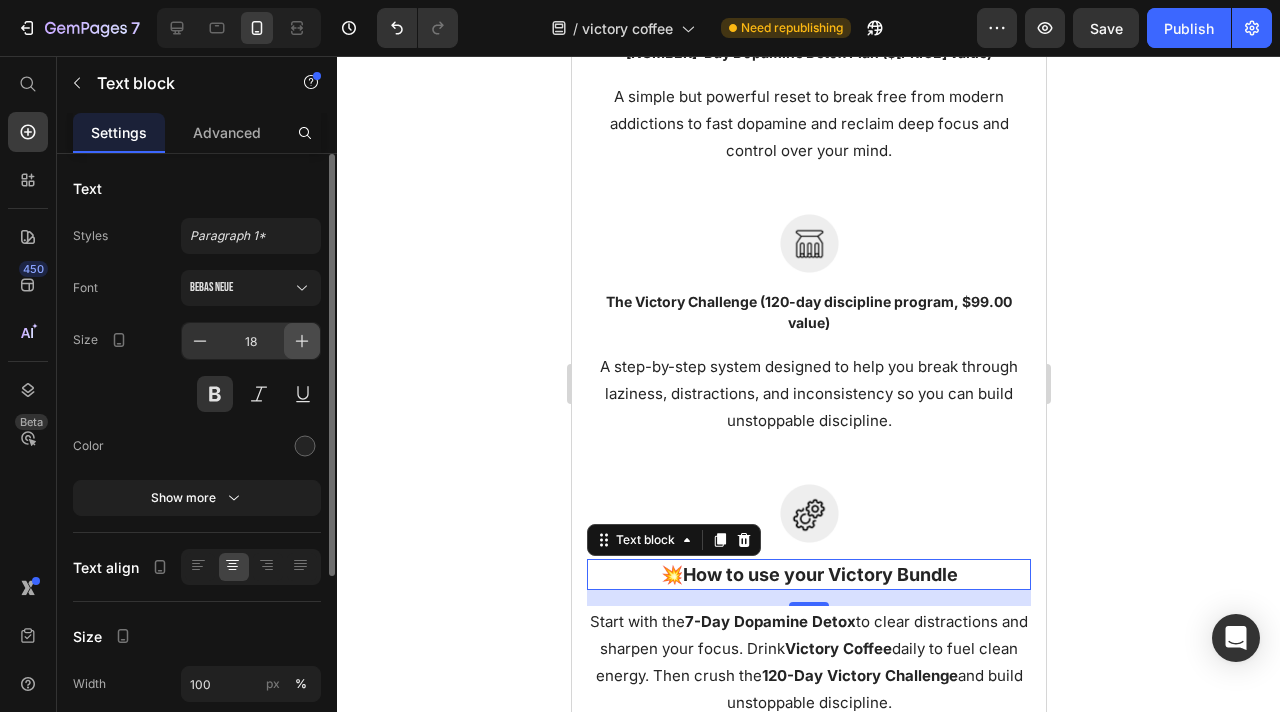 click at bounding box center [302, 341] 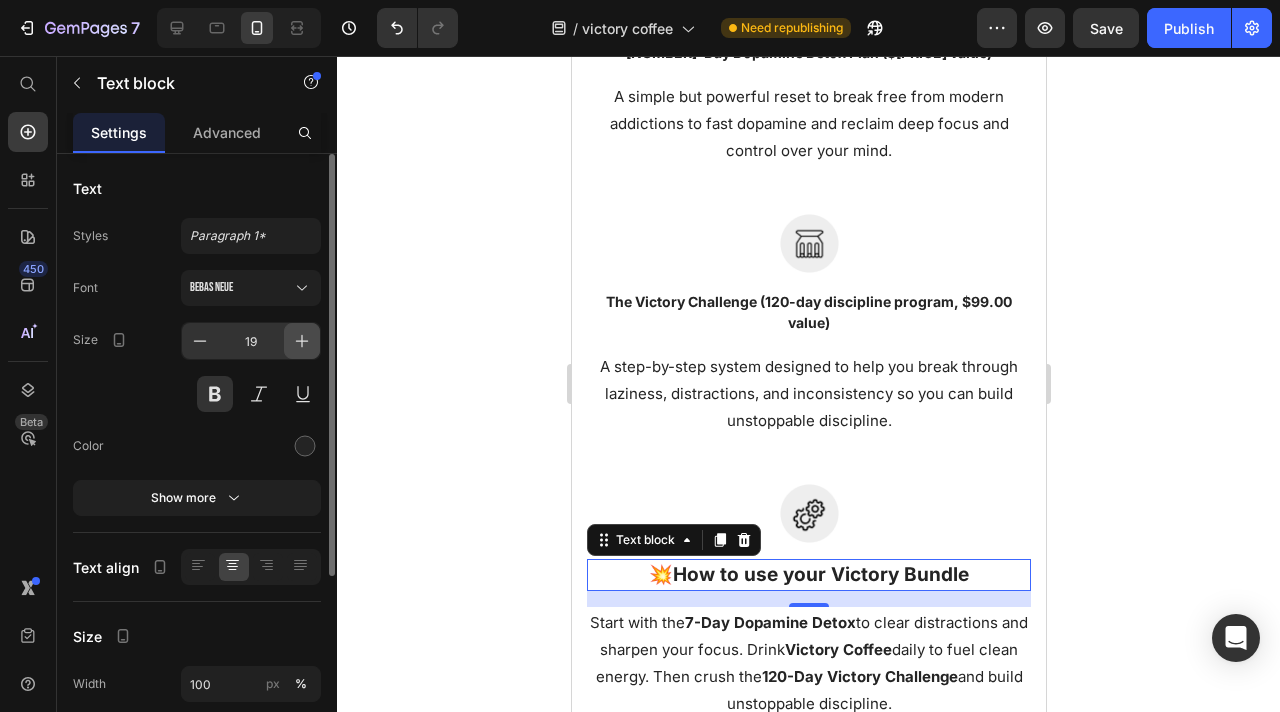 click at bounding box center [302, 341] 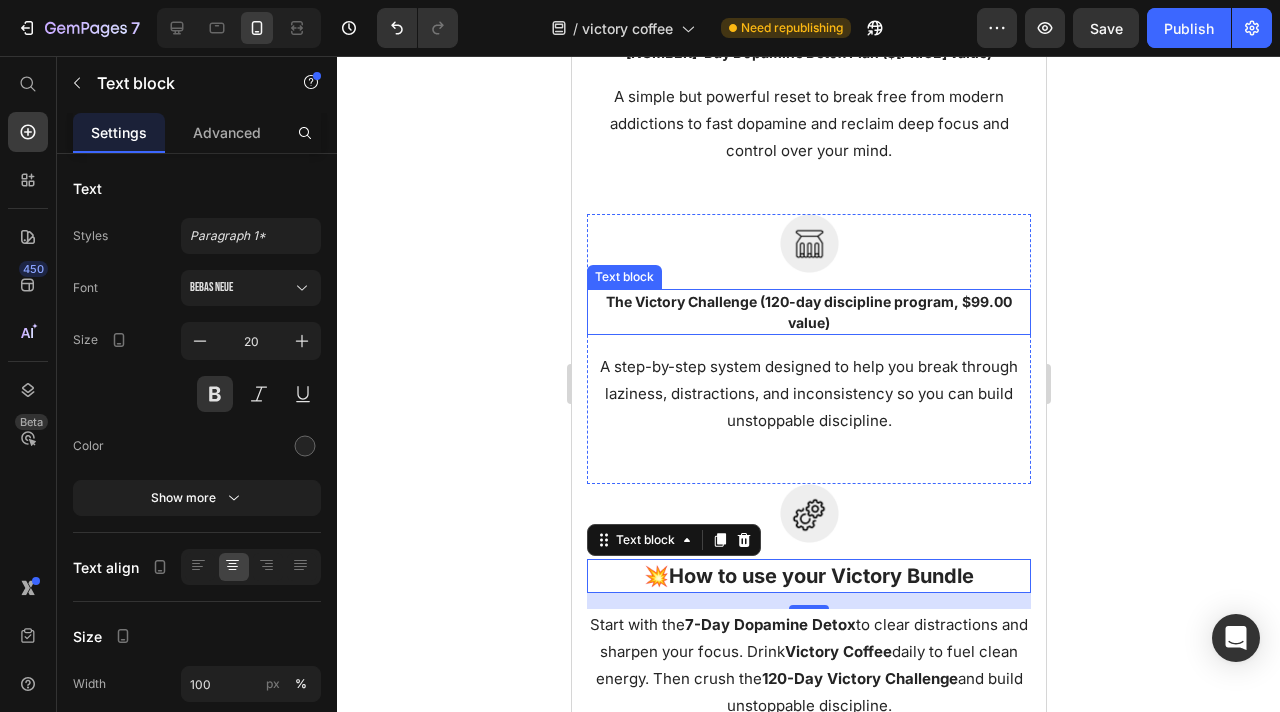 click on "The Victory Challenge (120-day discipline program, $99.00 value)" at bounding box center [808, 312] 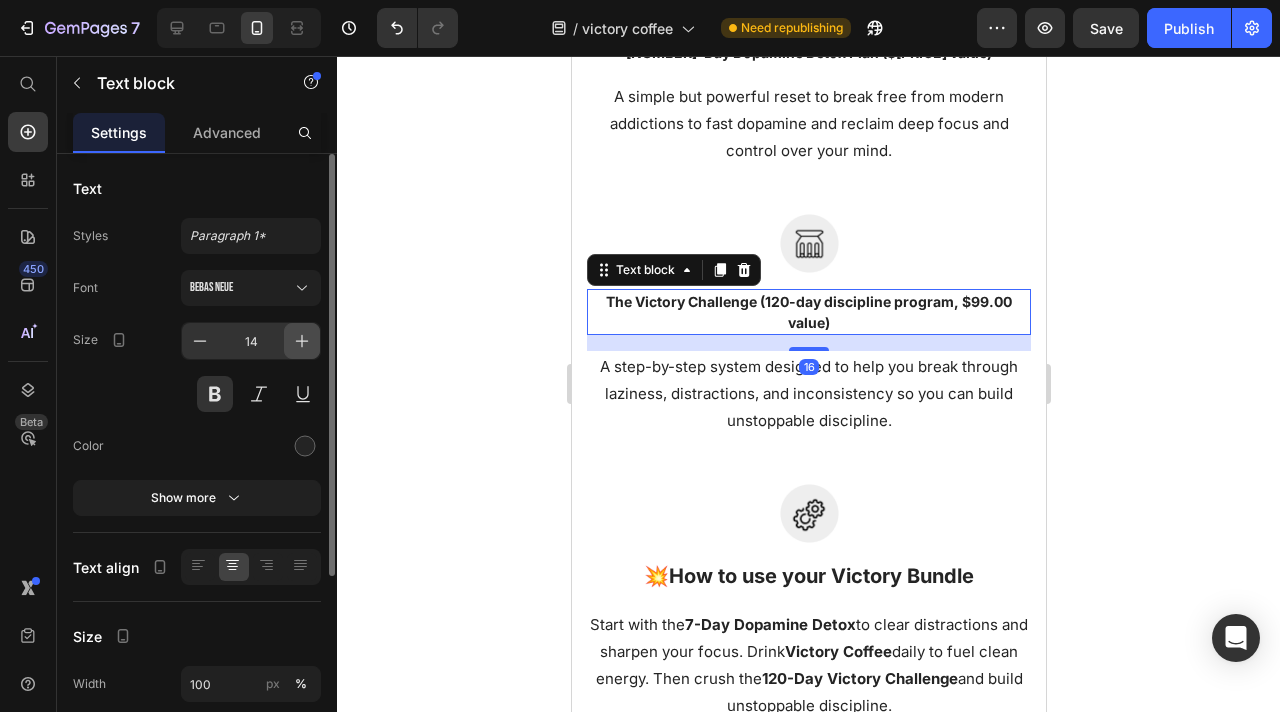 click 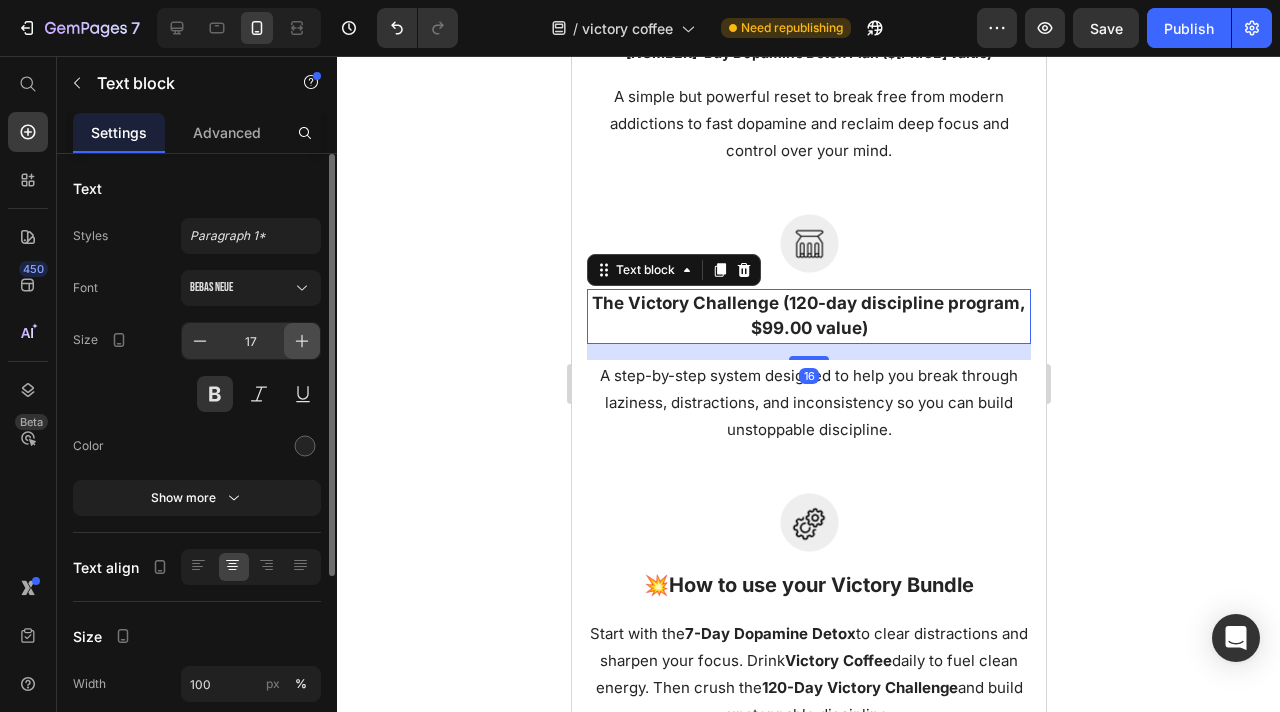 click 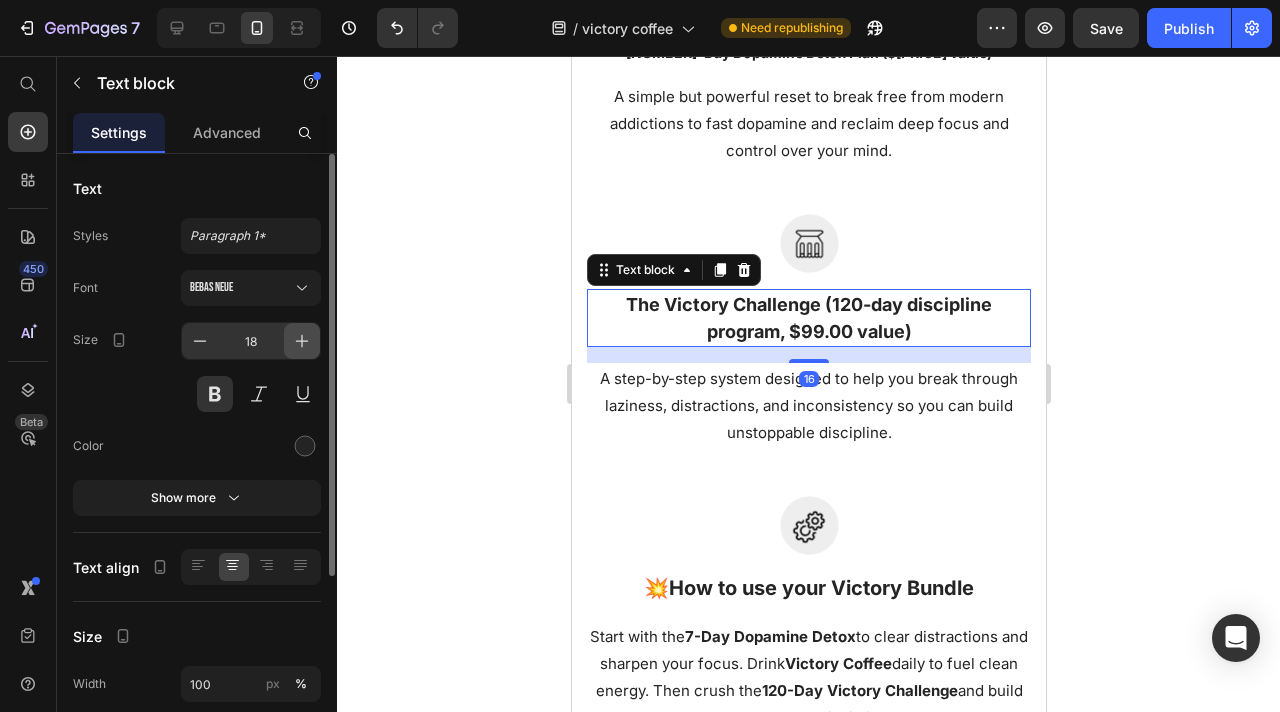 click 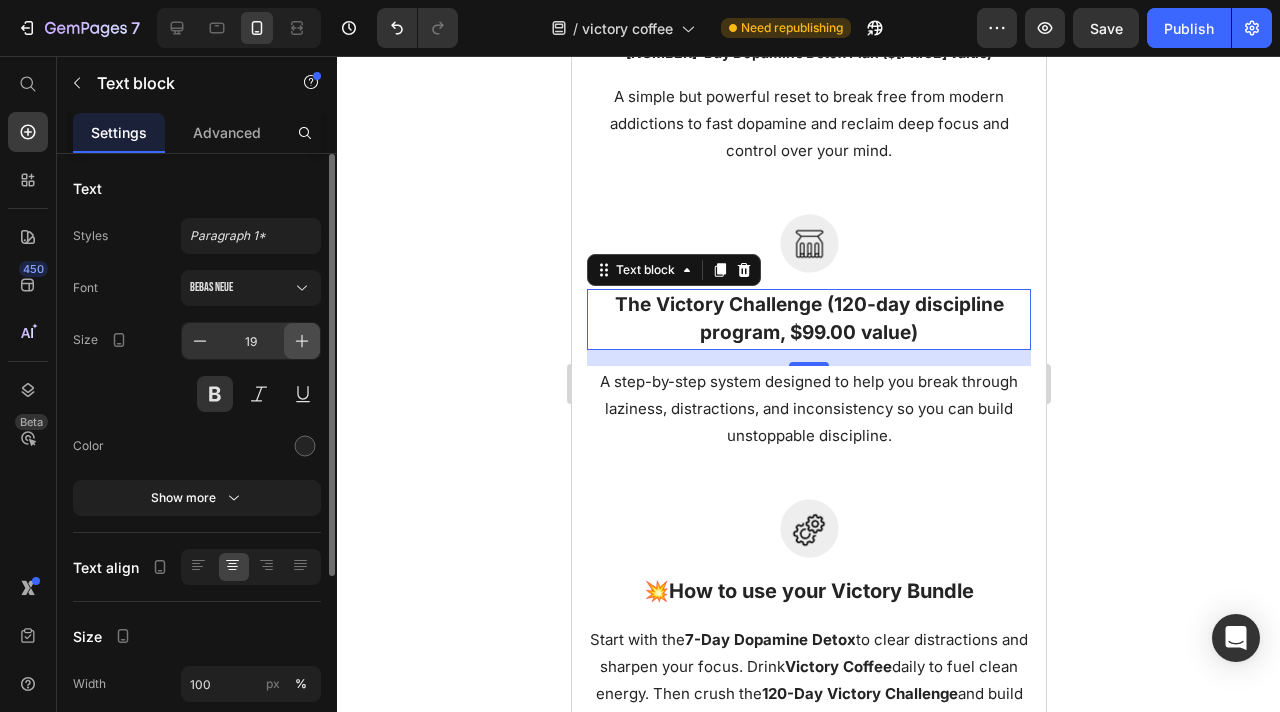 click 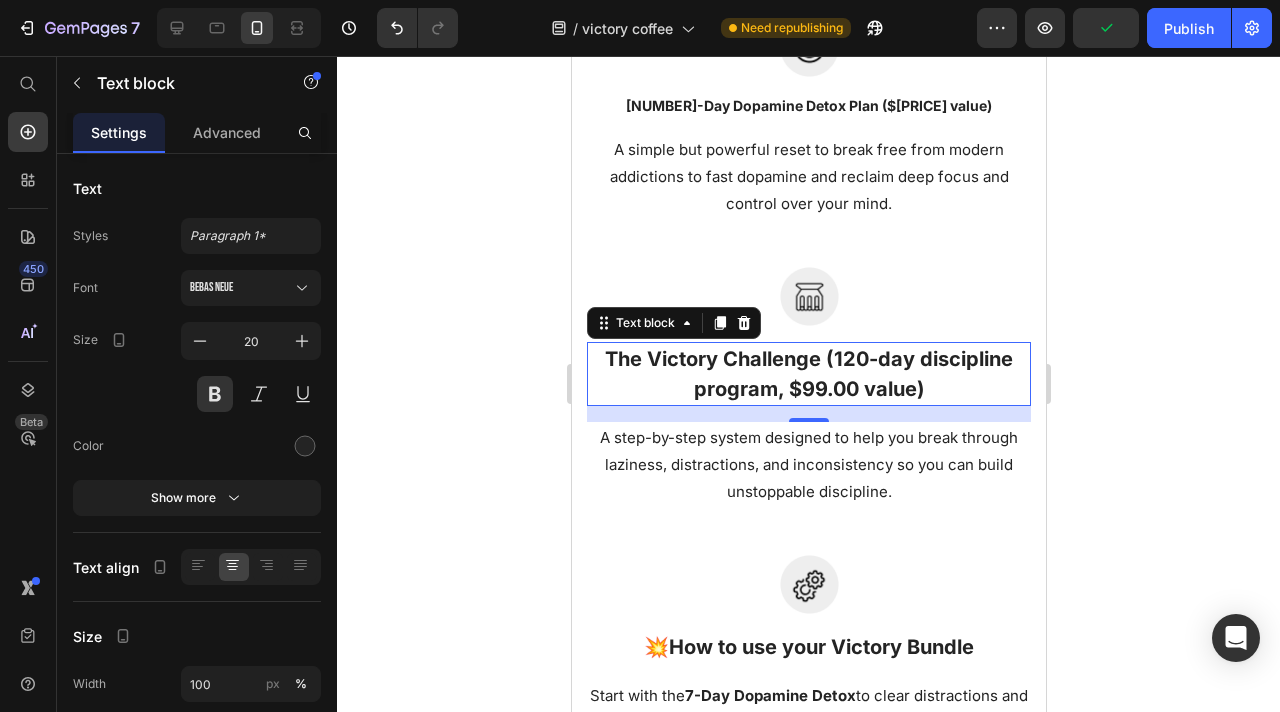 scroll, scrollTop: 4656, scrollLeft: 0, axis: vertical 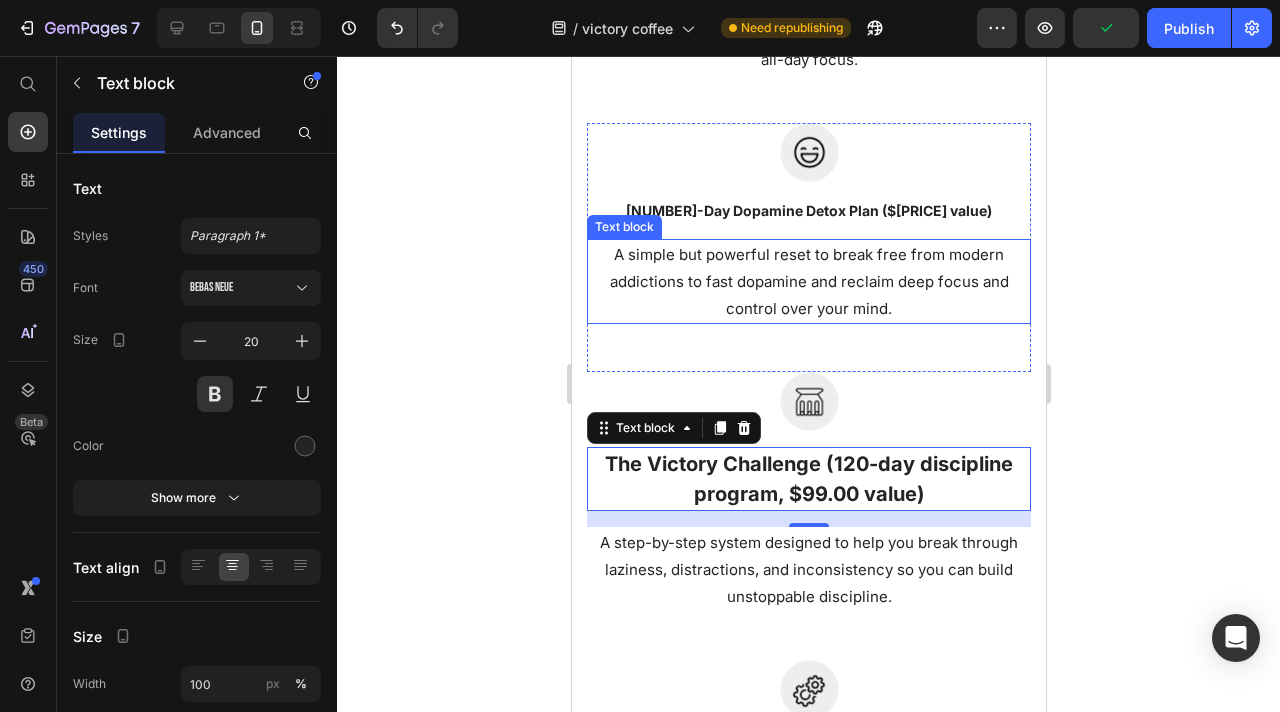 click on "[NUMBER]-Day Dopamine Detox Plan ($[PRICE] value)" at bounding box center (808, 210) 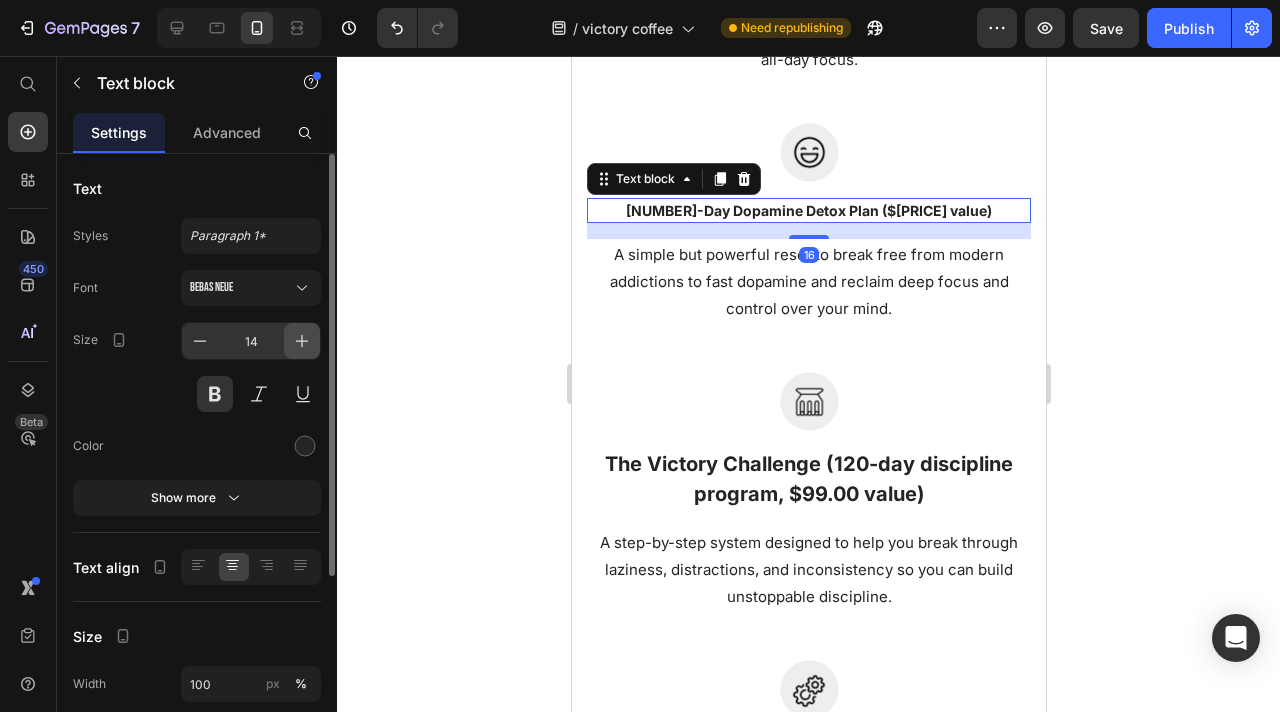click 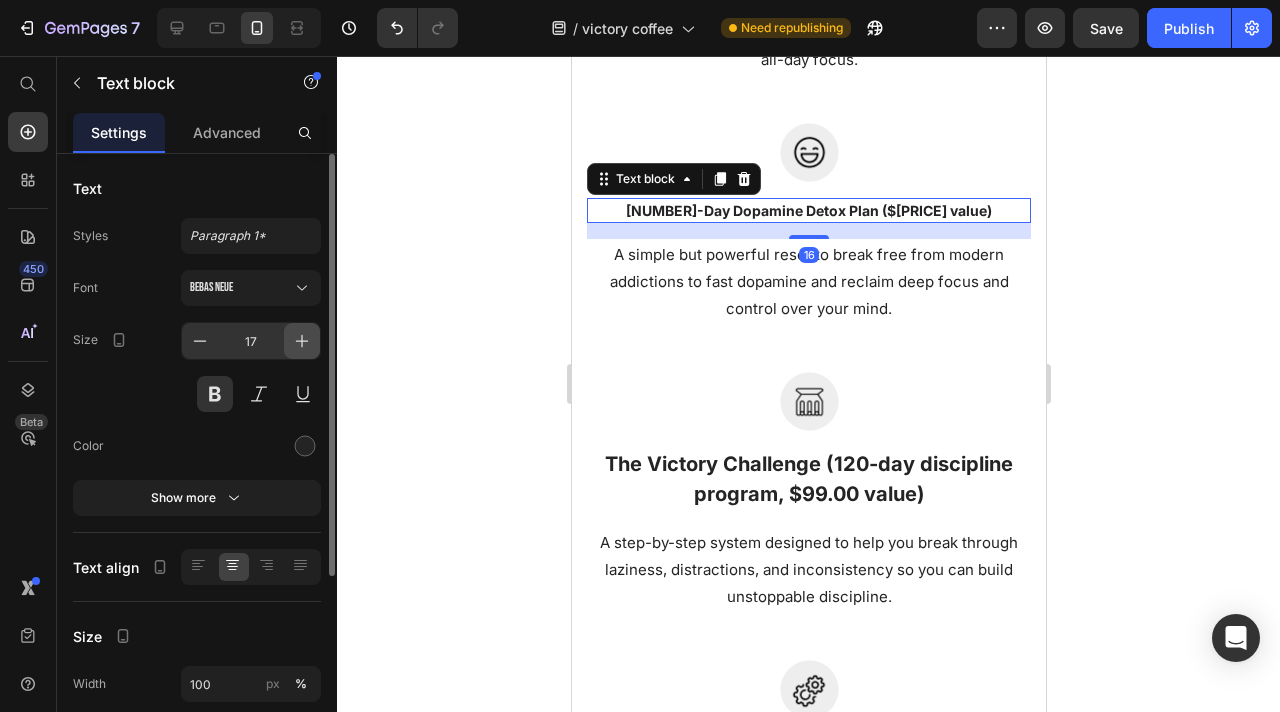 click 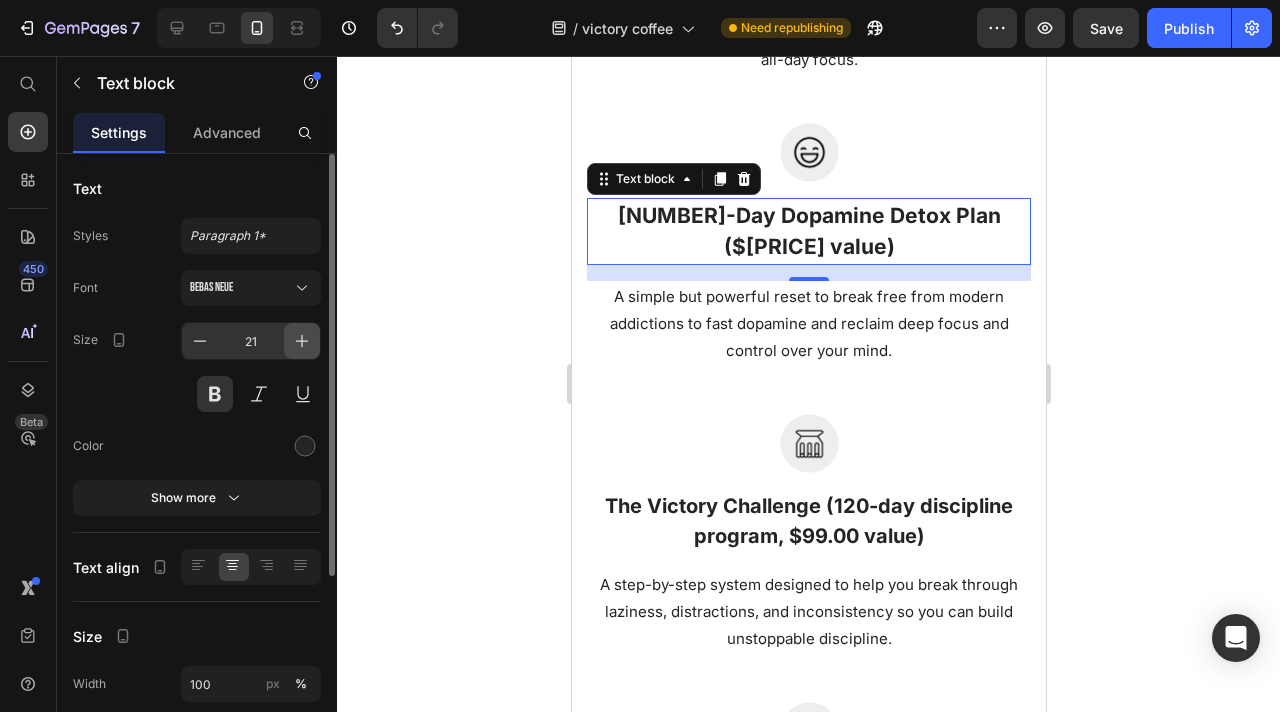 click 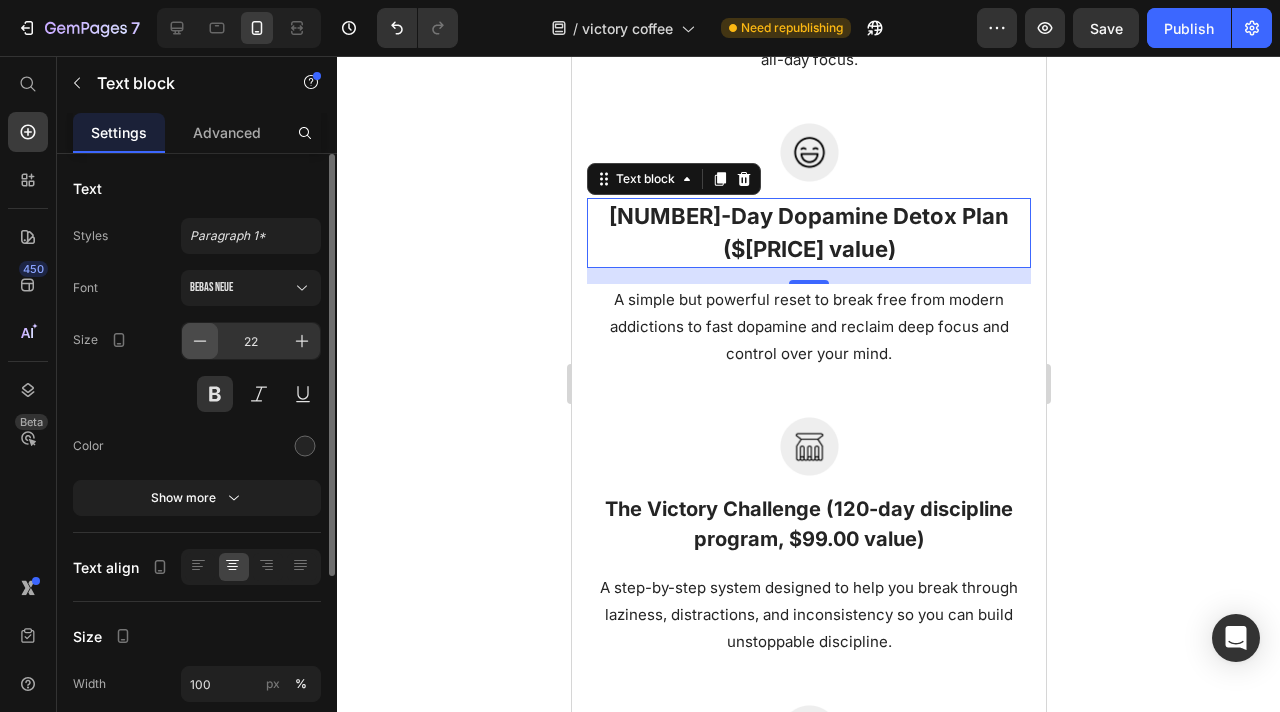 click 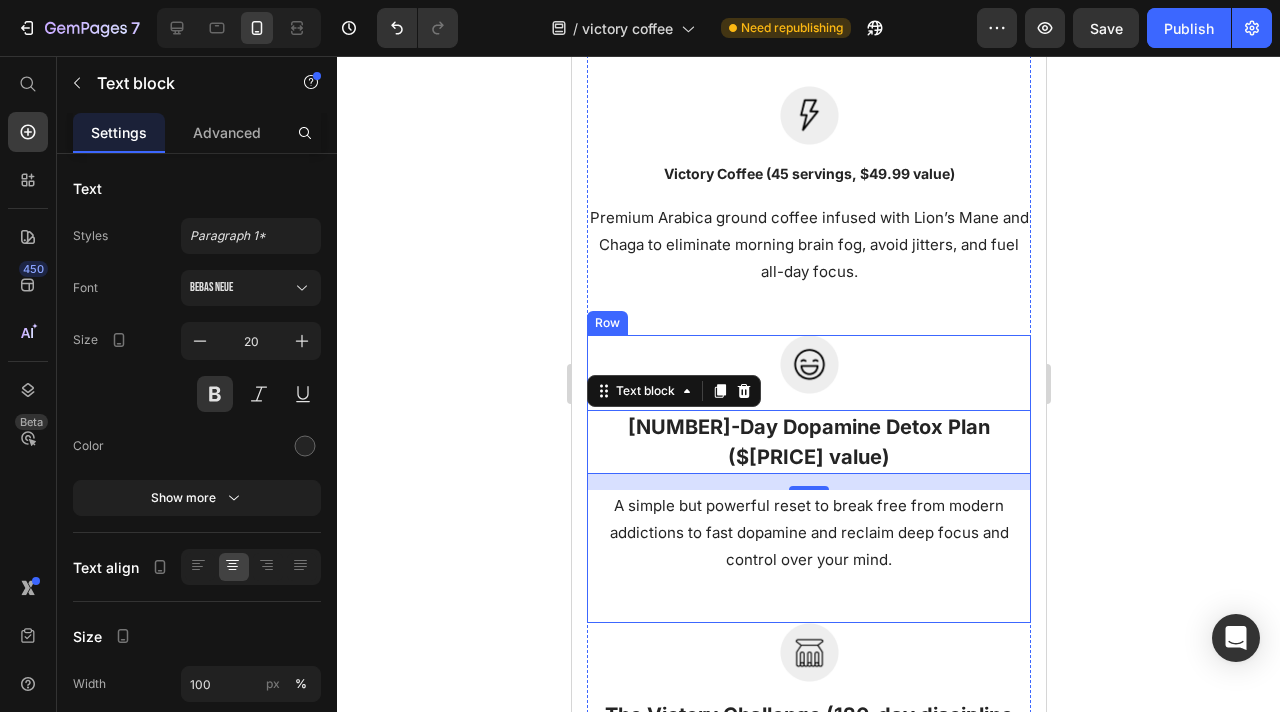 scroll, scrollTop: 4372, scrollLeft: 0, axis: vertical 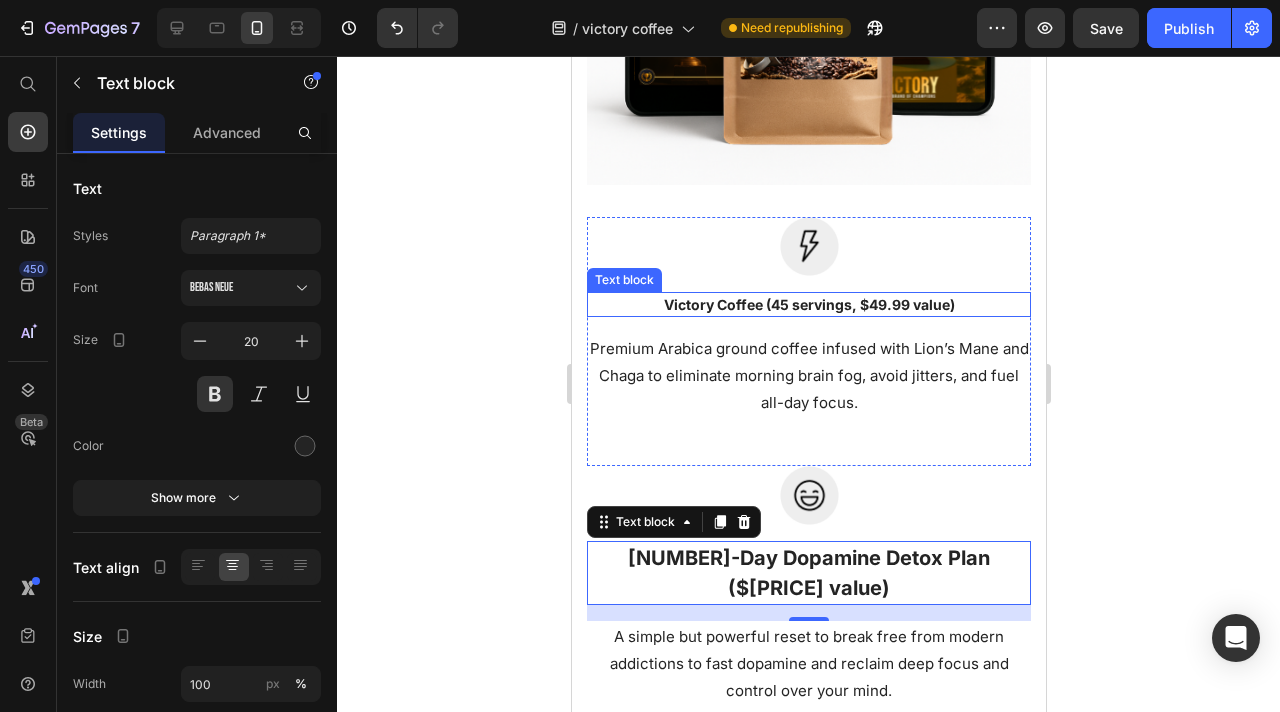click on "Victory Coffee (45 servings, $49.99 value)" at bounding box center [808, 304] 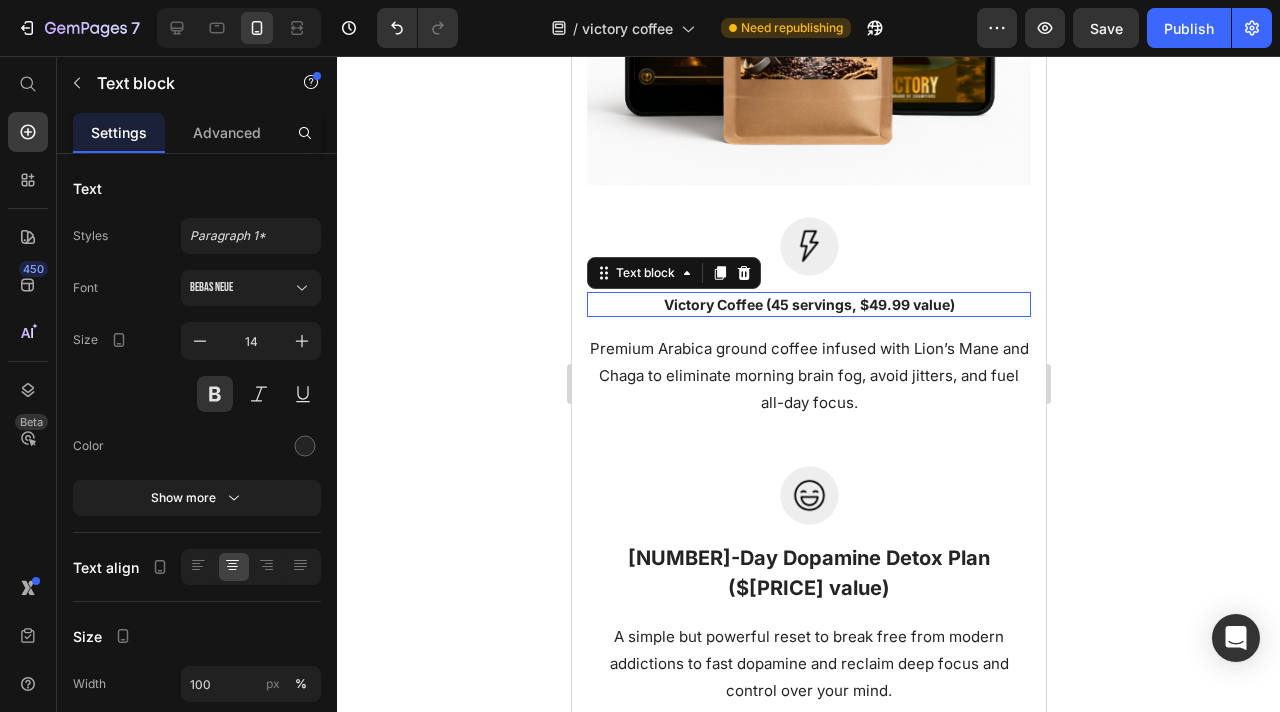 click 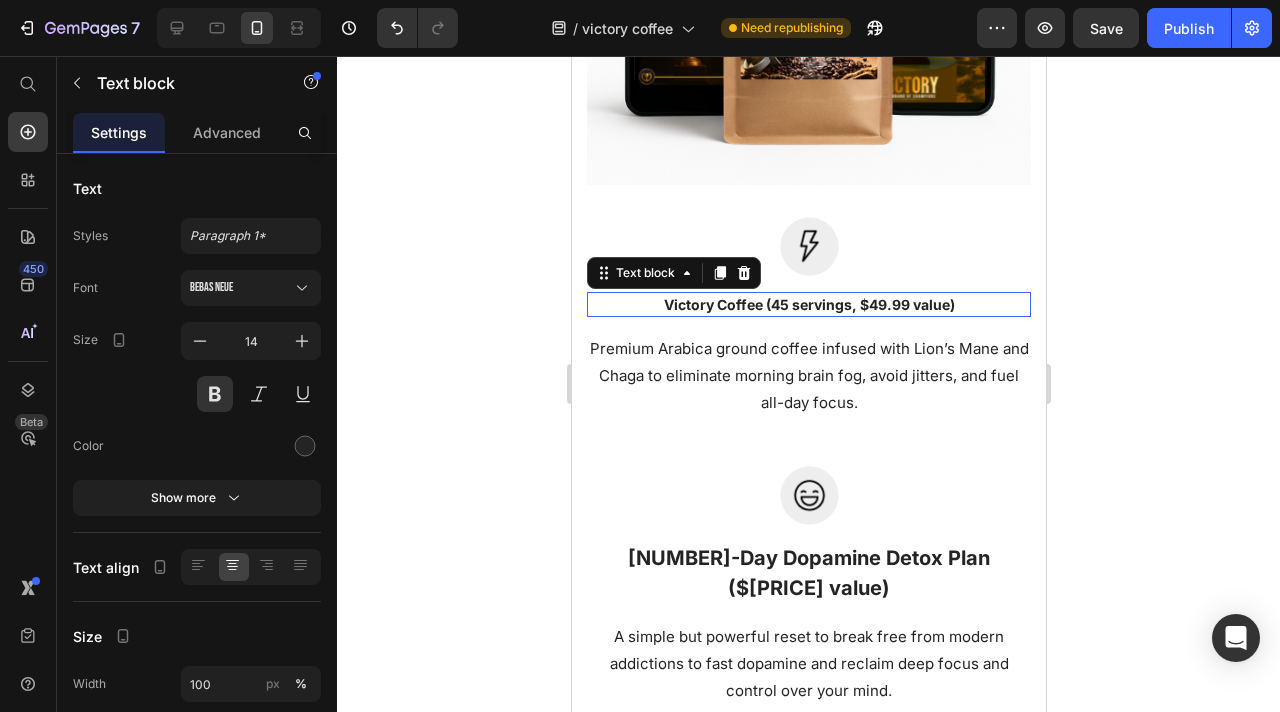 click 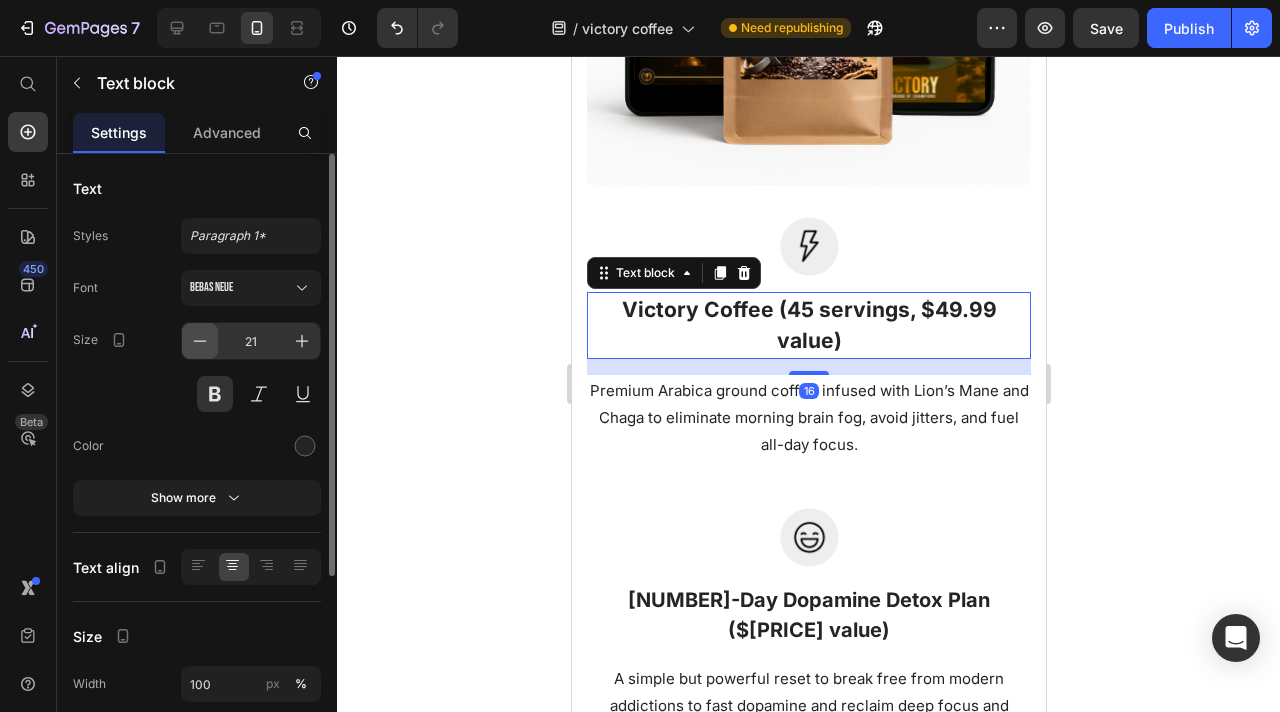 click 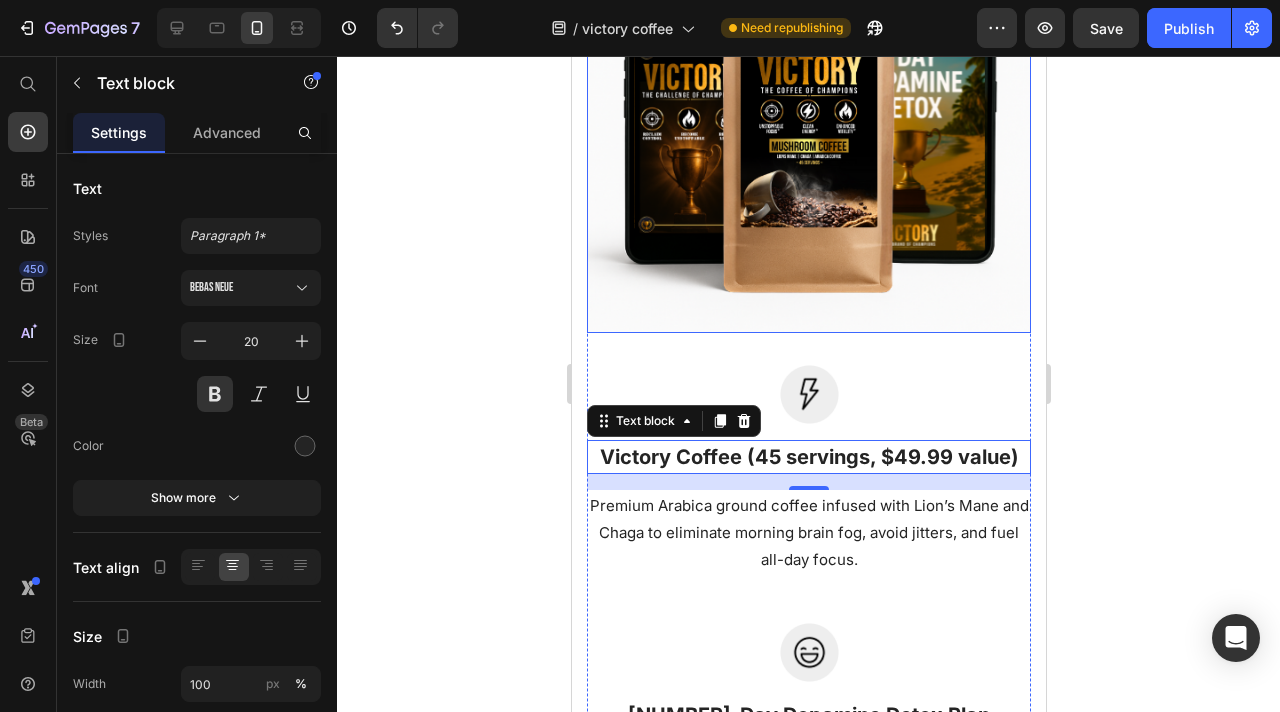 scroll, scrollTop: 3826, scrollLeft: 0, axis: vertical 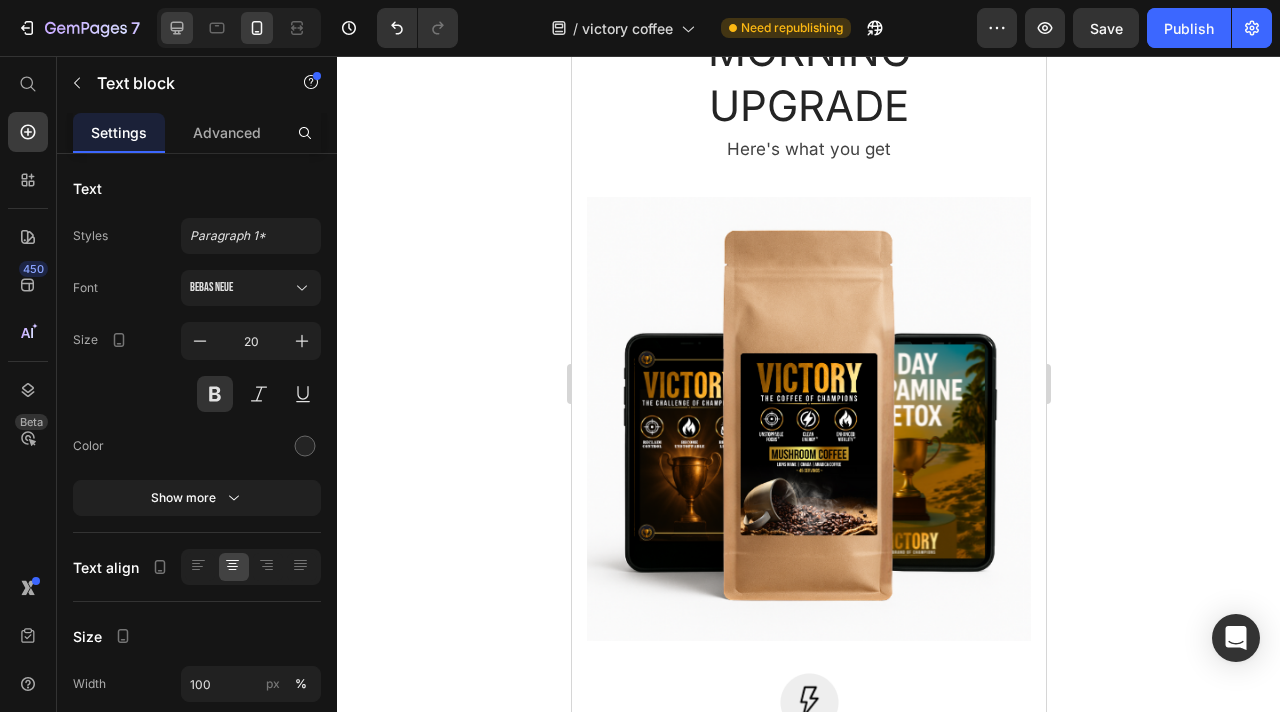 click 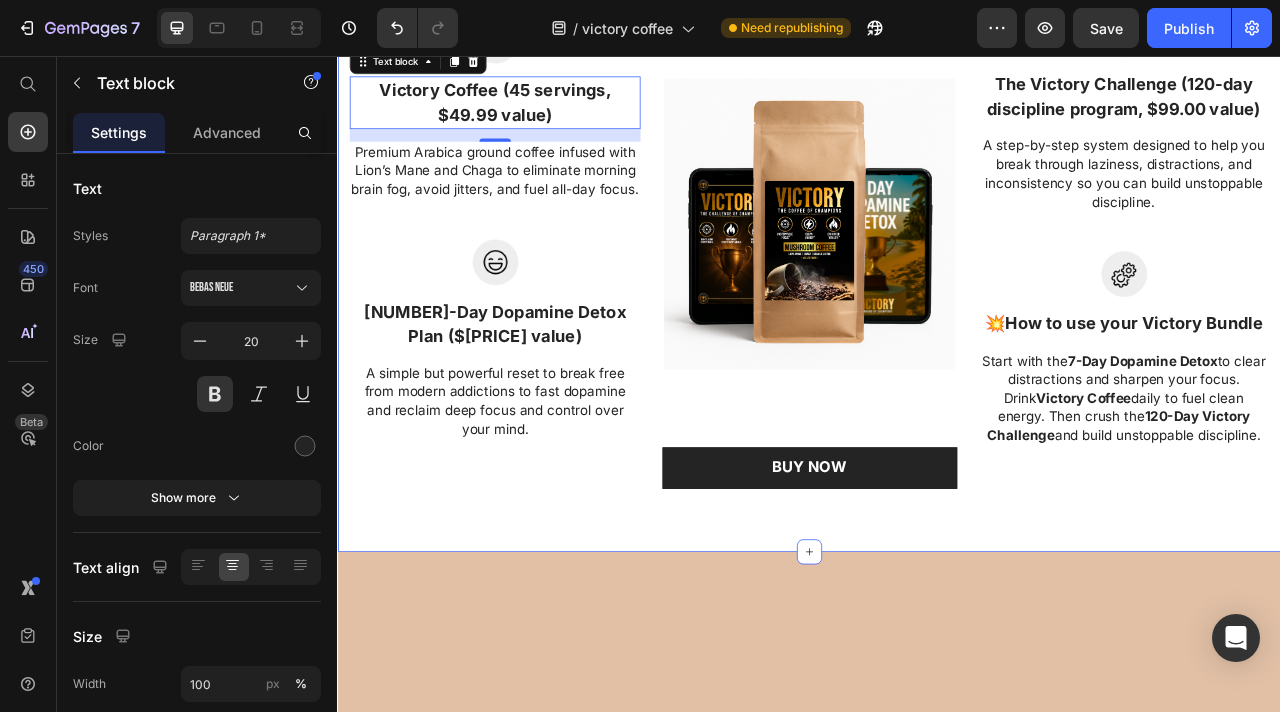 type on "21" 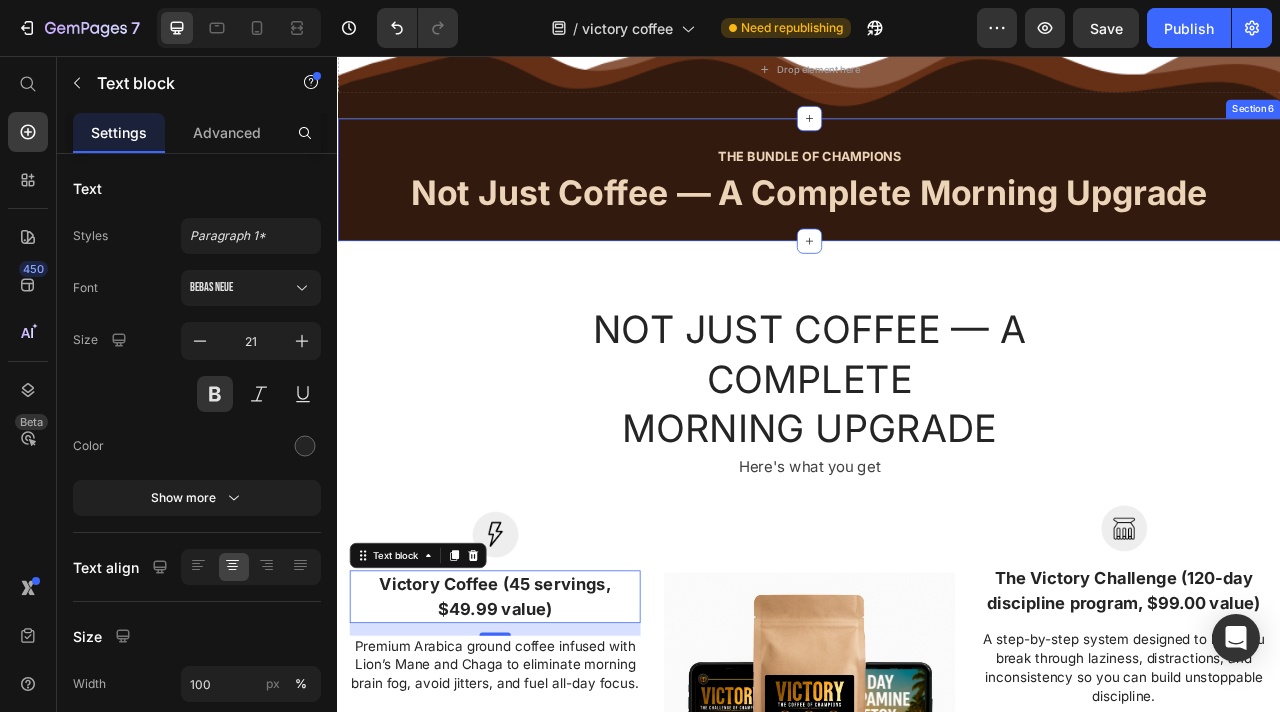 scroll, scrollTop: 2671, scrollLeft: 0, axis: vertical 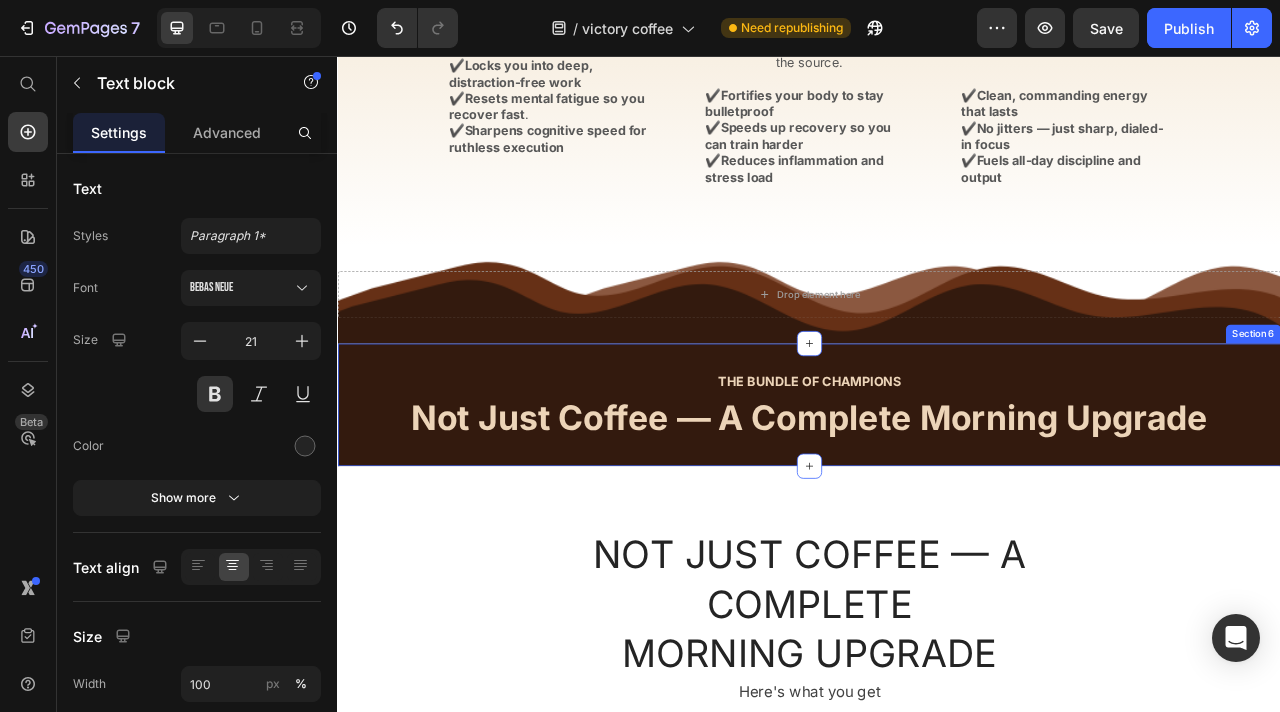 click on "THE BUNDLE OF CHAMPIONS Heading Not Just Coffee — A Complete Morning Upgrade Heading Section 6" at bounding box center [937, 500] 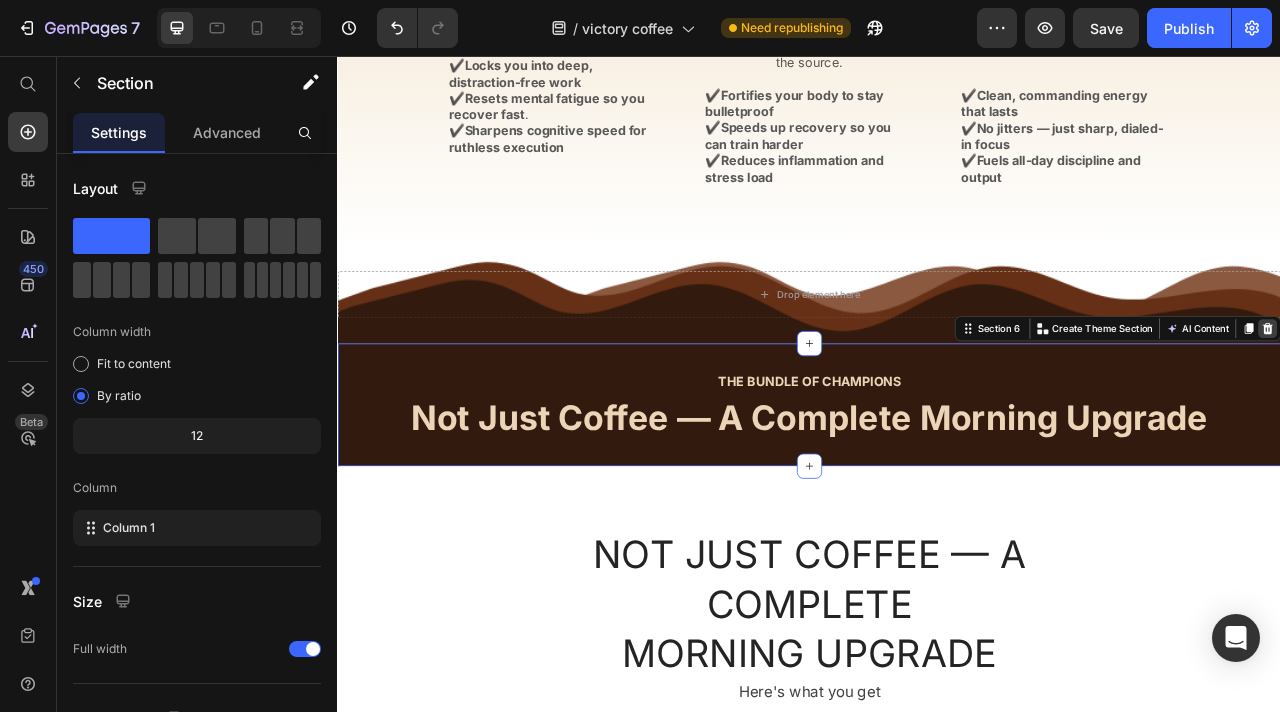click 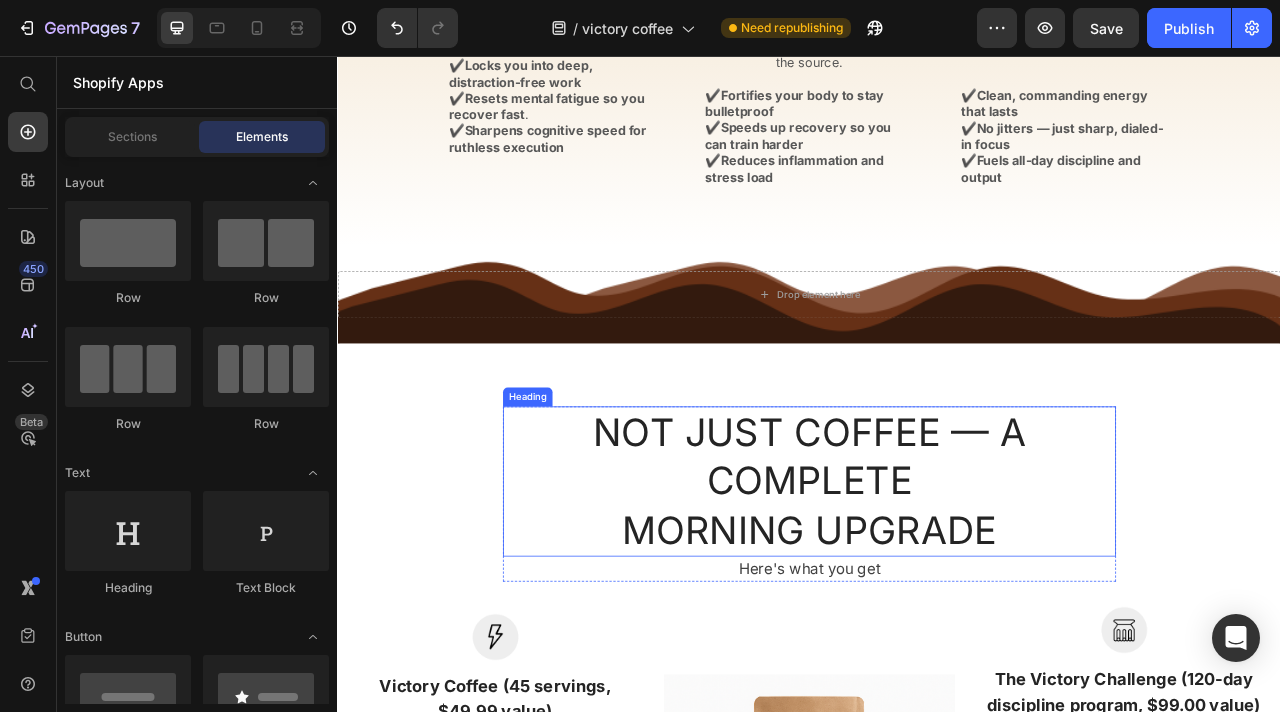 scroll, scrollTop: 3022, scrollLeft: 0, axis: vertical 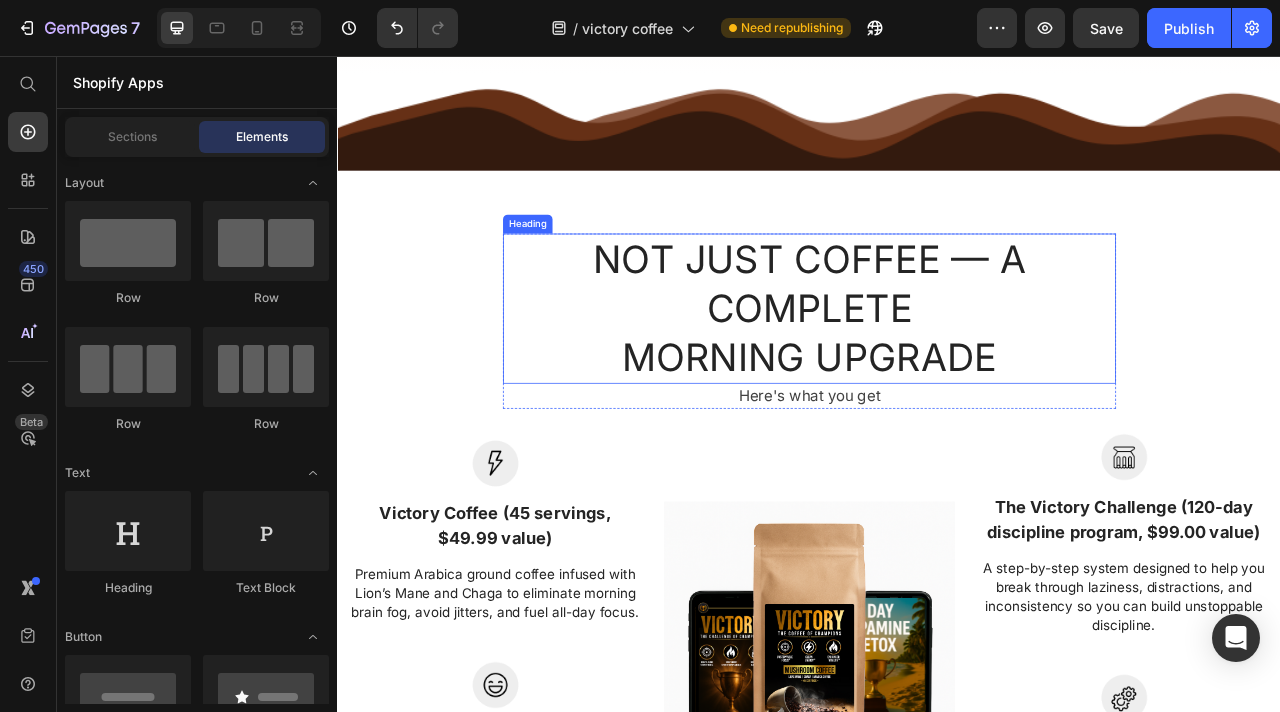 click on "NOT JUST COFFEE — A COMPLETE  MORNING UPGRADE Heading Here's what you get Text block Row Image Victory Coffee ([NUMBER] servings, $[PRICE] value) Text block Premium Arabica ground coffee infused with Lion’s Mane and Chaga to eliminate morning brain fog, avoid jitters, and fuel all-day focus. Text block Row Image [NUMBER]-Day Dopamine Detox Plan ($[PRICE] value) Text block A simple but powerful reset to break free from modern addictions to fast dopamine and reclaim deep focus and control over your mind. Text block Row Image Image The Victory Challenge ([NUMBER]-day discipline program, $[PRICE] value) Text block A step-by-step system designed to help you break through laziness, distractions, and inconsistency so you can build unstoppable discipline. Text block Row Image 💥  How to use your Victory Bundle Text block Start with the  [NUMBER]-Day Dopamine Detox  to clear distractions and sharpen your focus. Drink  Victory Coffee  daily to fuel clean energy. Then crush the  [NUMBER]-Day Victory Challenge  and build unstoppable discipline. Row" at bounding box center [937, 712] 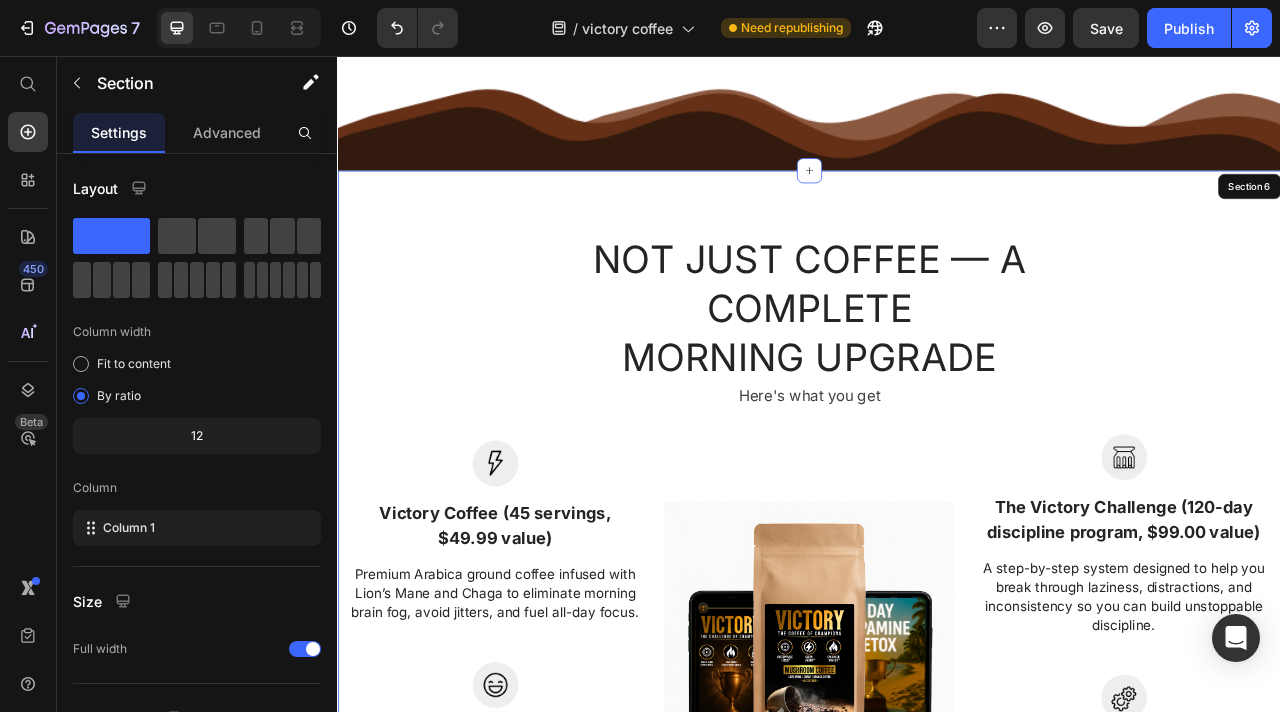 scroll, scrollTop: 3914, scrollLeft: 0, axis: vertical 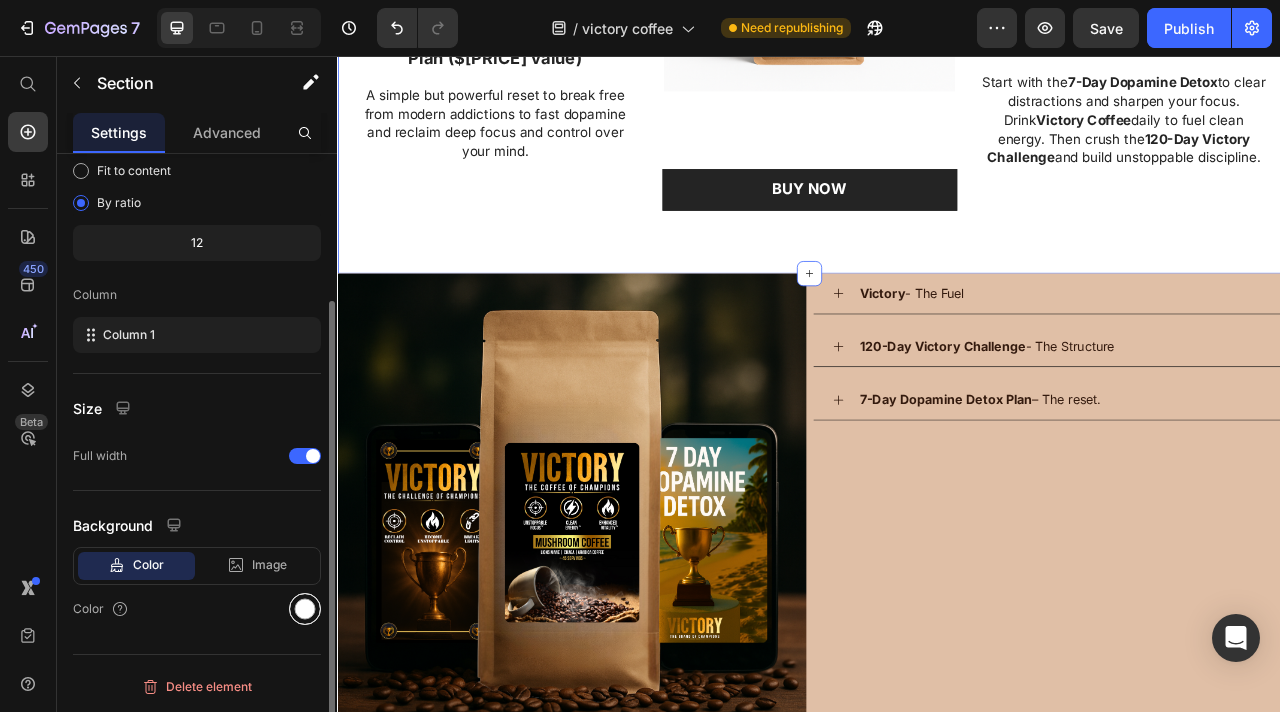 click at bounding box center [305, 609] 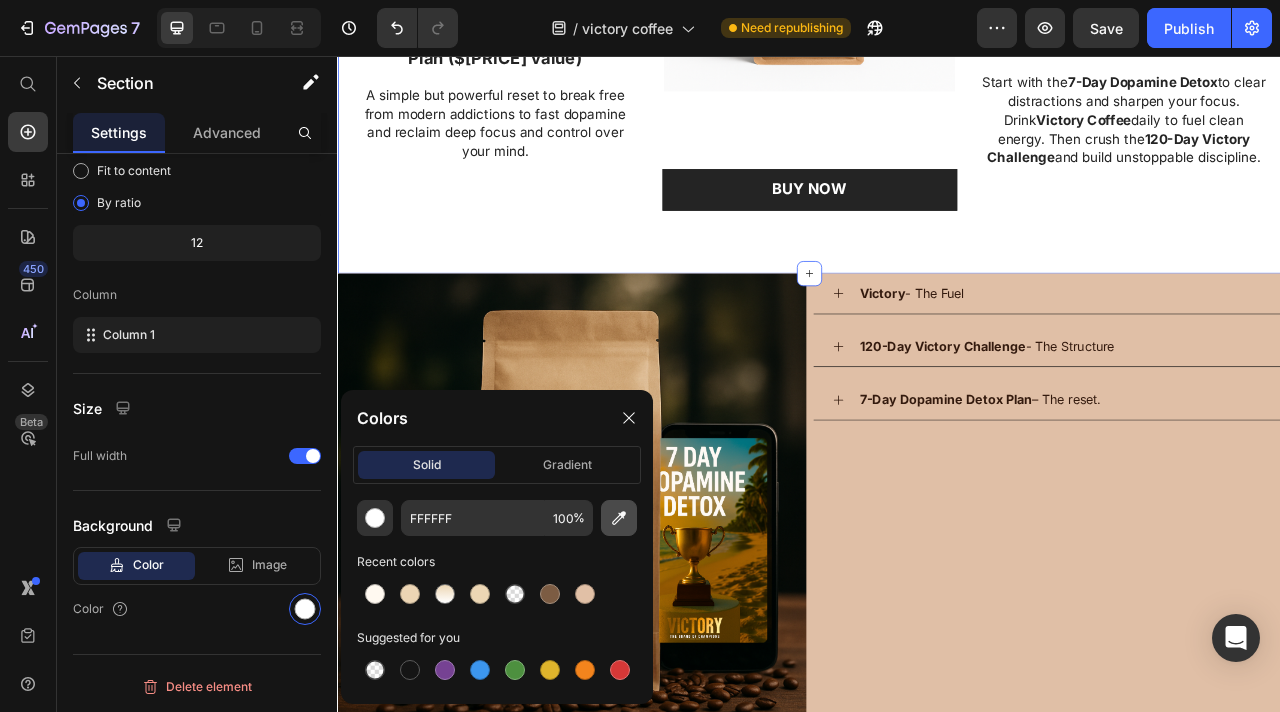 click at bounding box center [619, 518] 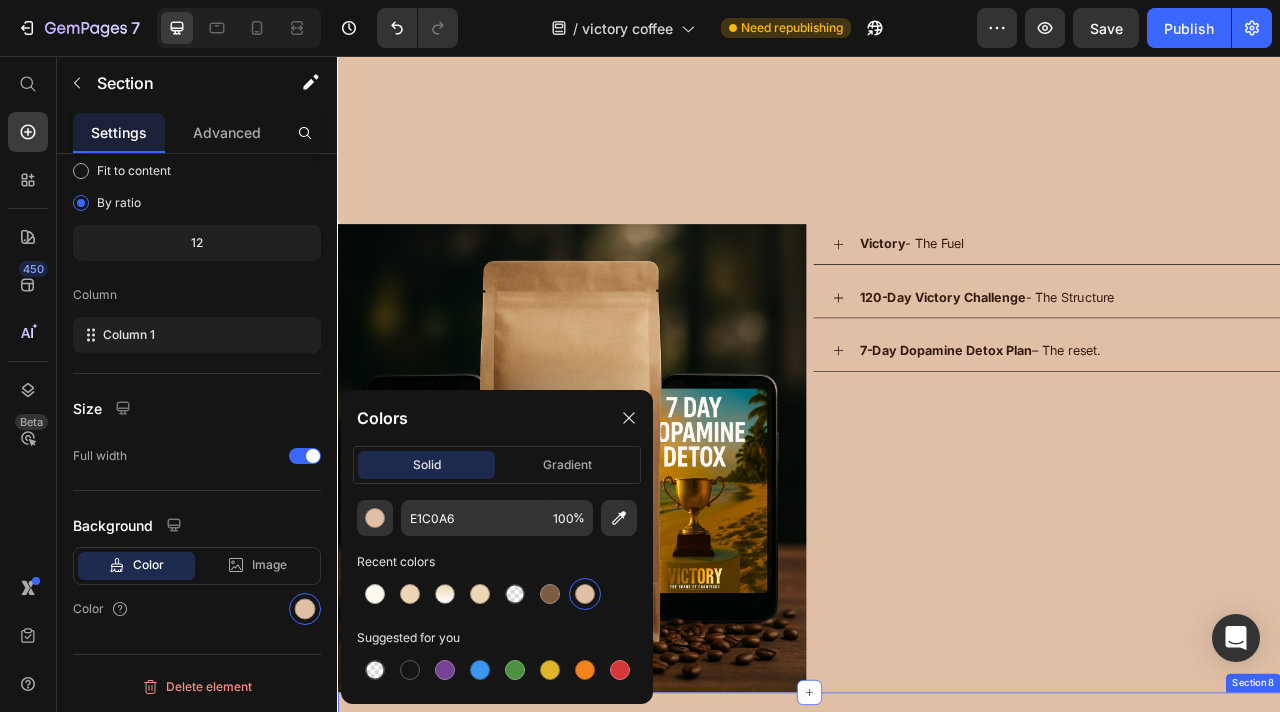 scroll, scrollTop: 5116, scrollLeft: 0, axis: vertical 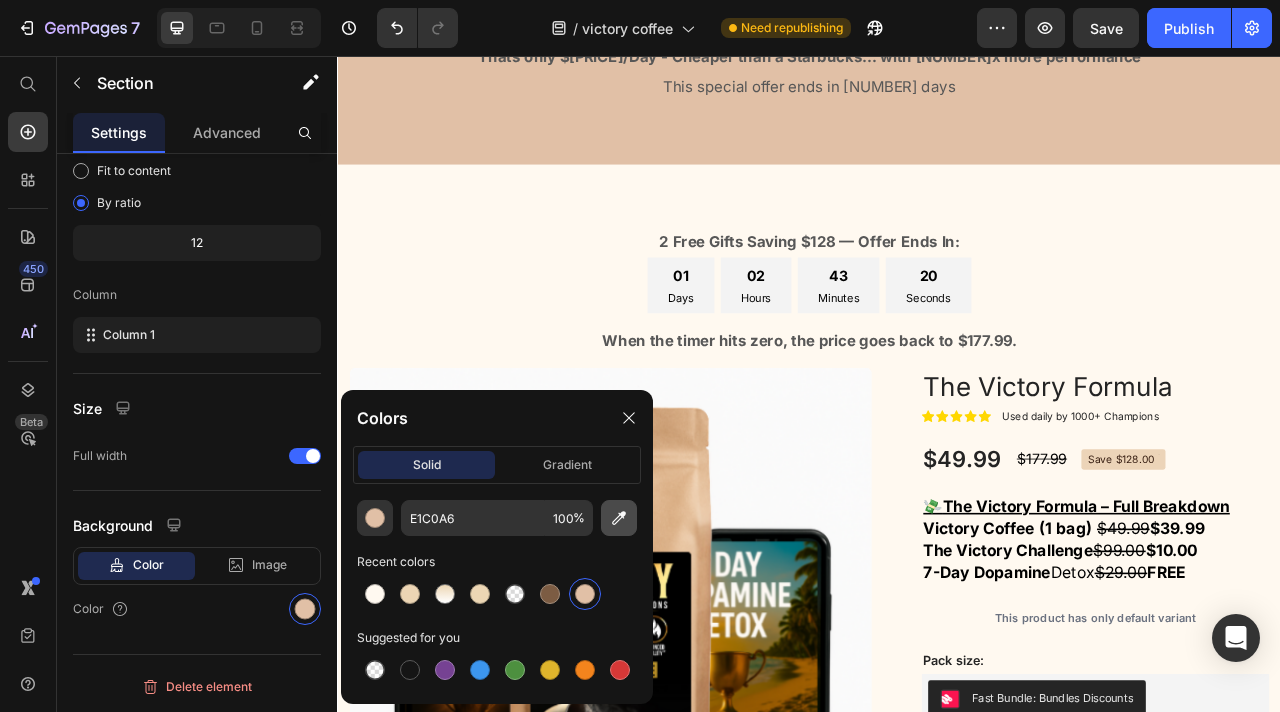 click 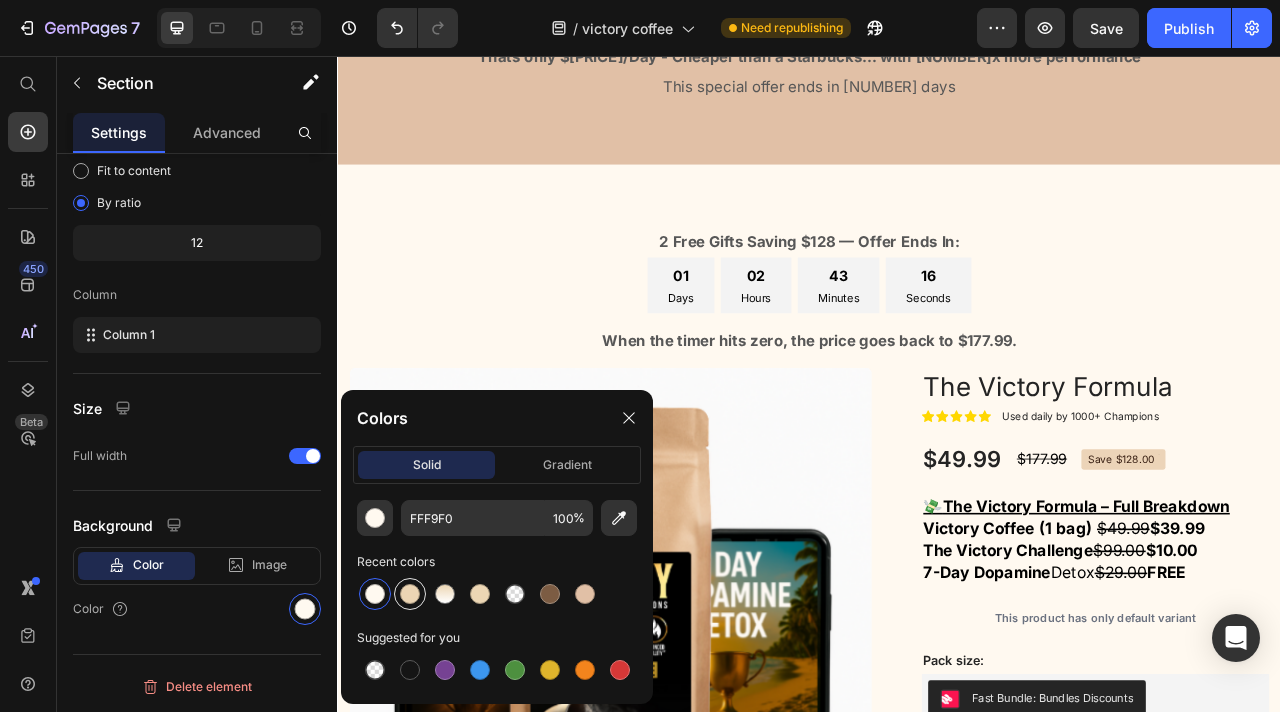 click at bounding box center (410, 594) 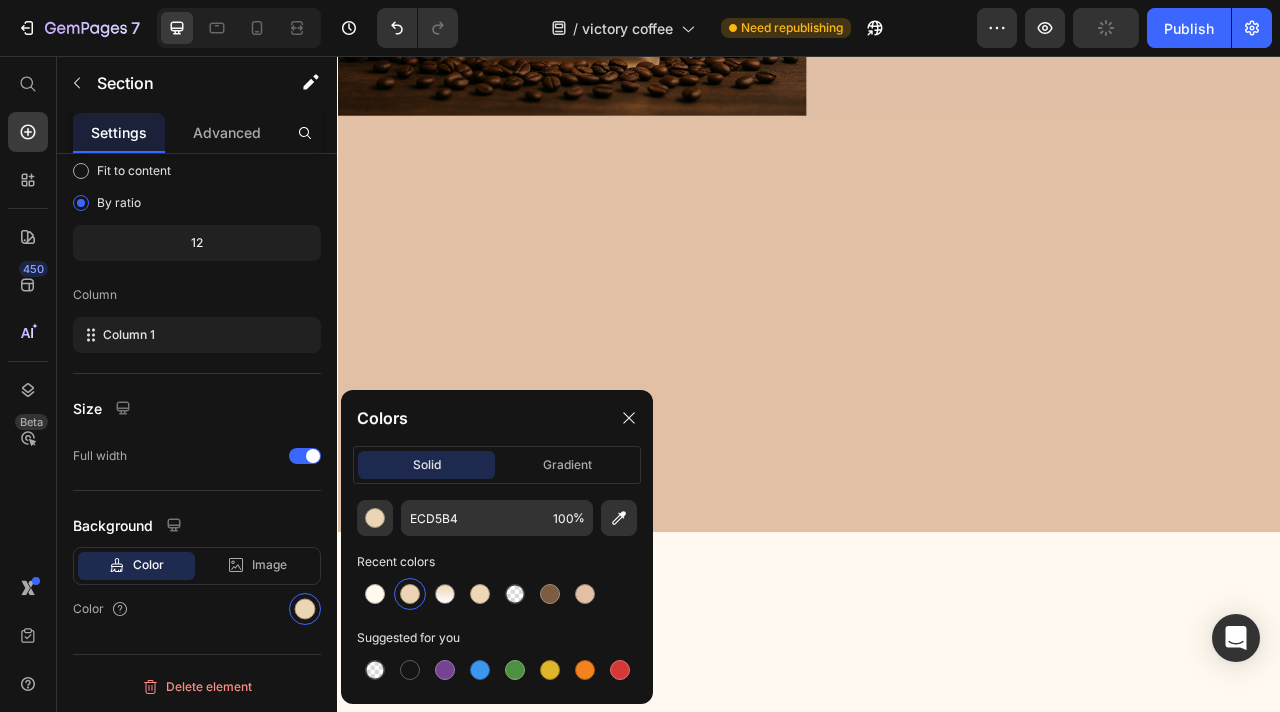 scroll, scrollTop: 3262, scrollLeft: 0, axis: vertical 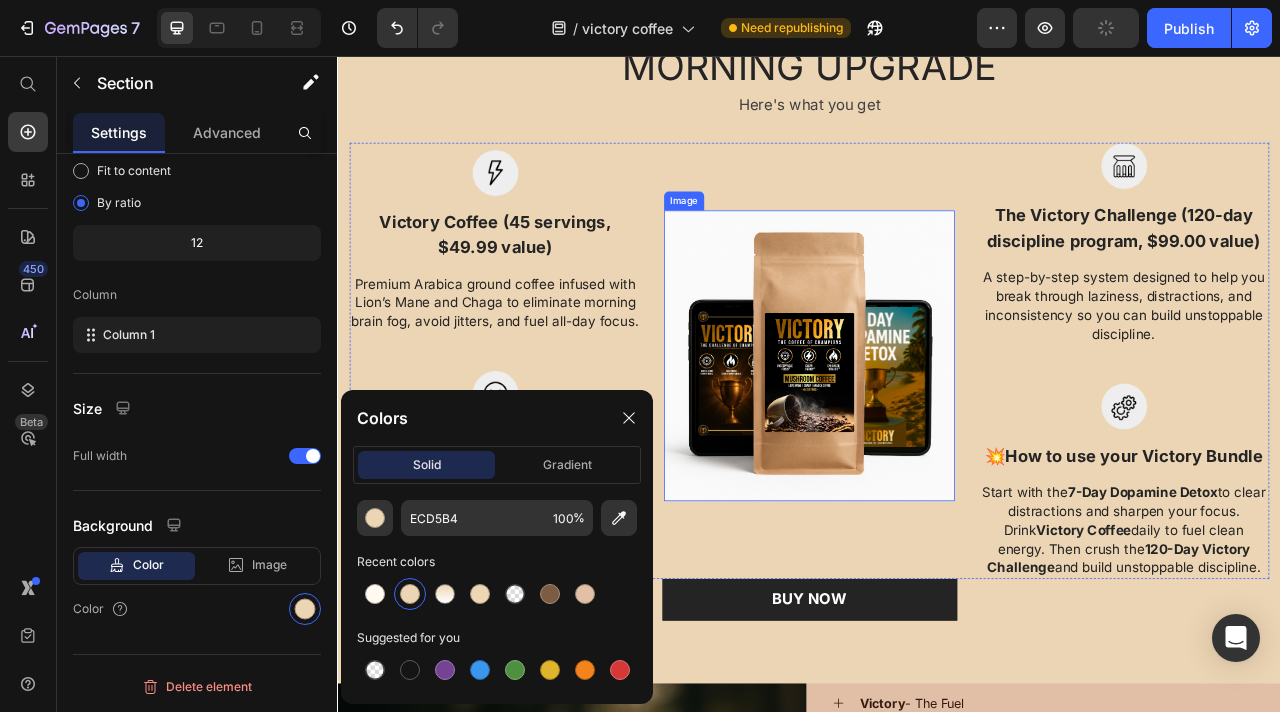click at bounding box center [937, 437] 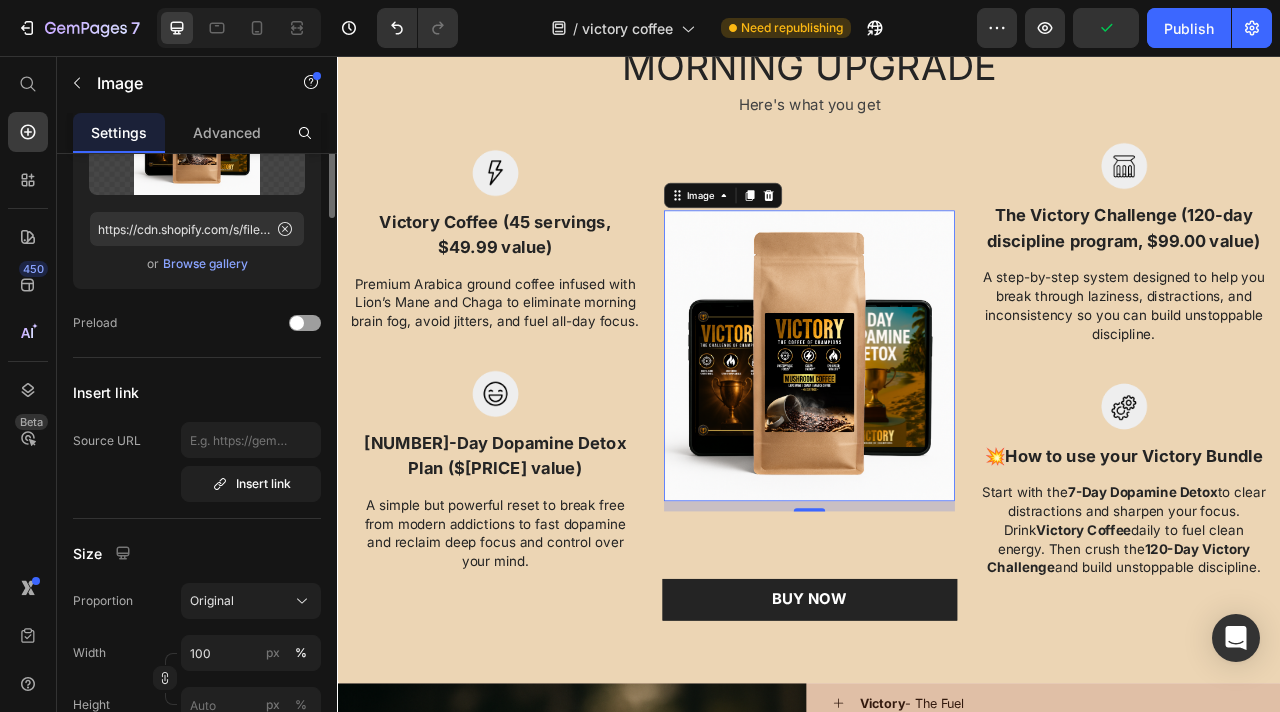 scroll, scrollTop: 0, scrollLeft: 0, axis: both 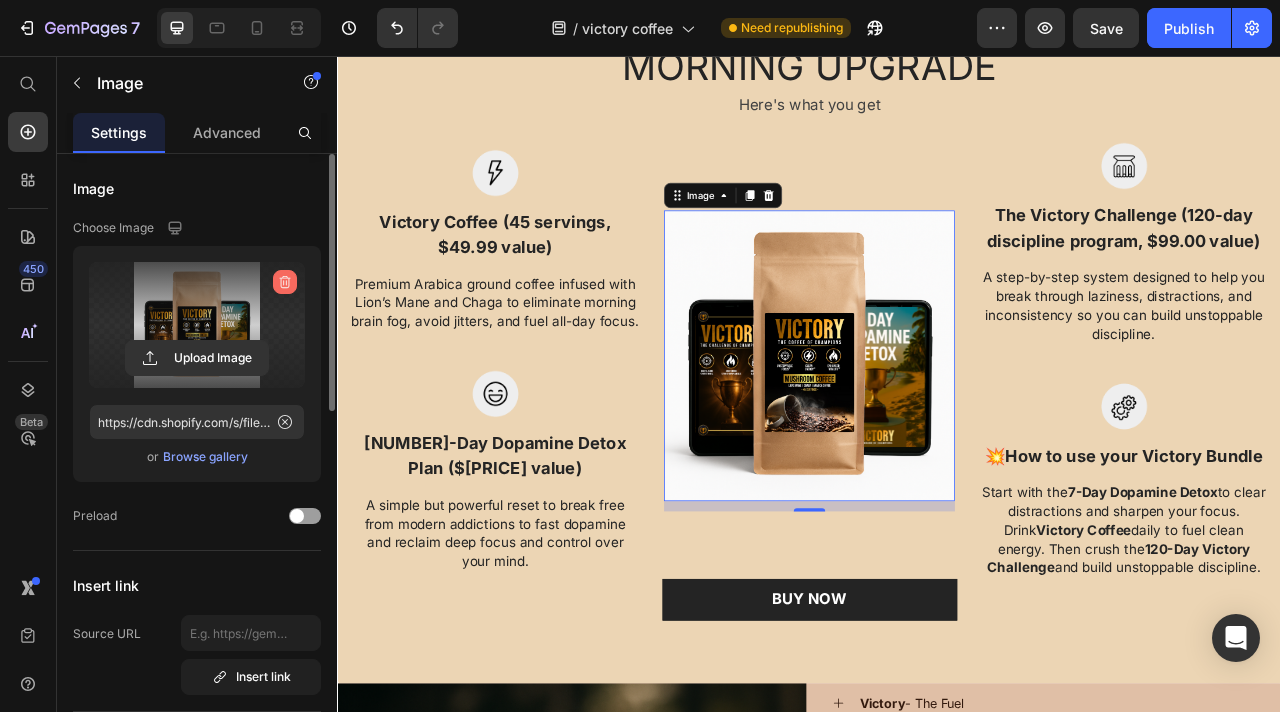 click 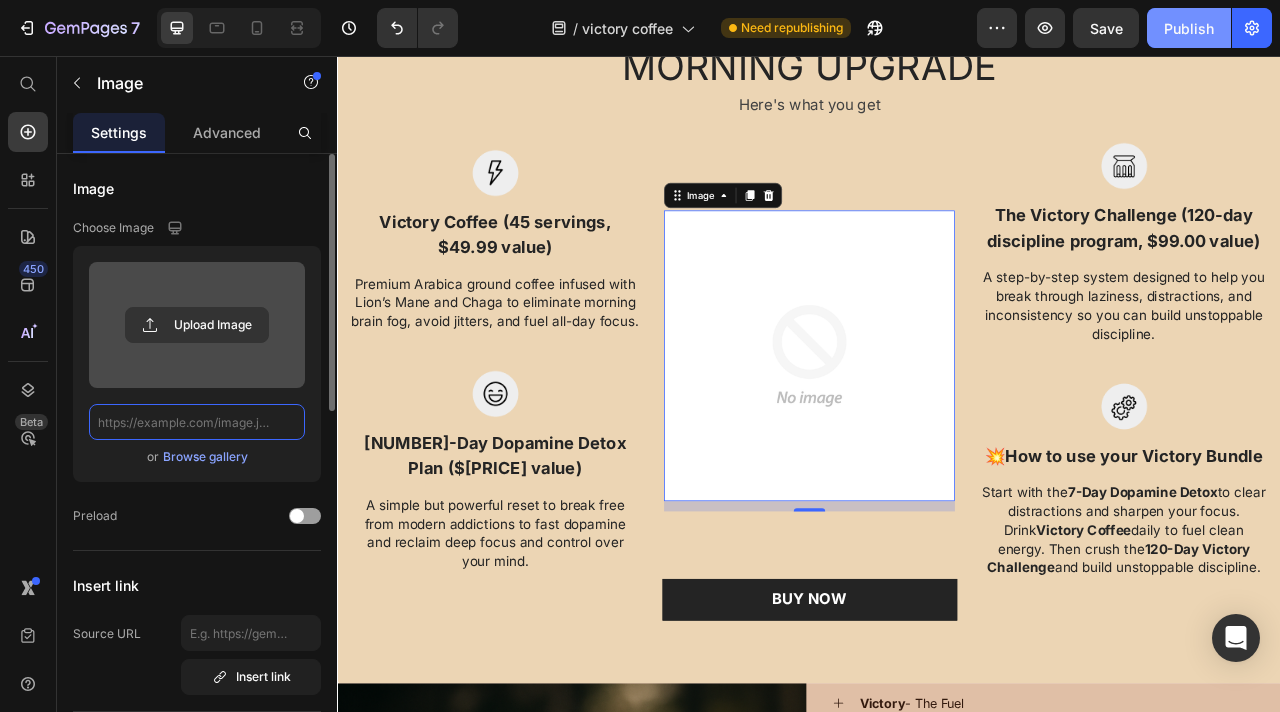 scroll, scrollTop: 0, scrollLeft: 0, axis: both 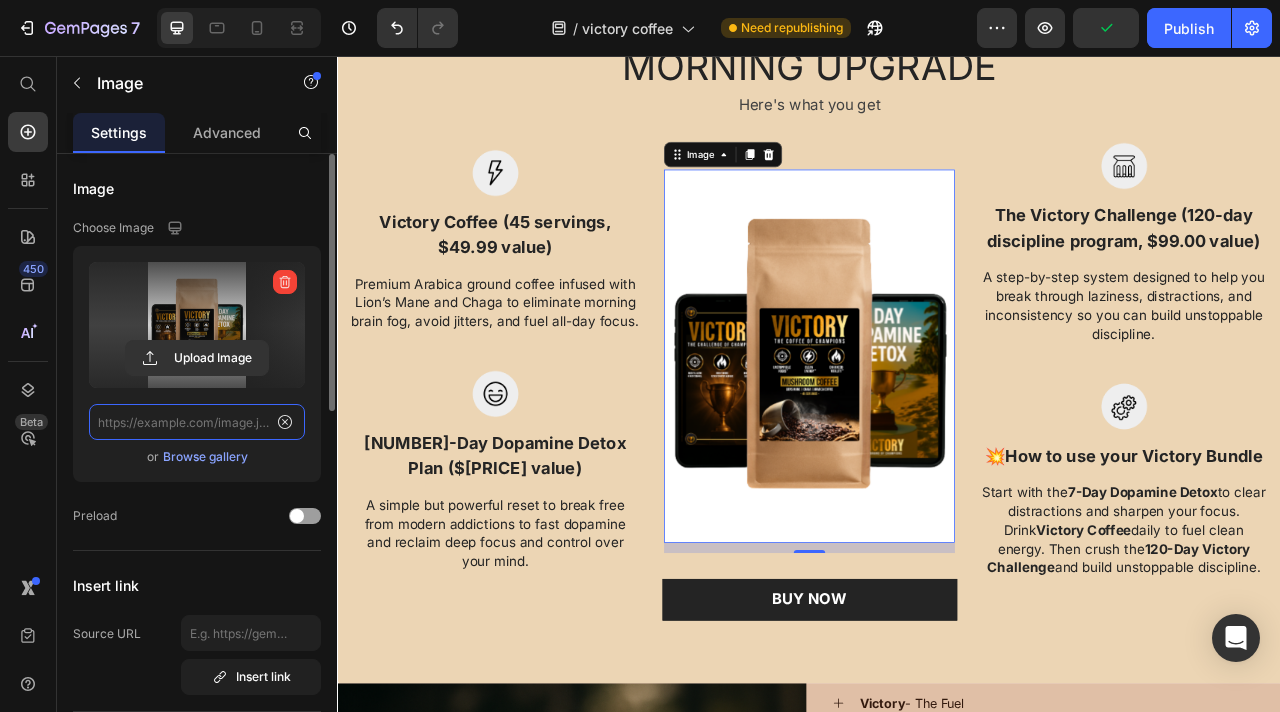 type on "https://cdn.shopify.com/s/files/1/0777/6400/2139/files/gempages_553560748064768917-4584049e-4fe0-4c5c-8800-87bf31ba6602.png" 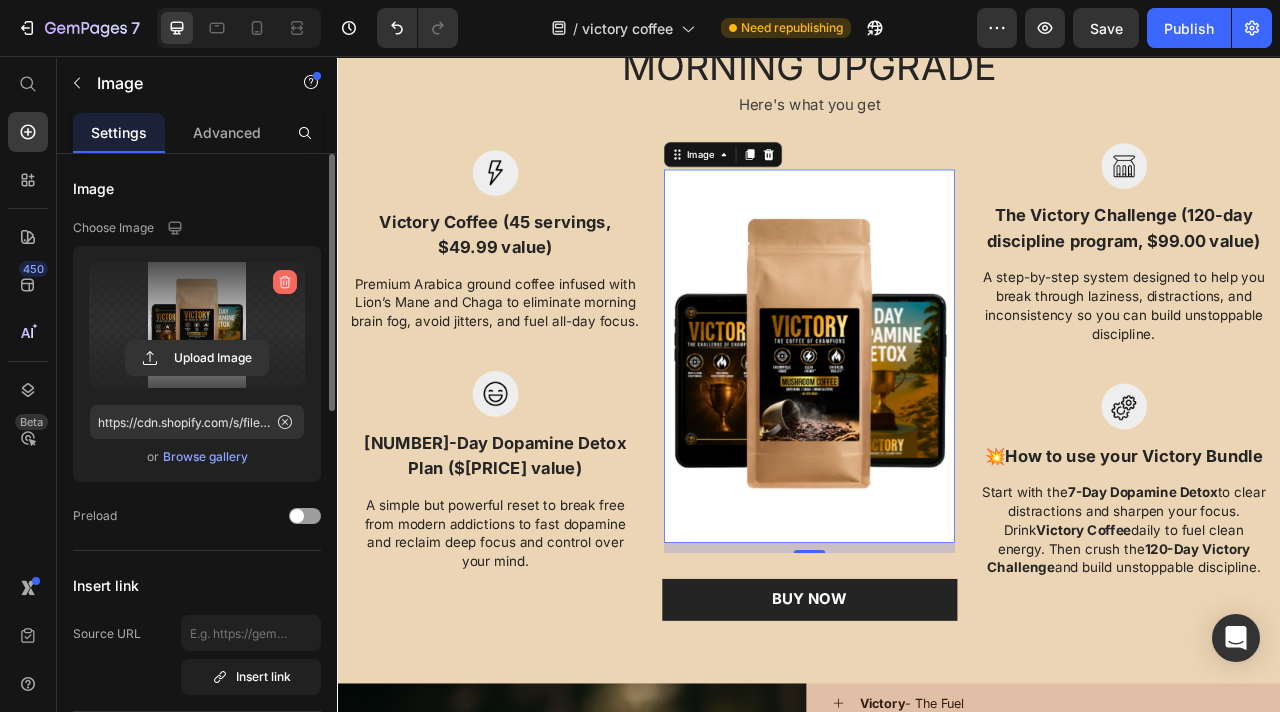 drag, startPoint x: 292, startPoint y: 278, endPoint x: 985, endPoint y: 69, distance: 723.8301 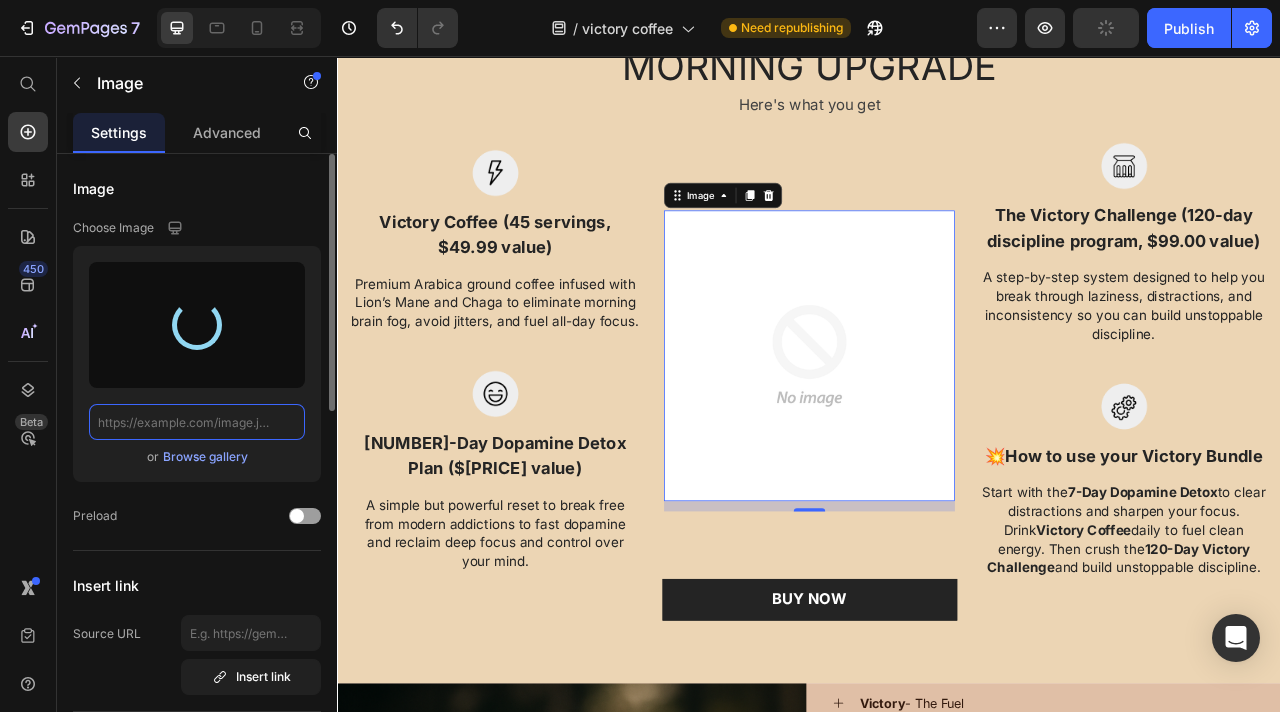 type on "https://cdn.shopify.com/s/files/1/0777/6400/2139/files/gempages_553560748064768917-f845443e-6c2d-47fc-9004-bc2eb4907b0f.png" 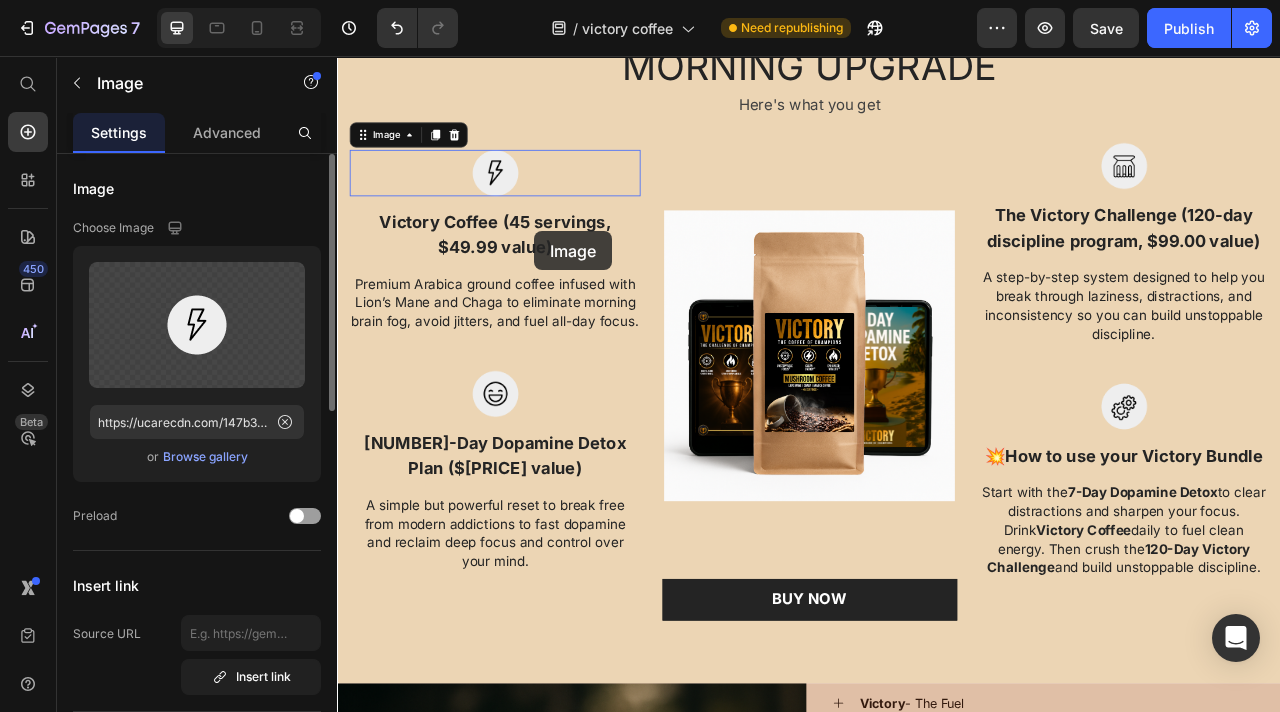 drag, startPoint x: 588, startPoint y: 279, endPoint x: 551, endPoint y: 256, distance: 43.56604 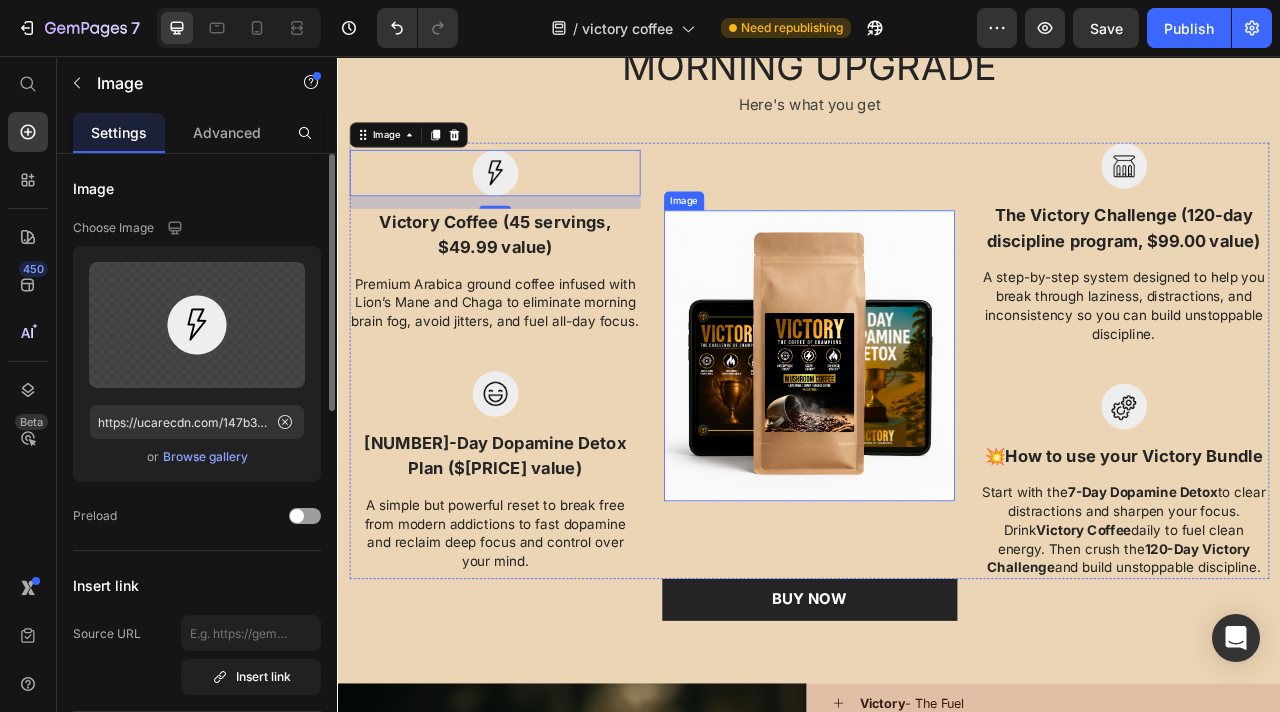 click at bounding box center (937, 437) 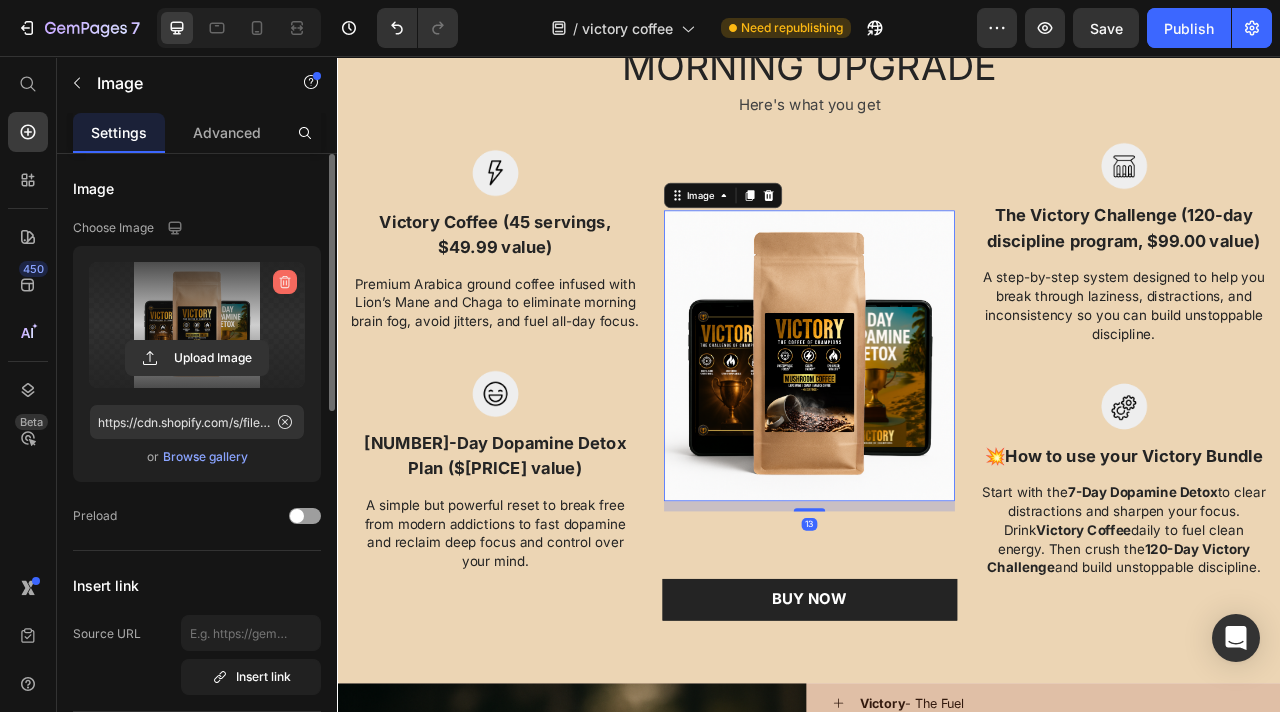 click 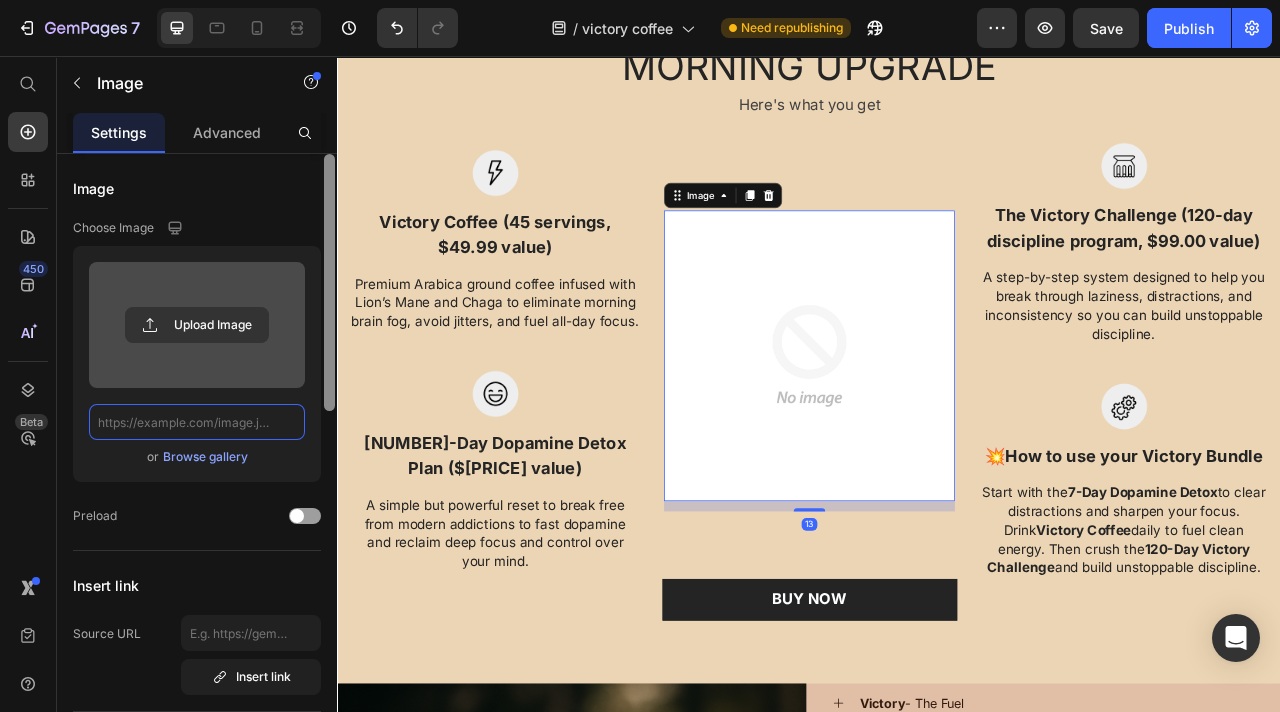scroll, scrollTop: 0, scrollLeft: 0, axis: both 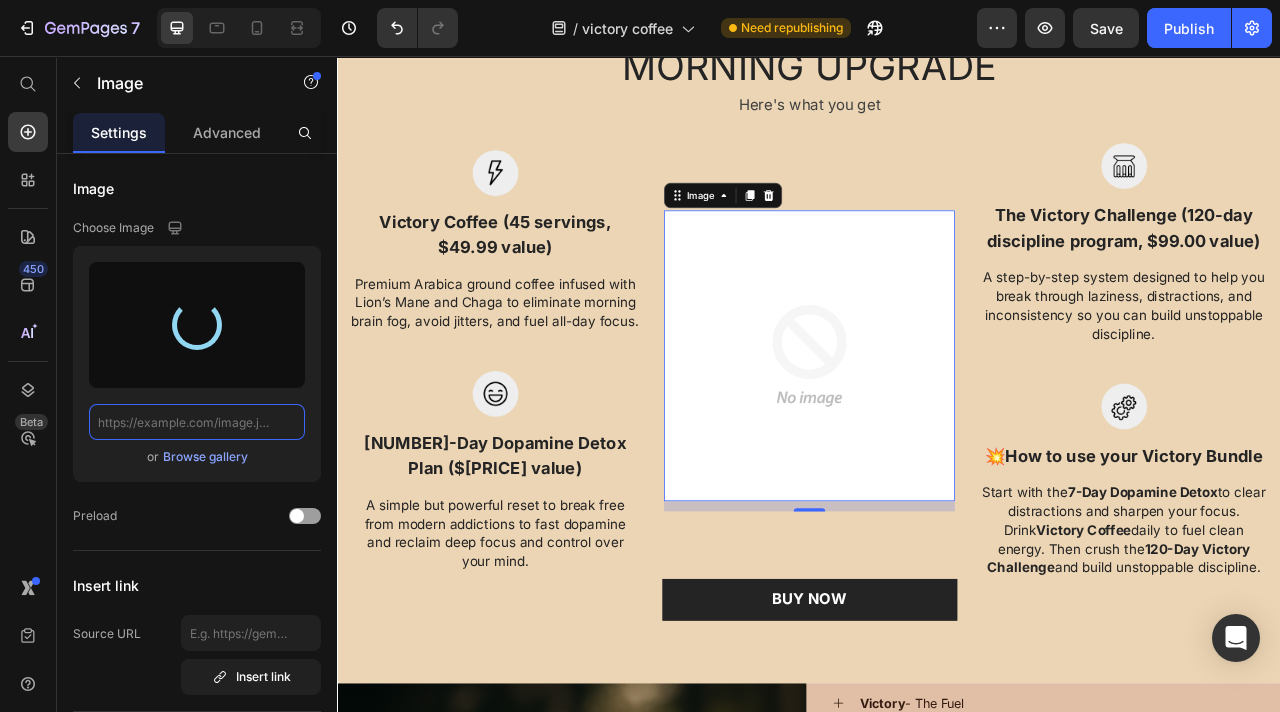 type on "https://cdn.shopify.com/s/files/1/0777/6400/2139/files/gempages_[NUMBER]-[CODE].png" 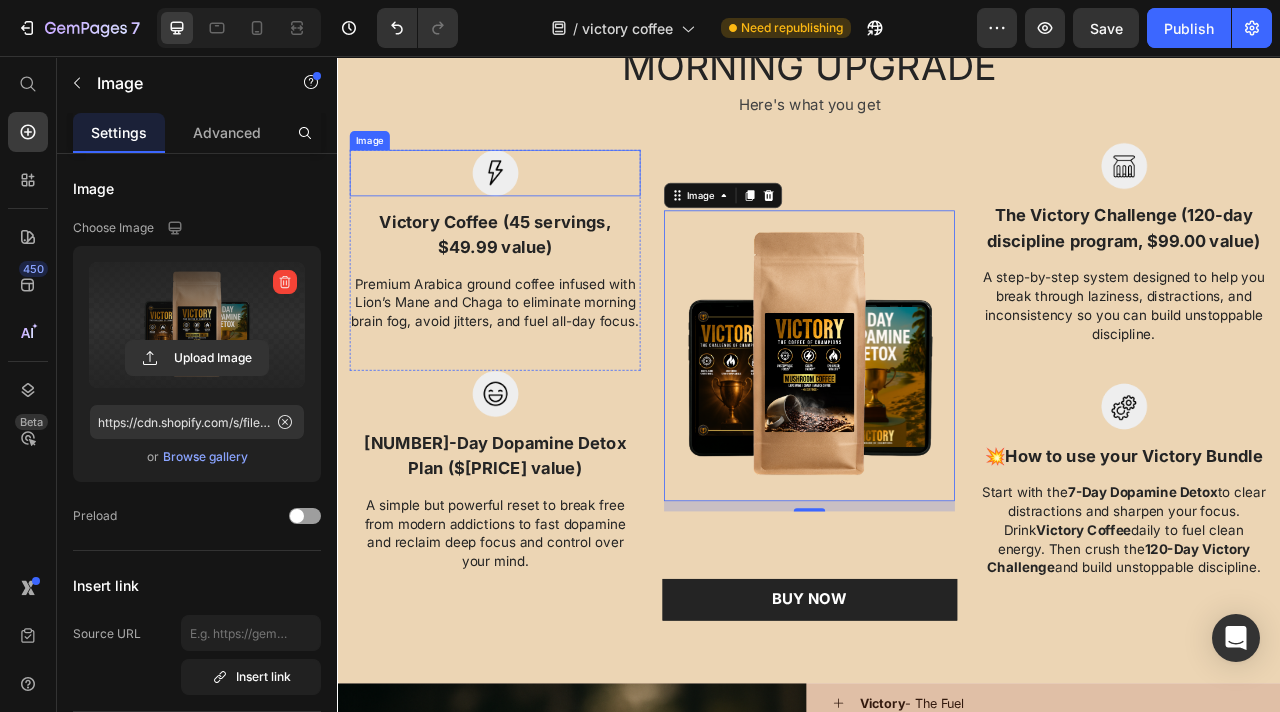 click at bounding box center [537, 204] 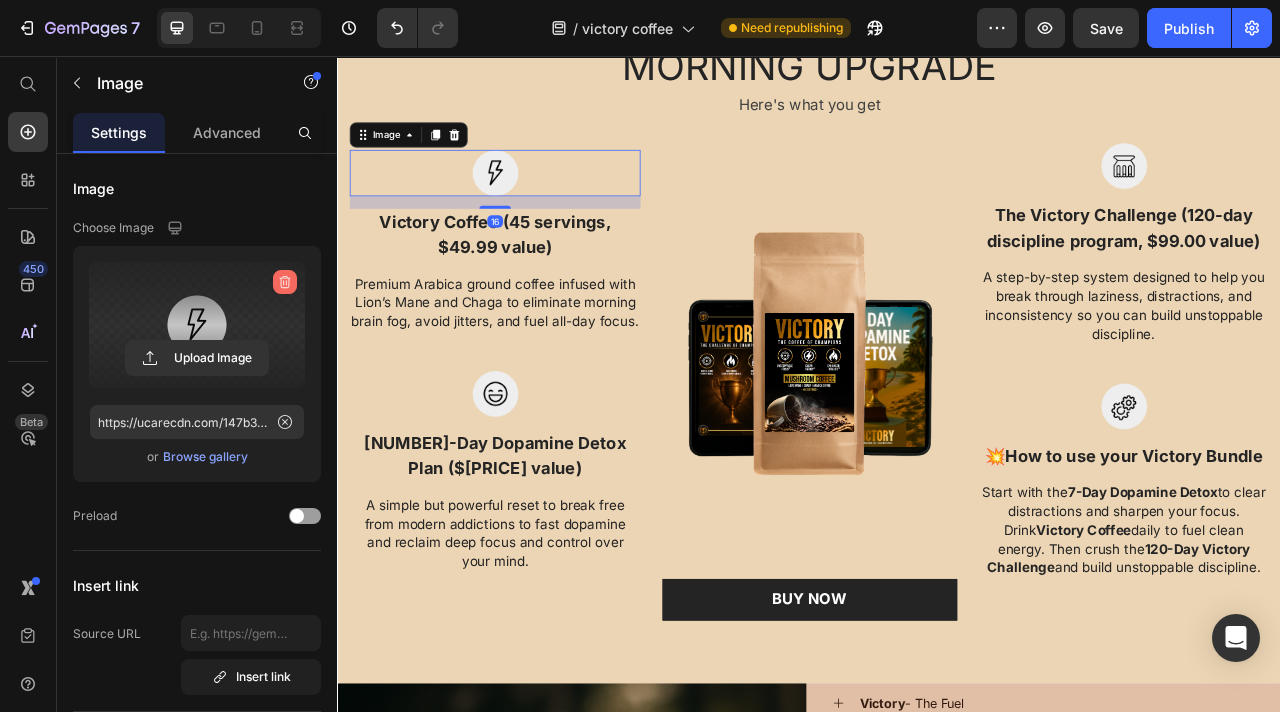 click at bounding box center [285, 282] 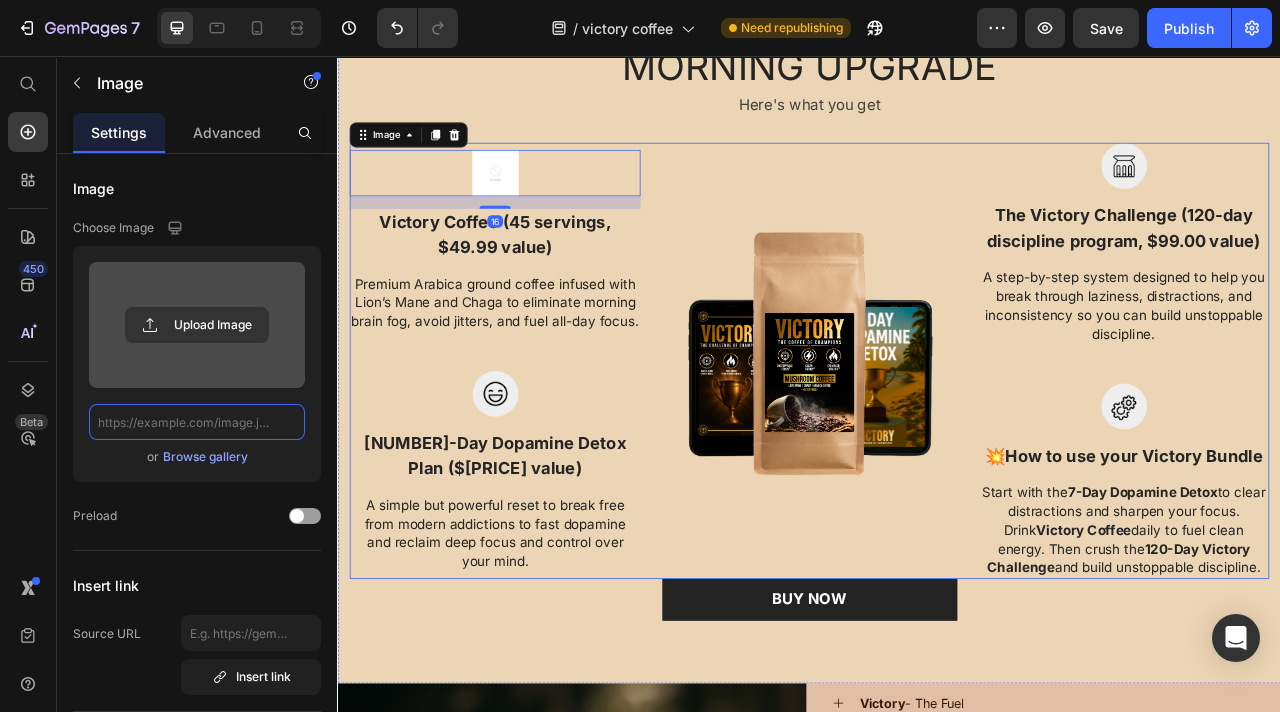 scroll, scrollTop: 0, scrollLeft: 0, axis: both 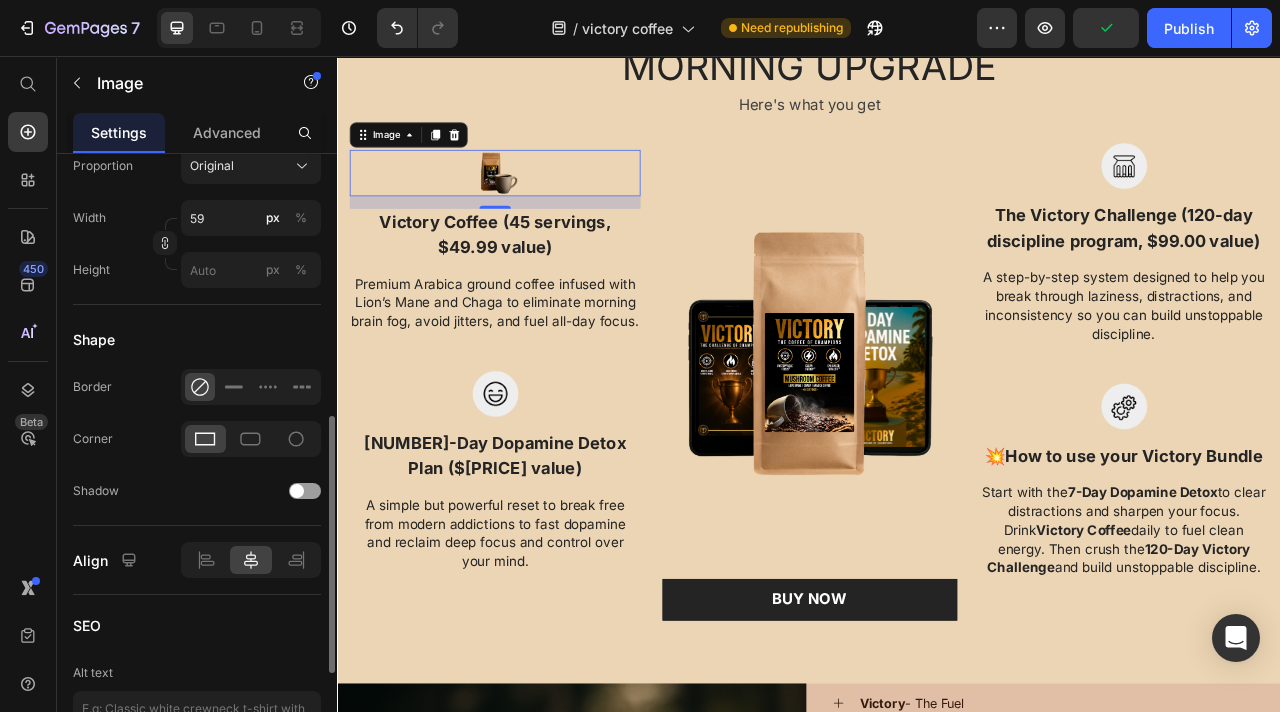 type on "https://cdn.shopify.com/s/files/1/0777/6400/2139/files/gempages_553560748064768917-2a475451-5649-4f35-9b75-47e9b6067641.png" 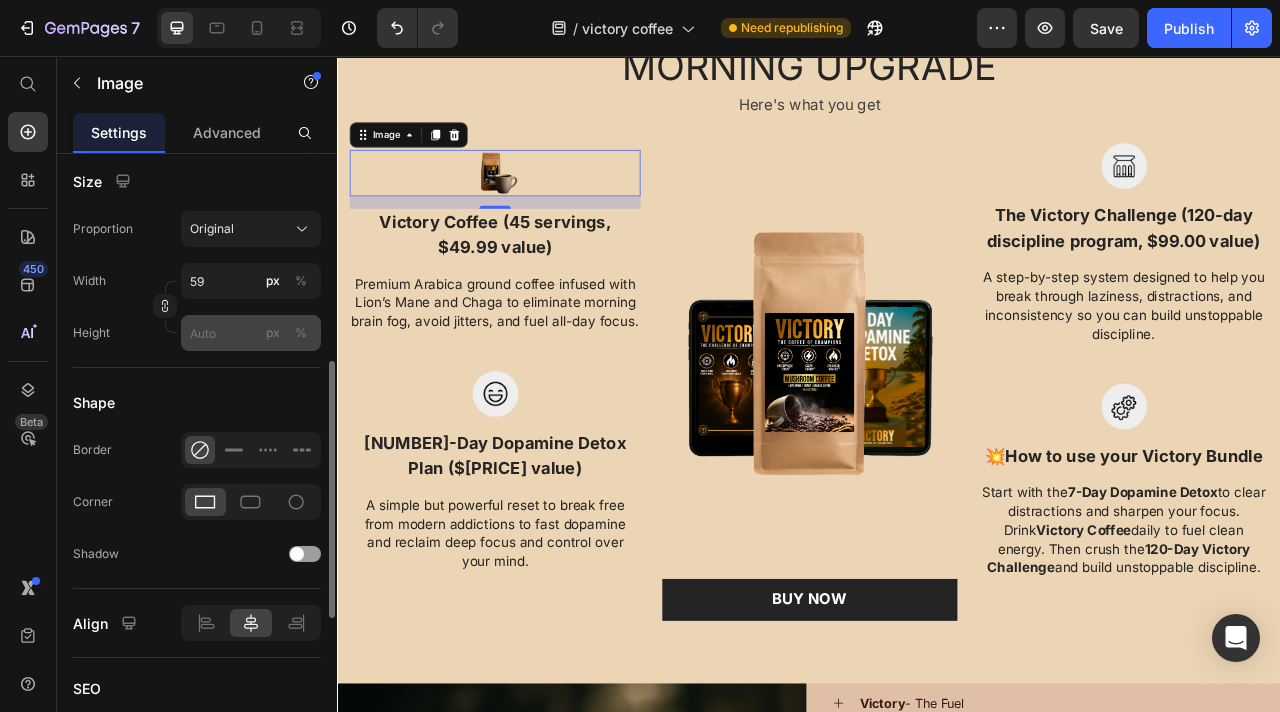 scroll, scrollTop: 515, scrollLeft: 0, axis: vertical 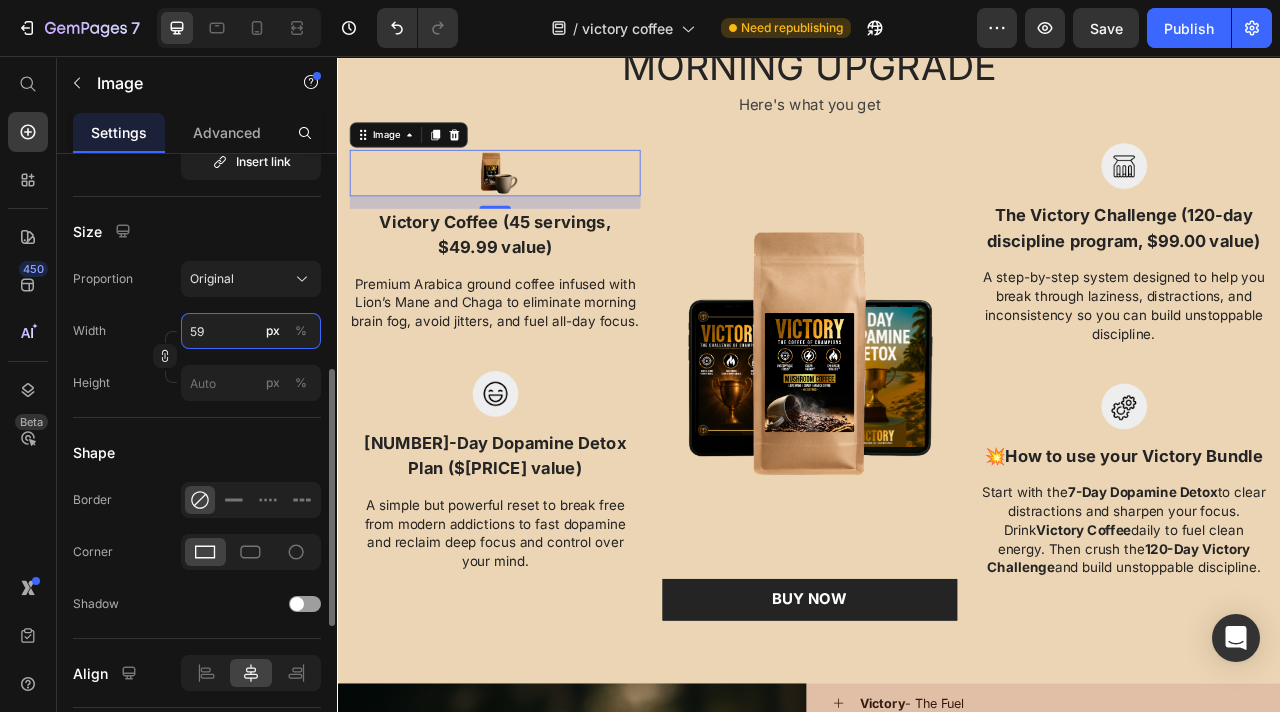 click on "59" at bounding box center [251, 331] 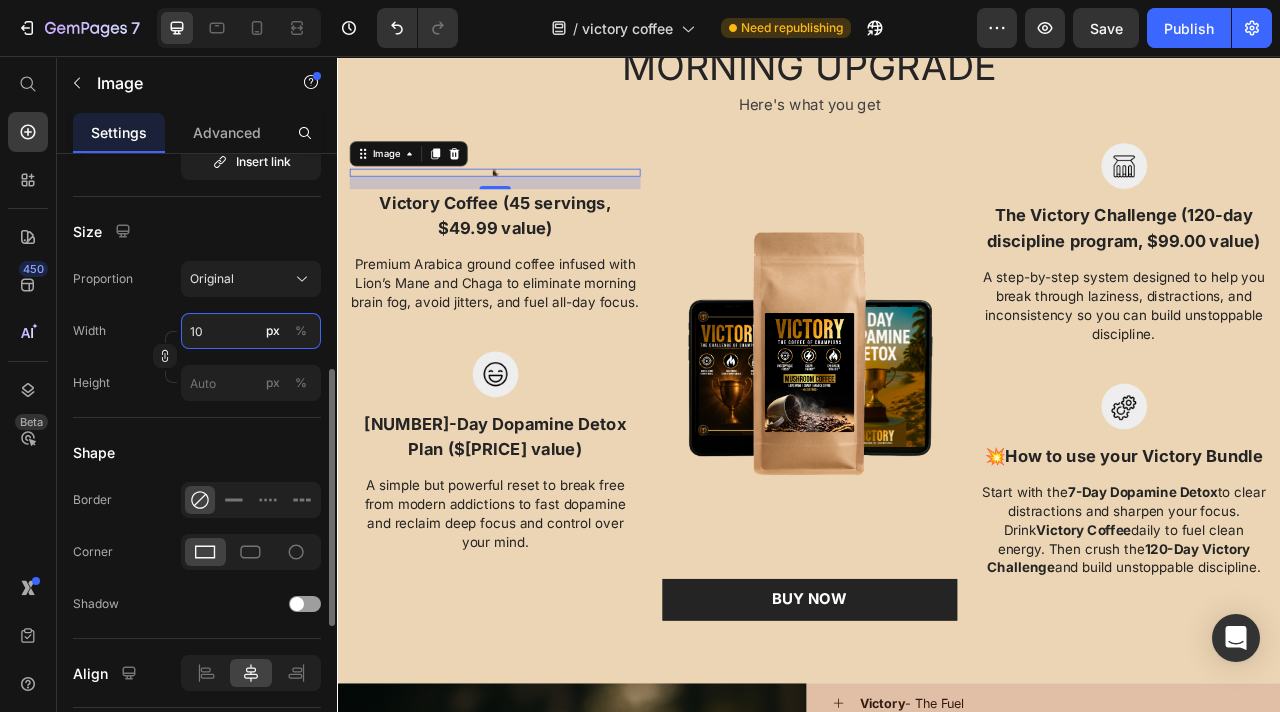type on "100" 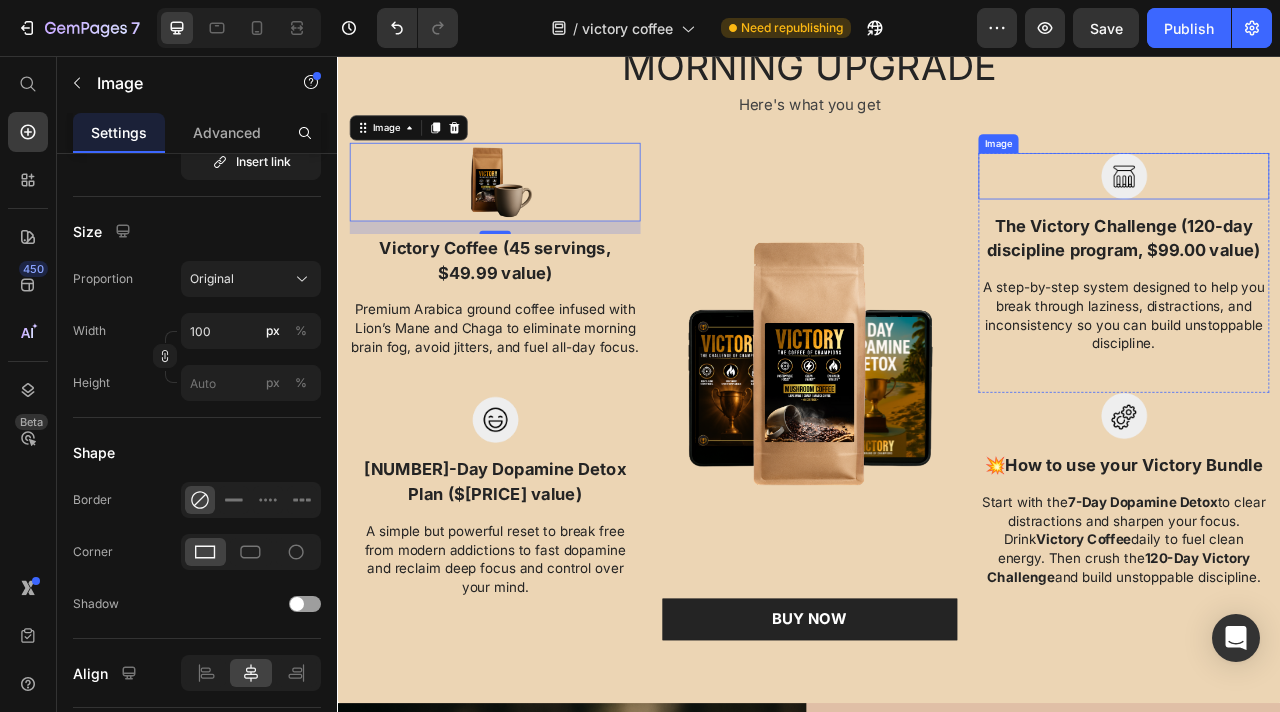 click at bounding box center (1337, 208) 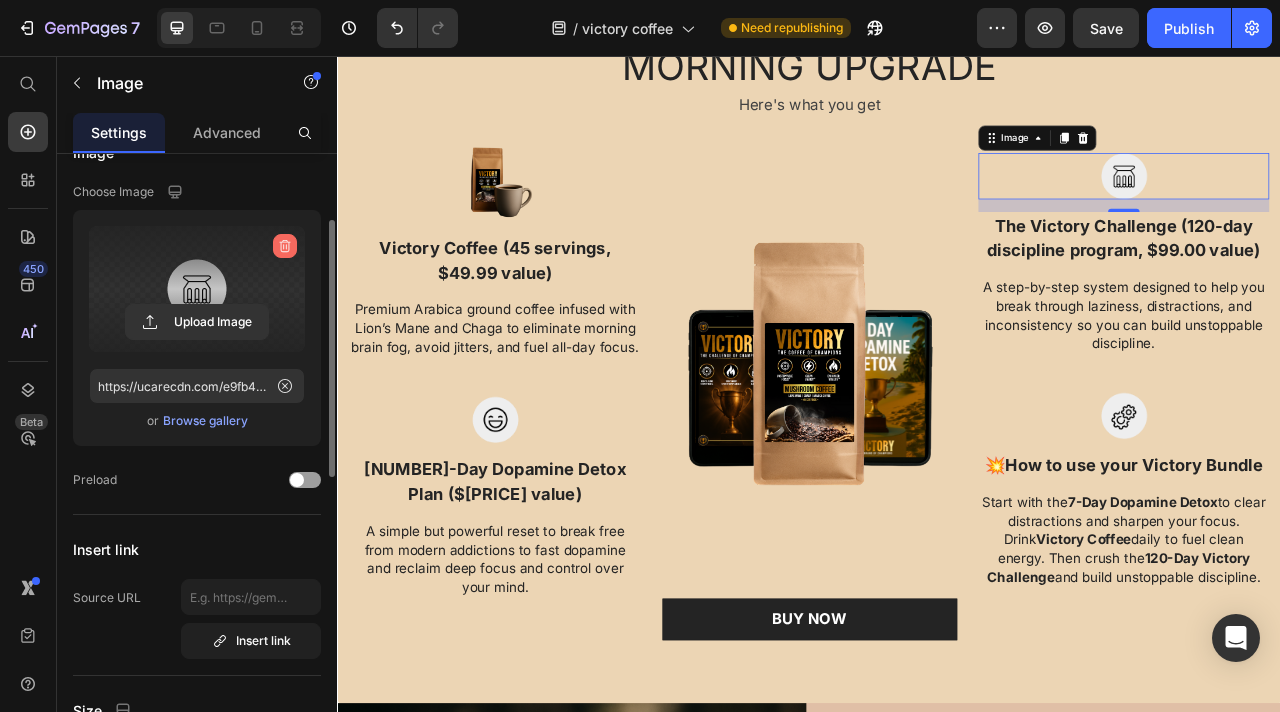 scroll, scrollTop: 72, scrollLeft: 0, axis: vertical 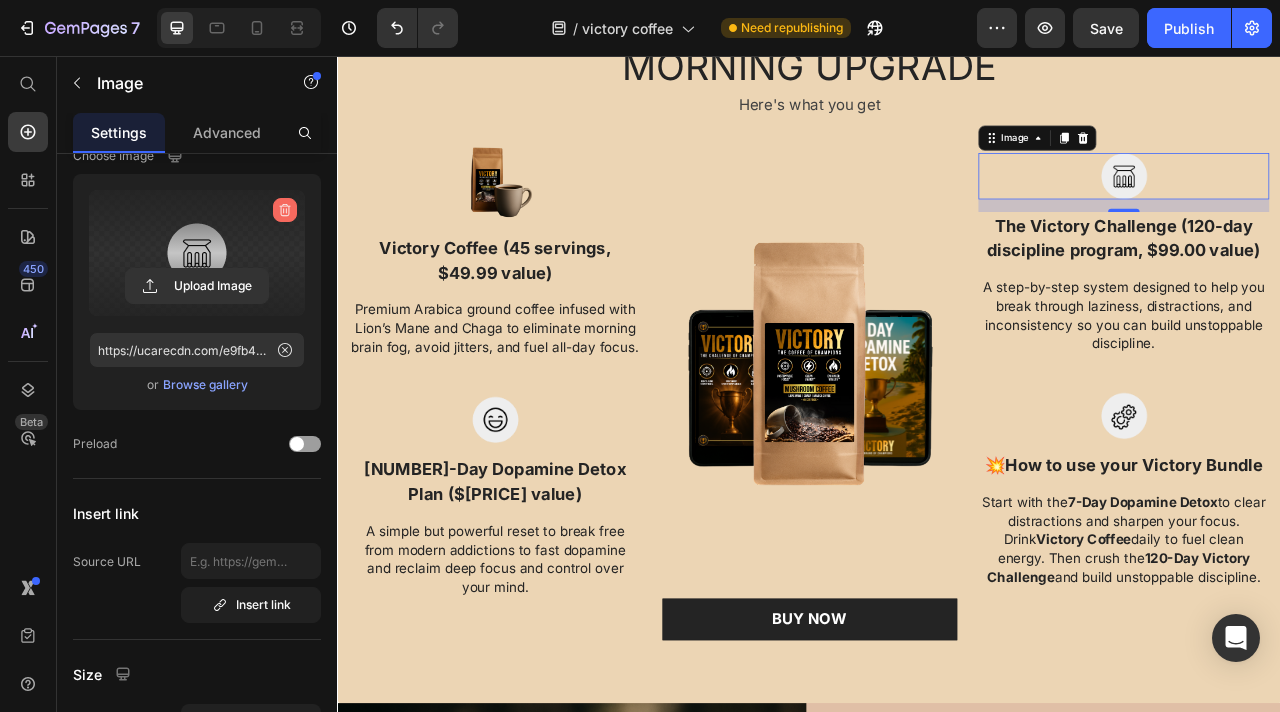click 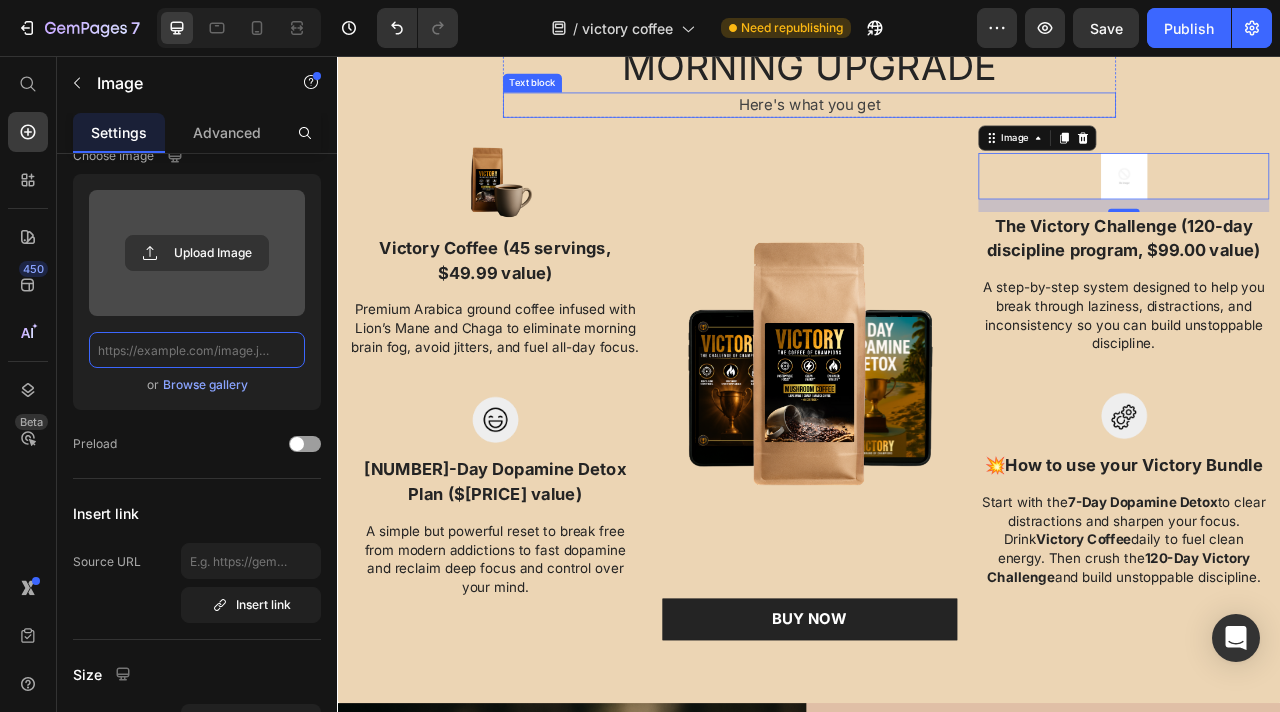 scroll, scrollTop: 0, scrollLeft: 0, axis: both 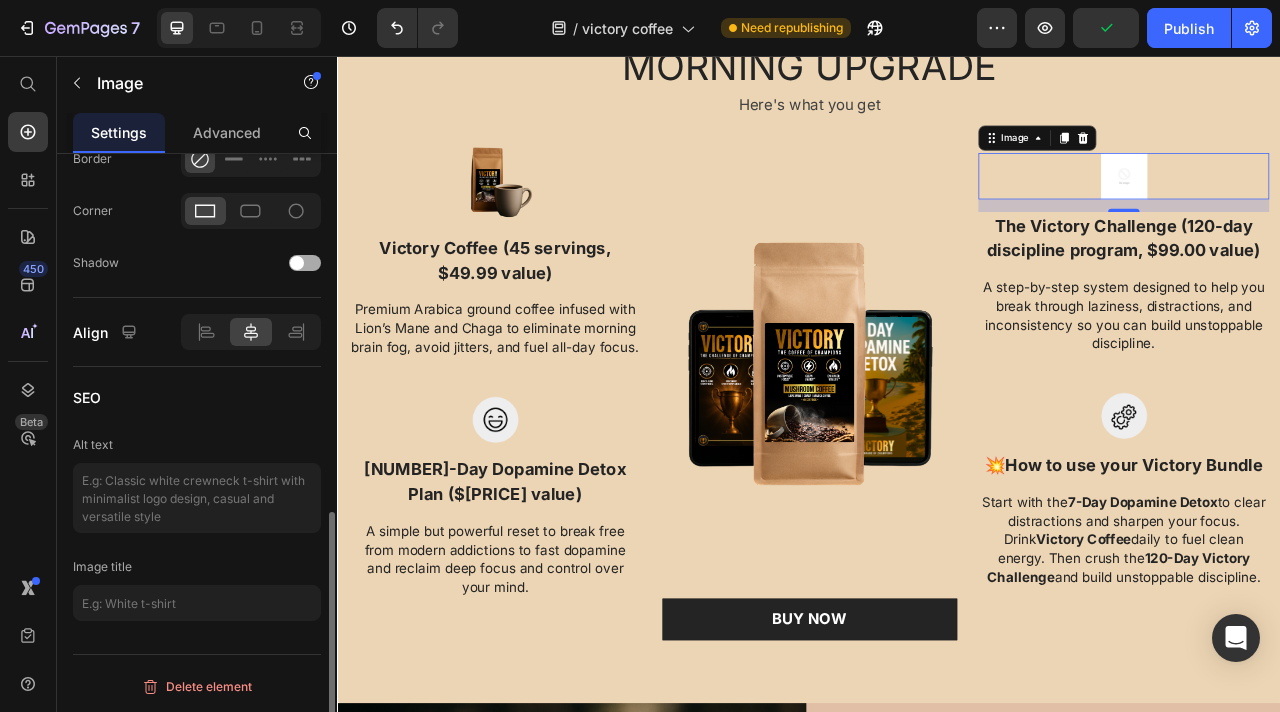 type on "https://cdn.shopify.com/s/files/1/0777/6400/2139/files/gempages_[NUMBER]-[CODE].png" 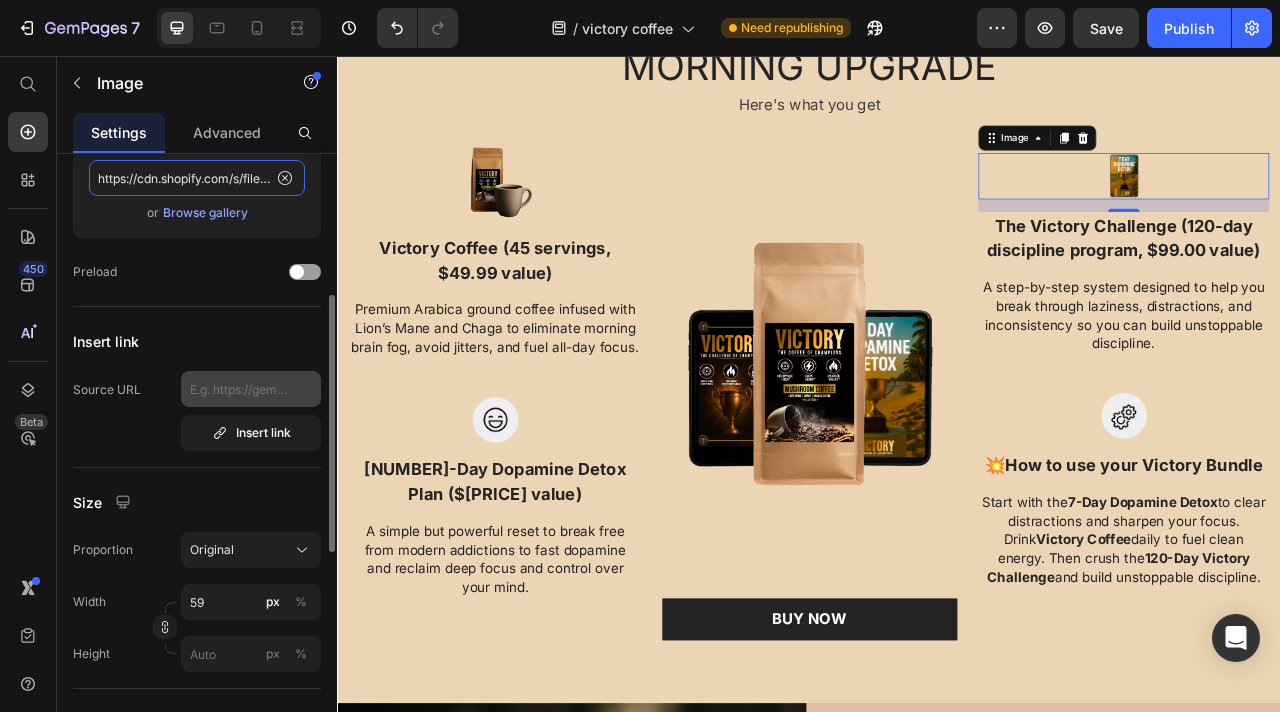 scroll, scrollTop: 334, scrollLeft: 0, axis: vertical 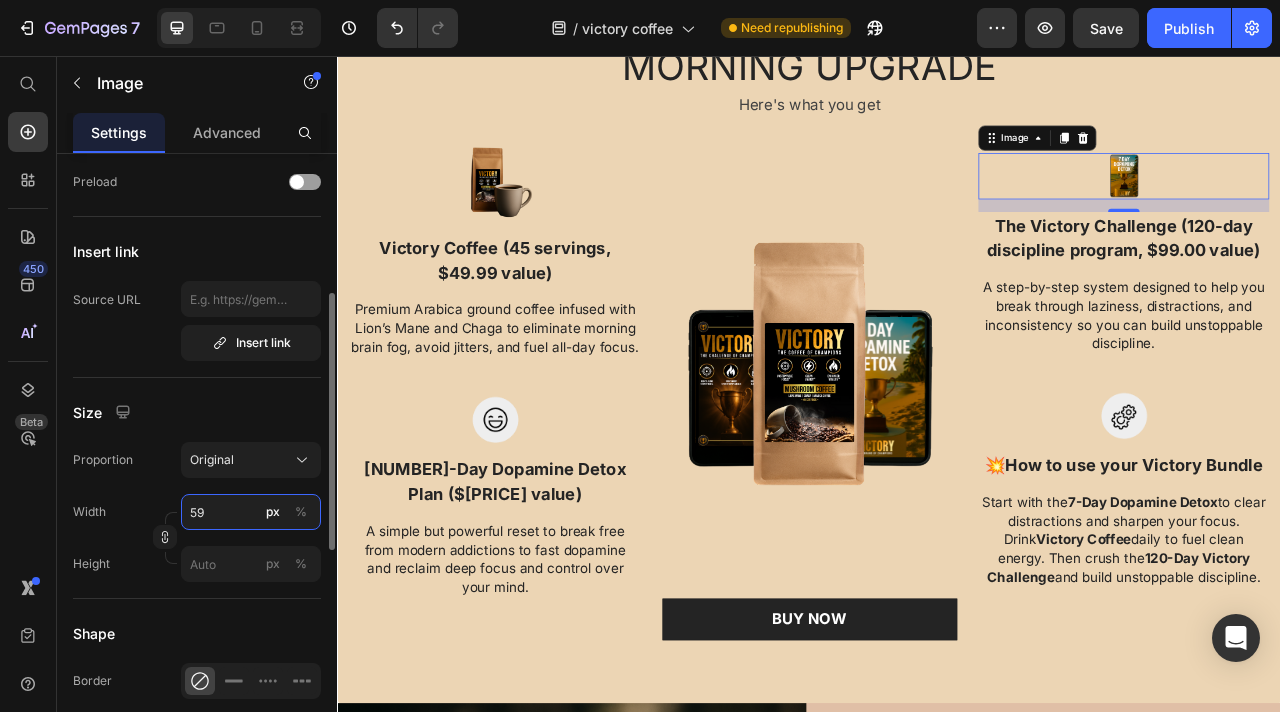 click on "59" at bounding box center (251, 512) 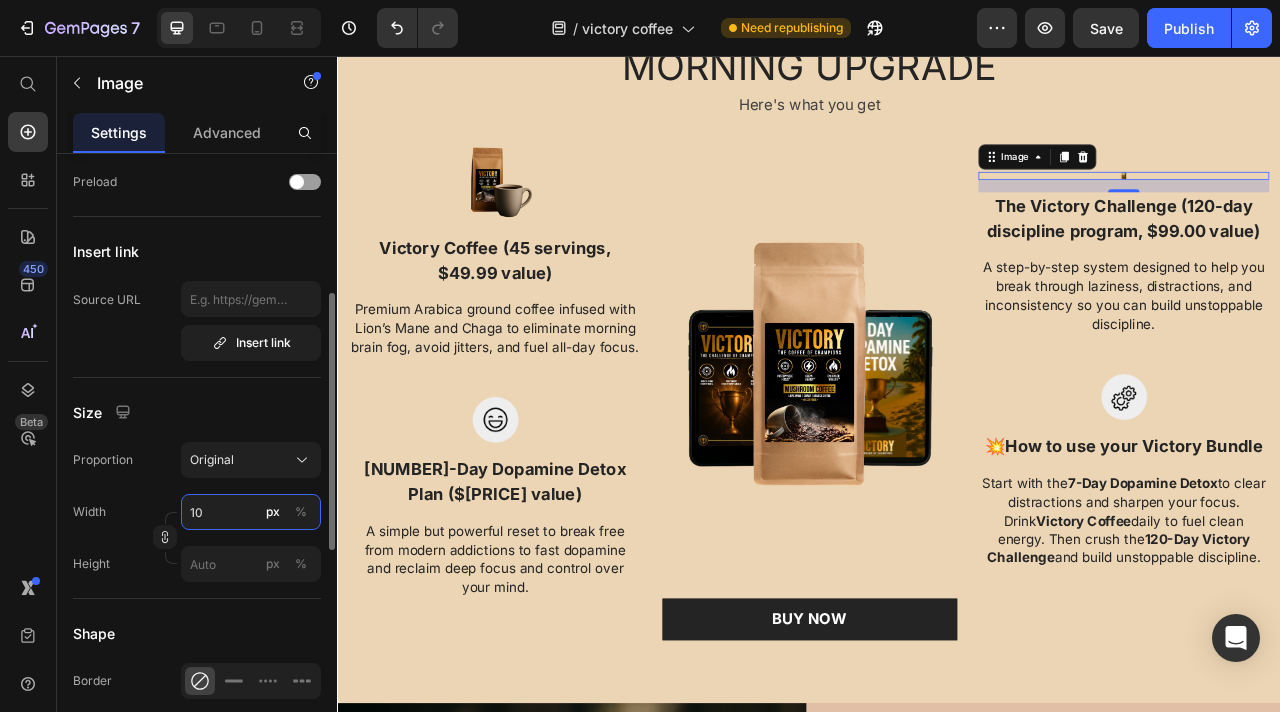 type on "100" 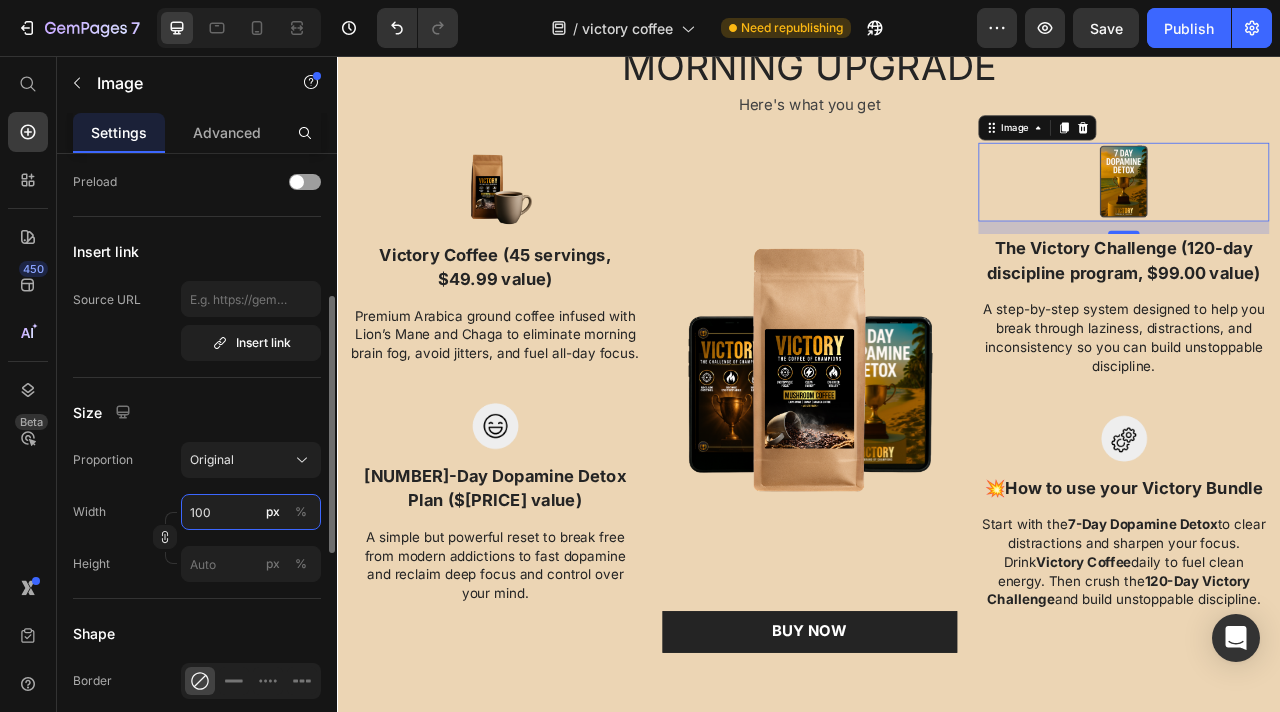 scroll, scrollTop: 336, scrollLeft: 0, axis: vertical 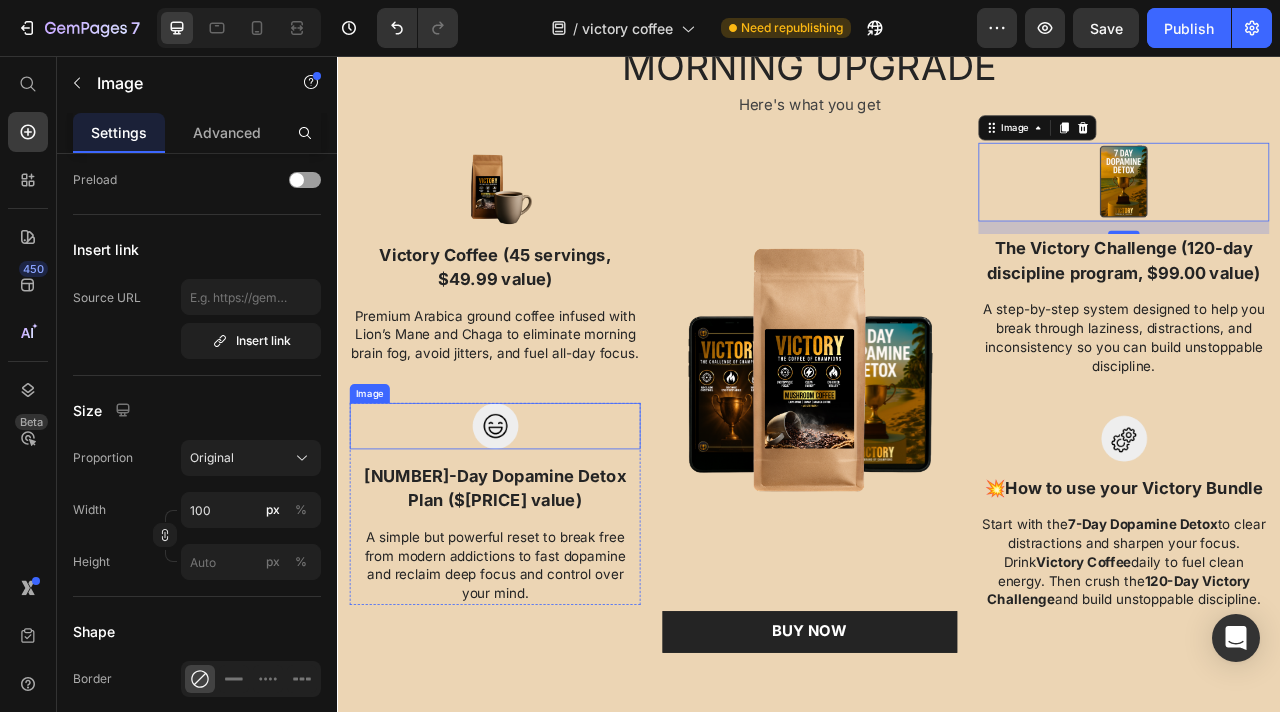 click at bounding box center [537, 526] 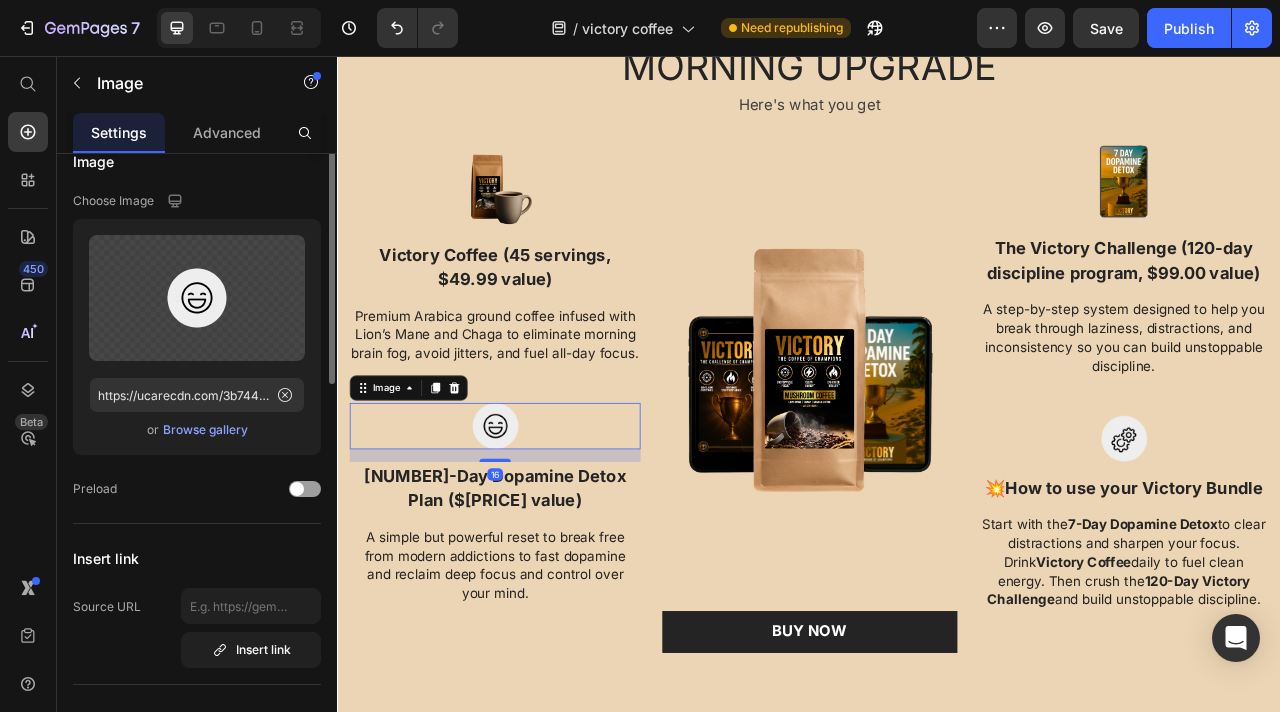 scroll, scrollTop: 0, scrollLeft: 0, axis: both 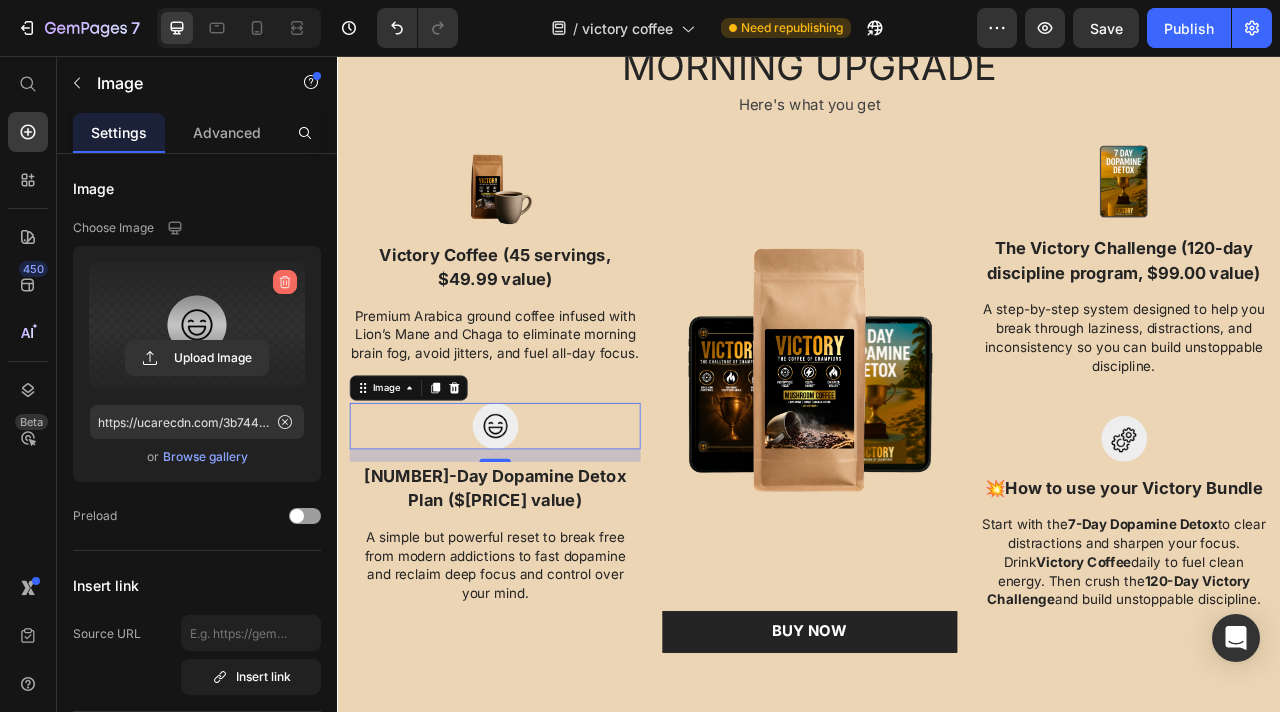 click 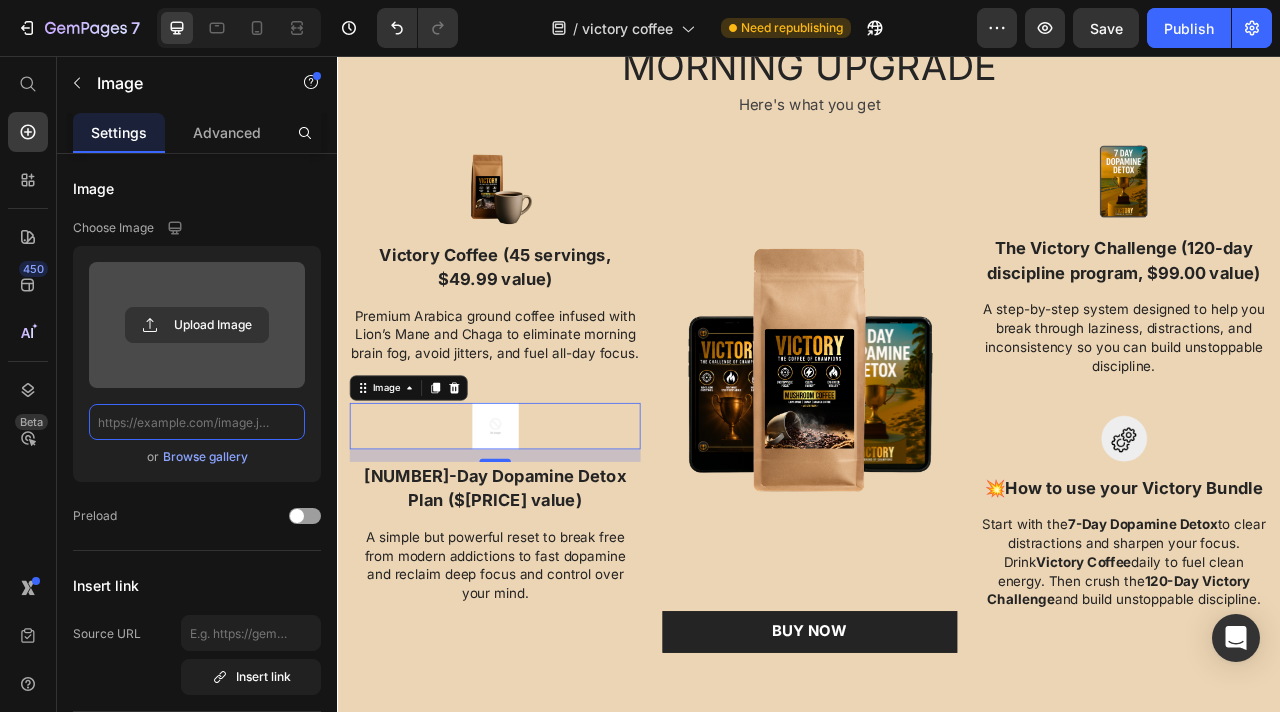 scroll, scrollTop: 0, scrollLeft: 0, axis: both 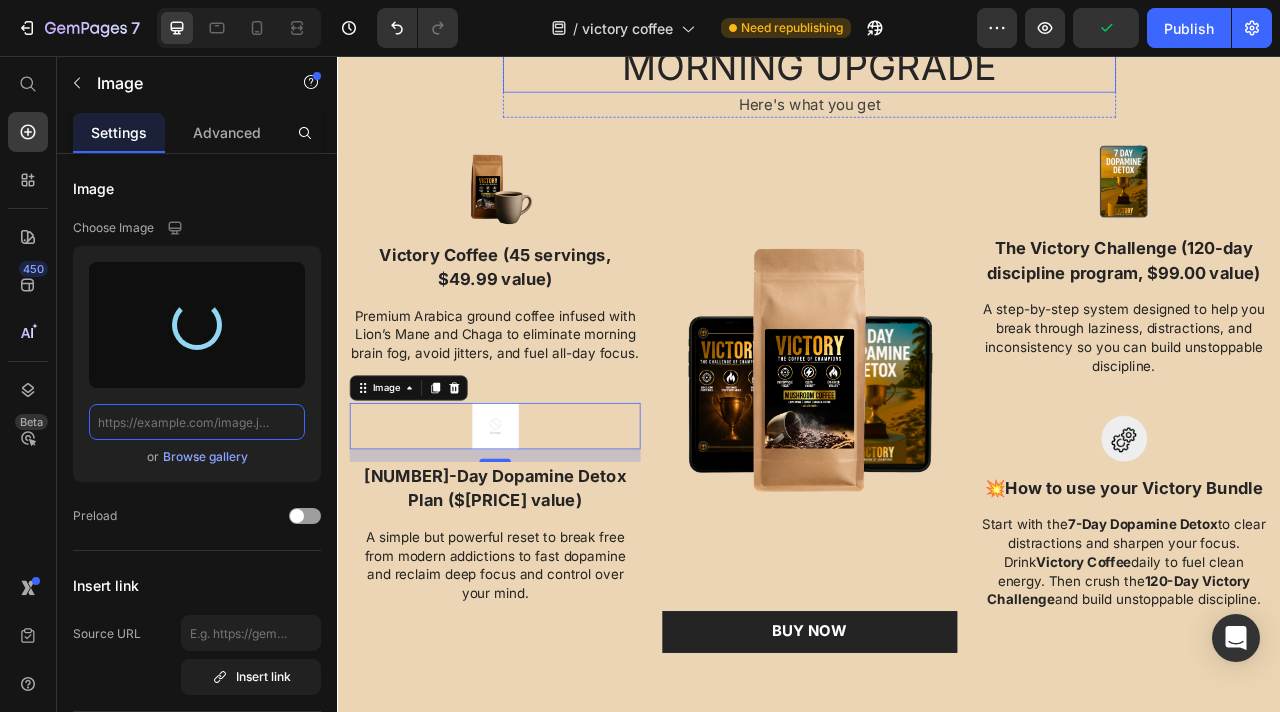type on "https://cdn.shopify.com/s/files/1/0777/6400/2139/files/gempages_[NUMBER]-[CODE].png" 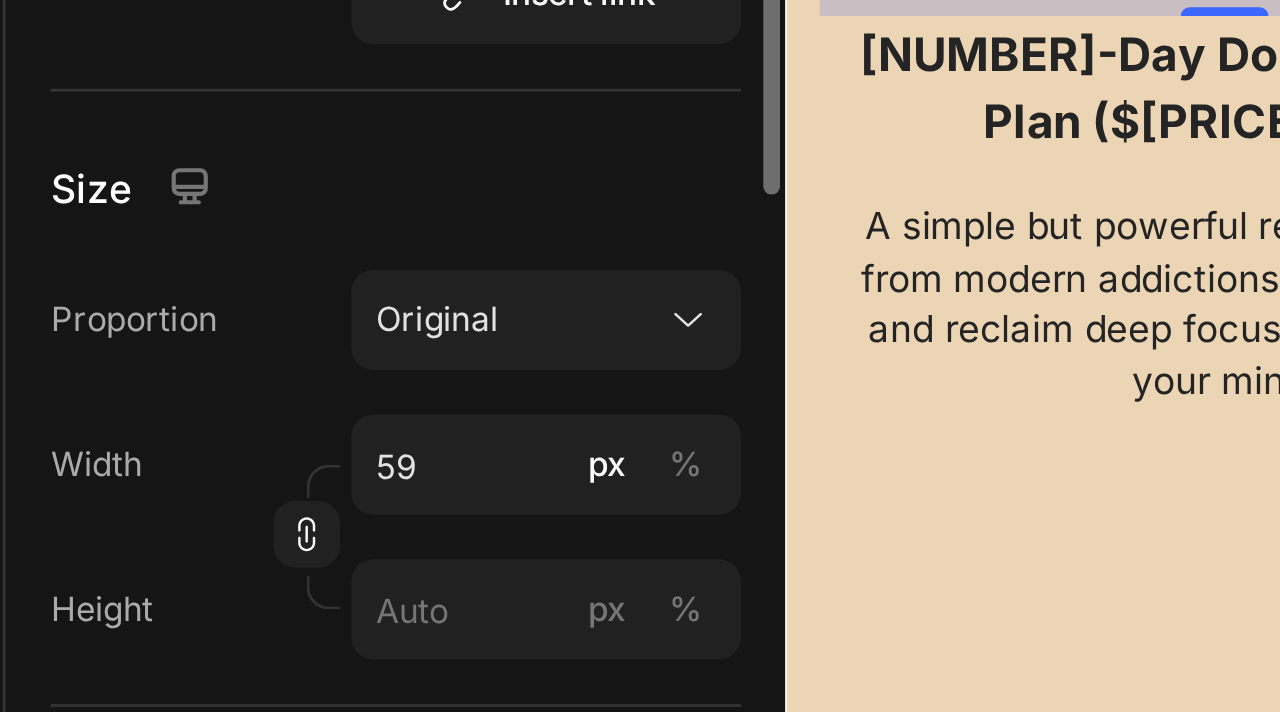 scroll, scrollTop: 251, scrollLeft: 0, axis: vertical 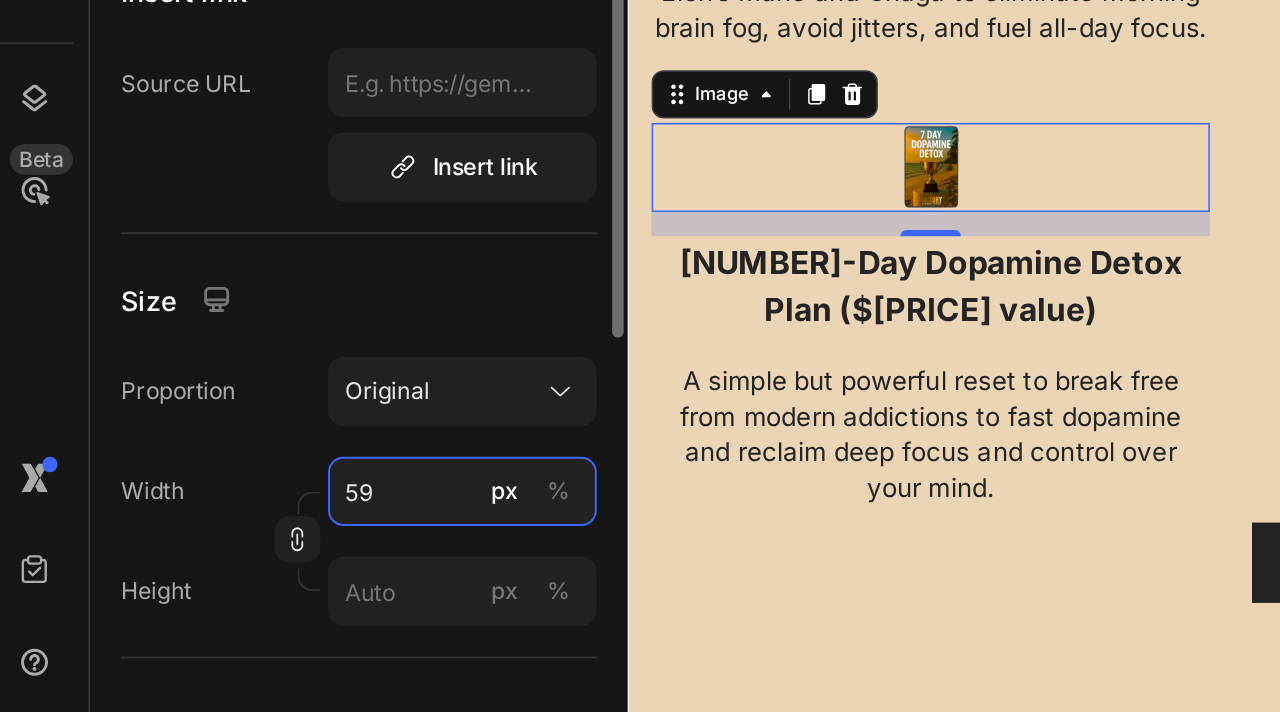 click on "59" at bounding box center [251, 595] 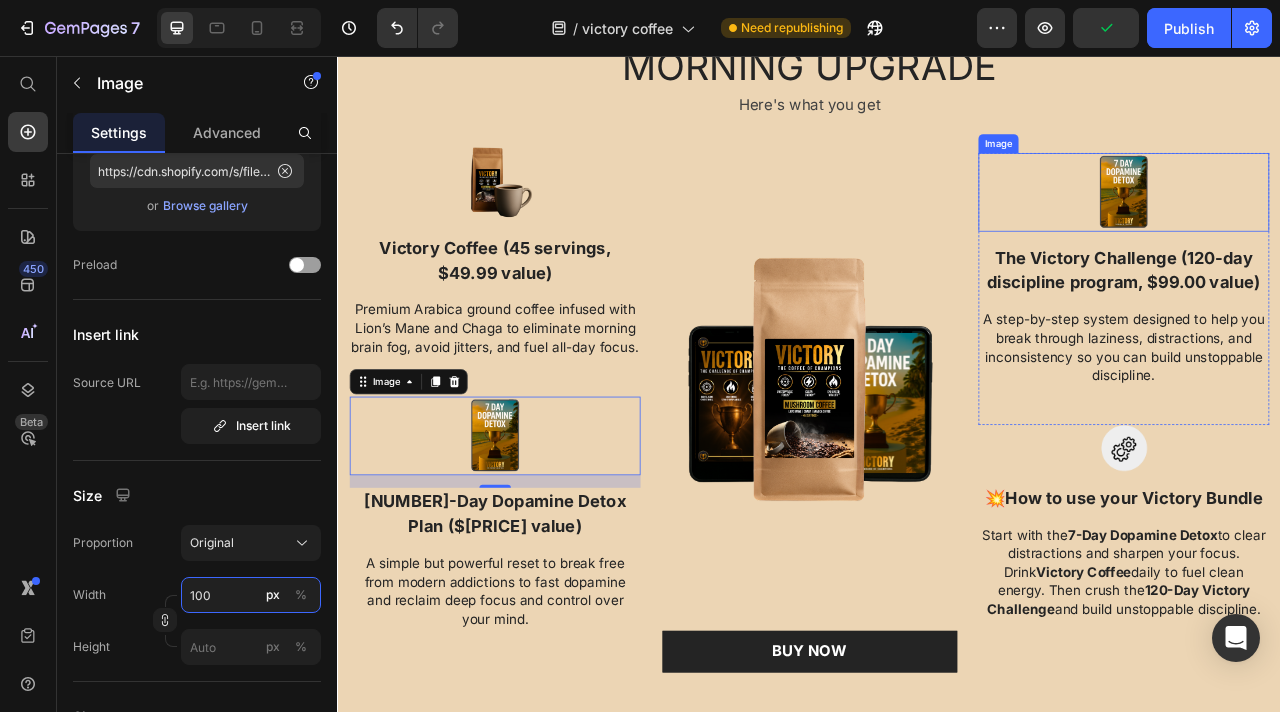 scroll, scrollTop: 3267, scrollLeft: 0, axis: vertical 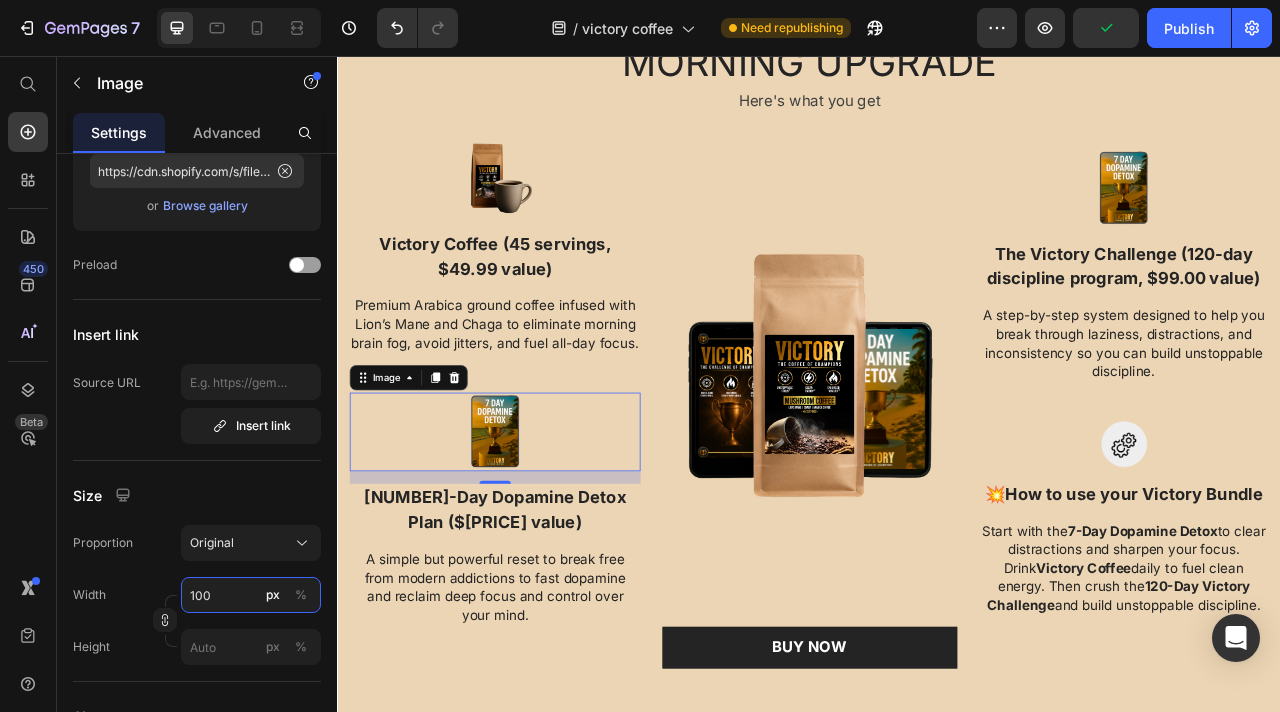type on "100" 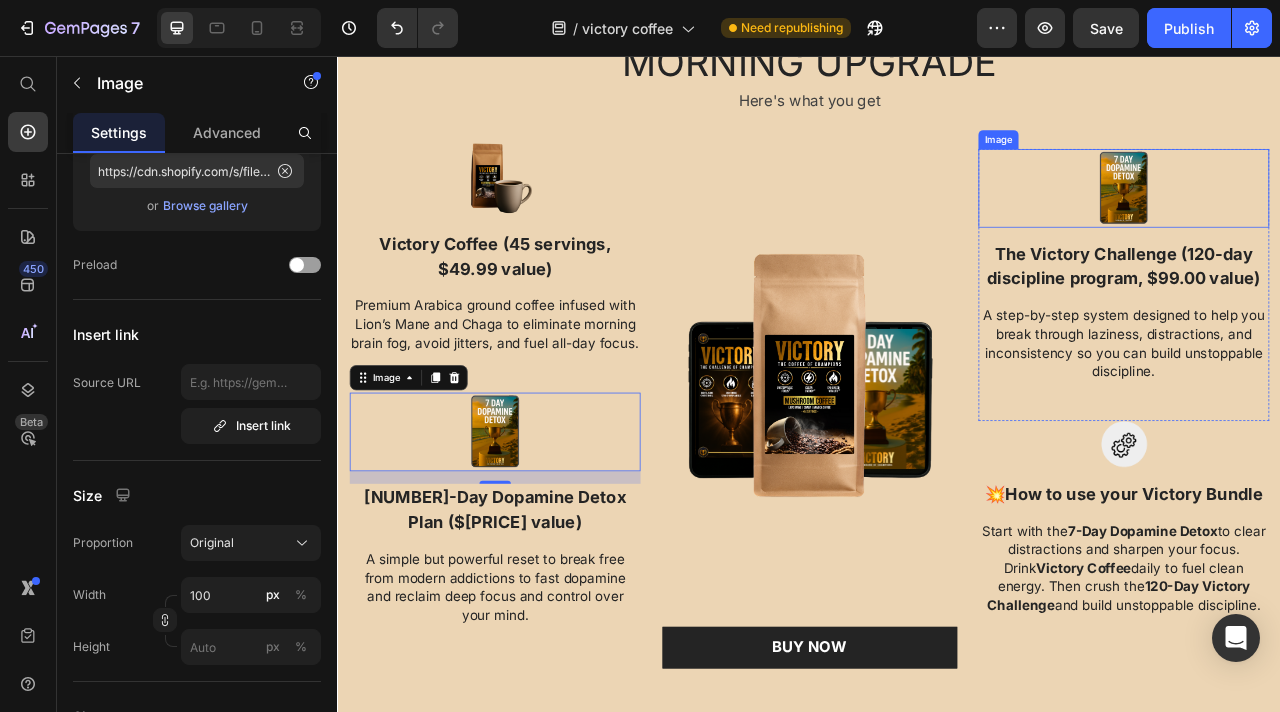 click at bounding box center (1337, 224) 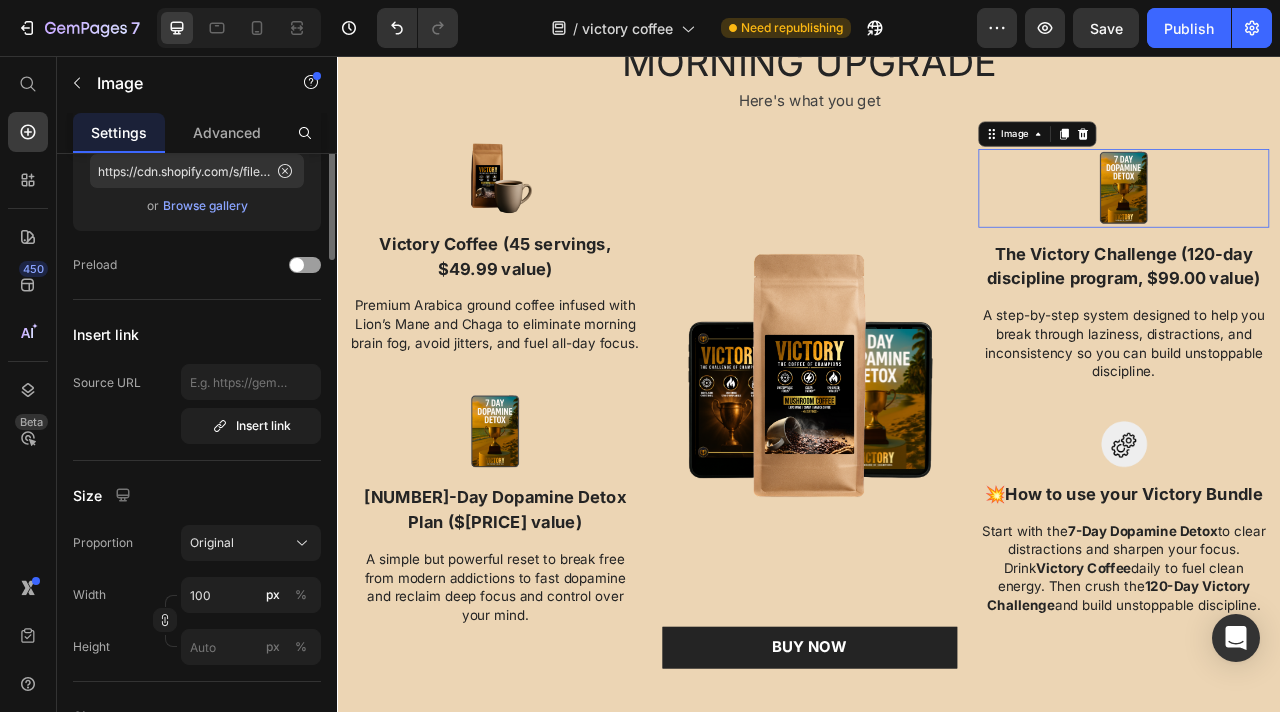 scroll, scrollTop: 0, scrollLeft: 0, axis: both 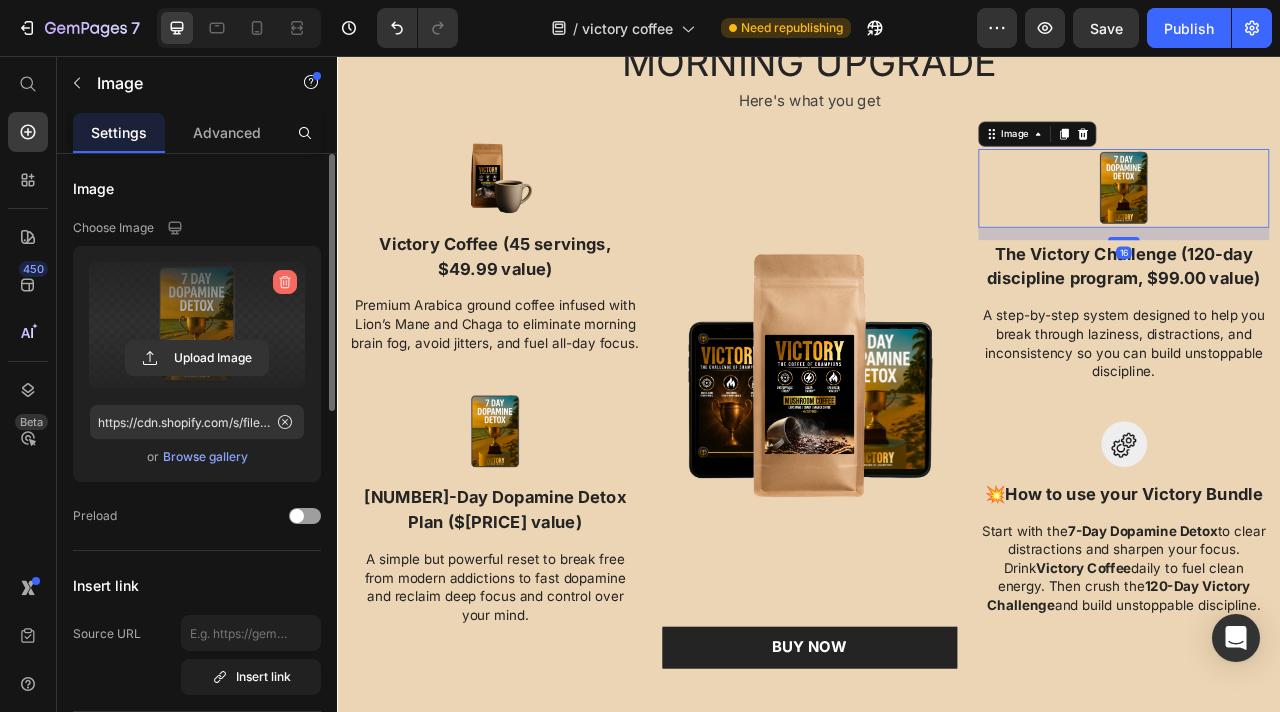 click 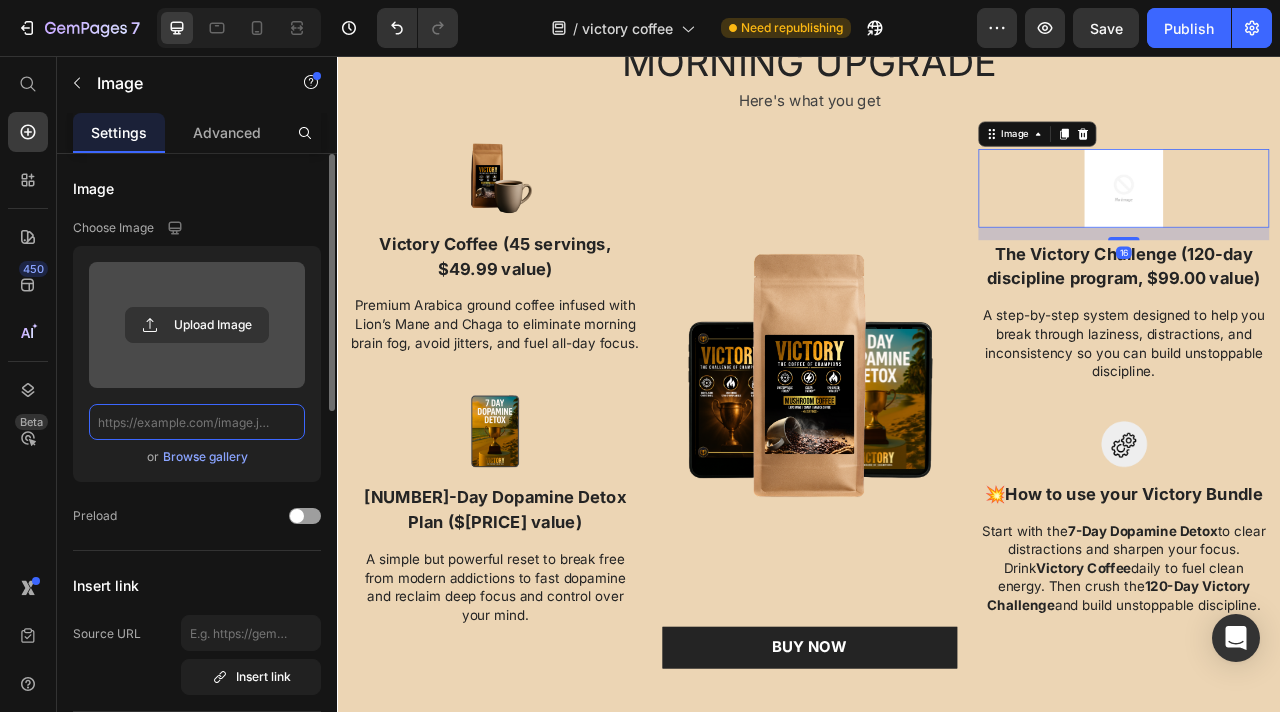 scroll, scrollTop: 0, scrollLeft: 0, axis: both 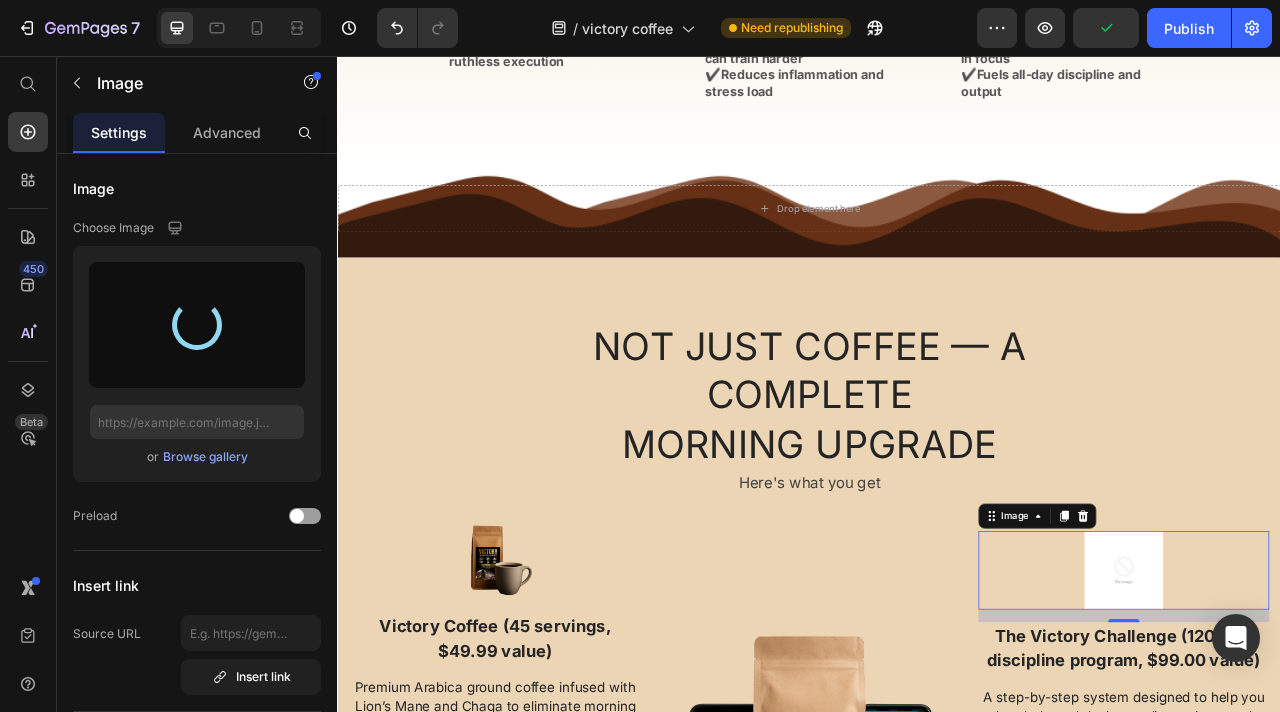 type on "https://cdn.shopify.com/s/files/1/0777/6400/2139/files/gempages_553560748064768917-ebbd9f17-18f3-4e20-9ed3-7ef0d661f9ac.png" 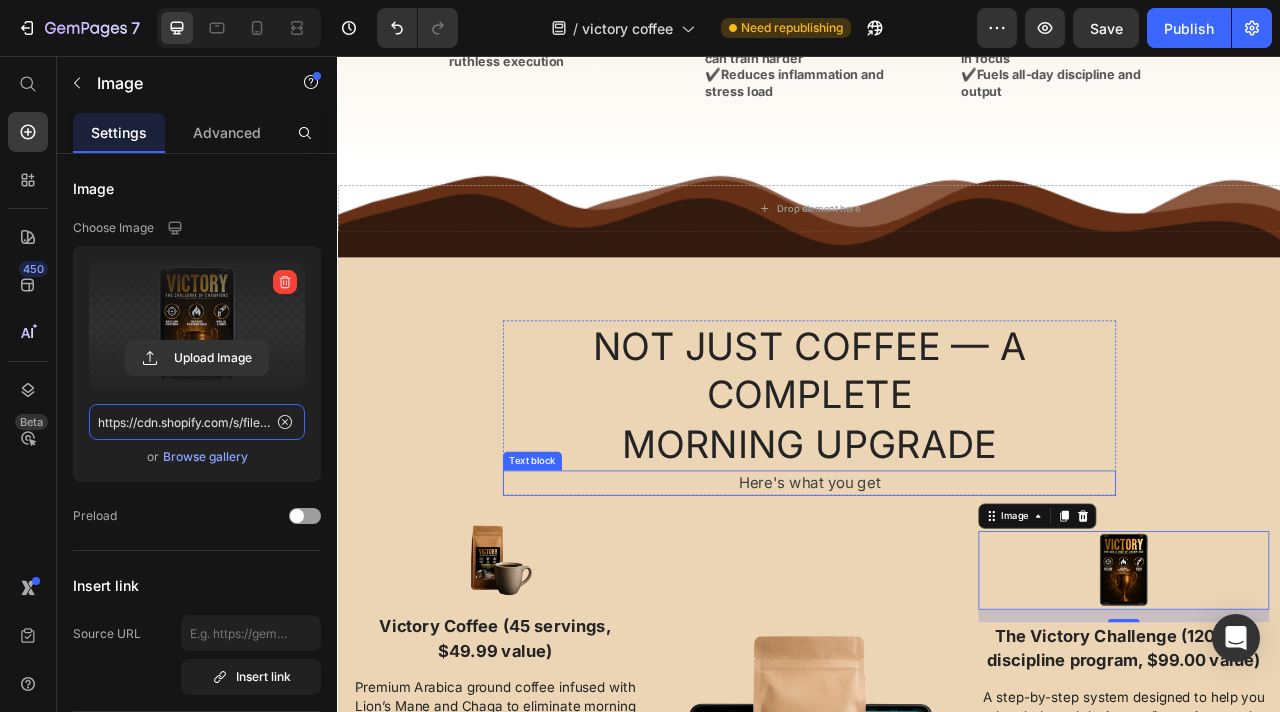 scroll, scrollTop: 3335, scrollLeft: 0, axis: vertical 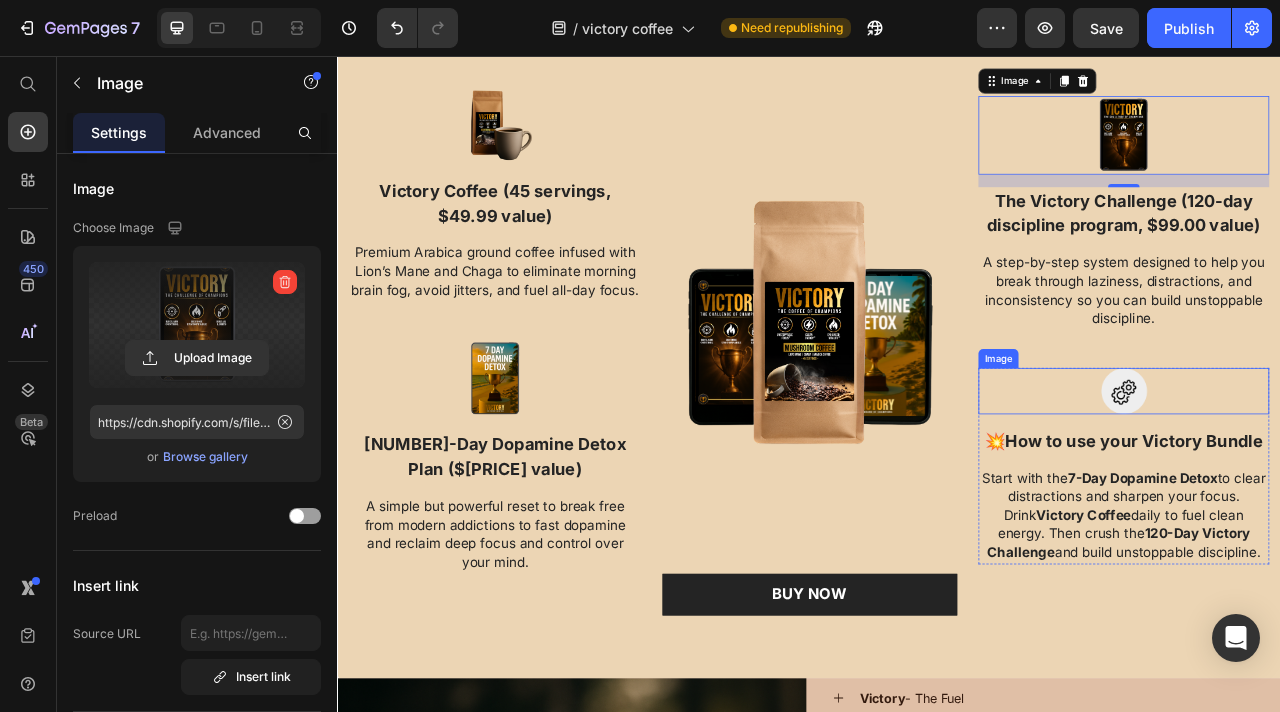 click at bounding box center (1337, 481) 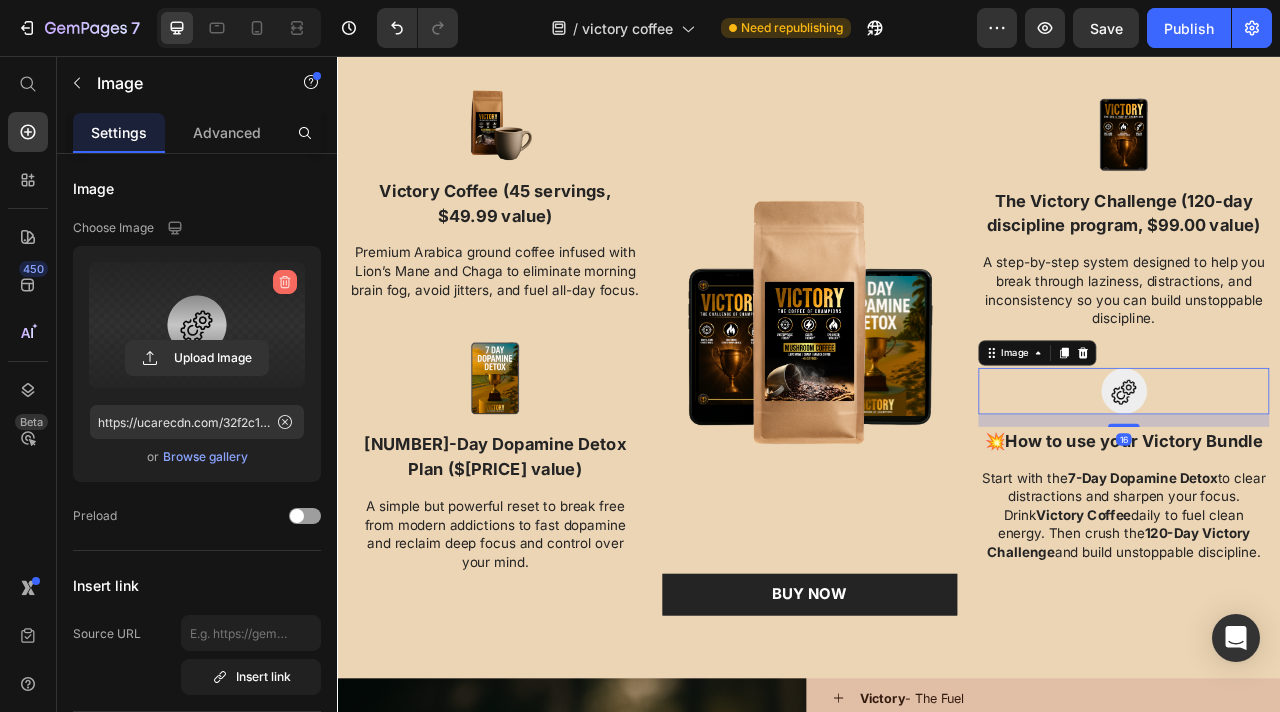 drag, startPoint x: 284, startPoint y: 282, endPoint x: 715, endPoint y: 9, distance: 510.18625 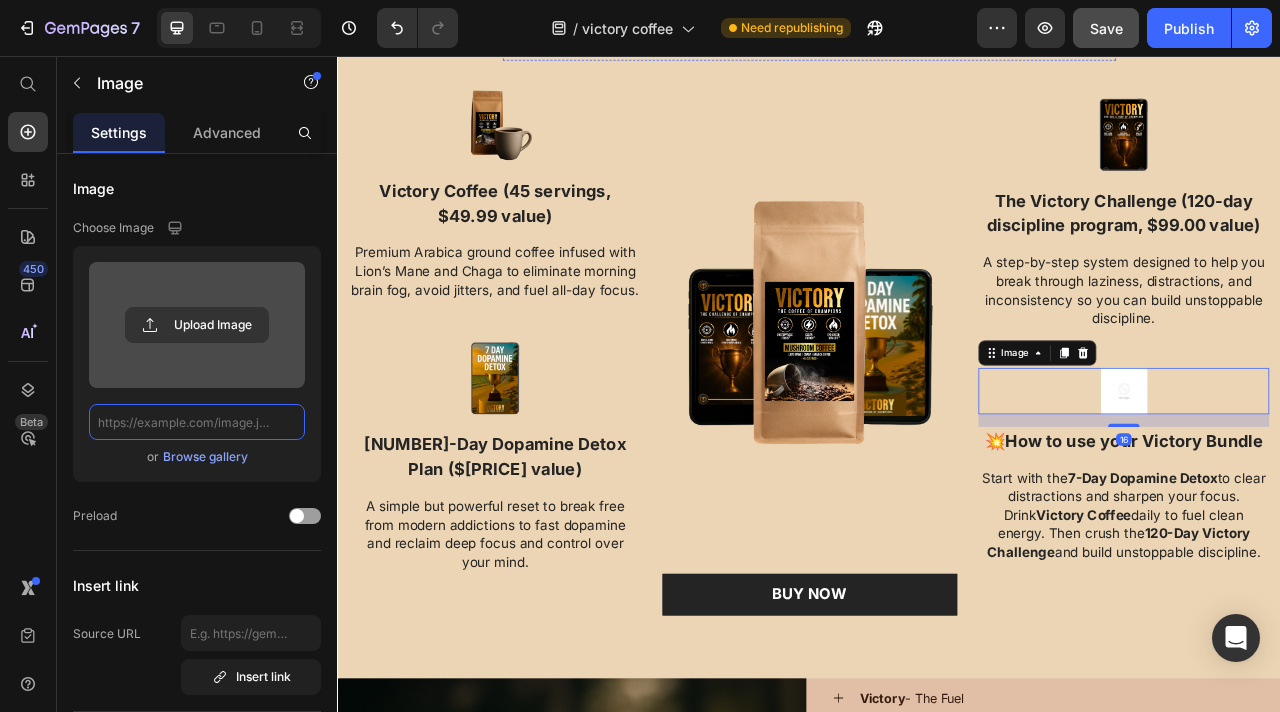 scroll, scrollTop: 0, scrollLeft: 0, axis: both 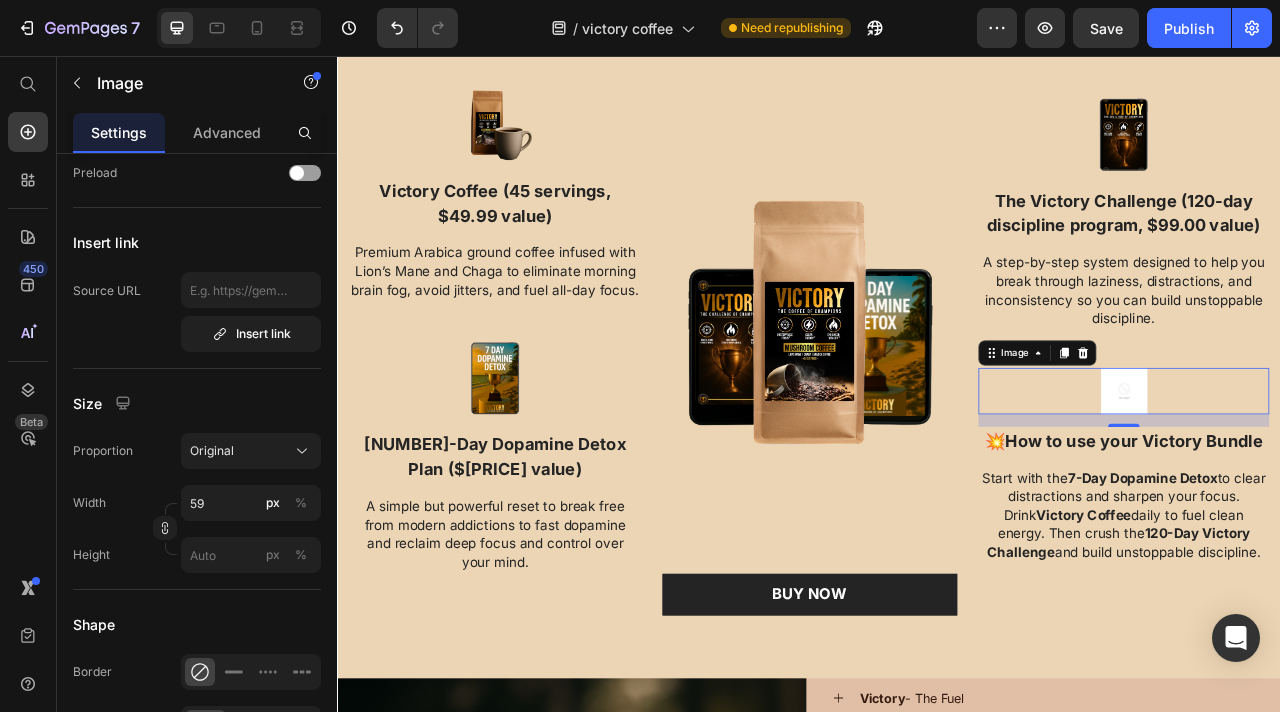 type on "https://cdn.shopify.com/s/files/1/0777/6400/2139/files/gempages_[NUMBER]-[CODE].png" 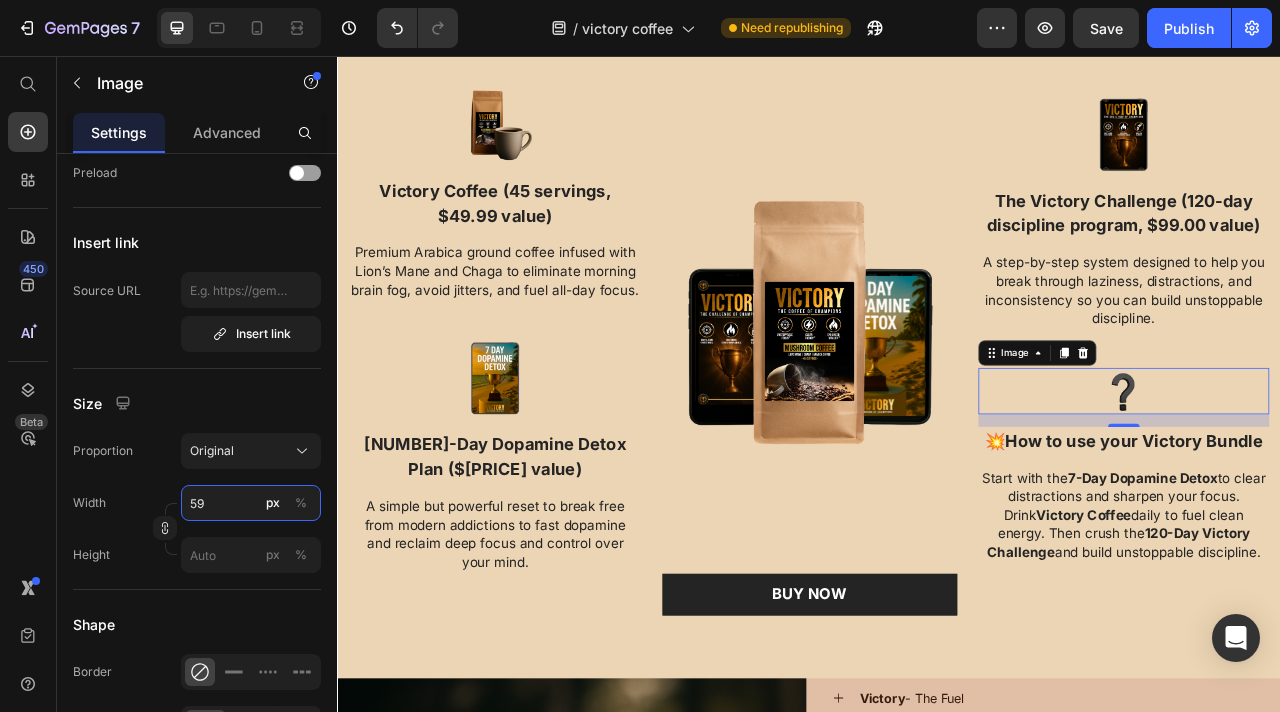 click on "59" at bounding box center [251, 503] 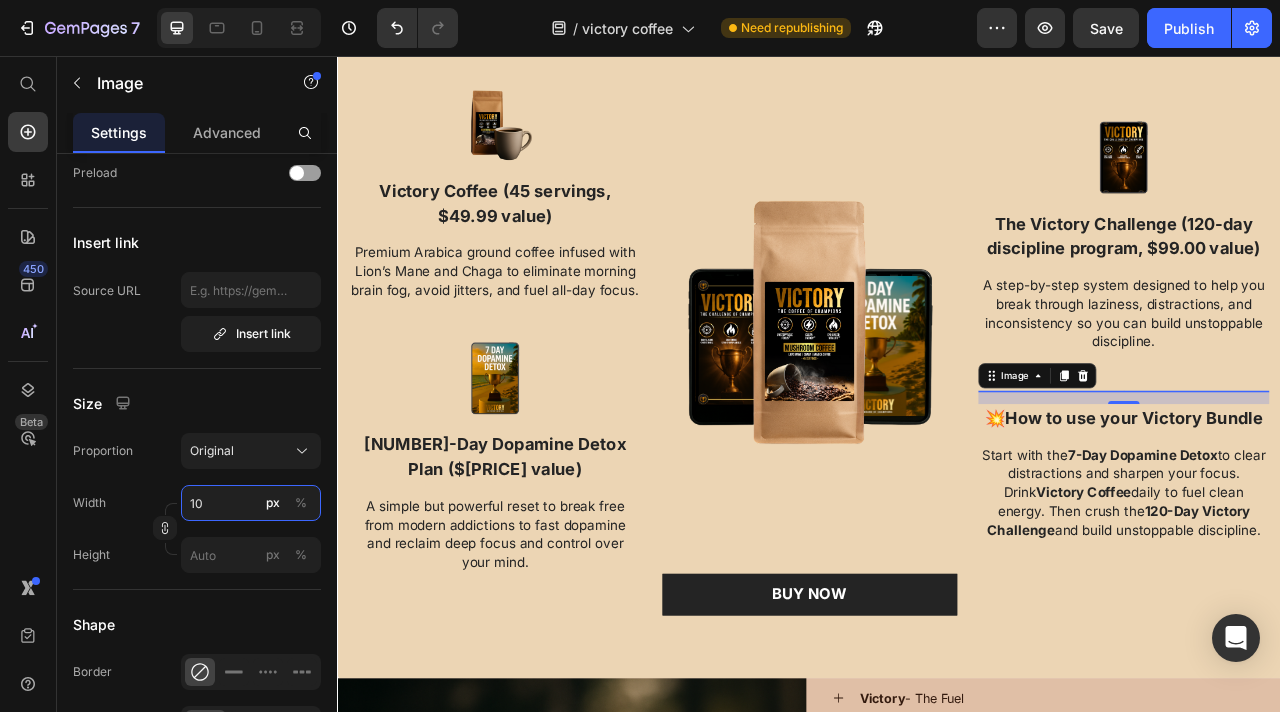type on "100" 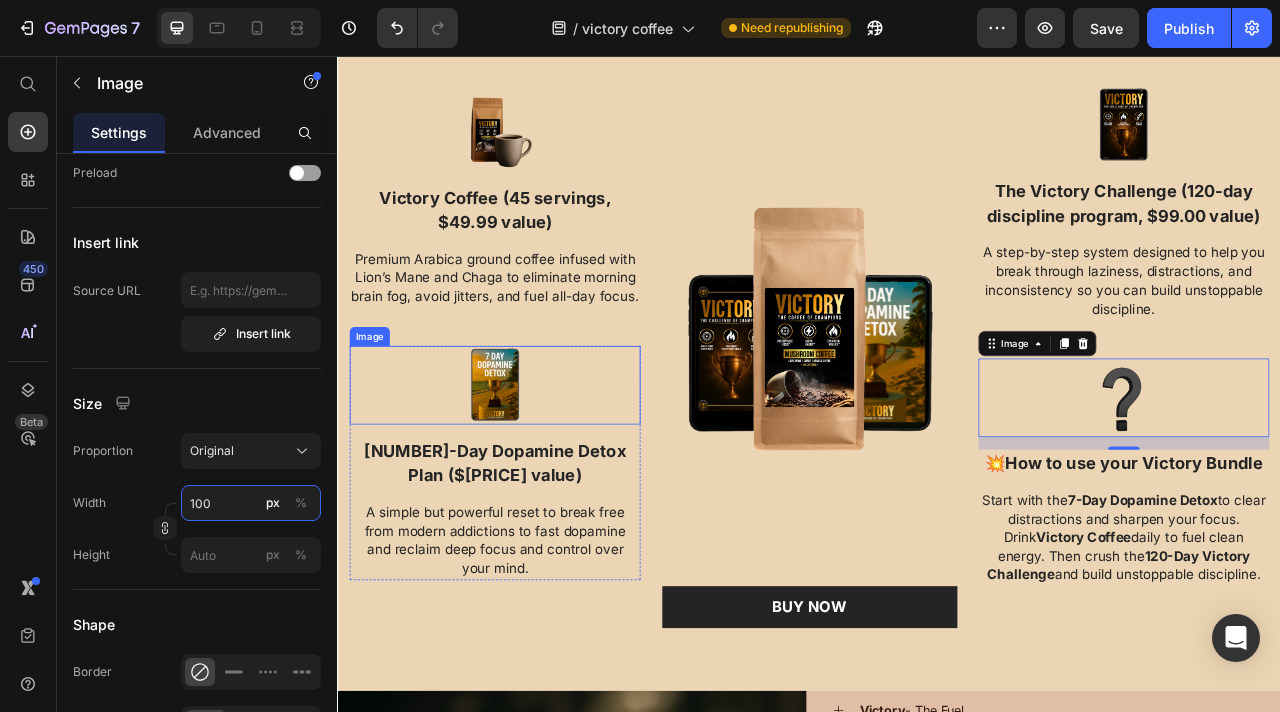 scroll, scrollTop: 4178, scrollLeft: 0, axis: vertical 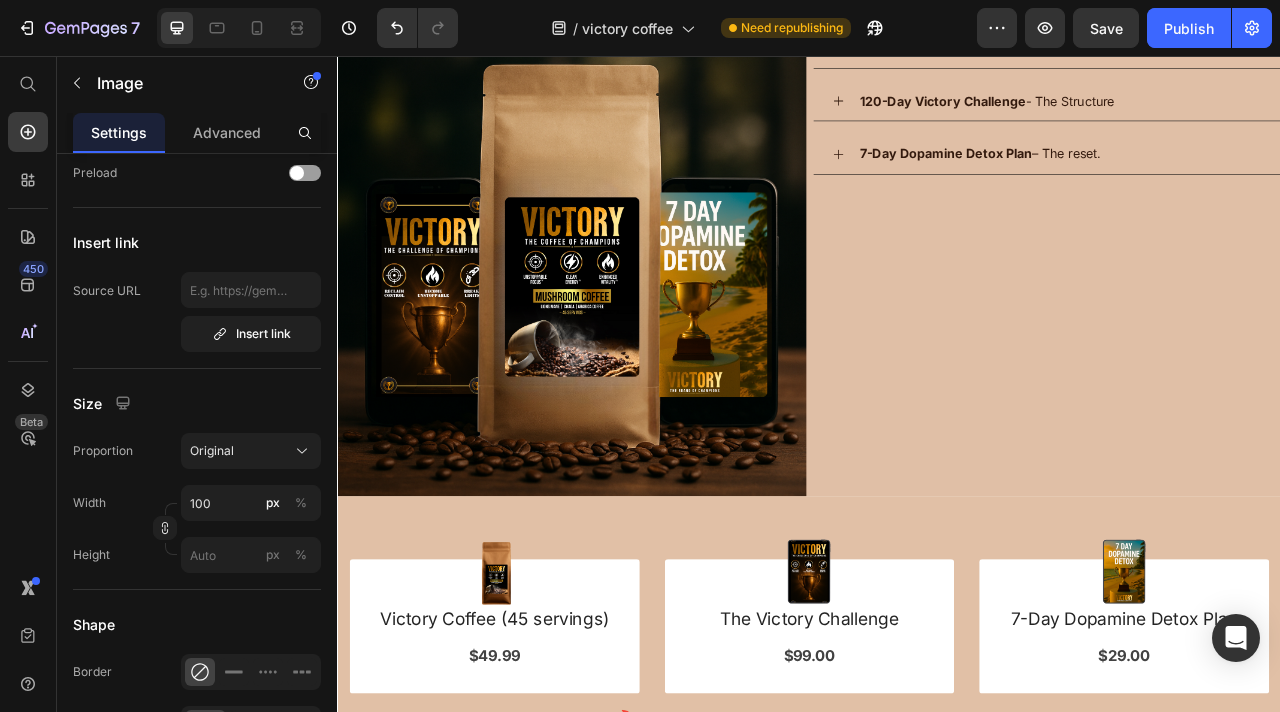 click on "Victory  - The Fuel
120-Day Victory Challenge  - The Structure
7-Day Dopamine Detox Plan  – The reset.   Accordion" at bounding box center (1239, 318) 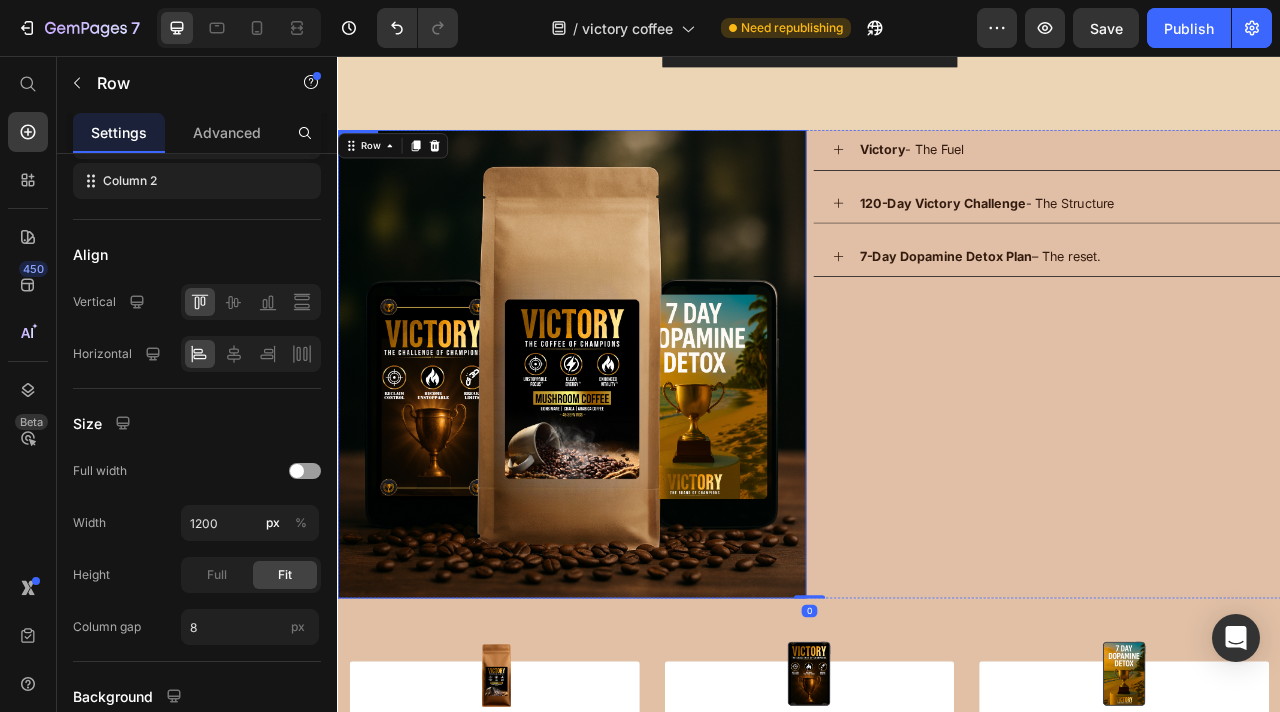 scroll, scrollTop: 0, scrollLeft: 0, axis: both 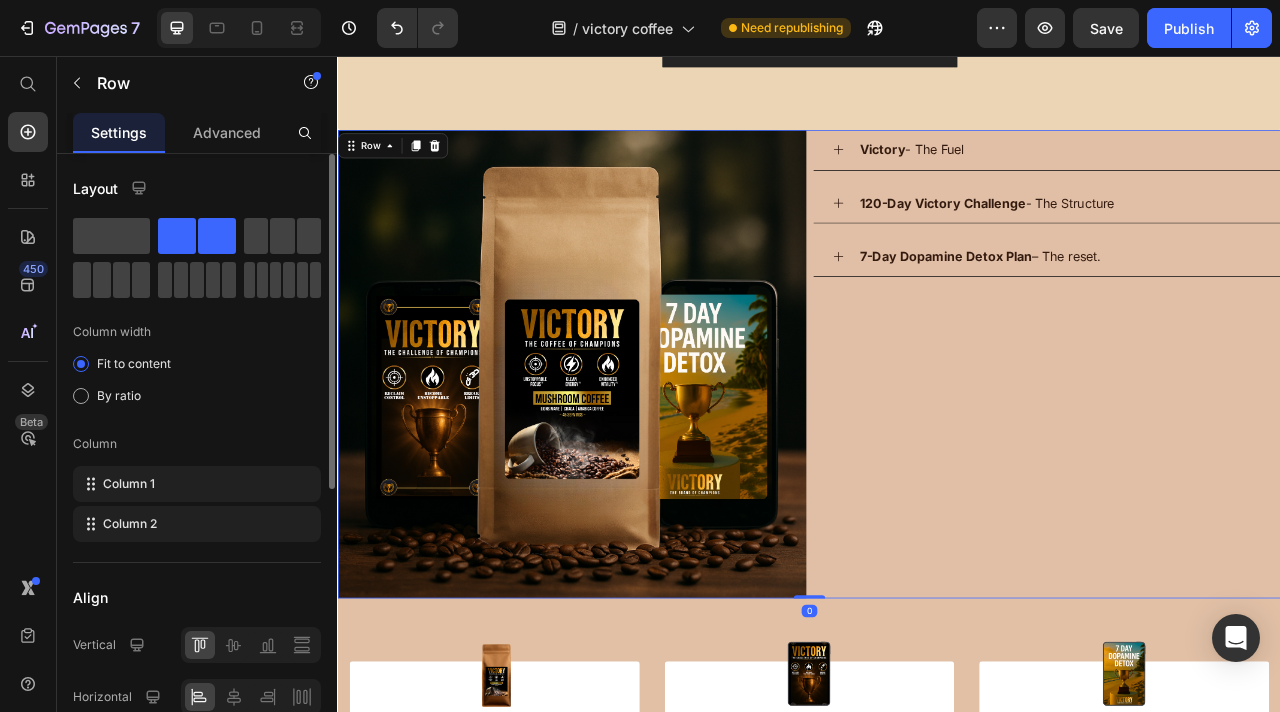 click on "Row" at bounding box center [407, 170] 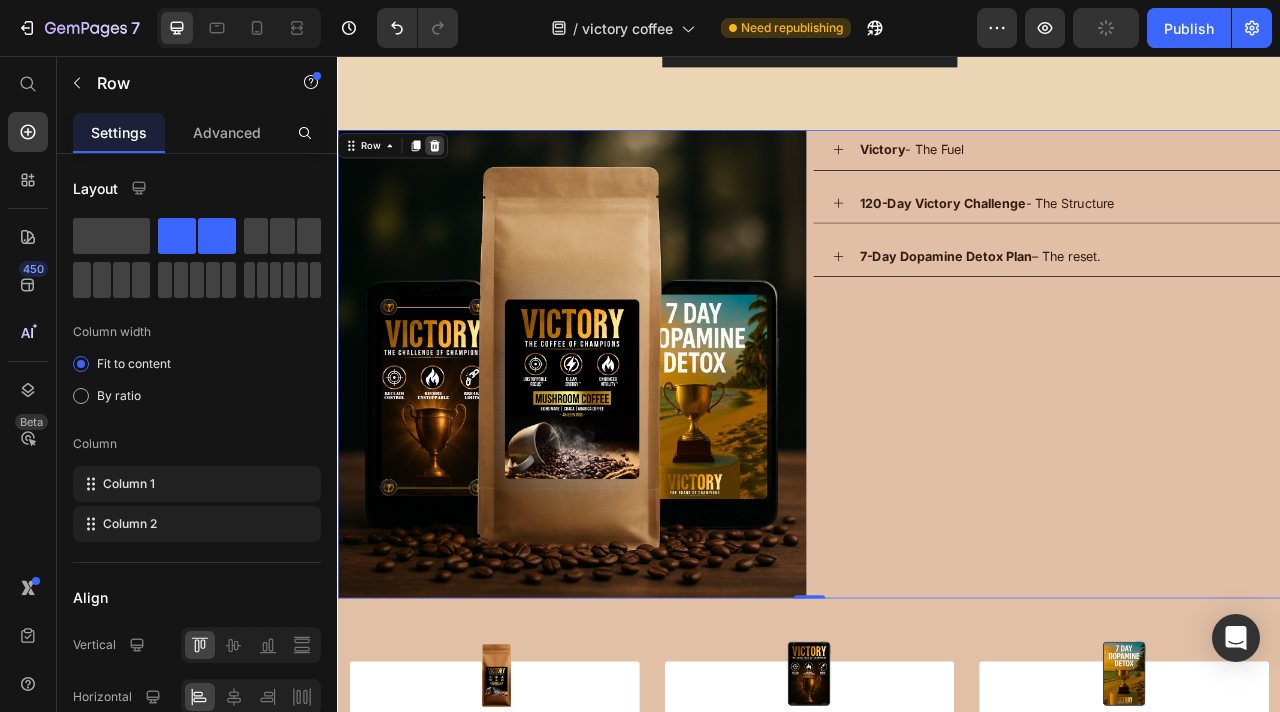 click 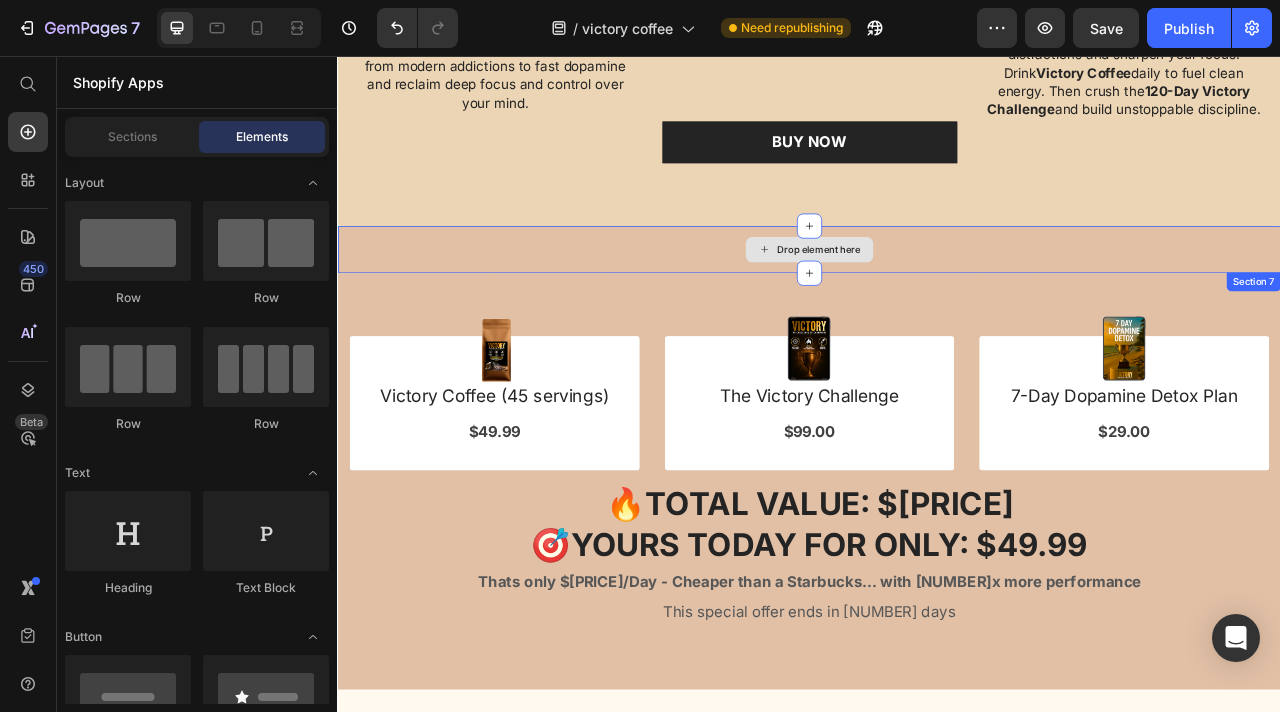 scroll, scrollTop: 4053, scrollLeft: 0, axis: vertical 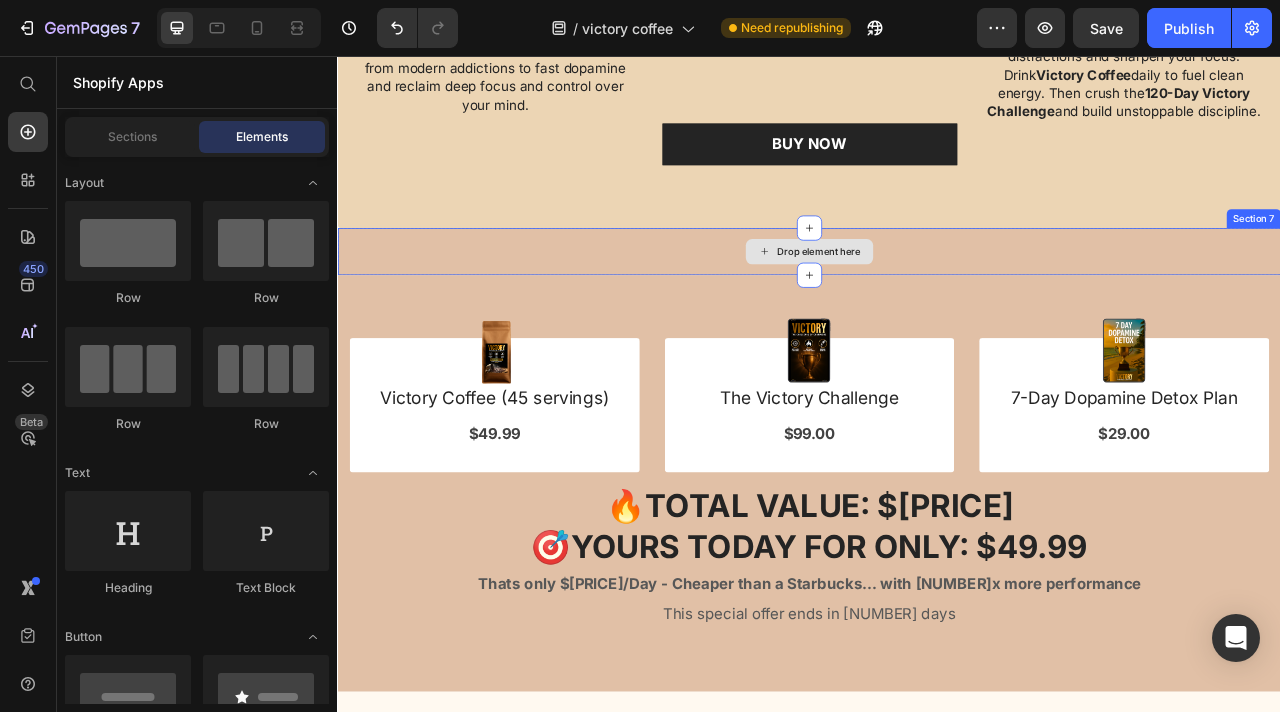 click on "Drop element here" at bounding box center (937, 305) 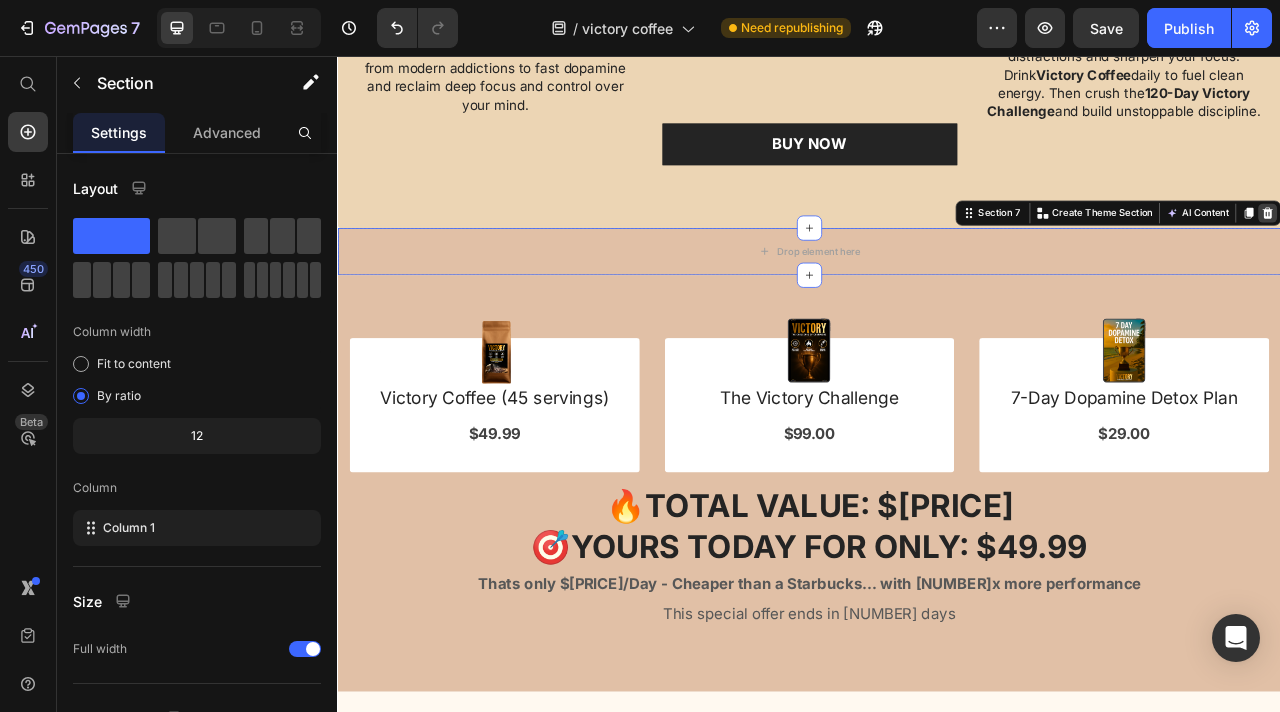 click at bounding box center (1520, 256) 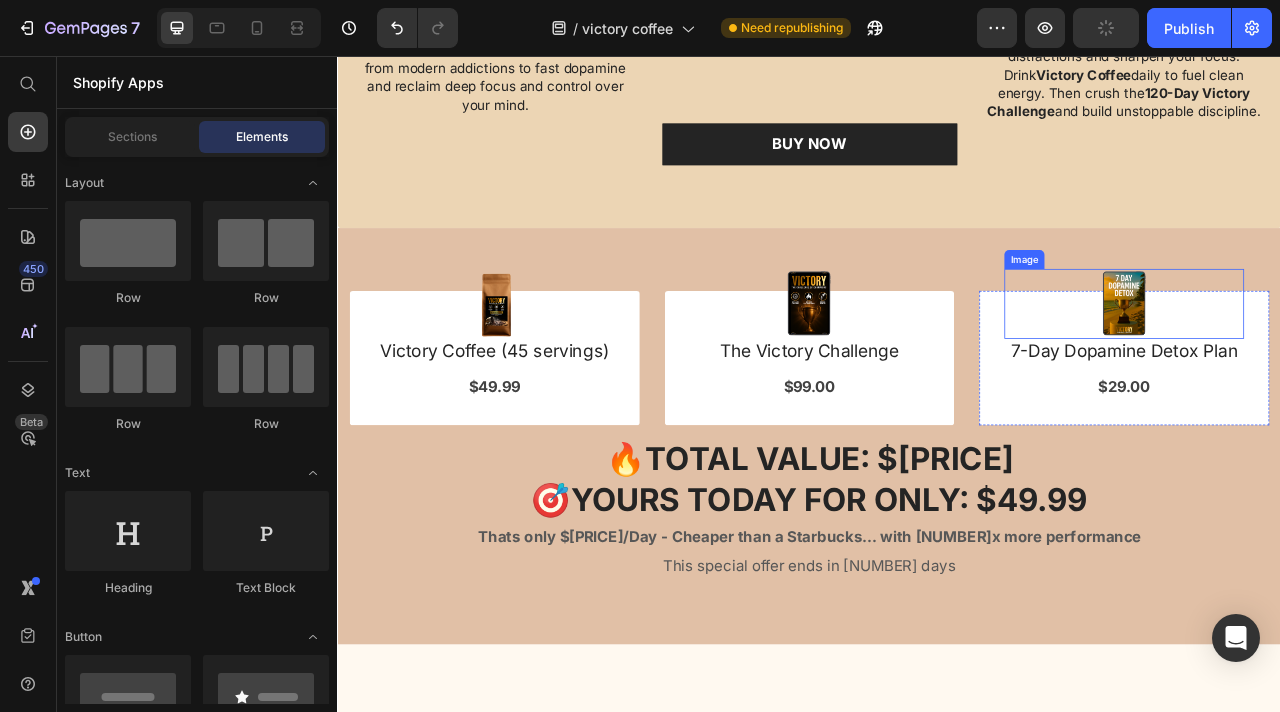 click on "Image" at bounding box center [1210, 315] 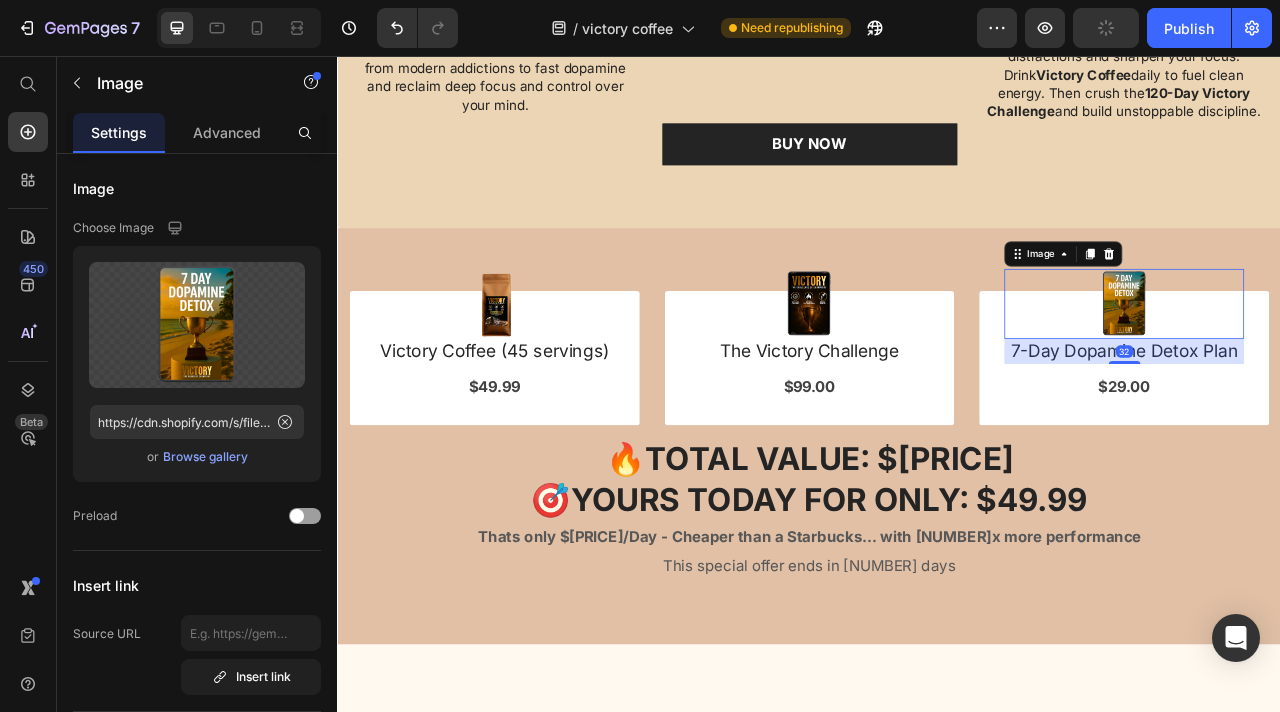 click on "Image Victory Coffee ([NUMBER] servings) Text Block $[PRICE] Text block Row Image The Victory Challenge Text Block $[PRICE] Text block Row Image   [NUMBER] 7-Day Dopamine Detox Plan Text Block $[PRICE] Text block Row Row 🔥TOTAL VALUE: $[PRICE] 🎯YOURS TODAY FOR ONLY: $[PRICE] Heading Thats only $[PRICE]/Day - Cheaper than a Starbucks… with [NUMBER]x more performance Text block This special offer ends in [NUMBER] days Text block Section [NUMBER]" at bounding box center (937, 540) 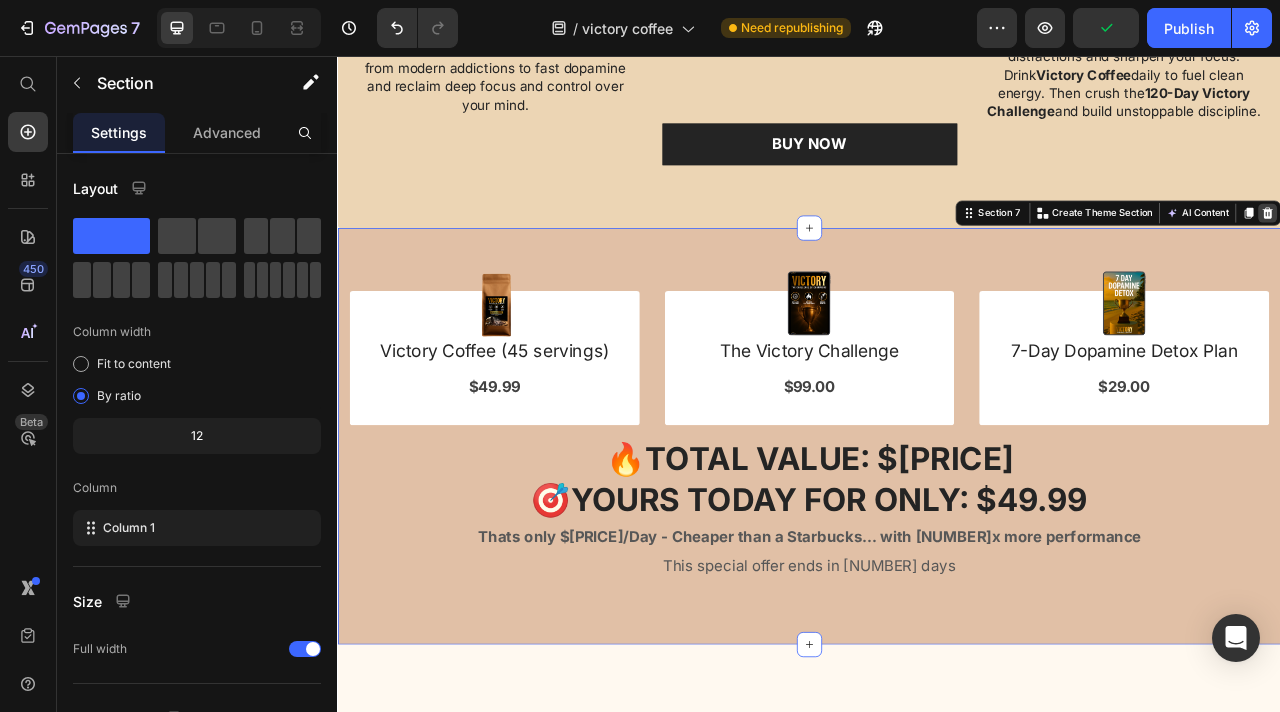 click 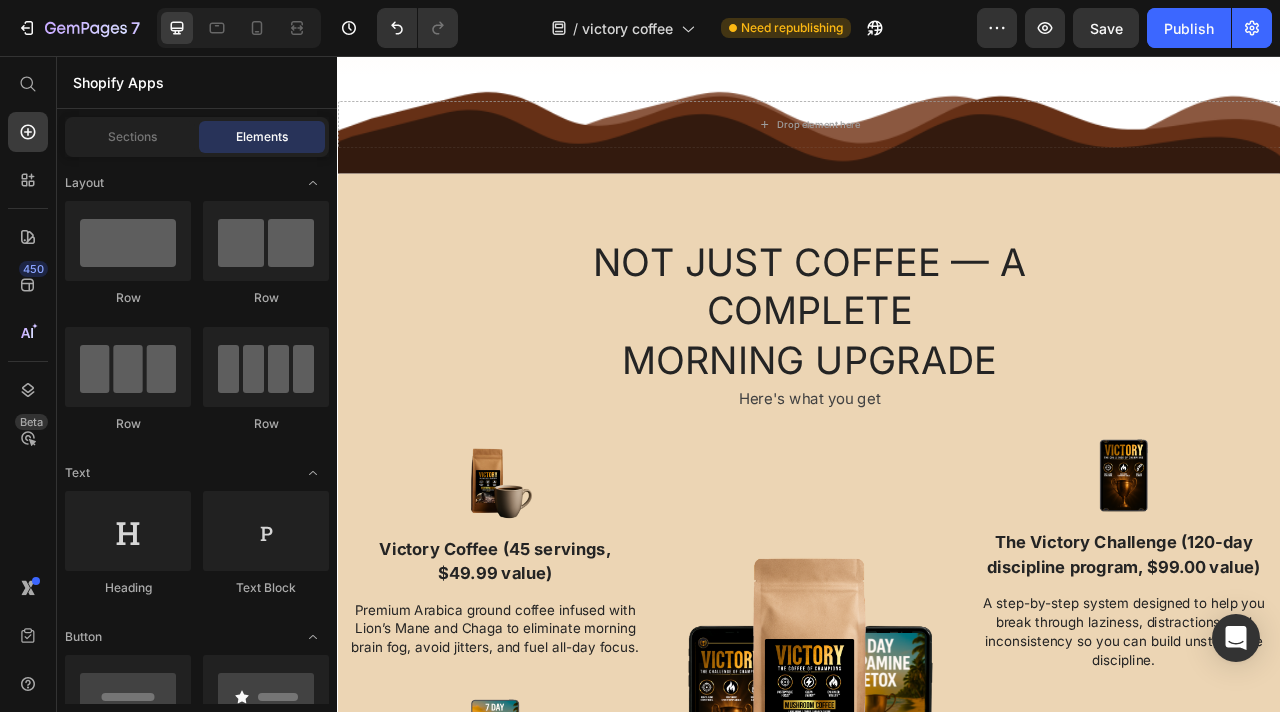 scroll, scrollTop: 2858, scrollLeft: 0, axis: vertical 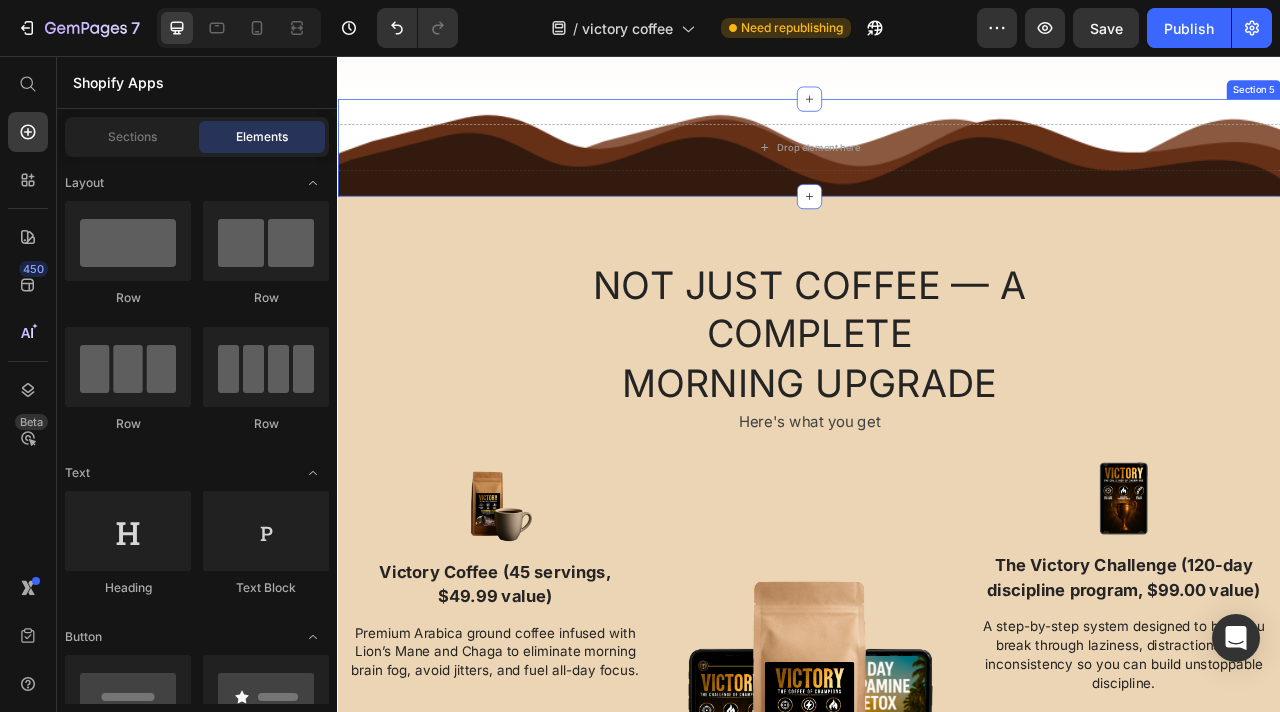 click on "Drop element here Row Section 5" at bounding box center [937, 173] 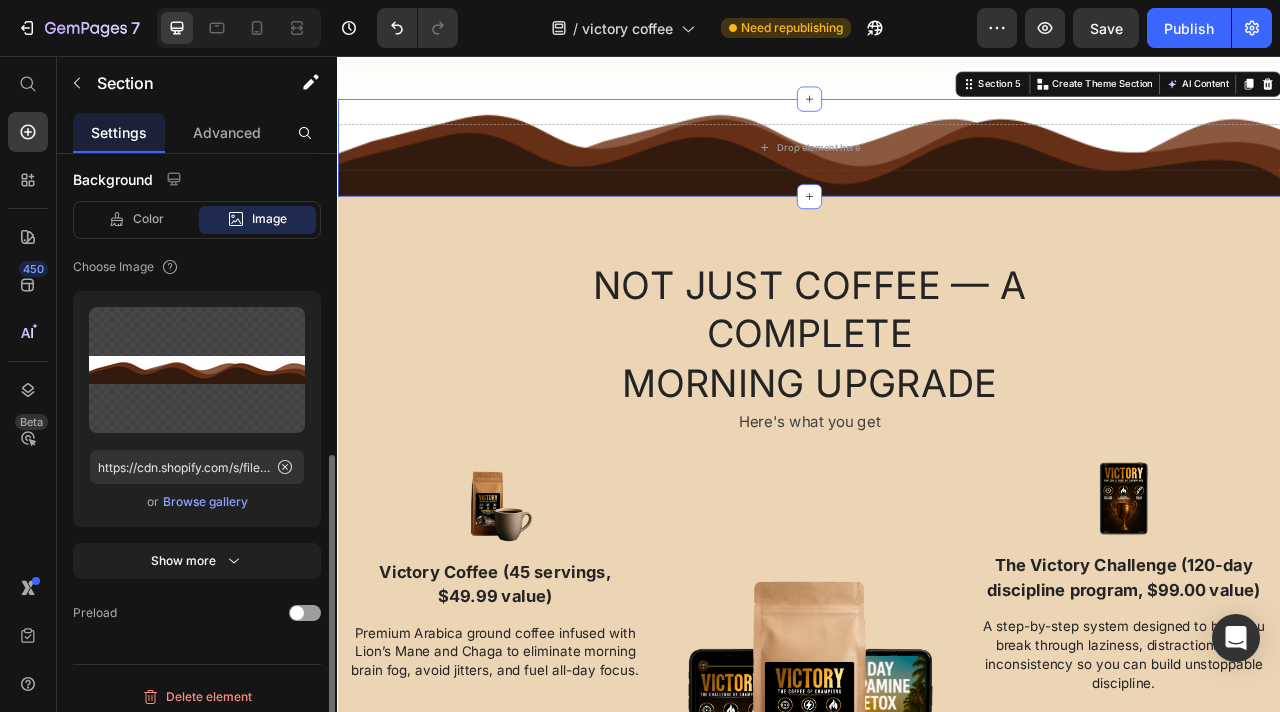 scroll, scrollTop: 549, scrollLeft: 0, axis: vertical 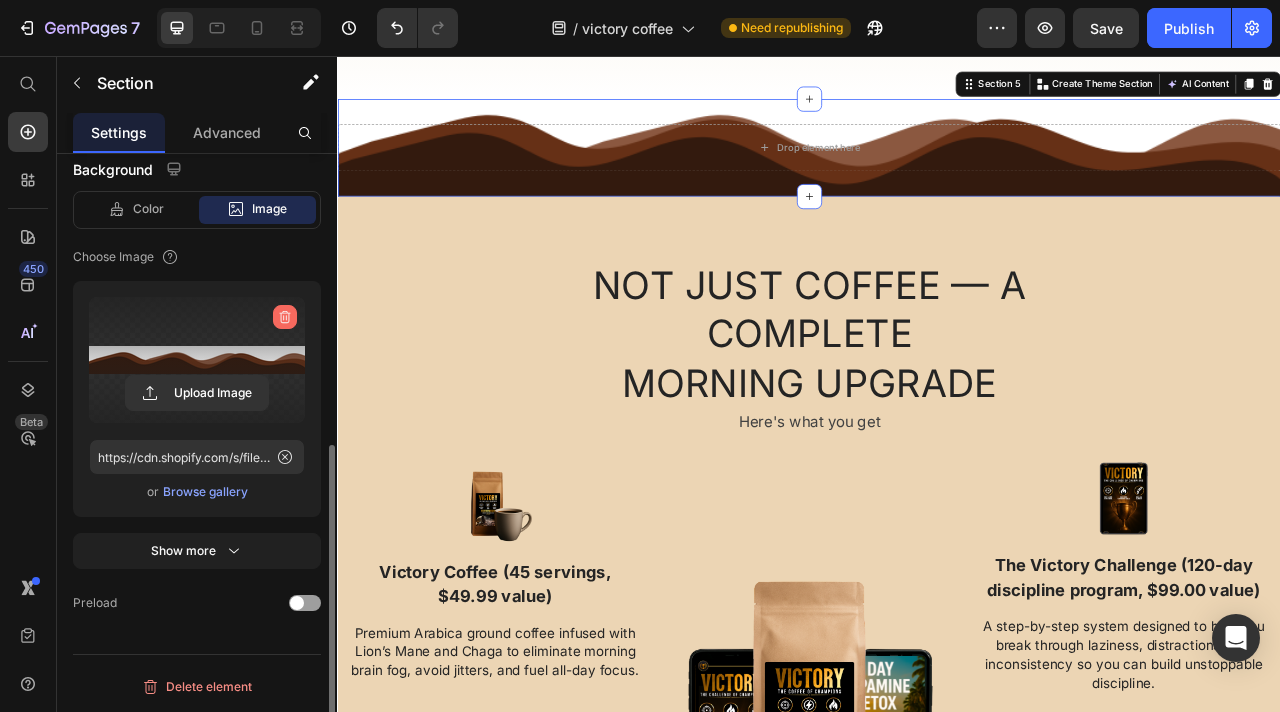 click 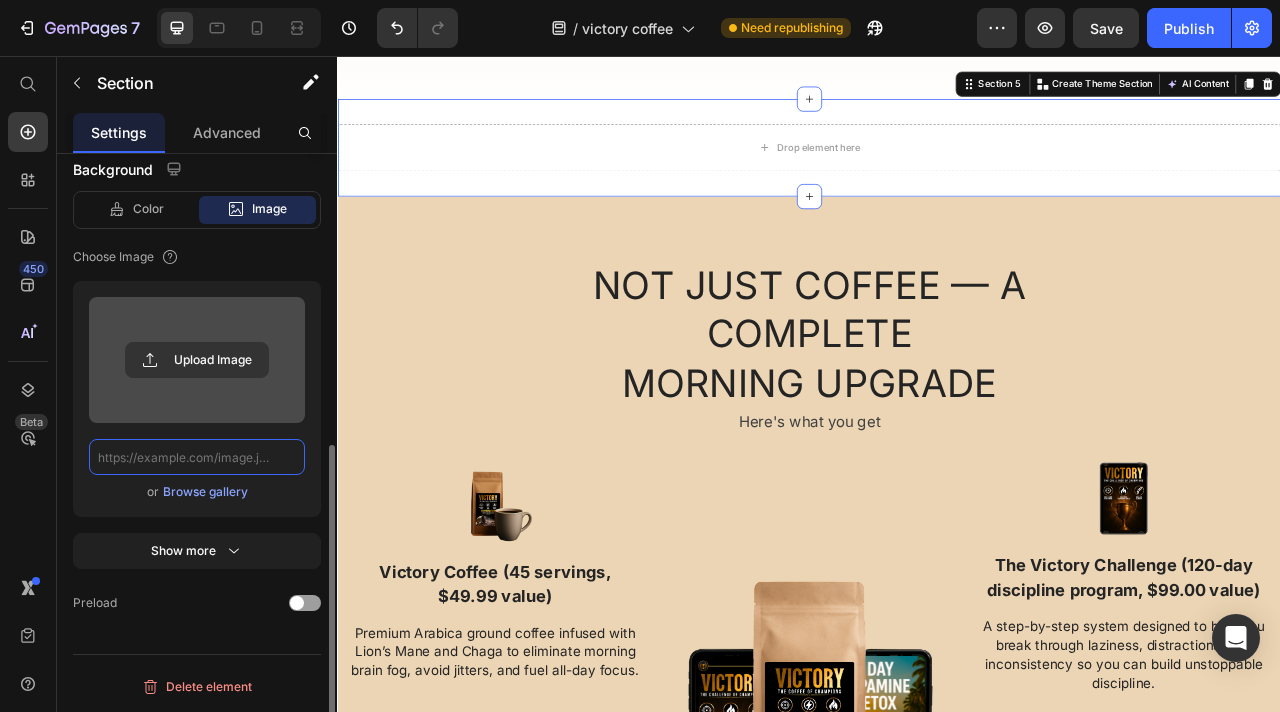 scroll, scrollTop: 0, scrollLeft: 0, axis: both 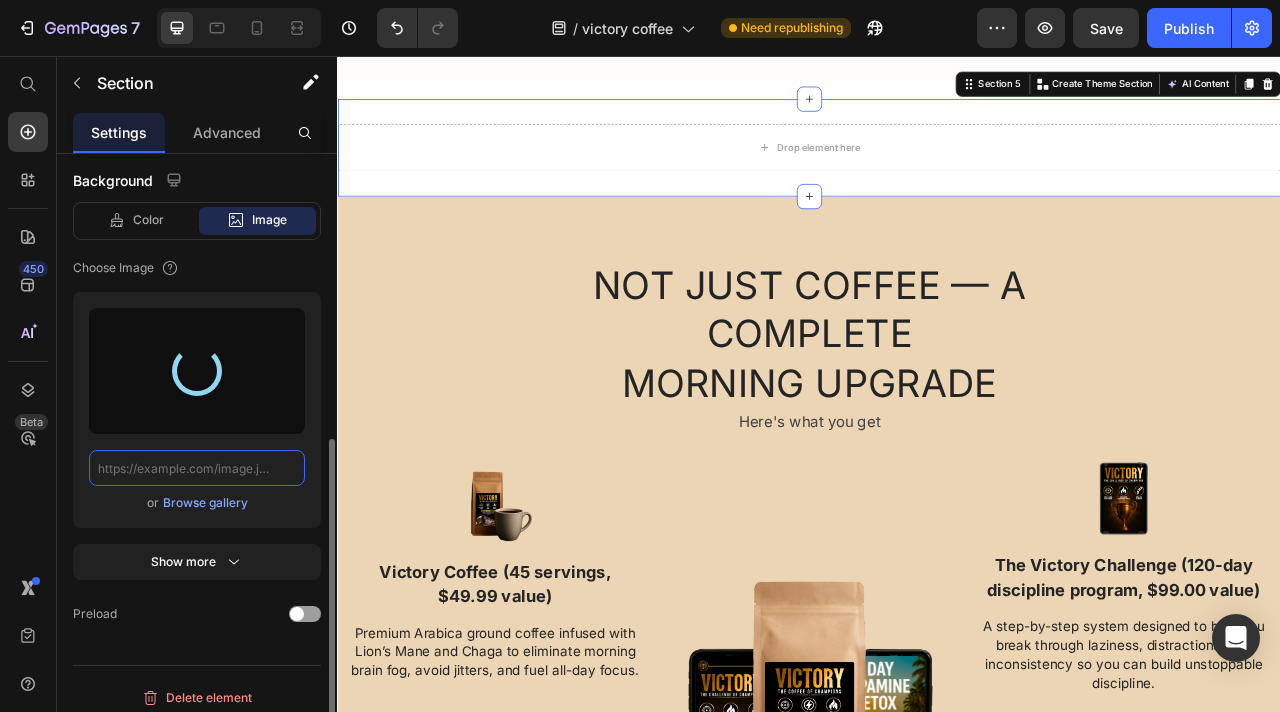 type on "https://cdn.shopify.com/s/files/1/0777/6400/2139/files/gempages_[NUMBER]-[CODE].png" 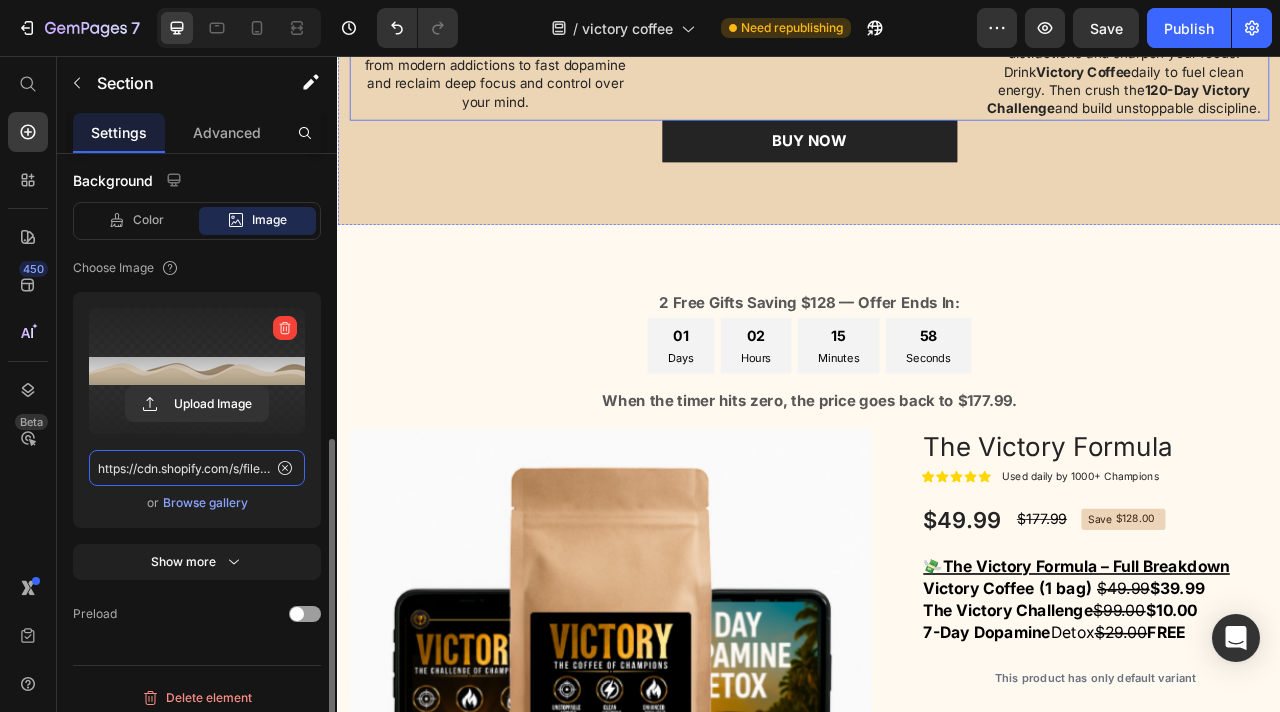 scroll, scrollTop: 4044, scrollLeft: 0, axis: vertical 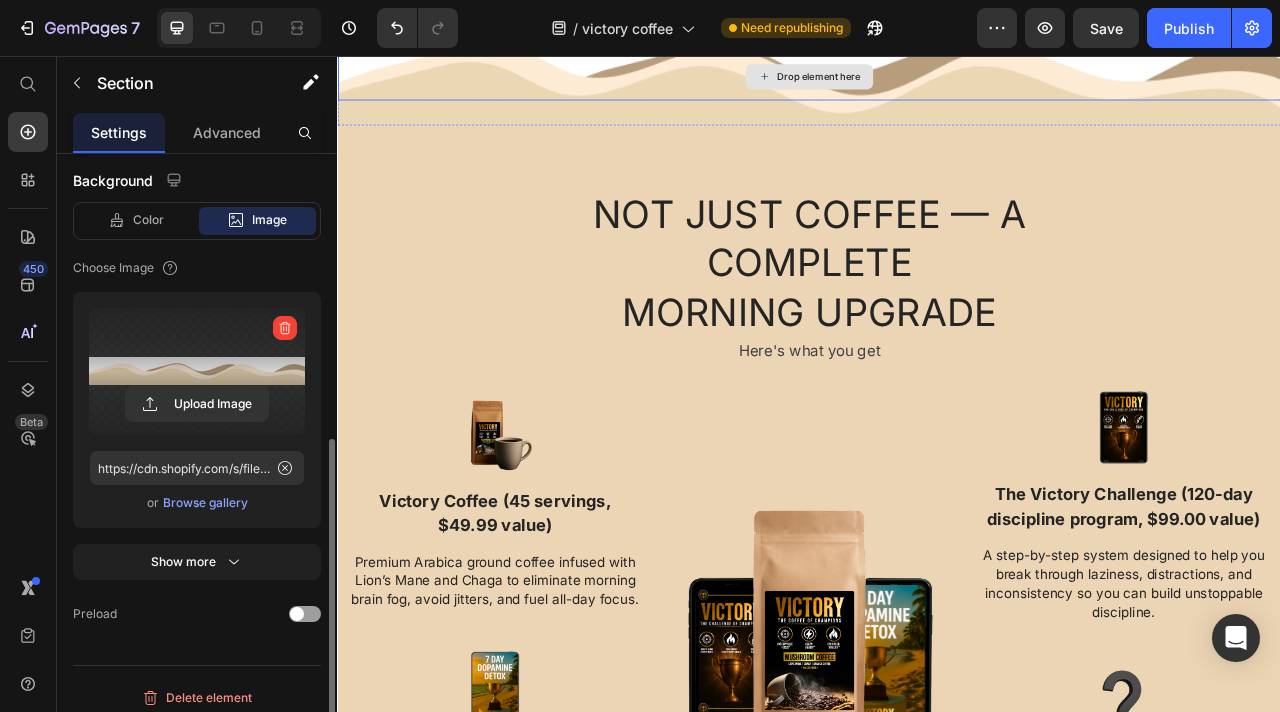 click on "Drop element here" at bounding box center (937, 82) 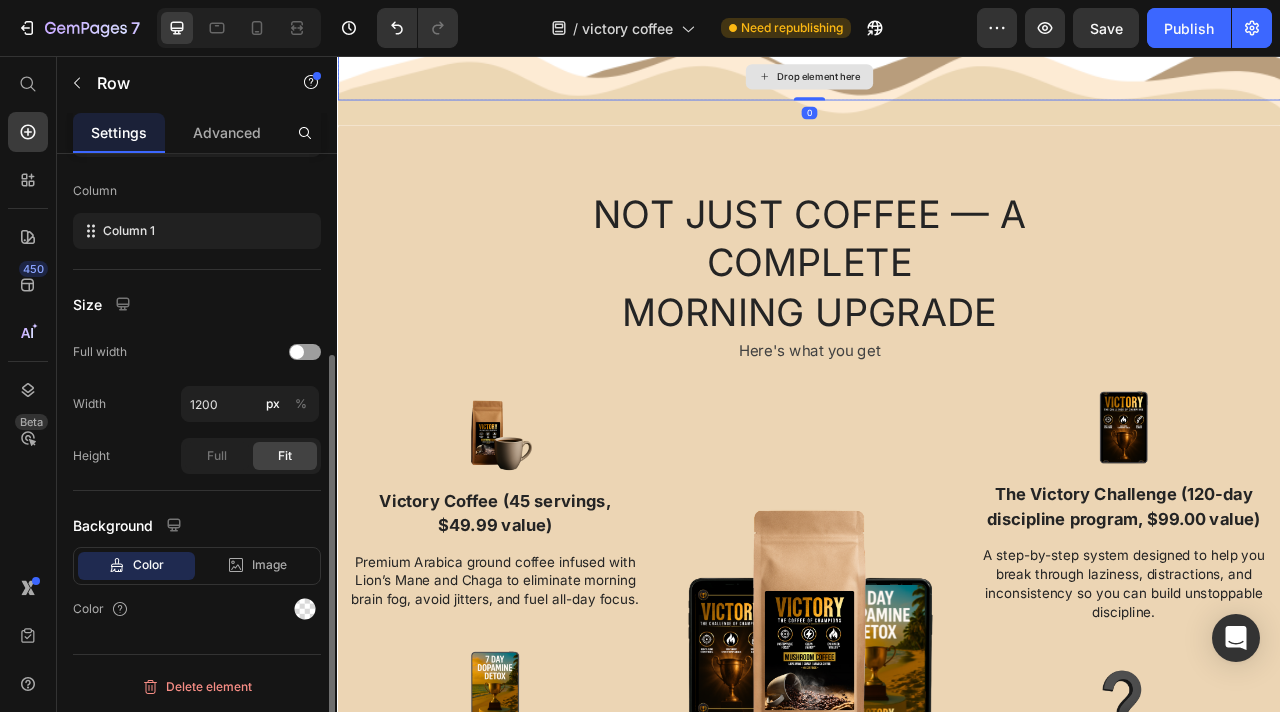 scroll, scrollTop: 0, scrollLeft: 0, axis: both 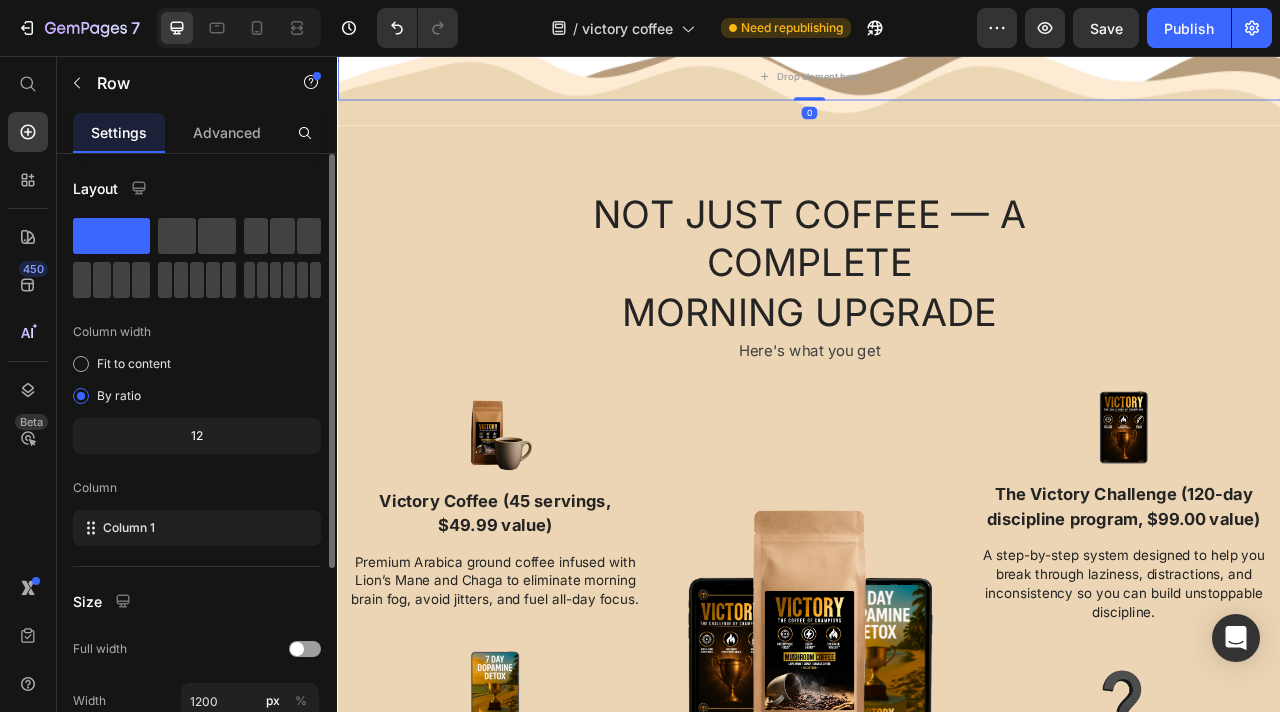 click 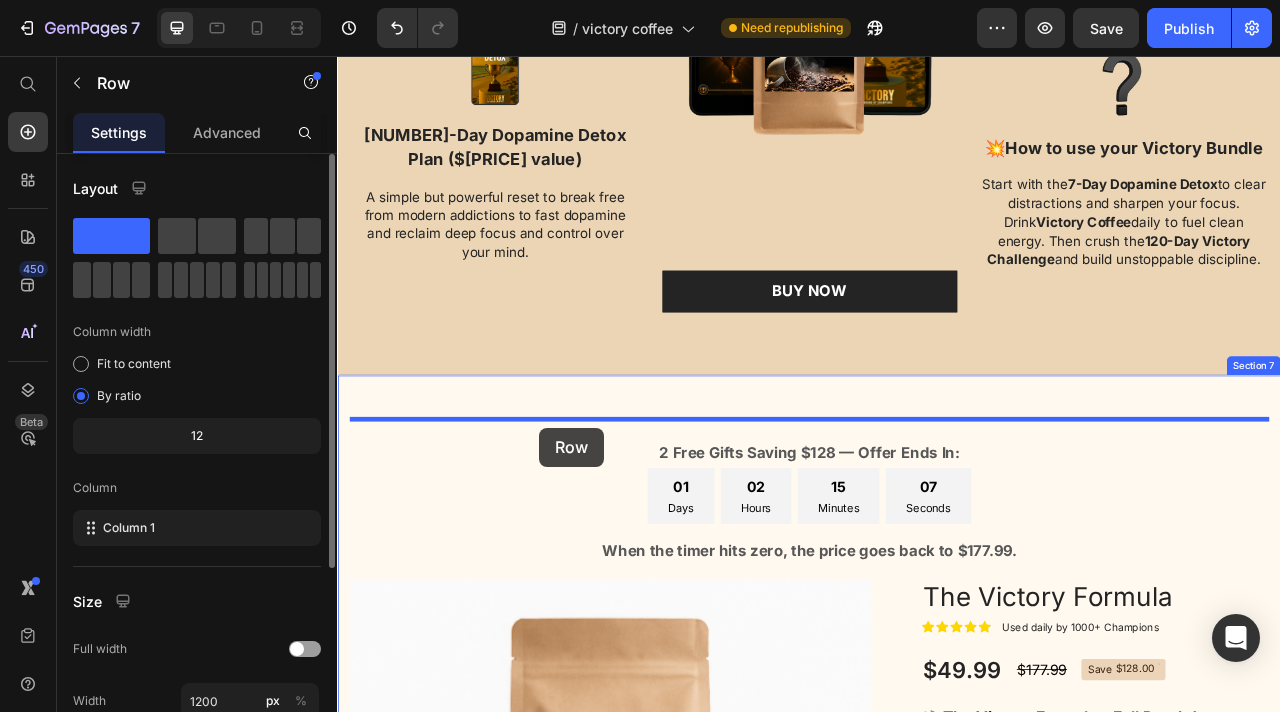 scroll, scrollTop: 4073, scrollLeft: 0, axis: vertical 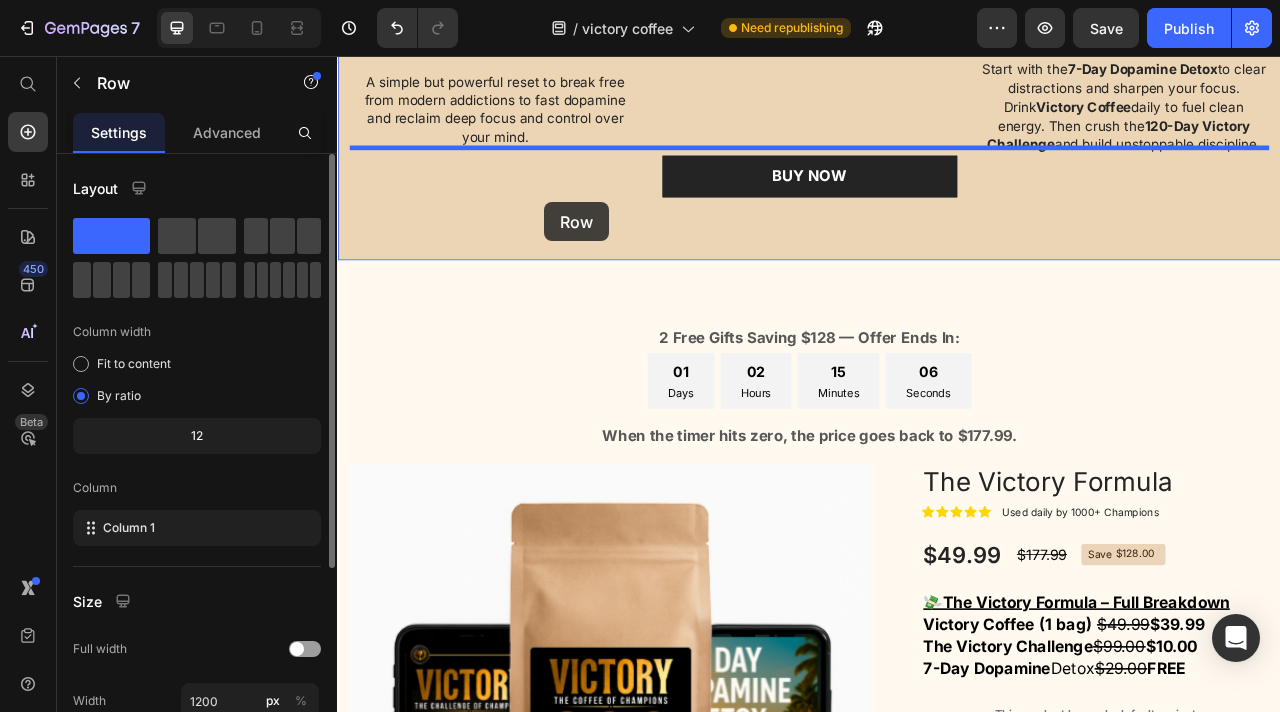 drag, startPoint x: 605, startPoint y: 259, endPoint x: 601, endPoint y: 242, distance: 17.464249 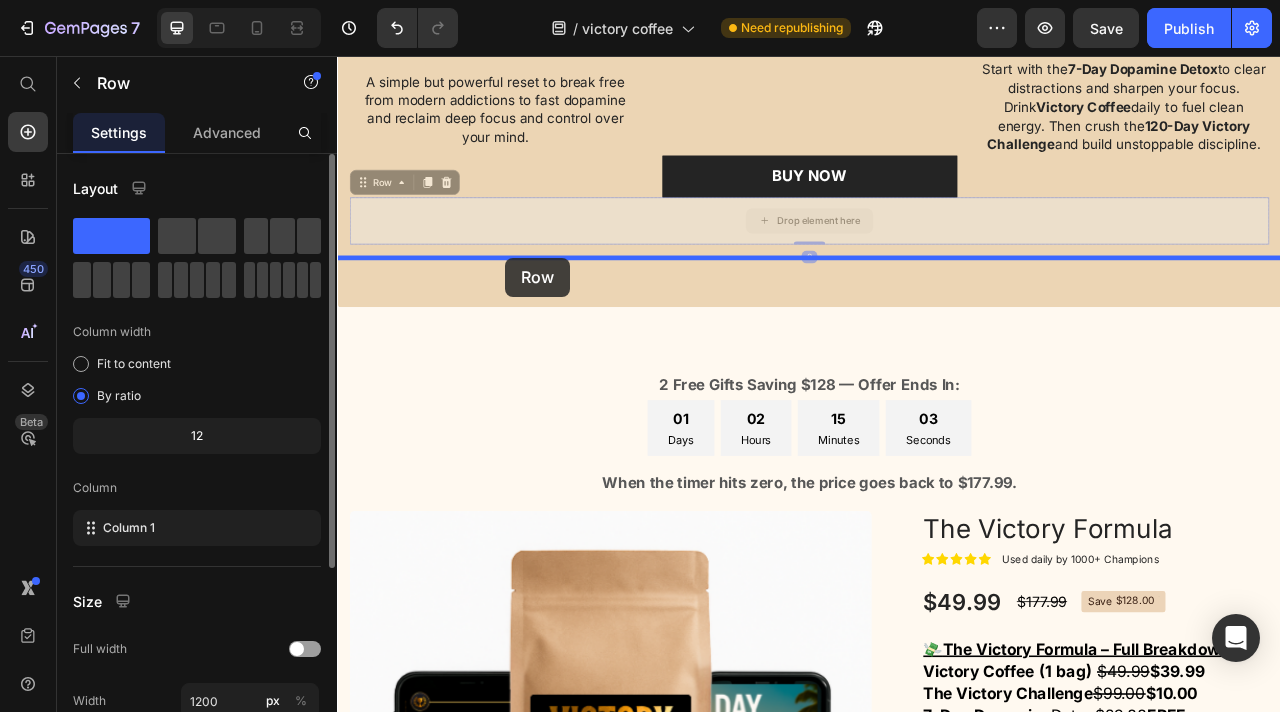 drag, startPoint x: 572, startPoint y: 206, endPoint x: 551, endPoint y: 313, distance: 109.041275 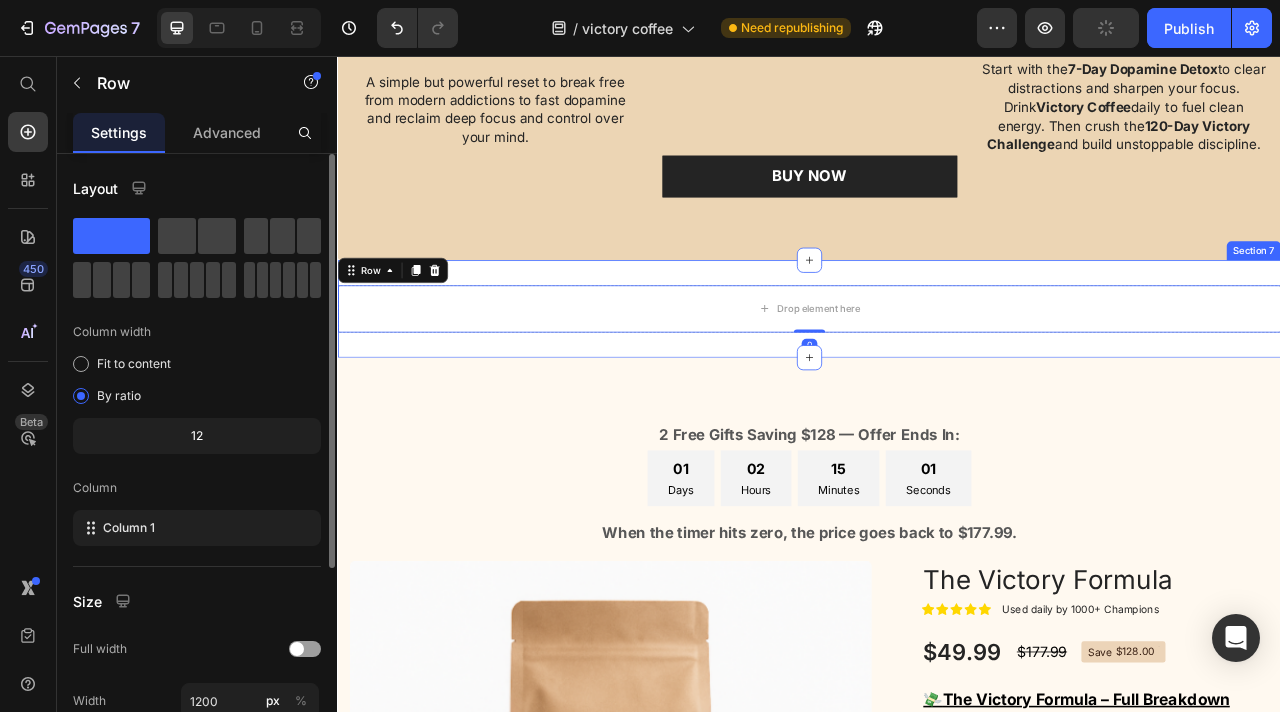 click on "Drop element here Row   0 Section 7" at bounding box center (937, 377) 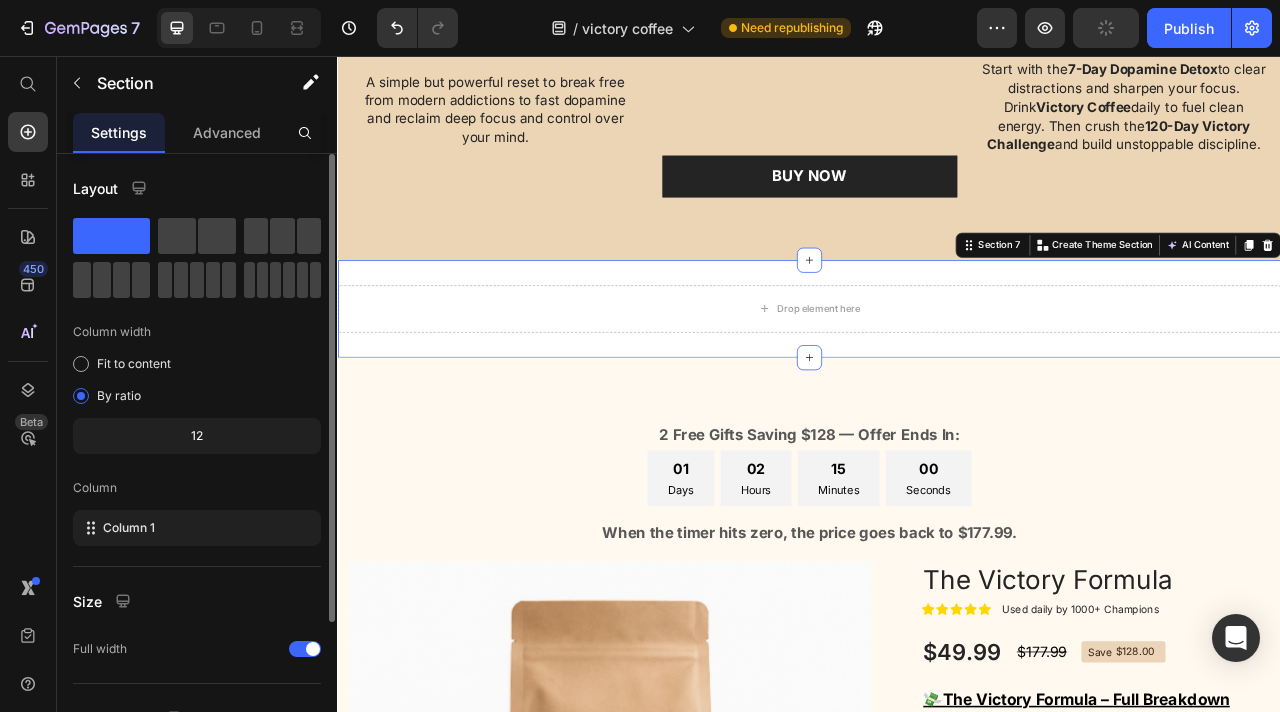 click on "NOT JUST COFFEE — A COMPLETE  MORNING UPGRADE Heading Here's what you get Text block Row Image Victory Coffee ([NUMBER] servings, $[PRICE] value) Text block Premium Arabica ground coffee infused with Lion’s Mane and Chaga to eliminate morning brain fog, avoid jitters, and fuel all-day focus. Text block Row Image [NUMBER]-Day Dopamine Detox Plan ($[PRICE] value) Text block A simple but powerful reset to break free from modern addictions to fast dopamine and reclaim deep focus and control over your mind. Text block Row Image Image The Victory Challenge ([NUMBER]-day discipline program, $[PRICE] value) Text block A step-by-step system designed to help you break through laziness, distractions, and inconsistency so you can build unstoppable discipline. Text block Row Image 💥  How to use your Victory Bundle Text block Start with the  [NUMBER]-Day Dopamine Detox  to clear distractions and sharpen your focus. Drink  Victory Coffee  daily to fuel clean energy. Then crush the  [NUMBER]-Day Victory Challenge  and build unstoppable discipline. Row" at bounding box center [937, -238] 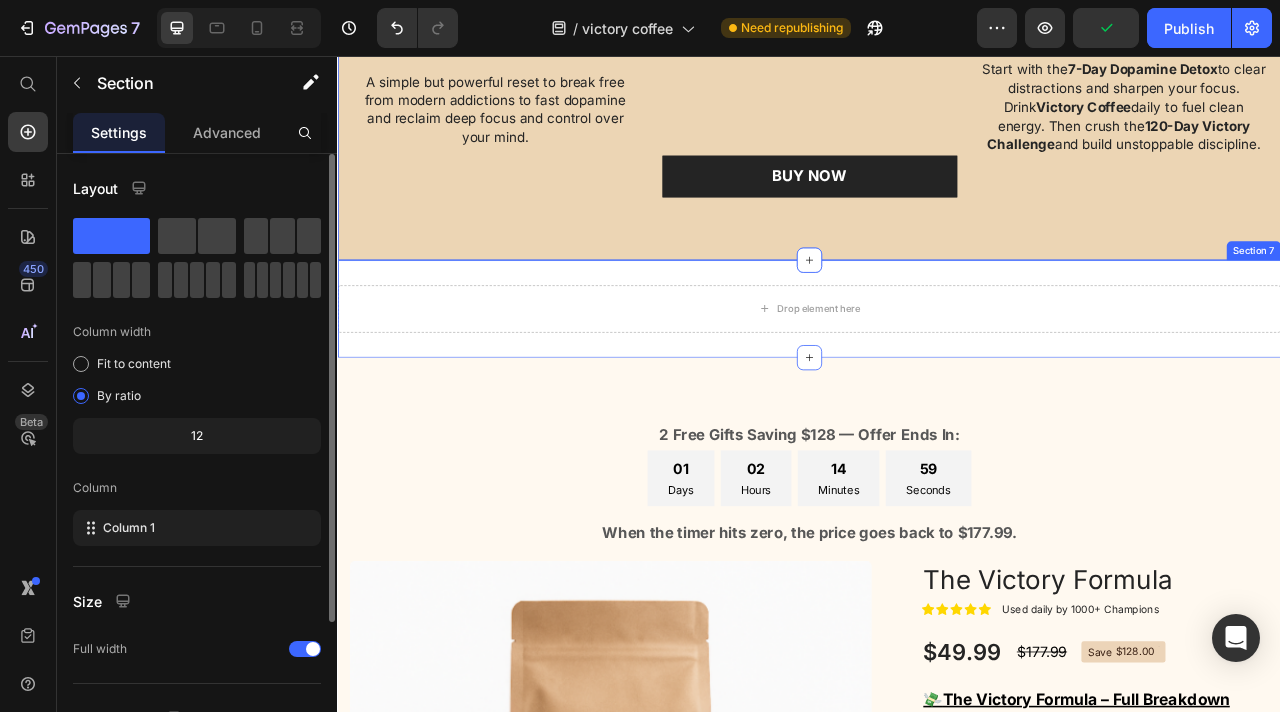 click on "Drop element here Row Section 7" at bounding box center (937, 377) 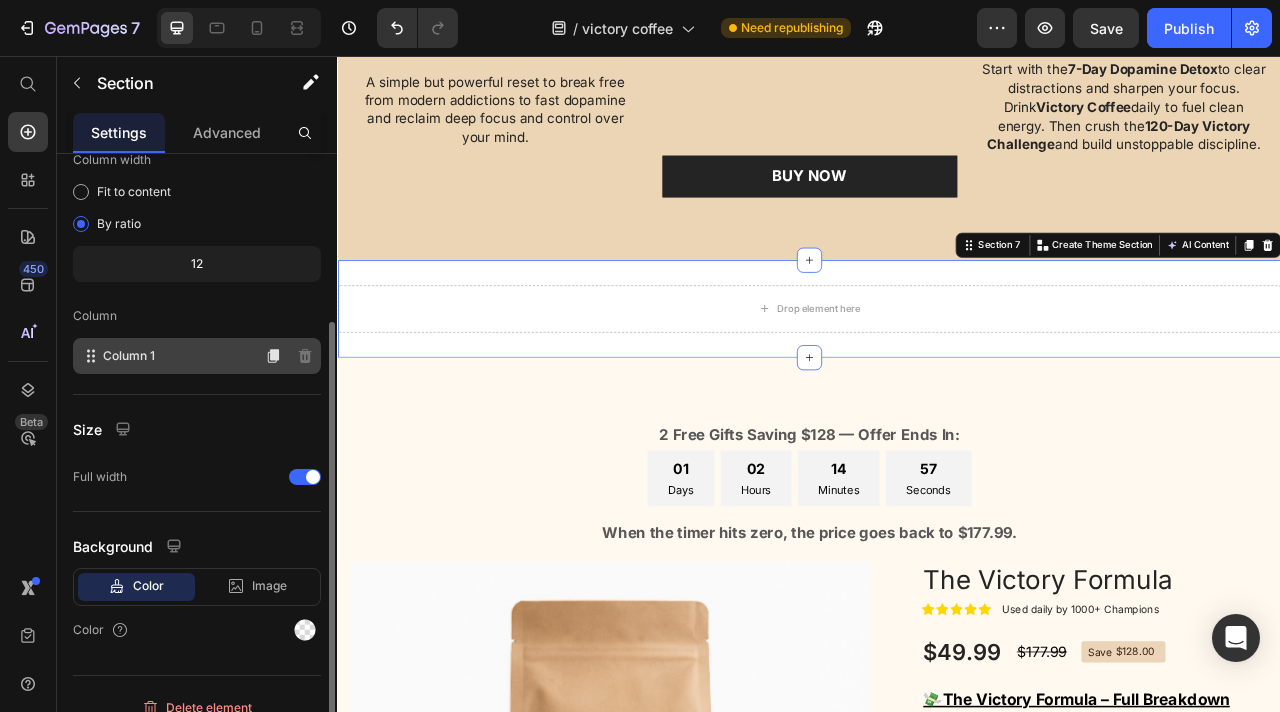 scroll, scrollTop: 193, scrollLeft: 0, axis: vertical 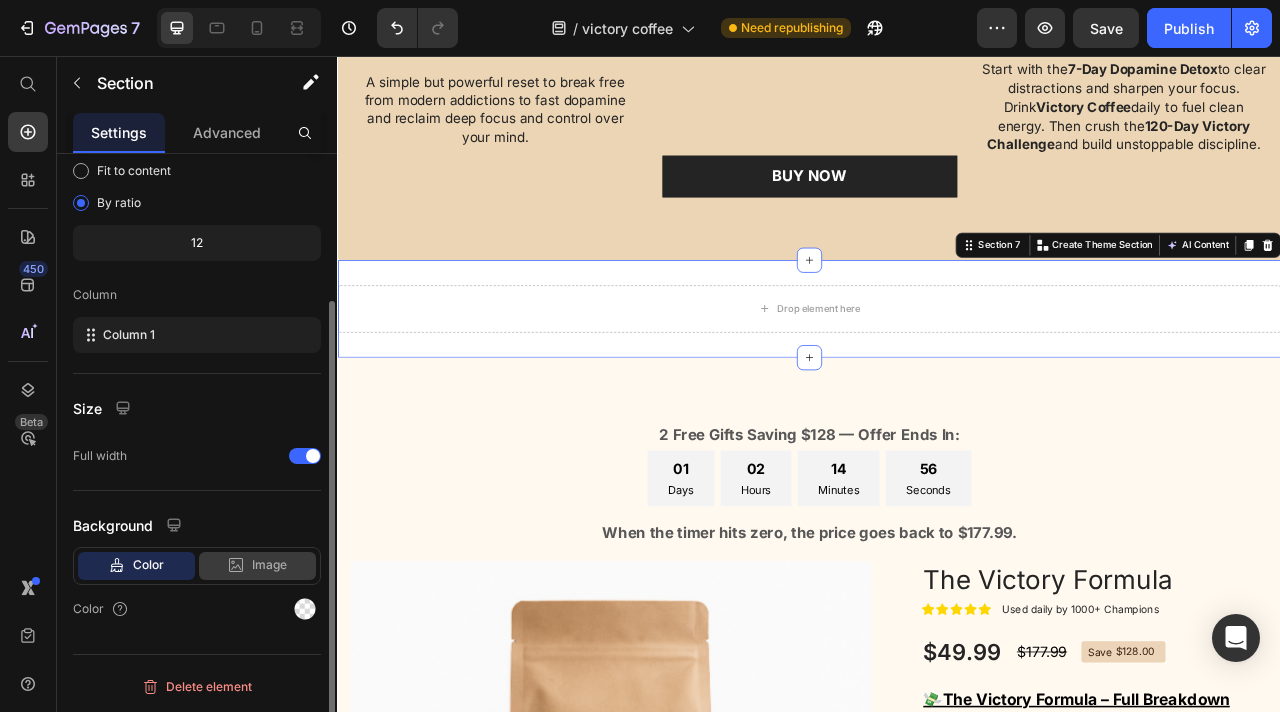 click on "Image" at bounding box center [269, 565] 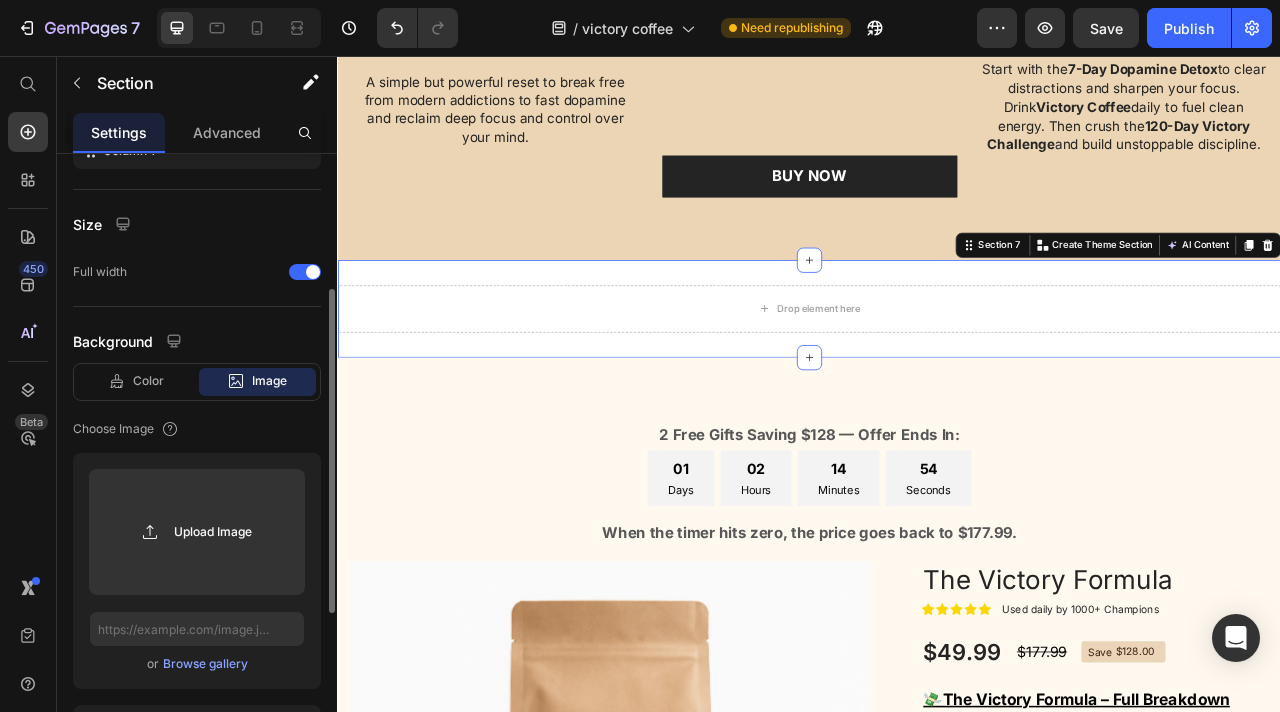 scroll, scrollTop: 397, scrollLeft: 0, axis: vertical 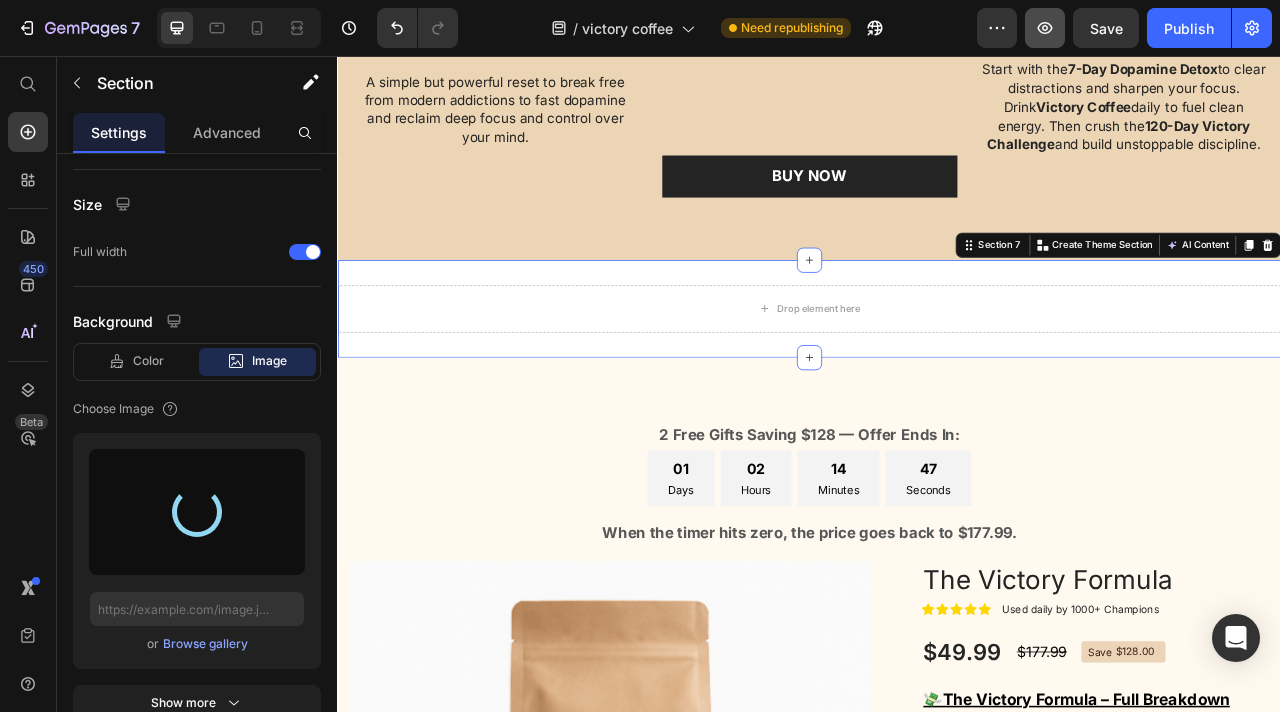 type on "https://cdn.shopify.com/s/files/1/0777/6400/2139/files/gempages_553560748064768917-63af77e4-a526-4c78-9278-61e4bea42ca6.png" 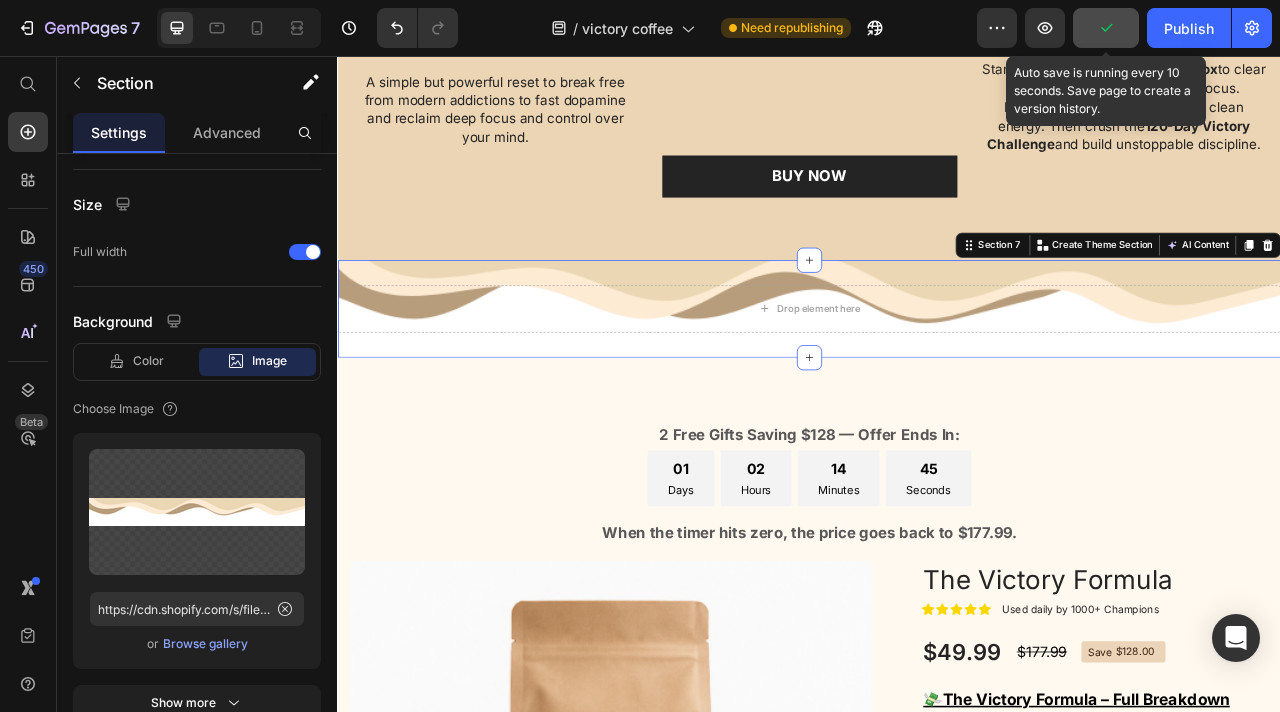 click 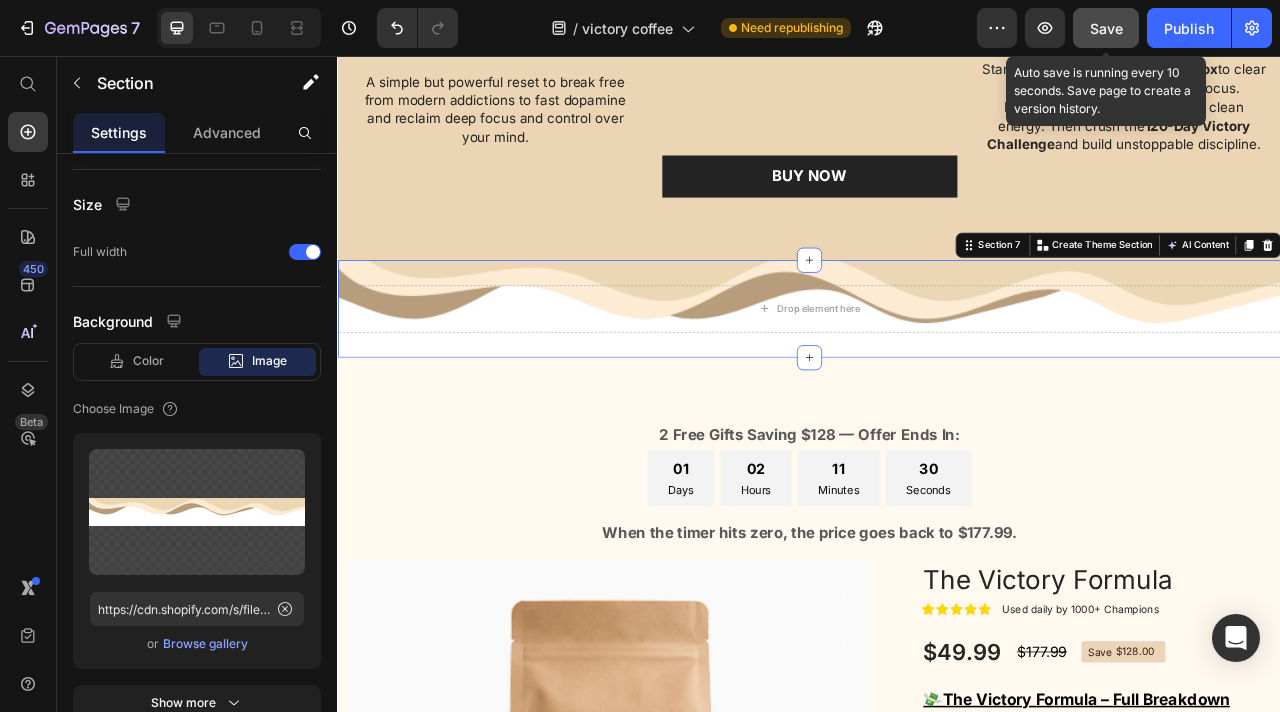 type 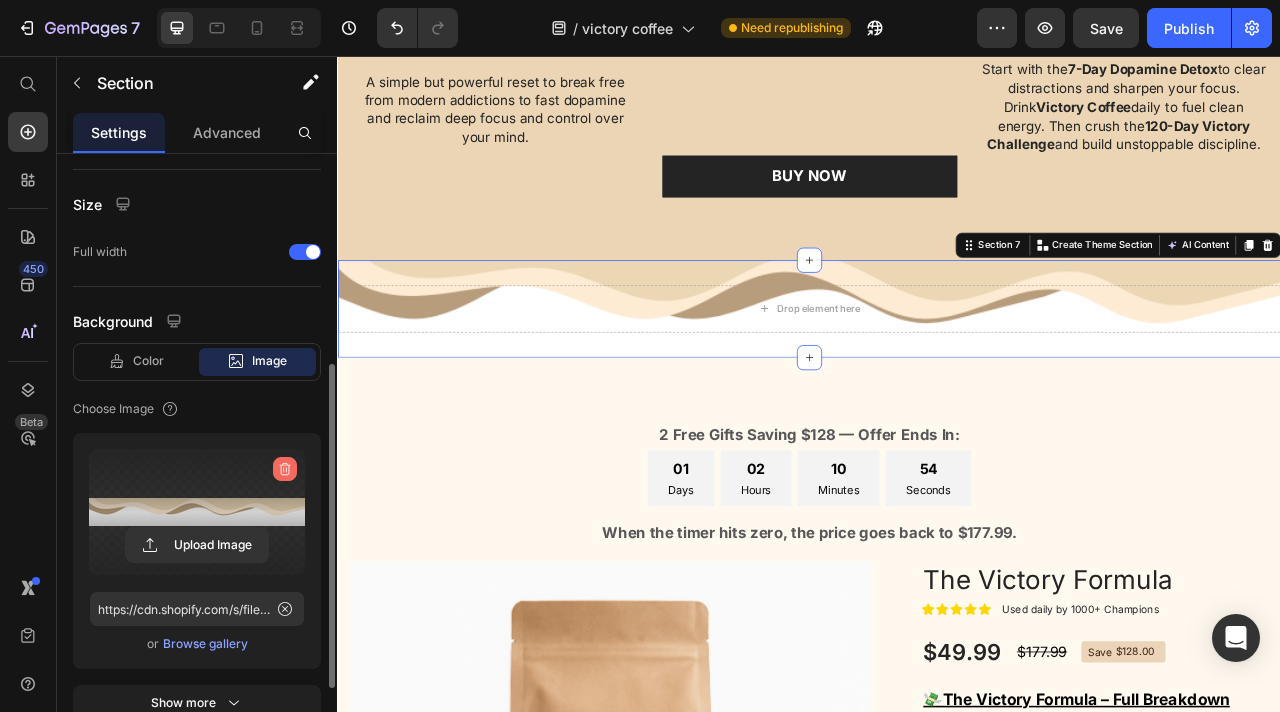 click at bounding box center [285, 469] 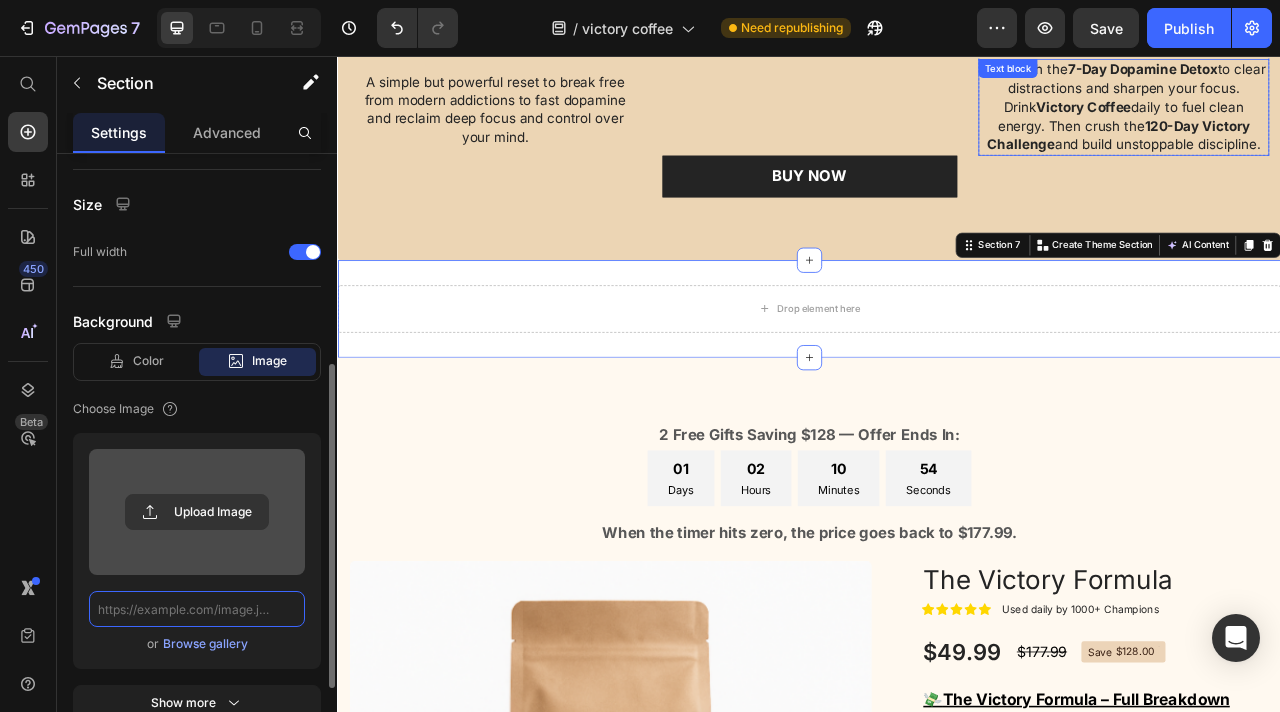 scroll, scrollTop: 0, scrollLeft: 0, axis: both 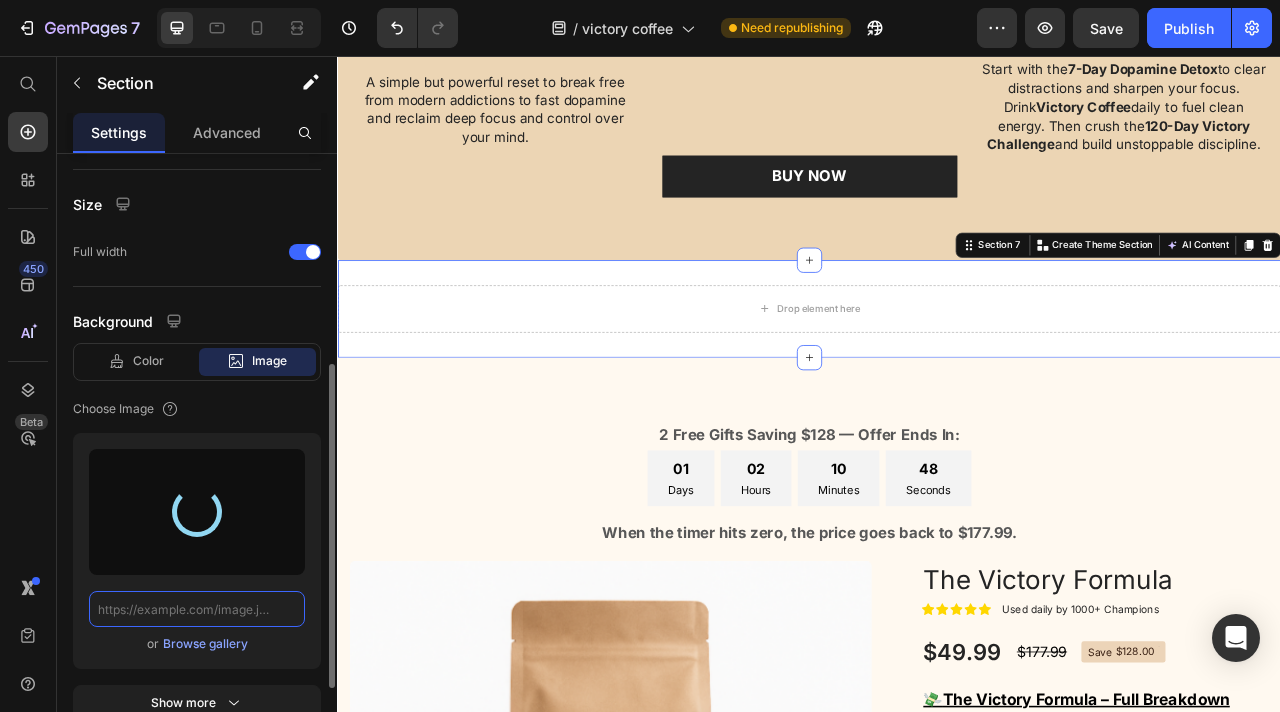 type on "https://cdn.shopify.com/s/files/1/0777/6400/2139/files/gempages_[NUMBER]-[CODE].png" 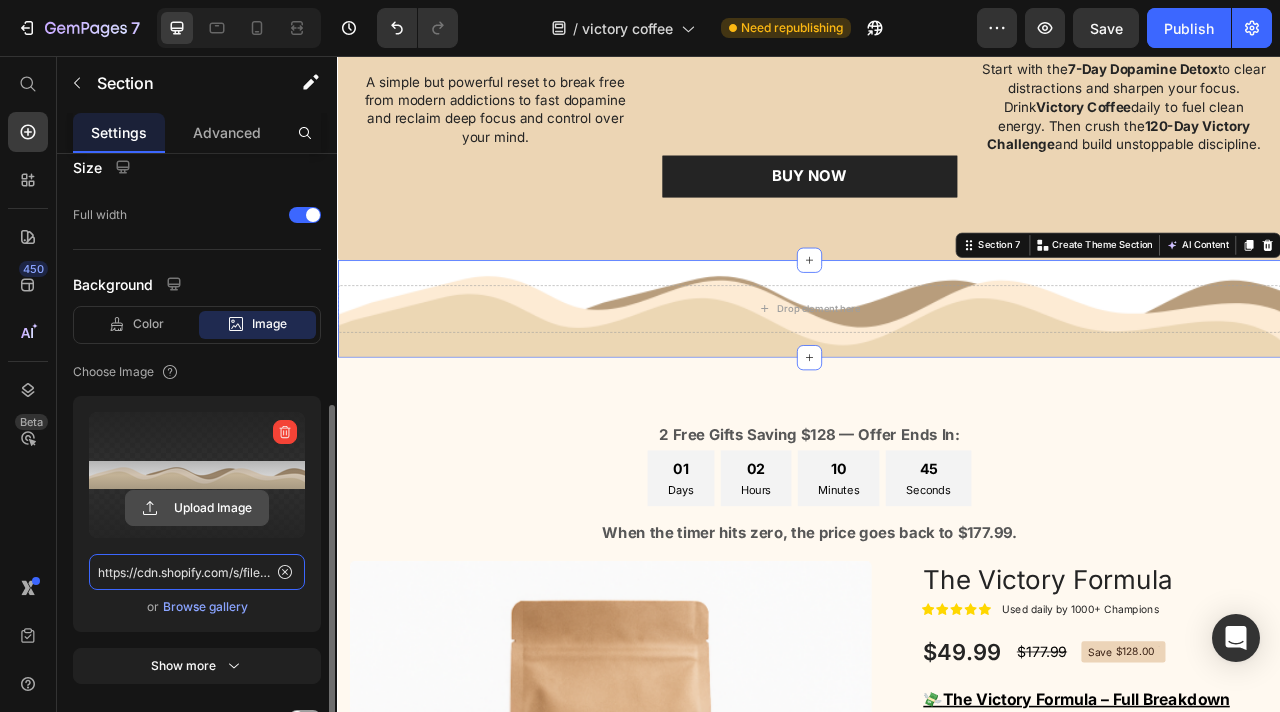 scroll, scrollTop: 447, scrollLeft: 0, axis: vertical 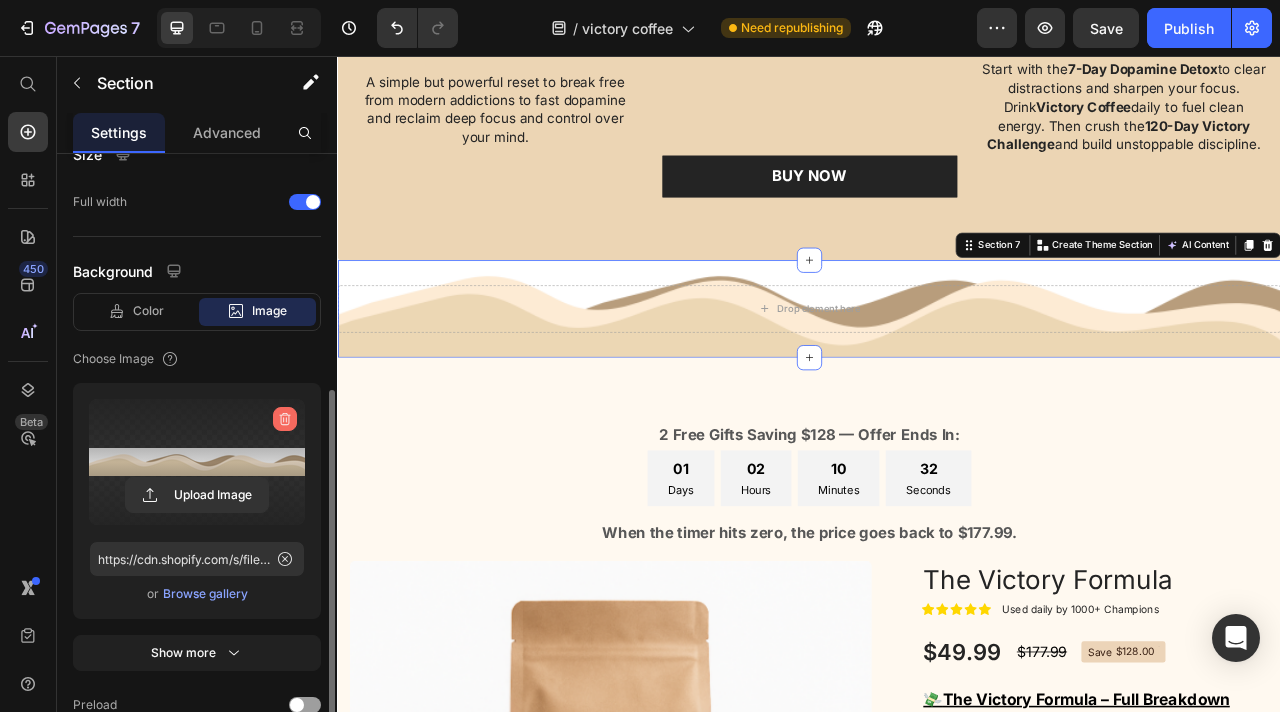 drag, startPoint x: 288, startPoint y: 425, endPoint x: 185, endPoint y: 383, distance: 111.233986 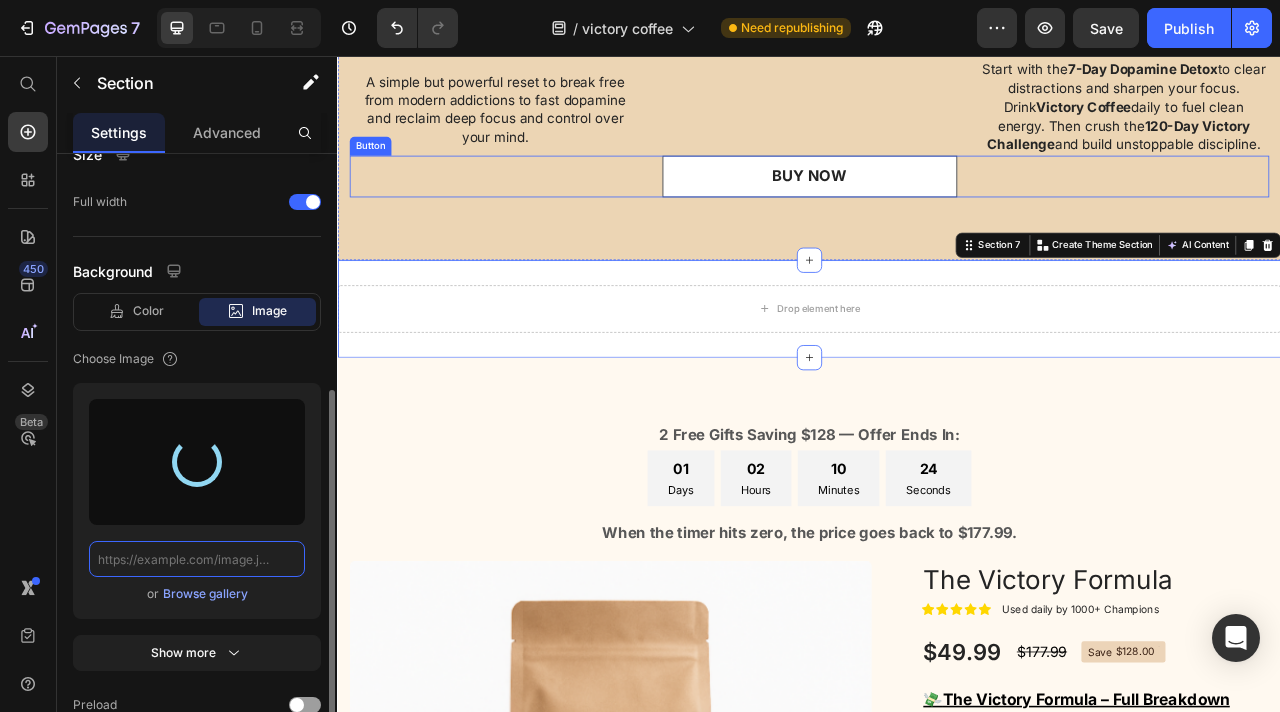 type on "https://cdn.shopify.com/s/files/1/0777/6400/2139/files/gempages_553560748064768917-7ebf6ef7-19d7-4454-b63a-ea0b73d0f3e8.png" 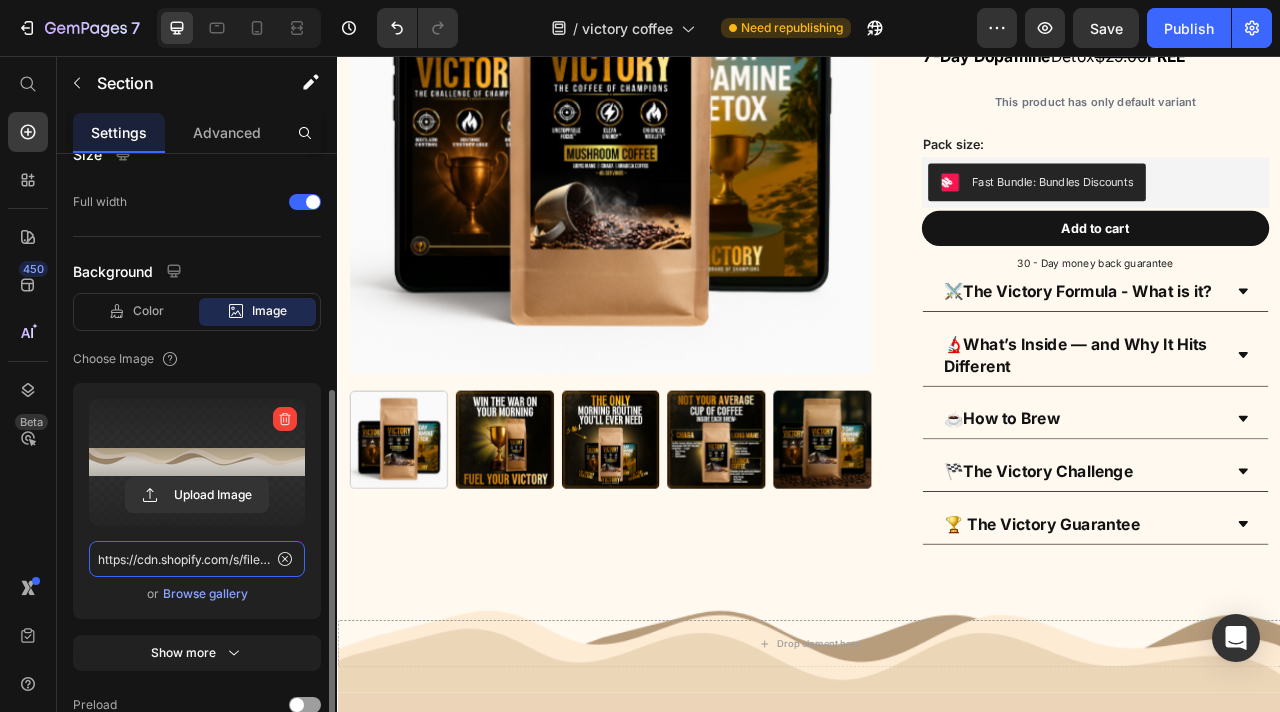 scroll, scrollTop: 5266, scrollLeft: 0, axis: vertical 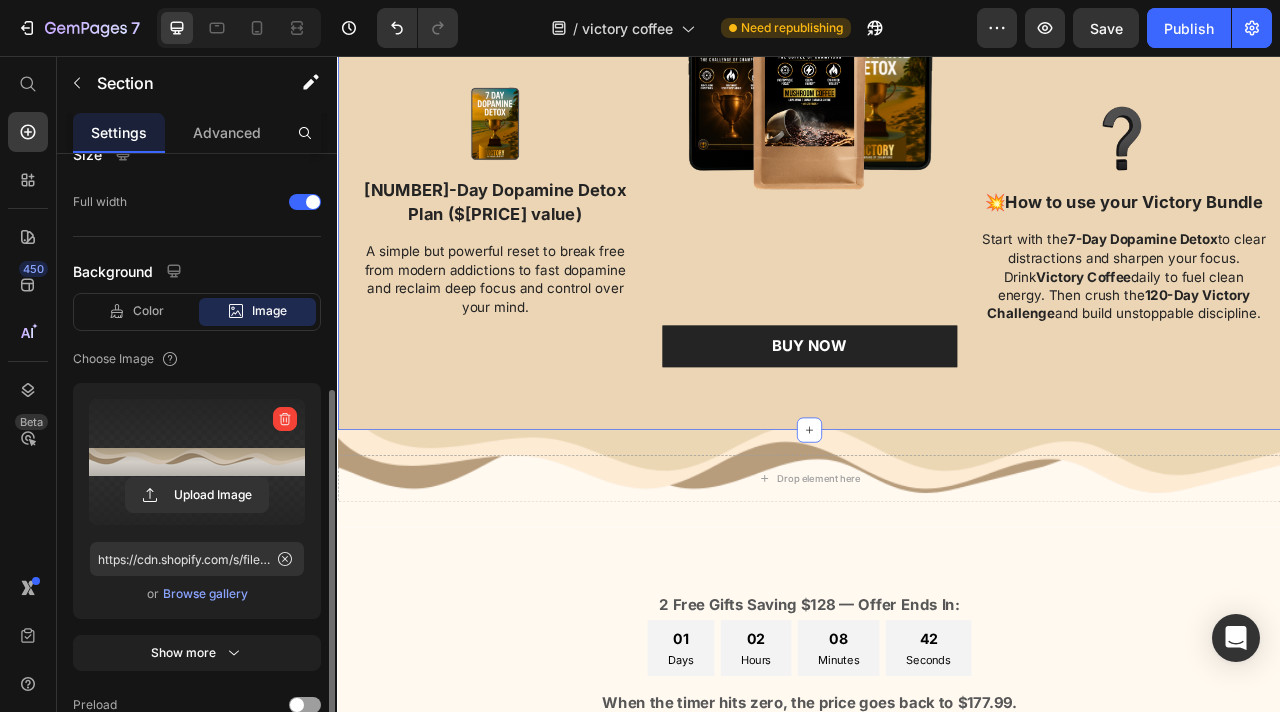click on "NOT JUST COFFEE — A COMPLETE  MORNING UPGRADE Heading Here's what you get Text block Row Image Victory Coffee ([NUMBER] servings, $[PRICE] value) Text block Premium Arabica ground coffee infused with Lion’s Mane and Chaga to eliminate morning brain fog, avoid jitters, and fuel all-day focus. Text block Row Image [NUMBER]-Day Dopamine Detox Plan ($[PRICE] value) Text block A simple but powerful reset to break free from modern addictions to fast dopamine and reclaim deep focus and control over your mind. Text block Row Image Image The Victory Challenge ([NUMBER]-day discipline program, $[PRICE] value) Text block A step-by-step system designed to help you break through laziness, distractions, and inconsistency so you can build unstoppable discipline. Text block Row Image 💥  How to use your Victory Bundle Text block Start with the  [NUMBER]-Day Dopamine Detox  to clear distractions and sharpen your focus. Drink  Victory Coffee  daily to fuel clean energy. Then crush the  [NUMBER]-Day Victory Challenge  and build unstoppable discipline. Row" at bounding box center (937, -22) 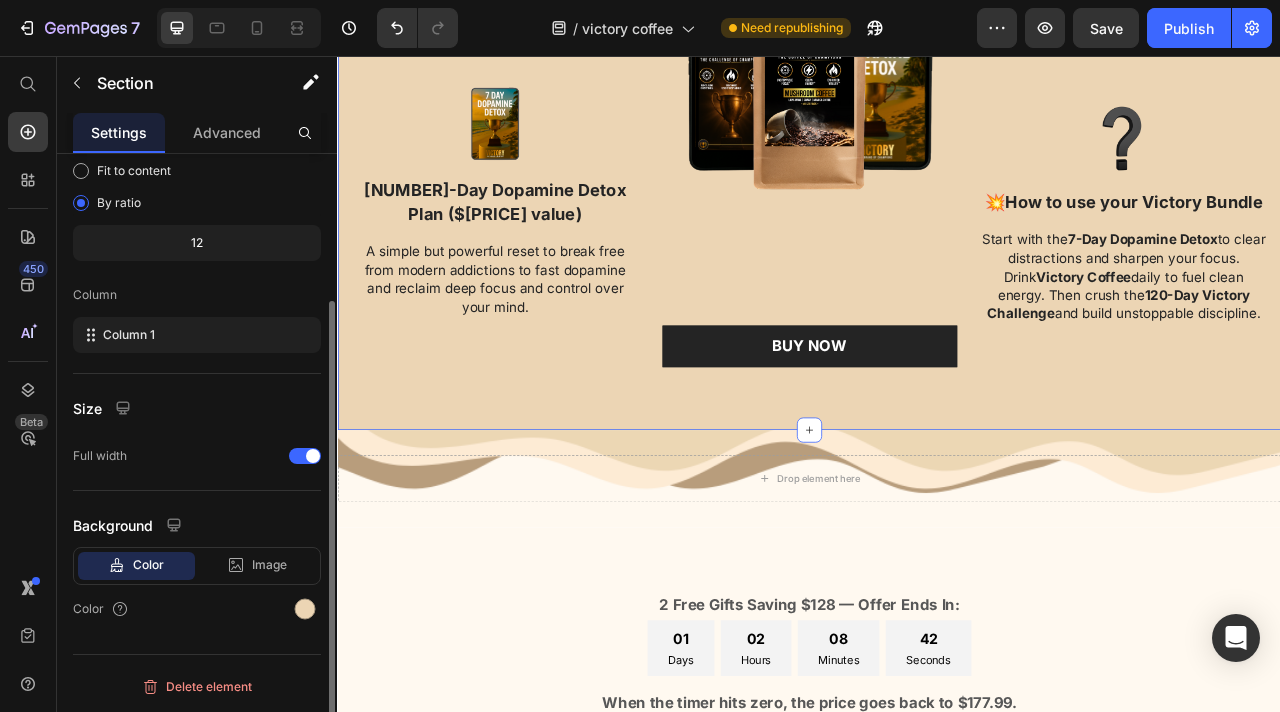 scroll, scrollTop: 193, scrollLeft: 0, axis: vertical 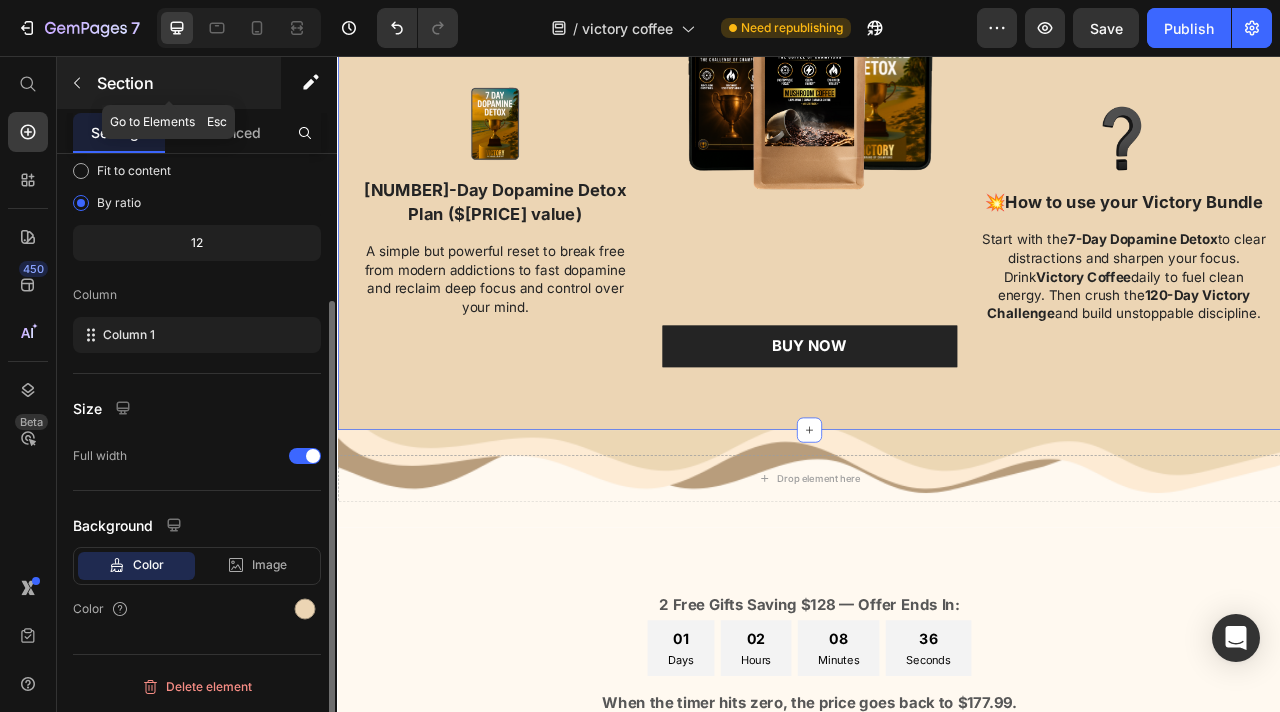 click at bounding box center (77, 83) 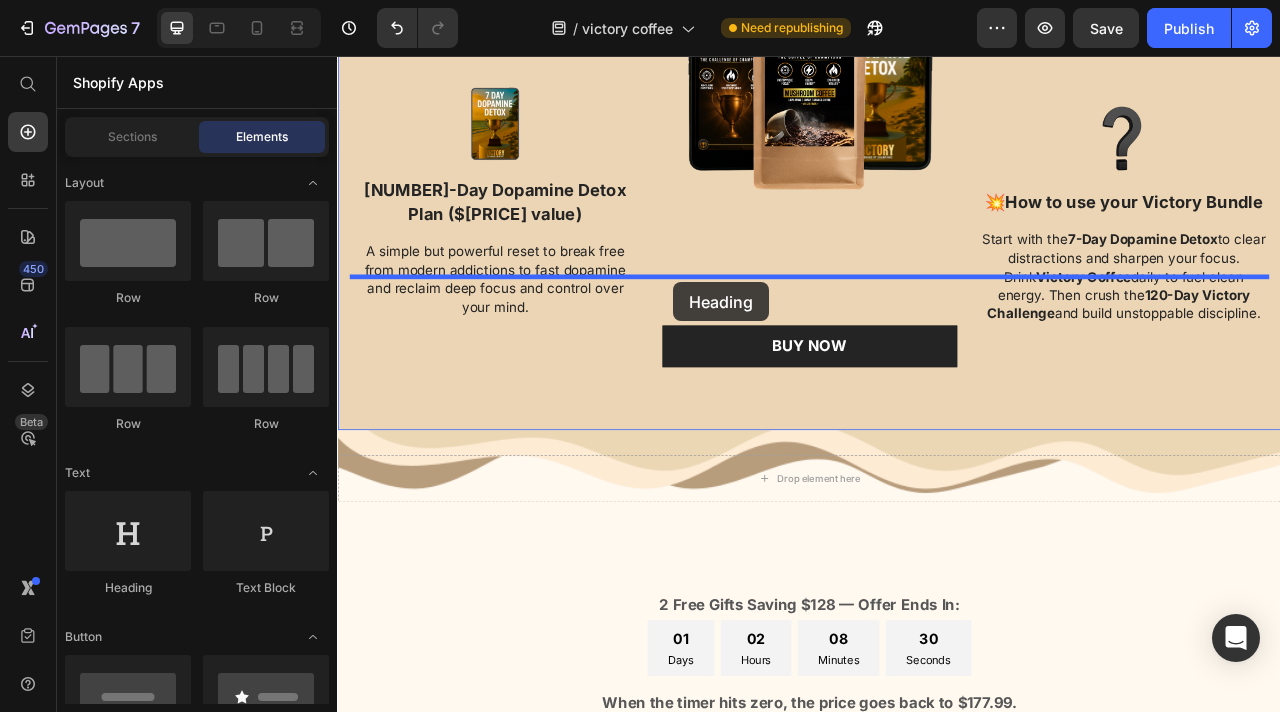 drag, startPoint x: 443, startPoint y: 591, endPoint x: 764, endPoint y: 344, distance: 405.03085 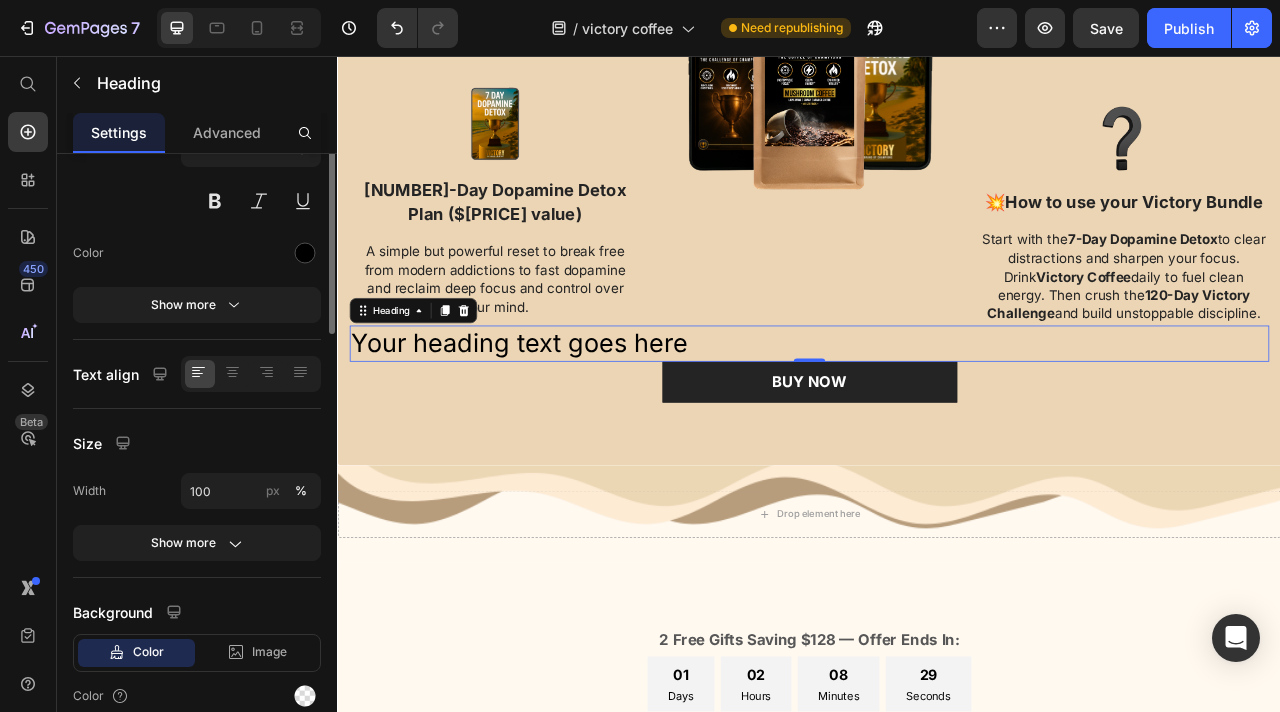 scroll, scrollTop: 0, scrollLeft: 0, axis: both 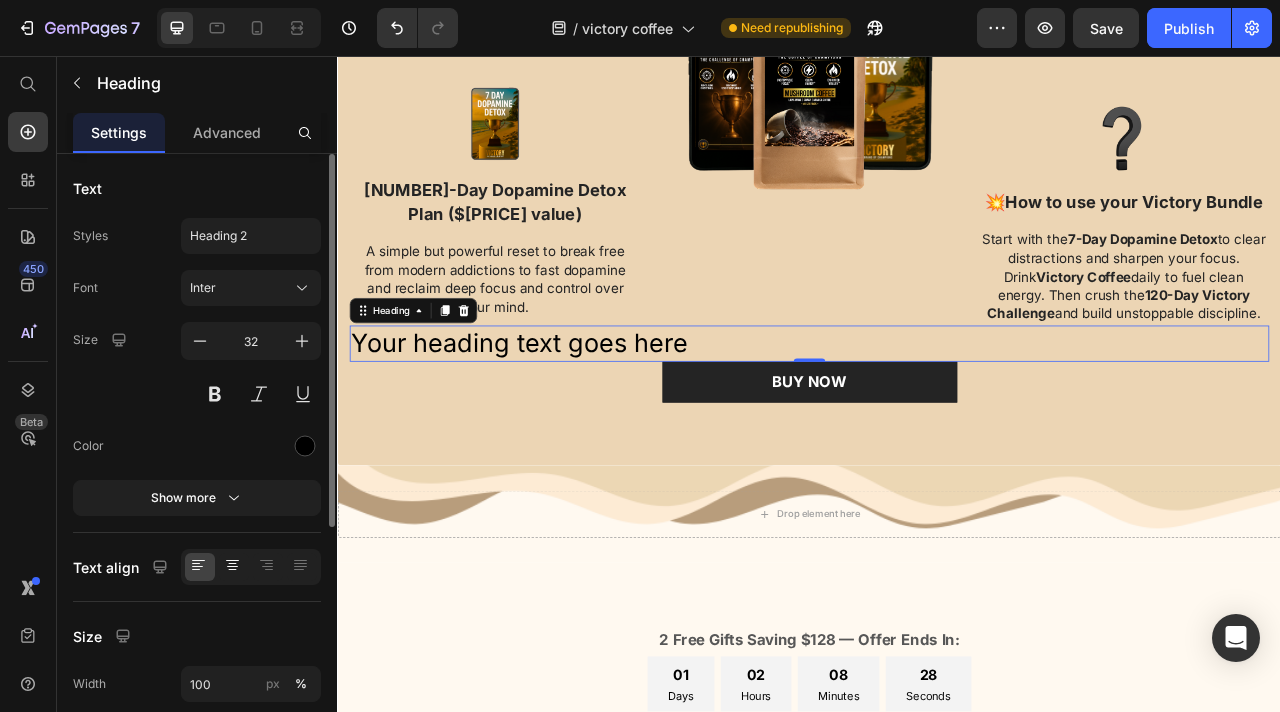 click 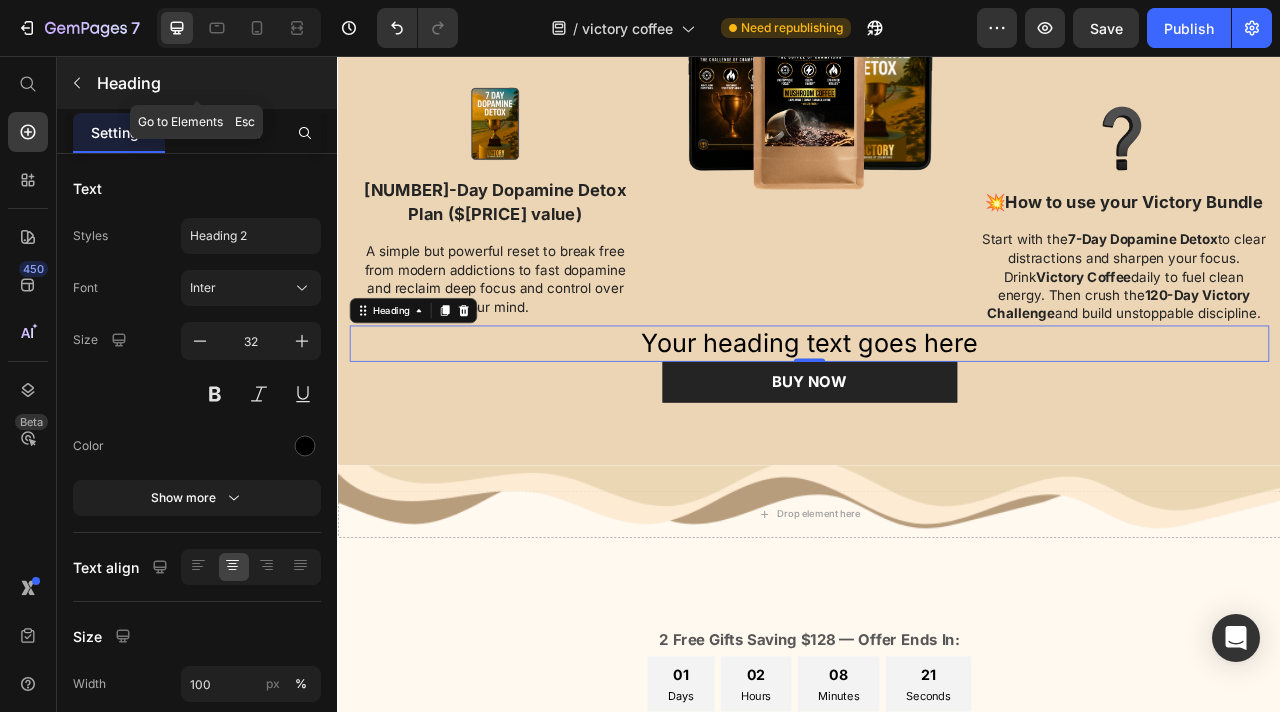 click 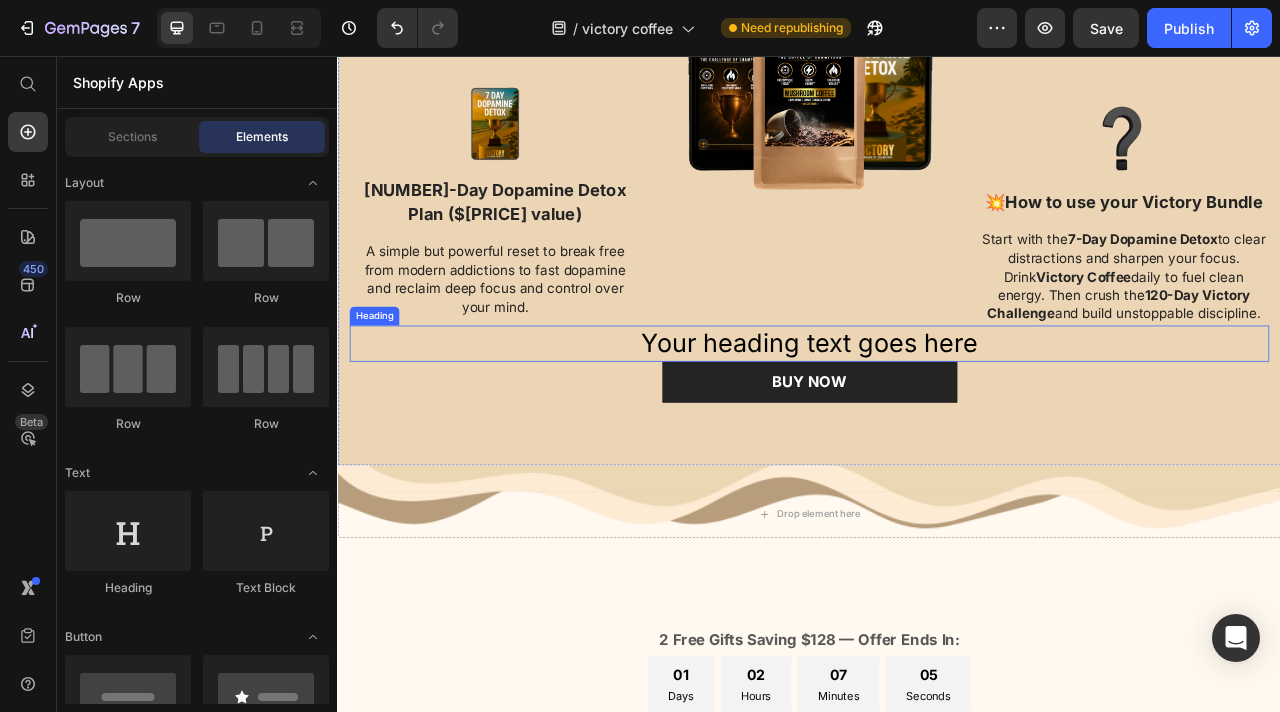 click on "Your heading text goes here" at bounding box center (937, 421) 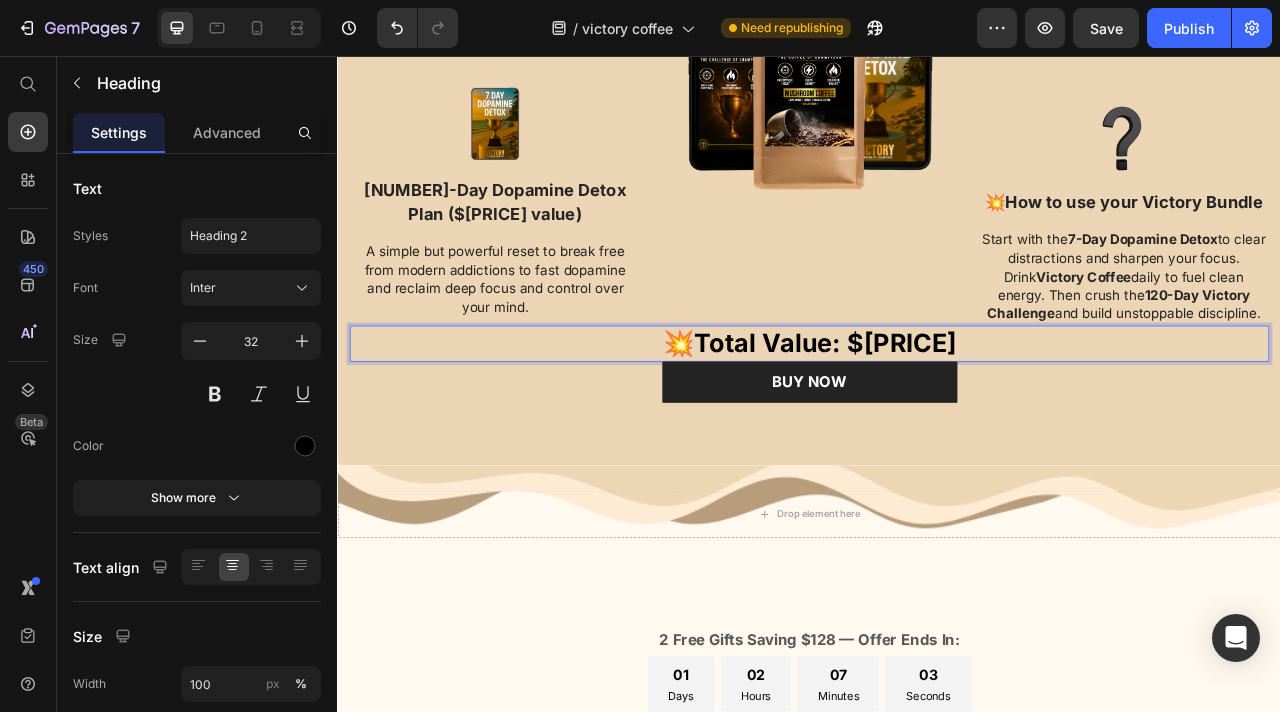 click on "Total Value: $[PRICE]" at bounding box center (957, 420) 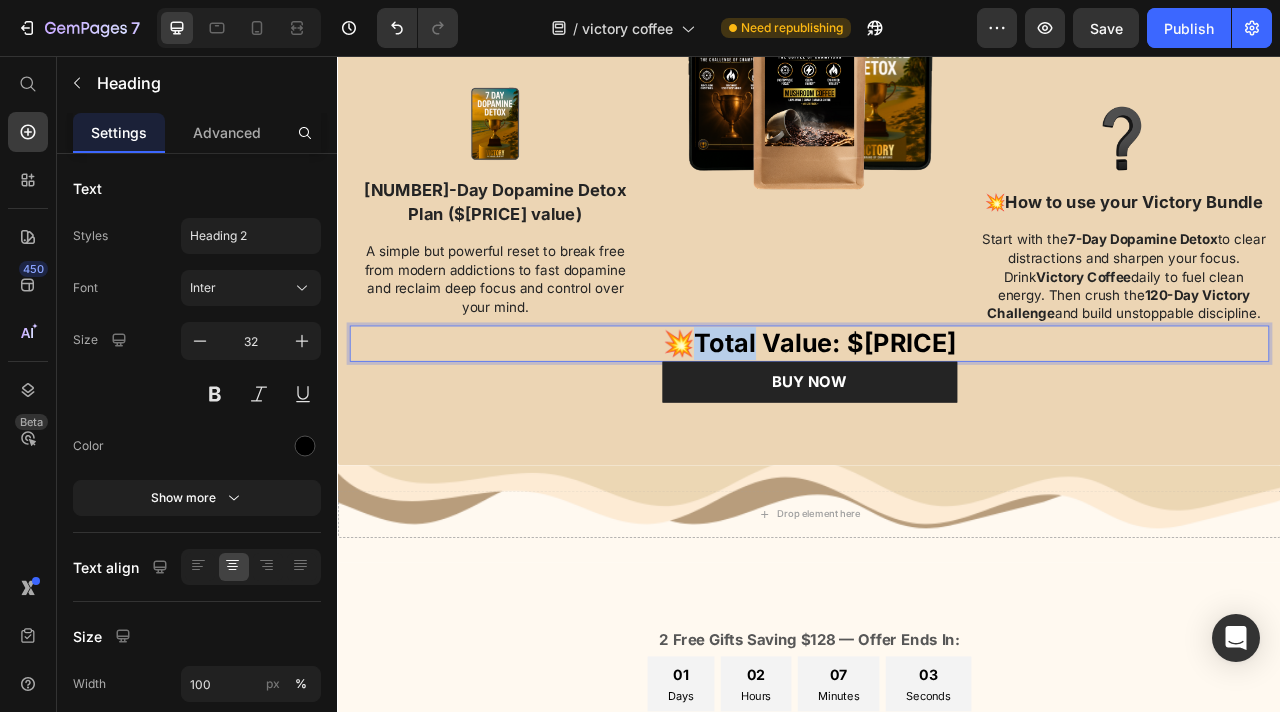 click on "Total Value: $[PRICE]" at bounding box center [957, 420] 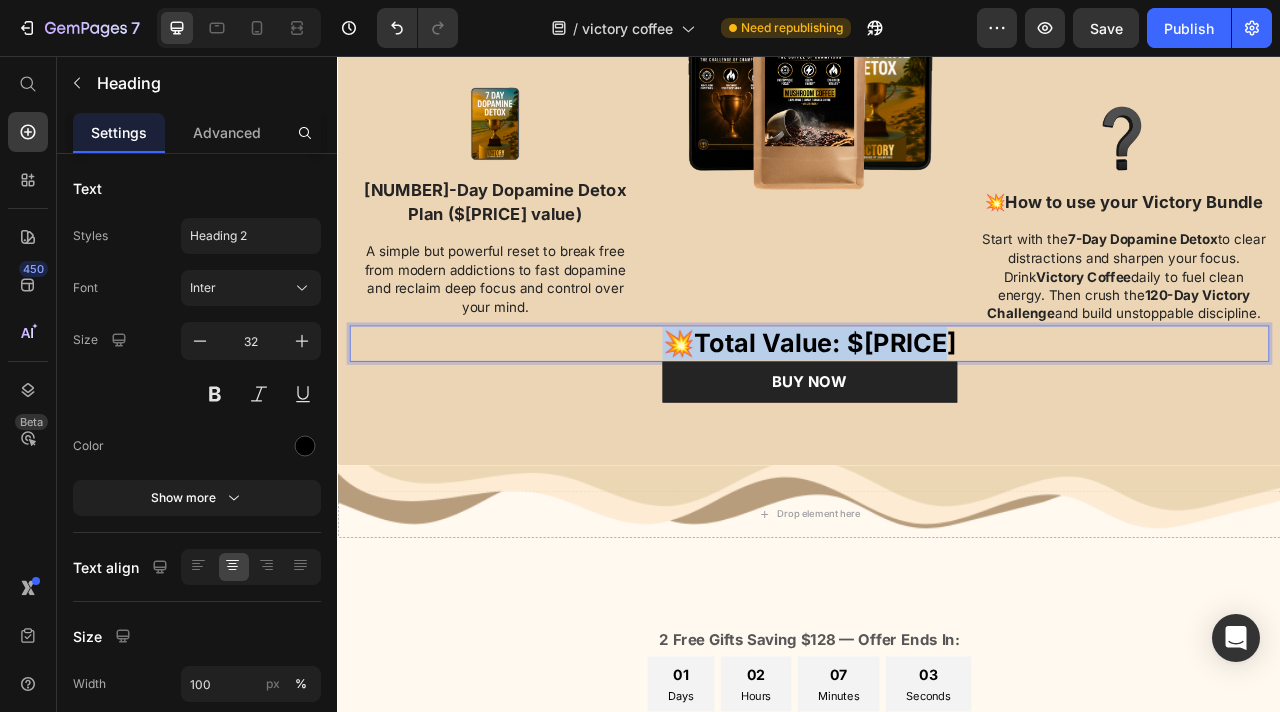 click on "Total Value: $[PRICE]" at bounding box center (957, 420) 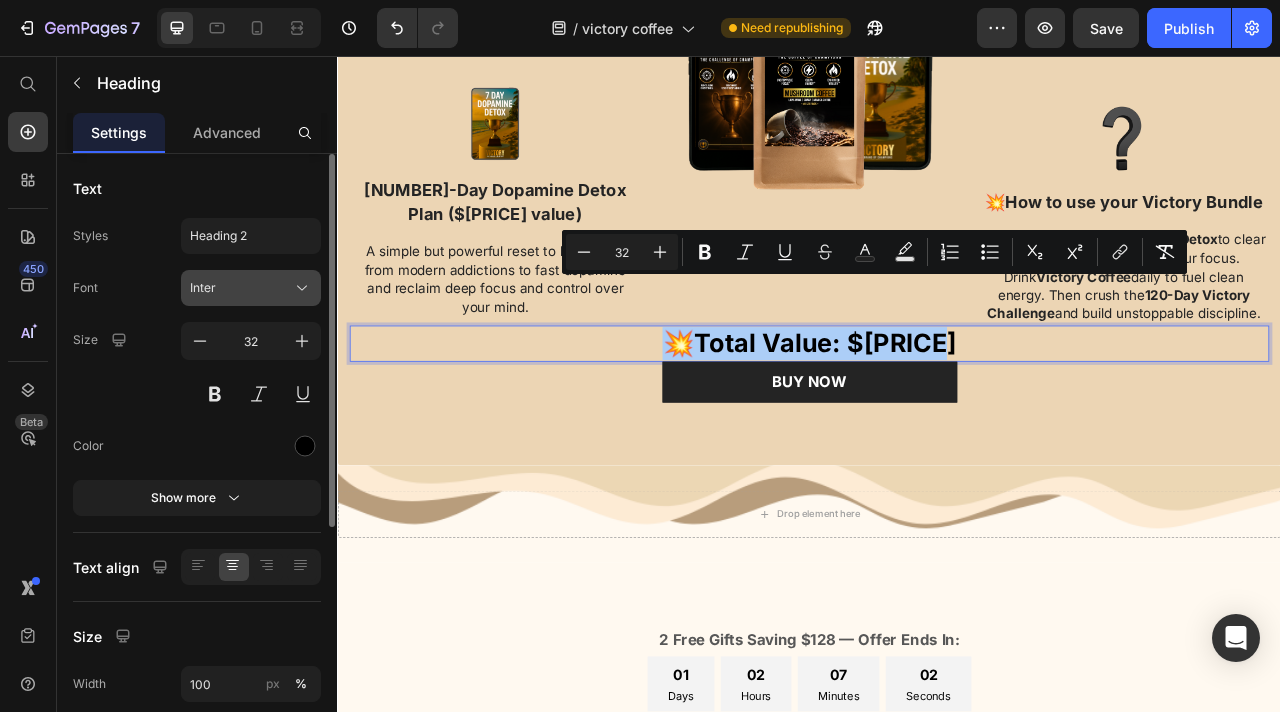 click on "Inter" at bounding box center [241, 288] 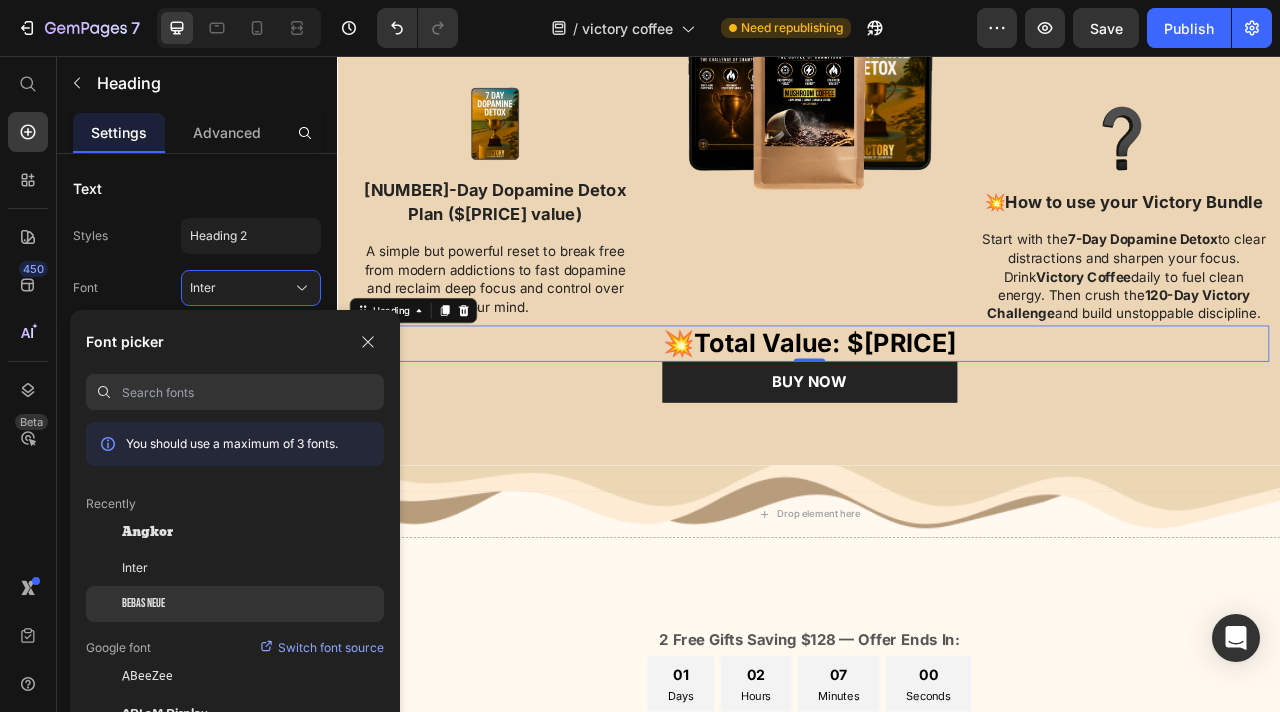 click on "Bebas Neue" 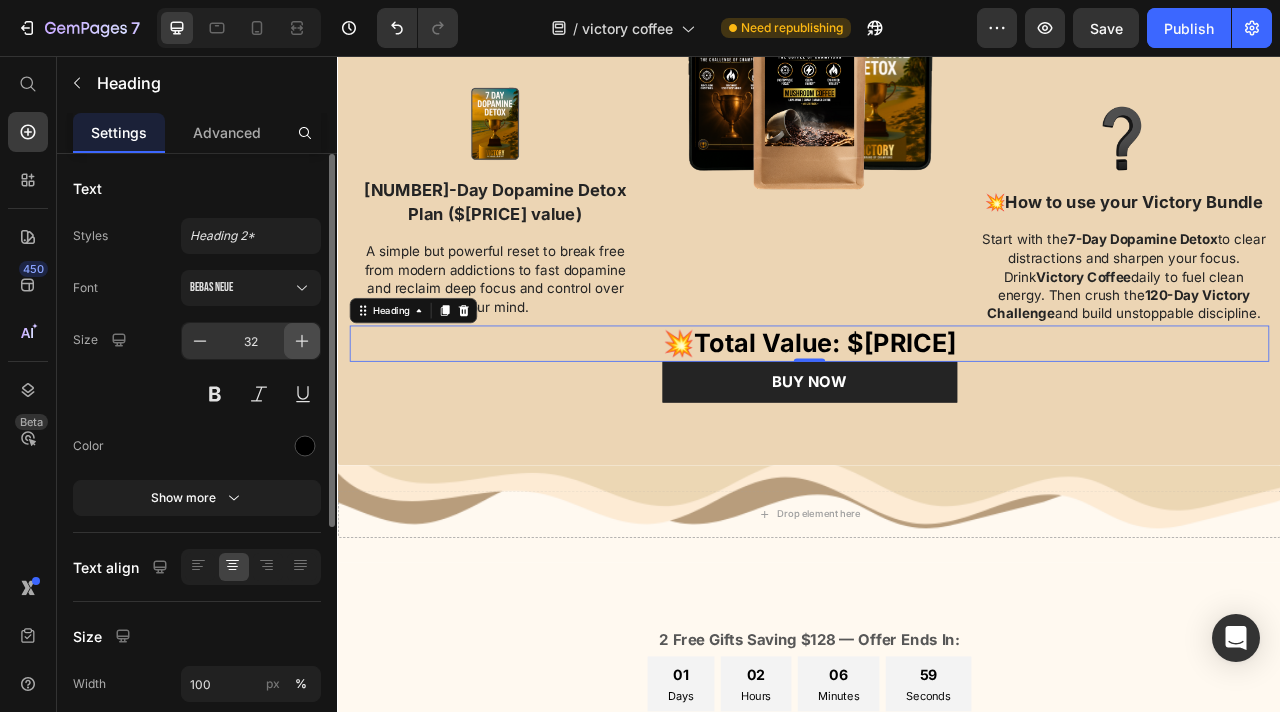 click 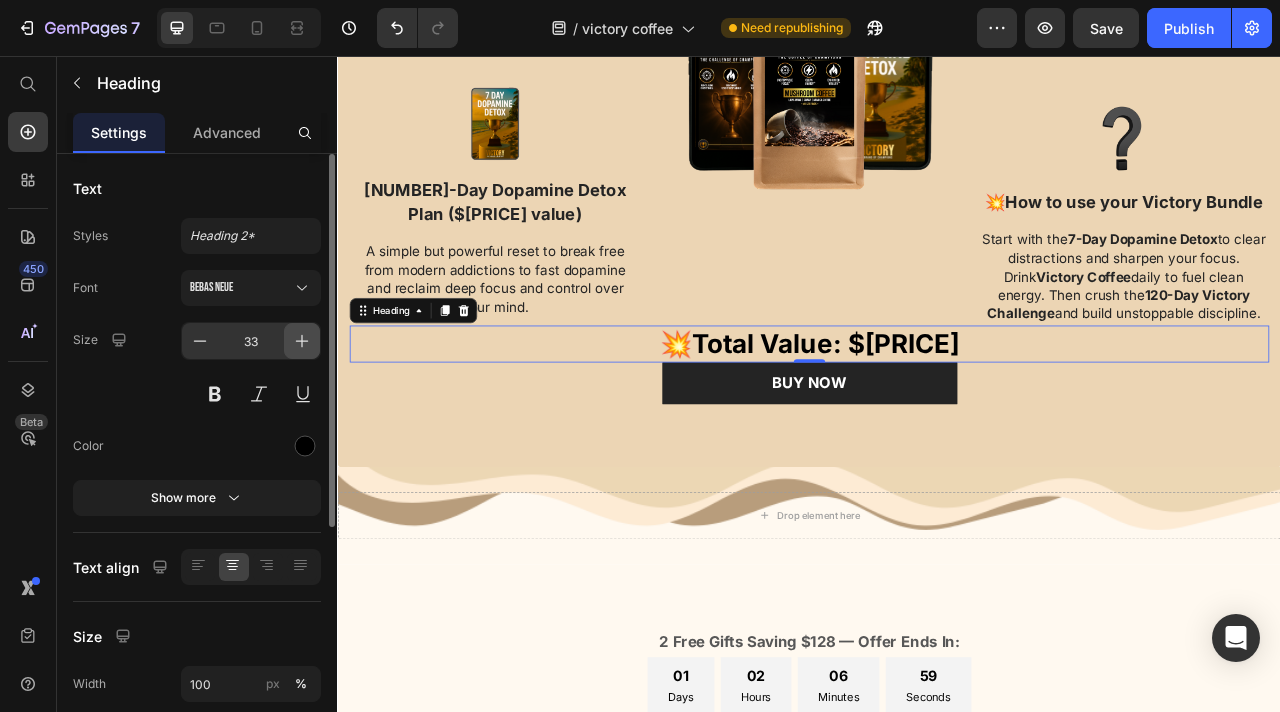 click 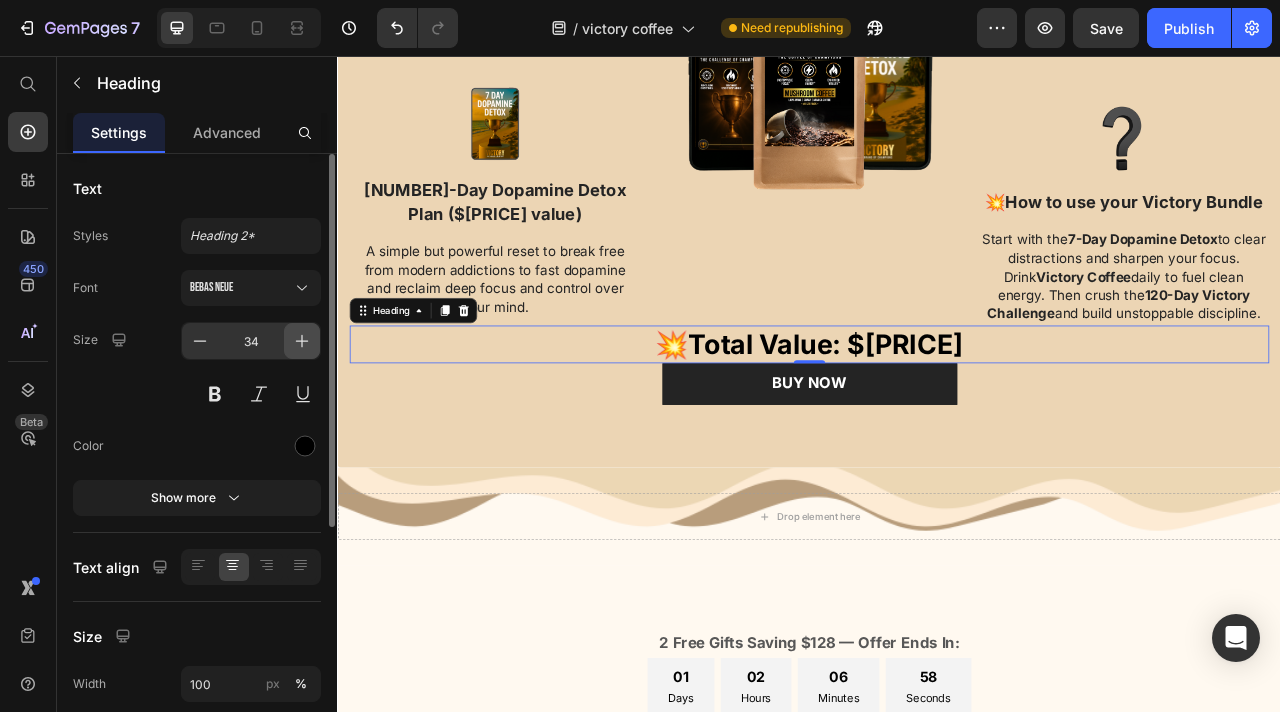 click 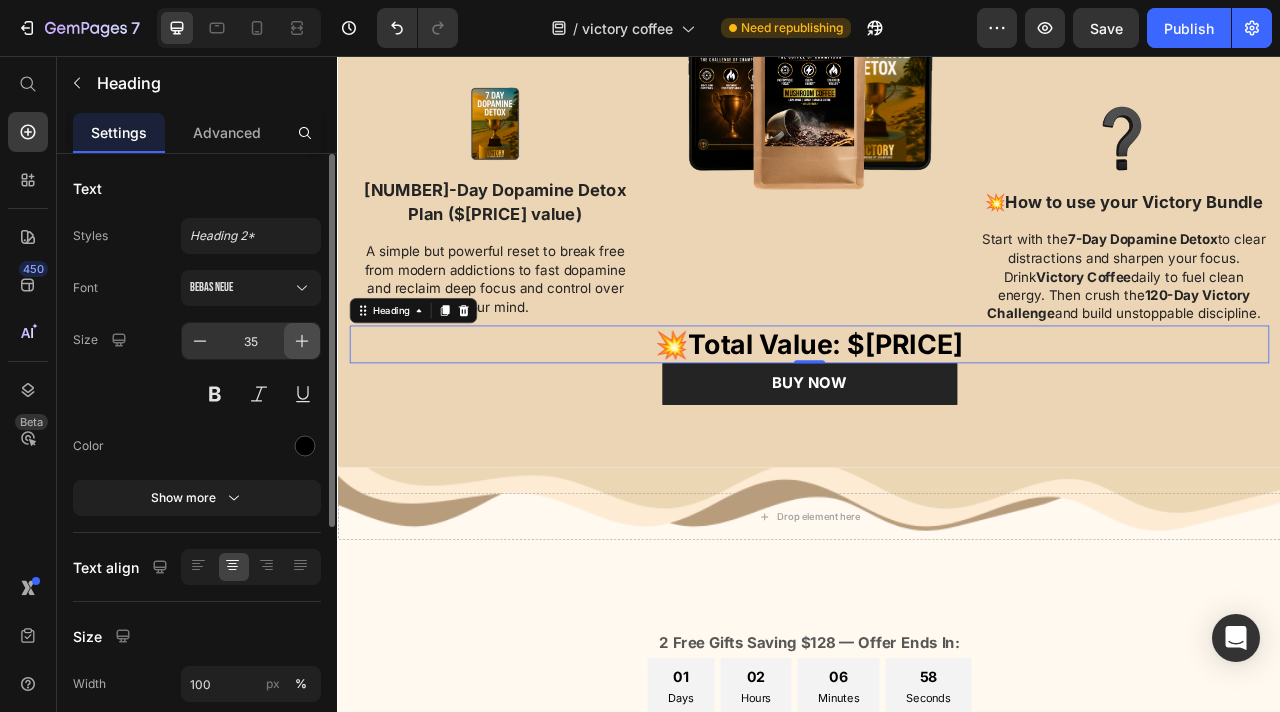 click 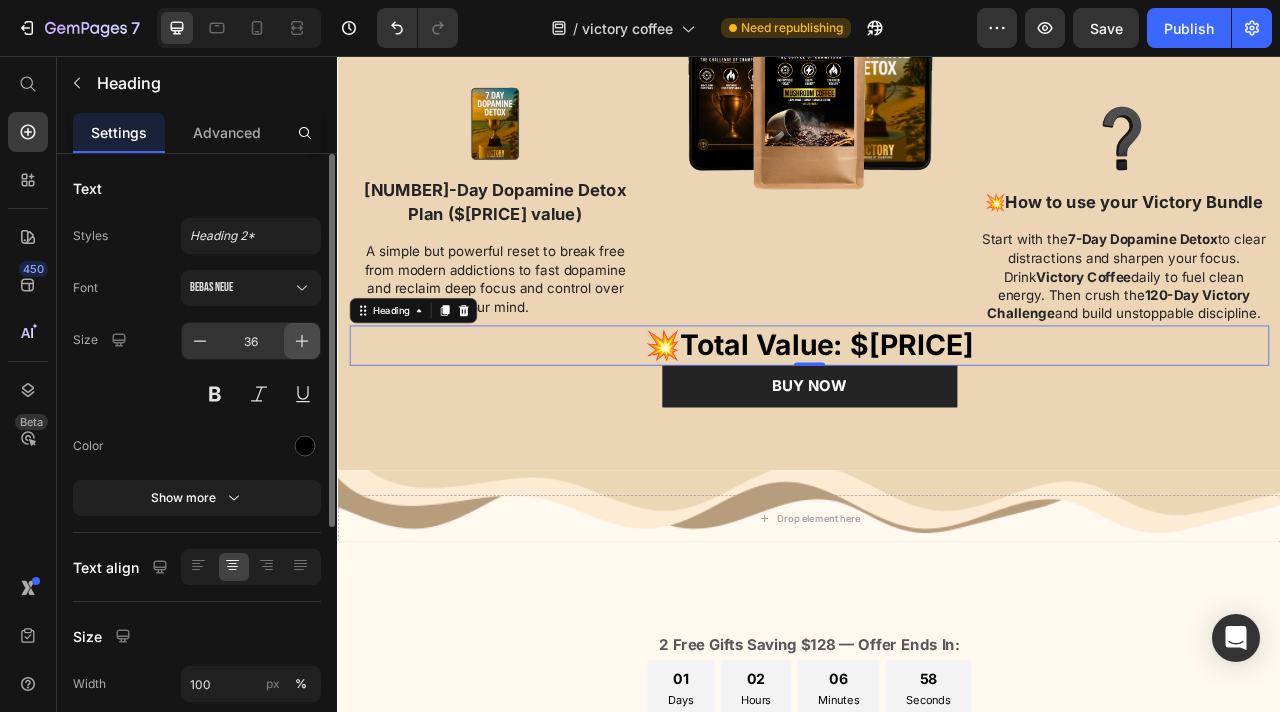 click 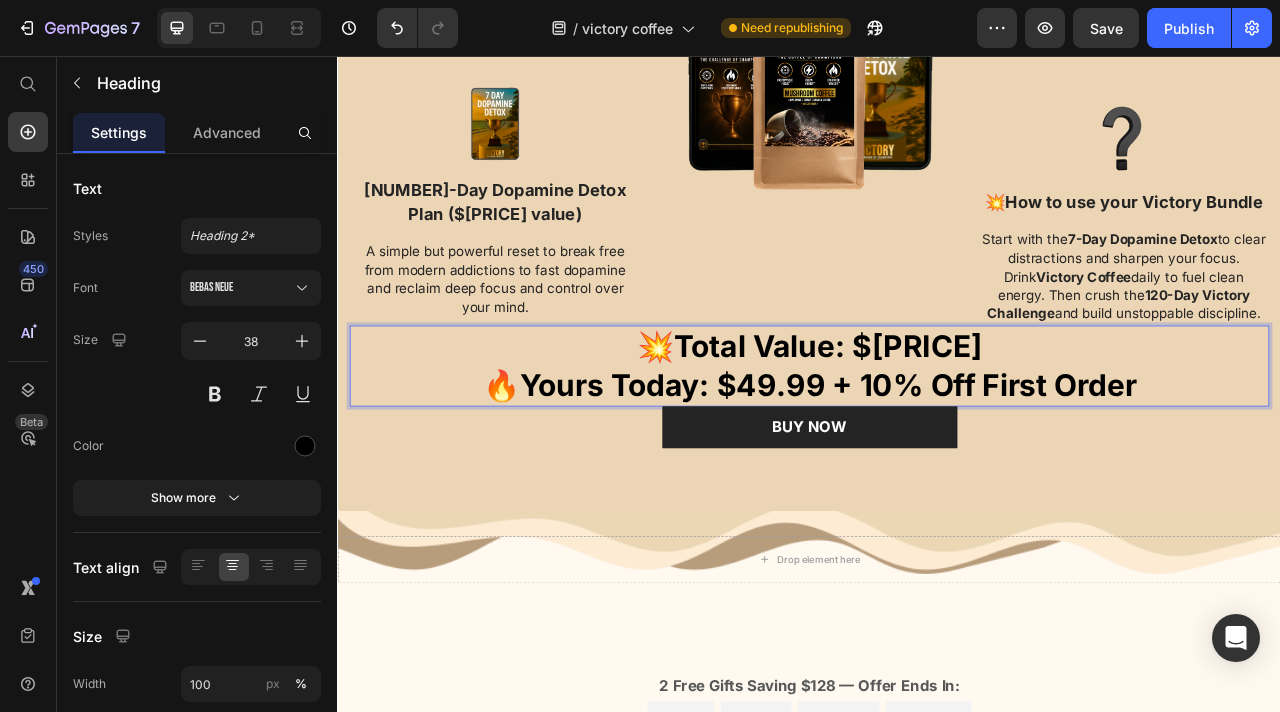 click on "Yours Today: $49.99 + 10% Off First Order" at bounding box center (960, 474) 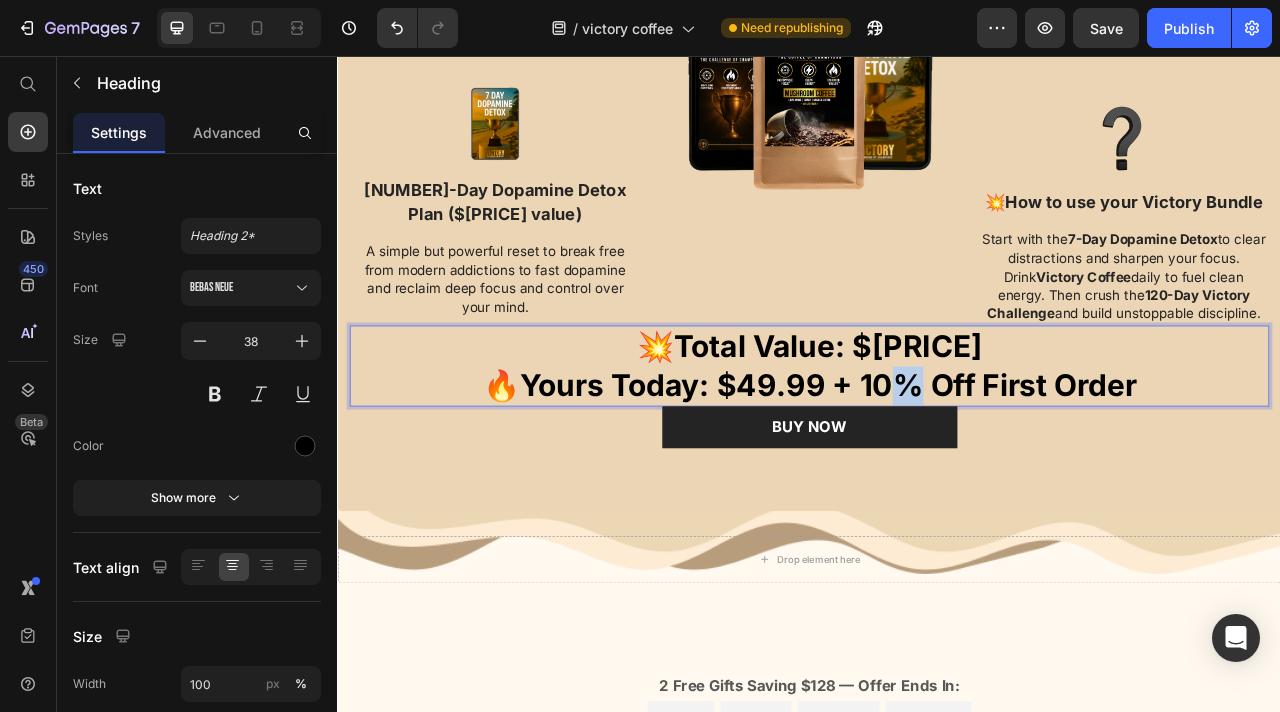 click on "Yours Today: $49.99 + 10% Off First Order" at bounding box center [960, 474] 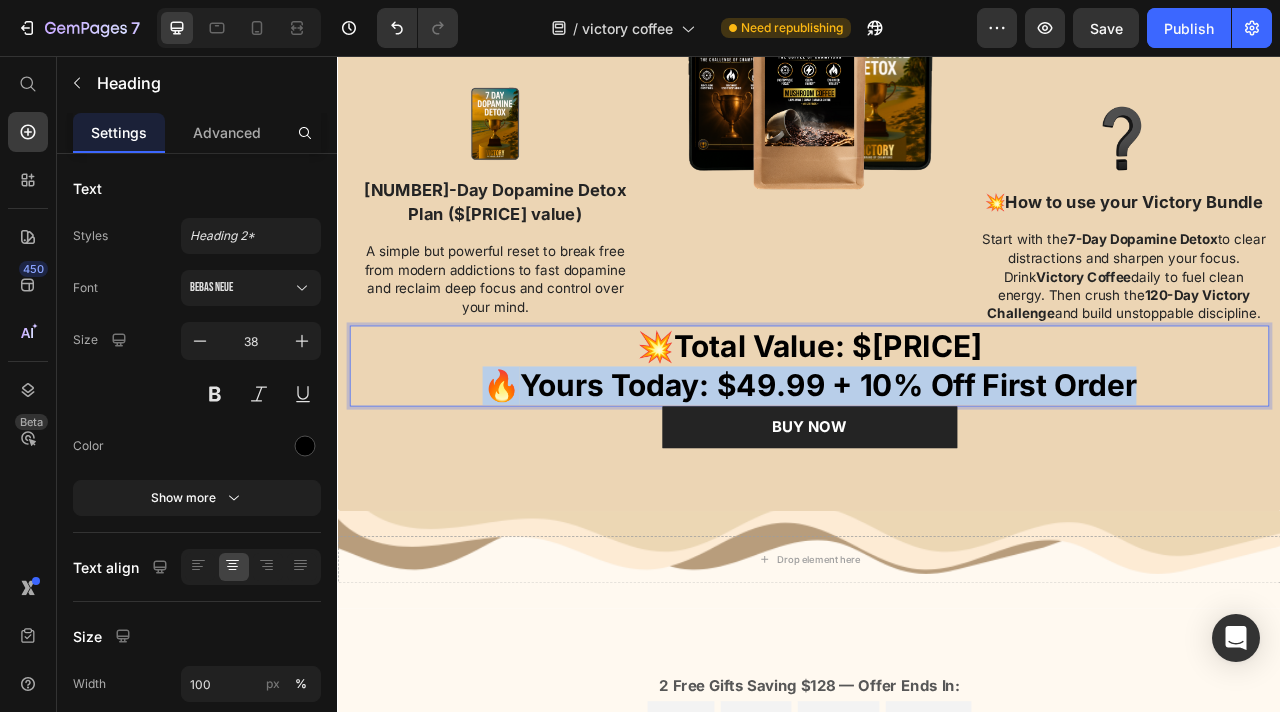 click on "Yours Today: $49.99 + 10% Off First Order" at bounding box center [960, 474] 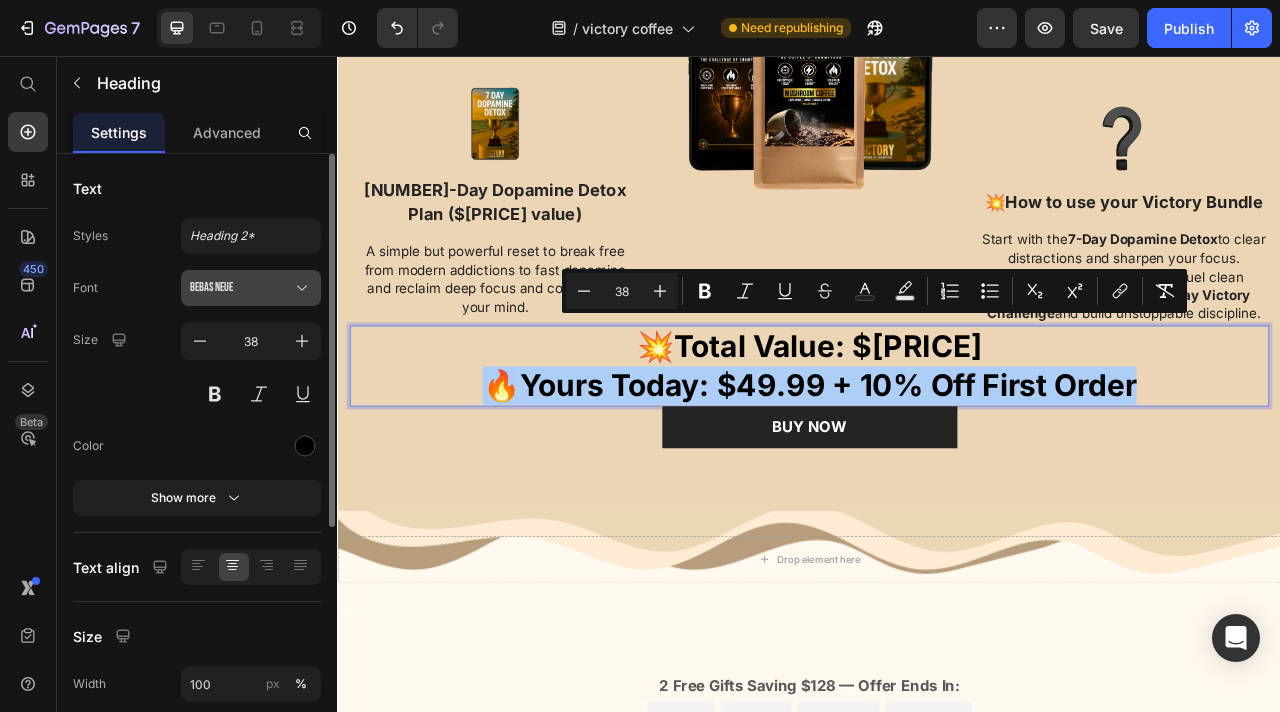 click on "Bebas Neue" at bounding box center (241, 288) 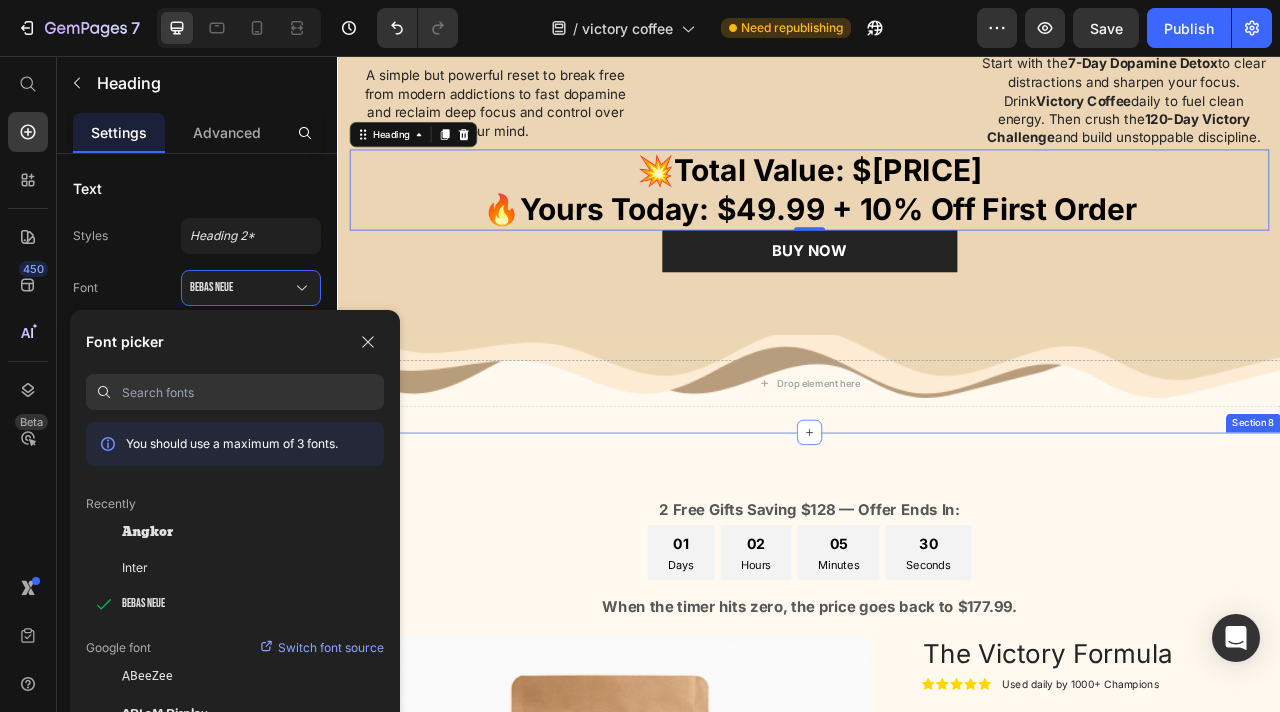 scroll, scrollTop: 4021, scrollLeft: 0, axis: vertical 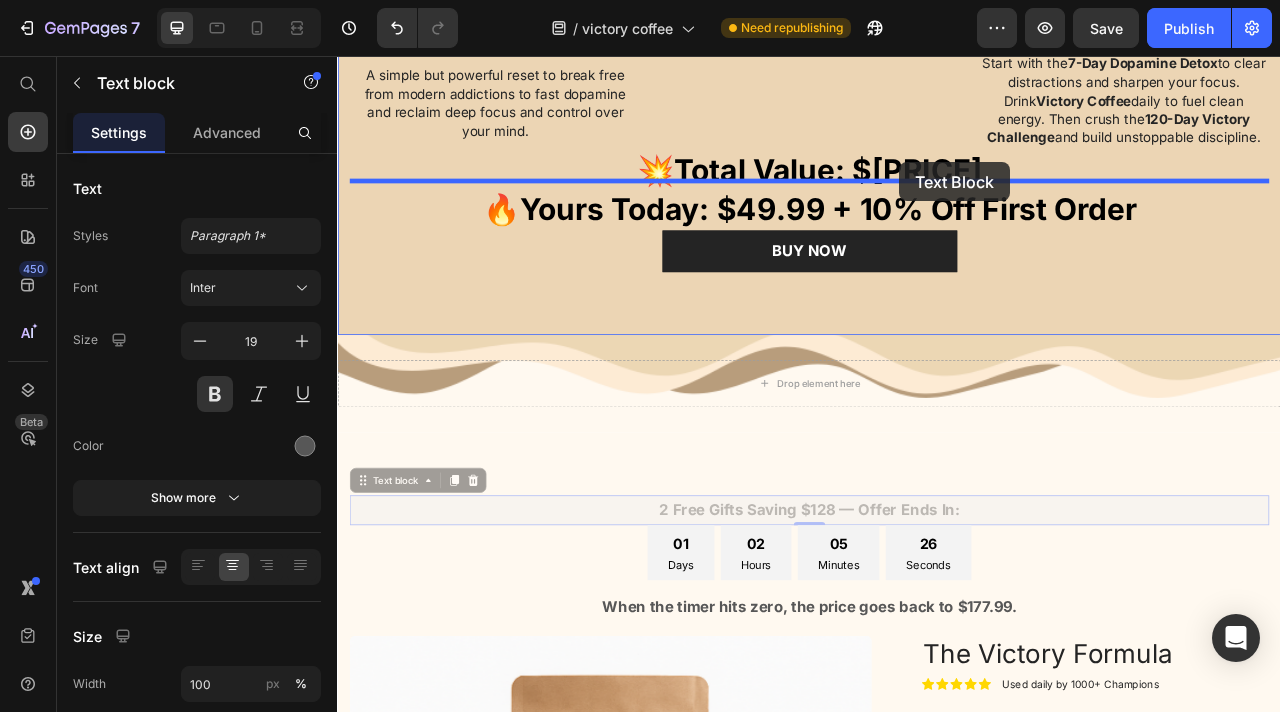 drag, startPoint x: 1100, startPoint y: 579, endPoint x: 1052, endPoint y: 191, distance: 390.9578 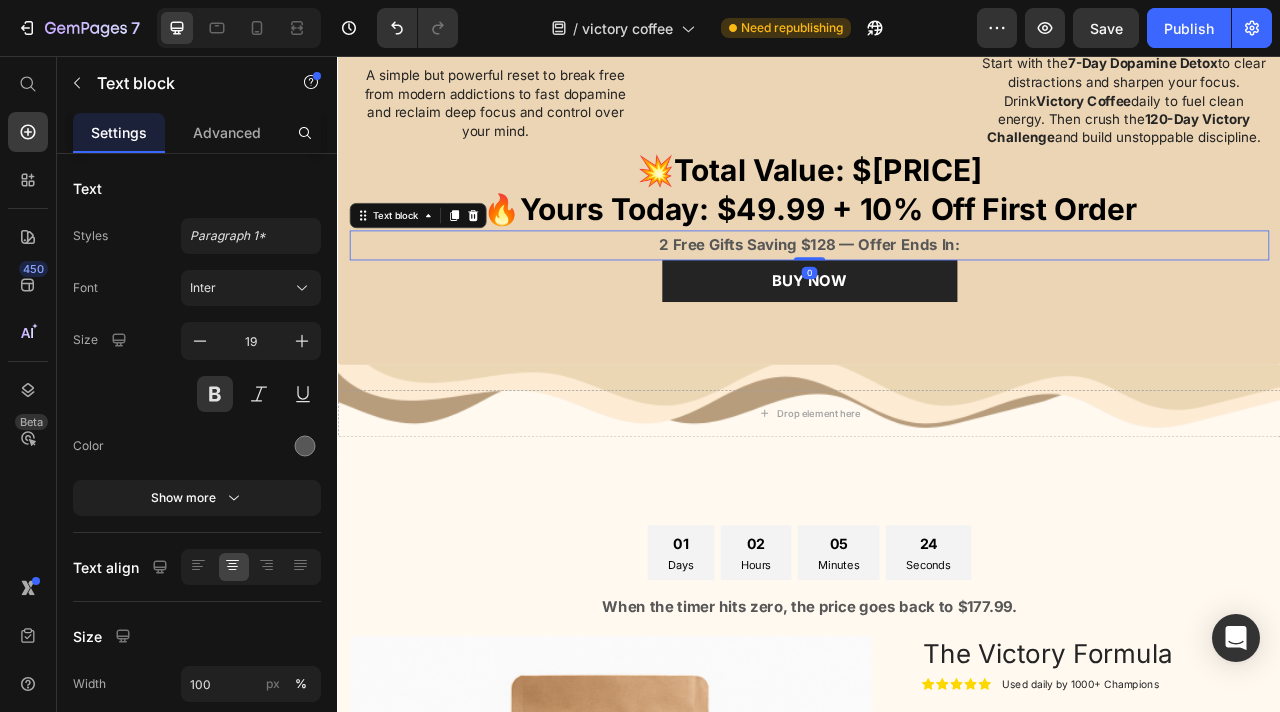 click on "2 Free Gifts Saving $128 — Offer Ends In:" at bounding box center (937, 296) 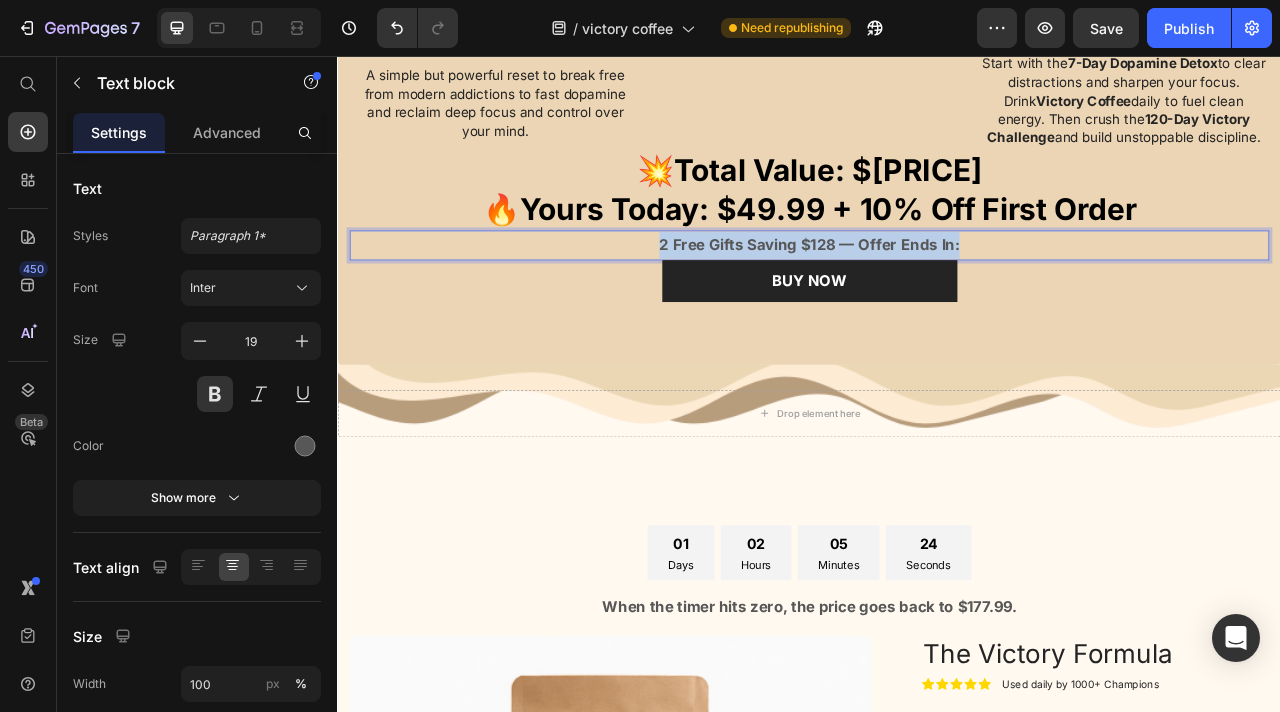 click on "2 Free Gifts Saving $128 — Offer Ends In:" at bounding box center (937, 296) 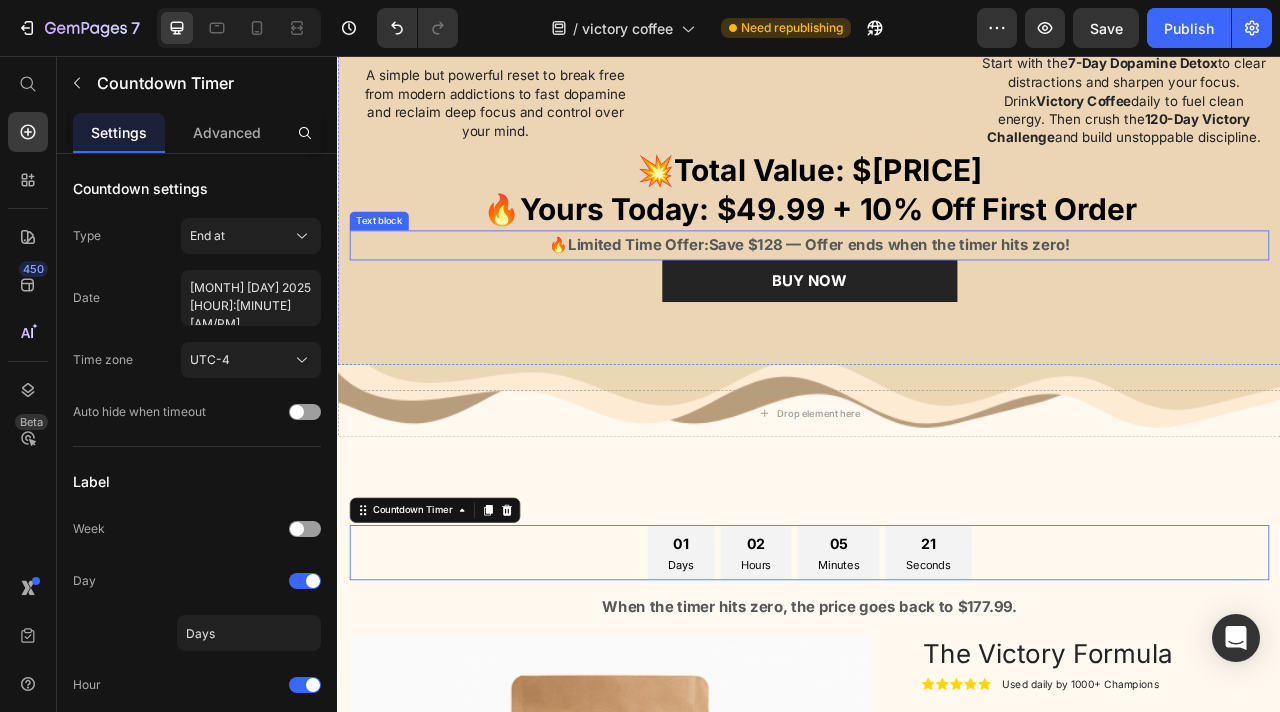 drag, startPoint x: 1043, startPoint y: 595, endPoint x: 983, endPoint y: 246, distance: 354.12003 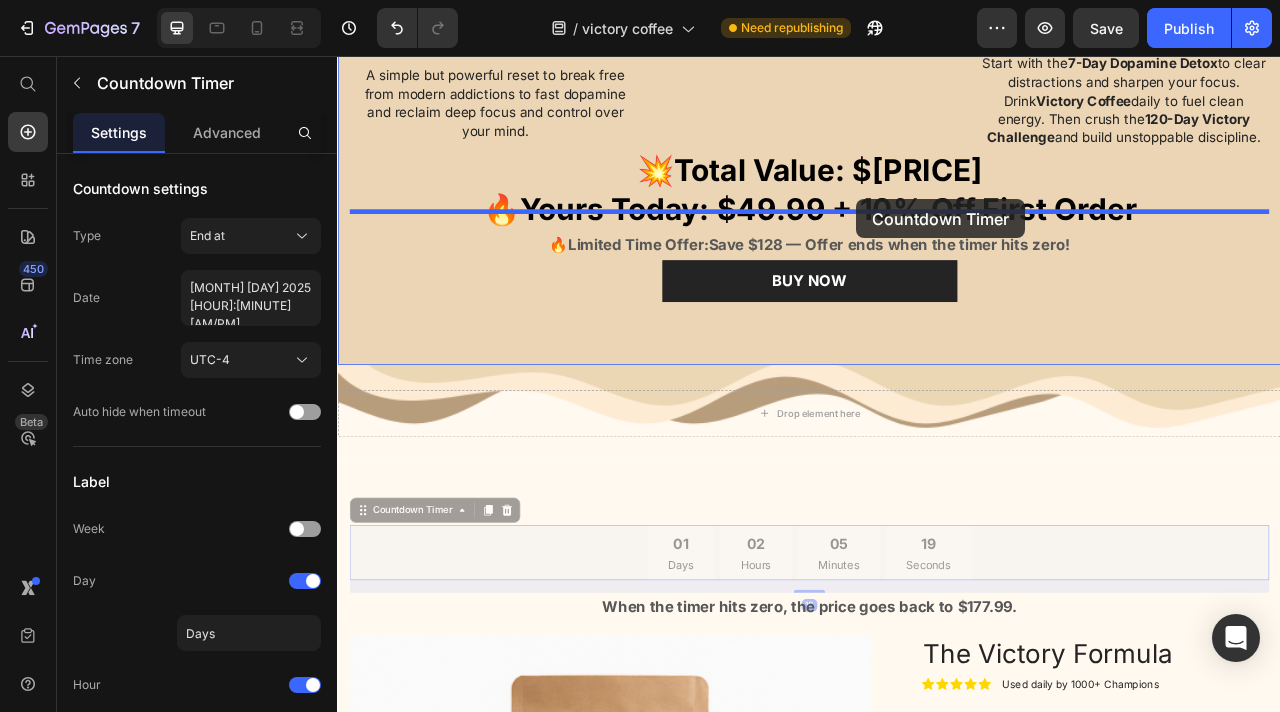 drag, startPoint x: 1211, startPoint y: 630, endPoint x: 1001, endPoint y: 240, distance: 442.9447 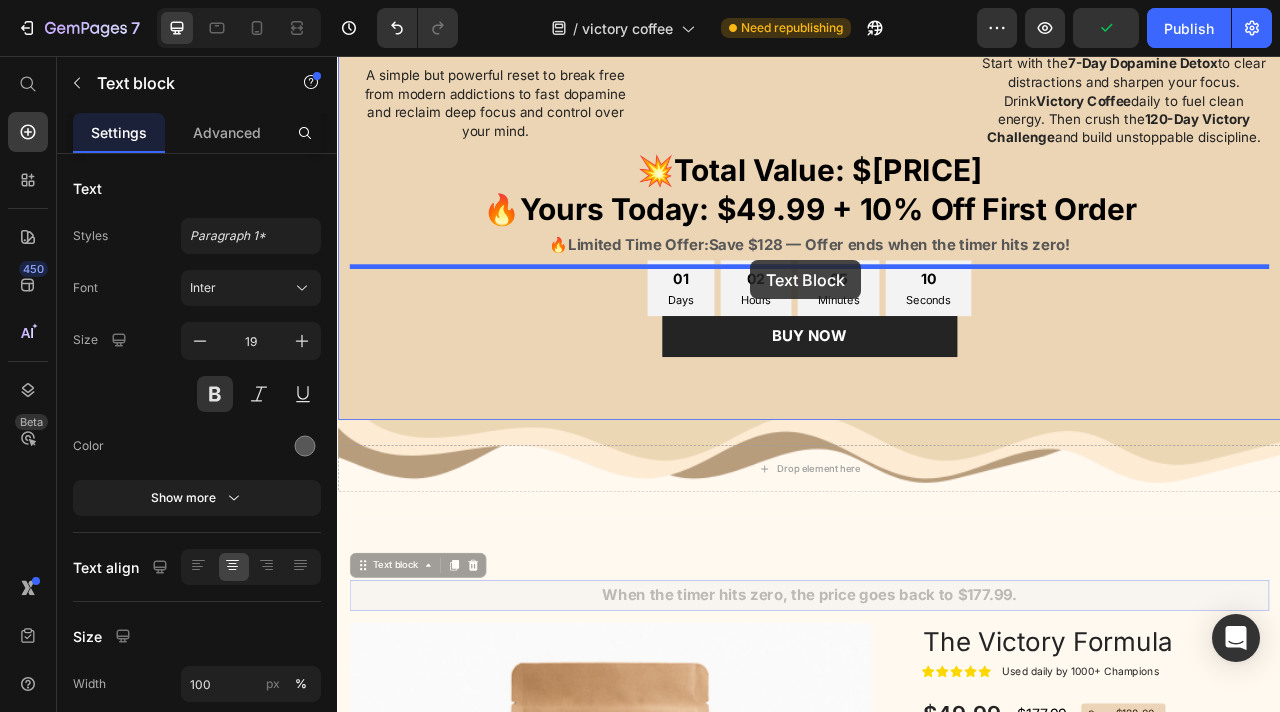 drag, startPoint x: 962, startPoint y: 680, endPoint x: 862, endPoint y: 317, distance: 376.52225 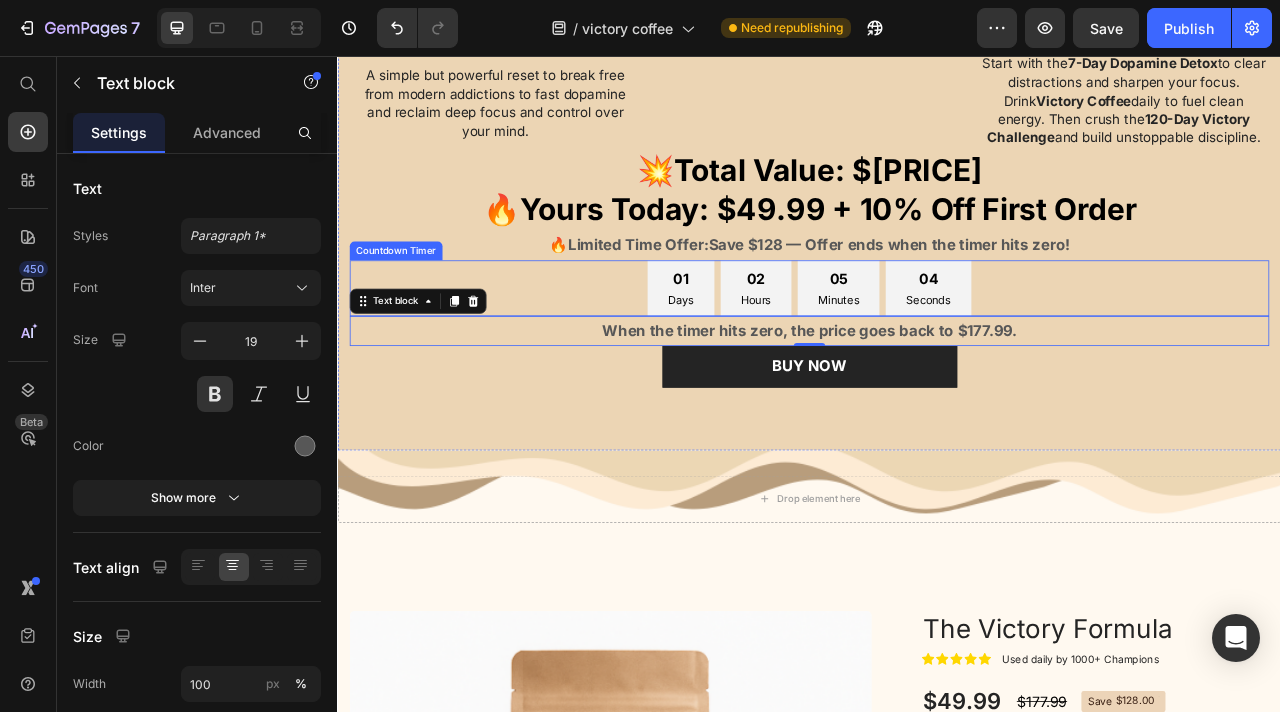 click on "When the timer hits zero, the price goes back to $177.99." at bounding box center [937, 405] 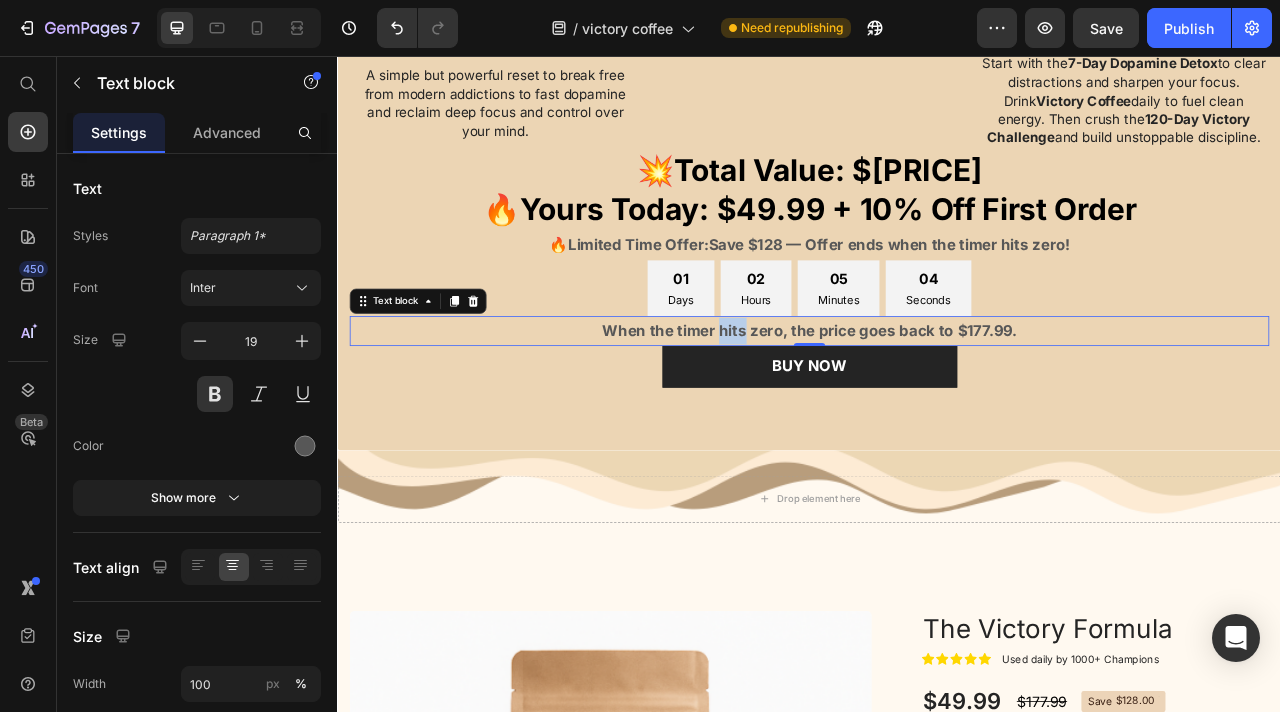 click on "When the timer hits zero, the price goes back to $177.99." at bounding box center [937, 405] 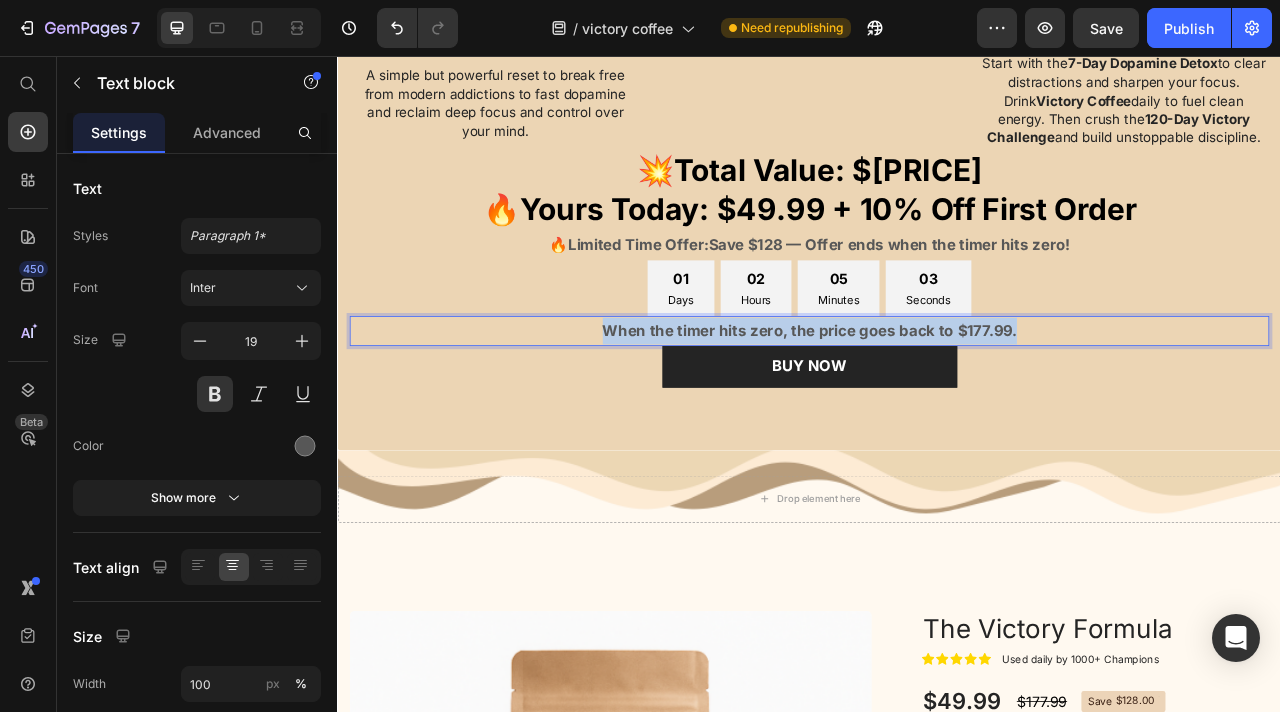 click on "When the timer hits zero, the price goes back to $177.99." at bounding box center [937, 405] 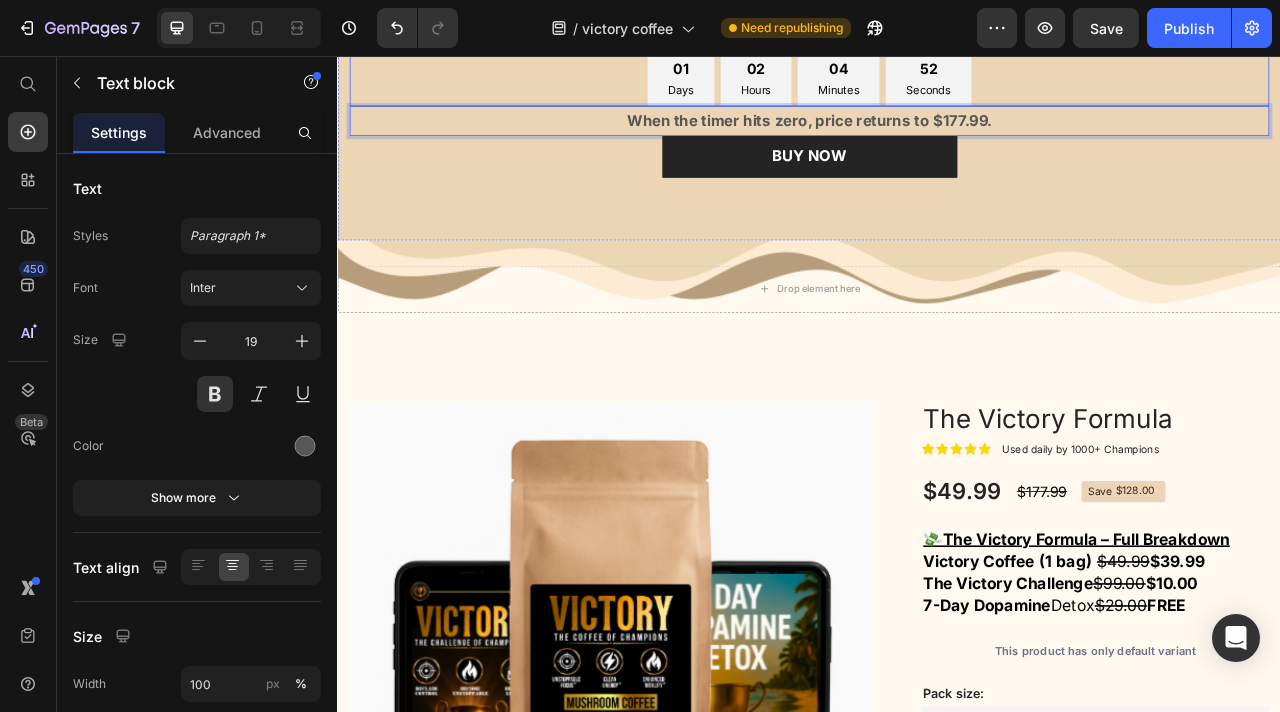 scroll, scrollTop: 4152, scrollLeft: 0, axis: vertical 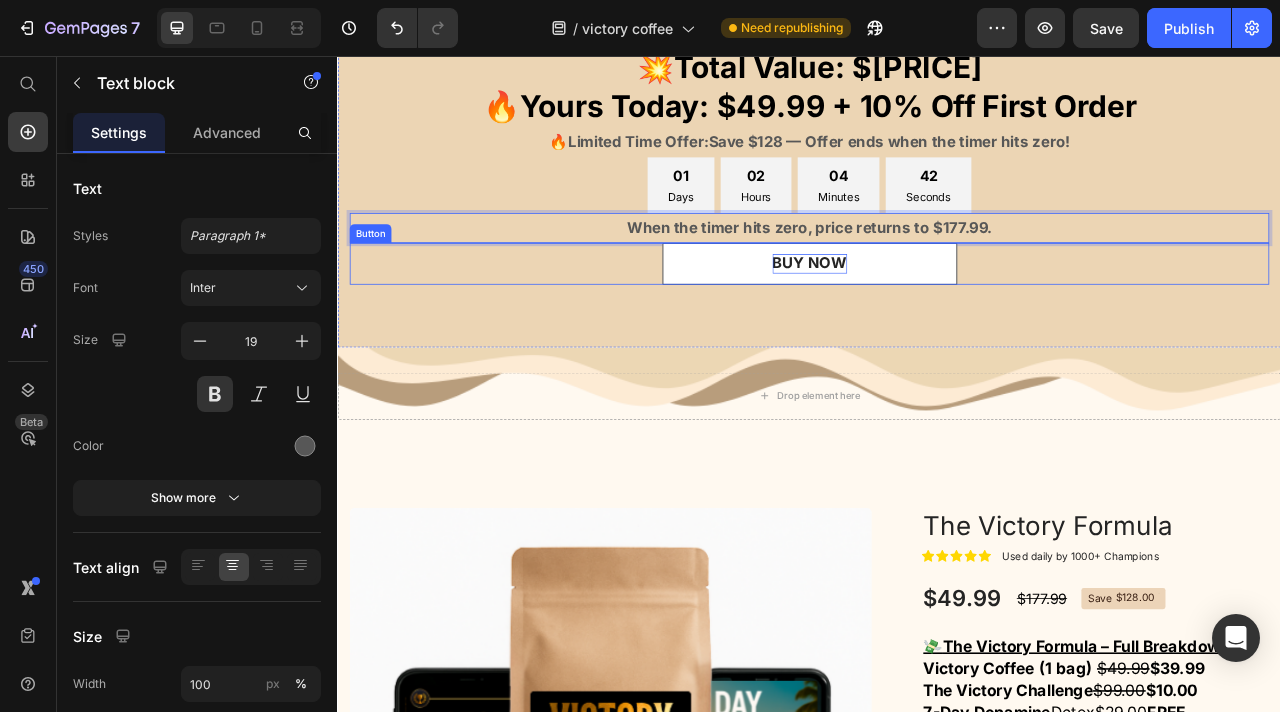 click on "BUY NOW" at bounding box center (937, 319) 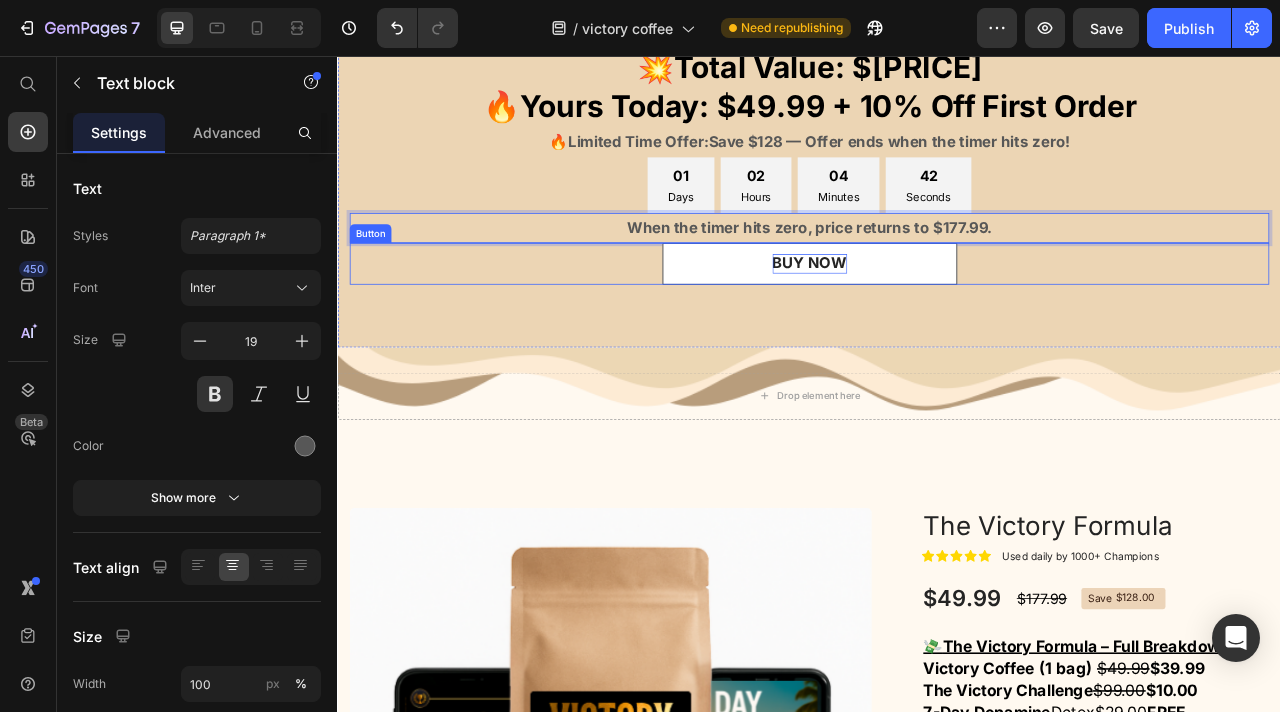 click on "BUY NOW" at bounding box center (937, 319) 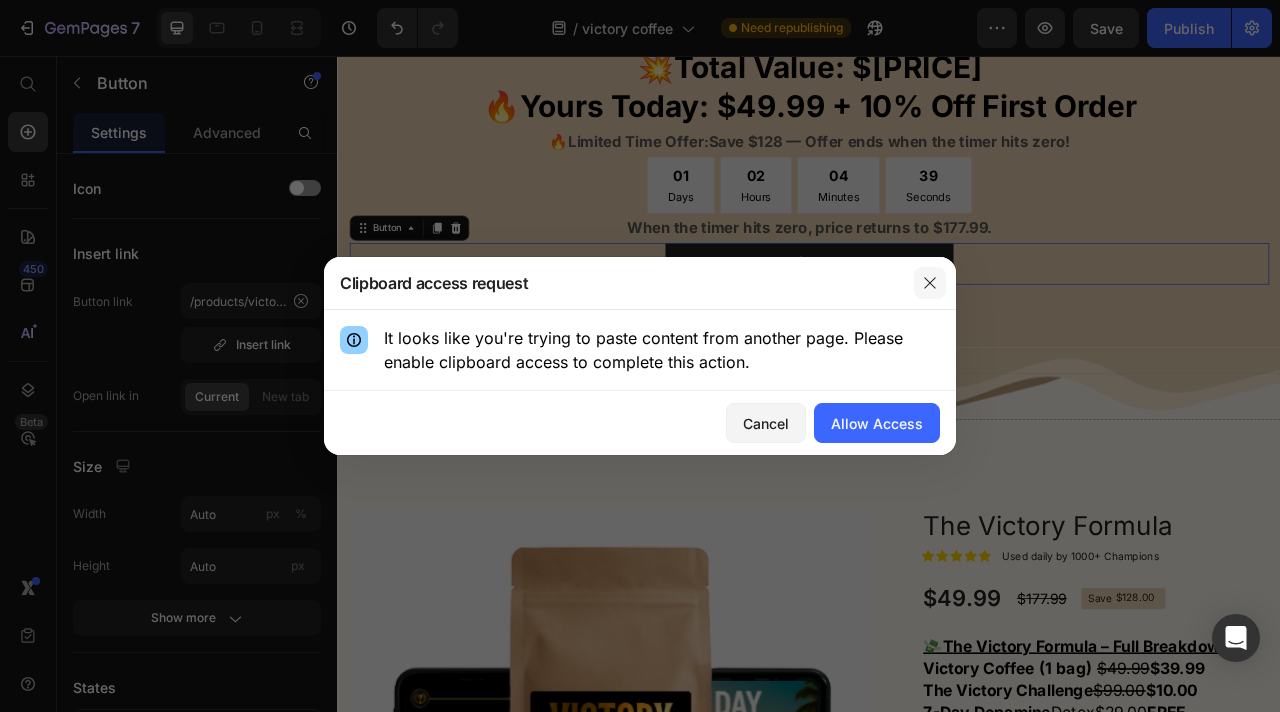 click 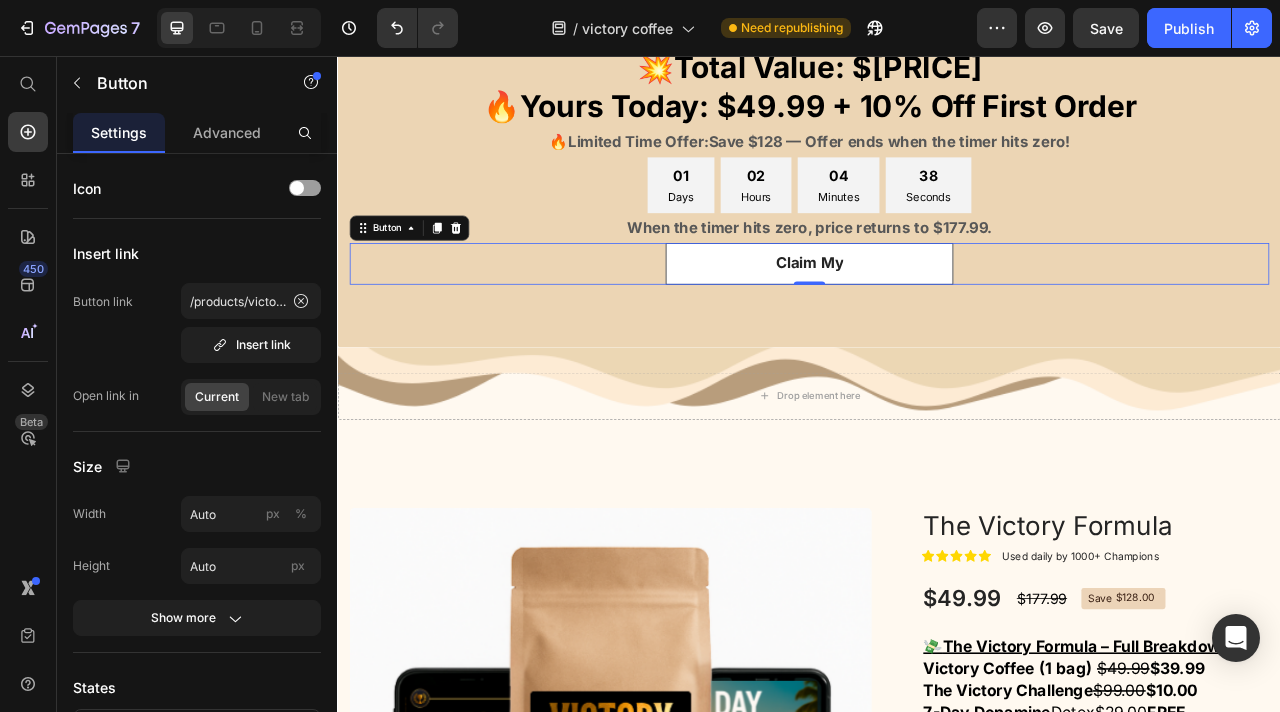 click on "Claim My" at bounding box center [937, 319] 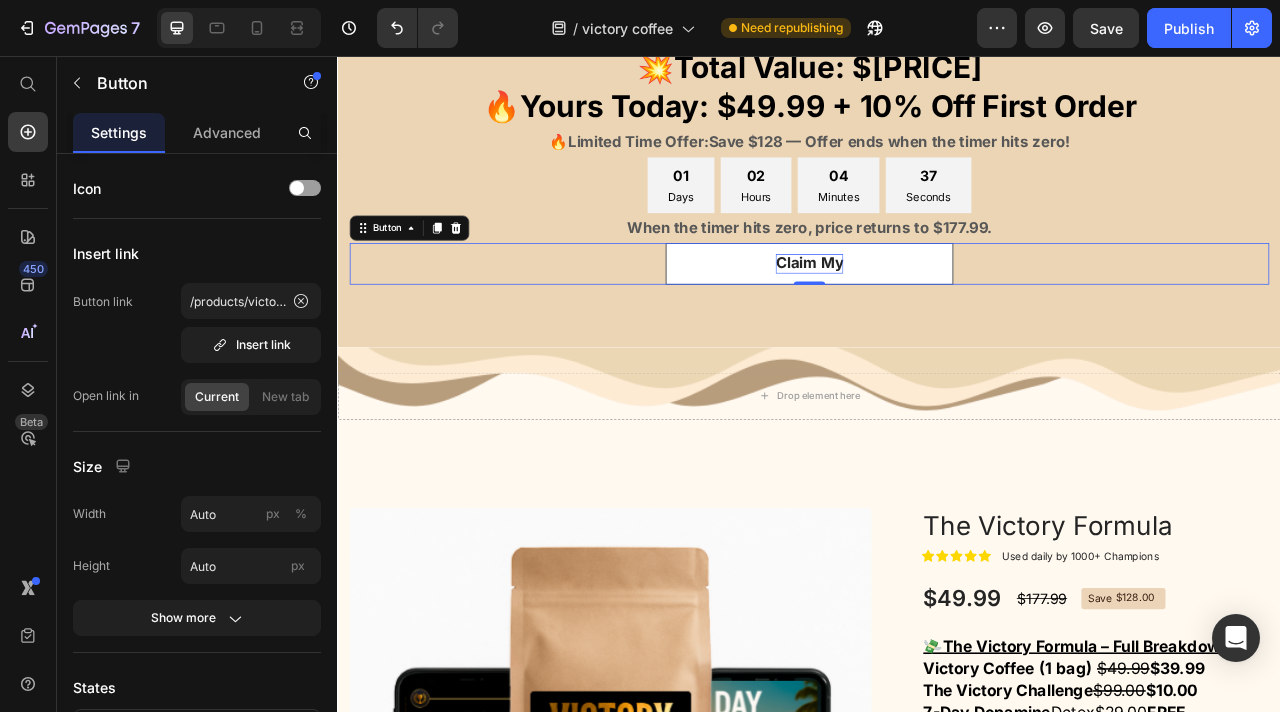 click on "Claim My" at bounding box center [937, 319] 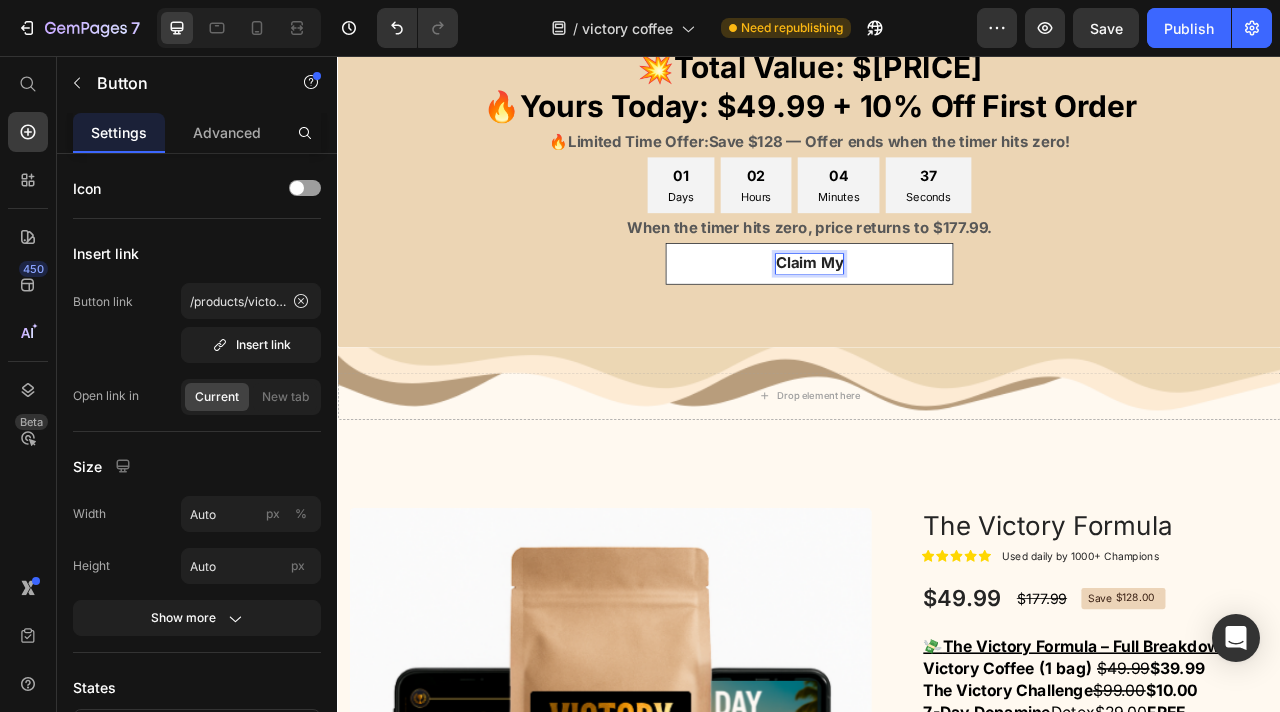 click on "Claim My" at bounding box center (937, 319) 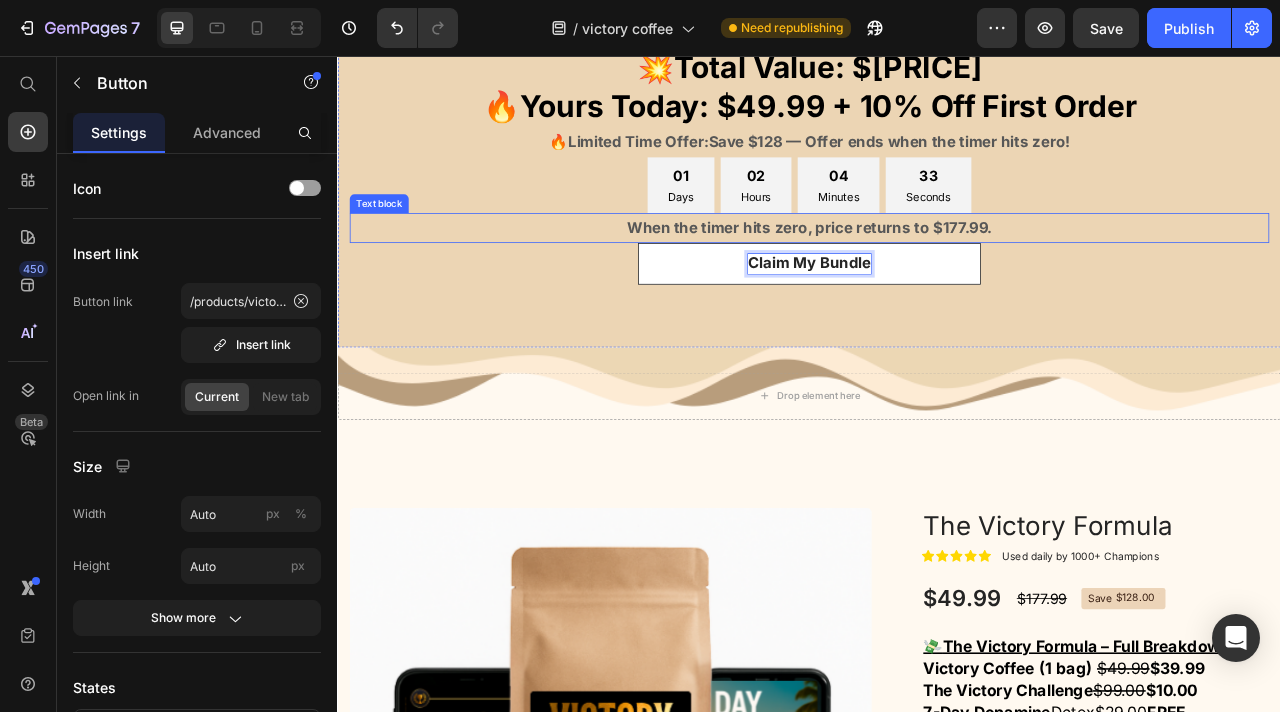click on "When the timer hits zero, price returns to $177.99." at bounding box center [937, 274] 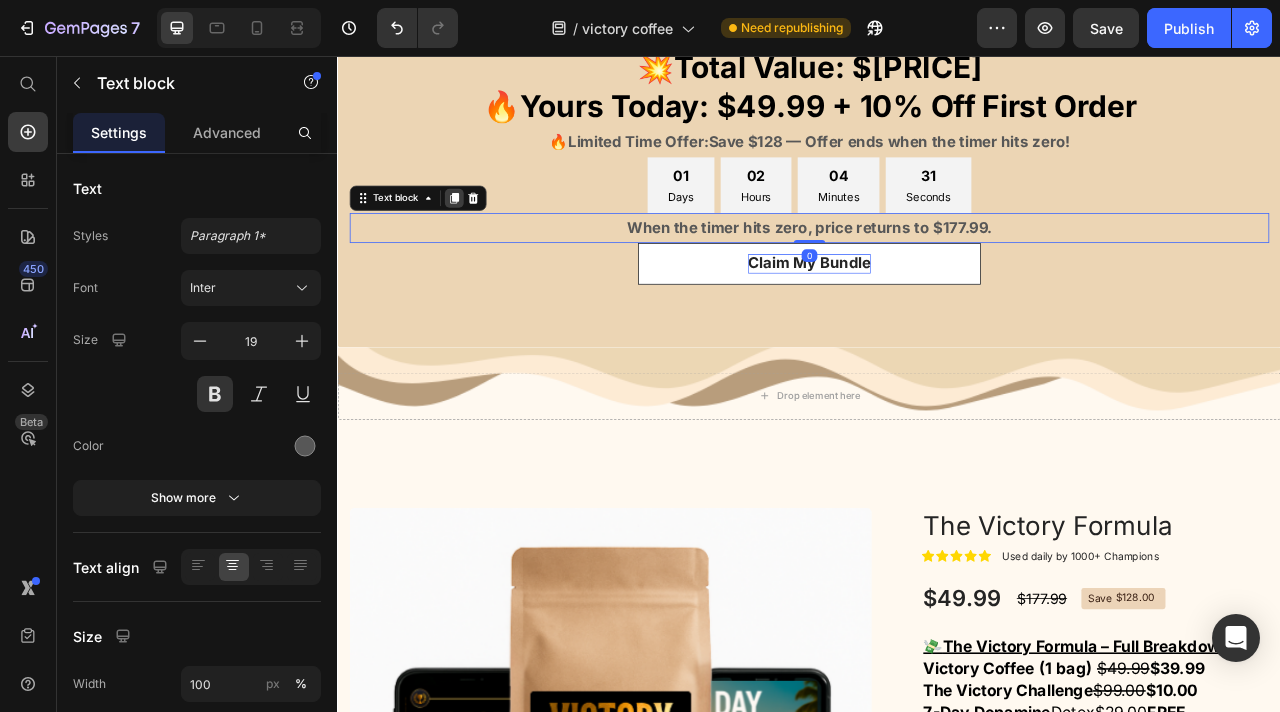 click 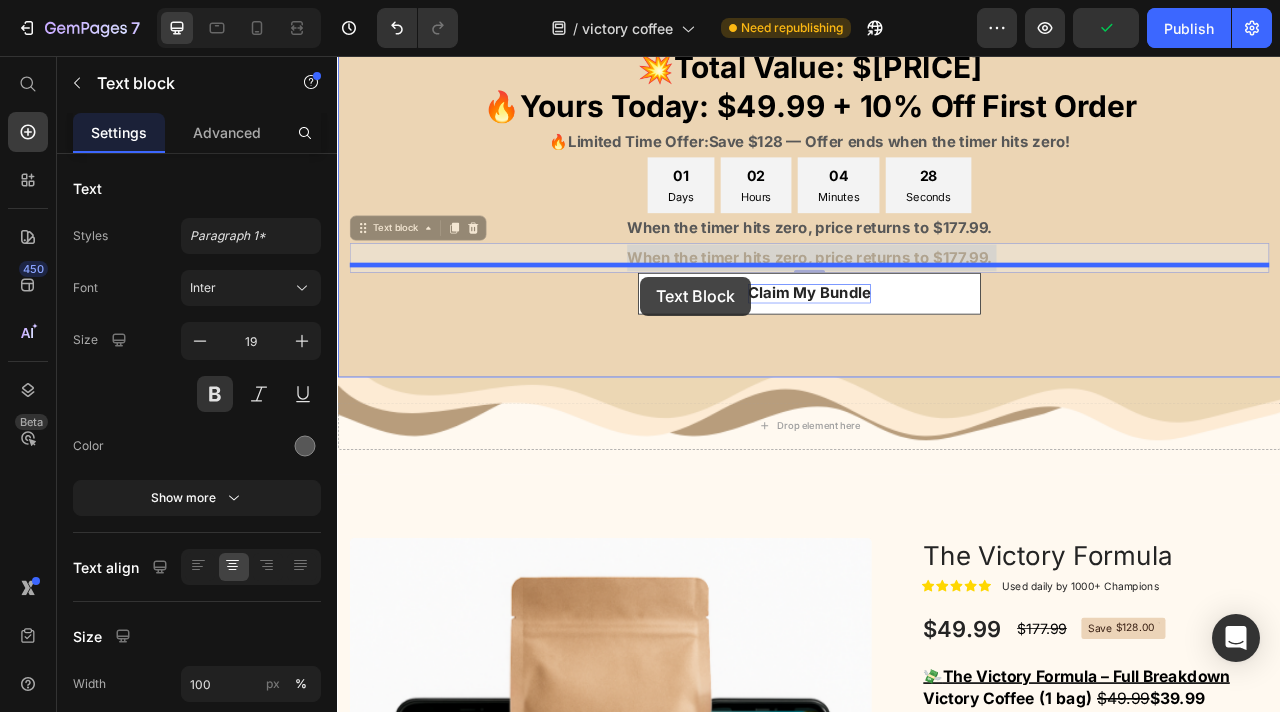 drag, startPoint x: 720, startPoint y: 243, endPoint x: 722, endPoint y: 336, distance: 93.0215 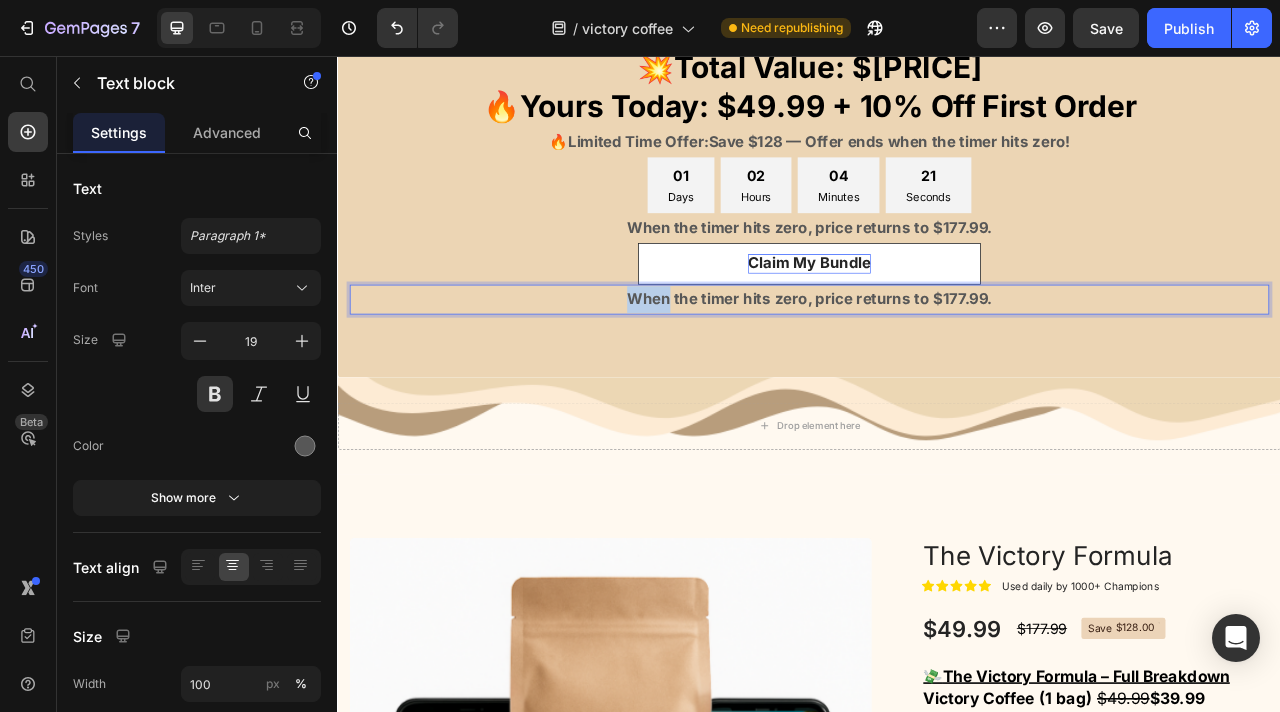 click on "When the timer hits zero, price returns to $177.99." at bounding box center (937, 365) 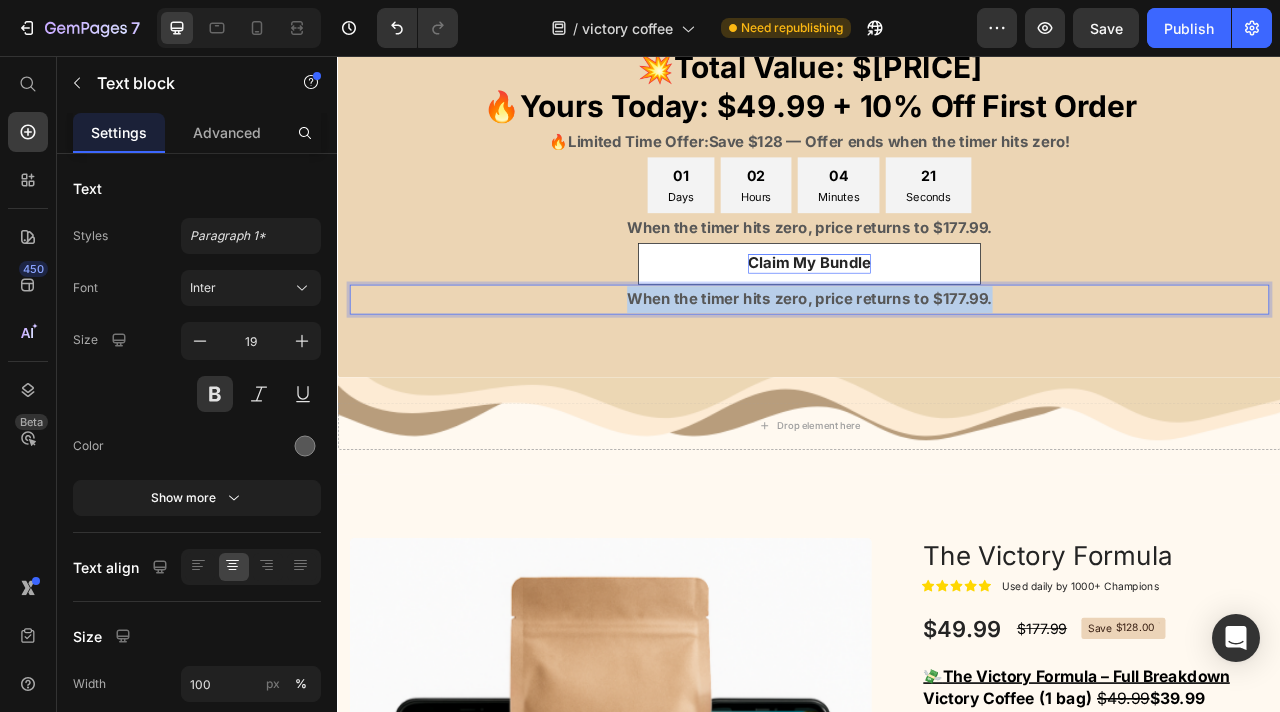 click on "When the timer hits zero, price returns to $177.99." at bounding box center [937, 365] 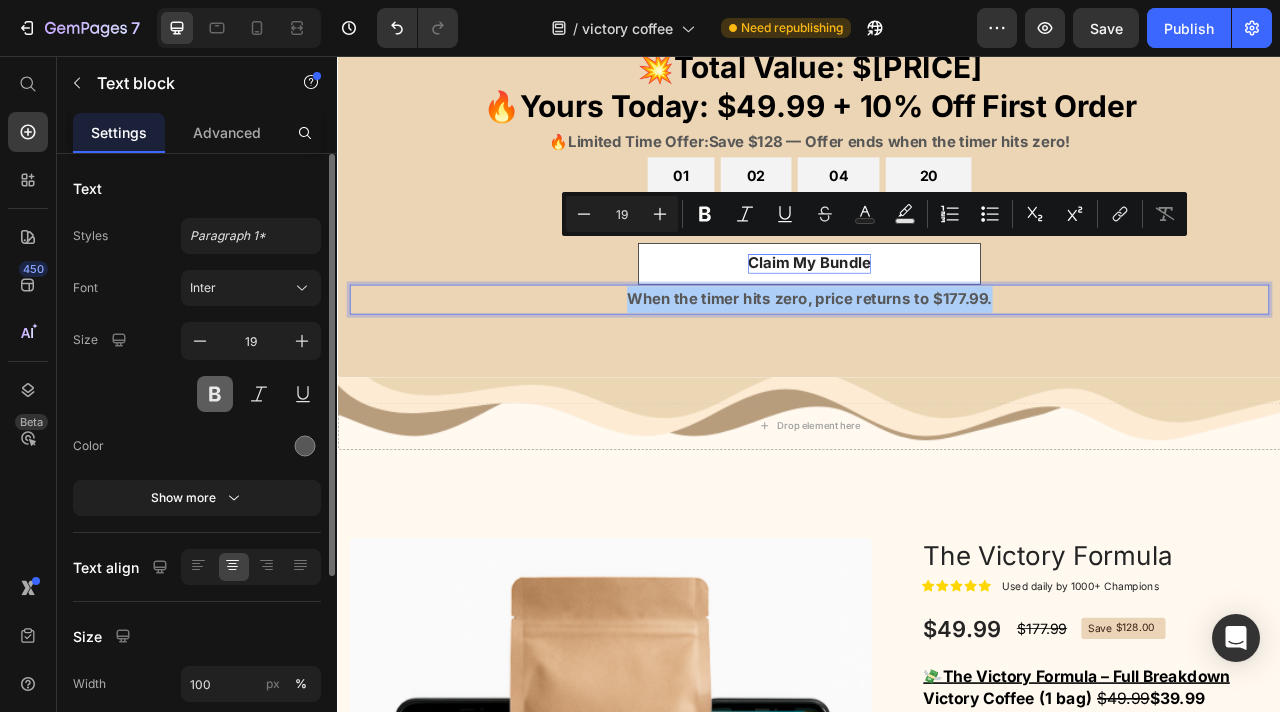 click at bounding box center [215, 394] 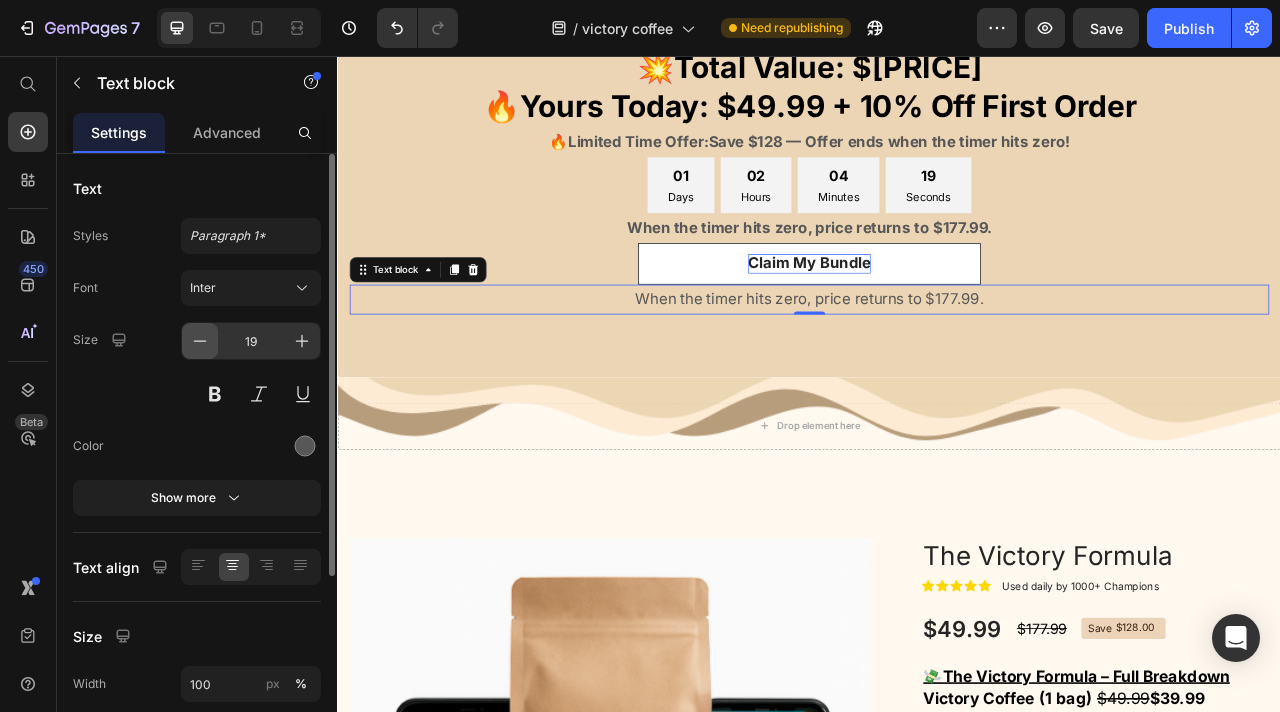 click 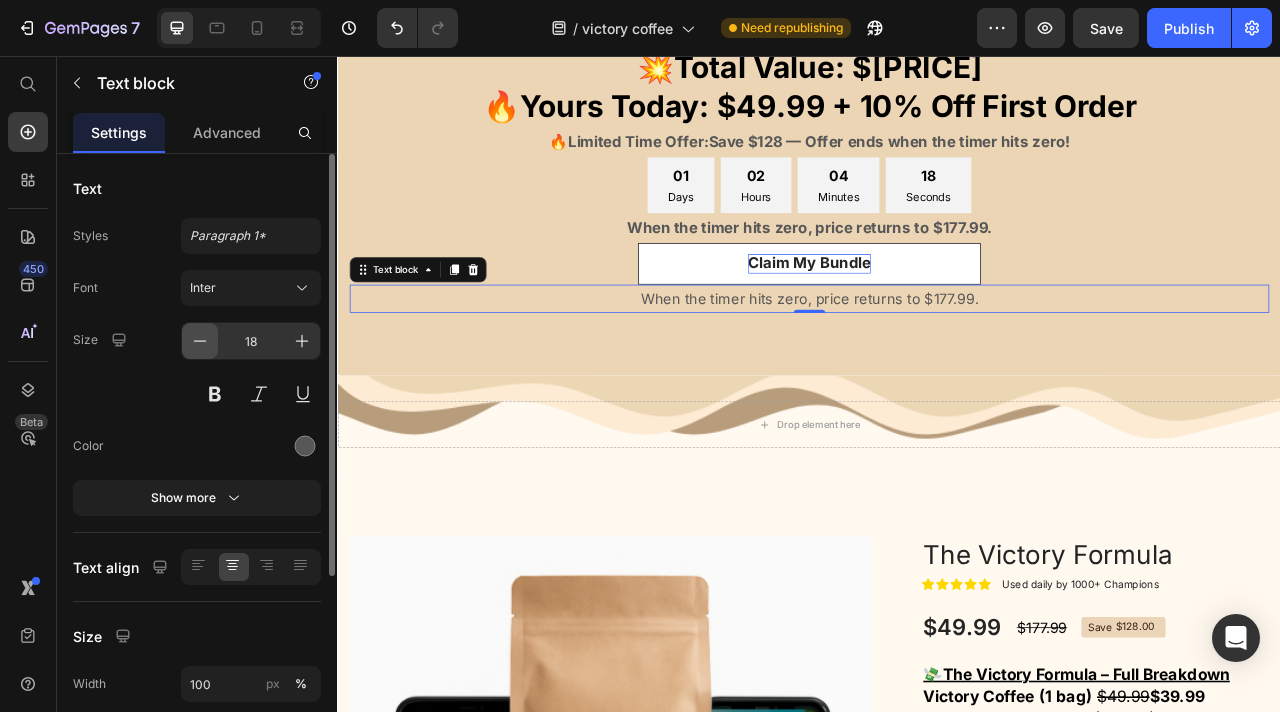 click 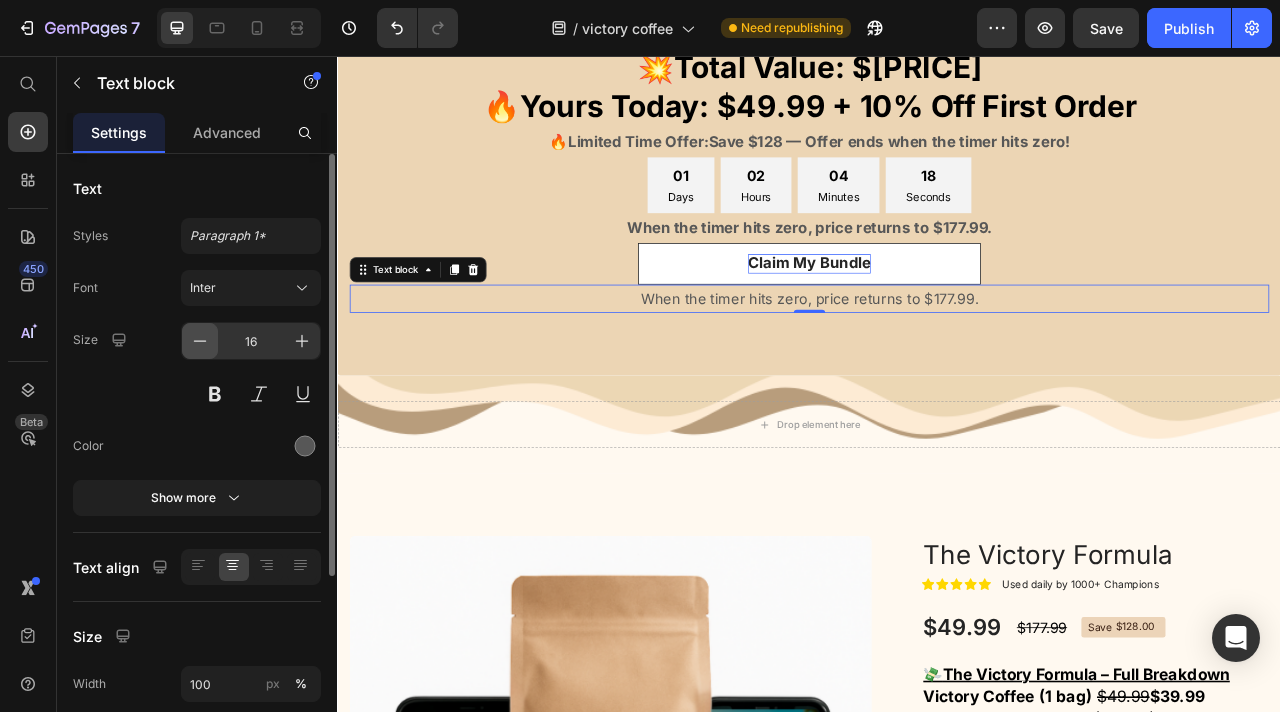 click 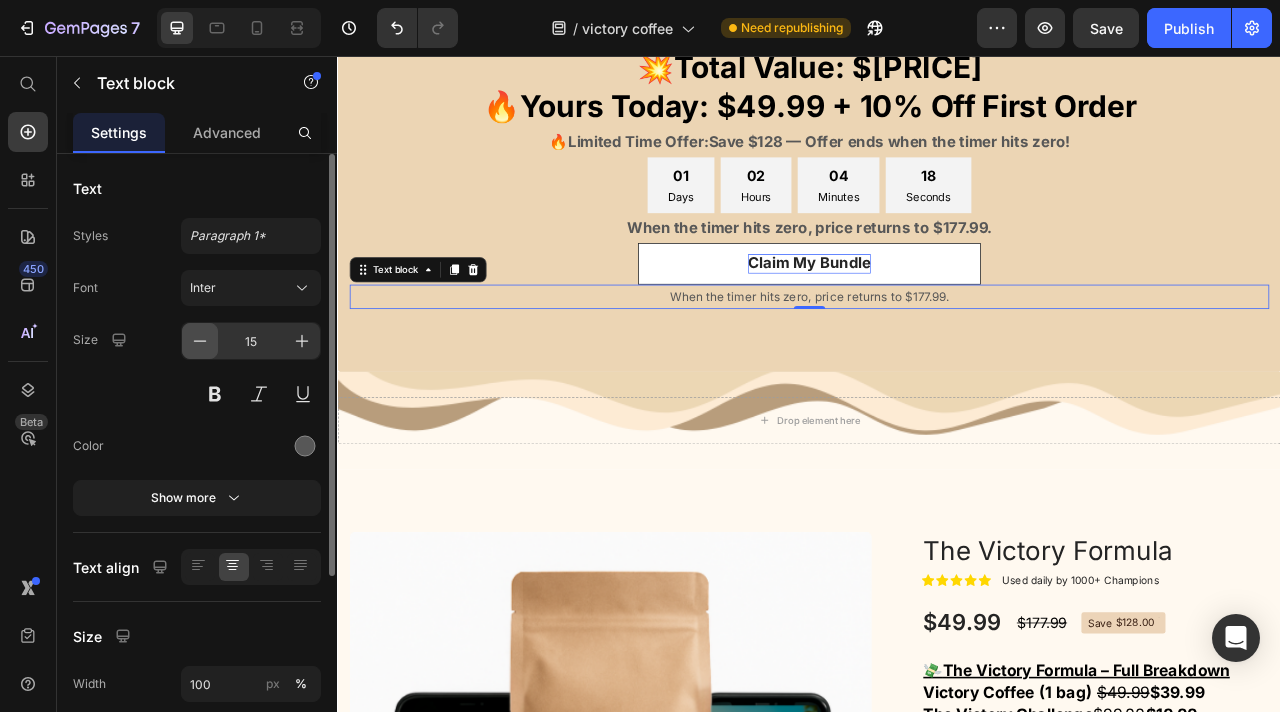 click 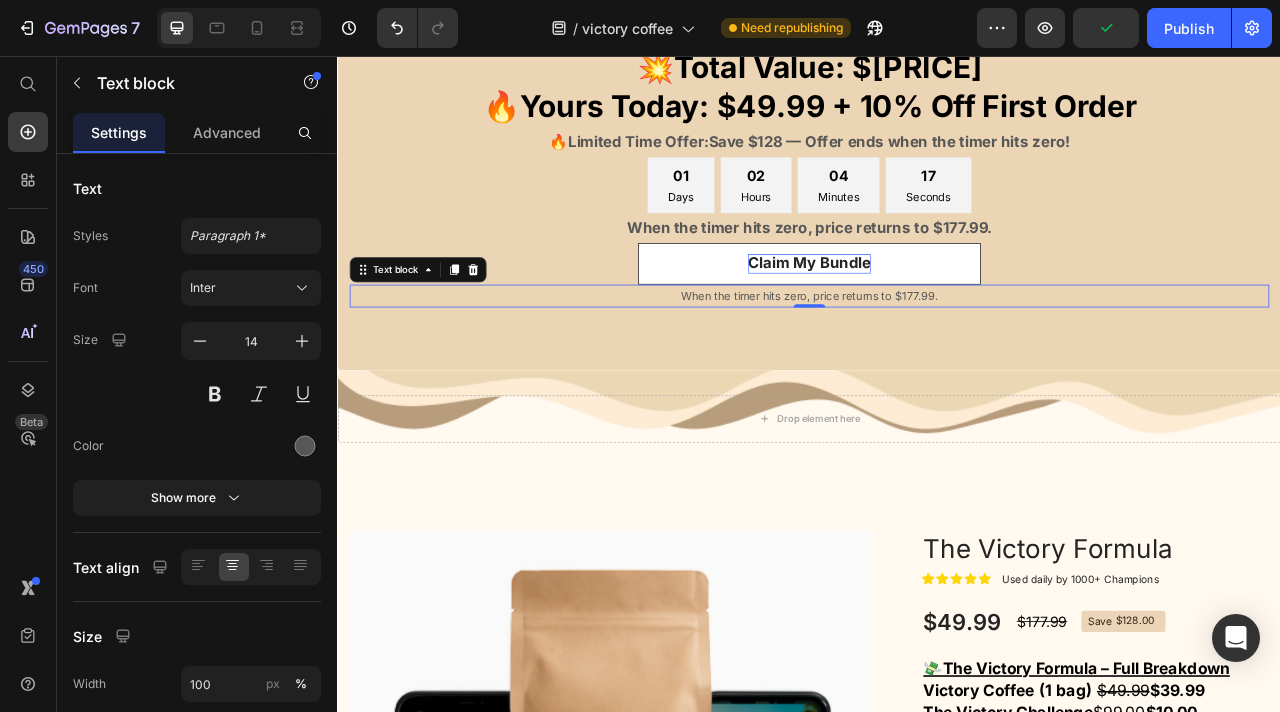click on "When the timer hits zero, price returns to $177.99." at bounding box center (937, 360) 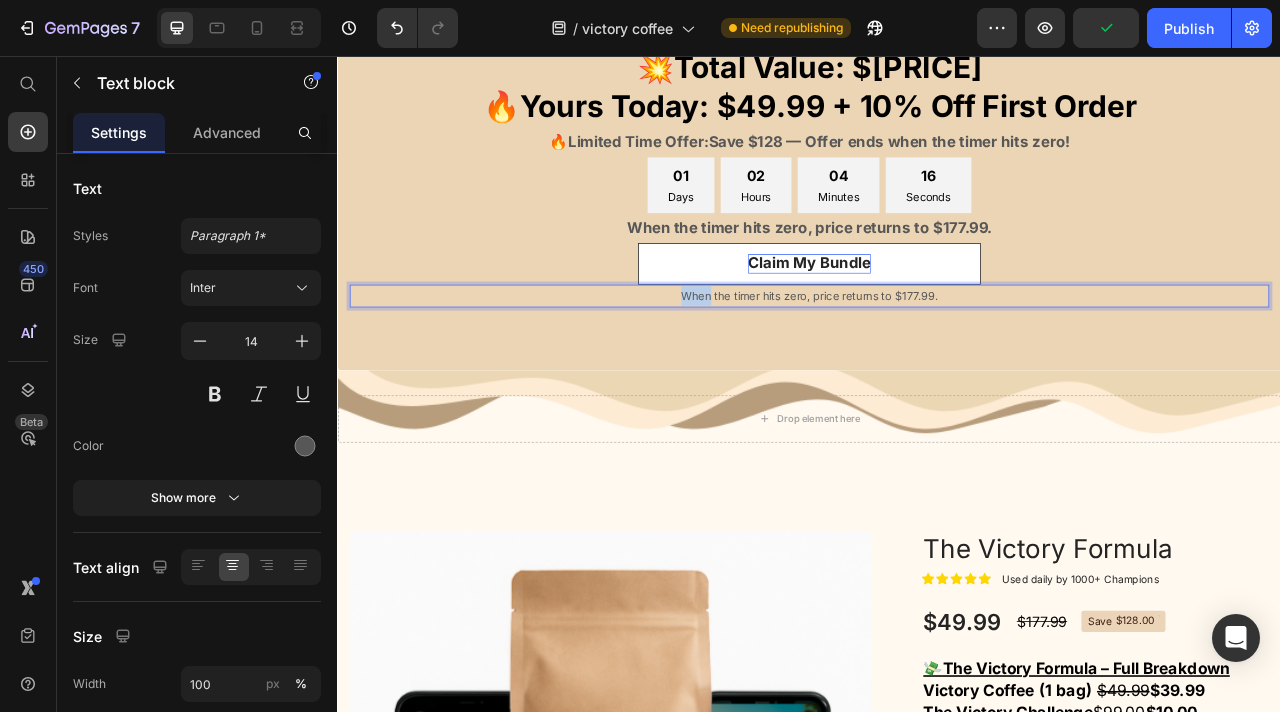 click on "When the timer hits zero, price returns to $177.99." at bounding box center [937, 360] 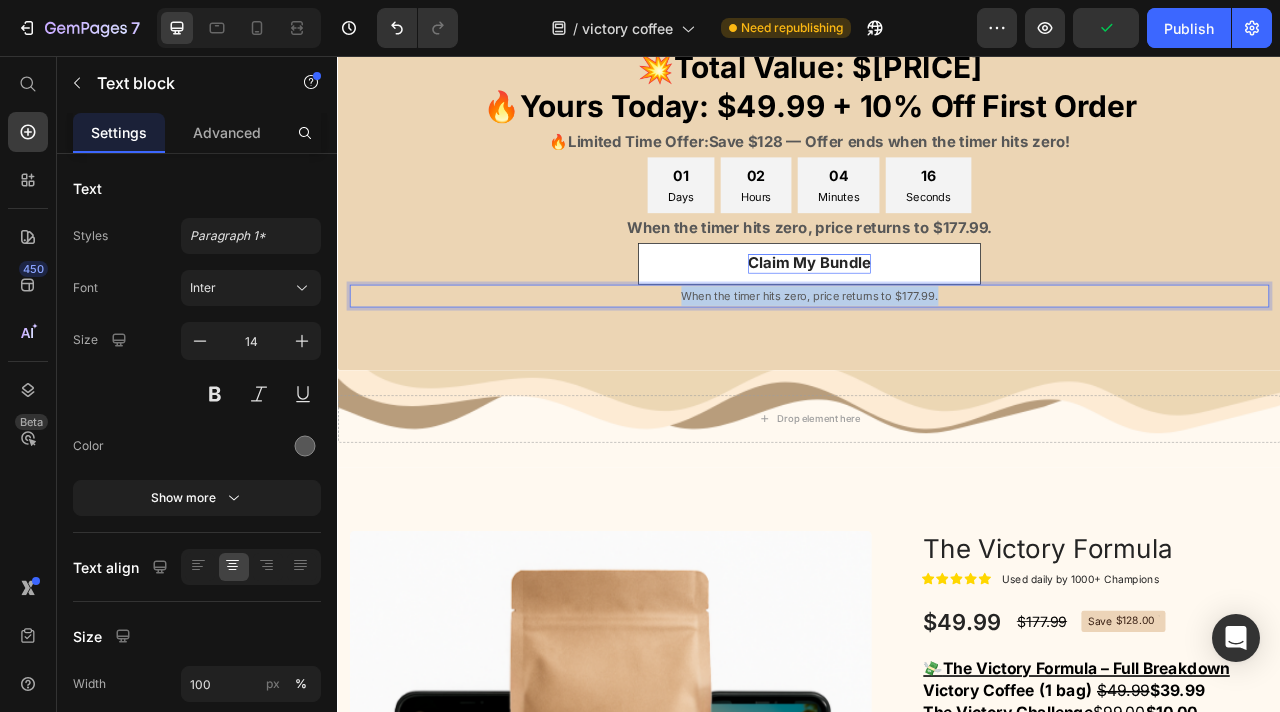 click on "When the timer hits zero, price returns to $177.99." at bounding box center [937, 360] 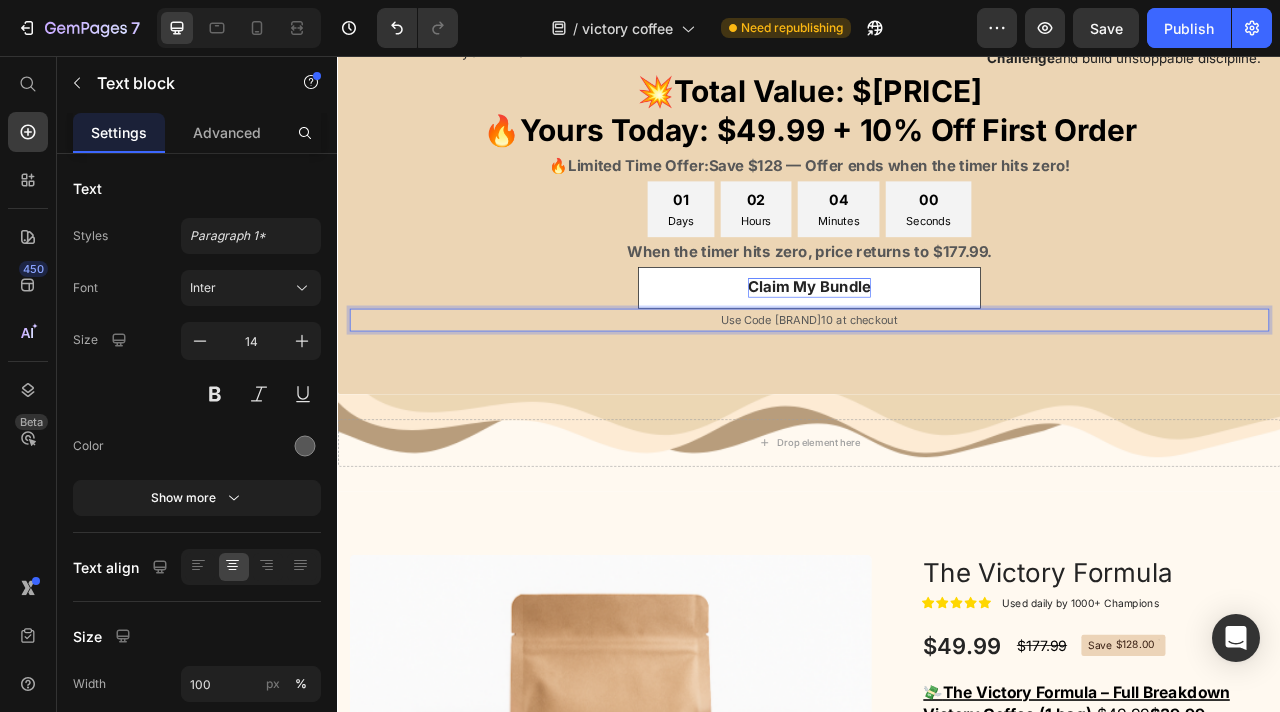 scroll, scrollTop: 4111, scrollLeft: 0, axis: vertical 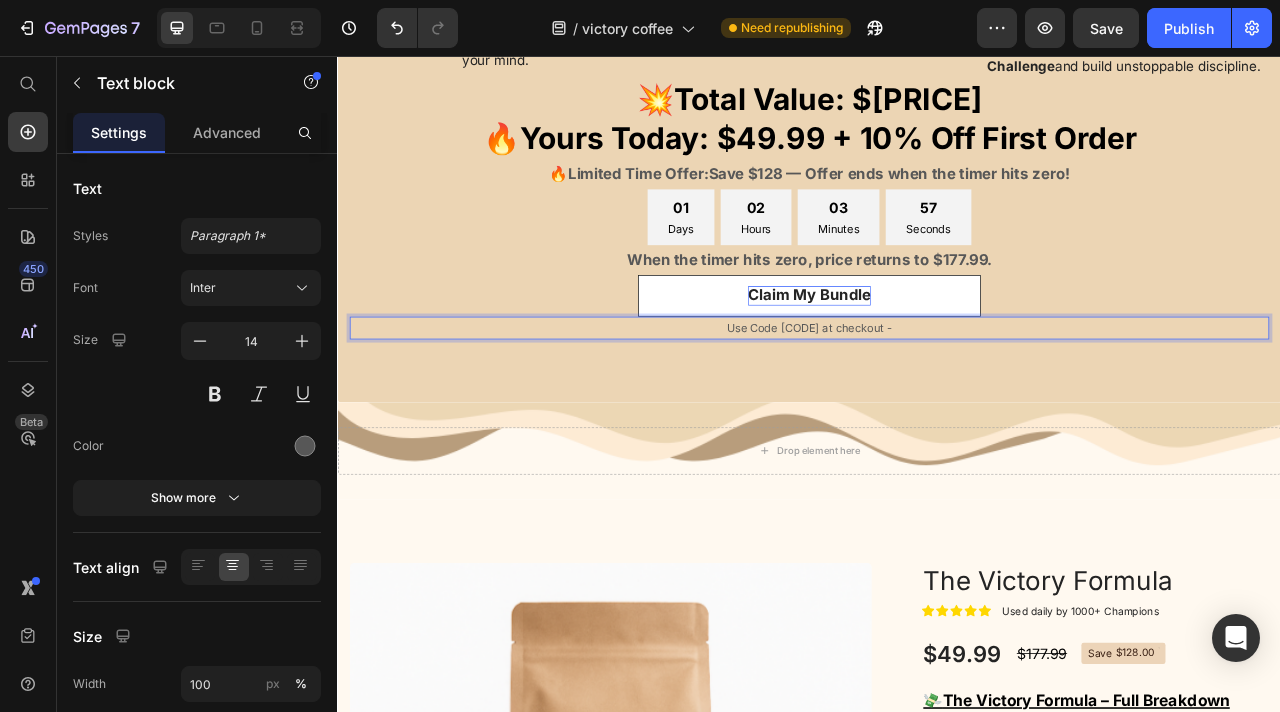 click on "Use Code [CODE] at checkout -" at bounding box center [937, 401] 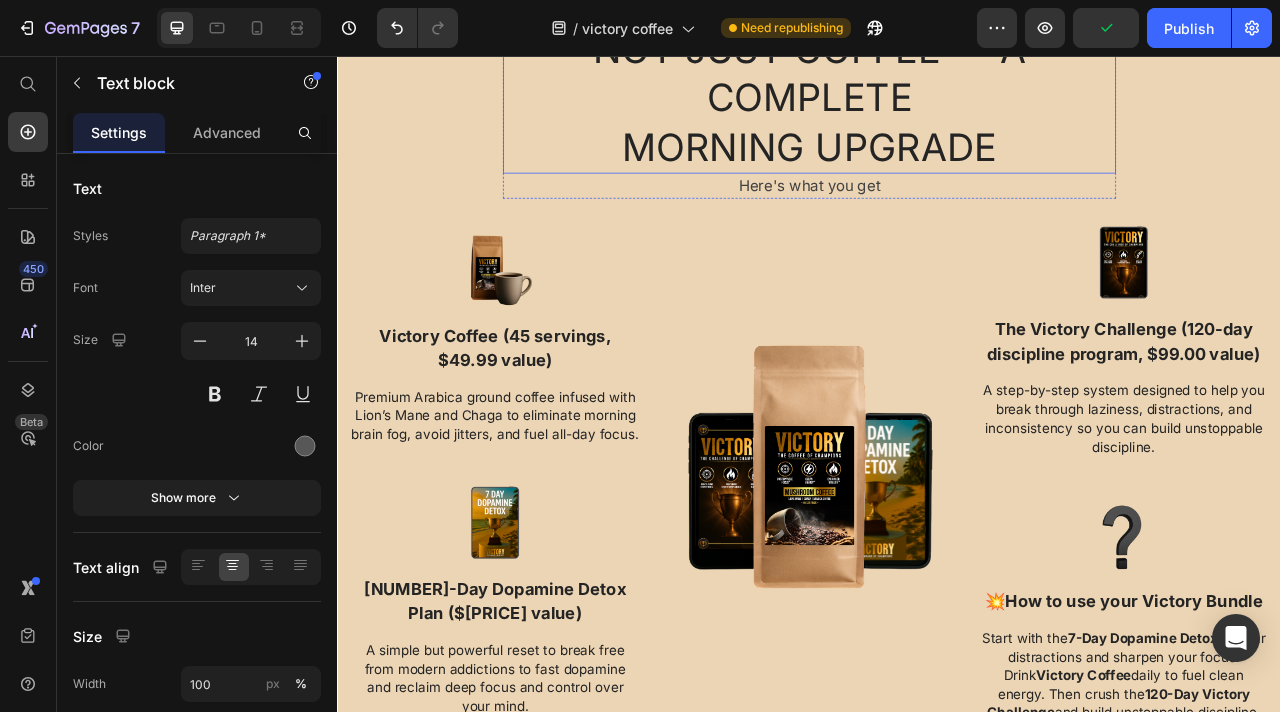 scroll, scrollTop: 2817, scrollLeft: 0, axis: vertical 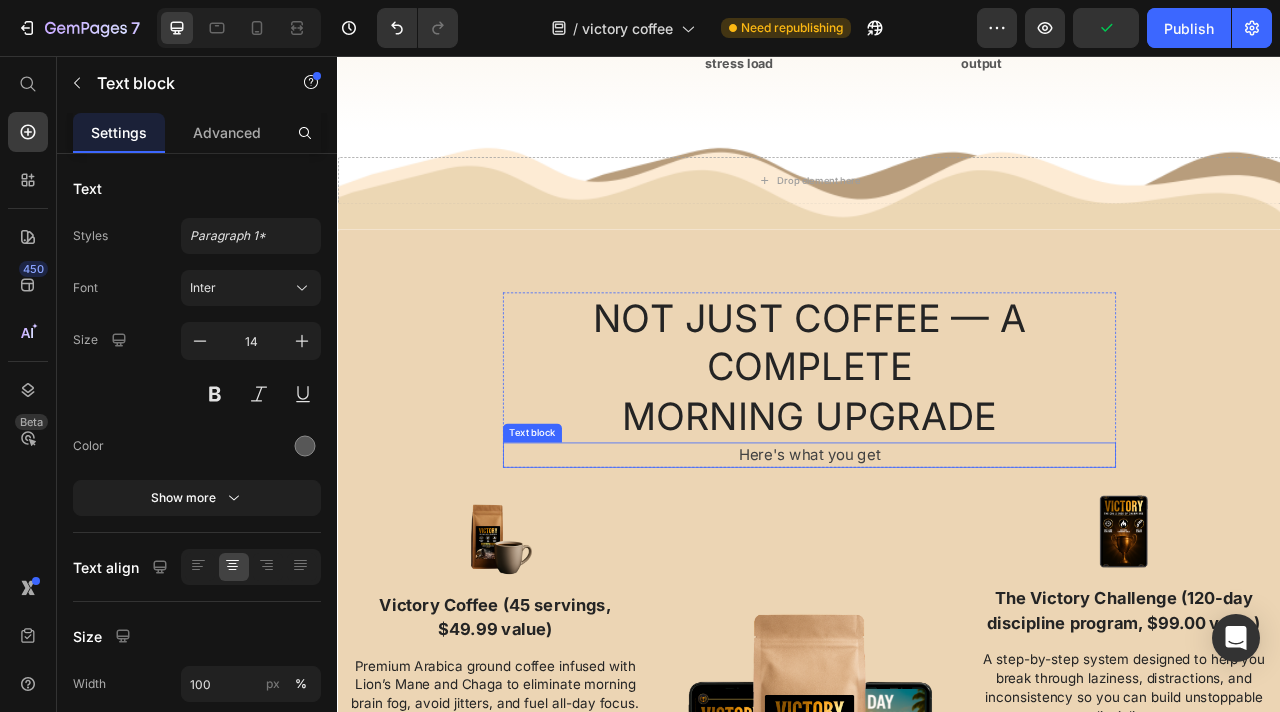 click on "Here's what you get" at bounding box center (937, 563) 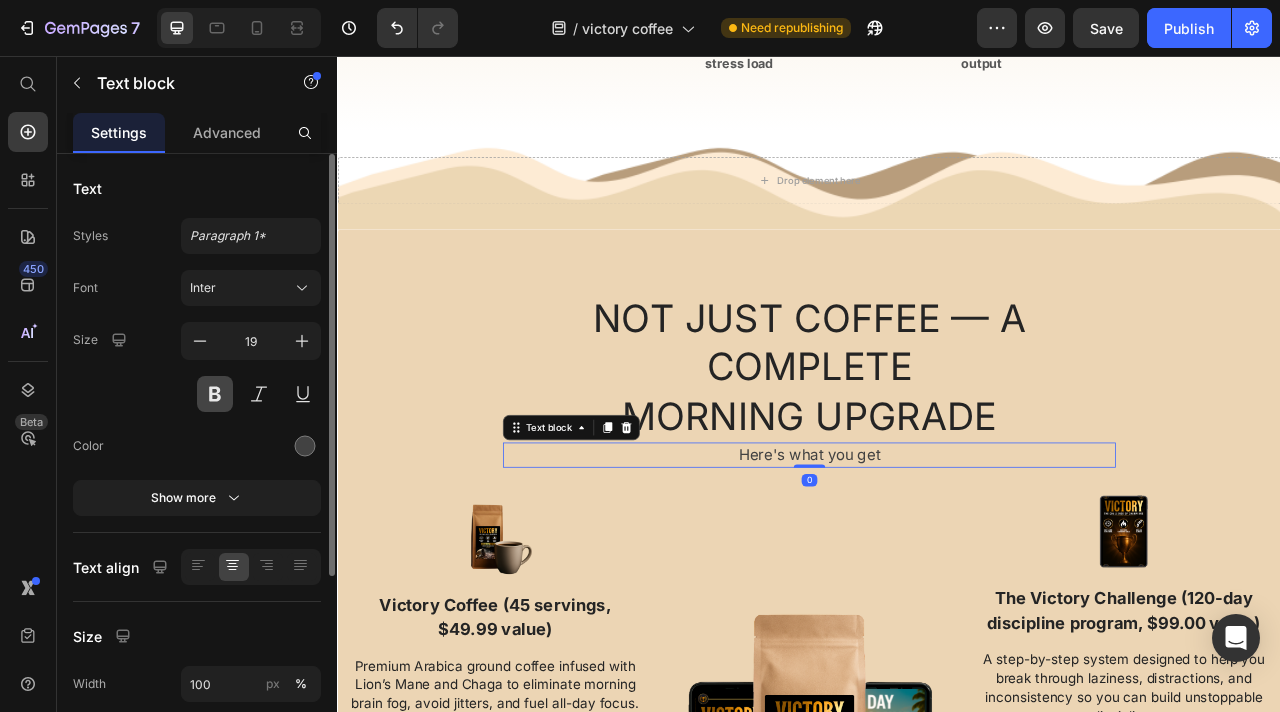 click at bounding box center [215, 394] 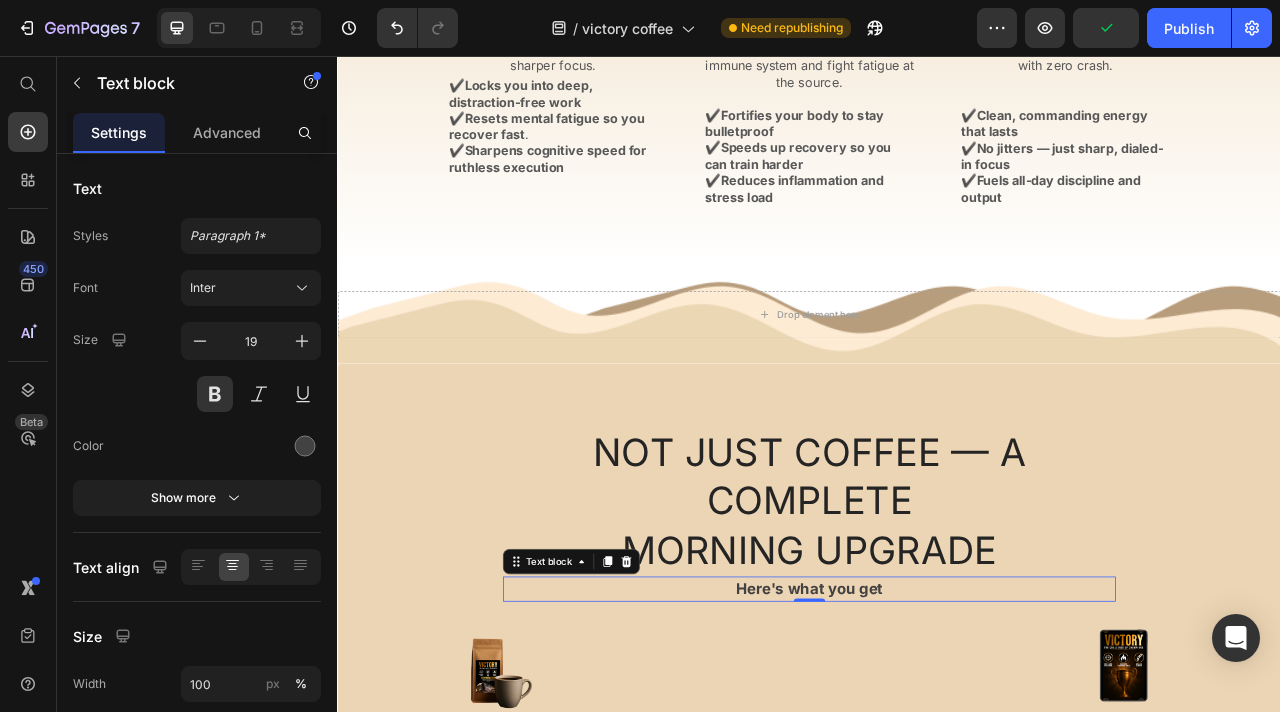 scroll, scrollTop: 2235, scrollLeft: 0, axis: vertical 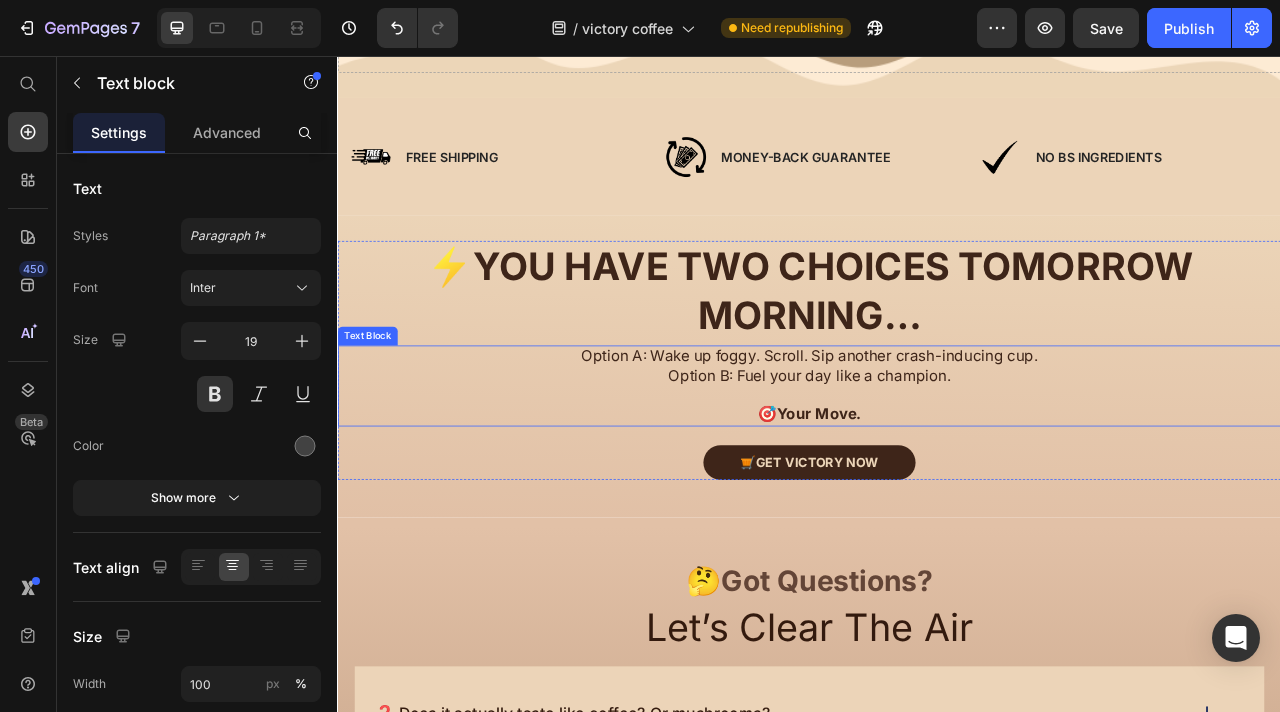 click on "Option A: Wake up foggy. Scroll. Sip another crash-inducing cup. Option B: Fuel your day like a champion." at bounding box center [937, 450] 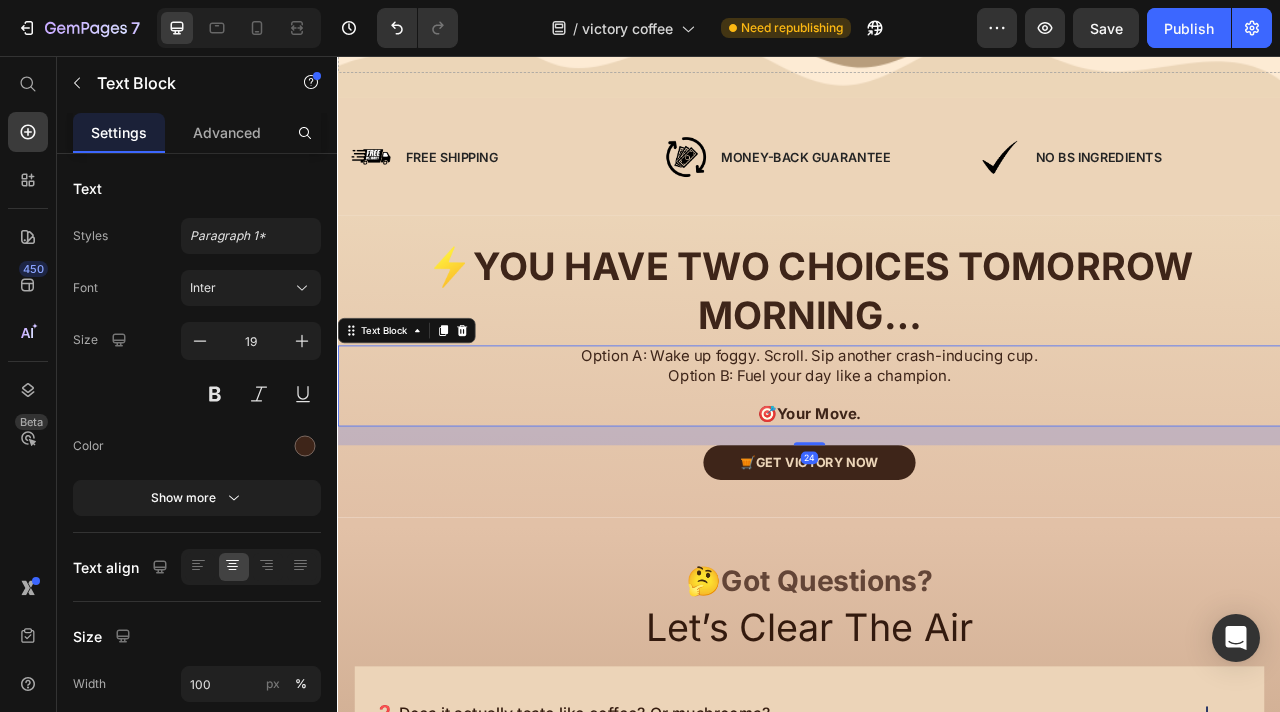 click on "Option A: Wake up foggy. Scroll. Sip another crash-inducing cup. Option B: Fuel your day like a champion." at bounding box center [937, 450] 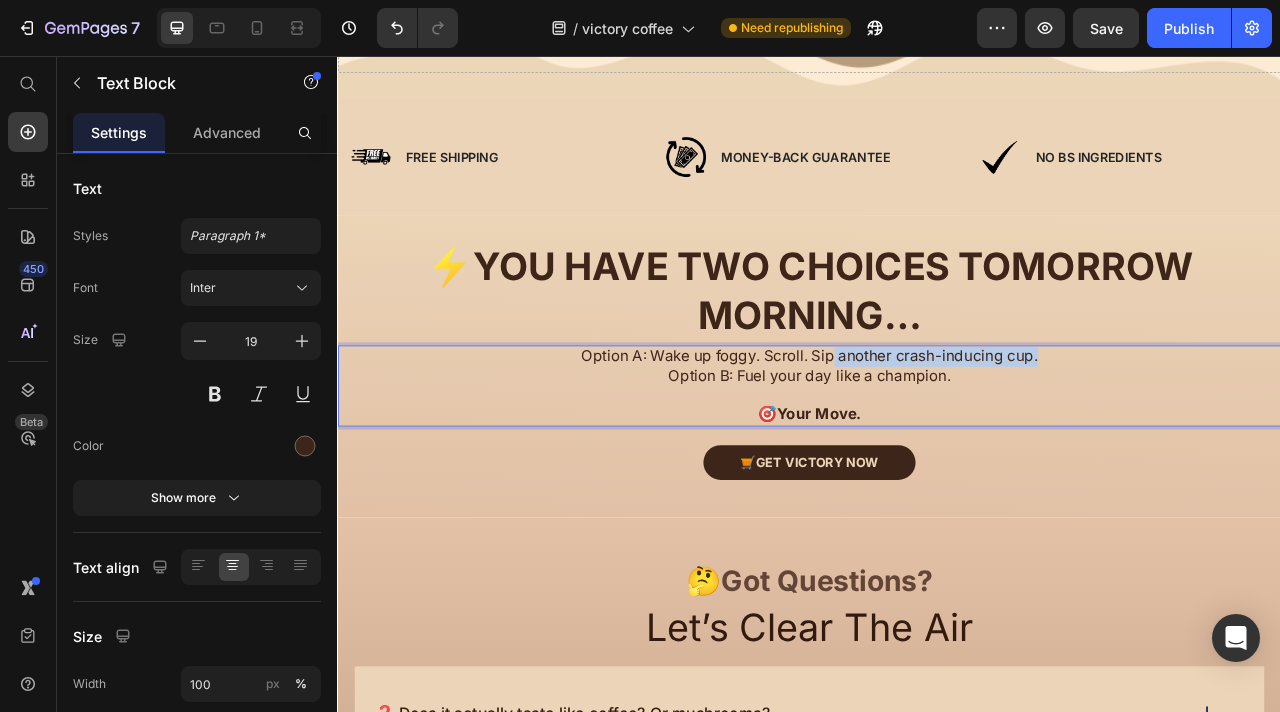 drag, startPoint x: 1264, startPoint y: 438, endPoint x: 969, endPoint y: 439, distance: 295.0017 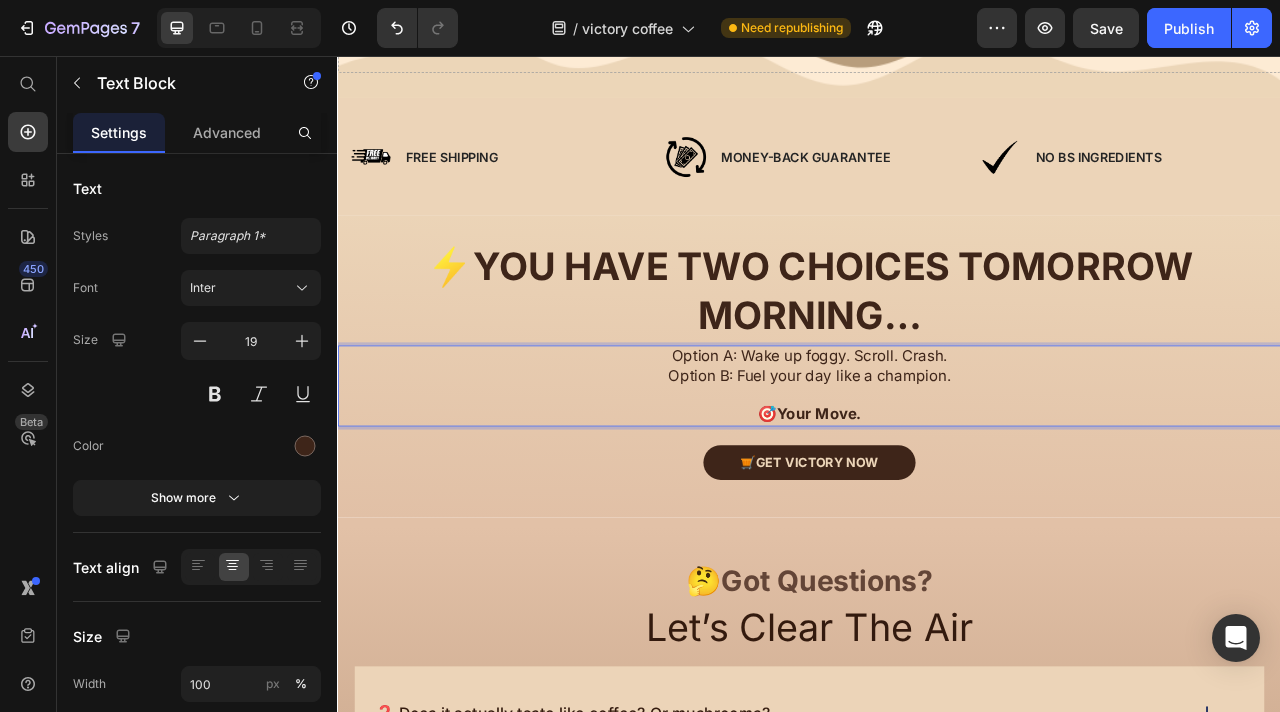 click on "⁠⁠⁠⁠⁠⁠⁠Option A: Wake up foggy. Scroll. Crash. Option B: Fuel your day like a champion." at bounding box center [937, 450] 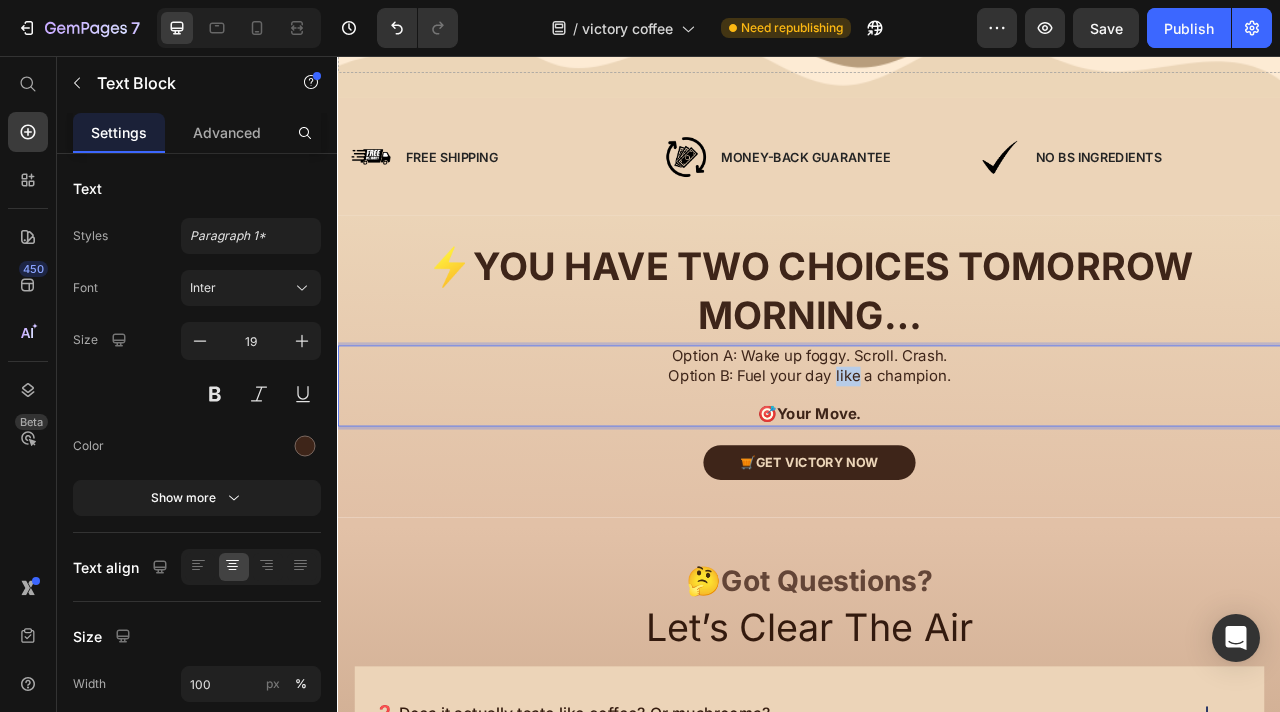 click on "Option A: Wake up foggy. Scroll. Crash. Option B: Fuel your day like a champion." at bounding box center [937, 450] 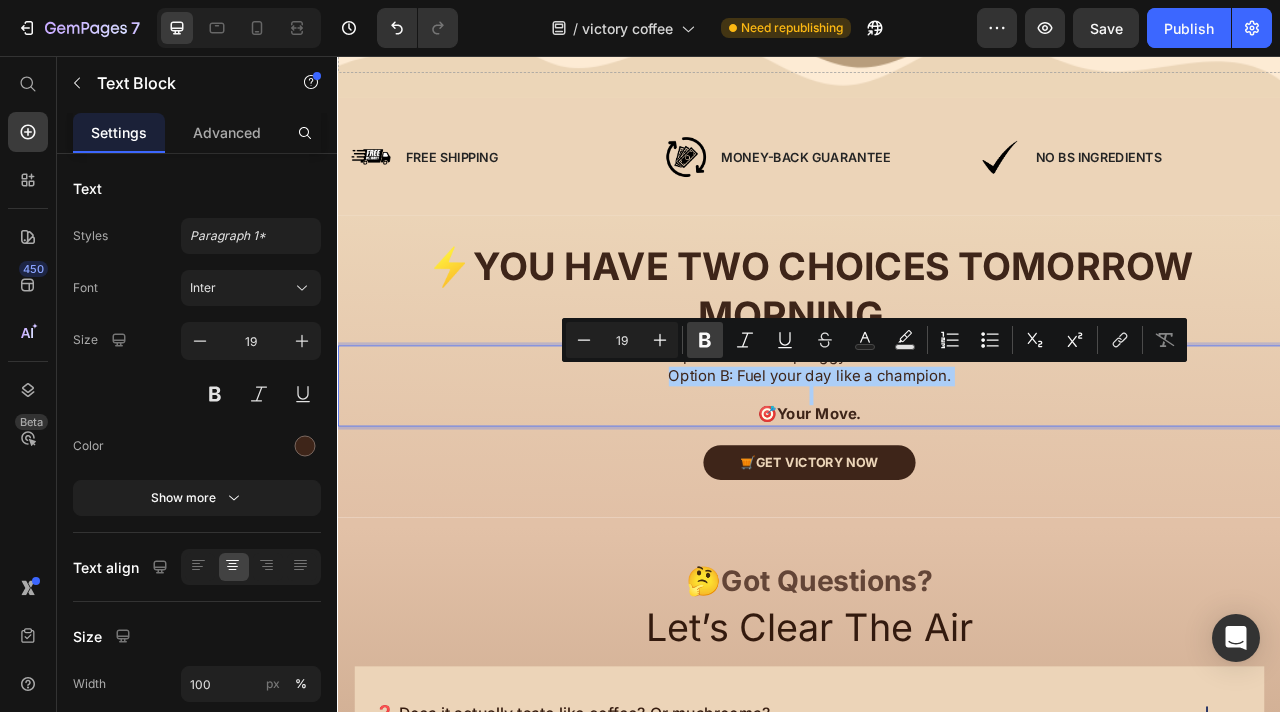 click 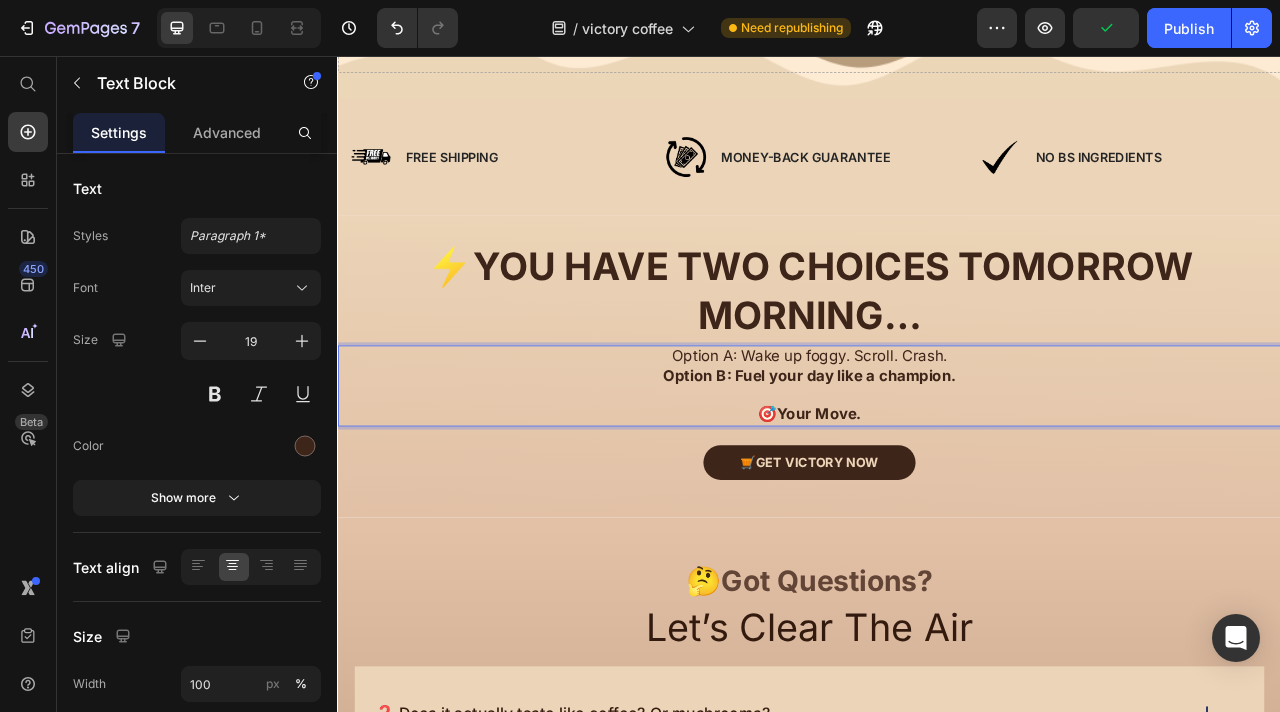 click on "Option B: Fuel your day like a champion." at bounding box center [937, 462] 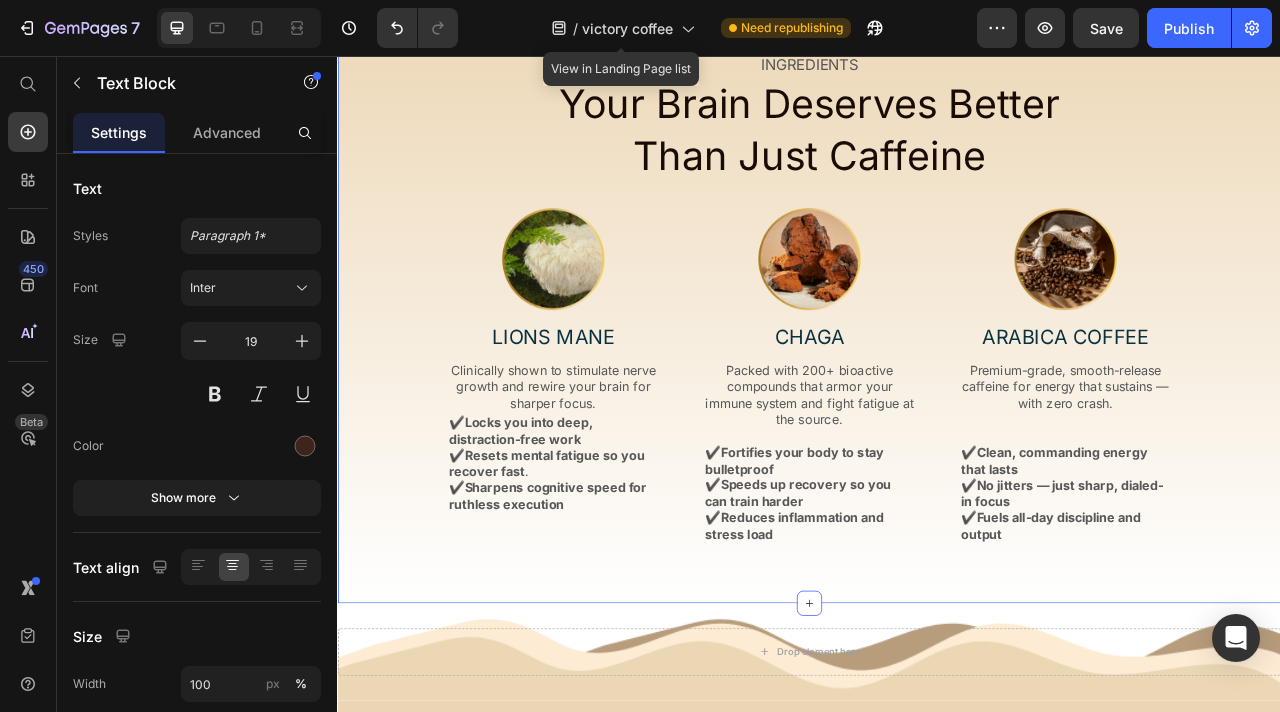 scroll, scrollTop: 2541, scrollLeft: 0, axis: vertical 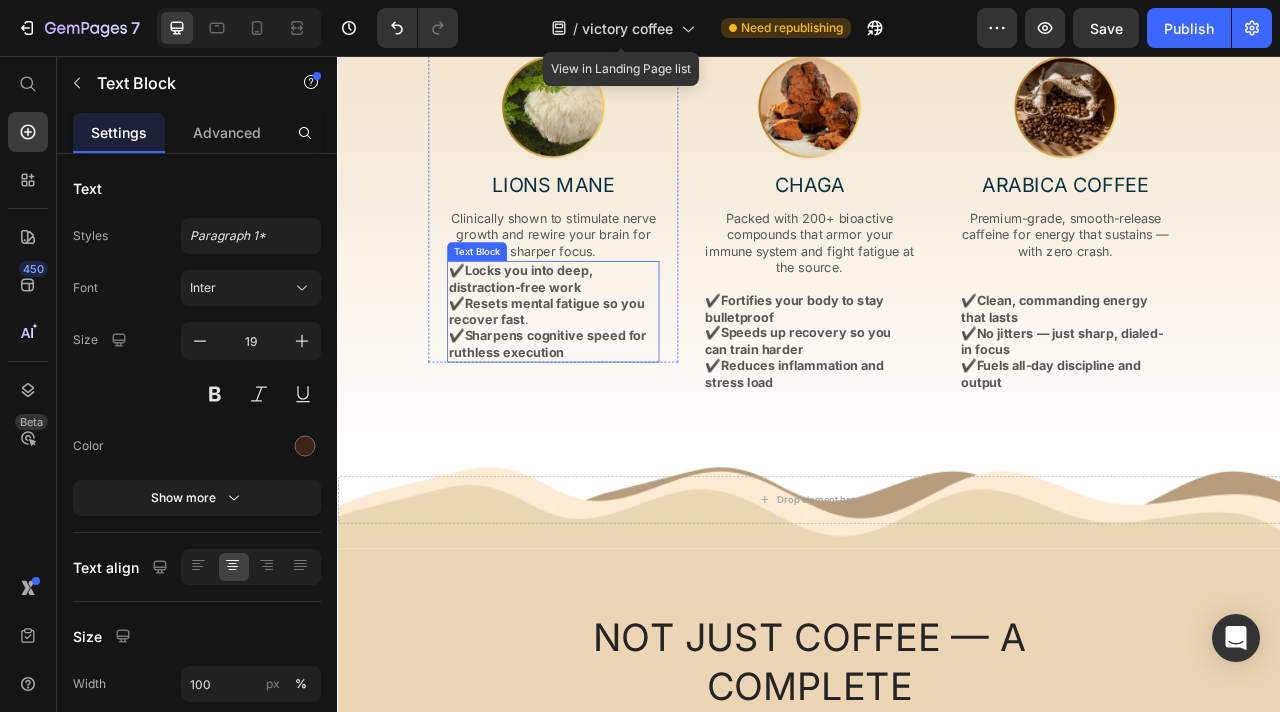 click on "Locks you into deep, distraction-free work" at bounding box center (569, 338) 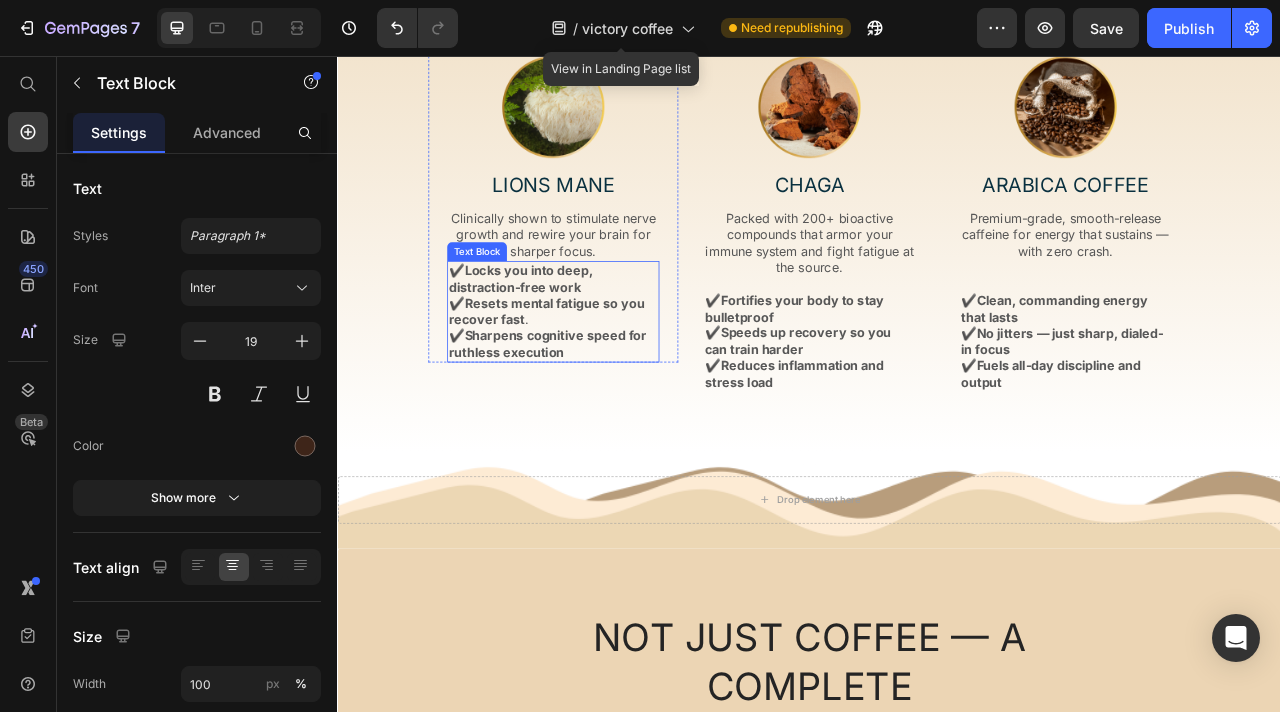 click on "Locks you into deep, distraction-free work" at bounding box center (569, 338) 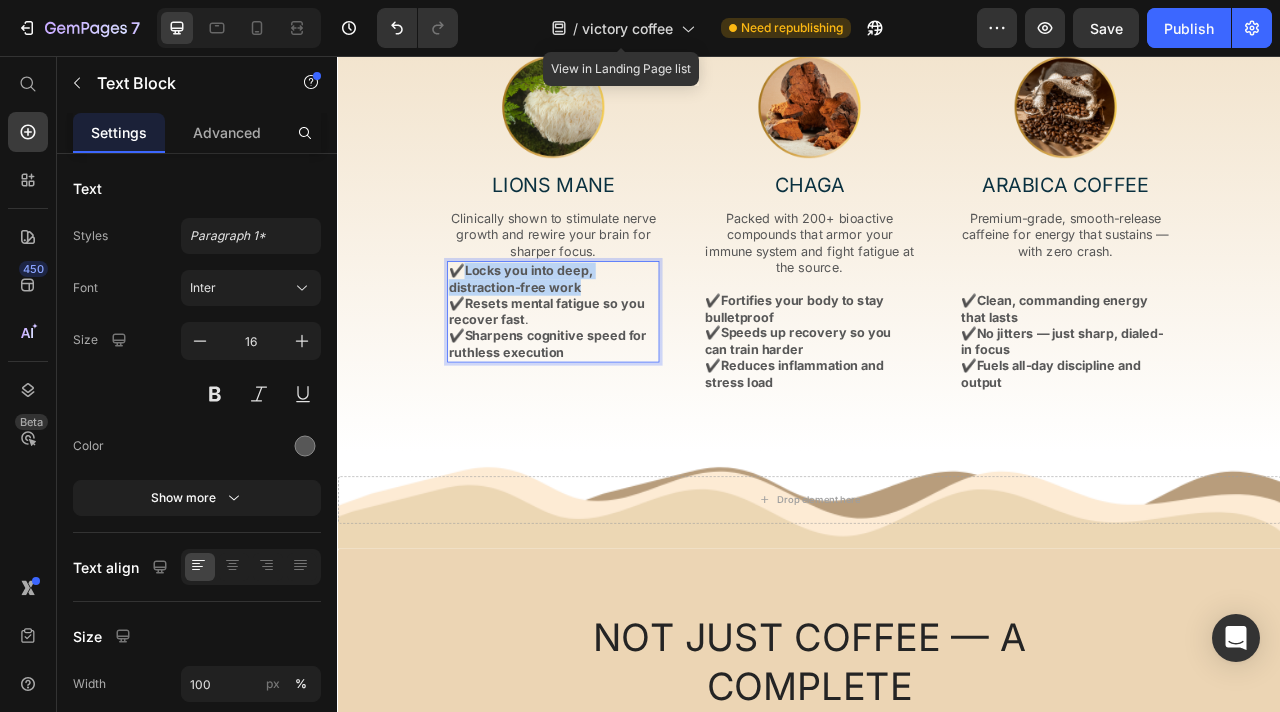 drag, startPoint x: 648, startPoint y: 354, endPoint x: 506, endPoint y: 335, distance: 143.26549 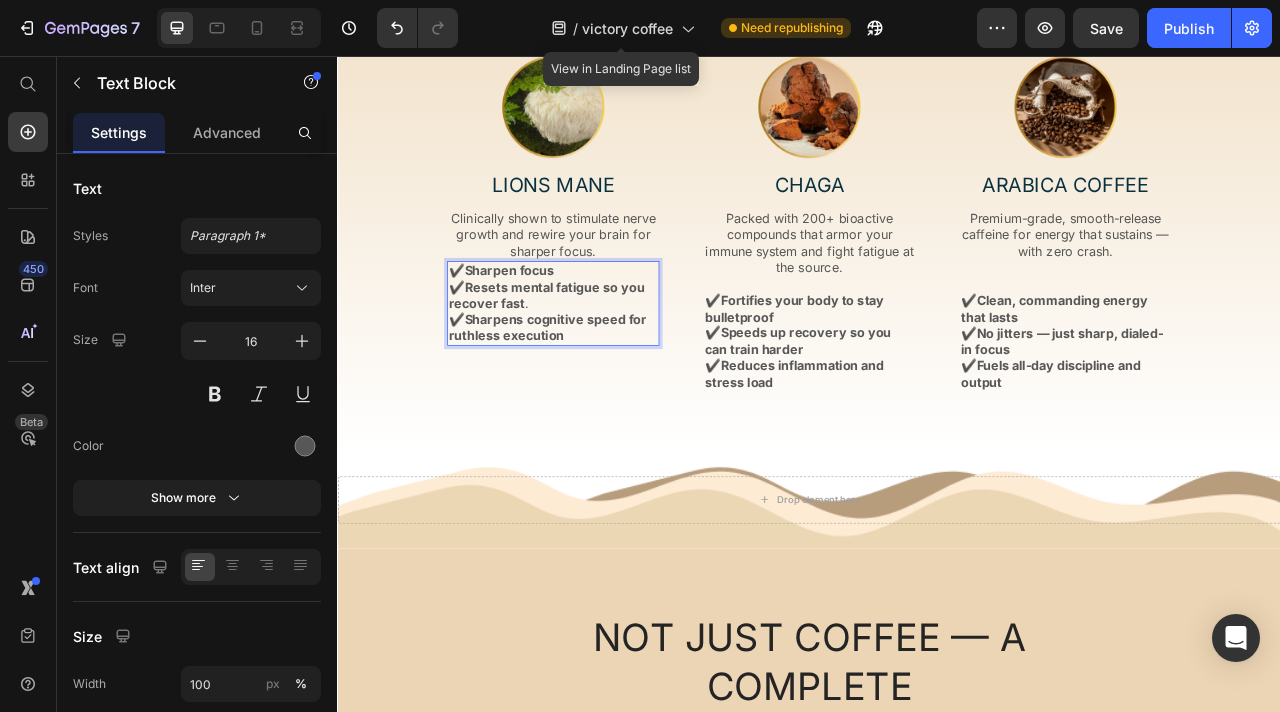 click on "Sharpen focus" at bounding box center (555, 328) 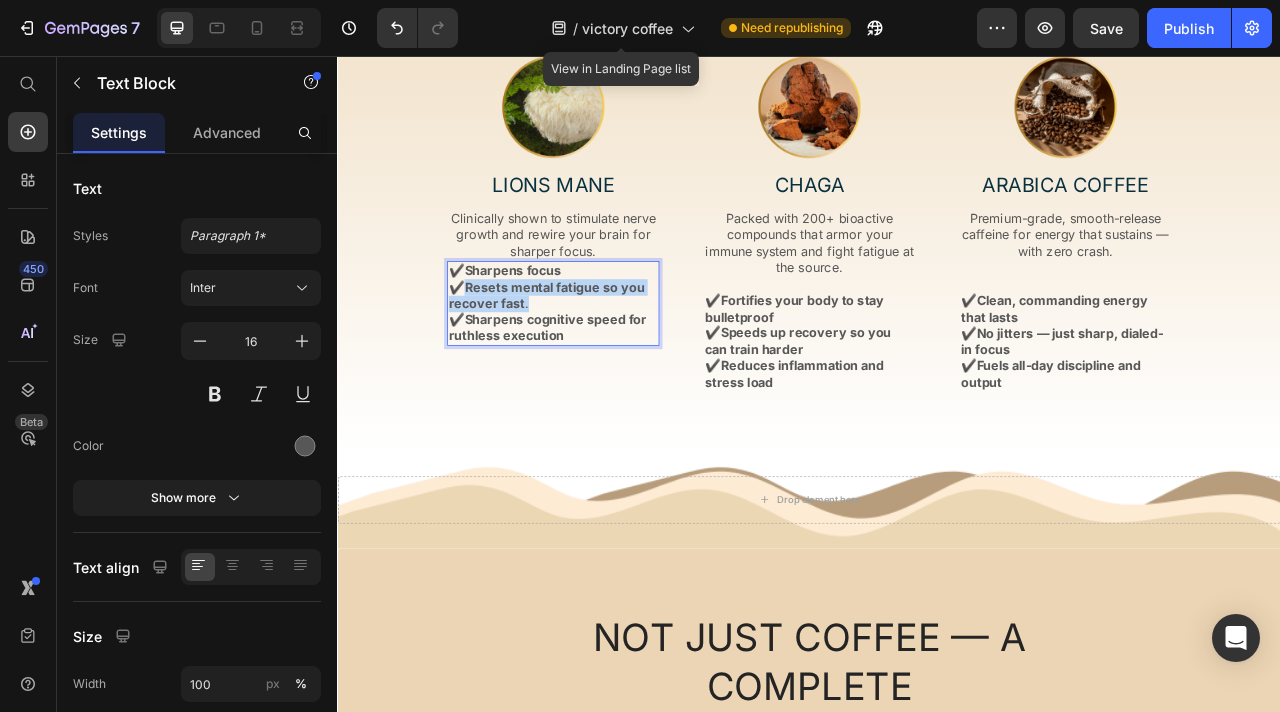 drag, startPoint x: 582, startPoint y: 370, endPoint x: 508, endPoint y: 355, distance: 75.50497 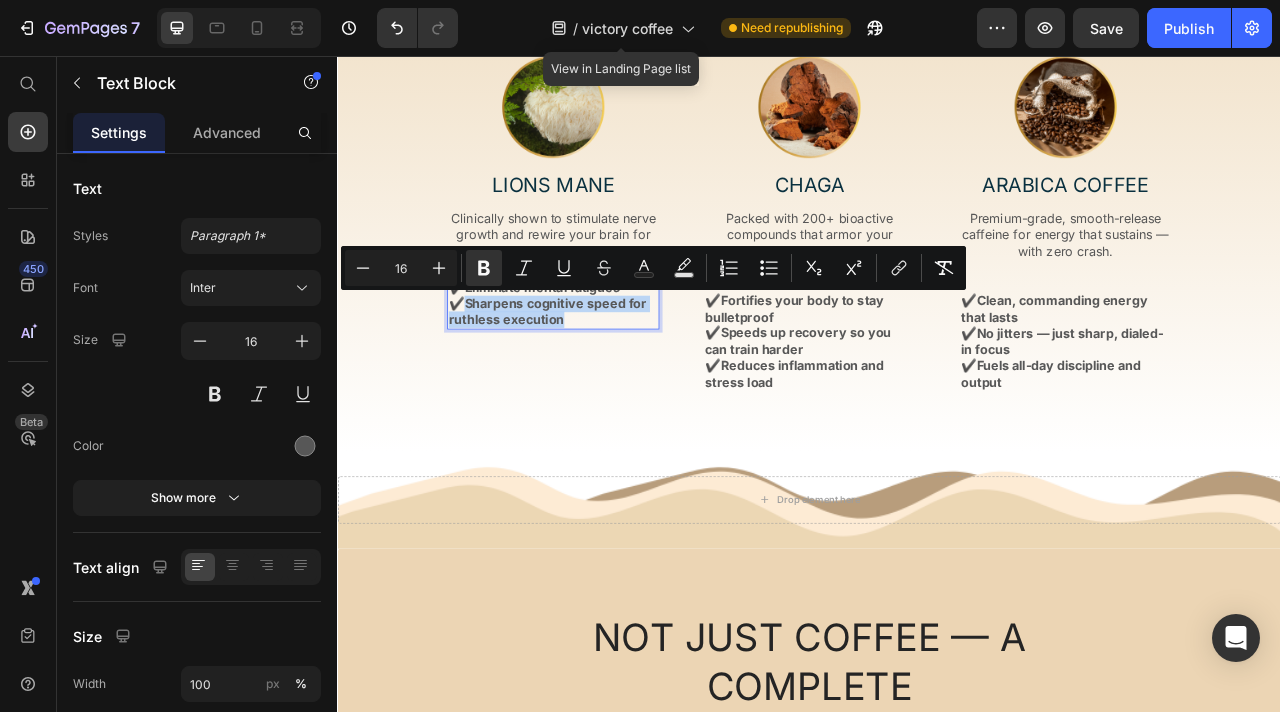 drag, startPoint x: 656, startPoint y: 385, endPoint x: 501, endPoint y: 370, distance: 155.72412 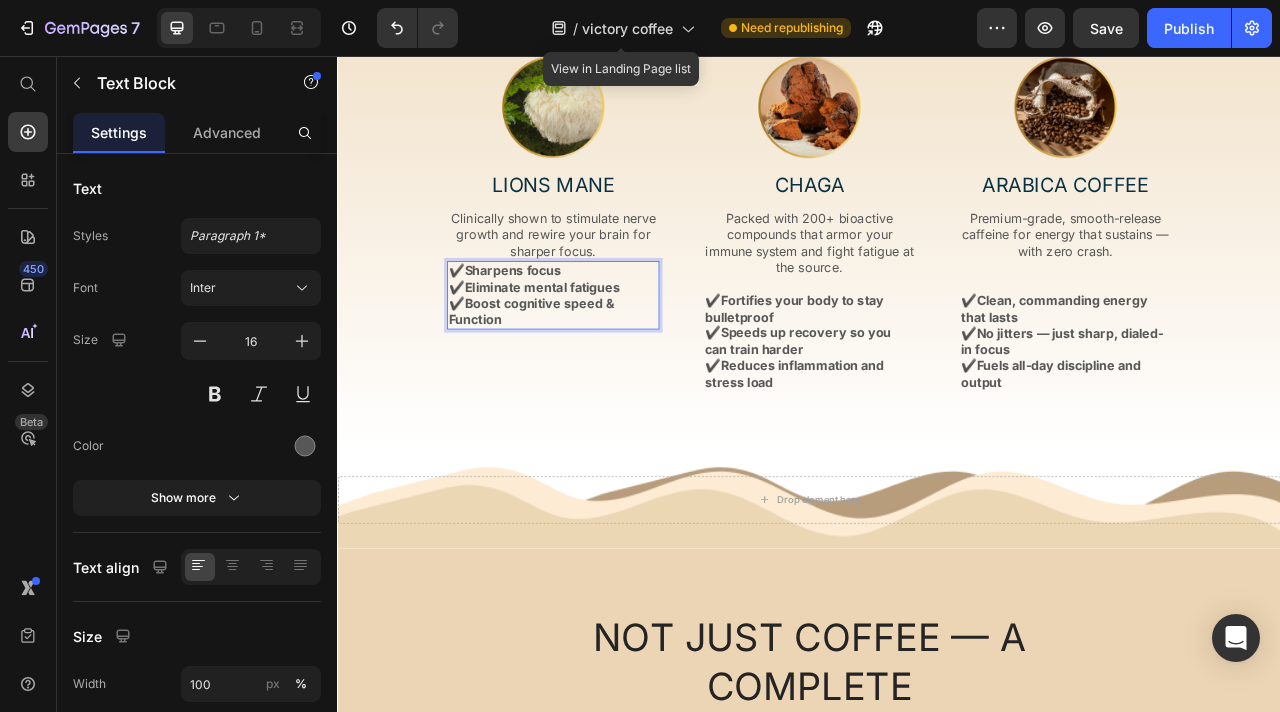 click on "Boost cognitive speed & Function" at bounding box center (583, 380) 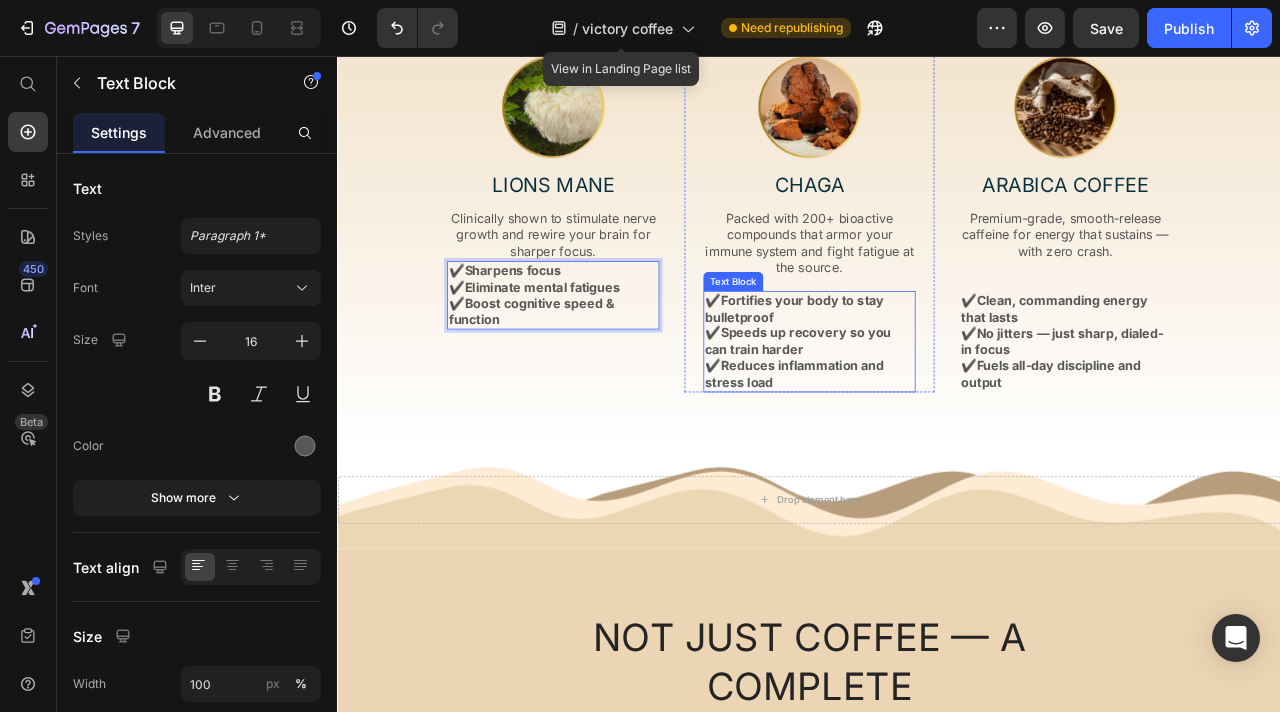 click on "✔️  Fortifies your body to stay bulletproof" at bounding box center [937, 377] 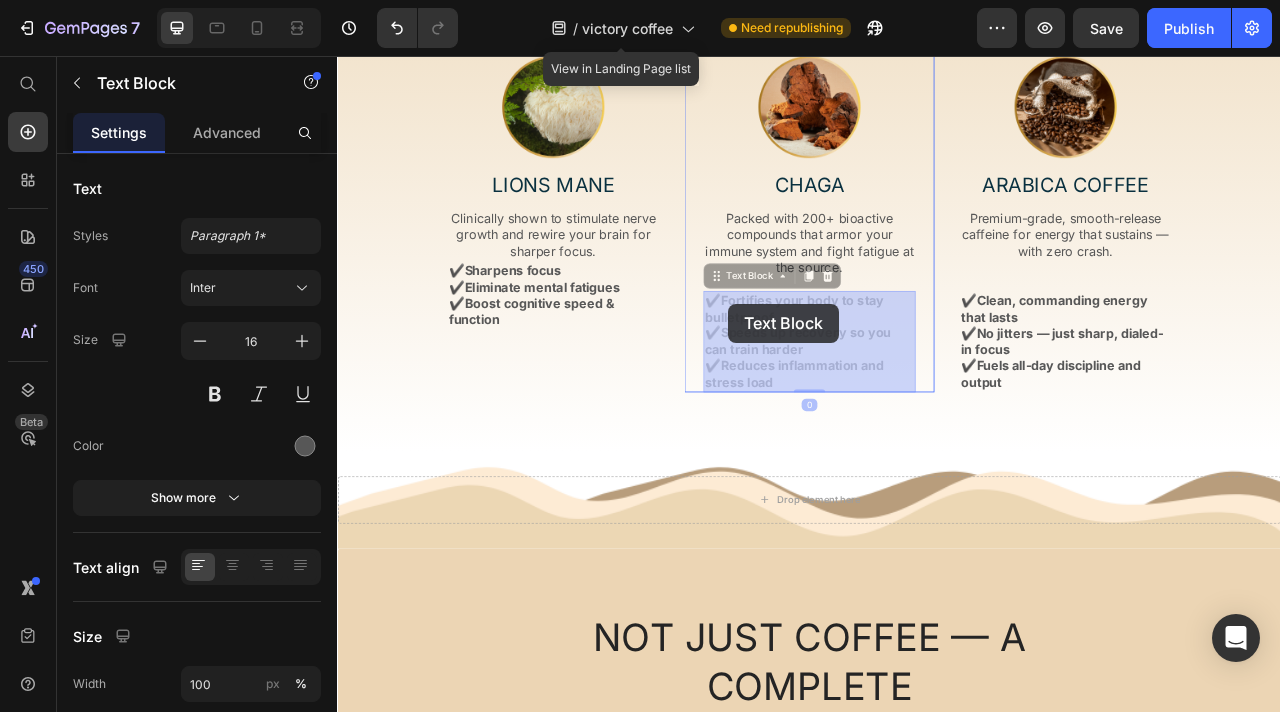 drag, startPoint x: 907, startPoint y: 379, endPoint x: 839, endPoint y: 373, distance: 68.26419 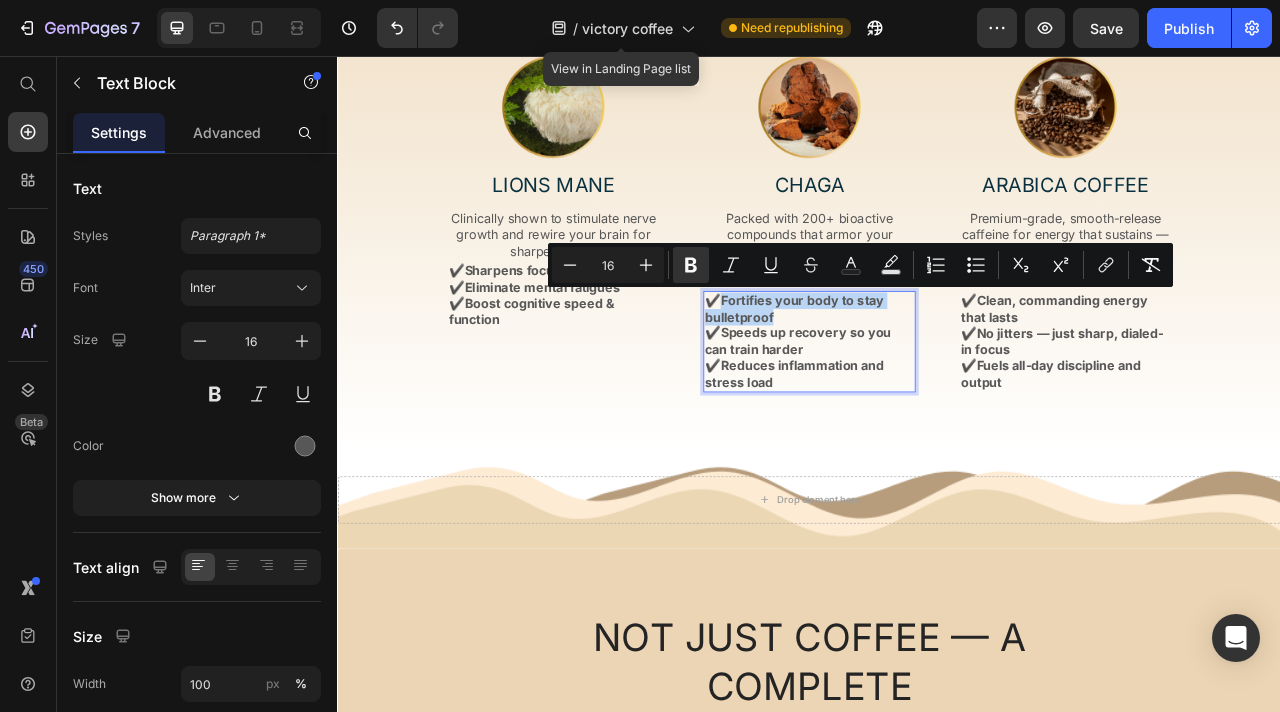 drag, startPoint x: 892, startPoint y: 389, endPoint x: 832, endPoint y: 372, distance: 62.361847 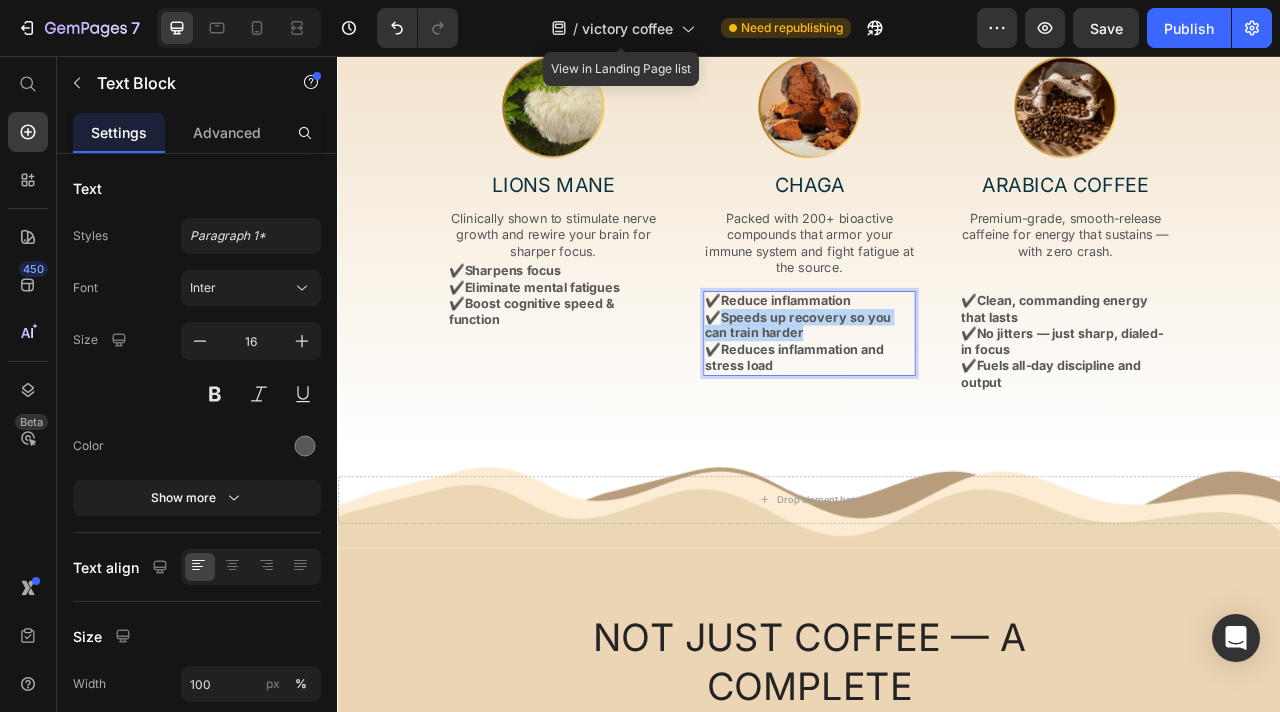 drag, startPoint x: 934, startPoint y: 406, endPoint x: 828, endPoint y: 384, distance: 108.25895 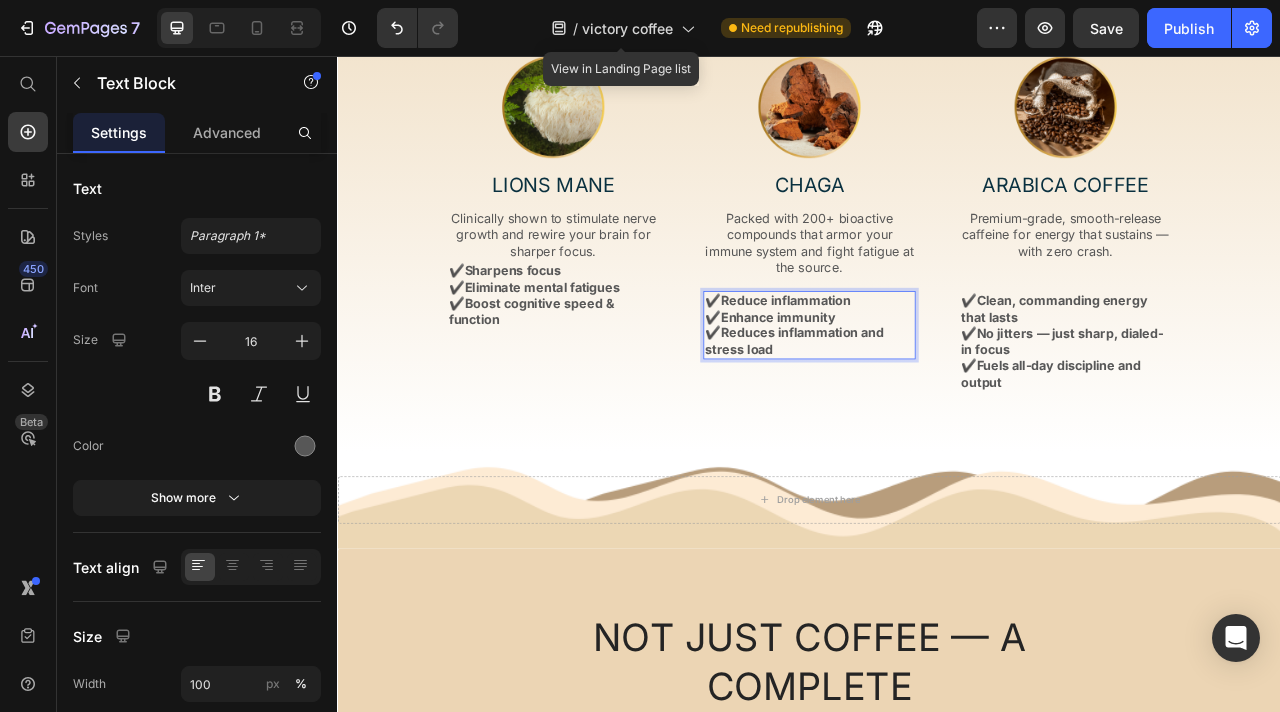 click on "Reduce inflammation" at bounding box center (907, 366) 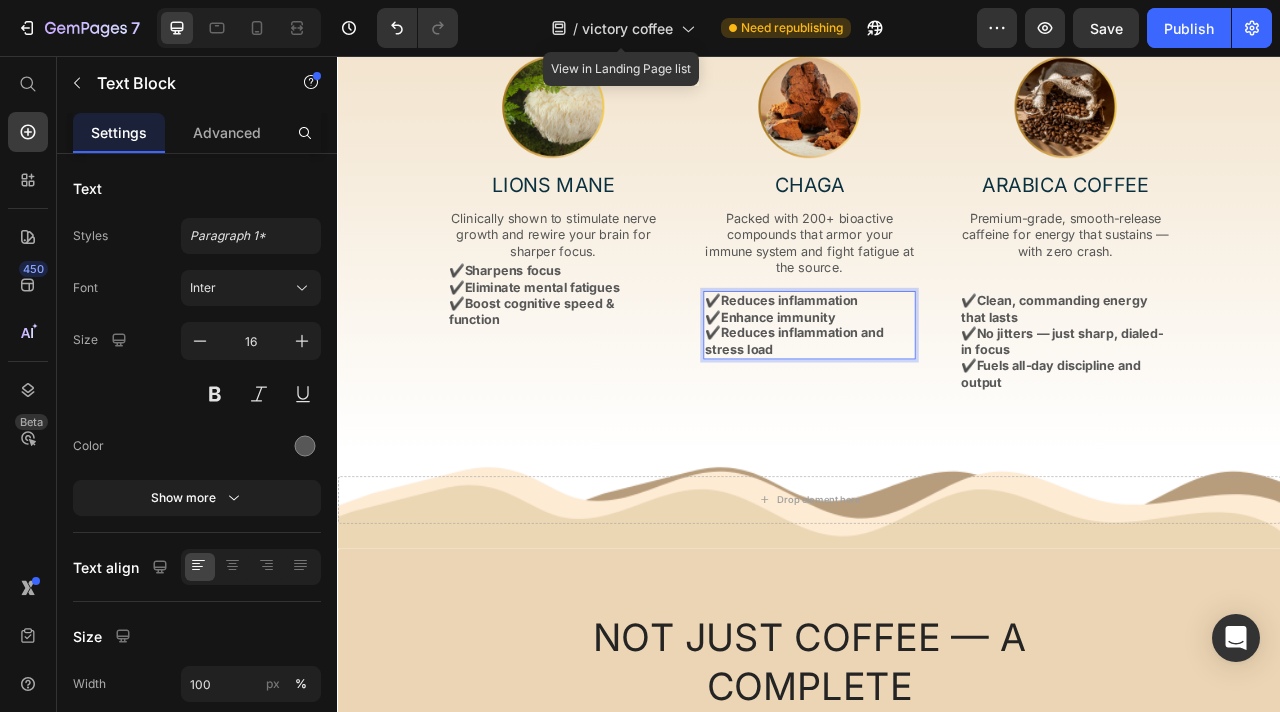 click on "Enhance immunity" at bounding box center [897, 387] 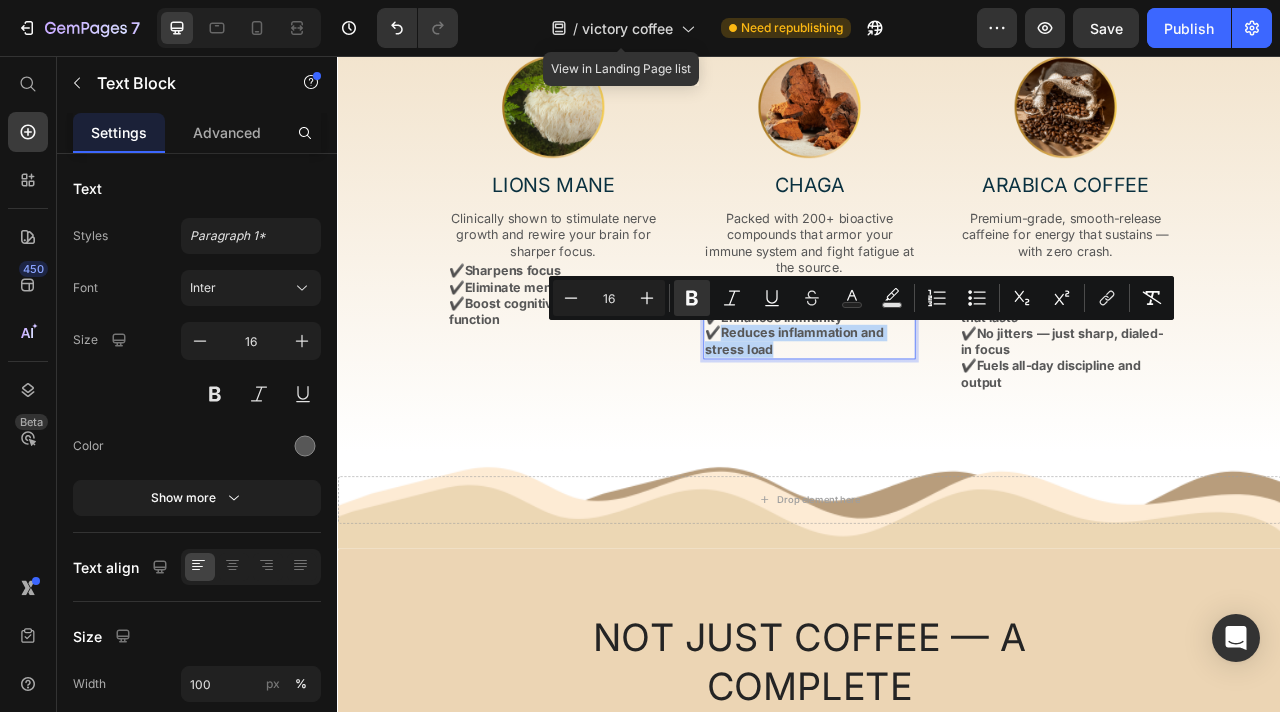 drag, startPoint x: 891, startPoint y: 430, endPoint x: 831, endPoint y: 410, distance: 63.245552 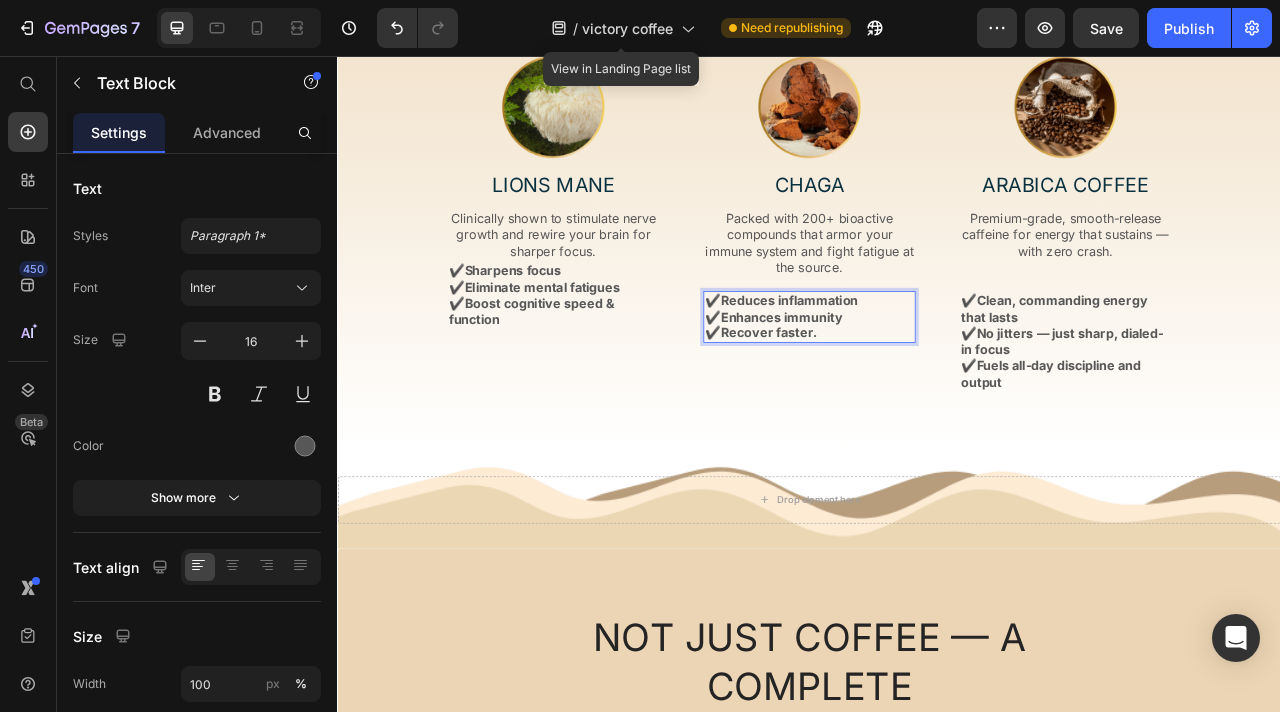 click on "Enhances immunity" at bounding box center [901, 387] 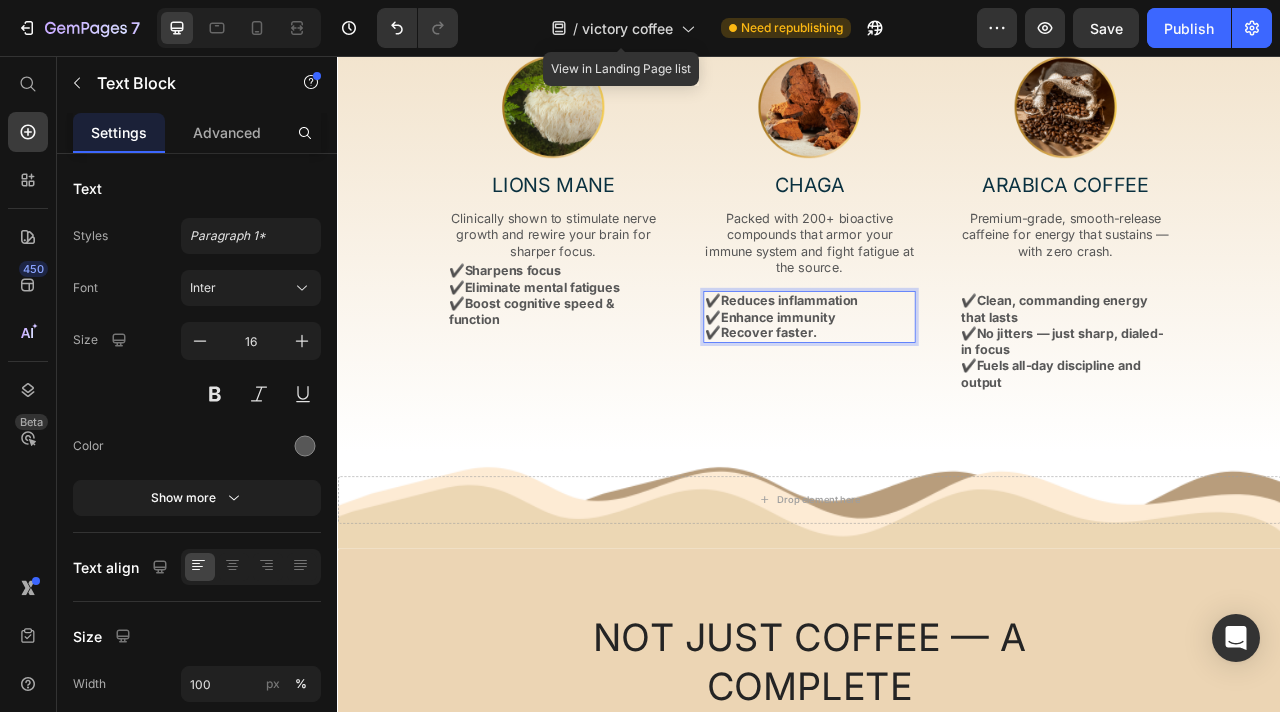 click on "Reduces inflammation" at bounding box center [911, 366] 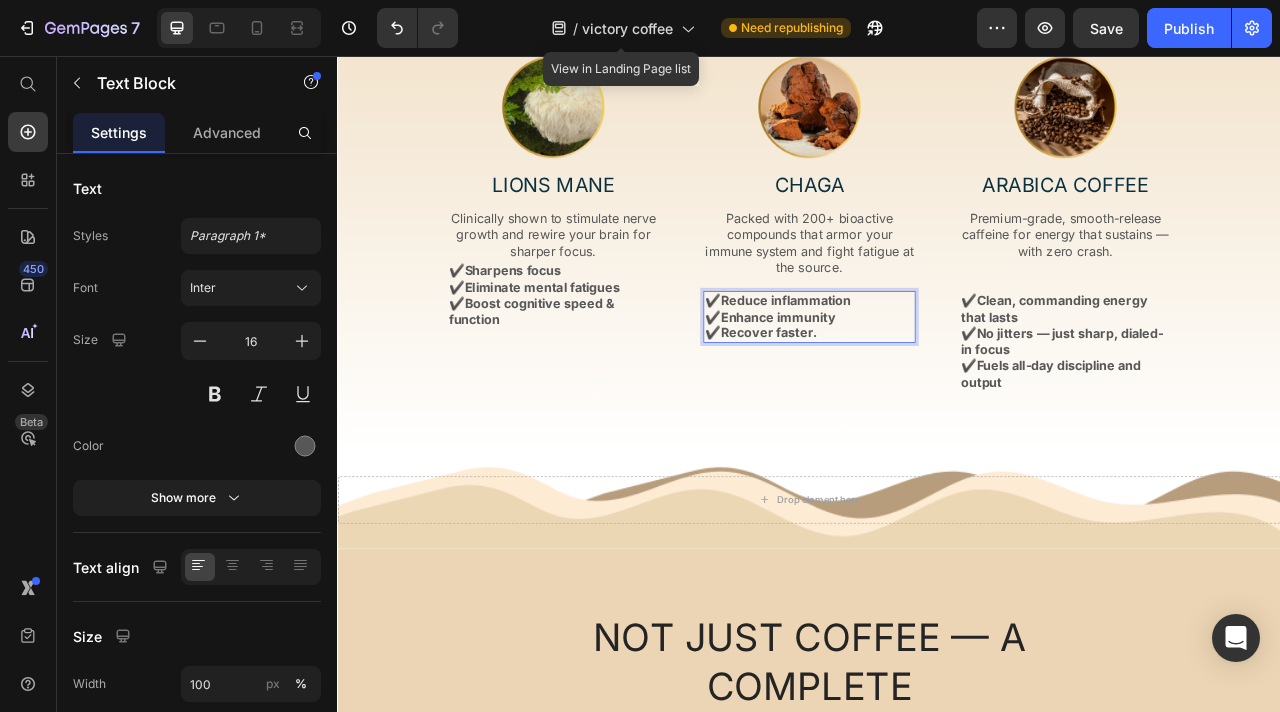 click on "✔️  Recover faster." at bounding box center [937, 407] 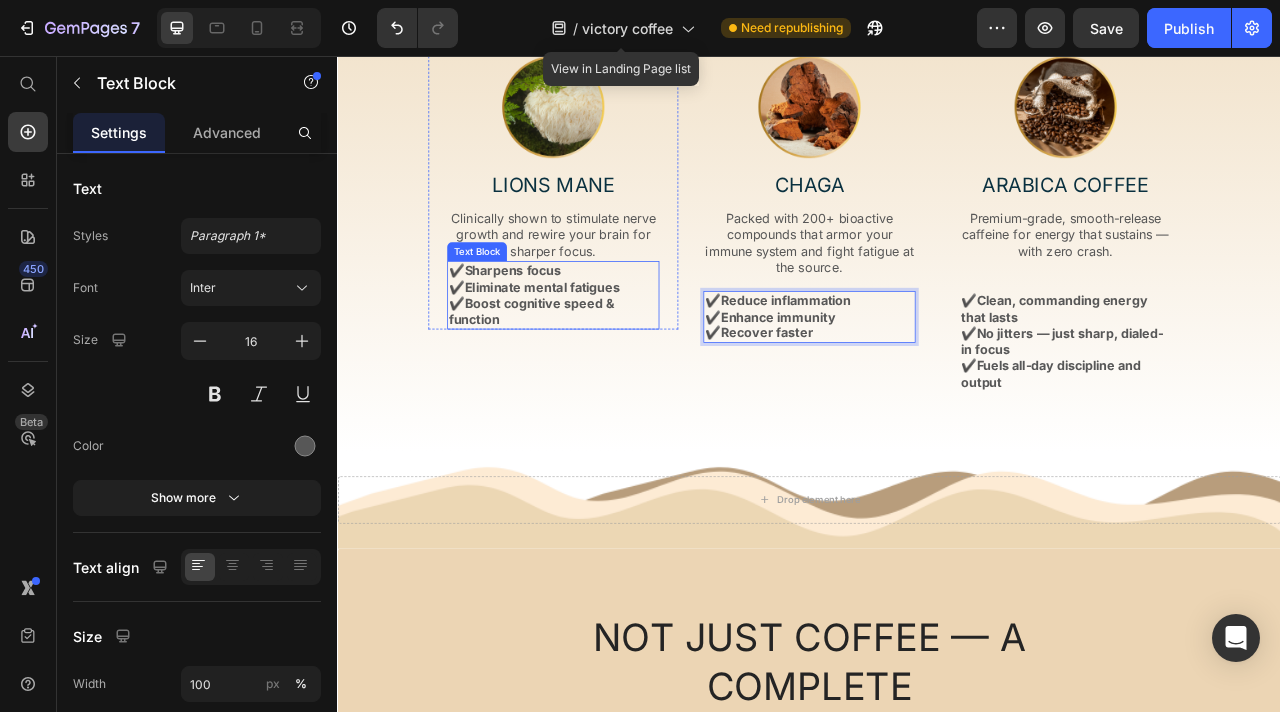 click on "Sharpens focus" at bounding box center [559, 328] 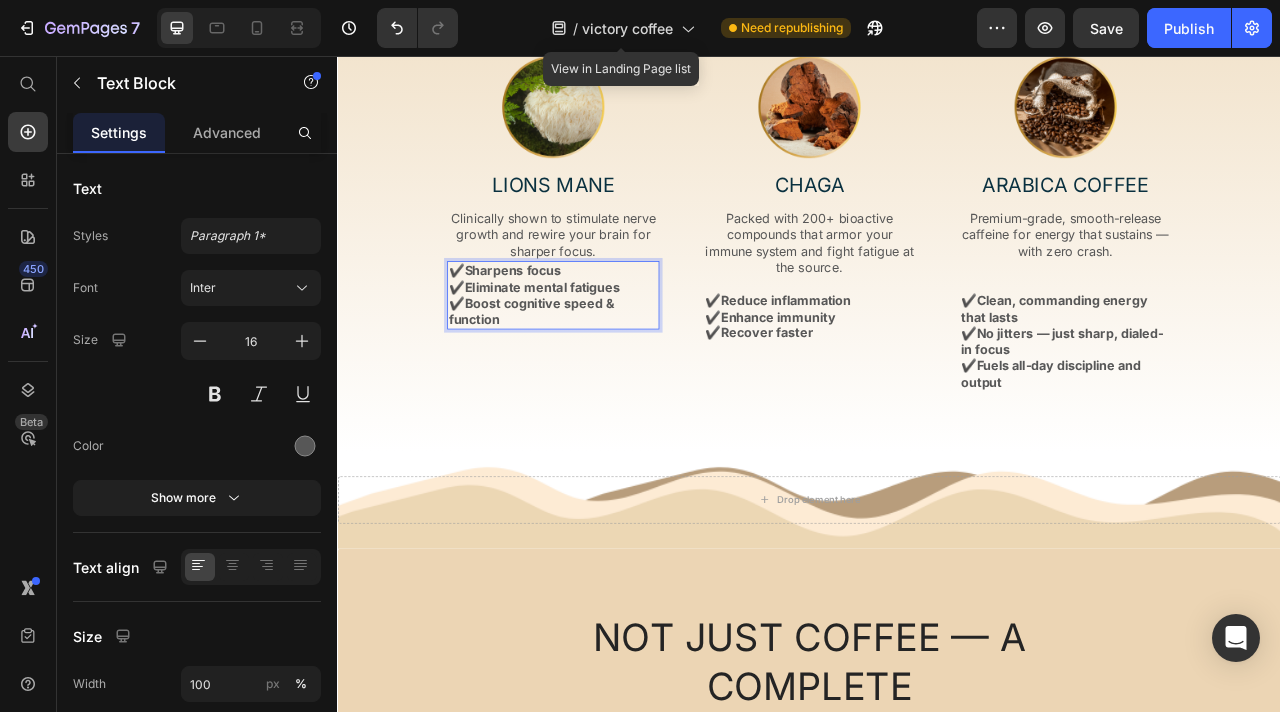 click on "Sharpens focus" at bounding box center (559, 328) 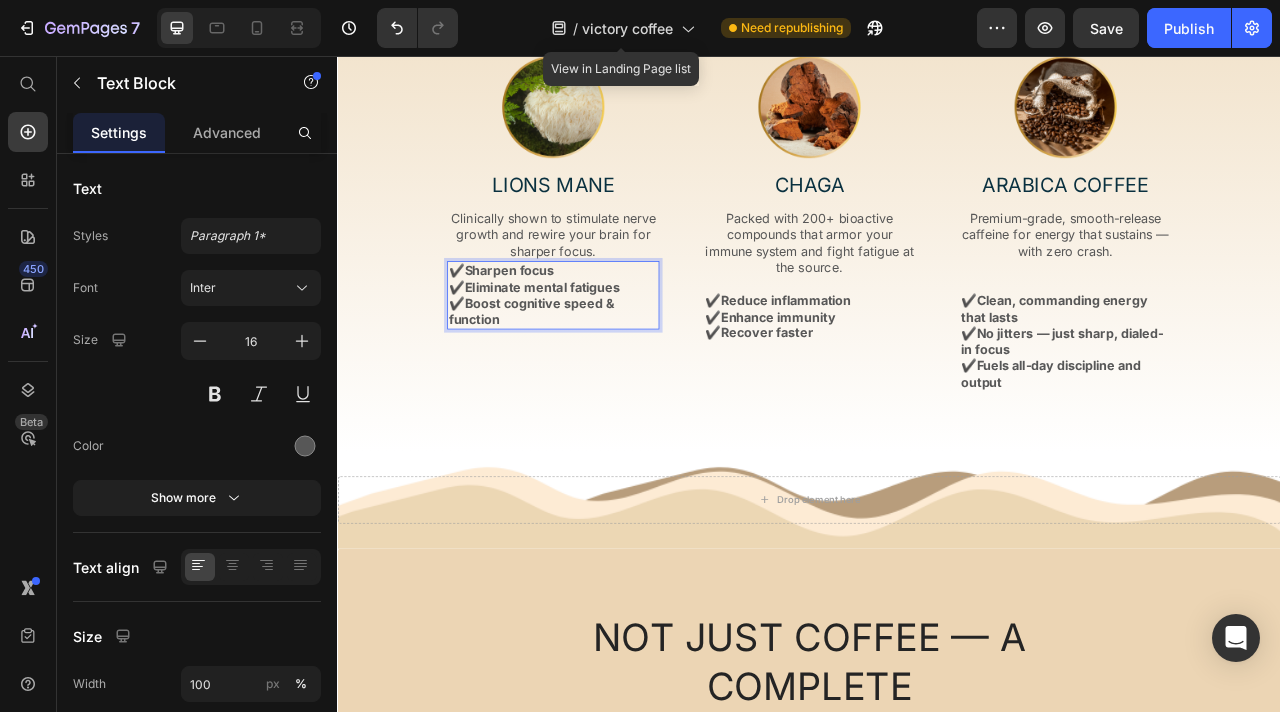 click on "Eliminate mental fatigues" at bounding box center [597, 349] 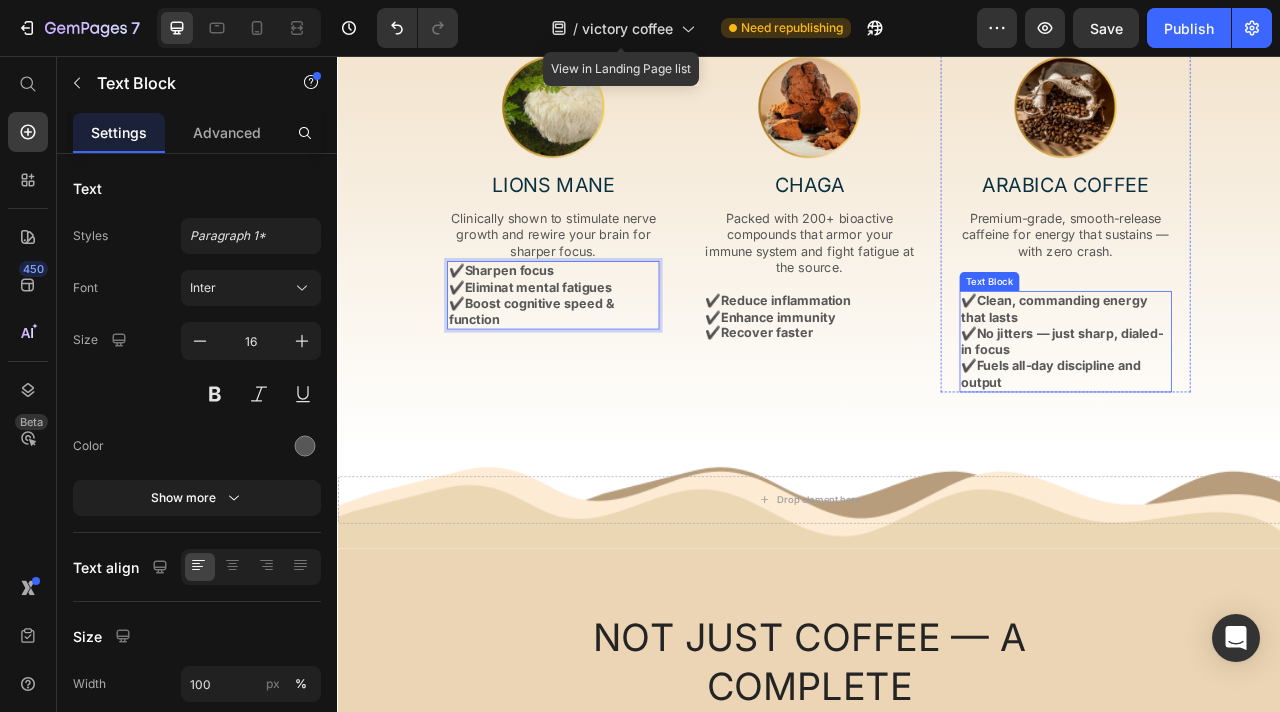 click on "Clean, commanding energy that lasts" at bounding box center [1248, 376] 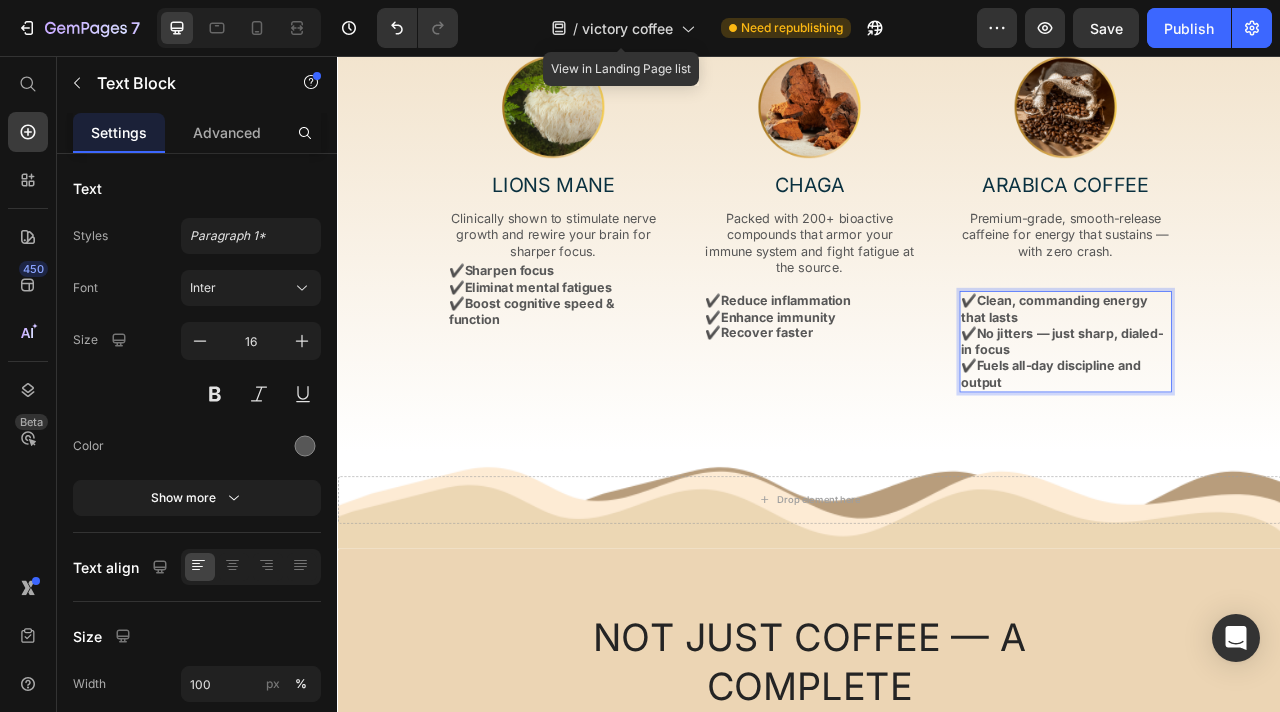 click on "Clean, commanding energy that lasts" at bounding box center [1248, 376] 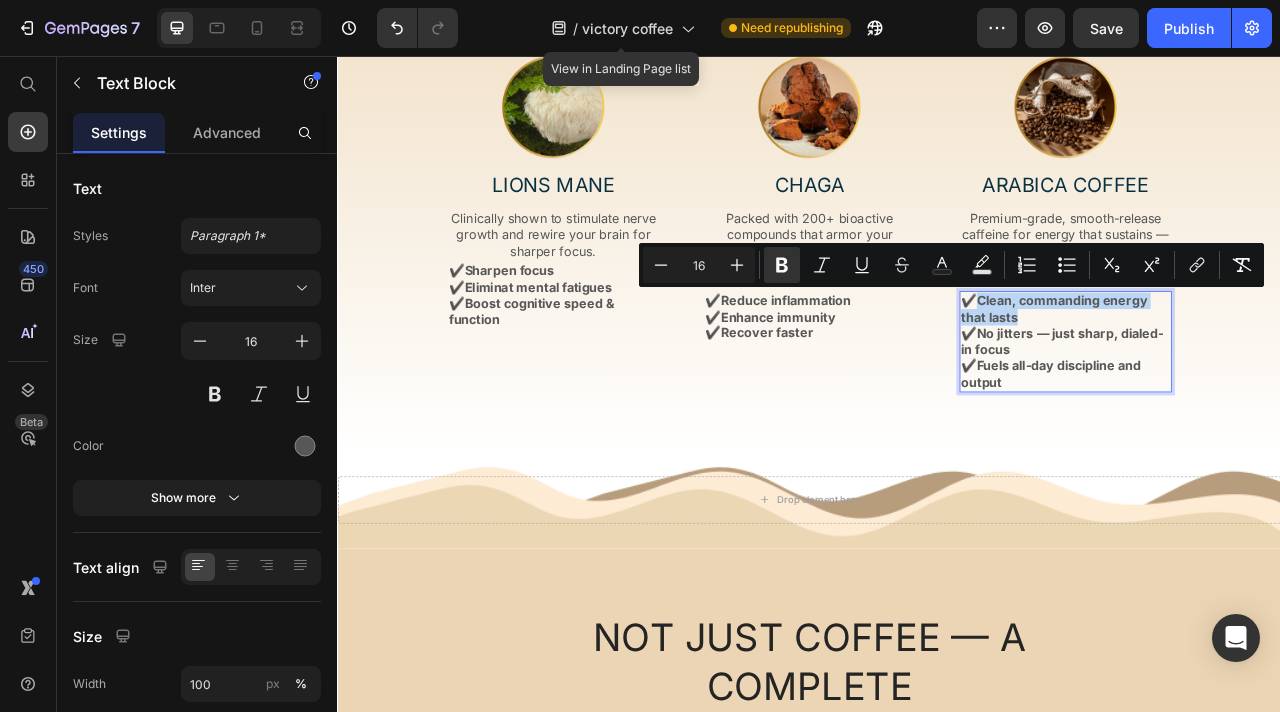 drag, startPoint x: 1206, startPoint y: 388, endPoint x: 1157, endPoint y: 372, distance: 51.546097 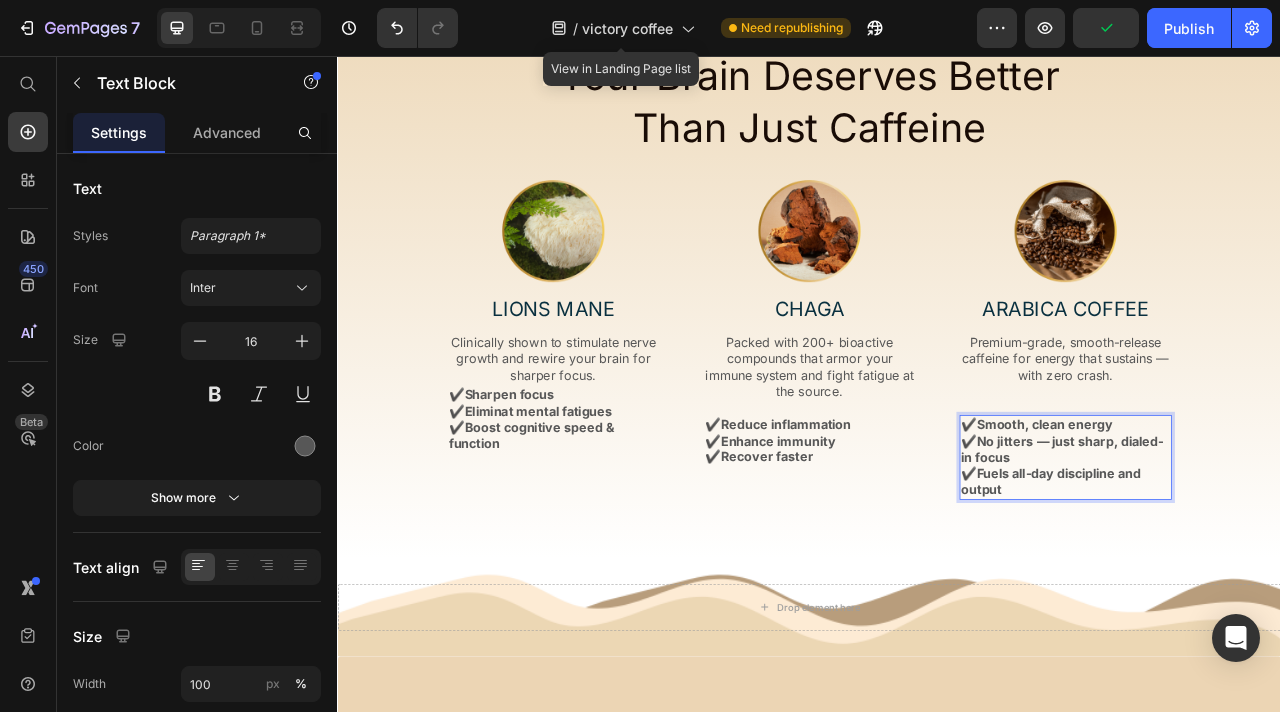 scroll, scrollTop: 2399, scrollLeft: 0, axis: vertical 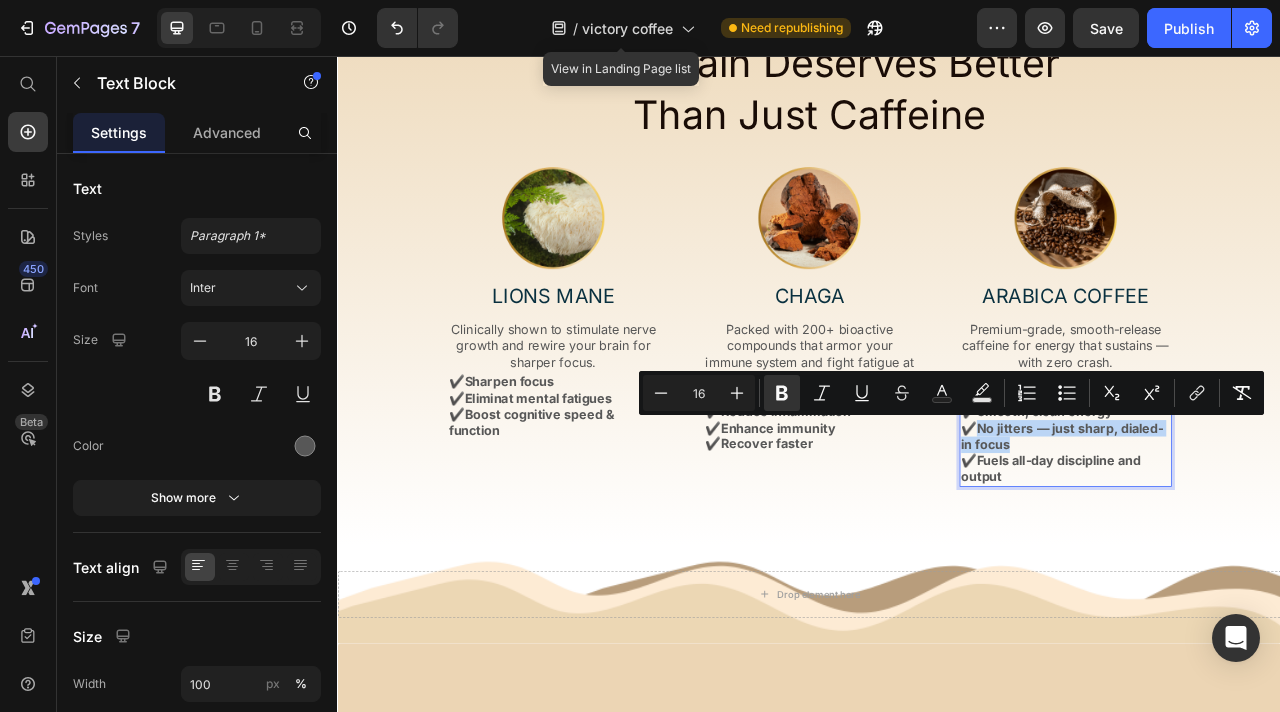 drag, startPoint x: 1181, startPoint y: 541, endPoint x: 1161, endPoint y: 535, distance: 20.880613 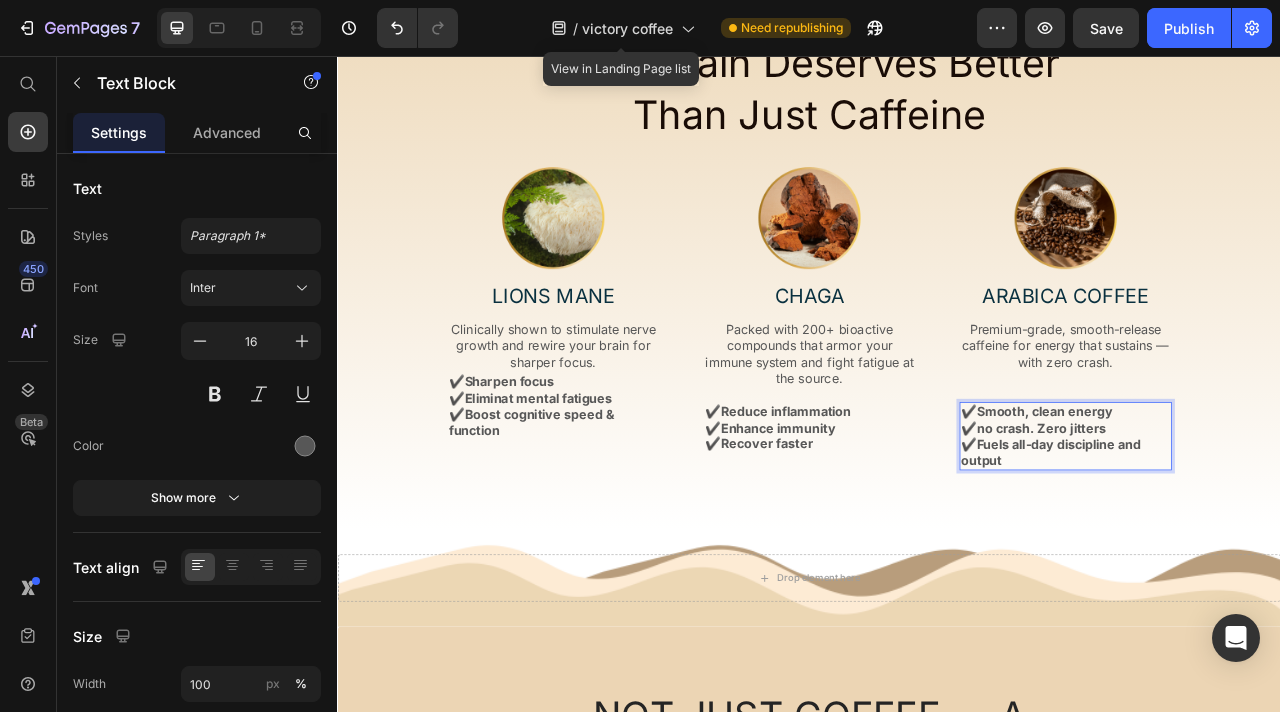click on "no crash. Zero jitters" at bounding box center [1232, 529] 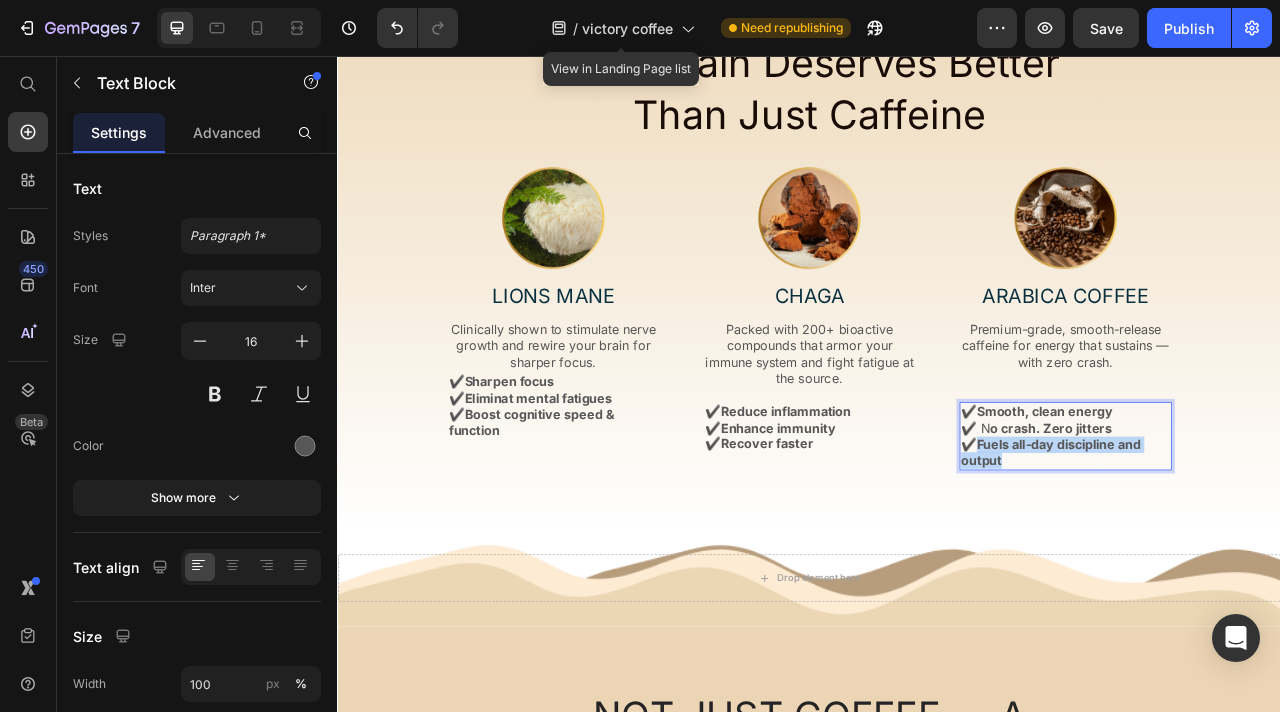 drag, startPoint x: 1189, startPoint y: 565, endPoint x: 1158, endPoint y: 552, distance: 33.61547 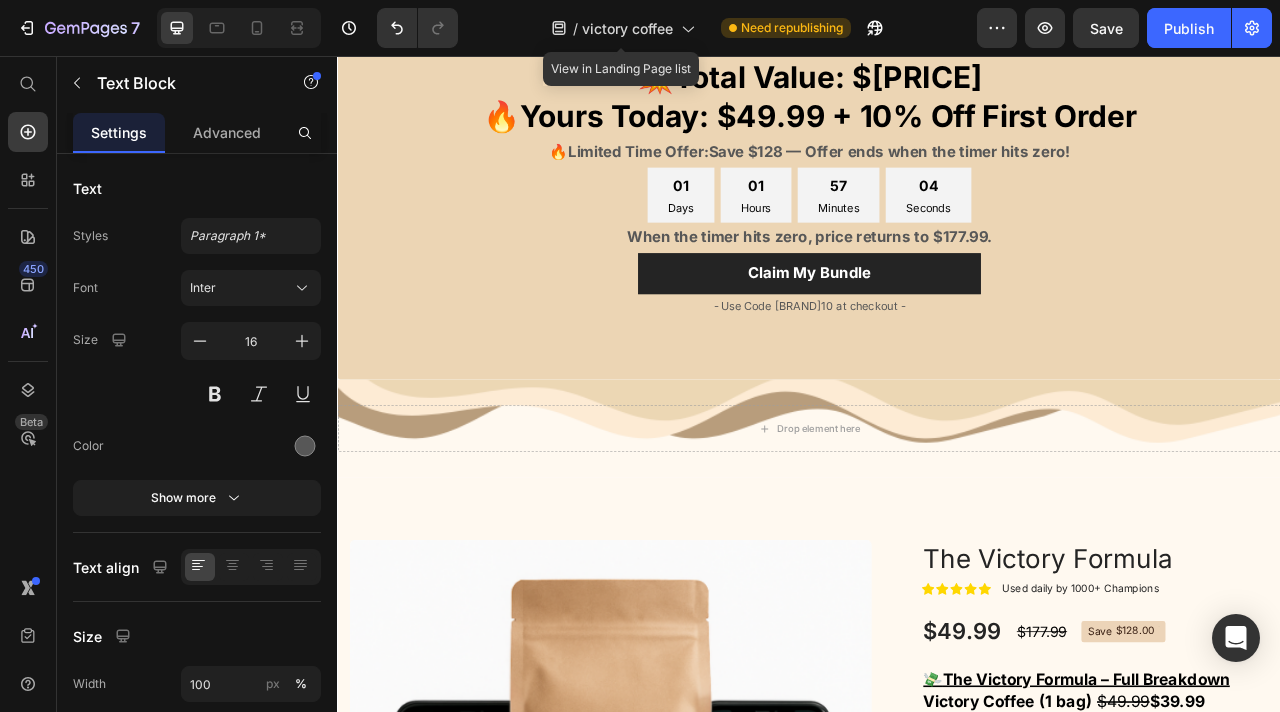 scroll, scrollTop: 4446, scrollLeft: 0, axis: vertical 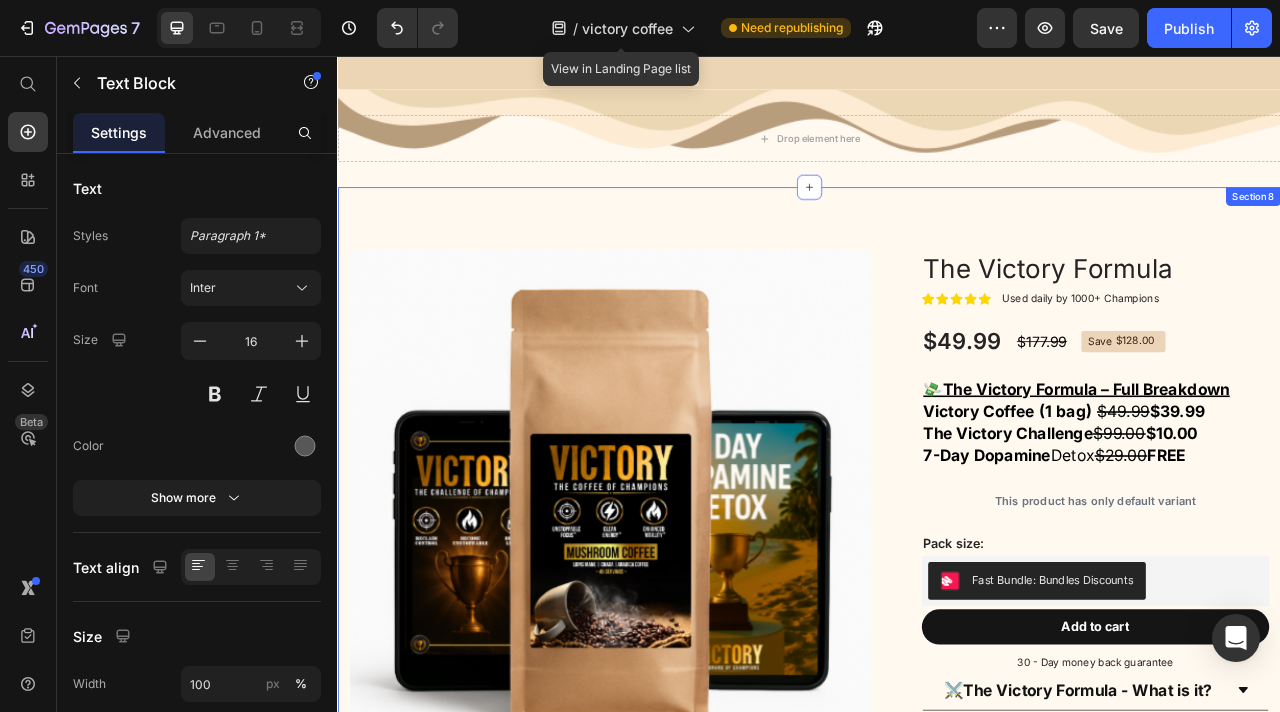 click on "🏆 The Victory Guarantee" at bounding box center [1233, 1158] 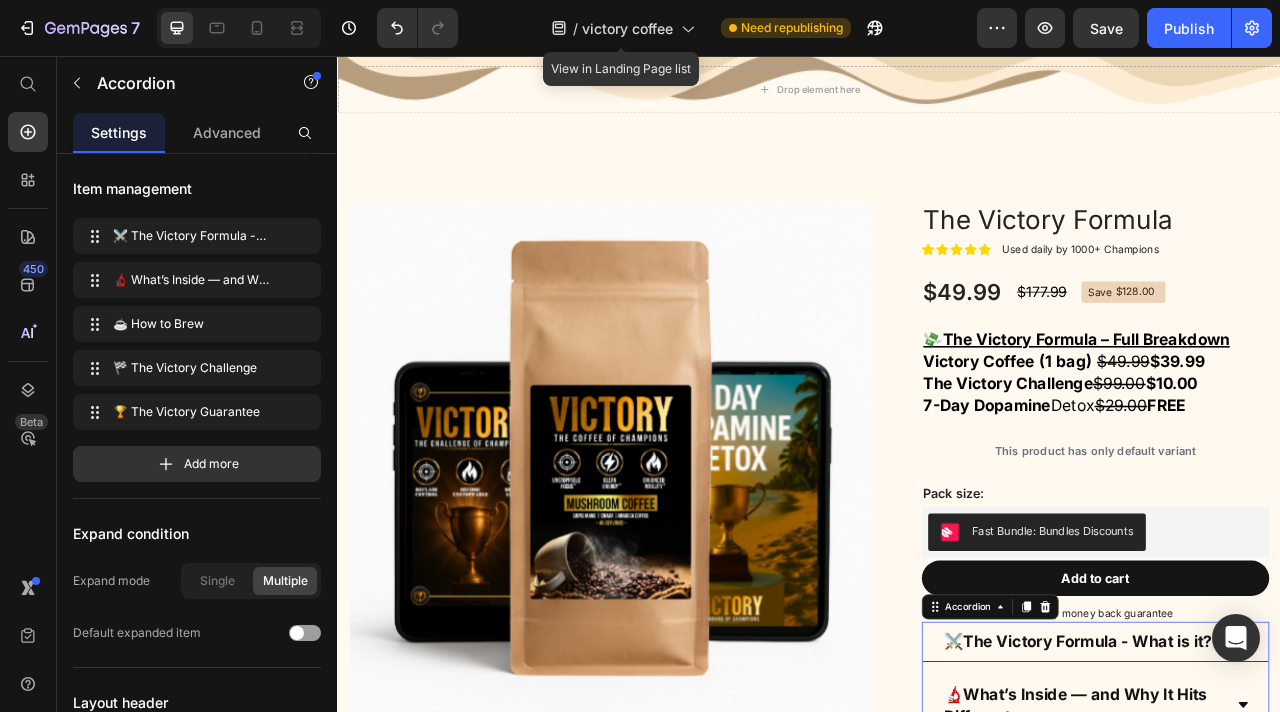 scroll, scrollTop: 5024, scrollLeft: 0, axis: vertical 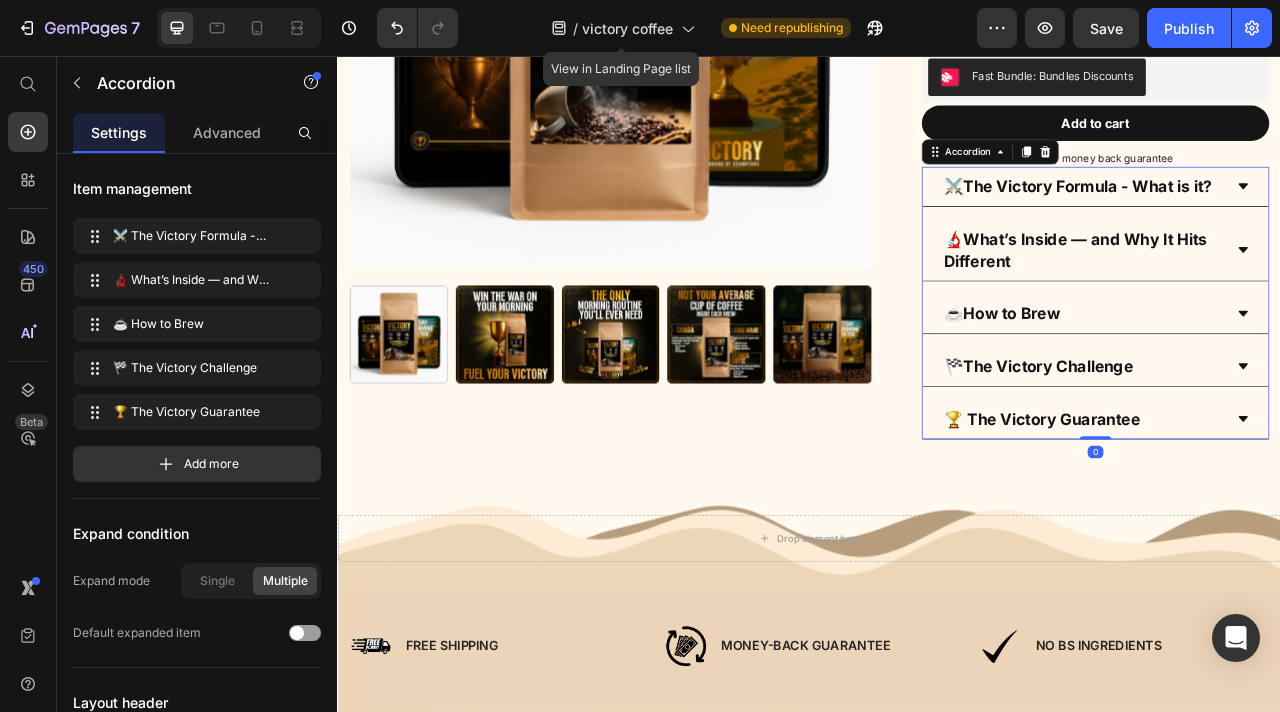 click on "🏆 The Victory Guarantee" at bounding box center [1301, 518] 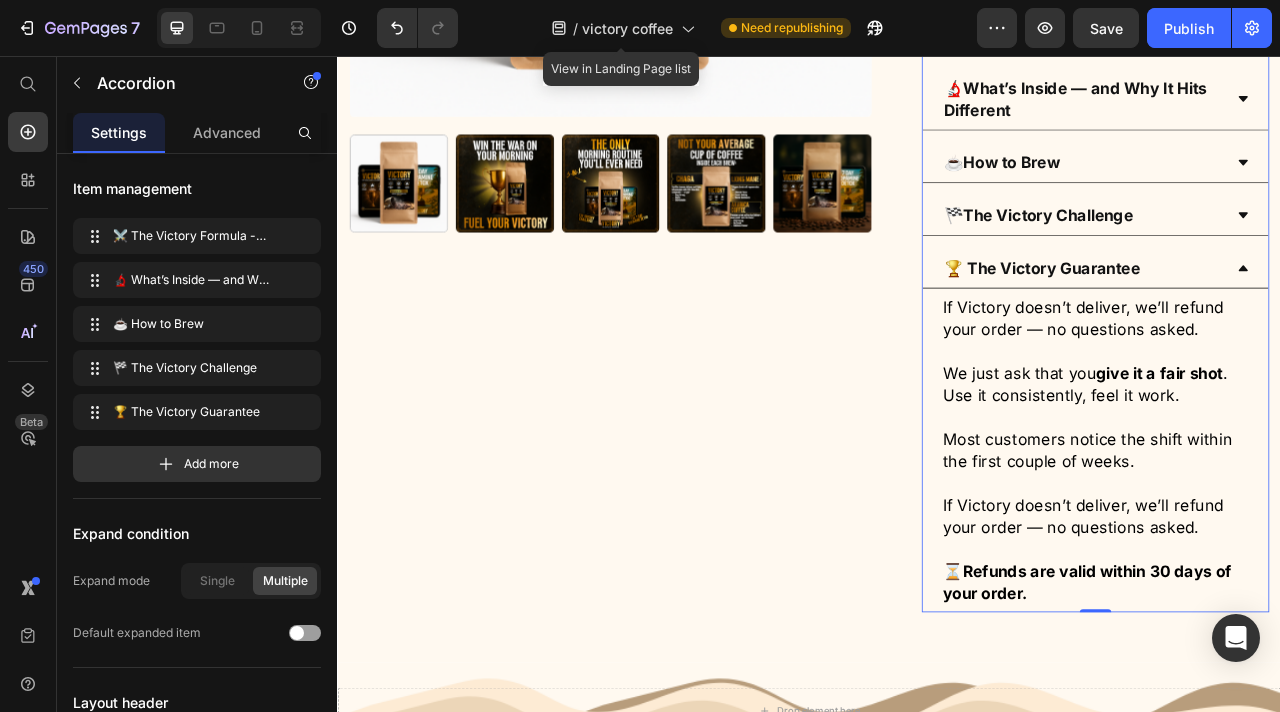 scroll, scrollTop: 5227, scrollLeft: 0, axis: vertical 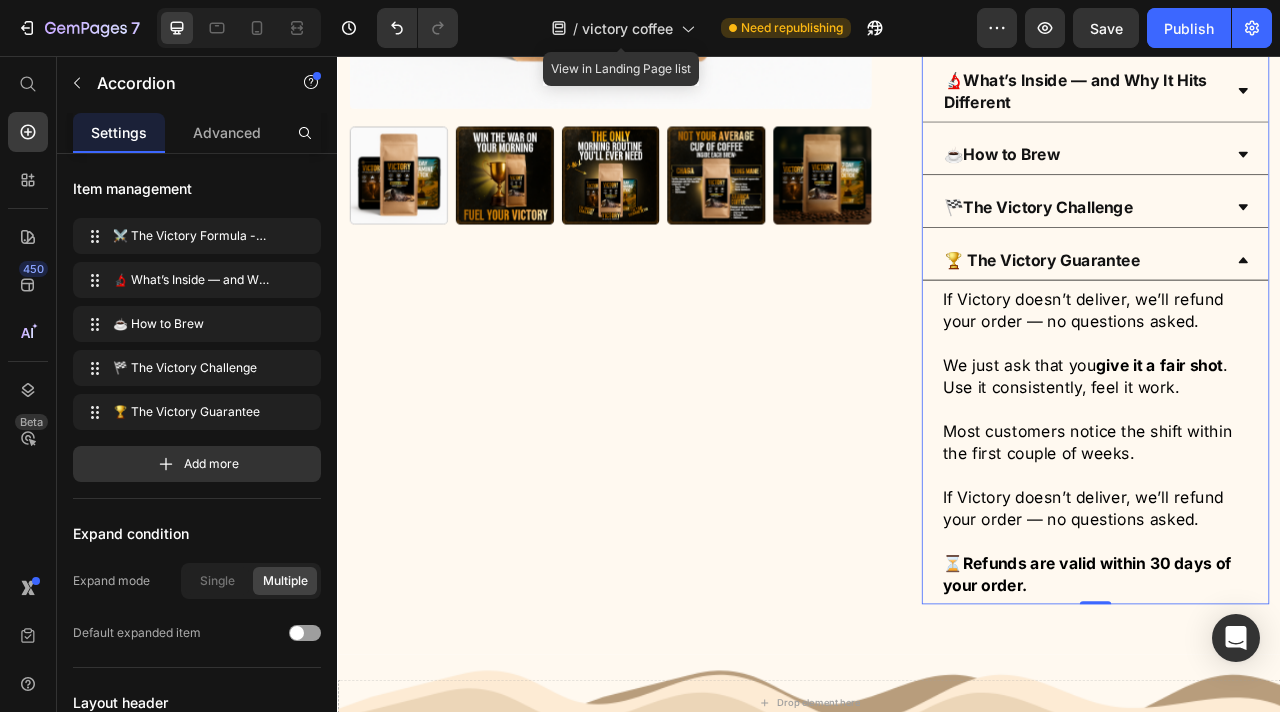 click on "🏆 The Victory Guarantee" at bounding box center (1301, 315) 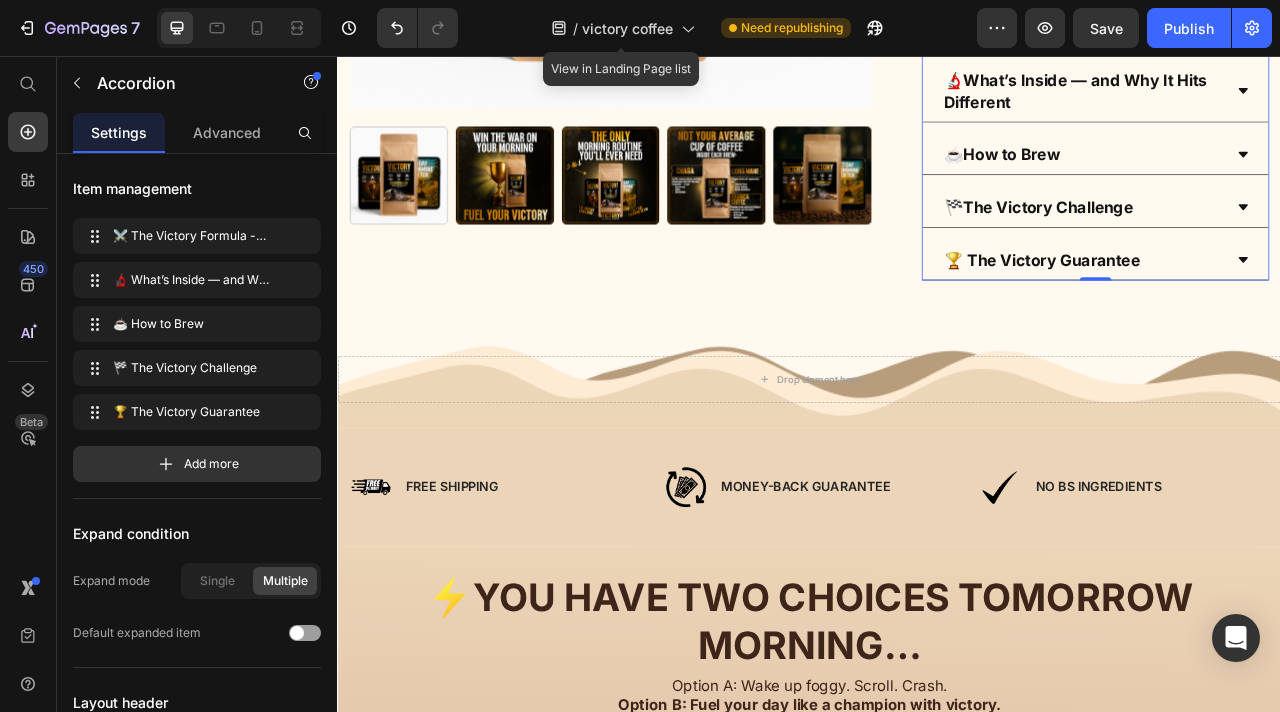 scroll, scrollTop: 5055, scrollLeft: 0, axis: vertical 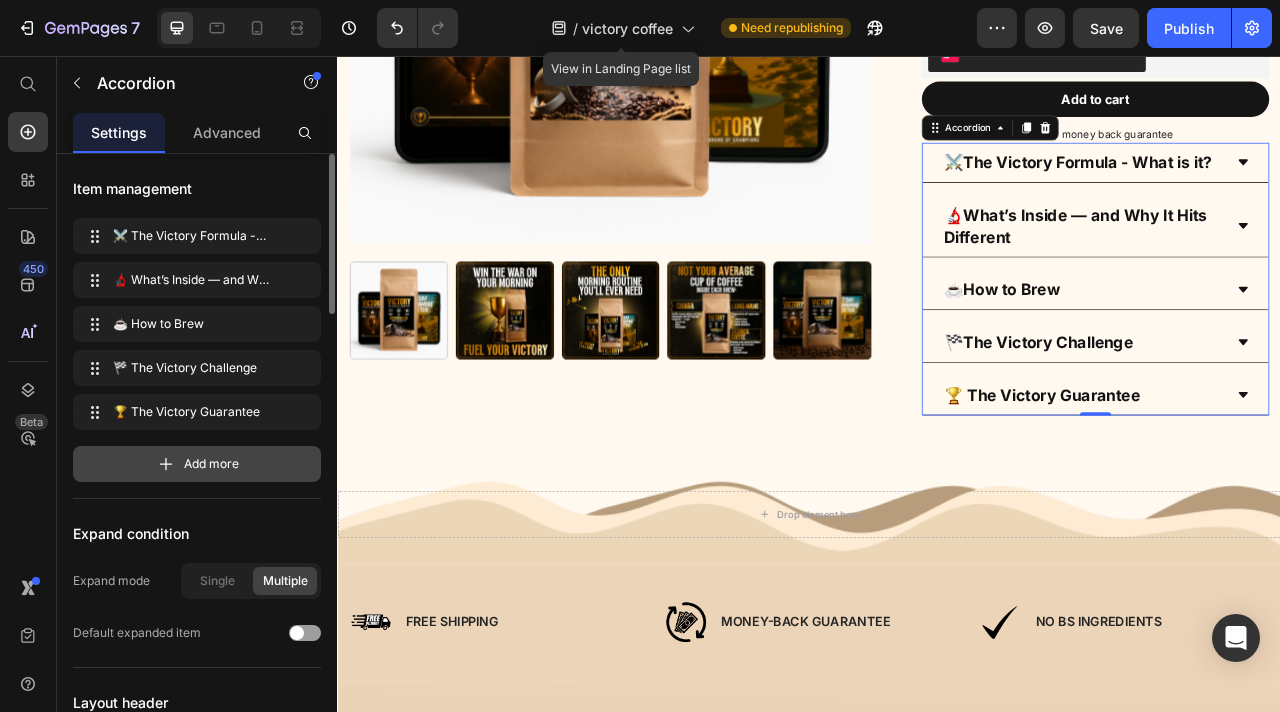 click on "Add more" at bounding box center [197, 464] 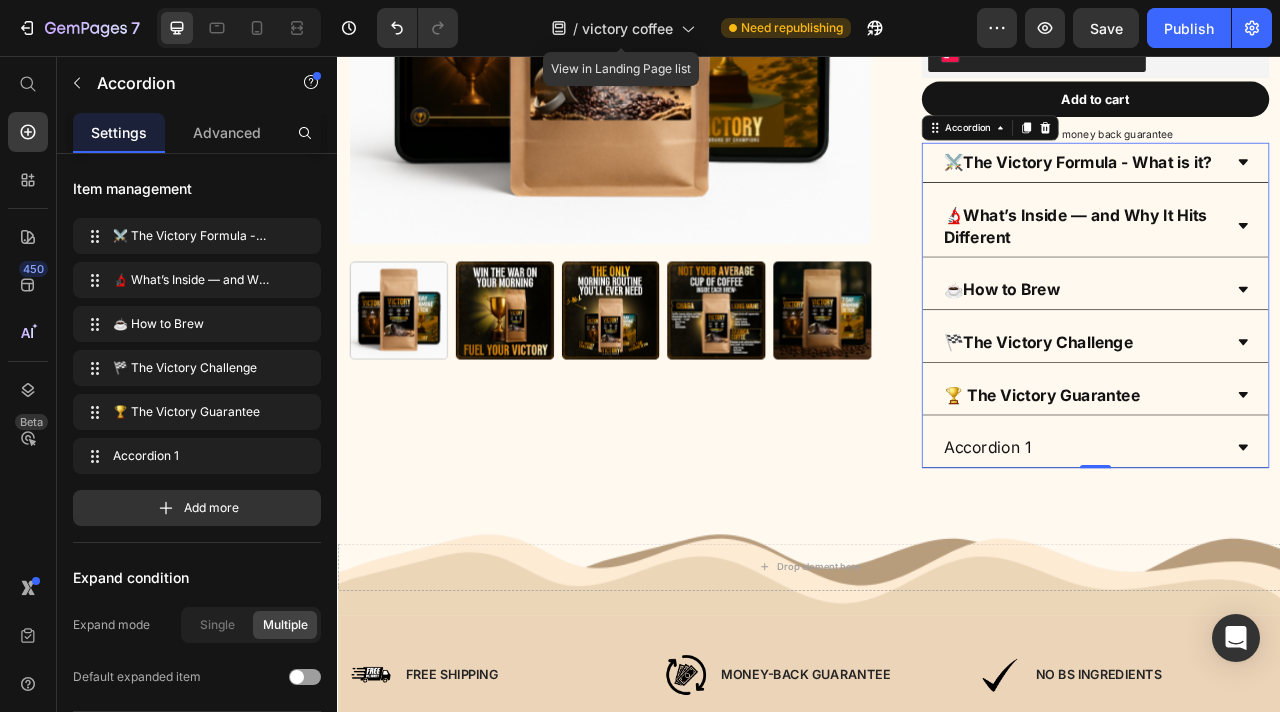 click on "🏆 The Victory Guarantee" at bounding box center [1233, 487] 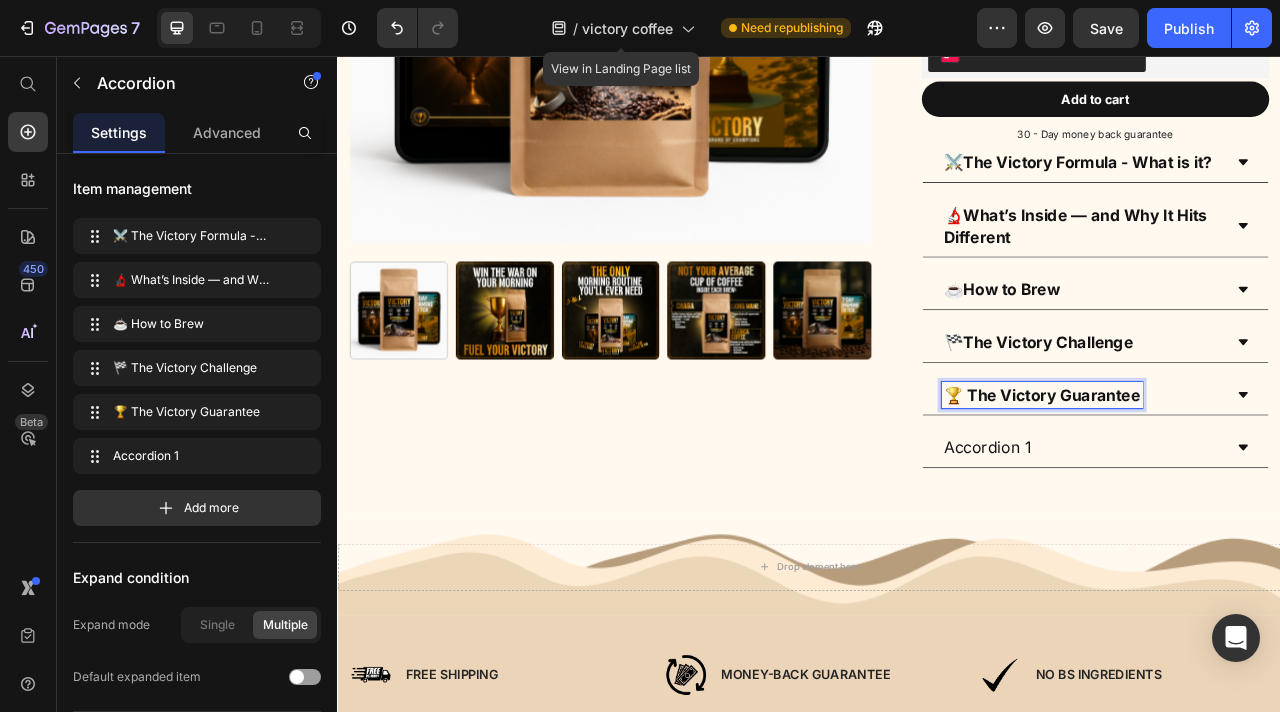 click on "Accordion 1" at bounding box center [1163, 554] 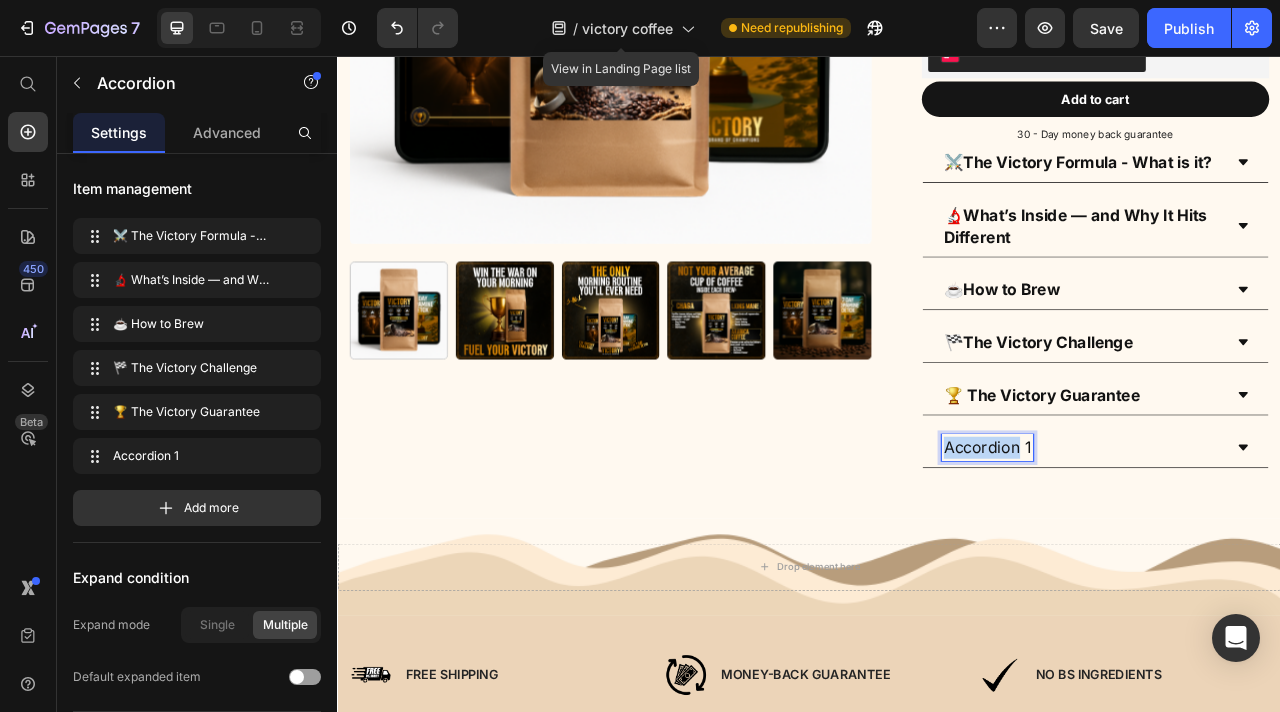 click on "Accordion 1" at bounding box center [1163, 554] 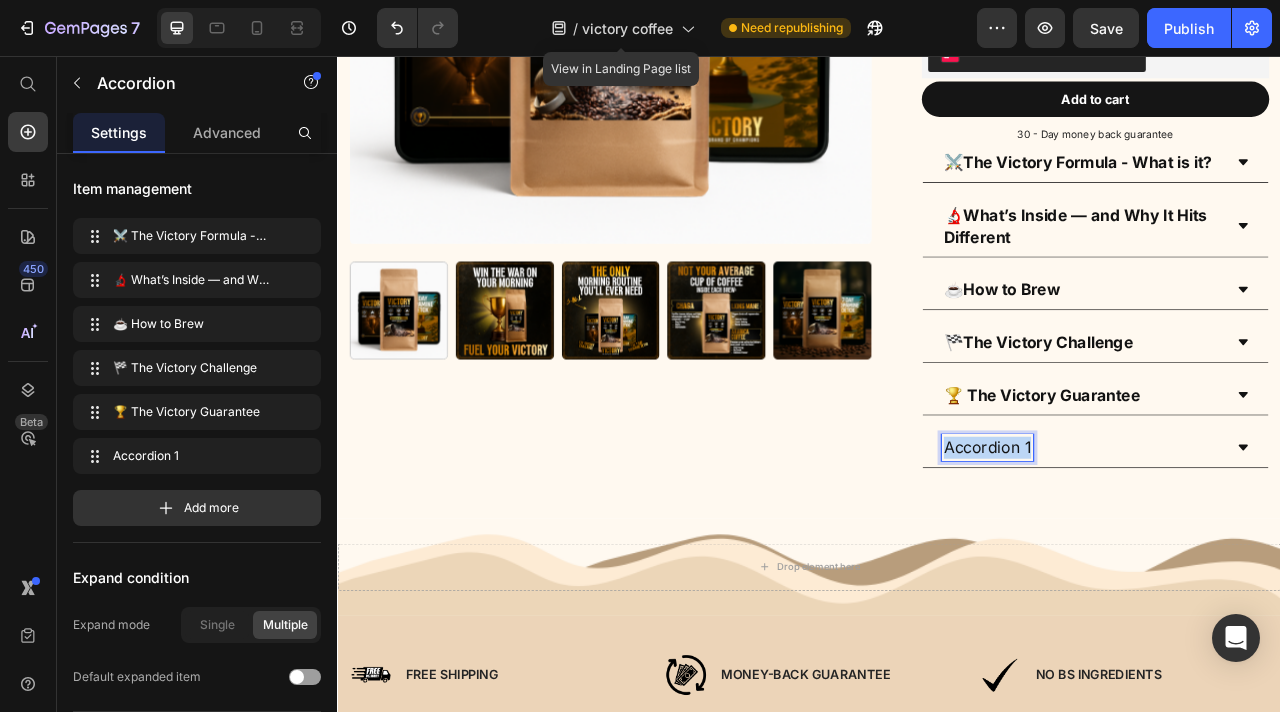 click on "Accordion 1" at bounding box center [1163, 554] 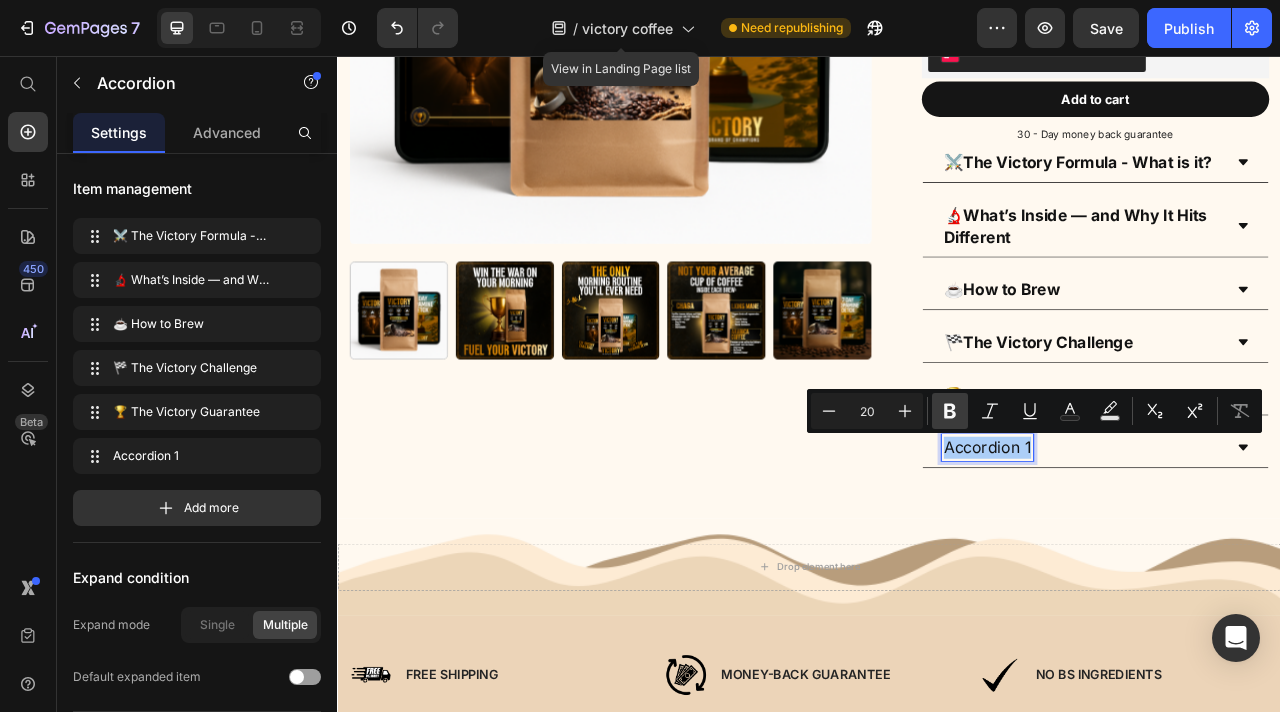 click 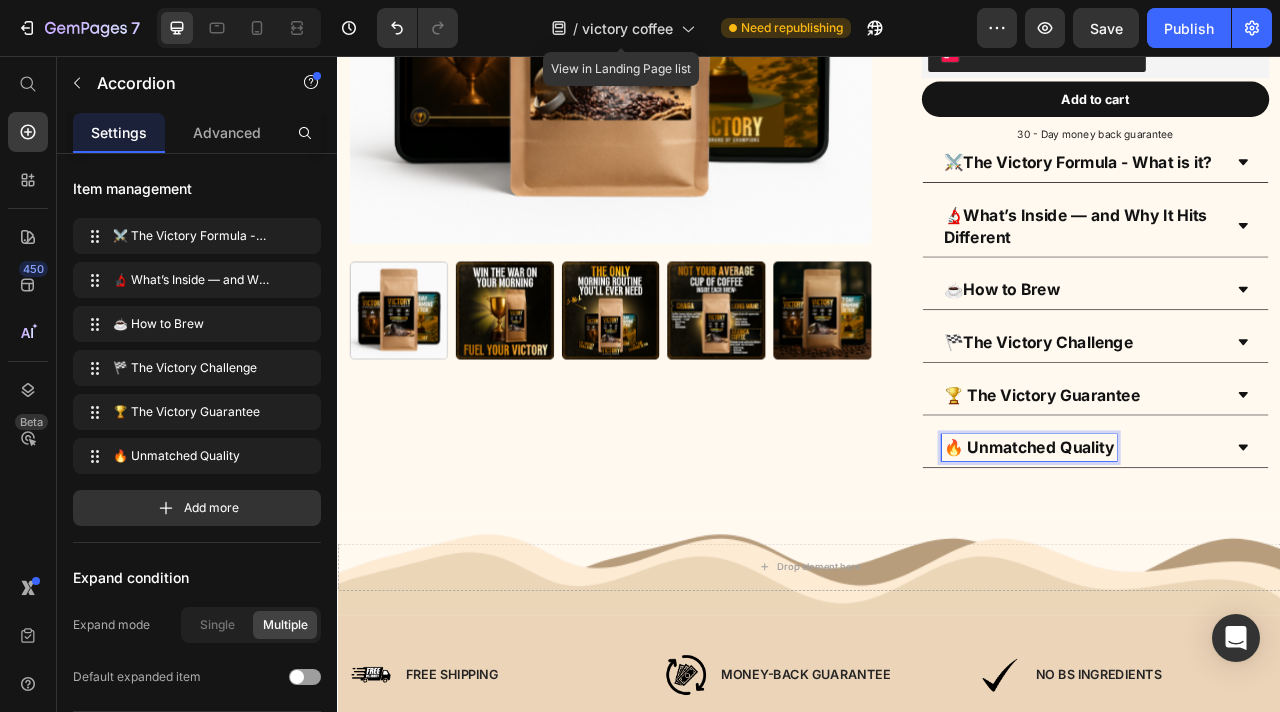 click 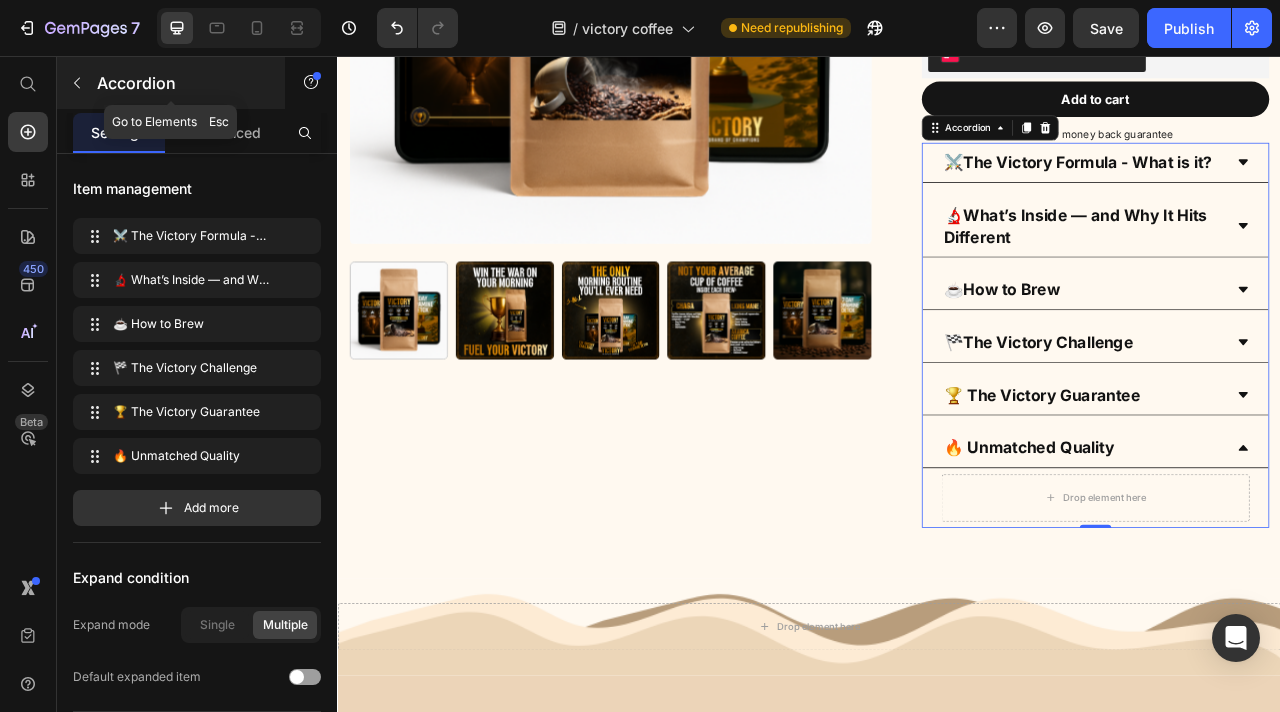 click 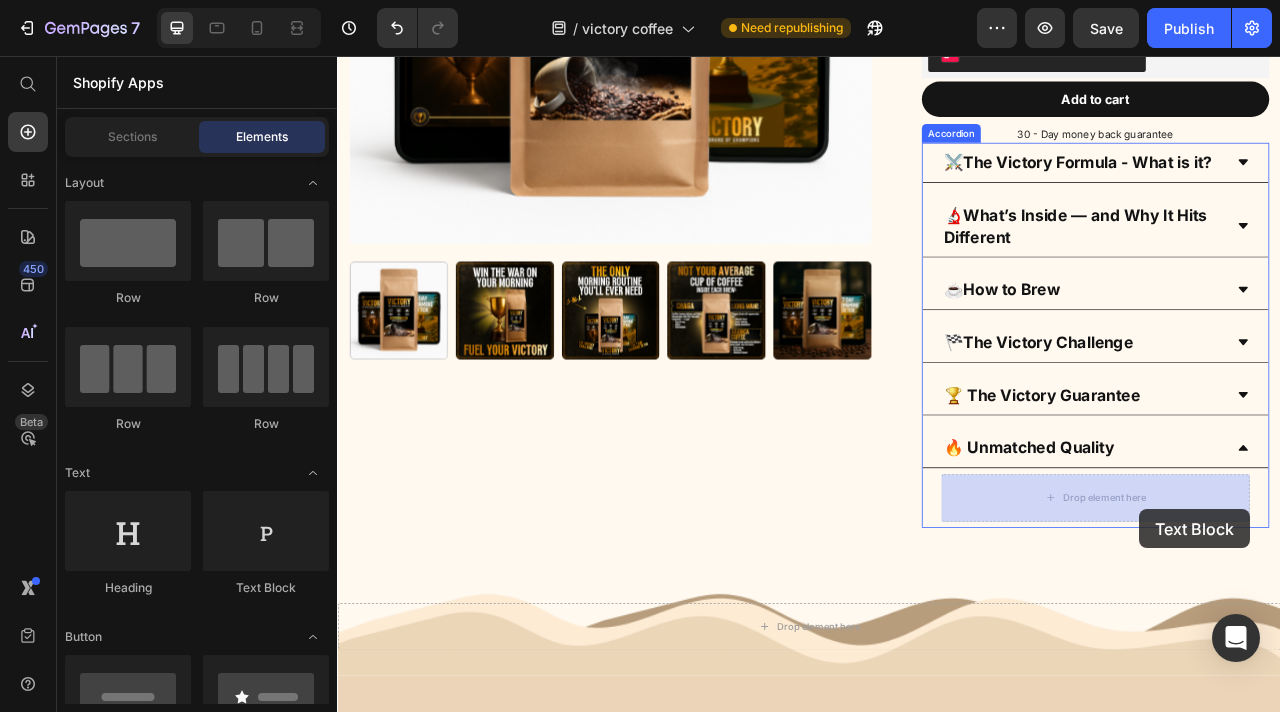 drag, startPoint x: 603, startPoint y: 601, endPoint x: 1357, endPoint y: 633, distance: 754.6787 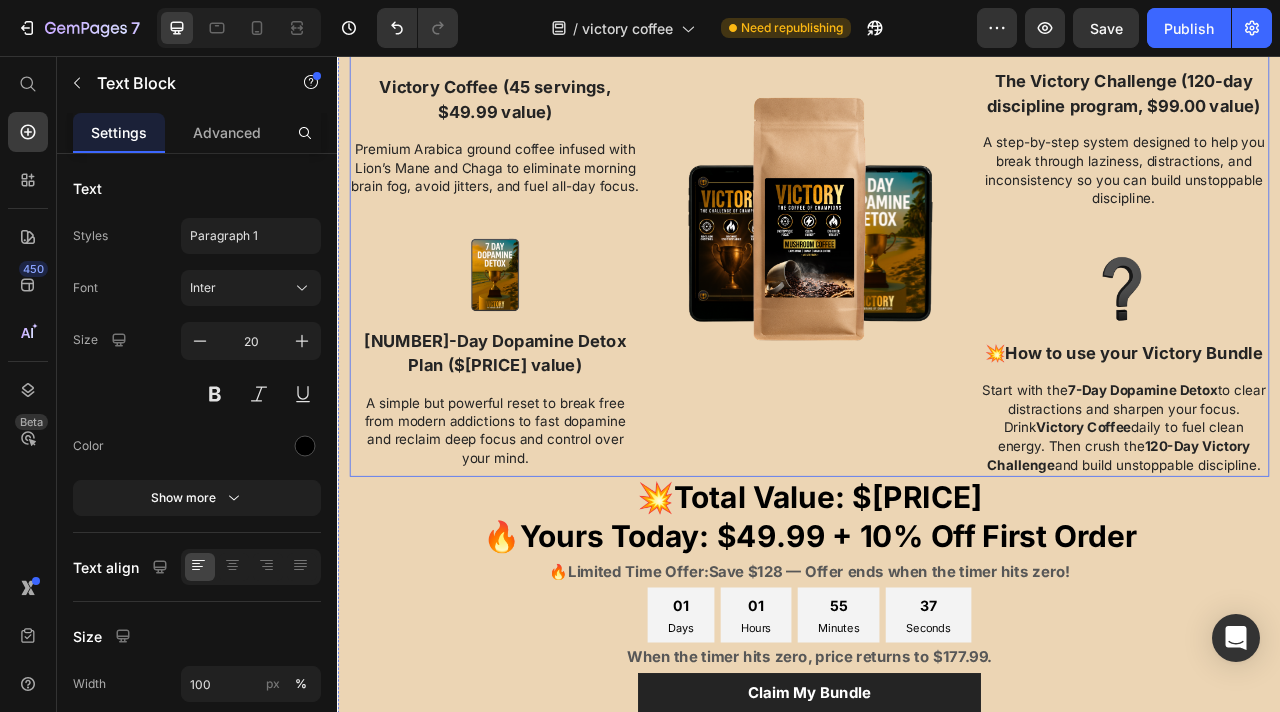 scroll, scrollTop: 1300, scrollLeft: 0, axis: vertical 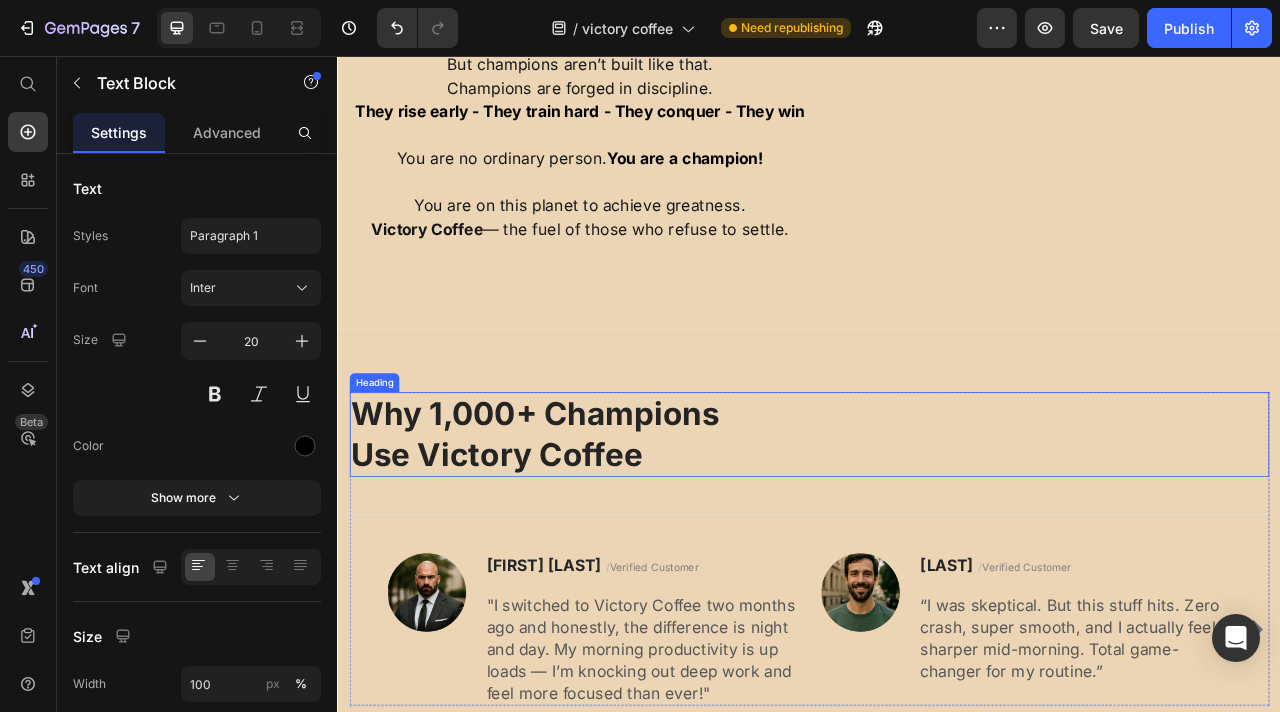 click on "Why 1,000+ Champions  Use Victory Coffee" at bounding box center (937, 537) 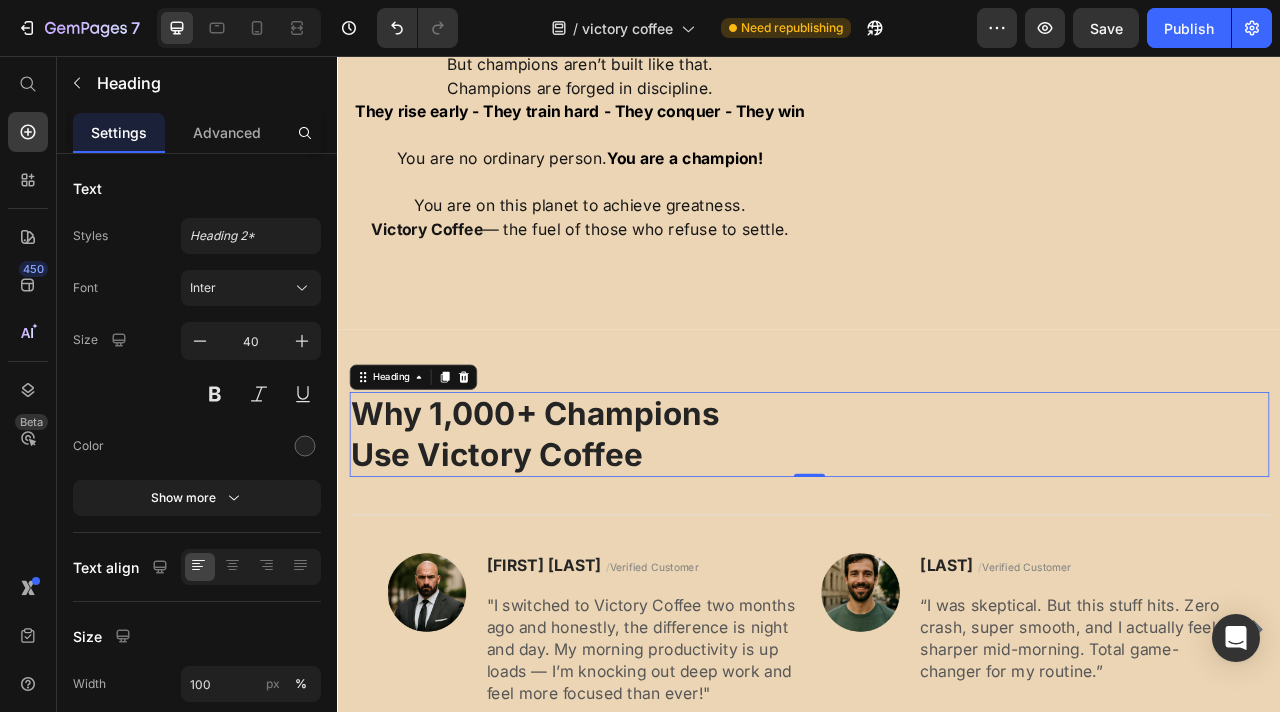 click on "Why 1,000+ Champions  Use Victory Coffee" at bounding box center (937, 537) 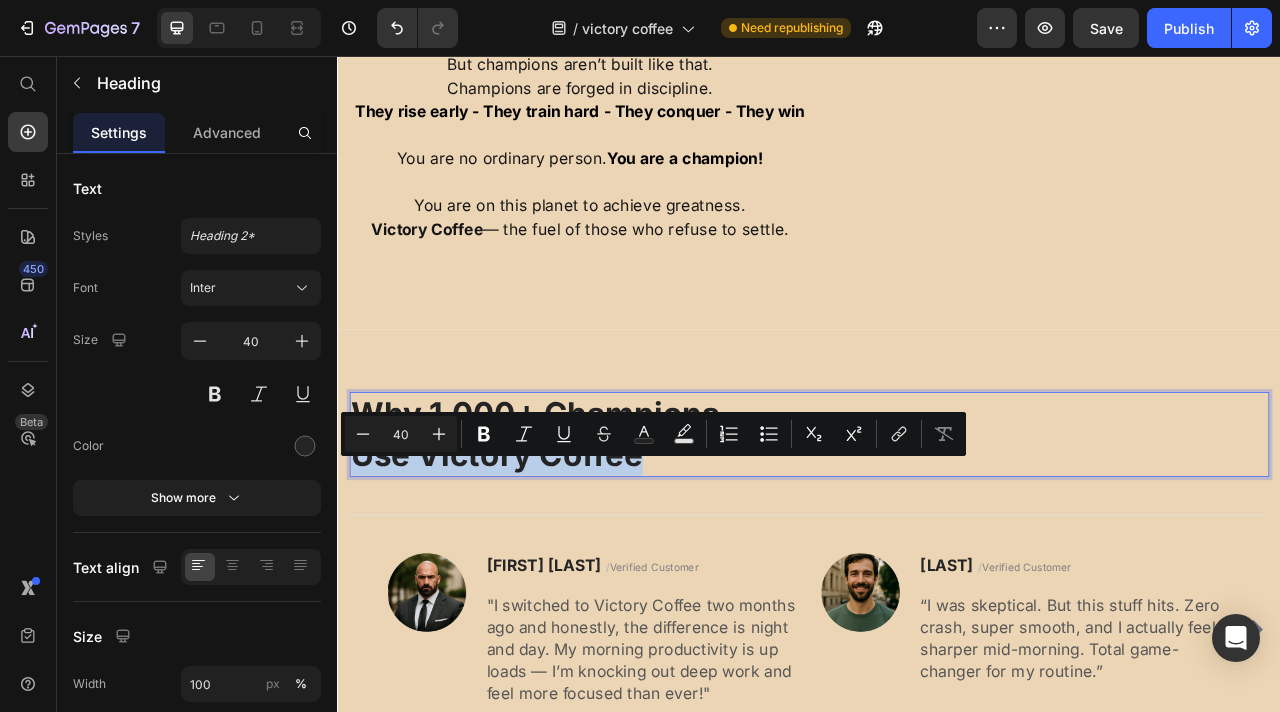 click on "Why 1,000+ Champions  Use Victory Coffee" at bounding box center [937, 537] 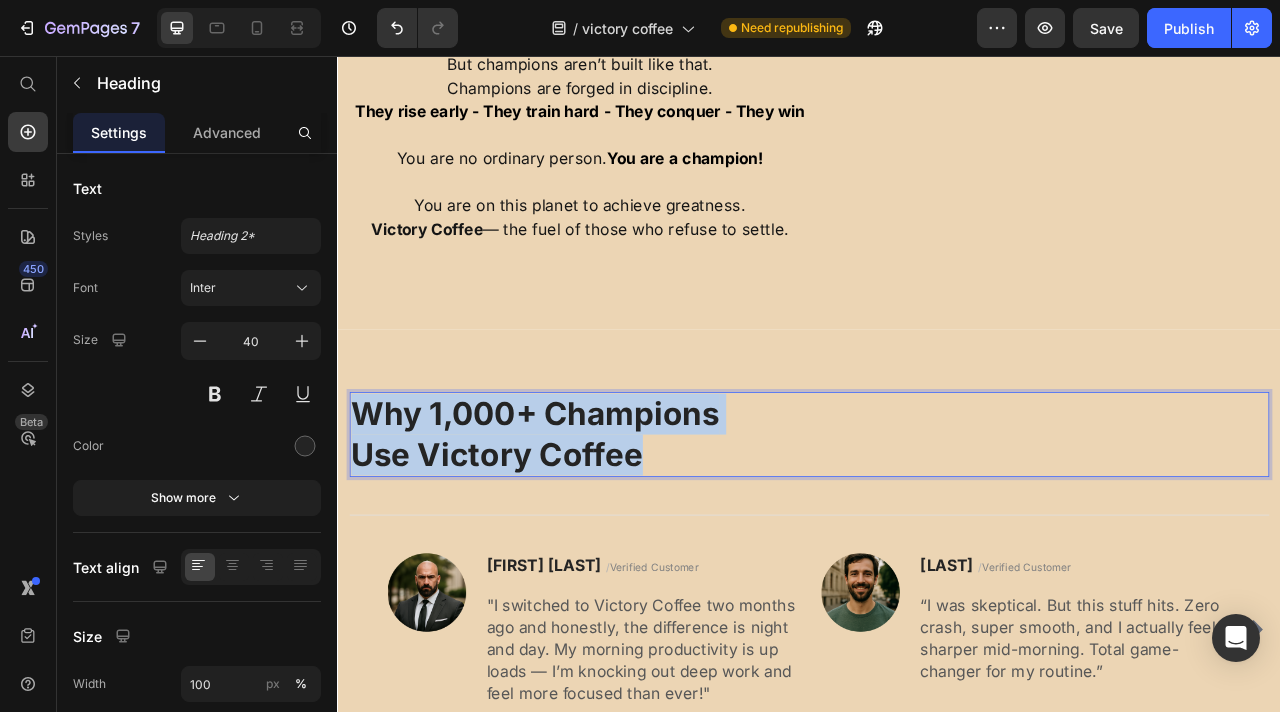 drag, startPoint x: 776, startPoint y: 594, endPoint x: 363, endPoint y: 521, distance: 419.40195 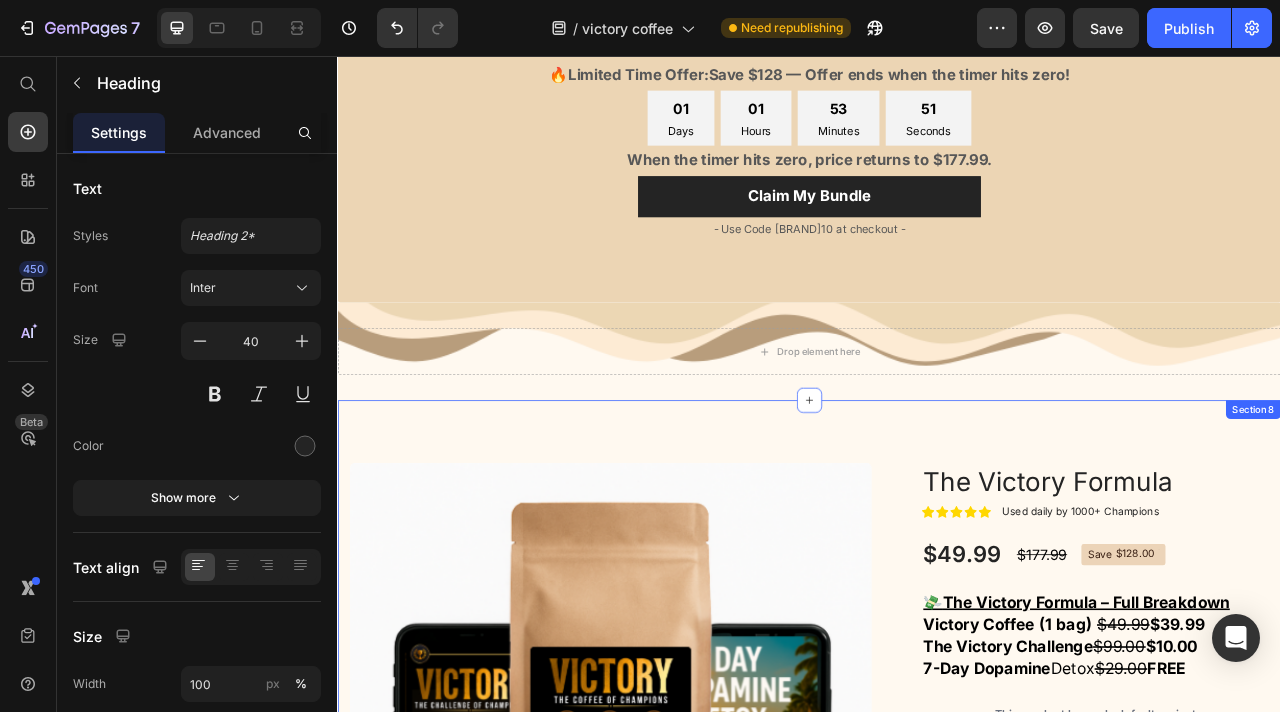 scroll, scrollTop: 4946, scrollLeft: 0, axis: vertical 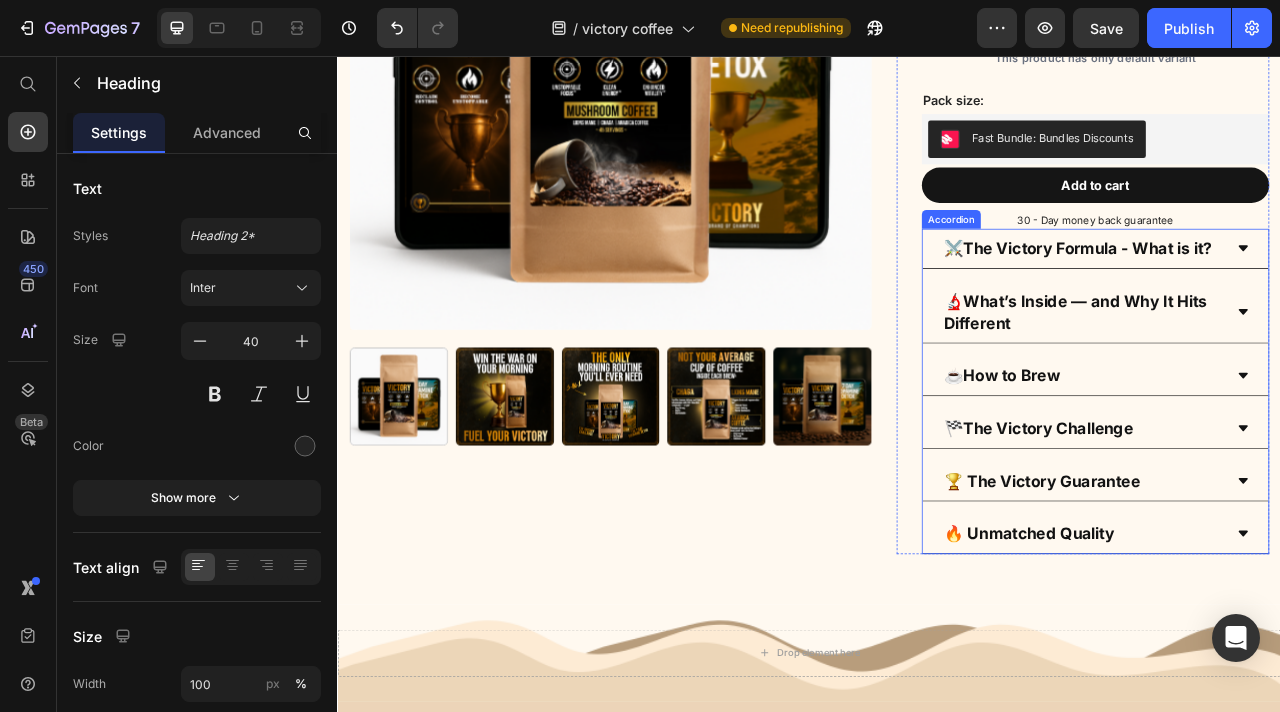 click on "🔥 Unmatched Quality" at bounding box center [1285, 663] 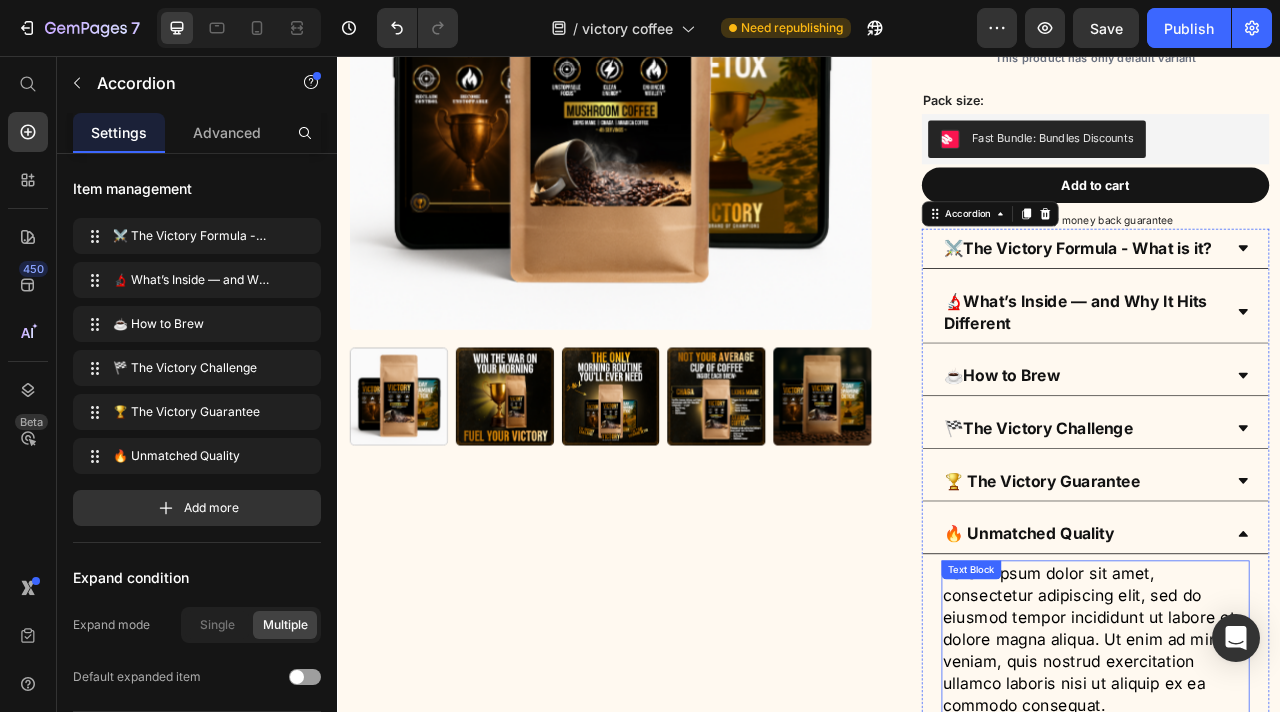 click on "Lorem ipsum dolor sit amet, consectetur adipiscing elit, sed do eiusmod tempor incididunt ut labore et dolore magna aliqua. Ut enim ad minim veniam, quis nostrud exercitation ullamco laboris nisi ut aliquip ex ea commodo consequat." at bounding box center (1301, 797) 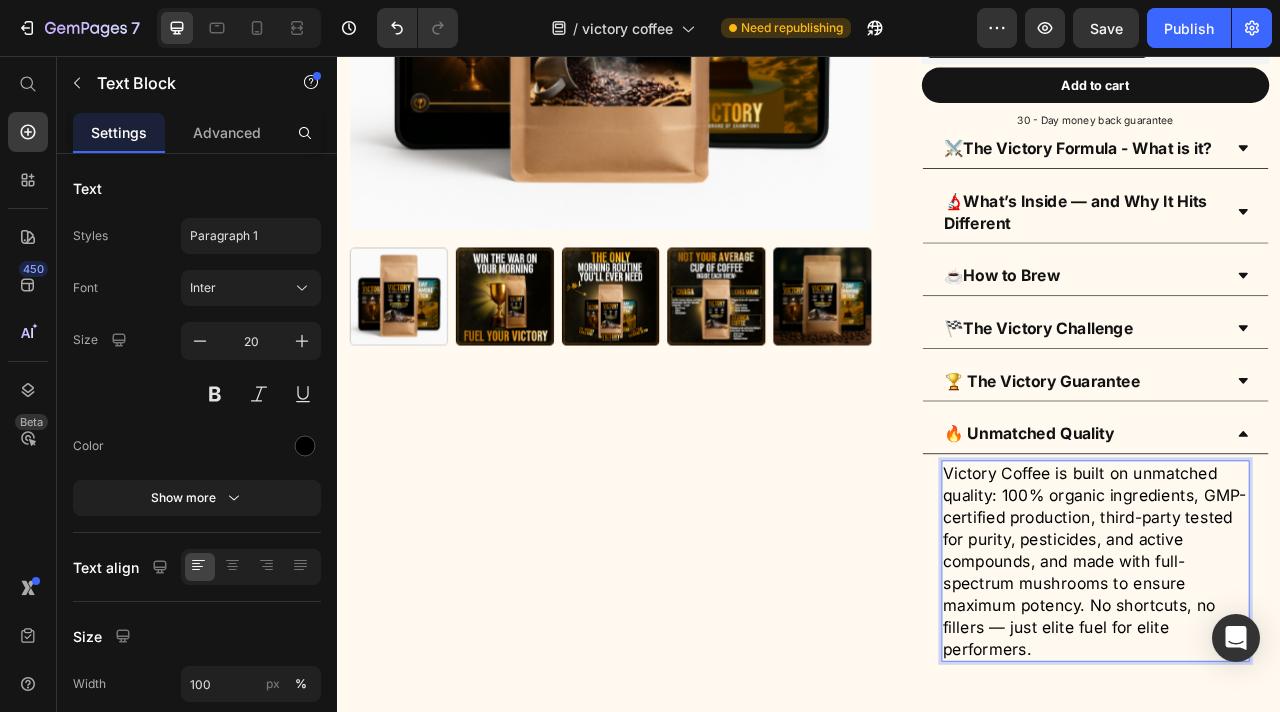 scroll, scrollTop: 5079, scrollLeft: 0, axis: vertical 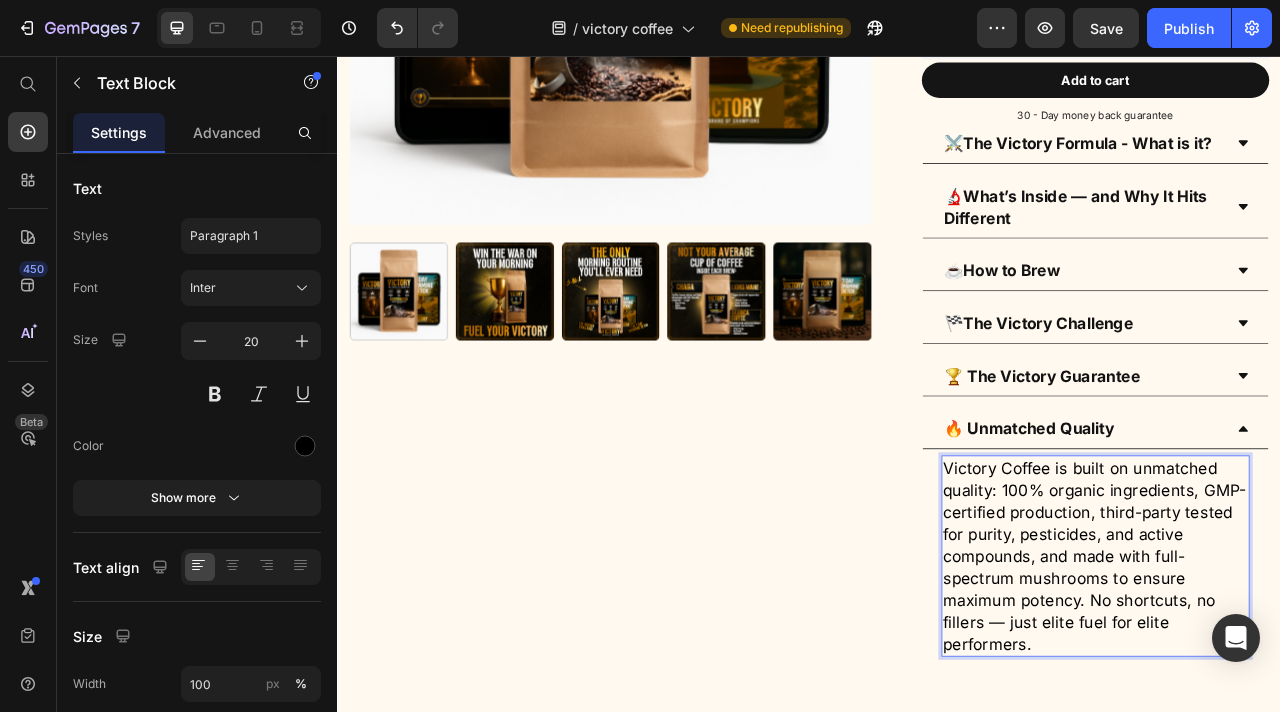 click on "Victory Coffee is built on unmatched quality: 100% organic ingredients, GMP-certified production, third-party tested for purity, pesticides, and active compounds, and made with full-spectrum mushrooms to ensure maximum potency. No shortcuts, no fillers — just elite fuel for elite performers." at bounding box center [1301, 692] 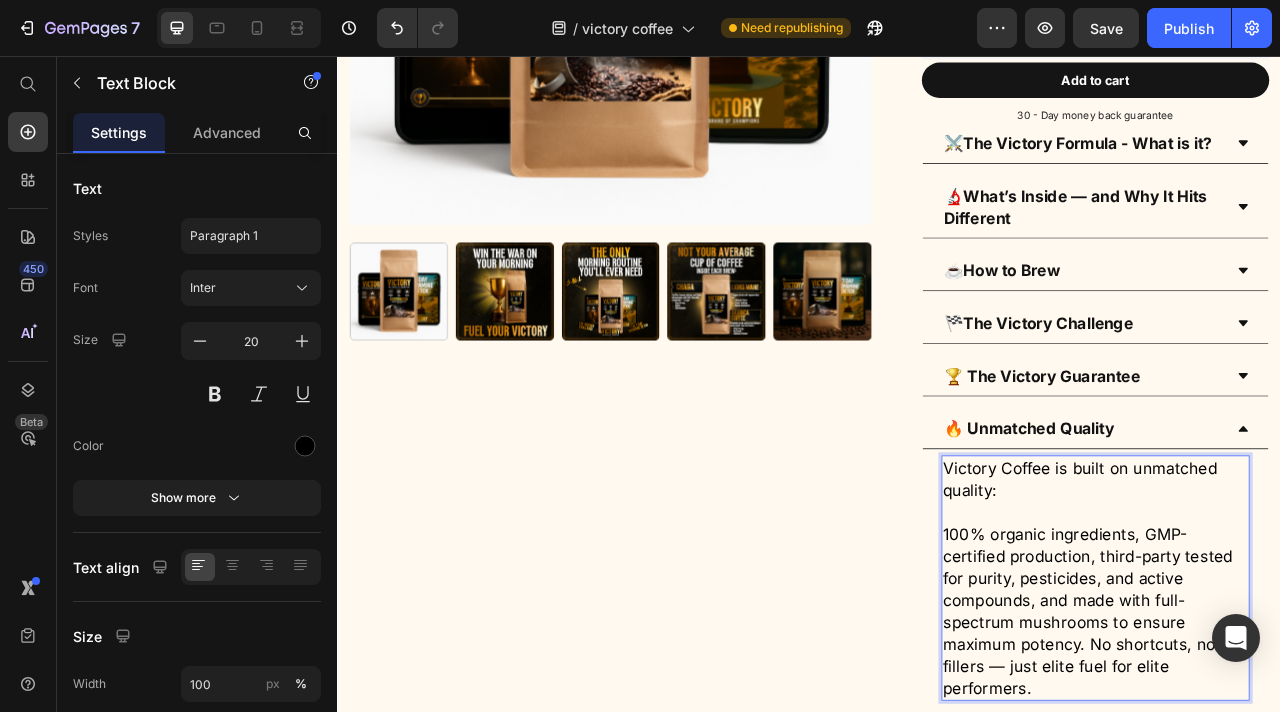 click on "100% organic ingredients, GMP-certified production, third-party tested for purity, pesticides, and active compounds, and made with full-spectrum mushrooms to ensure maximum potency. No shortcuts, no fillers — just elite fuel for elite performers." at bounding box center [1301, 762] 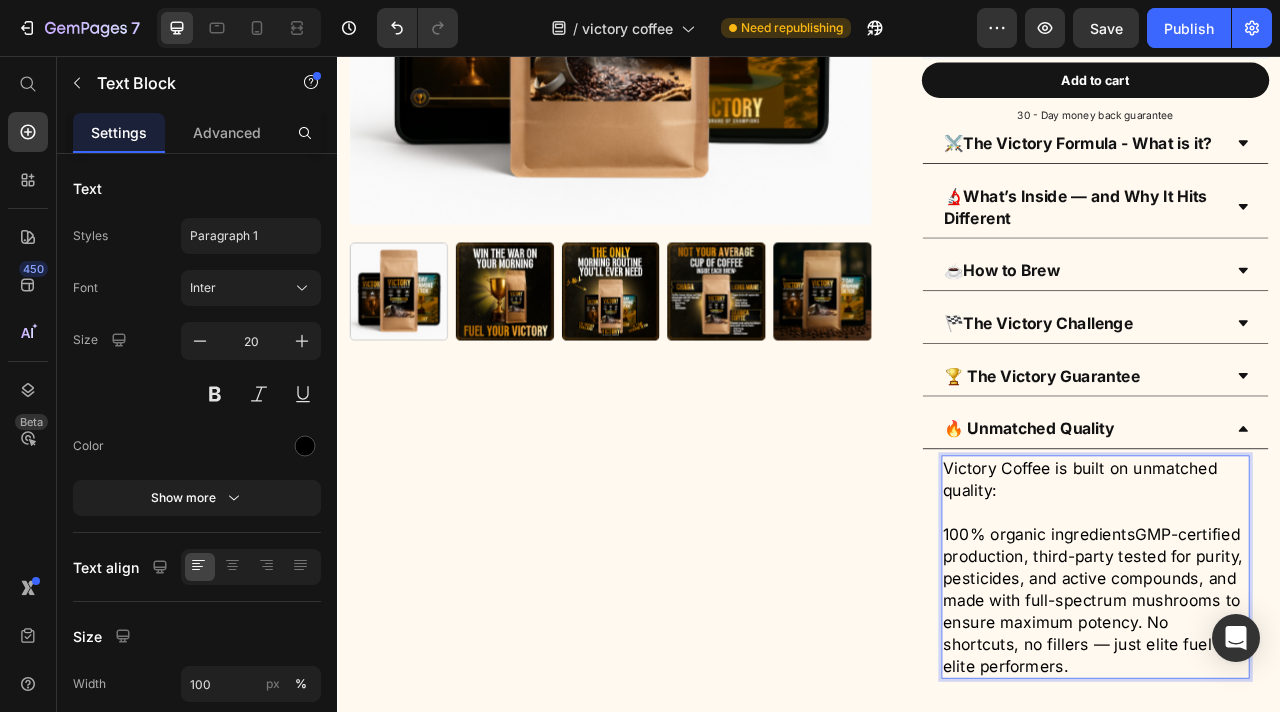 scroll, scrollTop: 77, scrollLeft: 0, axis: vertical 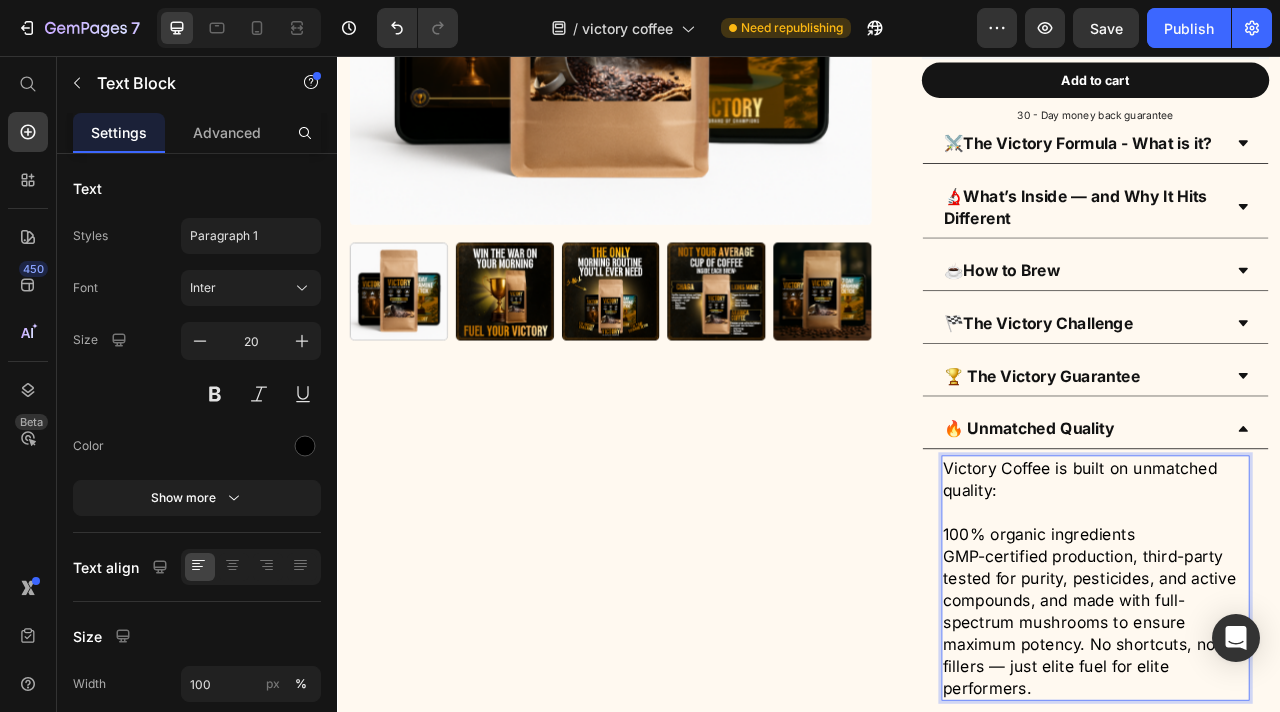 click on "GMP-certified production, third-party tested for purity, pesticides, and active compounds, and made with full-spectrum mushrooms to ensure maximum potency. No shortcuts, no fillers — just elite fuel for elite performers." at bounding box center [1301, 776] 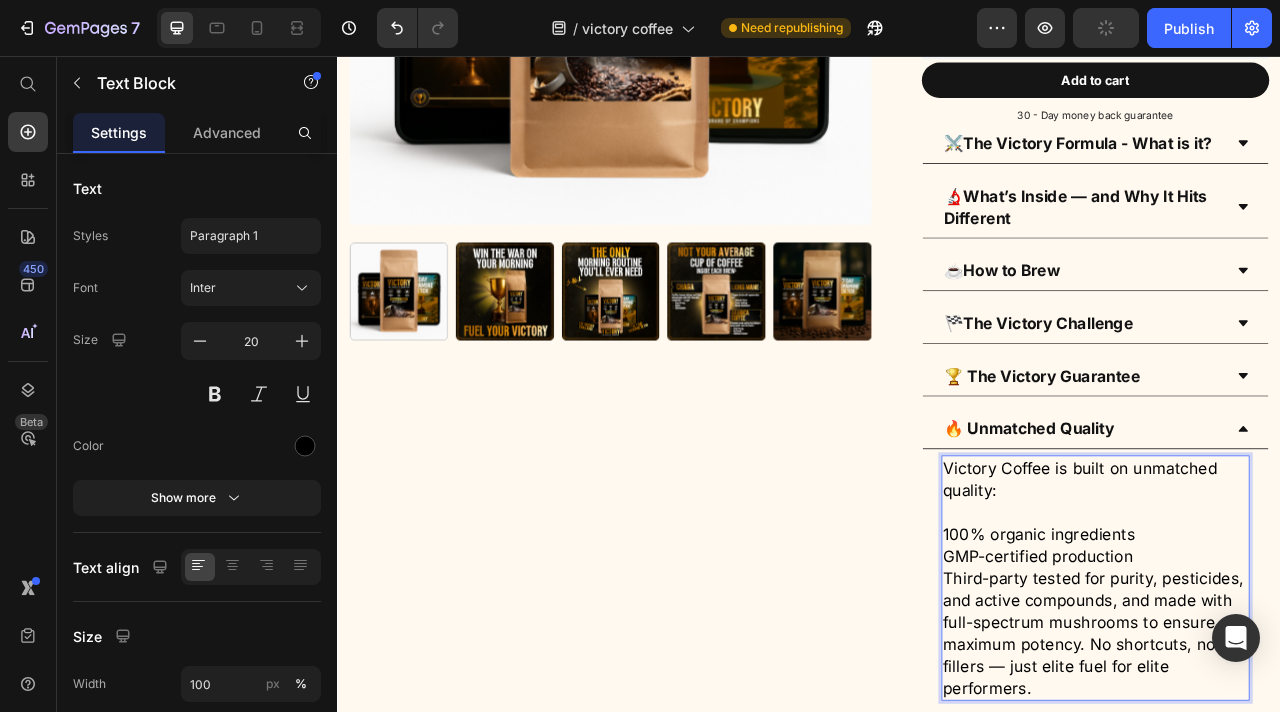scroll, scrollTop: 149, scrollLeft: 0, axis: vertical 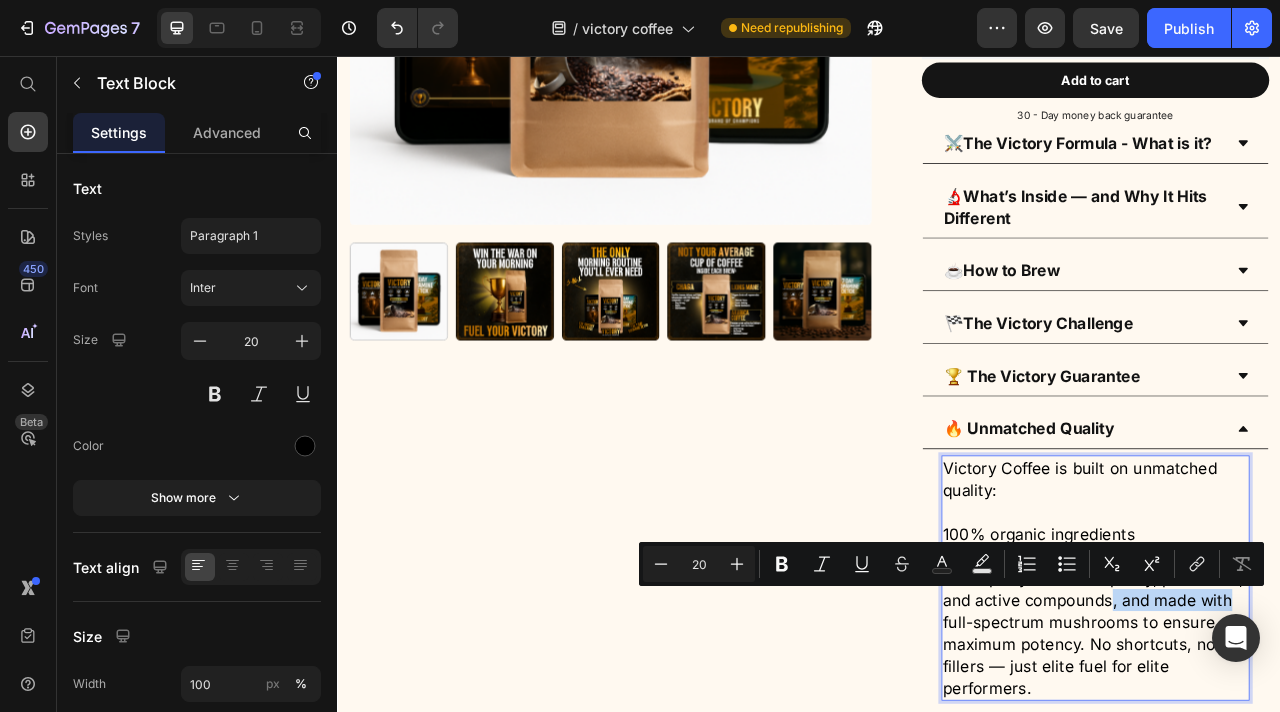 drag, startPoint x: 1483, startPoint y: 756, endPoint x: 1319, endPoint y: 748, distance: 164.195 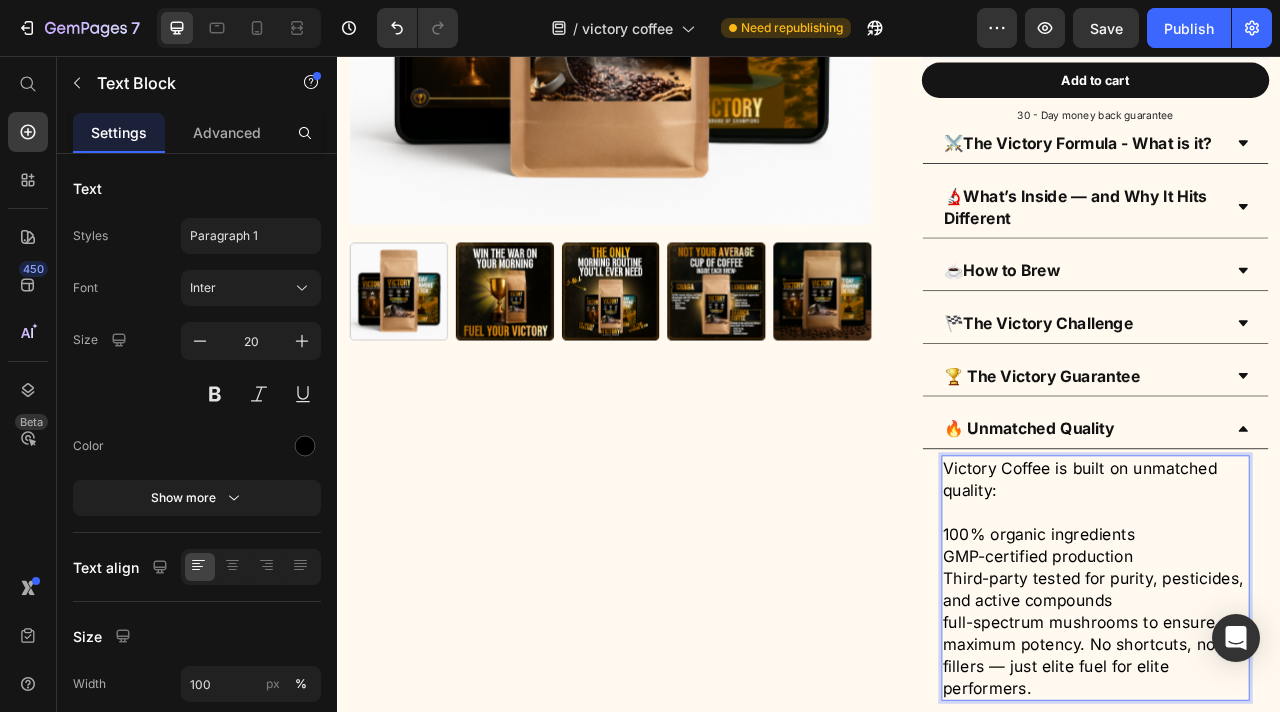 scroll, scrollTop: 347, scrollLeft: 0, axis: vertical 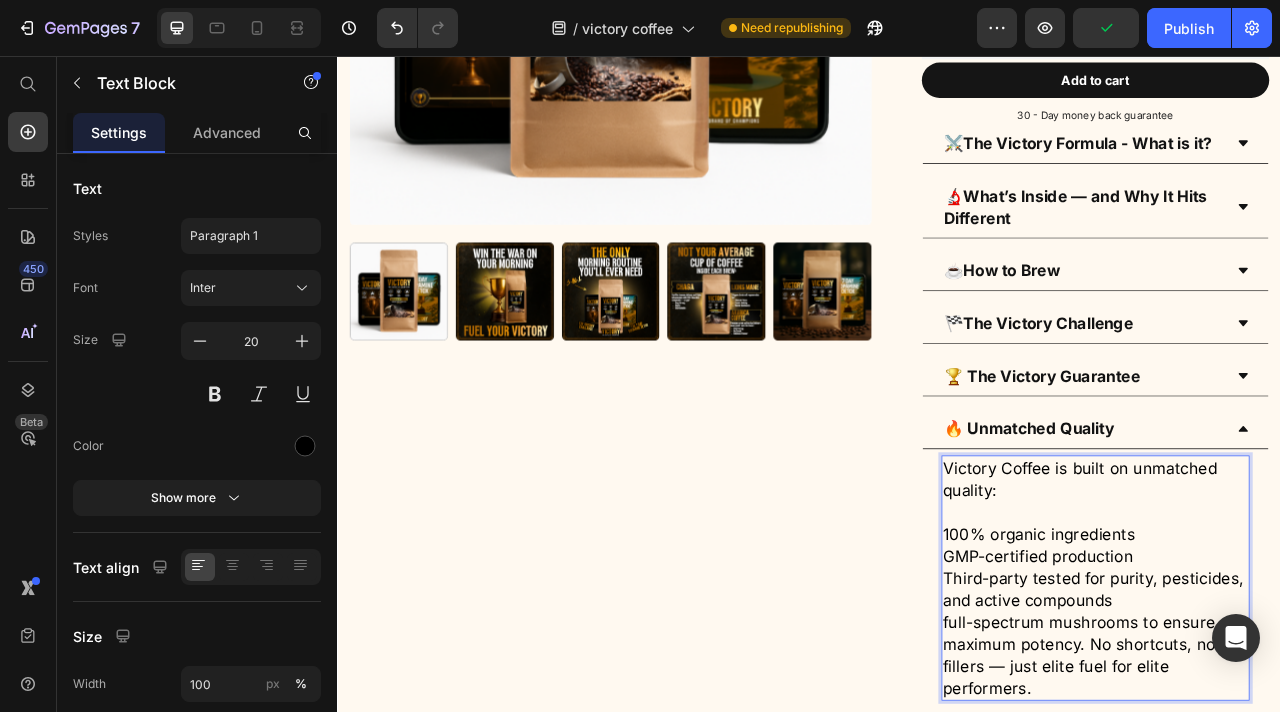 click on "full-spectrum mushrooms to ensure maximum potency. No shortcuts, no fillers — just elite fuel for elite performers." at bounding box center (1301, 818) 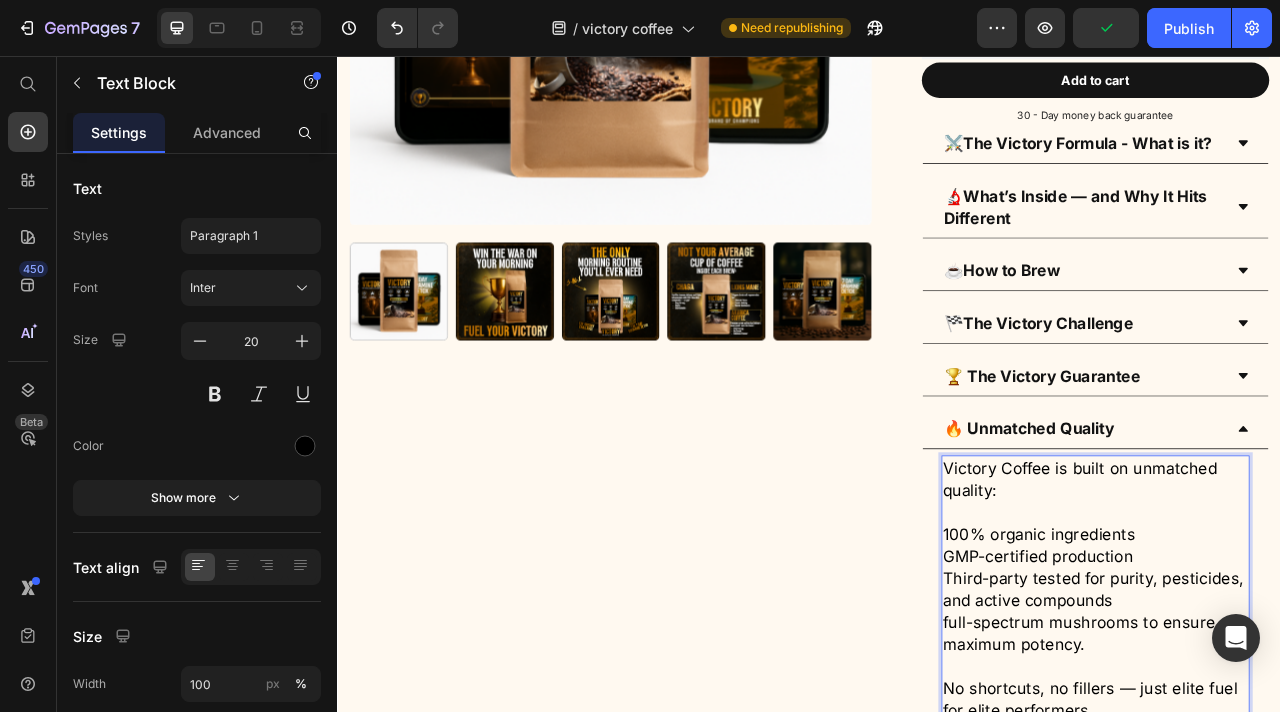 scroll, scrollTop: 479, scrollLeft: 0, axis: vertical 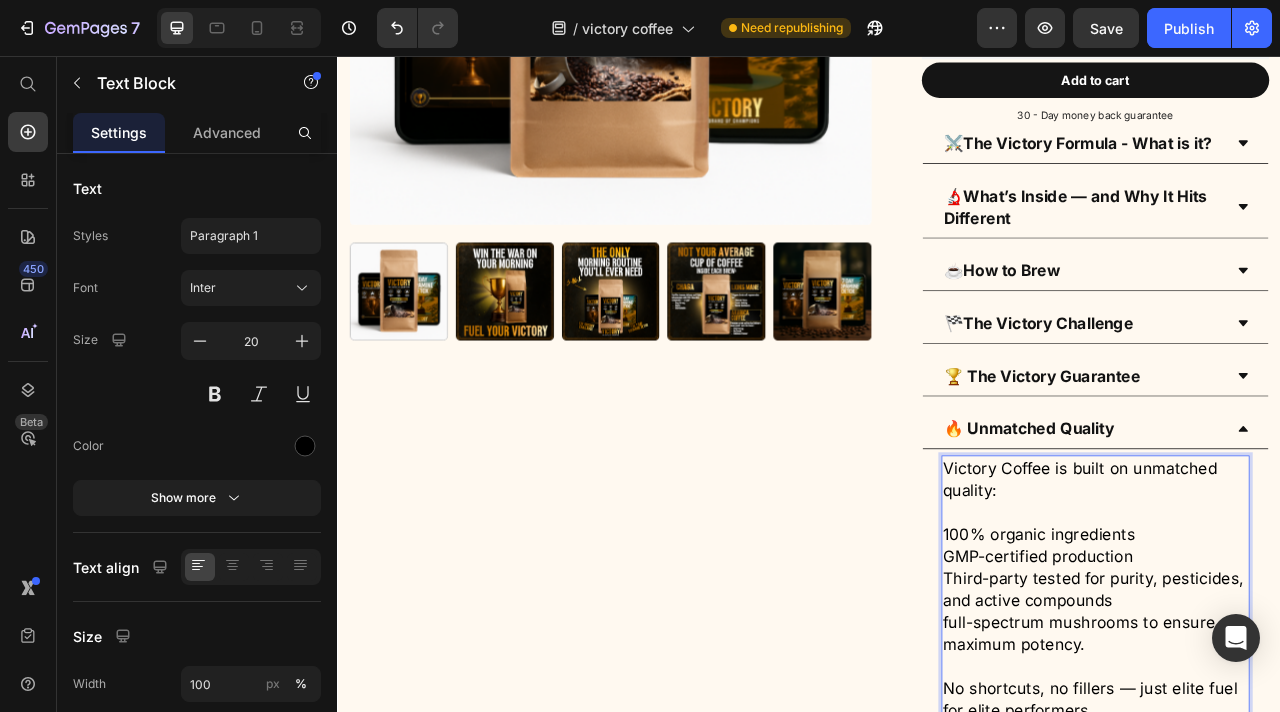 drag, startPoint x: 1299, startPoint y: 810, endPoint x: 1104, endPoint y: 668, distance: 241.22397 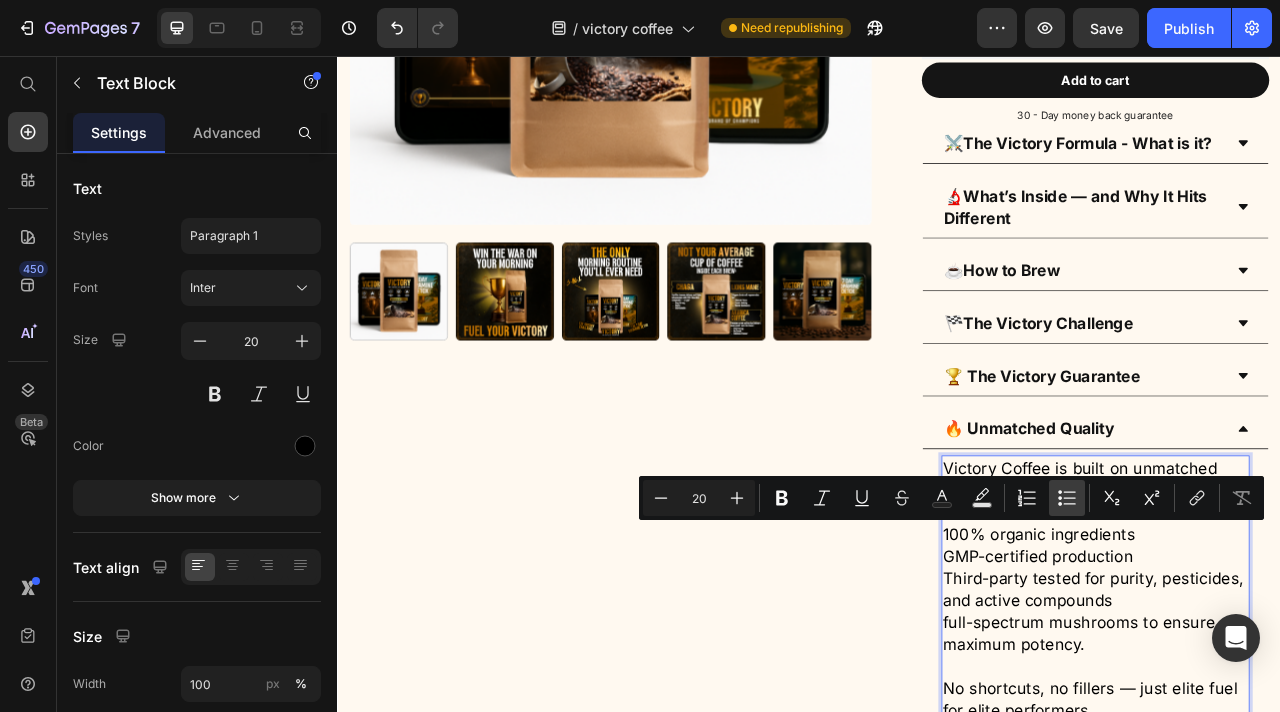 click 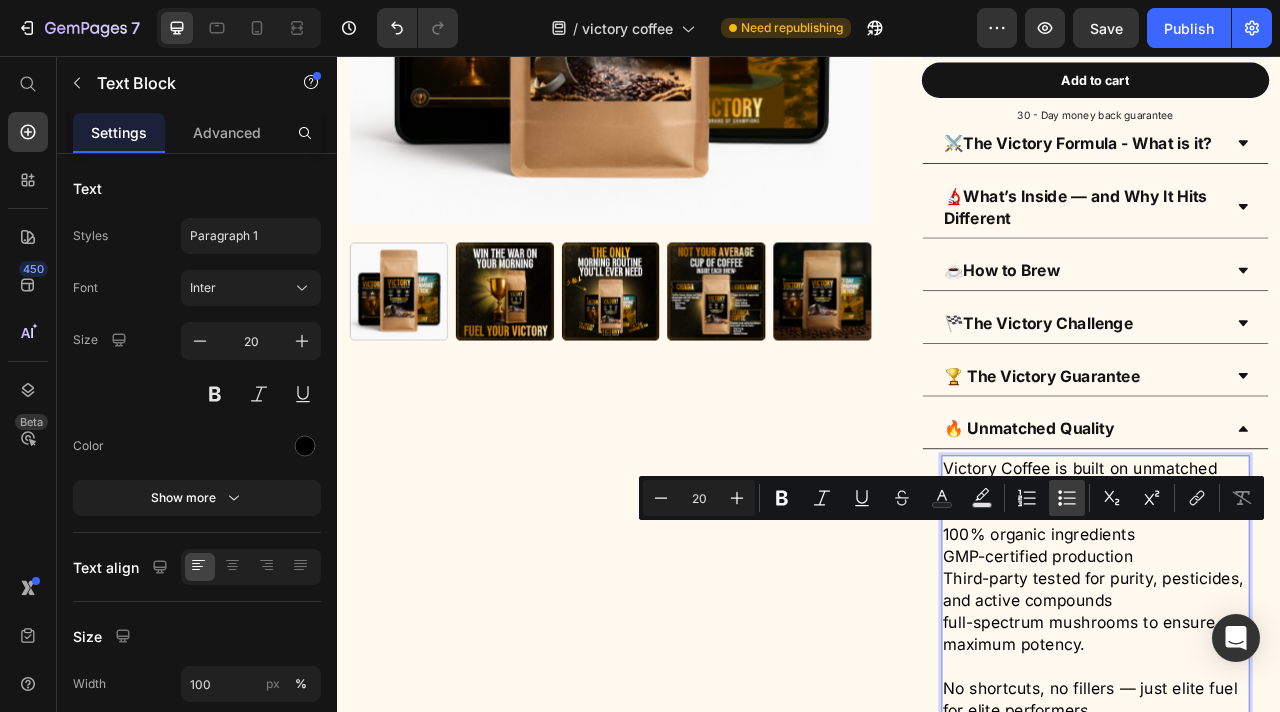 type on "20" 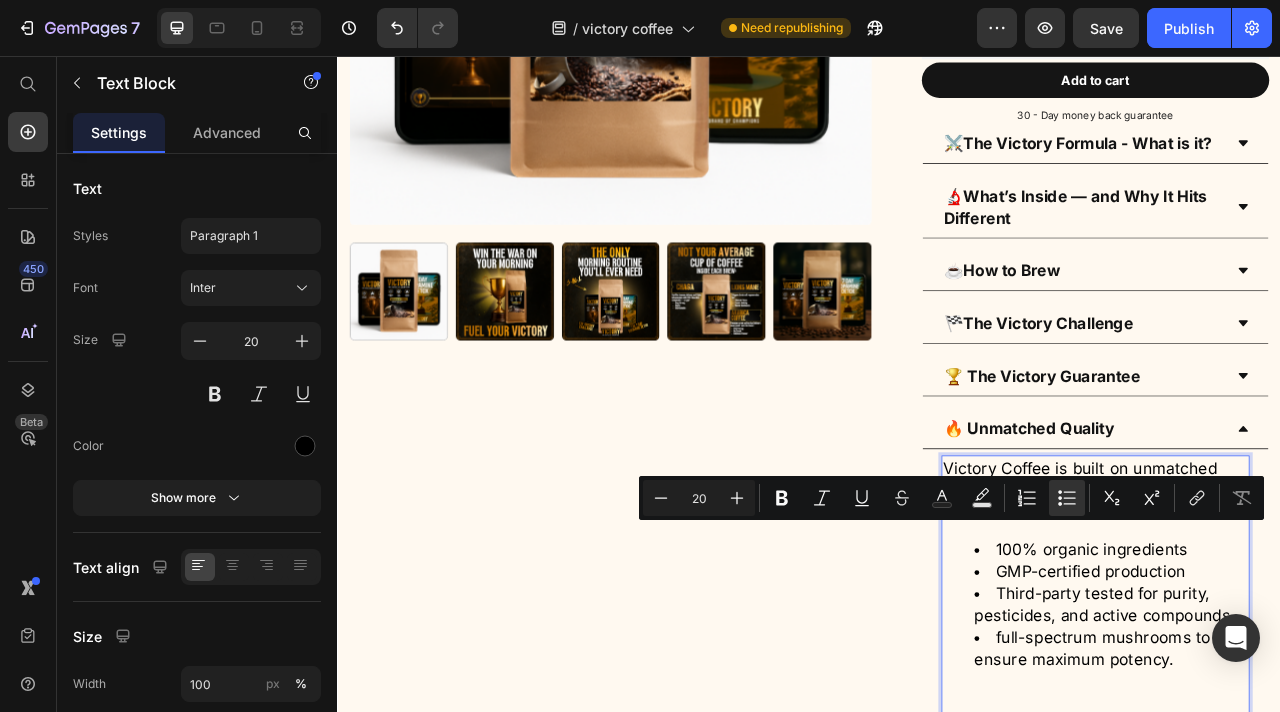 click on "Victory Coffee is built on unmatched quality:  100% organic ingredients GMP-certified production Third-party tested for purity, pesticides, and active compounds full-spectrum mushrooms to ensure maximum potency.  No shortcuts, no fillers — just elite fuel for elite performers. Text Block   [NUMBER]" at bounding box center (1301, 754) 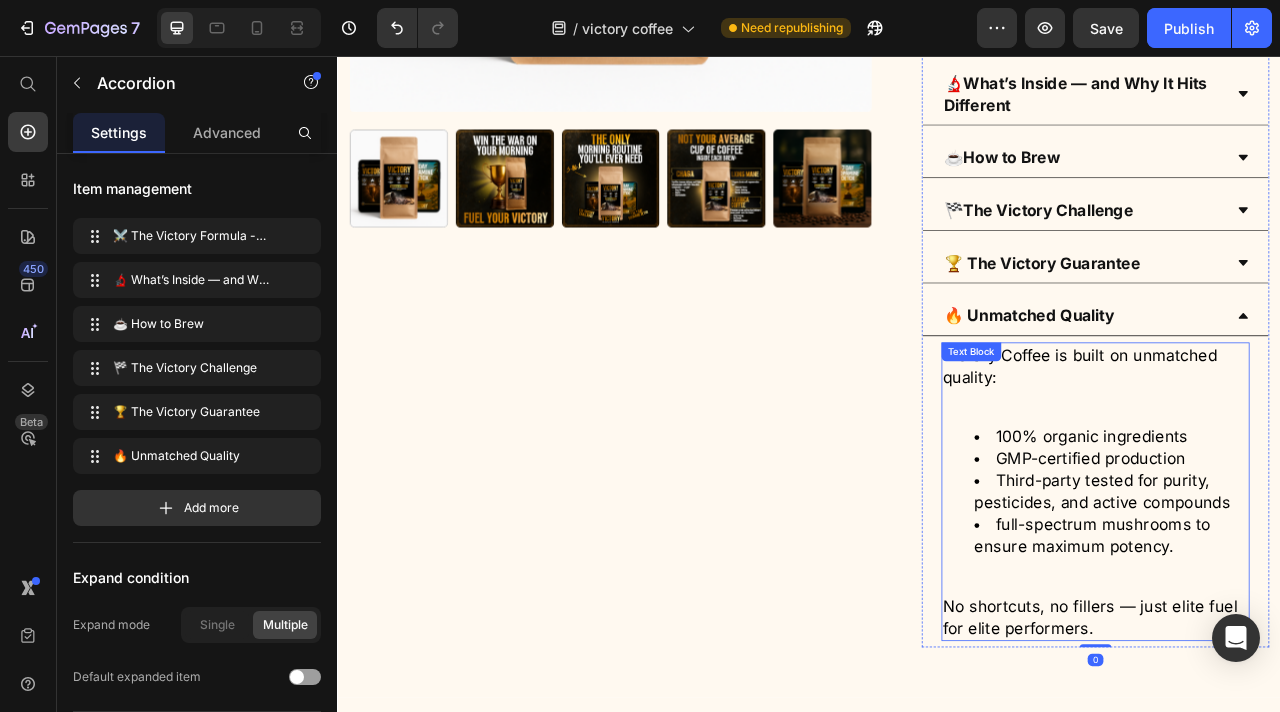 scroll, scrollTop: 5225, scrollLeft: 0, axis: vertical 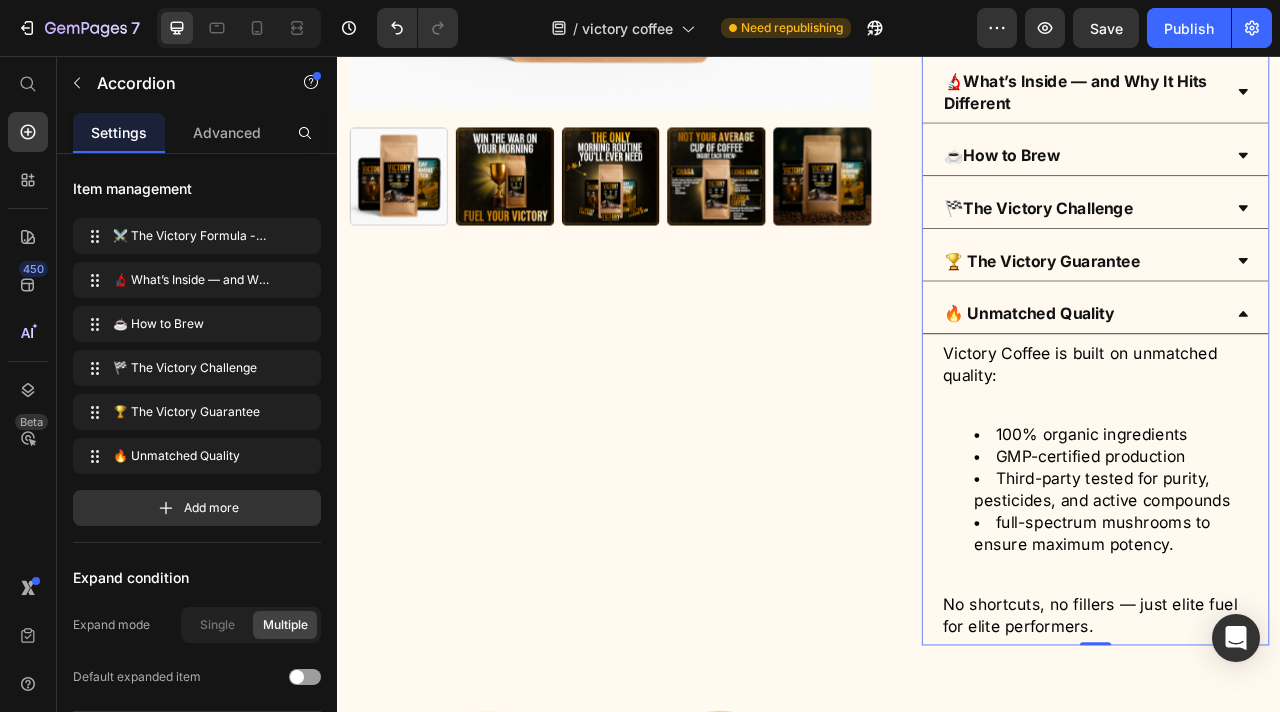 click 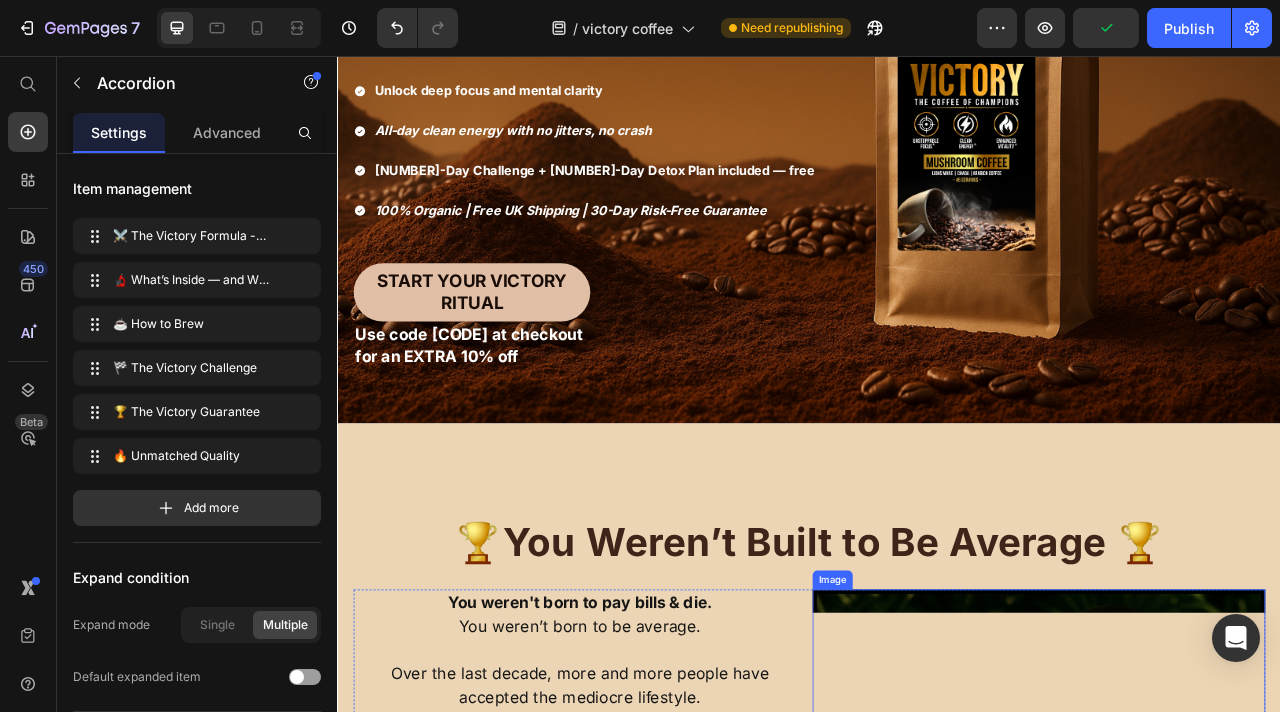 scroll, scrollTop: 0, scrollLeft: 0, axis: both 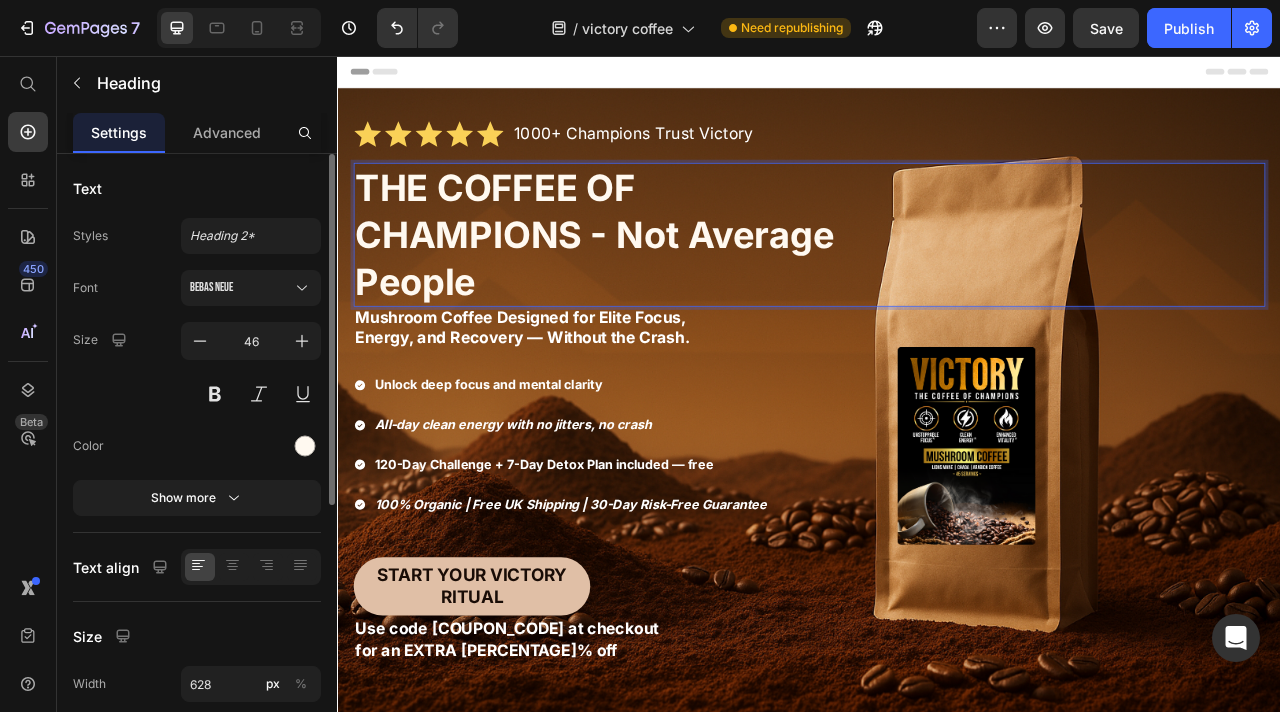 drag, startPoint x: 770, startPoint y: 222, endPoint x: 797, endPoint y: 261, distance: 47.434166 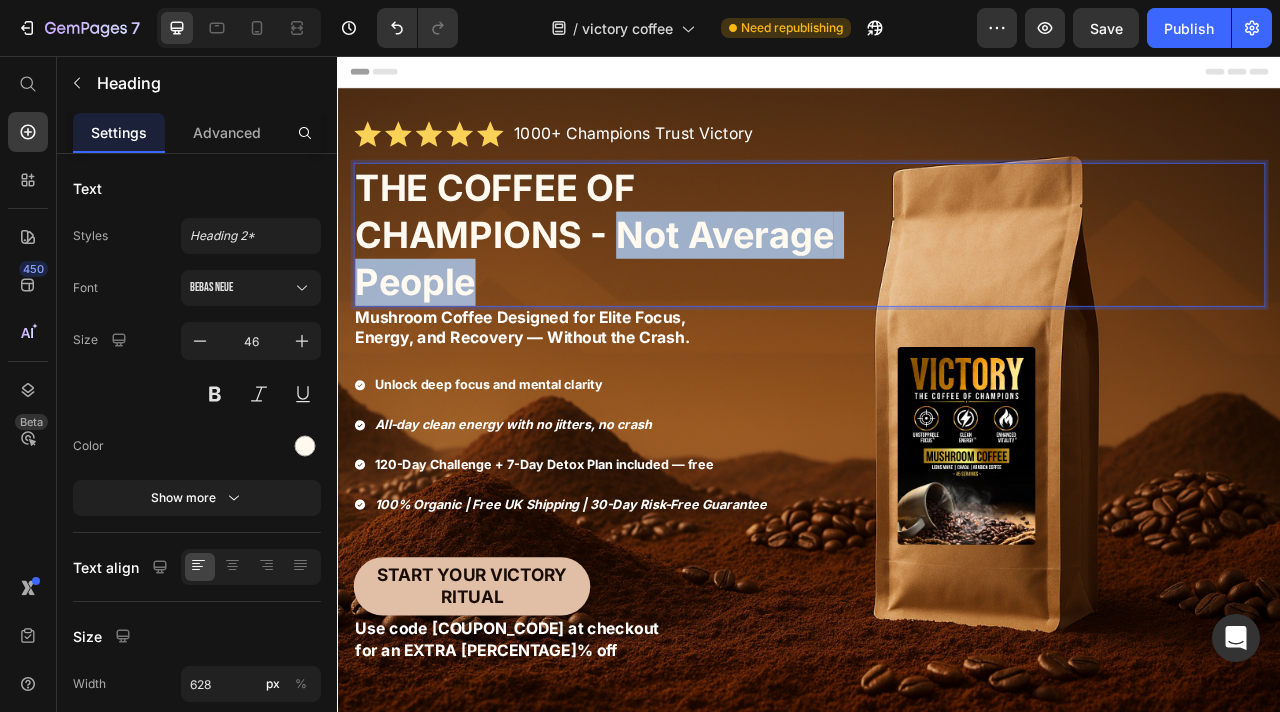 drag, startPoint x: 797, startPoint y: 261, endPoint x: 759, endPoint y: 228, distance: 50.32892 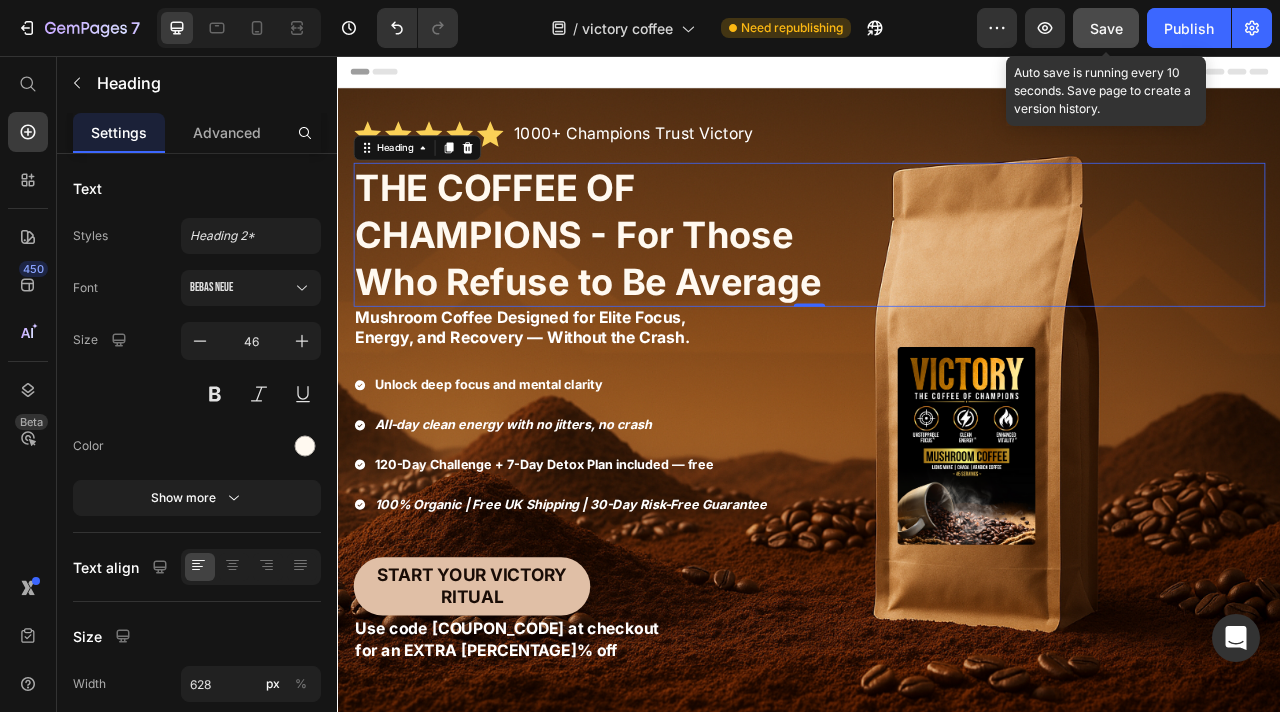 click on "Save" 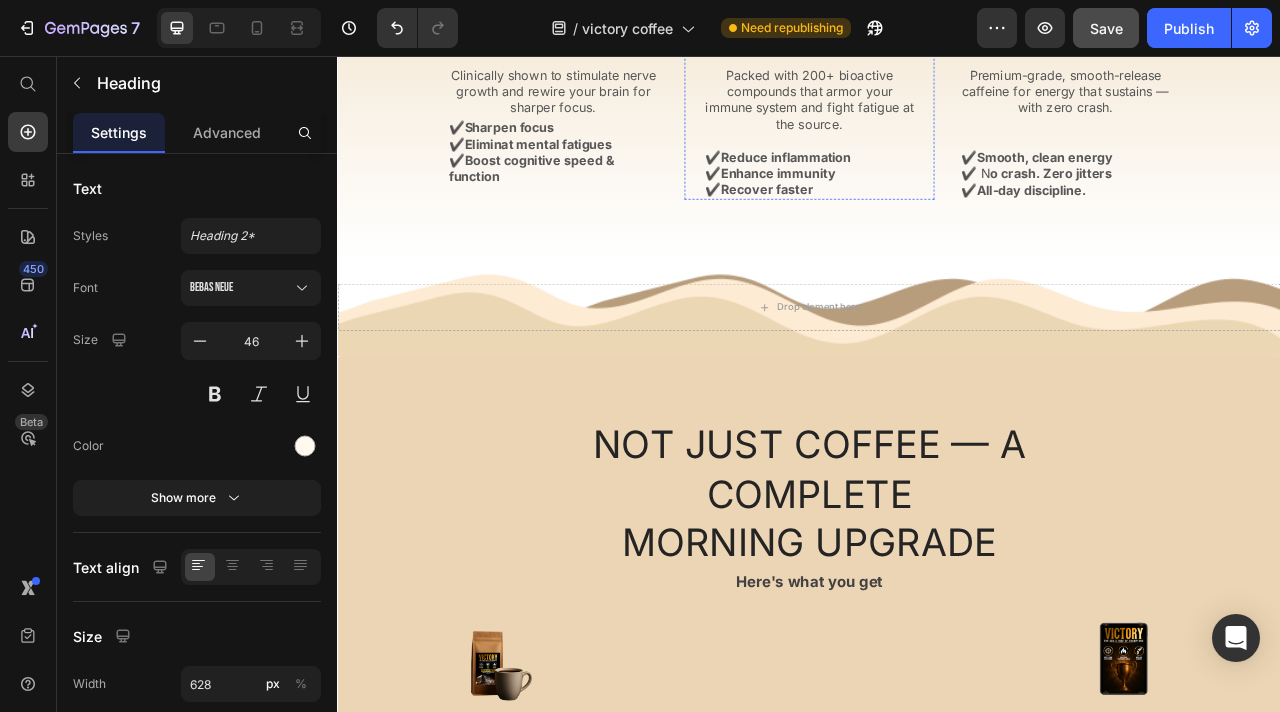 scroll, scrollTop: 2864, scrollLeft: 0, axis: vertical 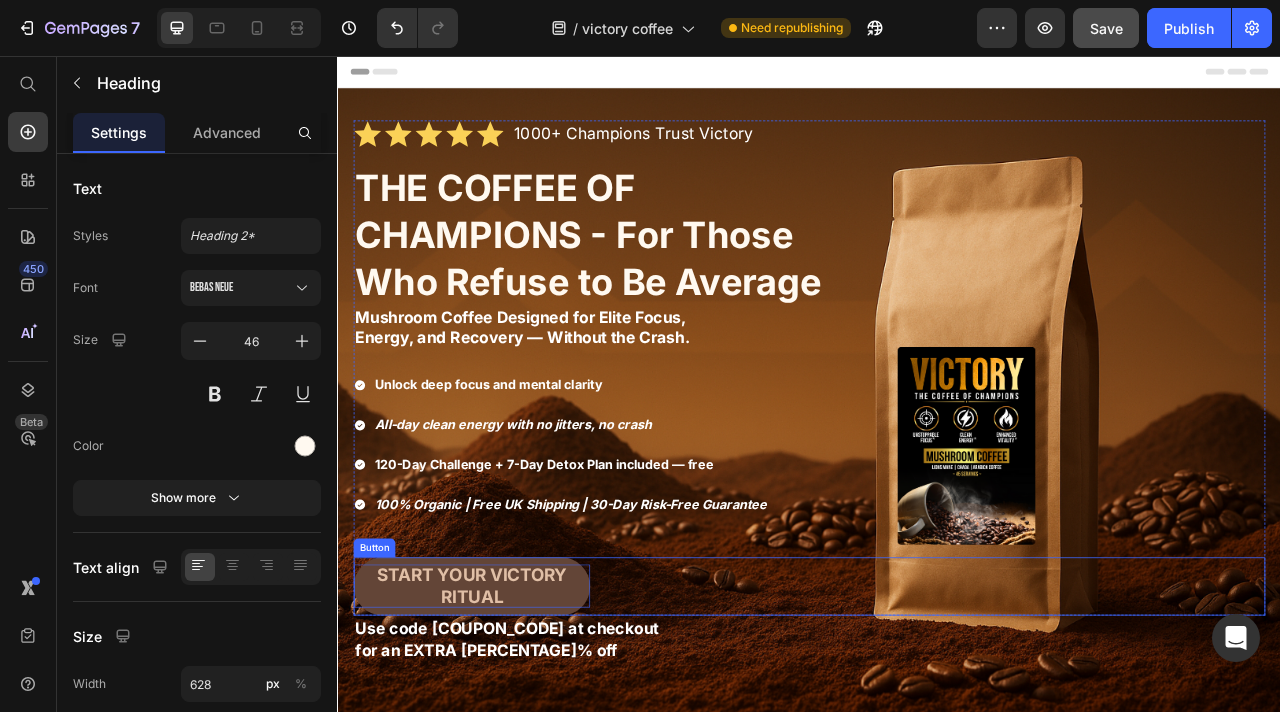 click on "Start Your Victory Ritual" at bounding box center (507, 730) 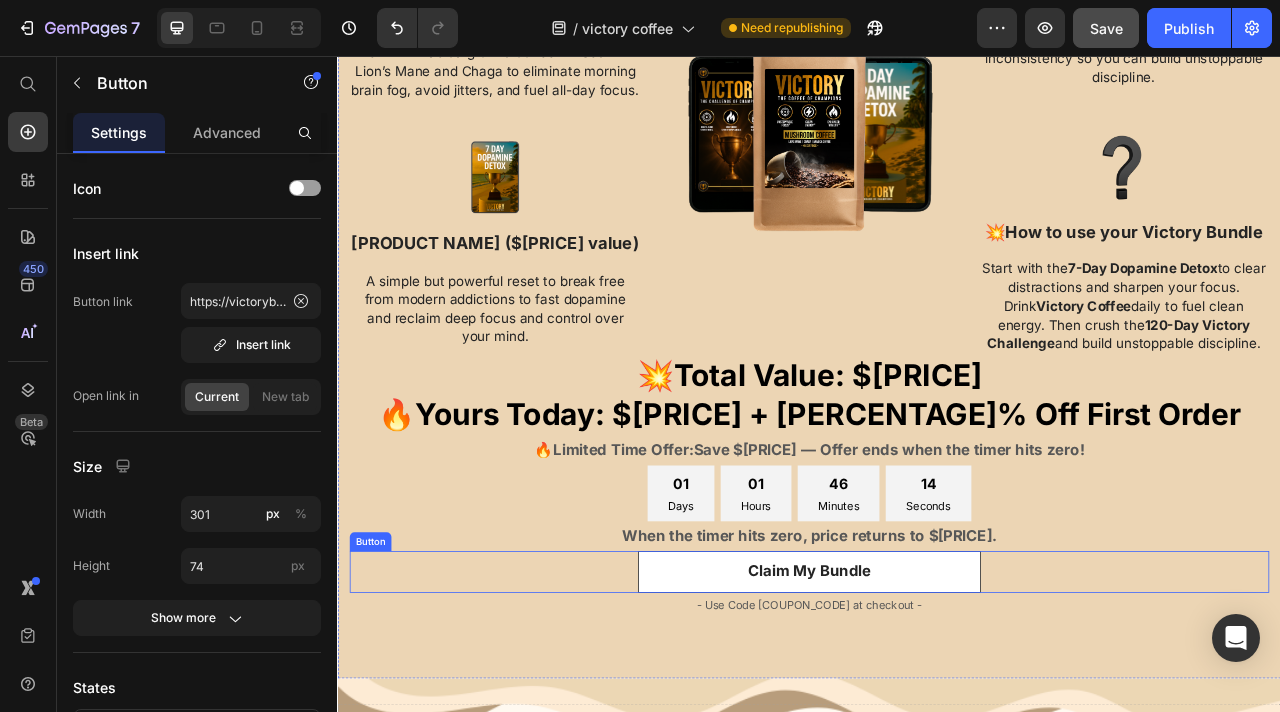 scroll, scrollTop: 3907, scrollLeft: 0, axis: vertical 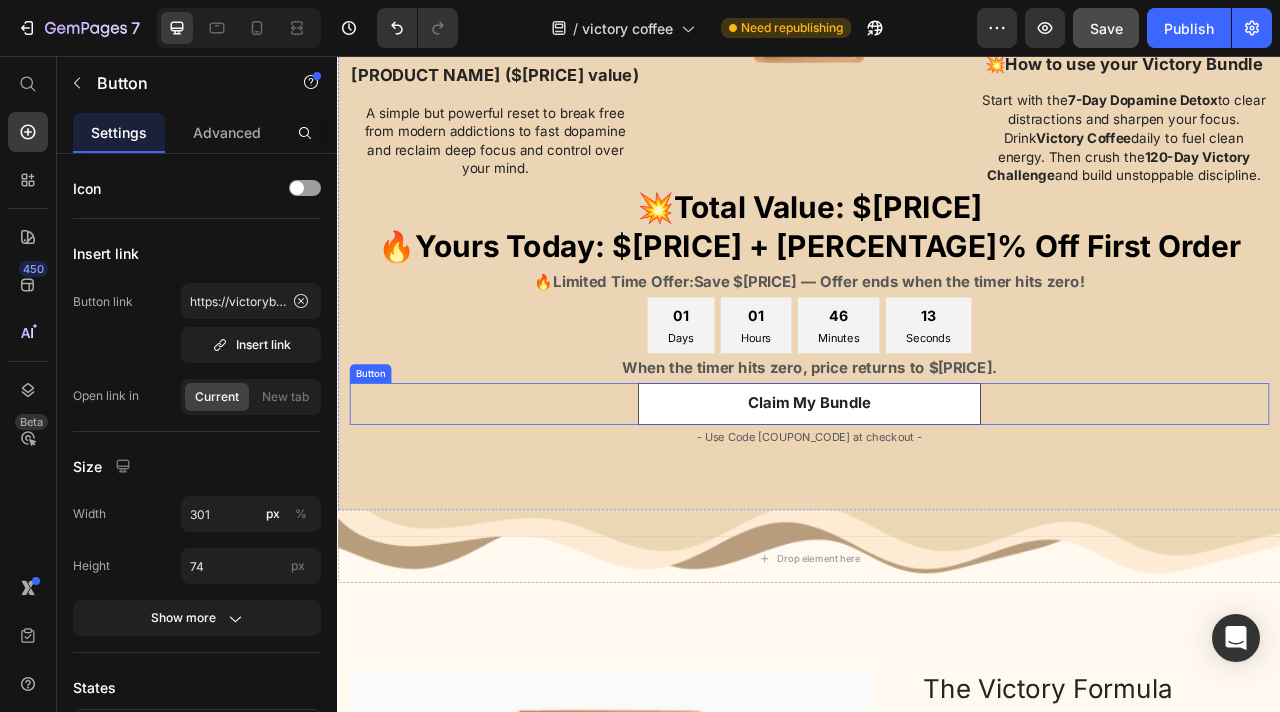 click on "Claim My Bundle" at bounding box center [937, 498] 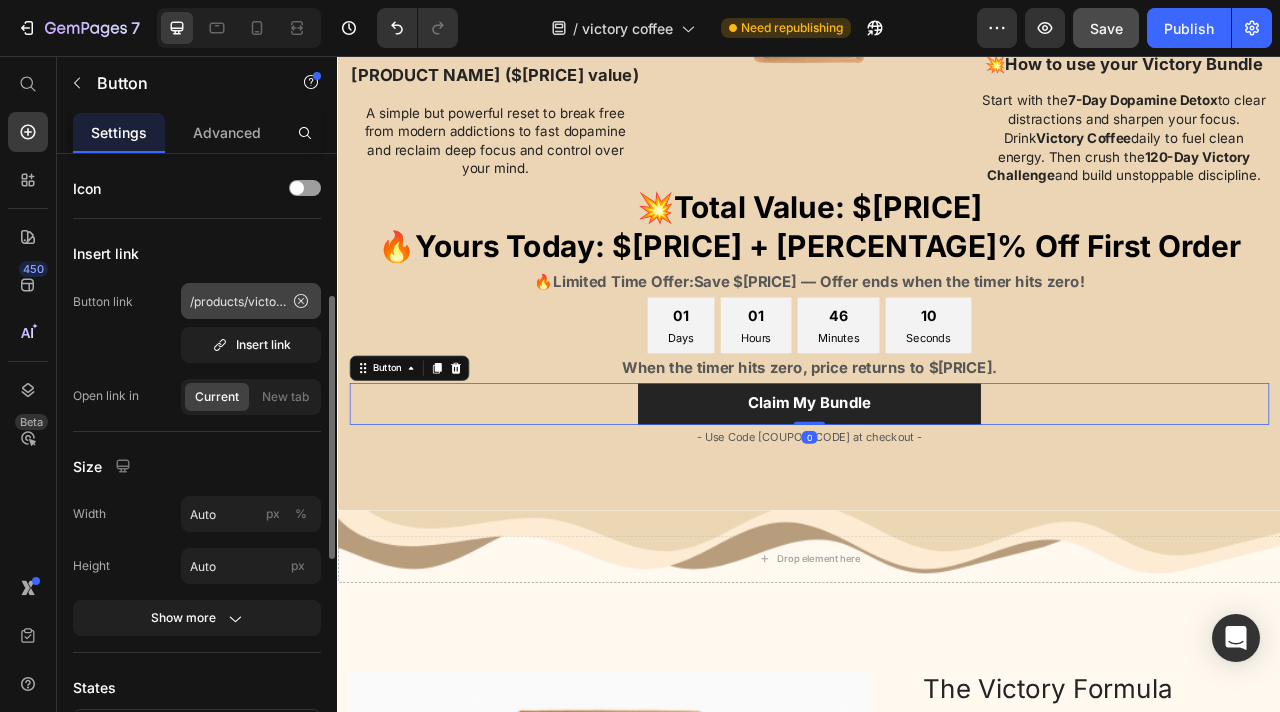 scroll, scrollTop: 298, scrollLeft: 0, axis: vertical 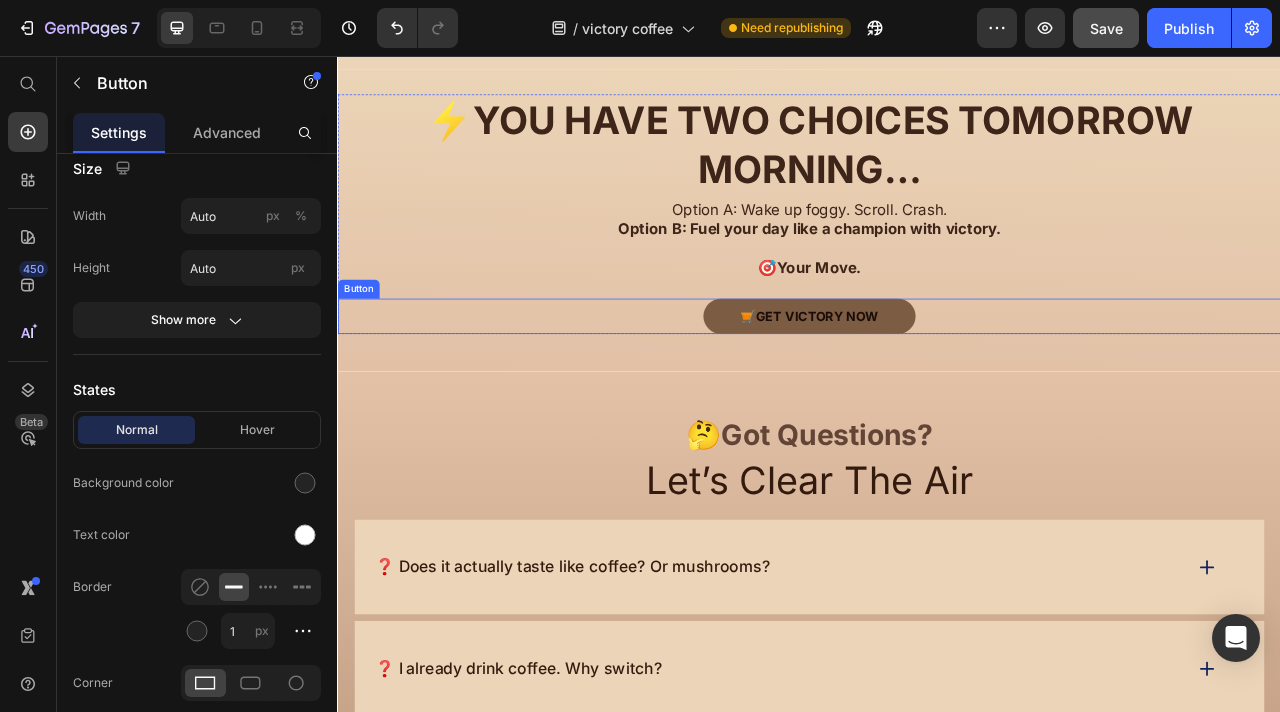 click on "🛒  Get Victory Now" at bounding box center (937, 386) 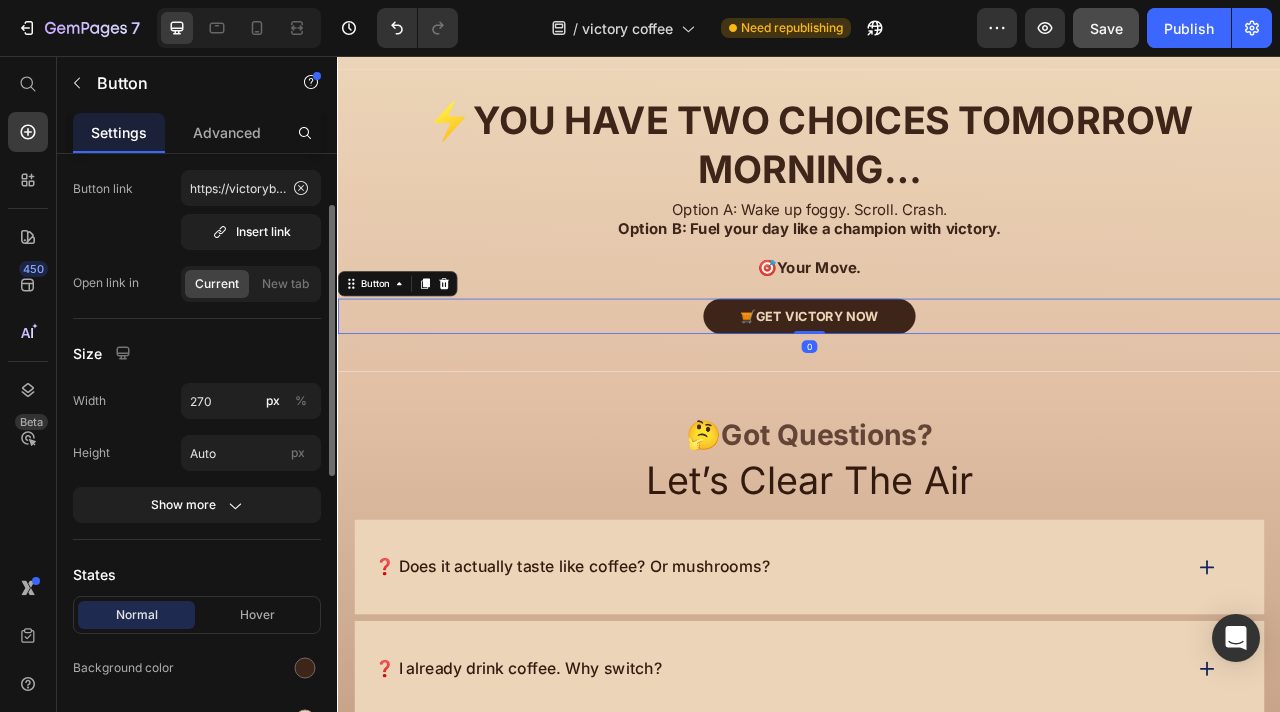 scroll, scrollTop: 114, scrollLeft: 0, axis: vertical 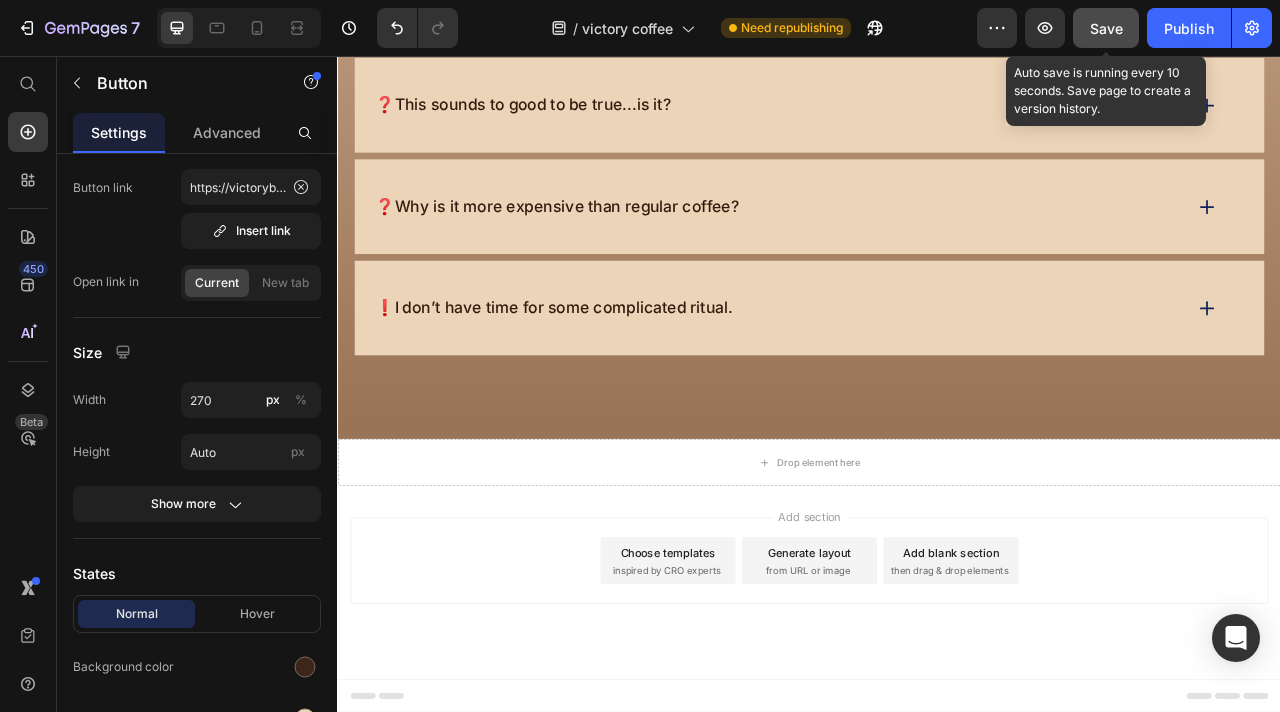 click on "Save" 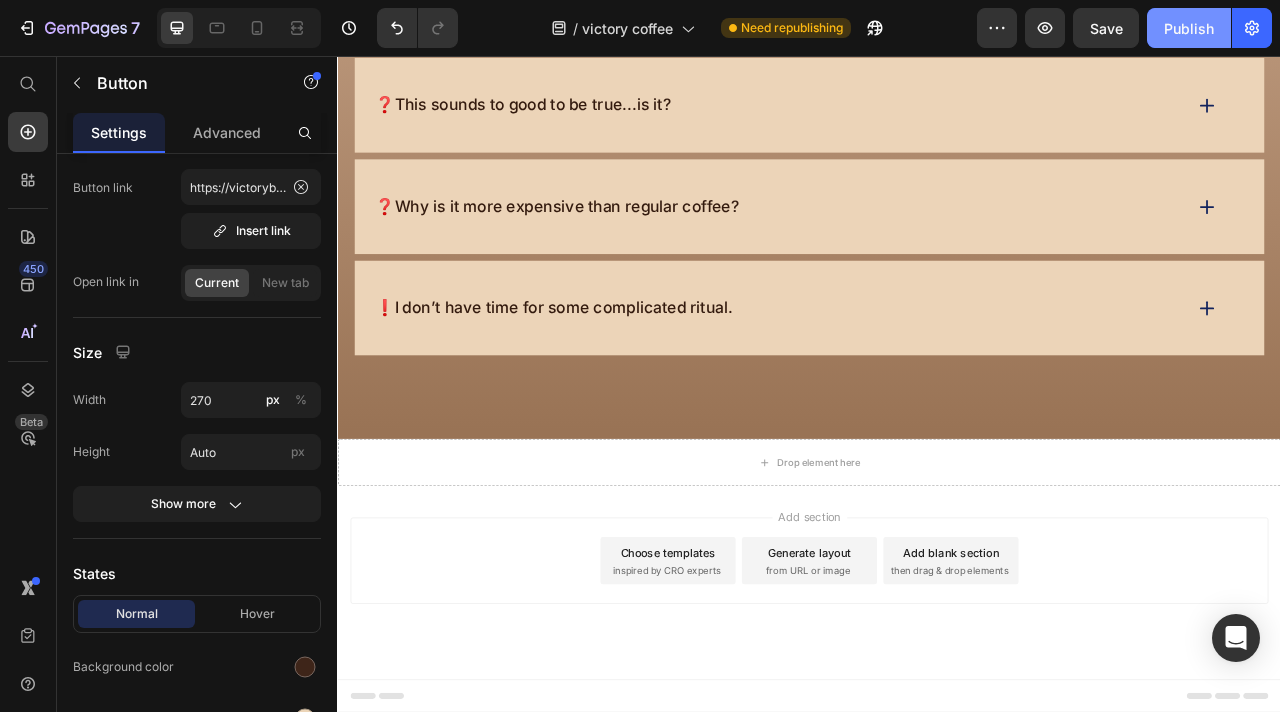 click on "Publish" 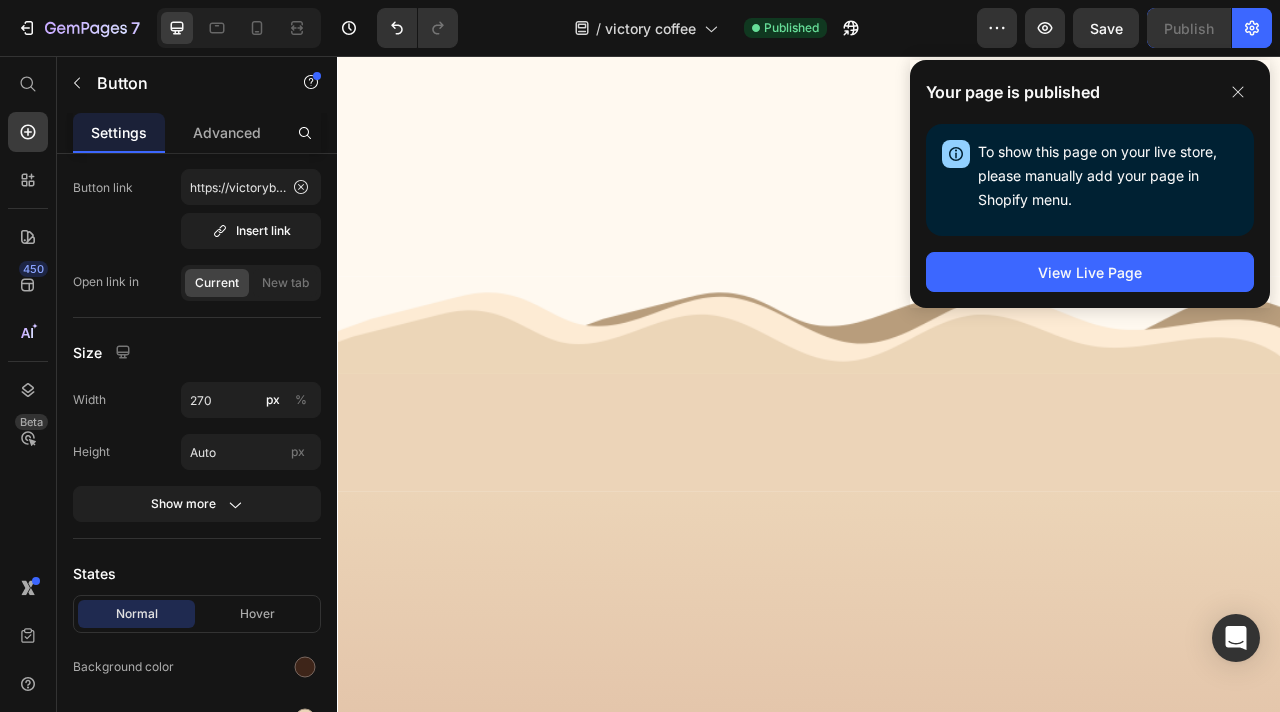 scroll, scrollTop: 1162, scrollLeft: 0, axis: vertical 